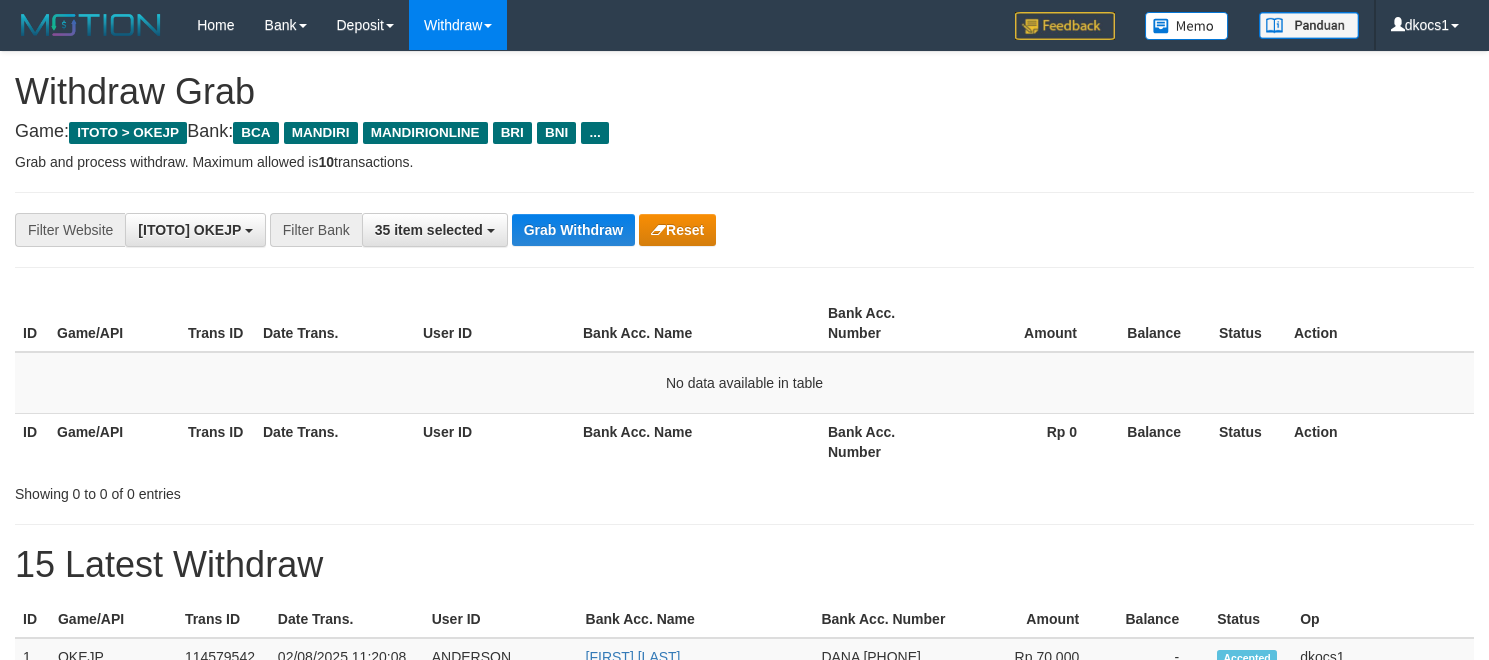 scroll, scrollTop: 0, scrollLeft: 0, axis: both 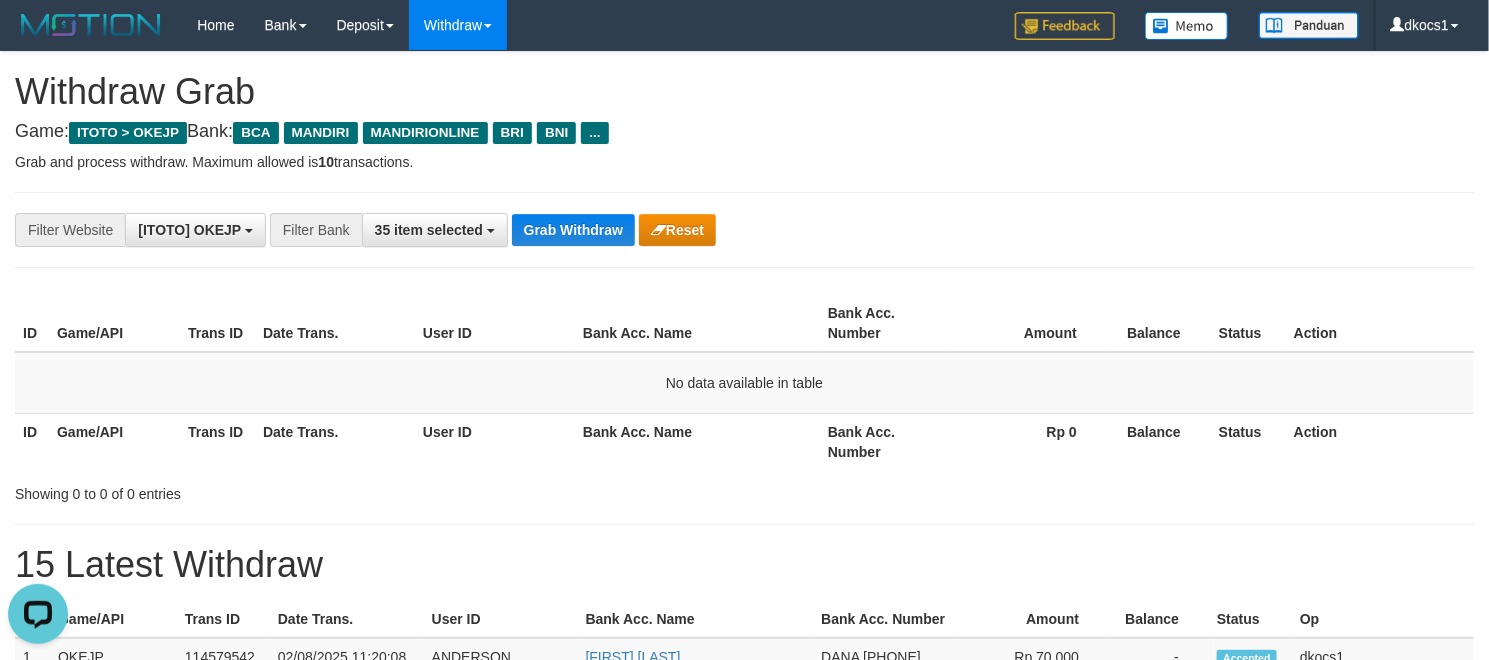 click on "**********" at bounding box center (744, 230) 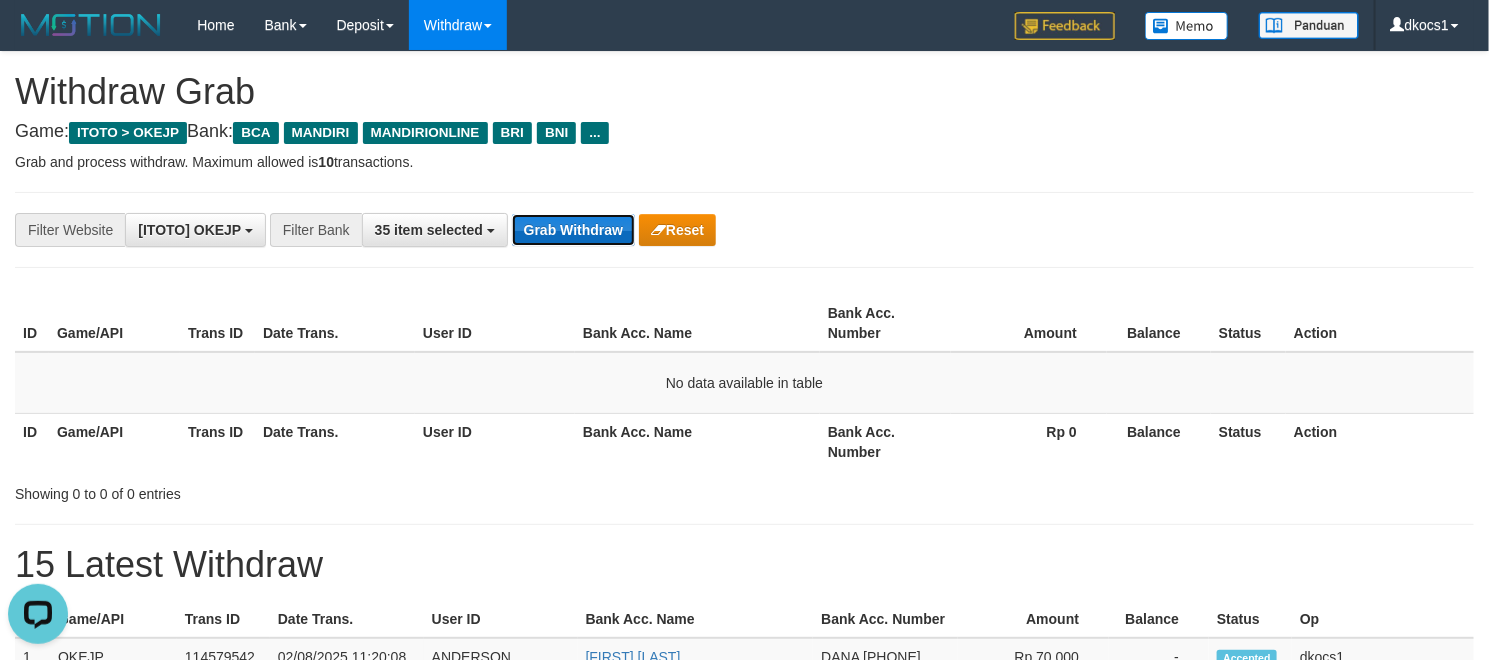 drag, startPoint x: 597, startPoint y: 229, endPoint x: 576, endPoint y: 240, distance: 23.70654 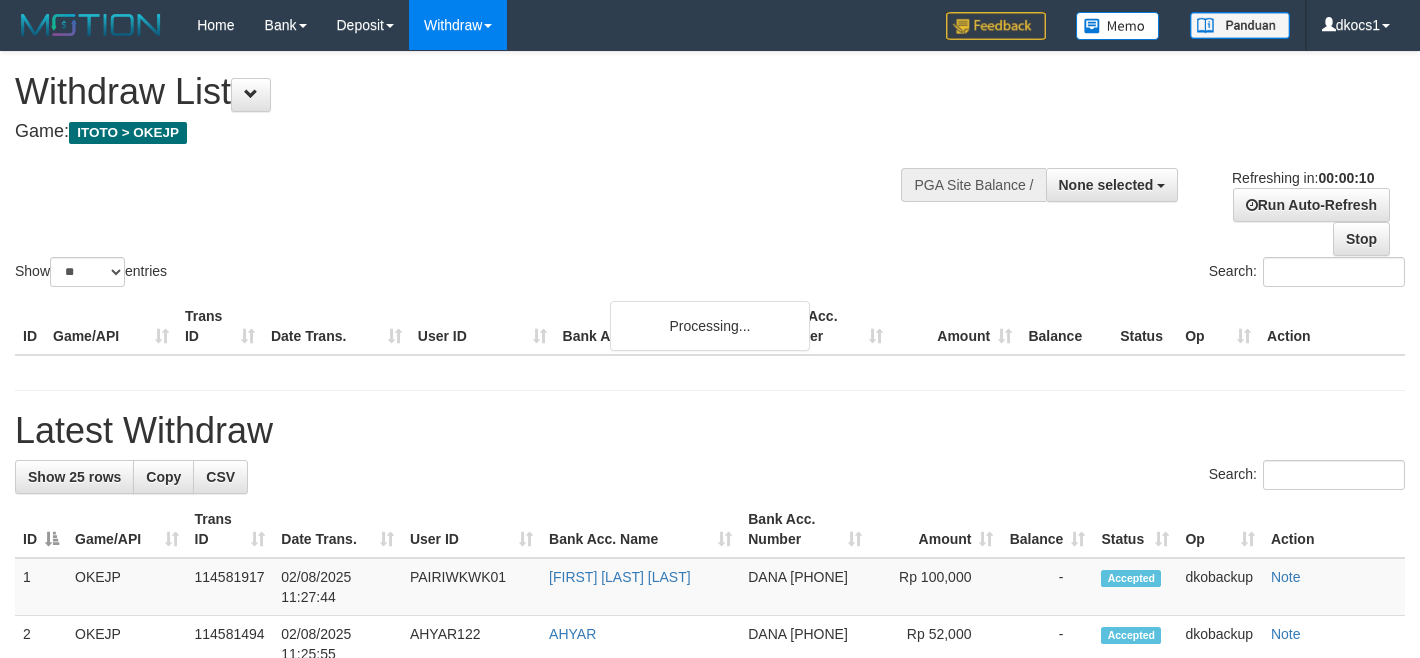 select 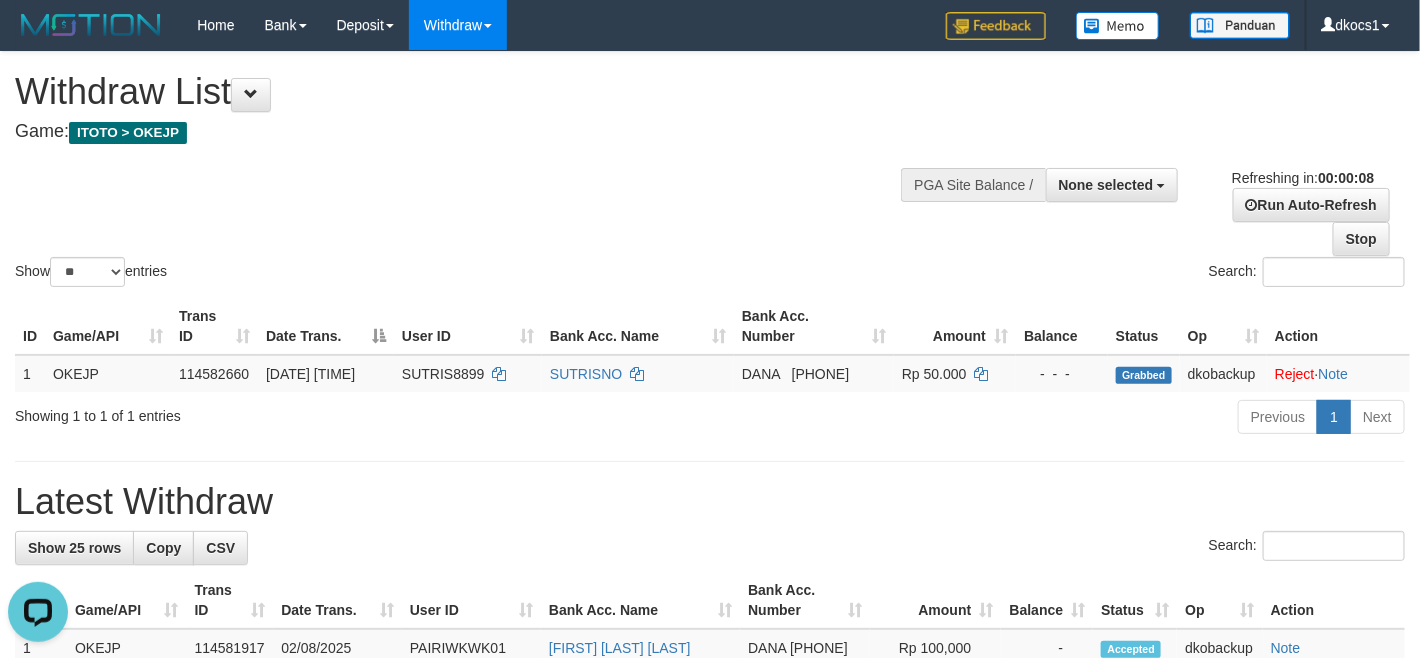scroll, scrollTop: 0, scrollLeft: 0, axis: both 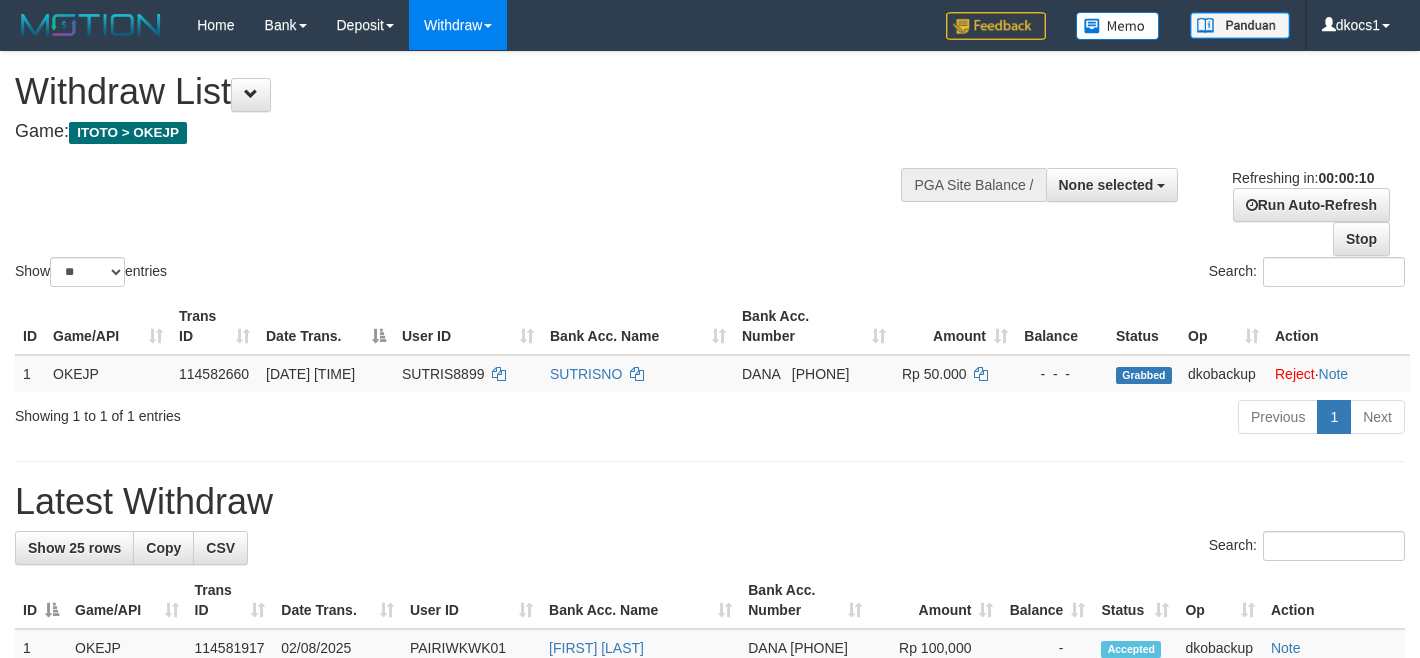 select 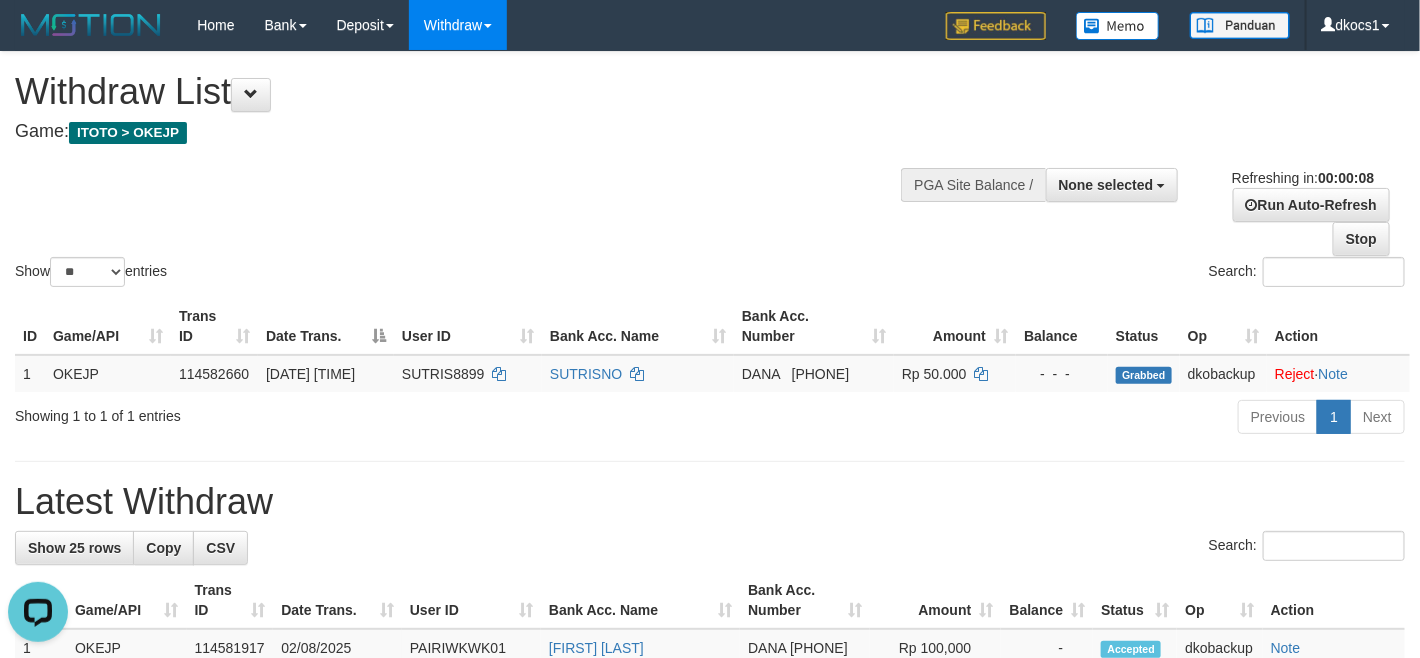 scroll, scrollTop: 0, scrollLeft: 0, axis: both 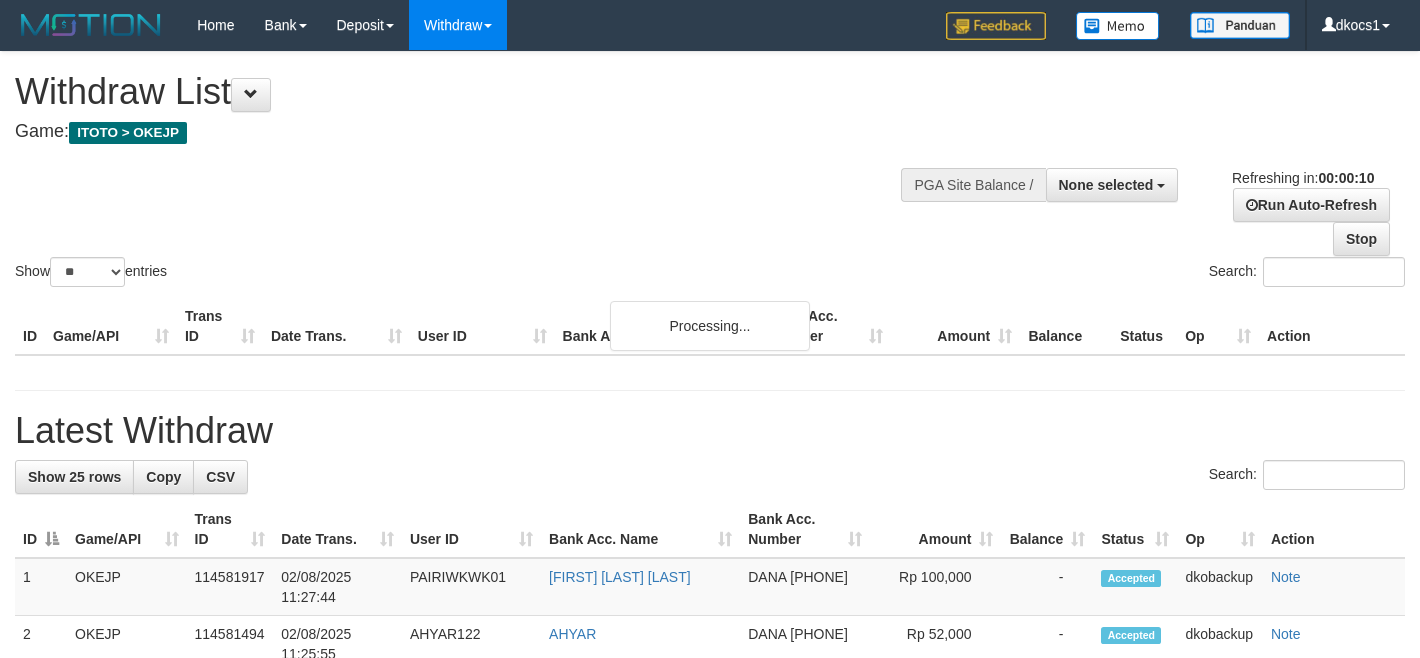 select 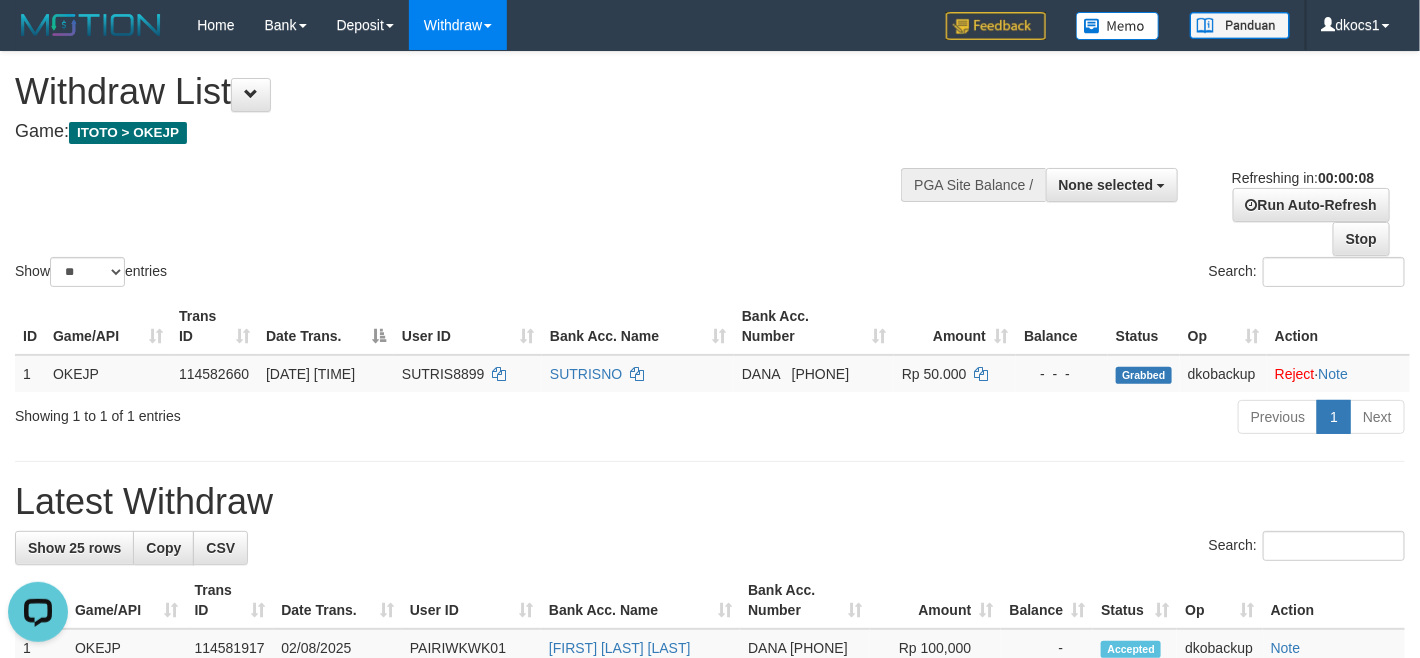 scroll, scrollTop: 0, scrollLeft: 0, axis: both 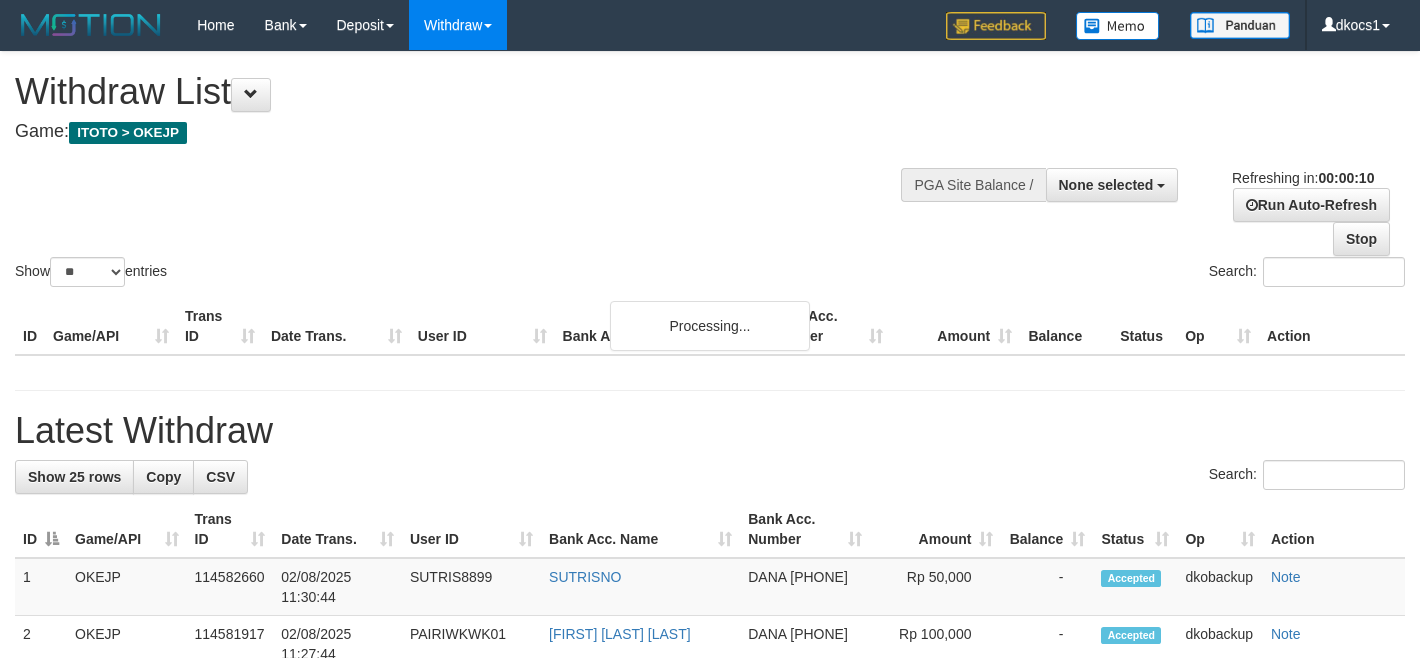 select 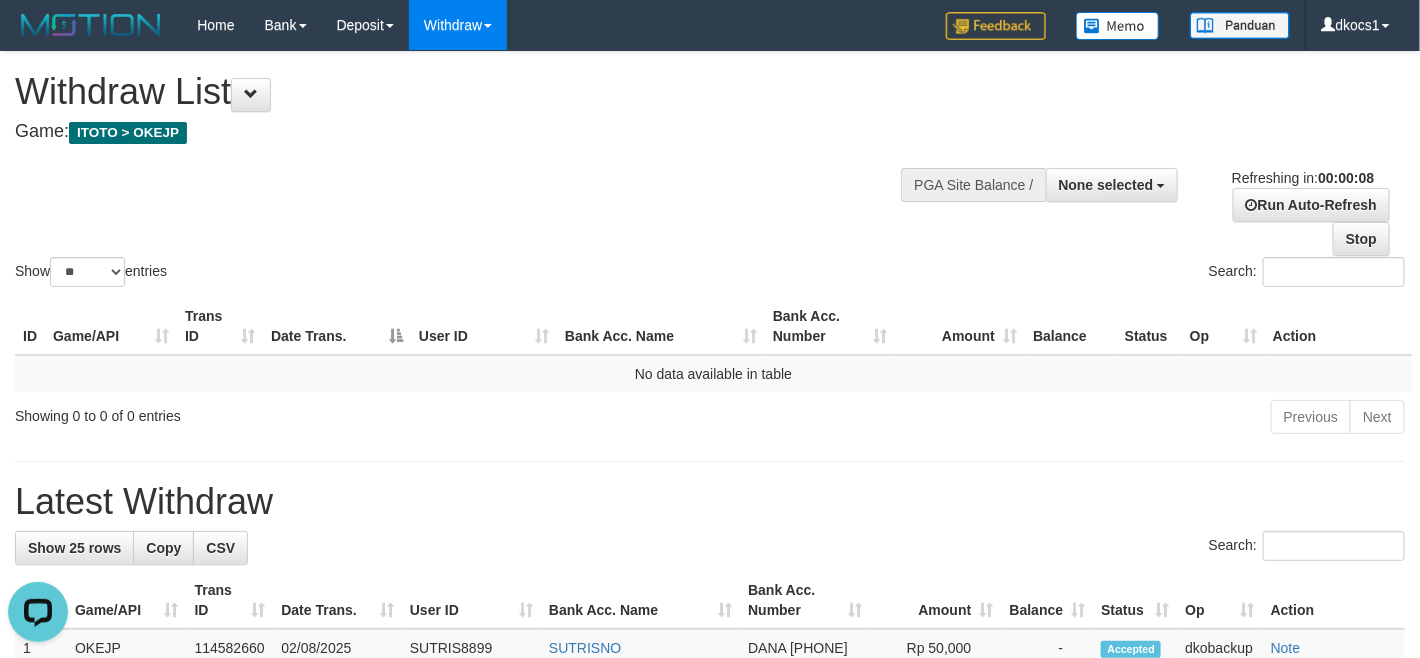 scroll, scrollTop: 0, scrollLeft: 0, axis: both 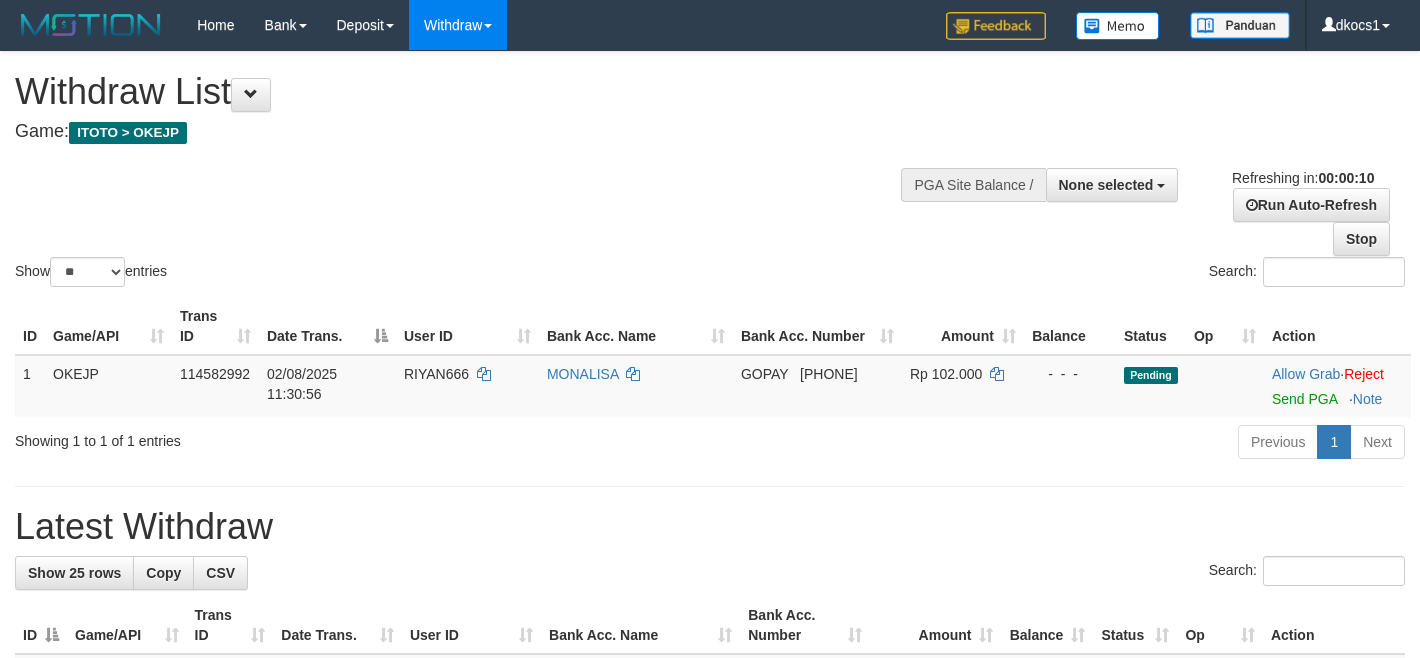 select 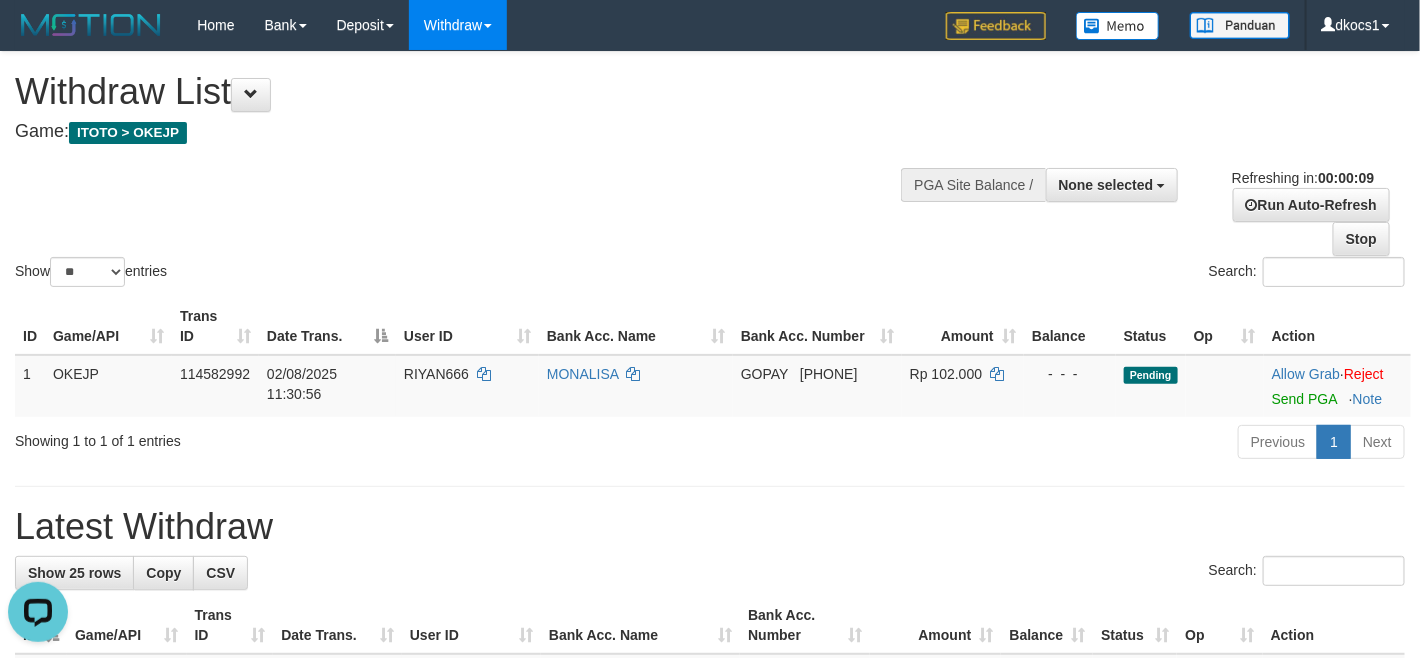 scroll, scrollTop: 0, scrollLeft: 0, axis: both 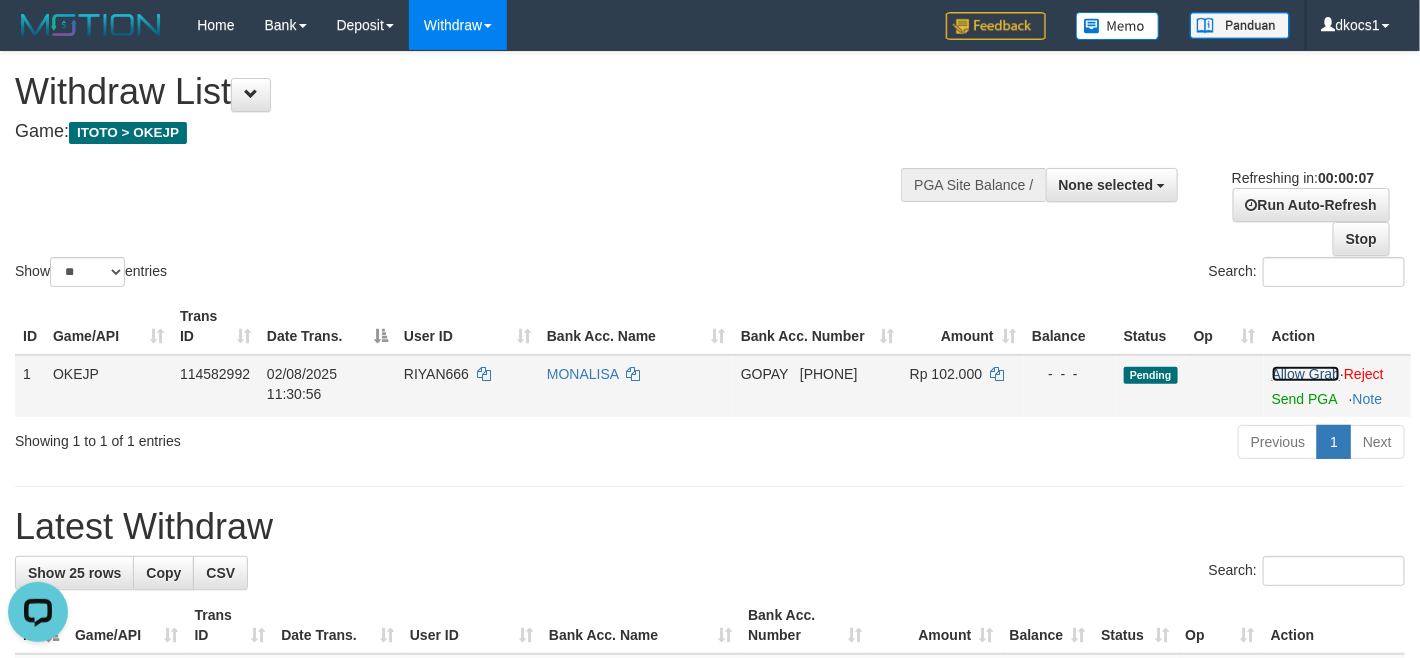click on "Allow Grab" at bounding box center [1306, 374] 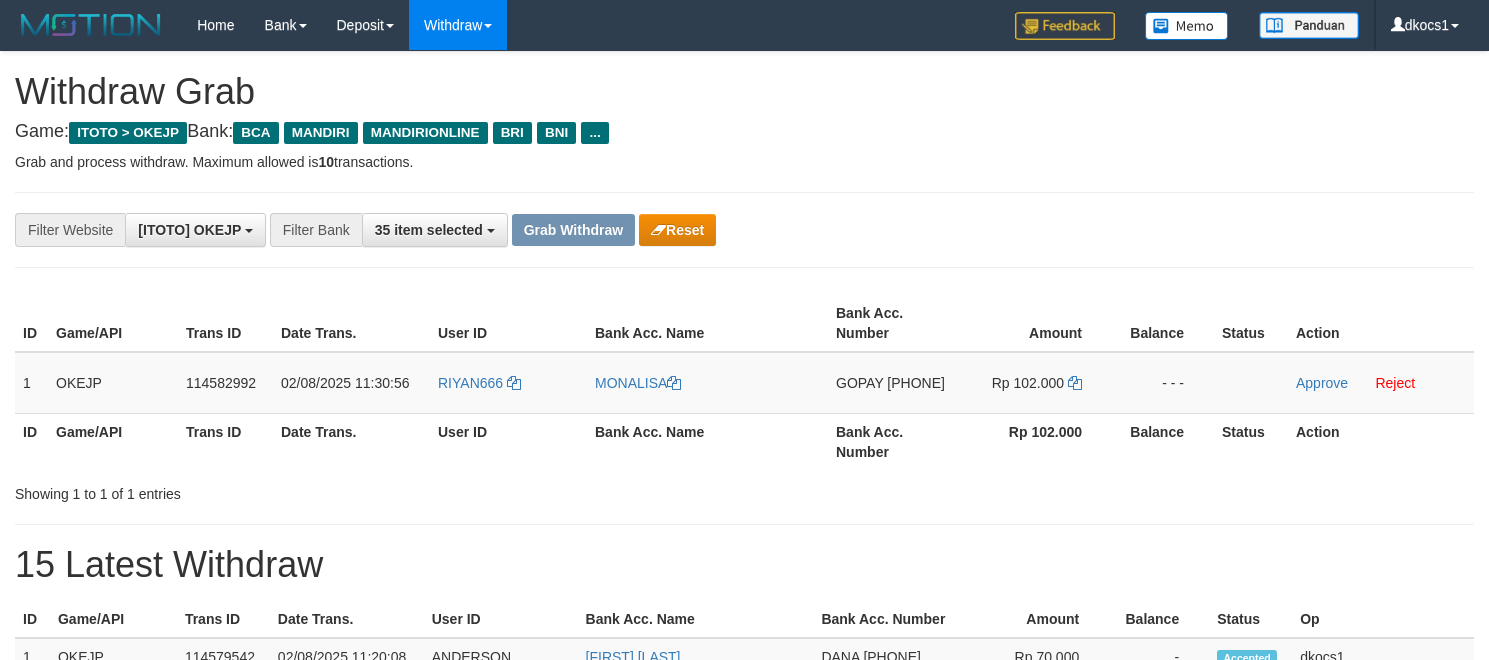 scroll, scrollTop: 0, scrollLeft: 0, axis: both 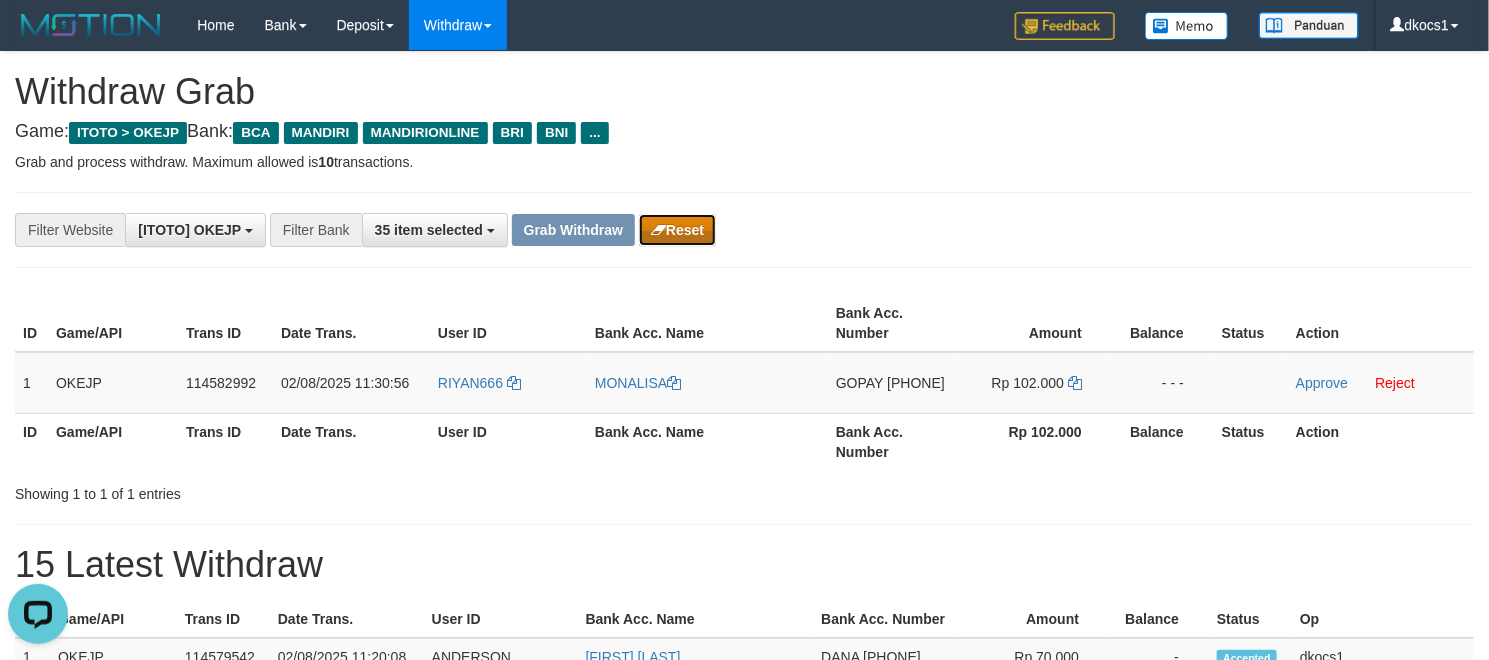 click on "Reset" at bounding box center [677, 230] 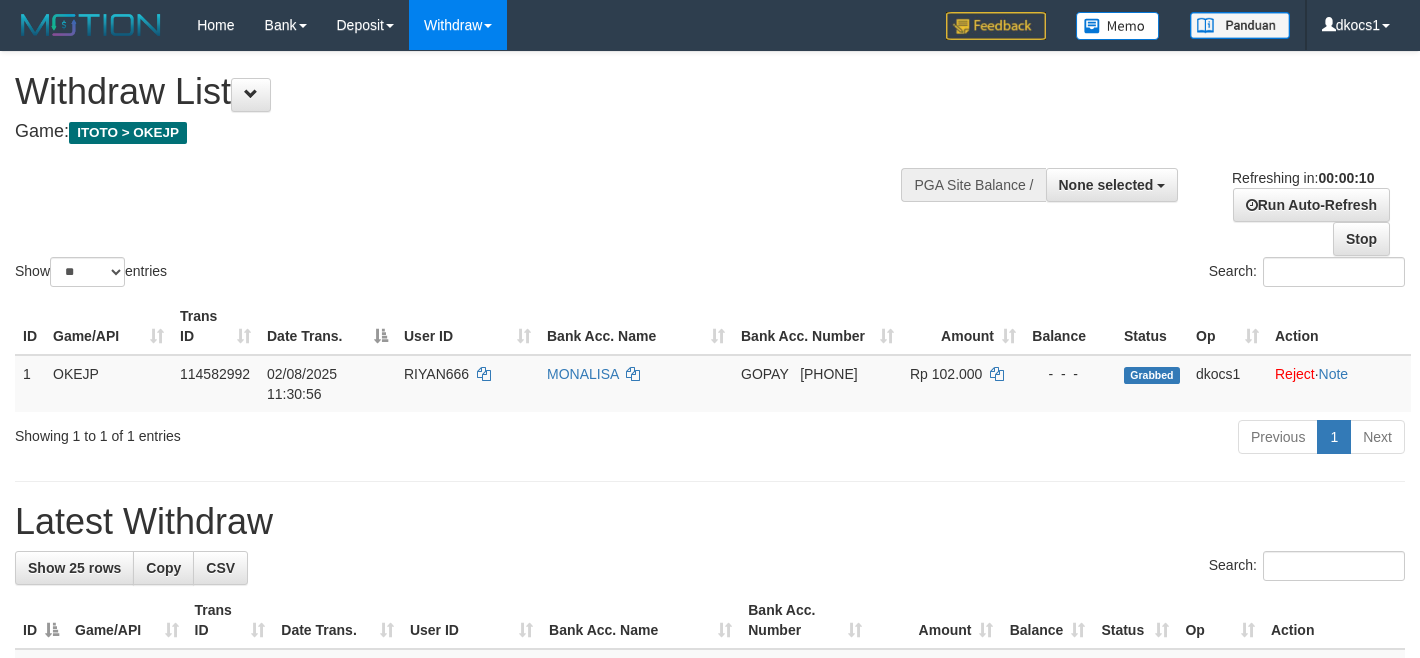 select 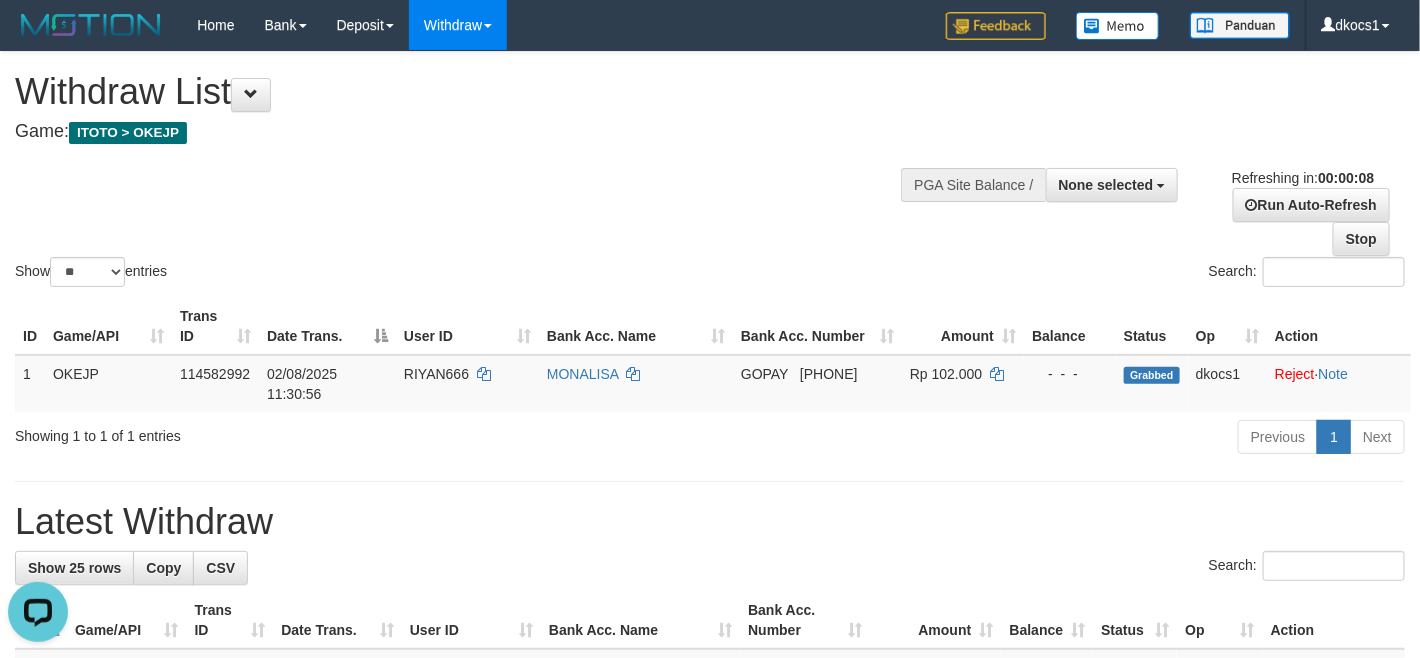 scroll, scrollTop: 0, scrollLeft: 0, axis: both 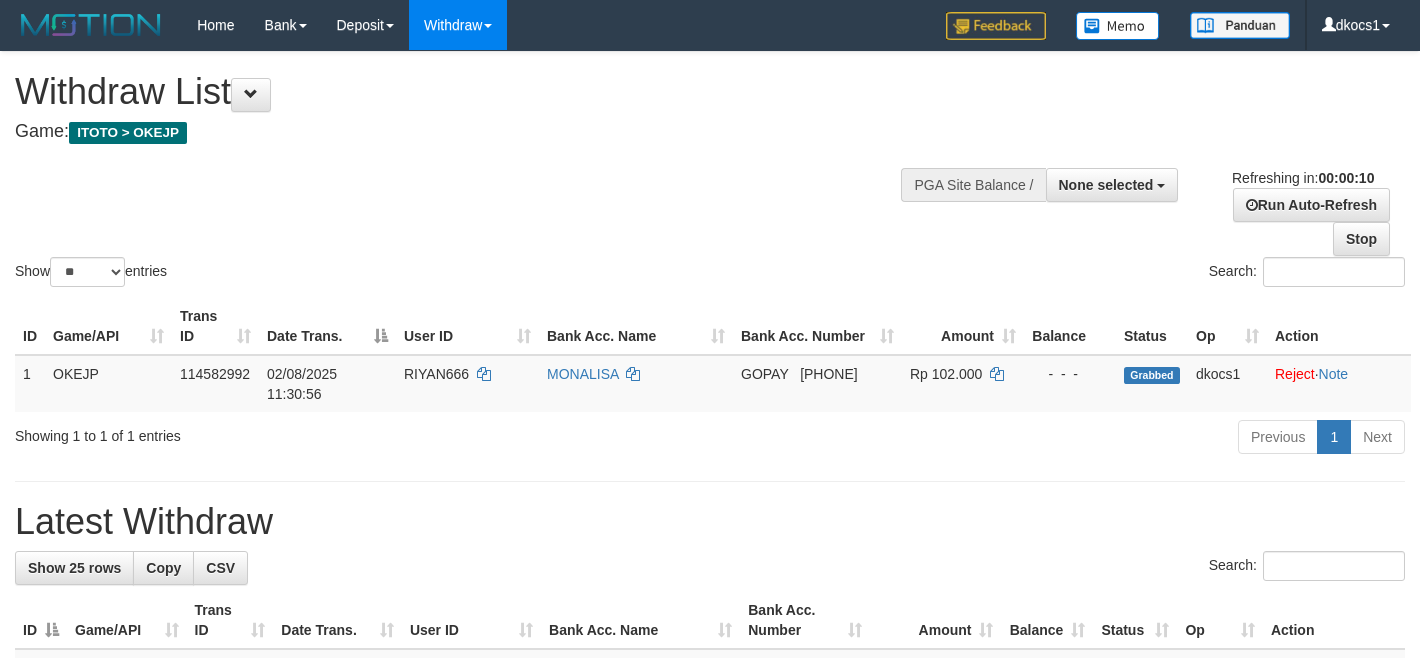 select 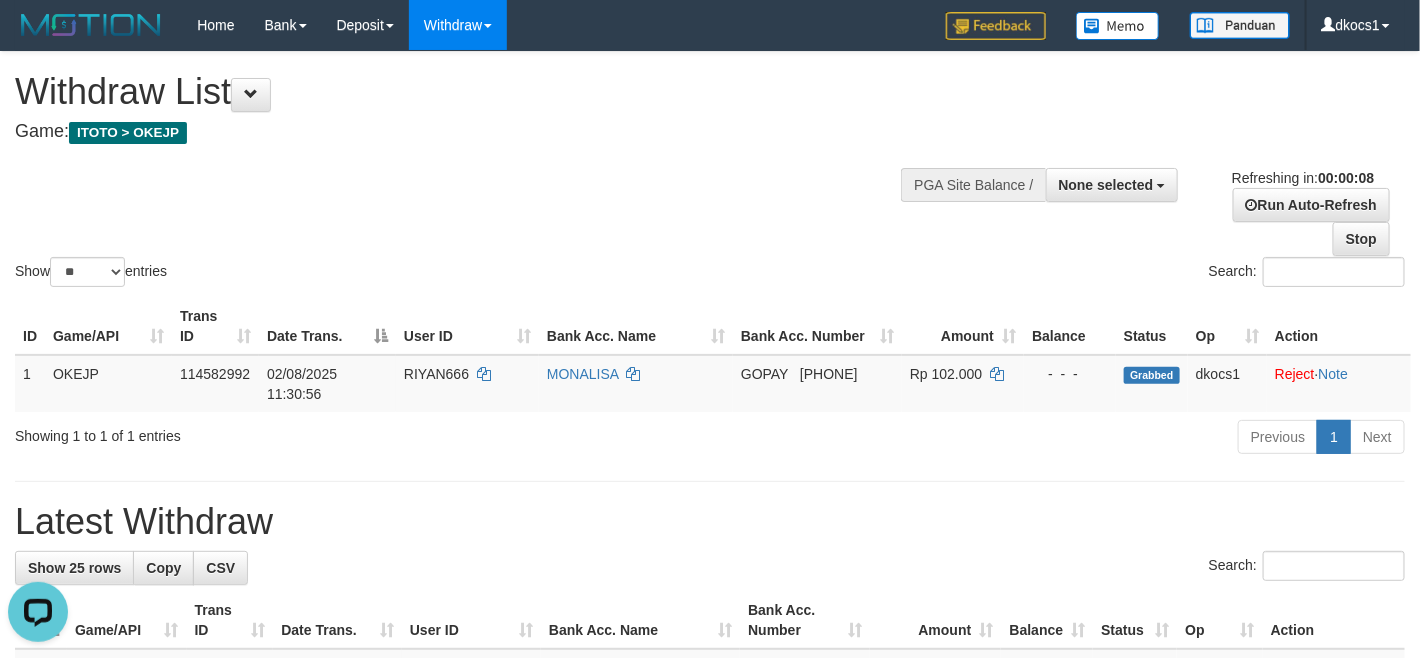 scroll, scrollTop: 0, scrollLeft: 0, axis: both 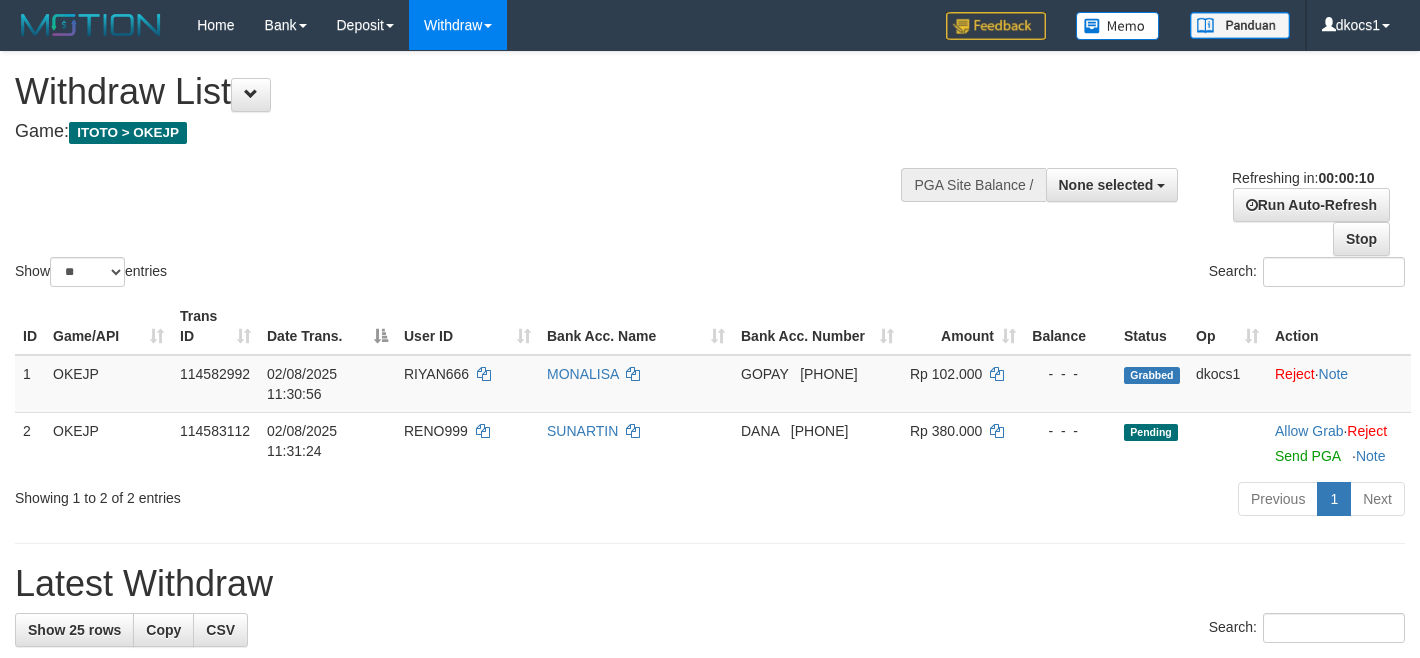 select 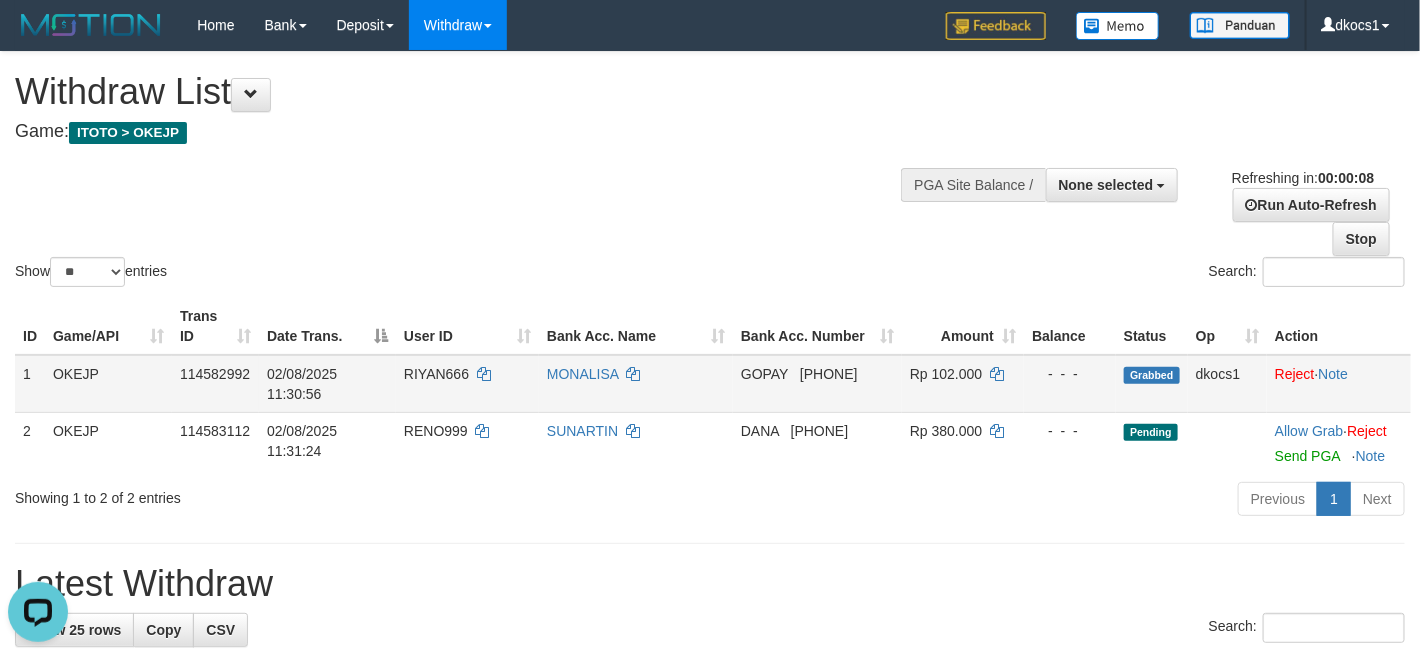 scroll, scrollTop: 0, scrollLeft: 0, axis: both 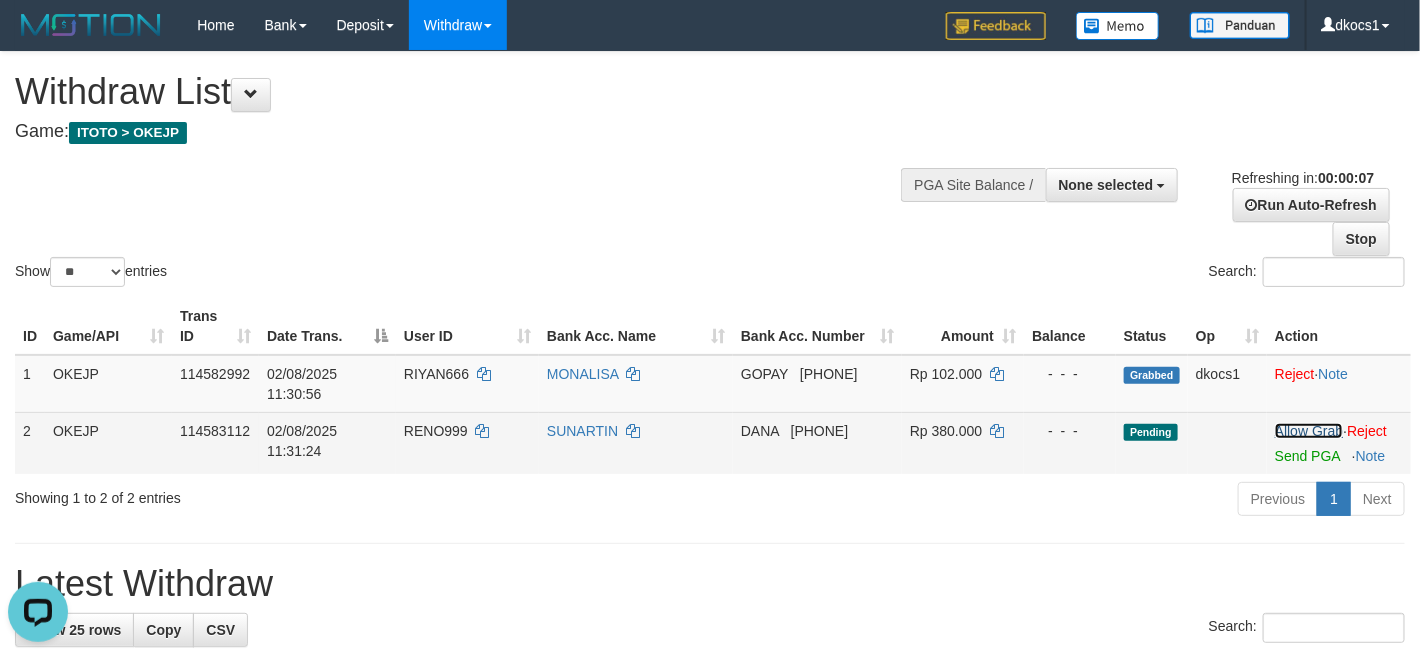 click on "Allow Grab" at bounding box center (1309, 431) 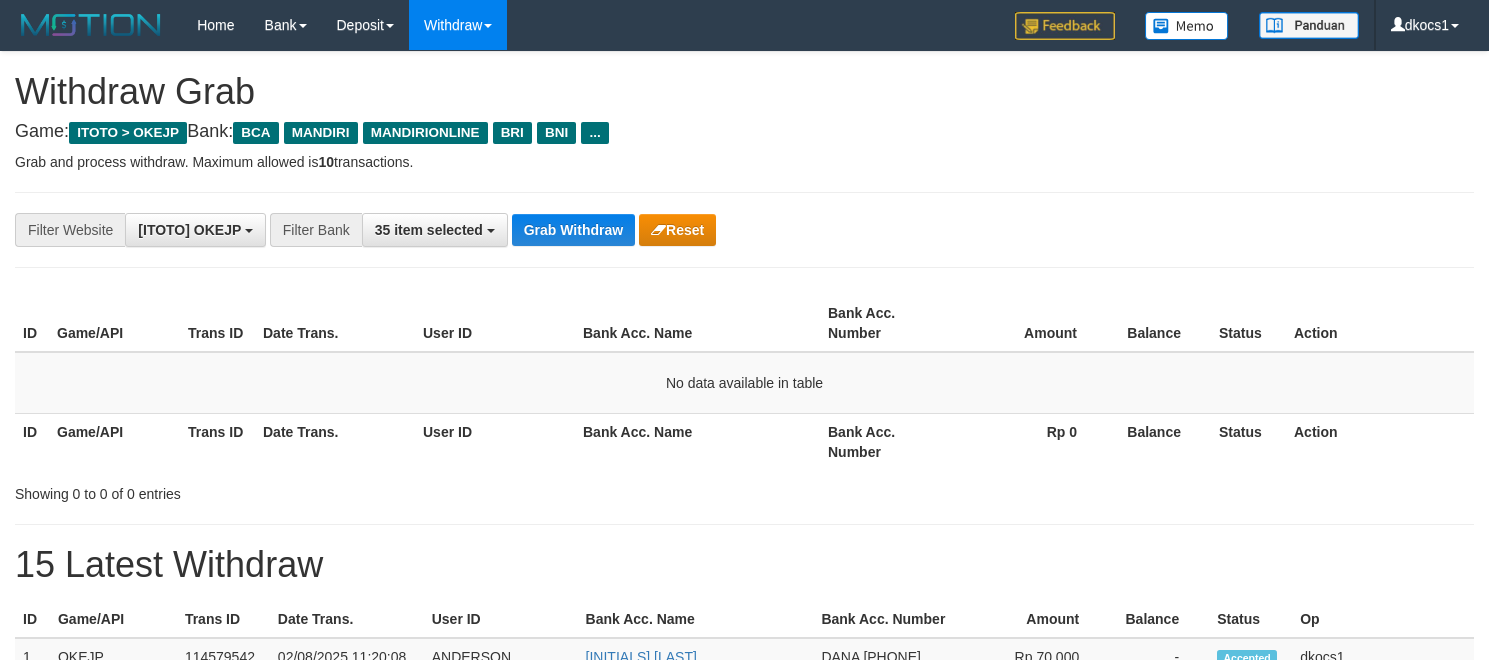 click on "**********" at bounding box center [744, 230] 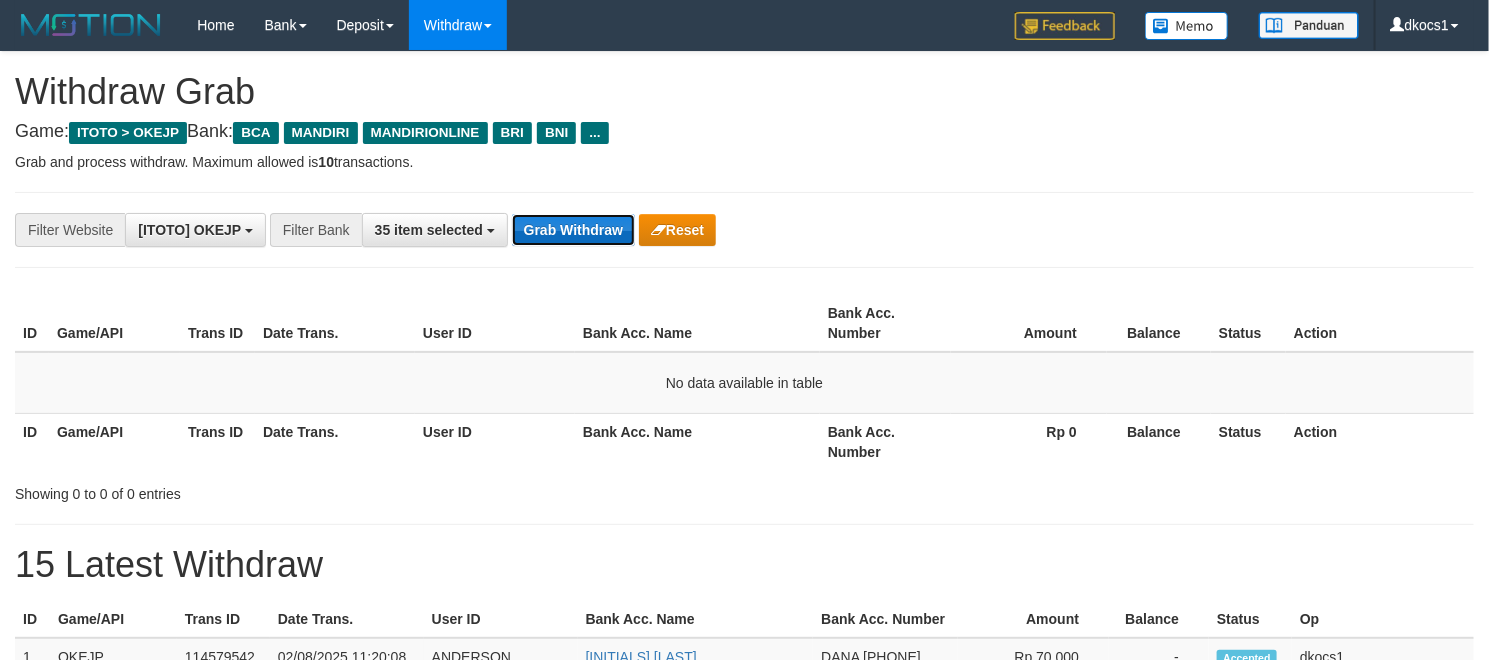 click on "Grab Withdraw" at bounding box center (573, 230) 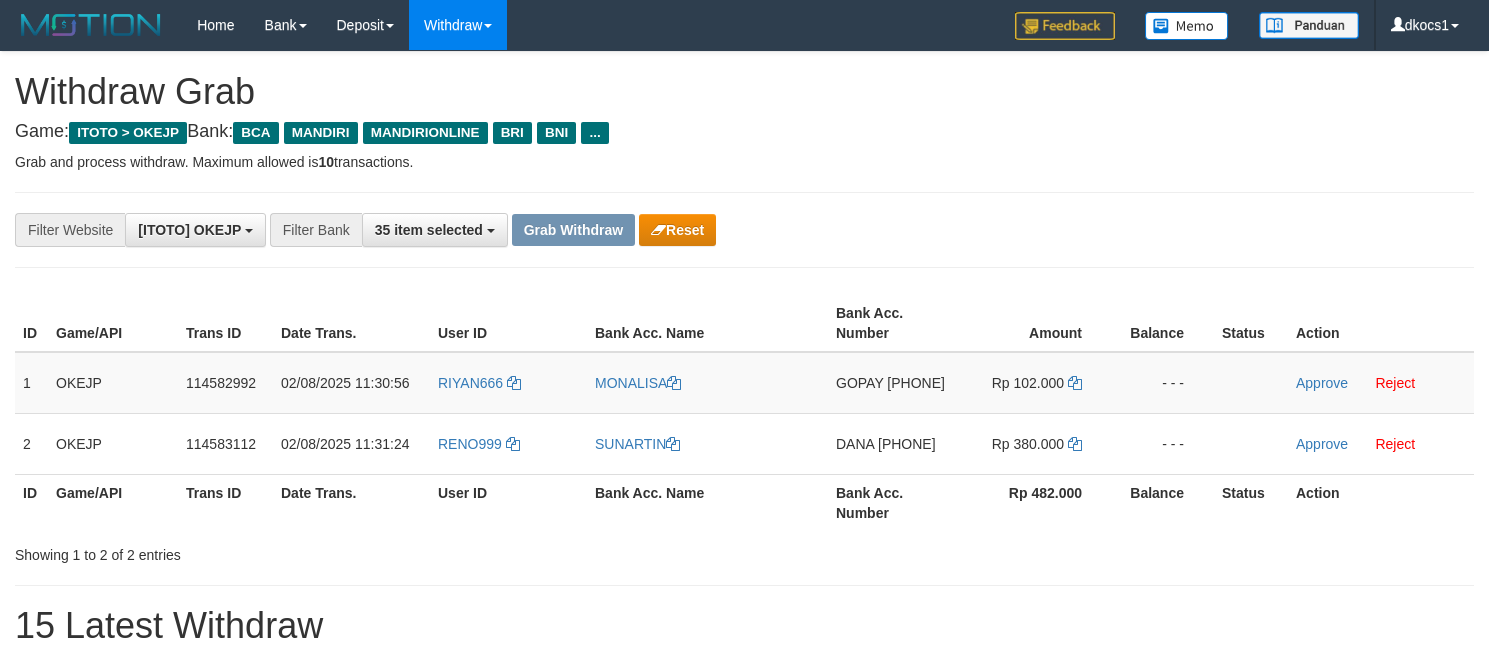 scroll, scrollTop: 0, scrollLeft: 0, axis: both 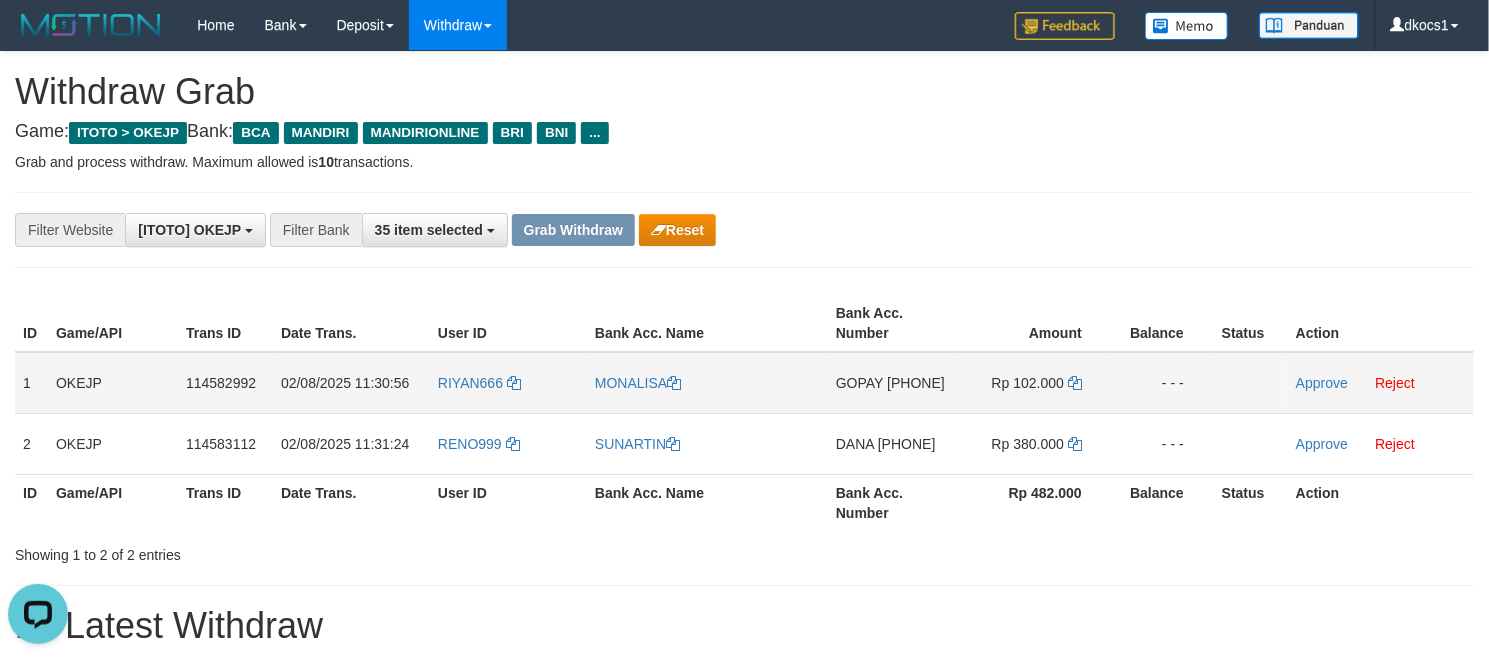 click on "RIYAN666" at bounding box center (508, 383) 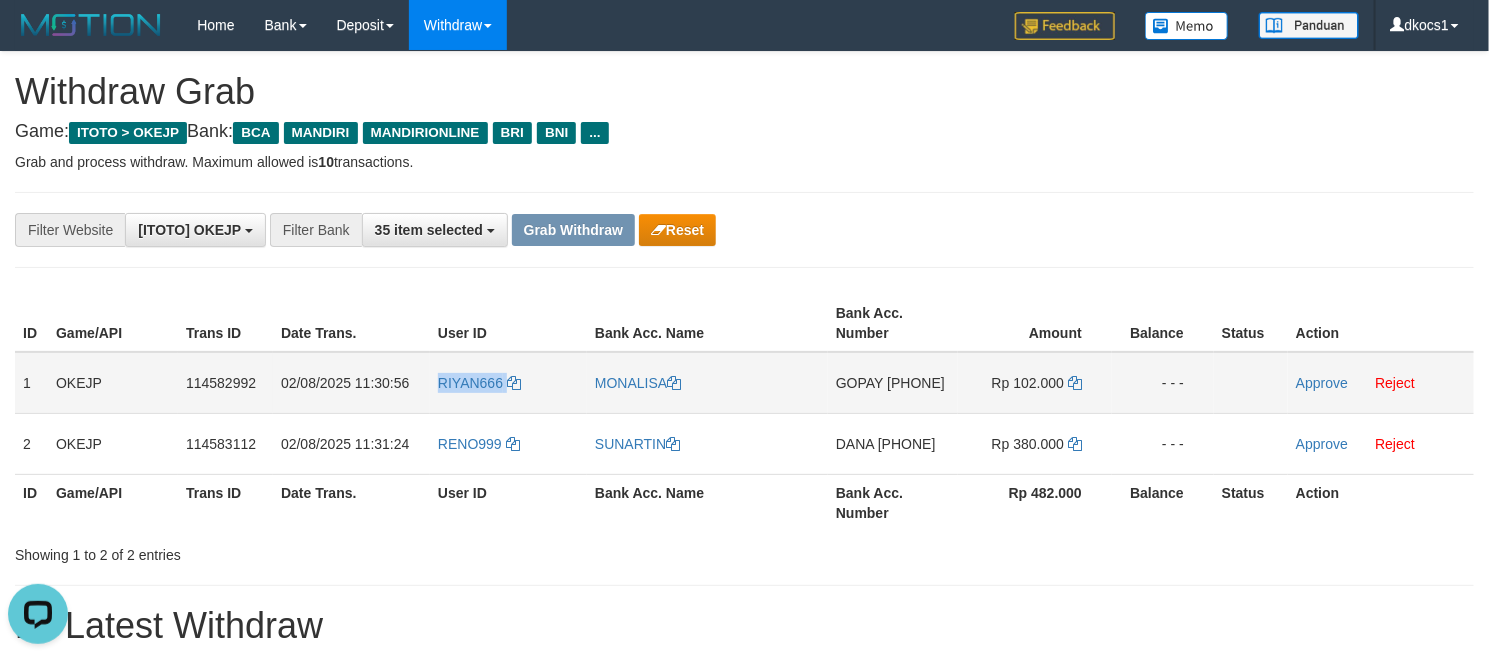 click on "RIYAN666" at bounding box center (508, 383) 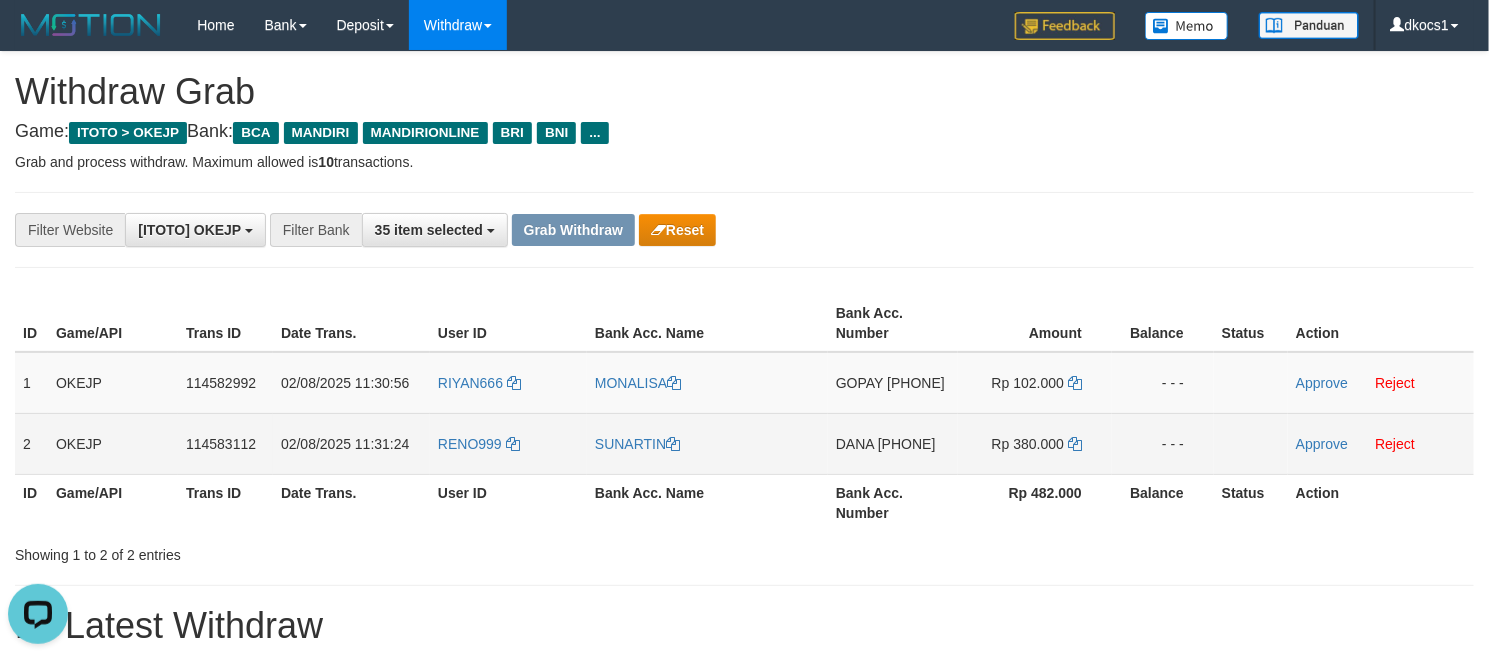 click on "RENO999" at bounding box center [508, 443] 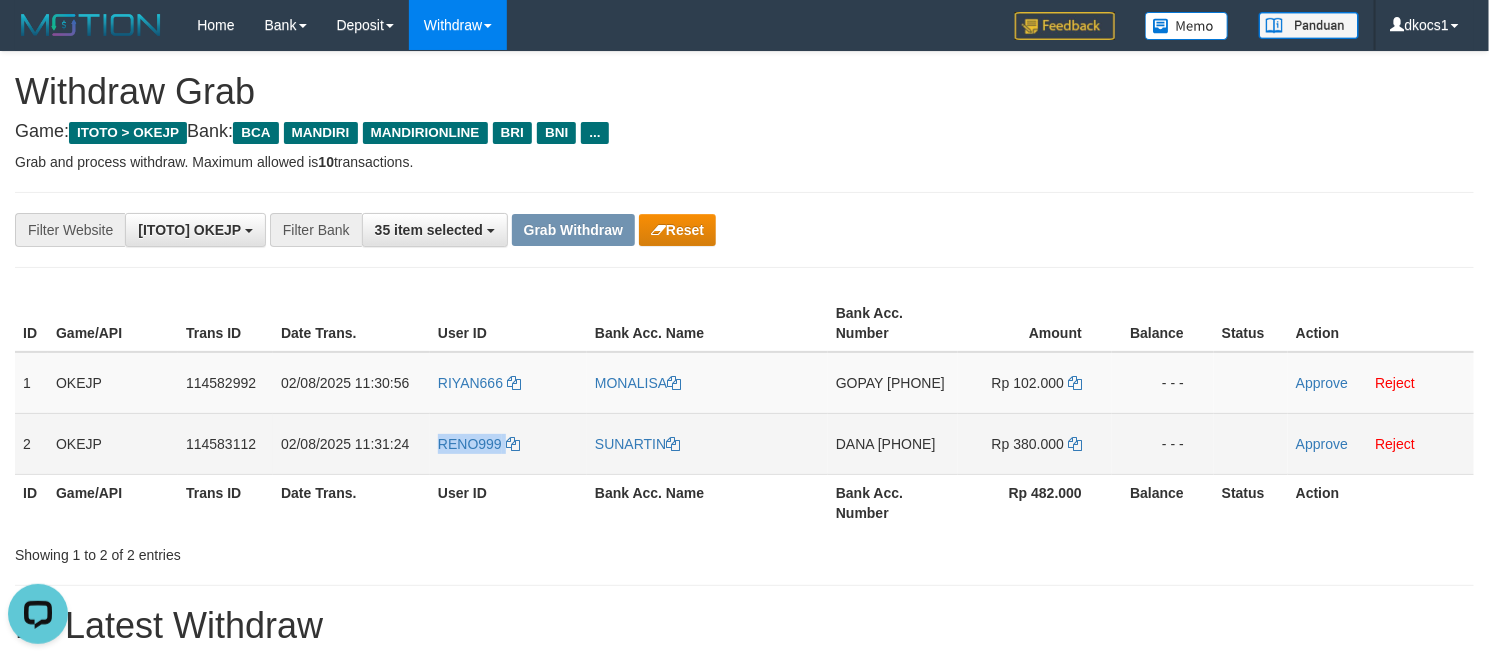 click on "RENO999" at bounding box center (508, 443) 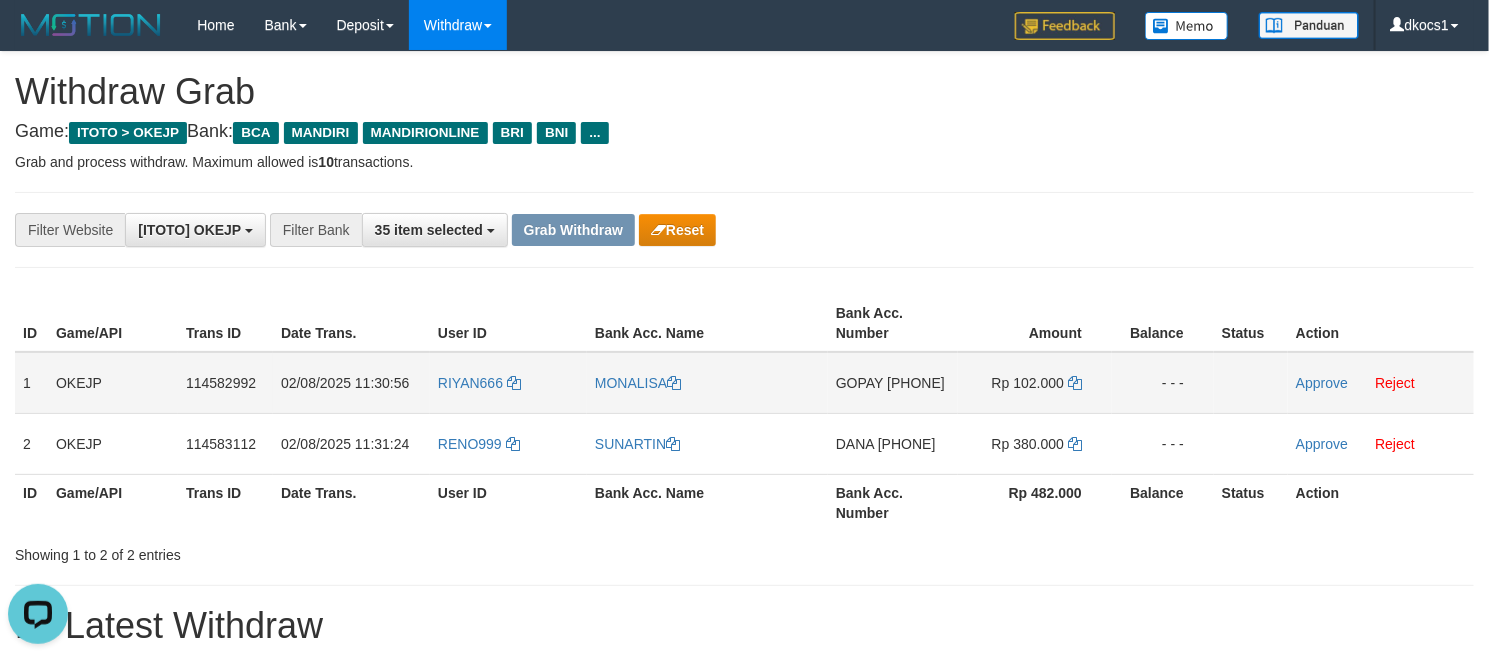 click on "RIYAN666" at bounding box center [508, 383] 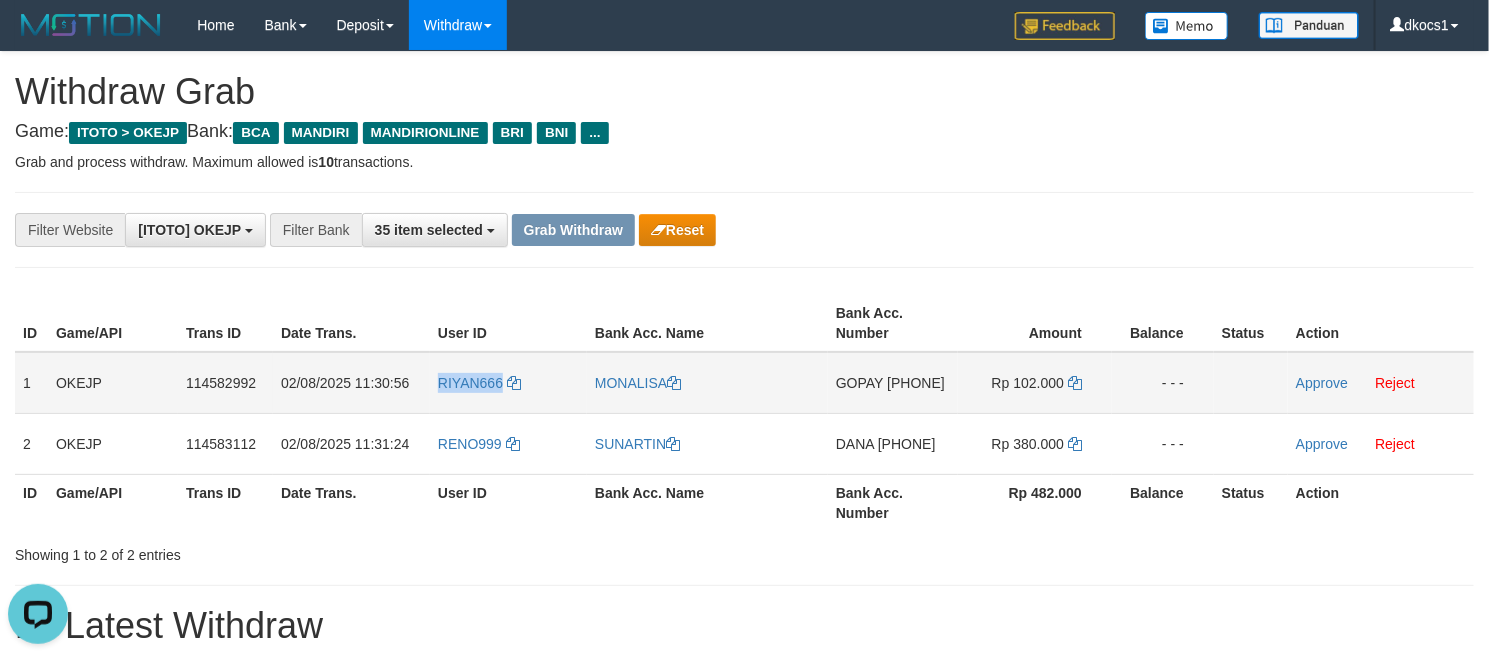 click on "RIYAN666" at bounding box center (508, 383) 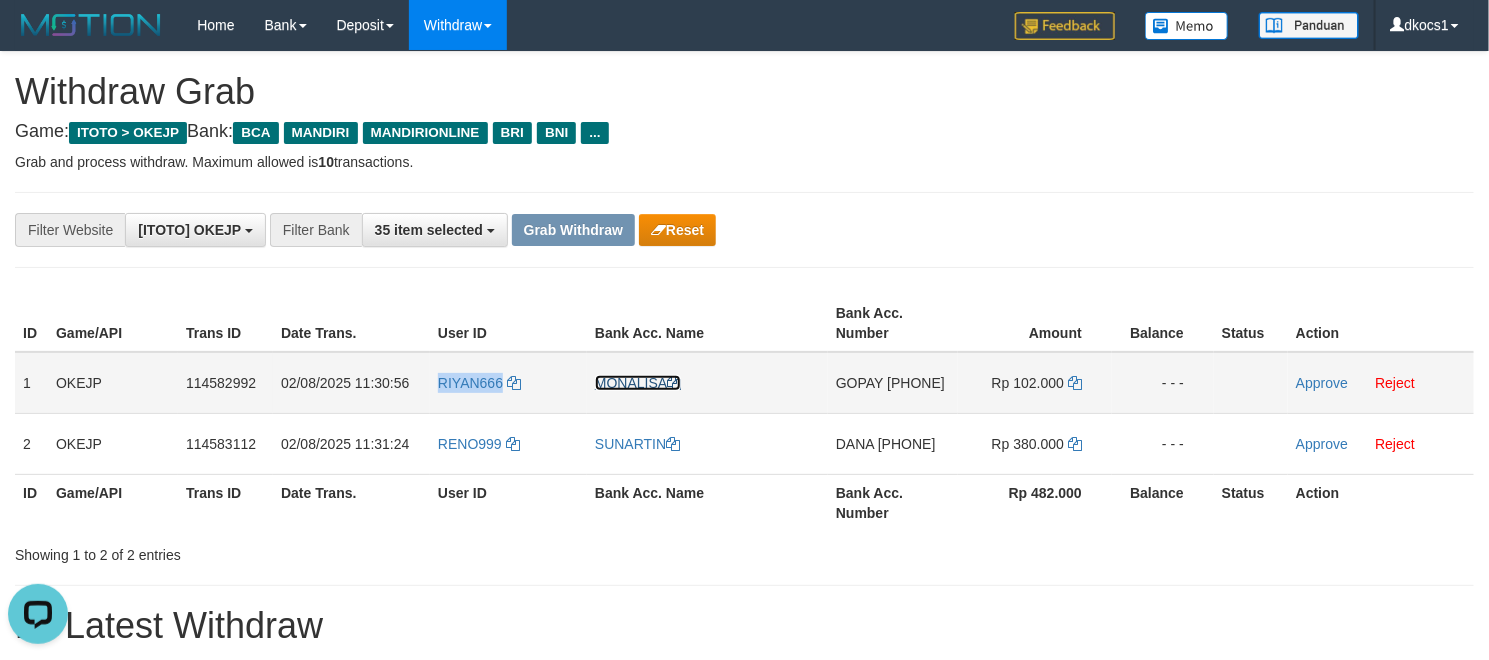 click on "MONALISA" at bounding box center [638, 383] 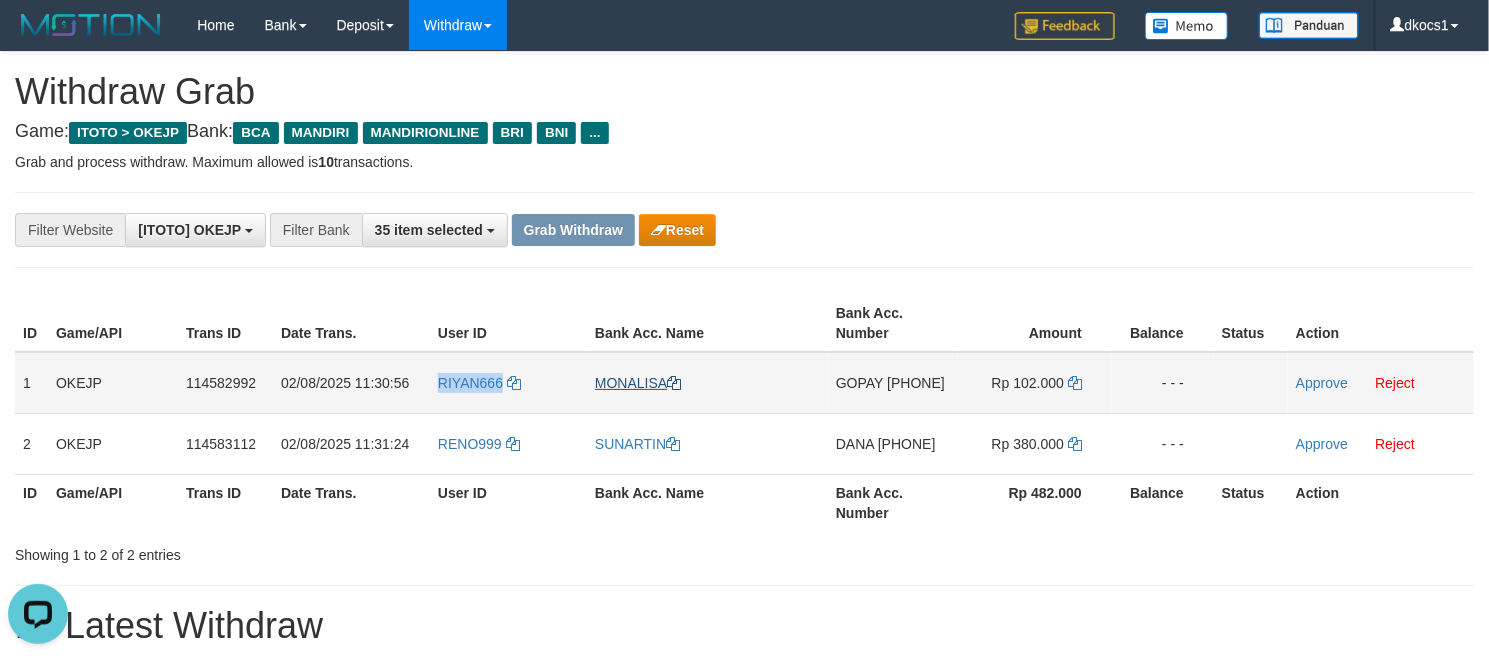copy on "RIYAN666" 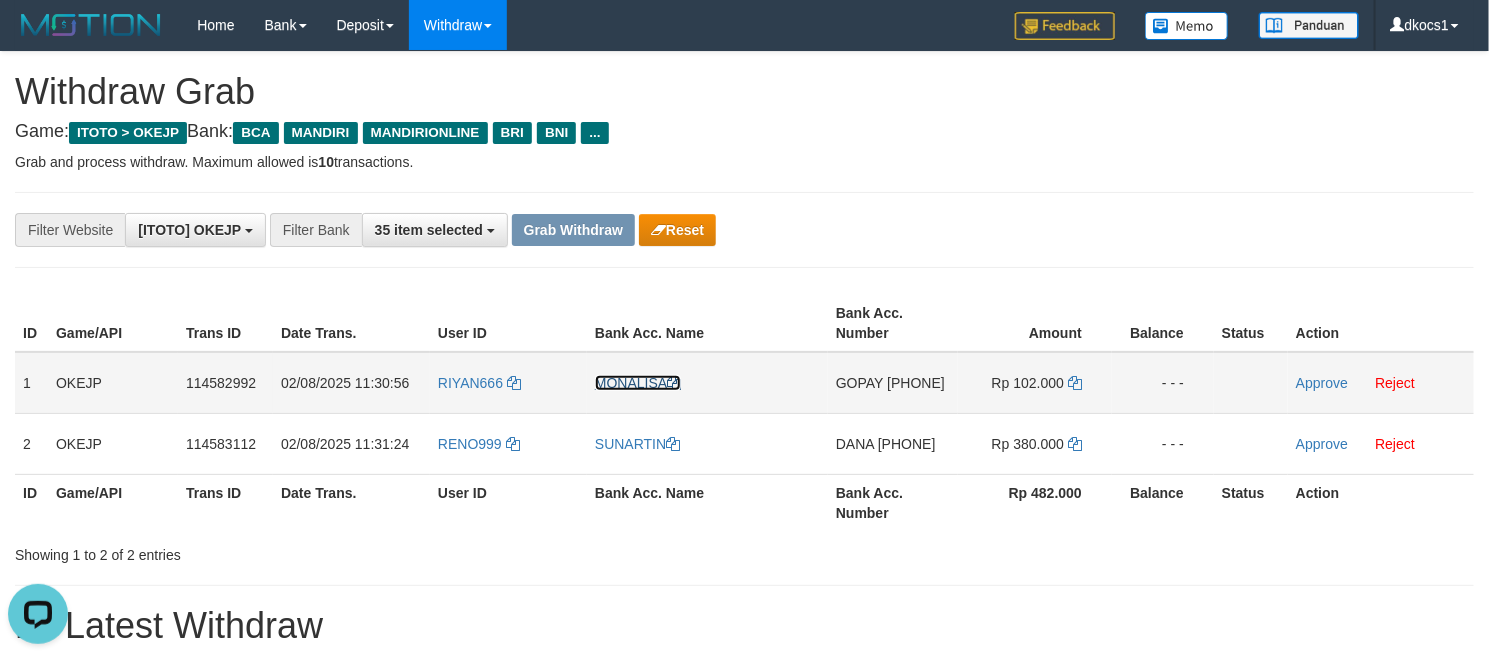 click on "MONALISA" at bounding box center [638, 383] 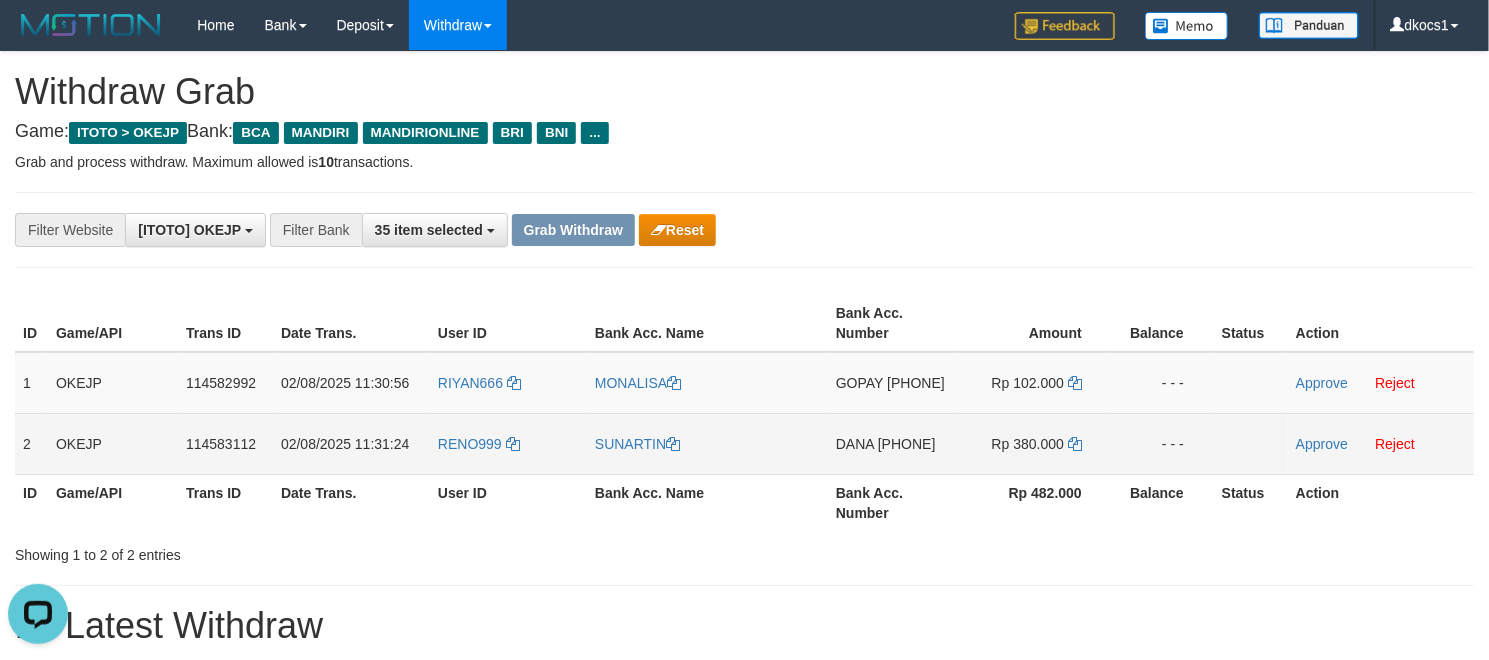 click on "RENO999" at bounding box center (508, 443) 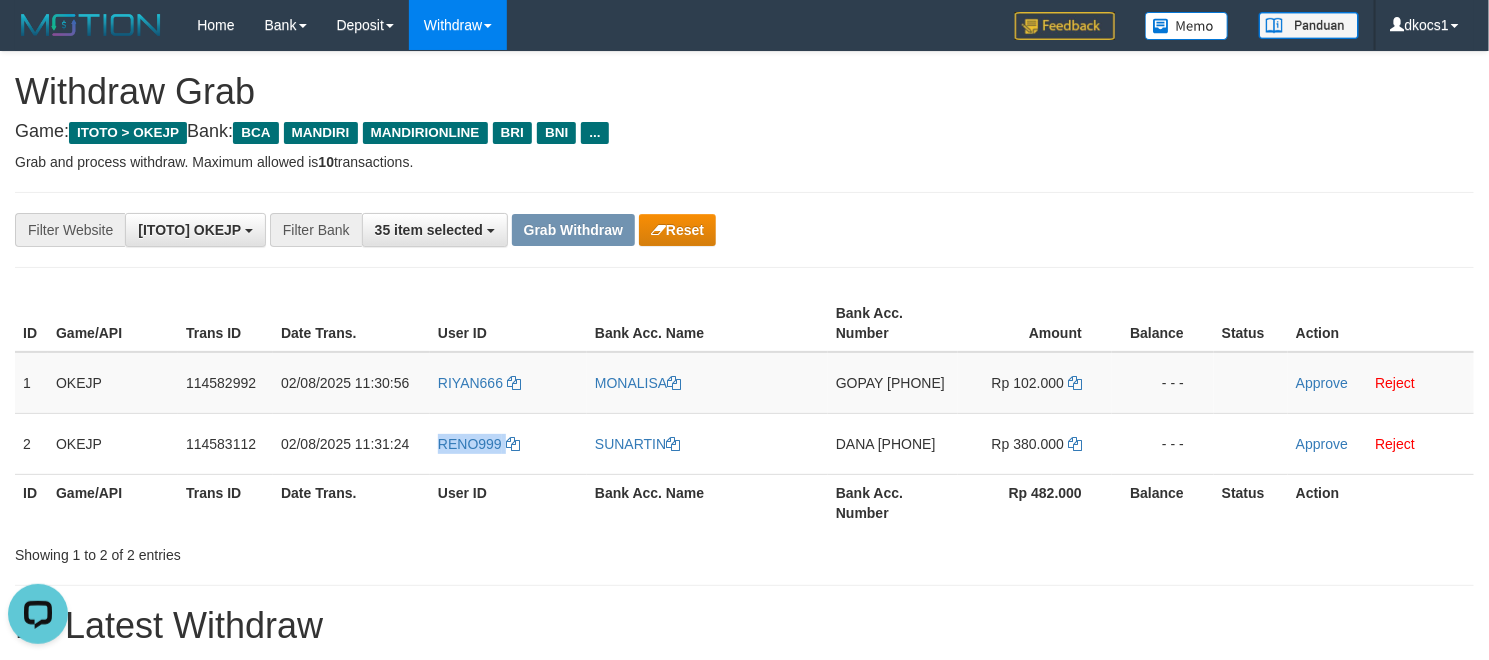 drag, startPoint x: 441, startPoint y: 483, endPoint x: 94, endPoint y: 541, distance: 351.81387 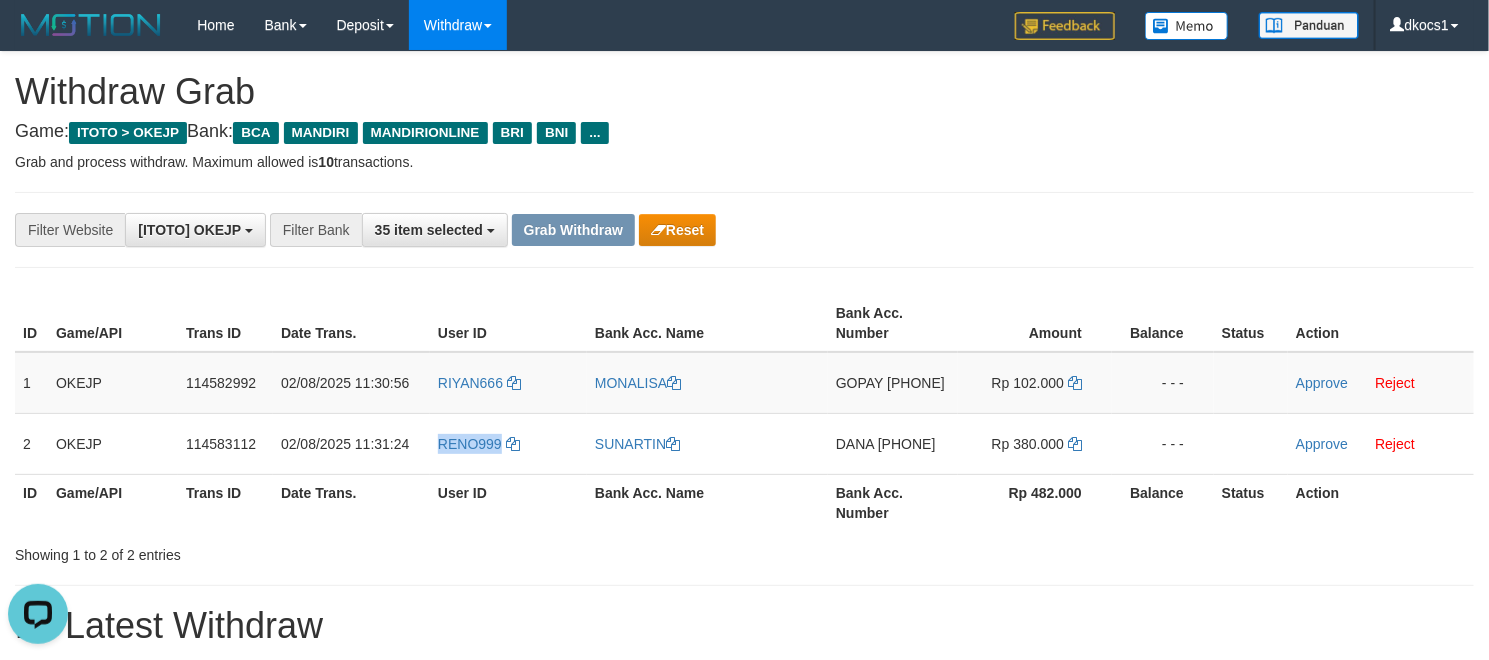 copy on "RENO999" 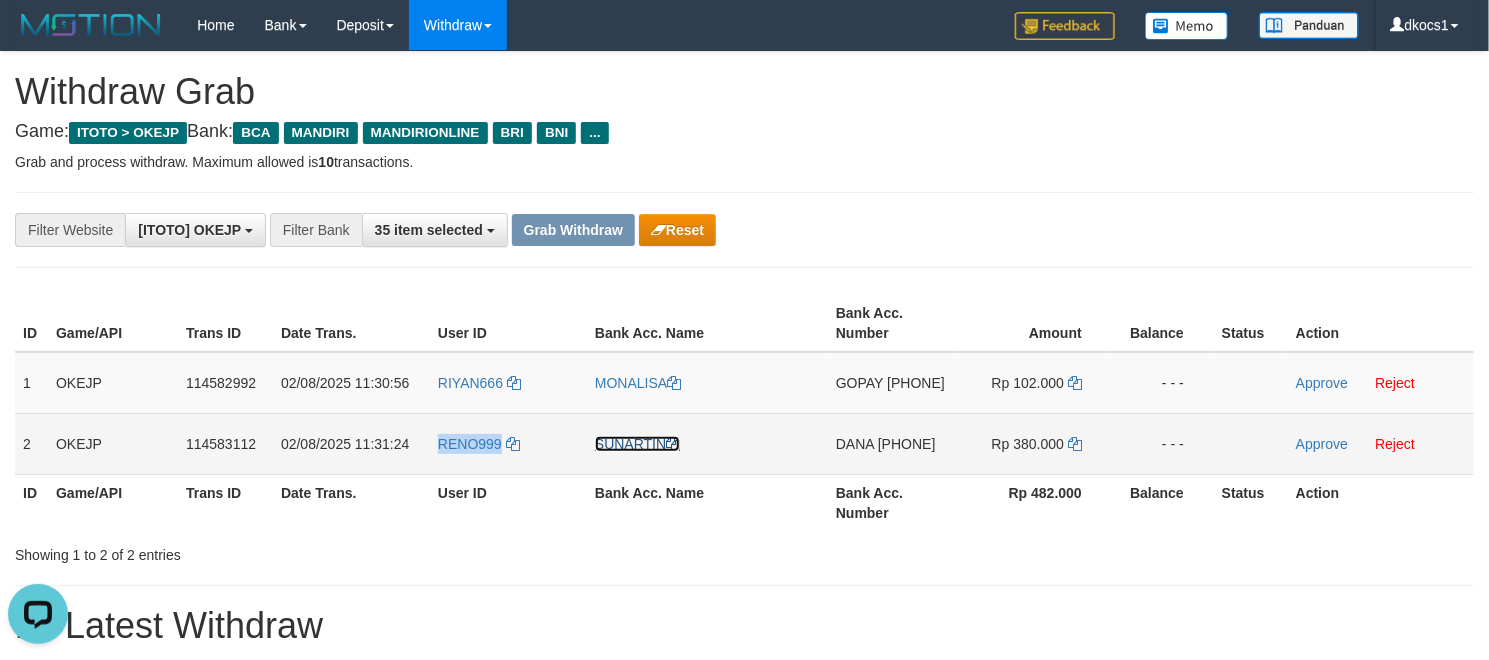 click on "SUNARTIN" at bounding box center [637, 444] 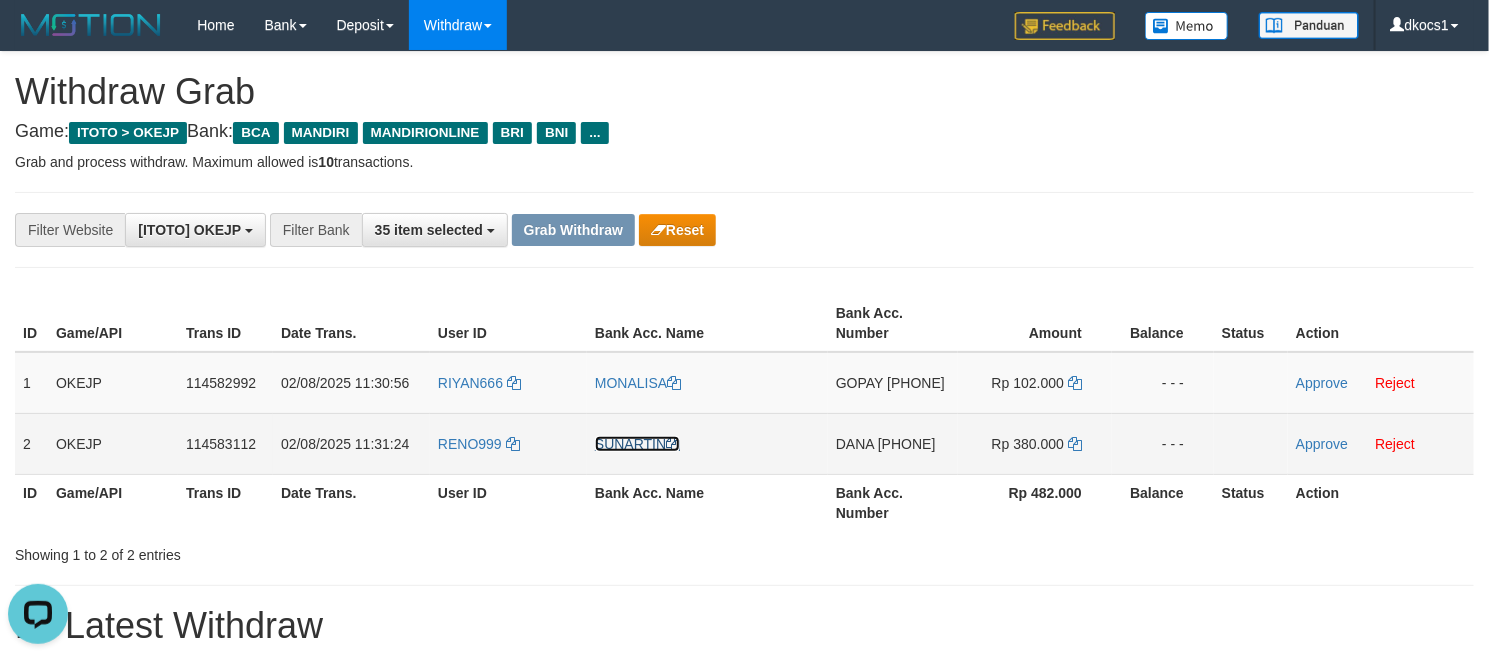 click on "SUNARTIN" at bounding box center [637, 444] 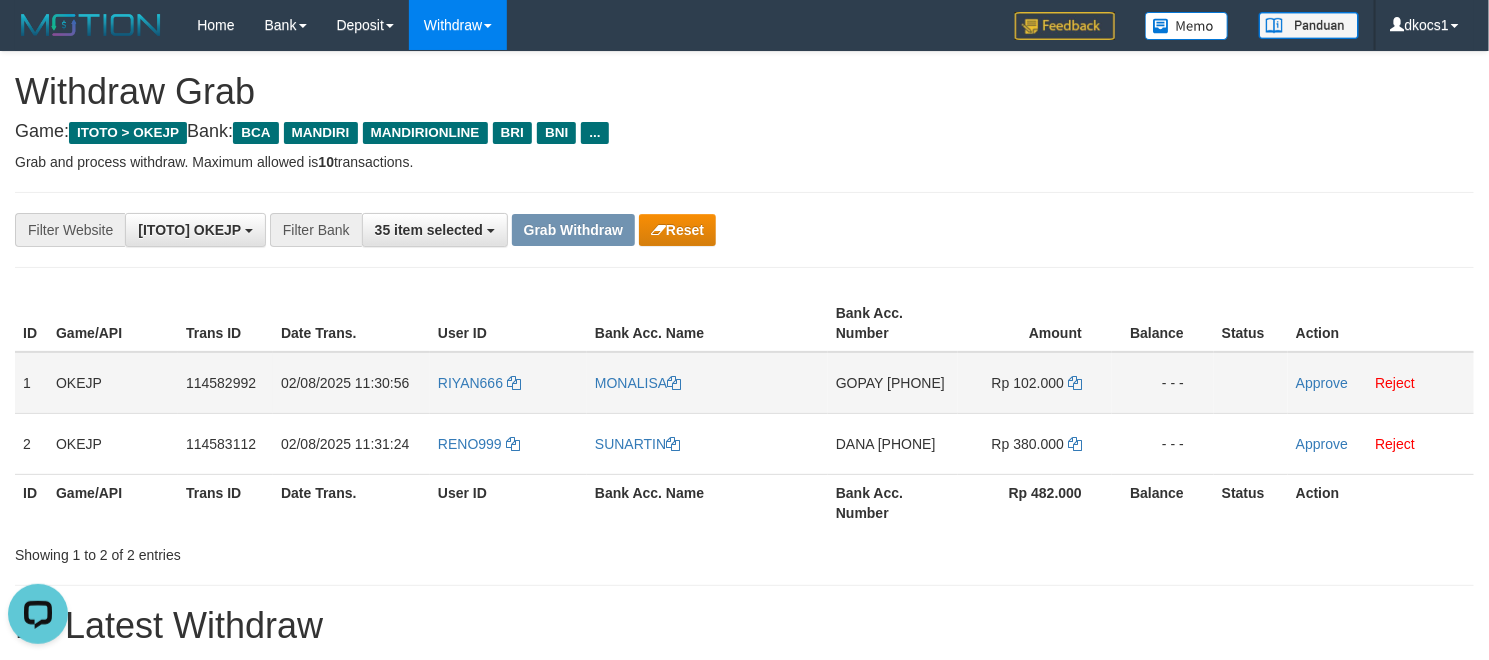click on "GOPAY
085126751667" at bounding box center [893, 383] 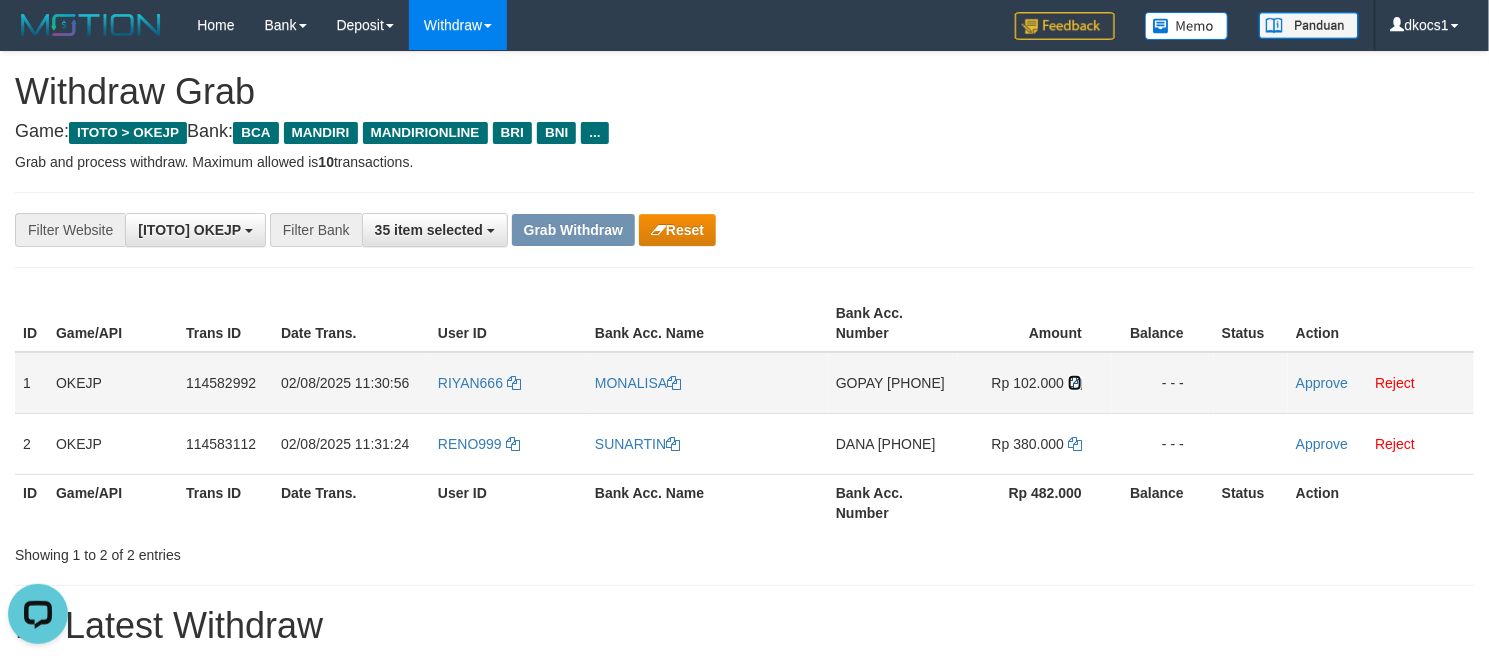 click at bounding box center [1075, 383] 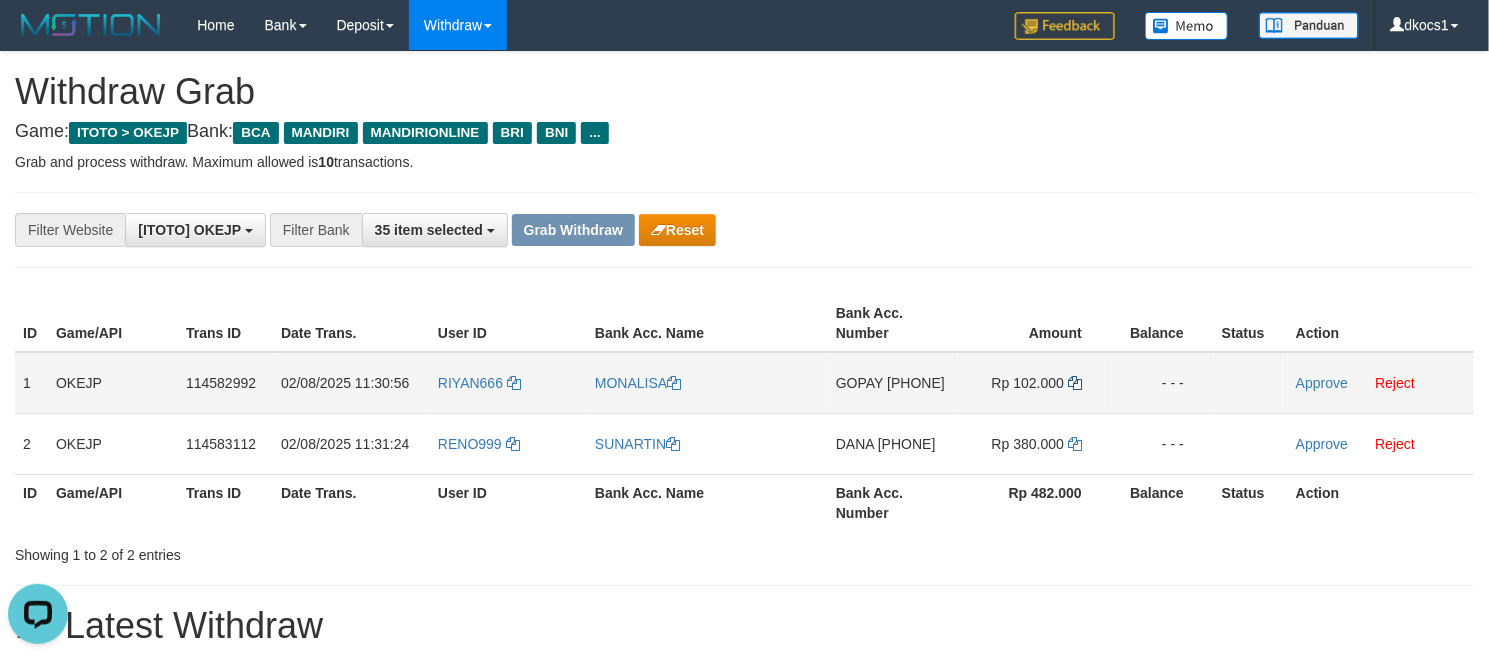 copy on "[PHONE]" 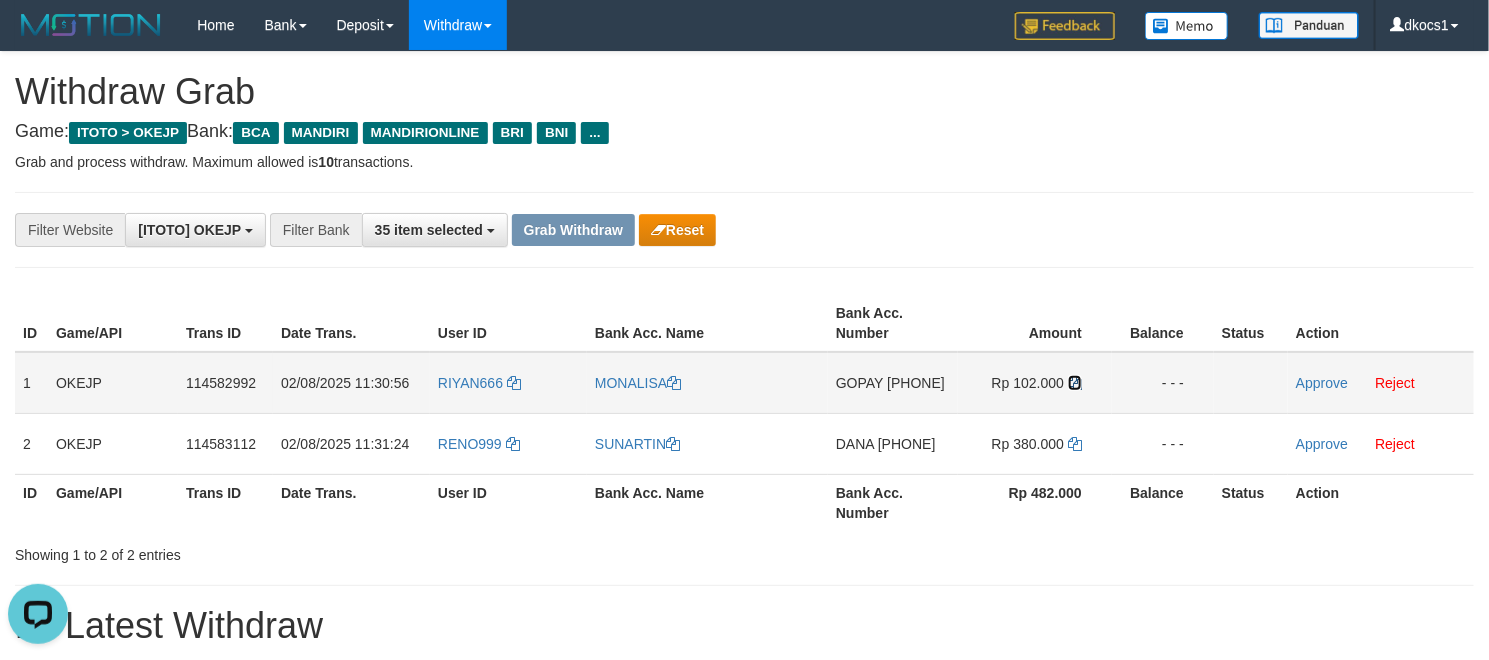 click at bounding box center (1075, 383) 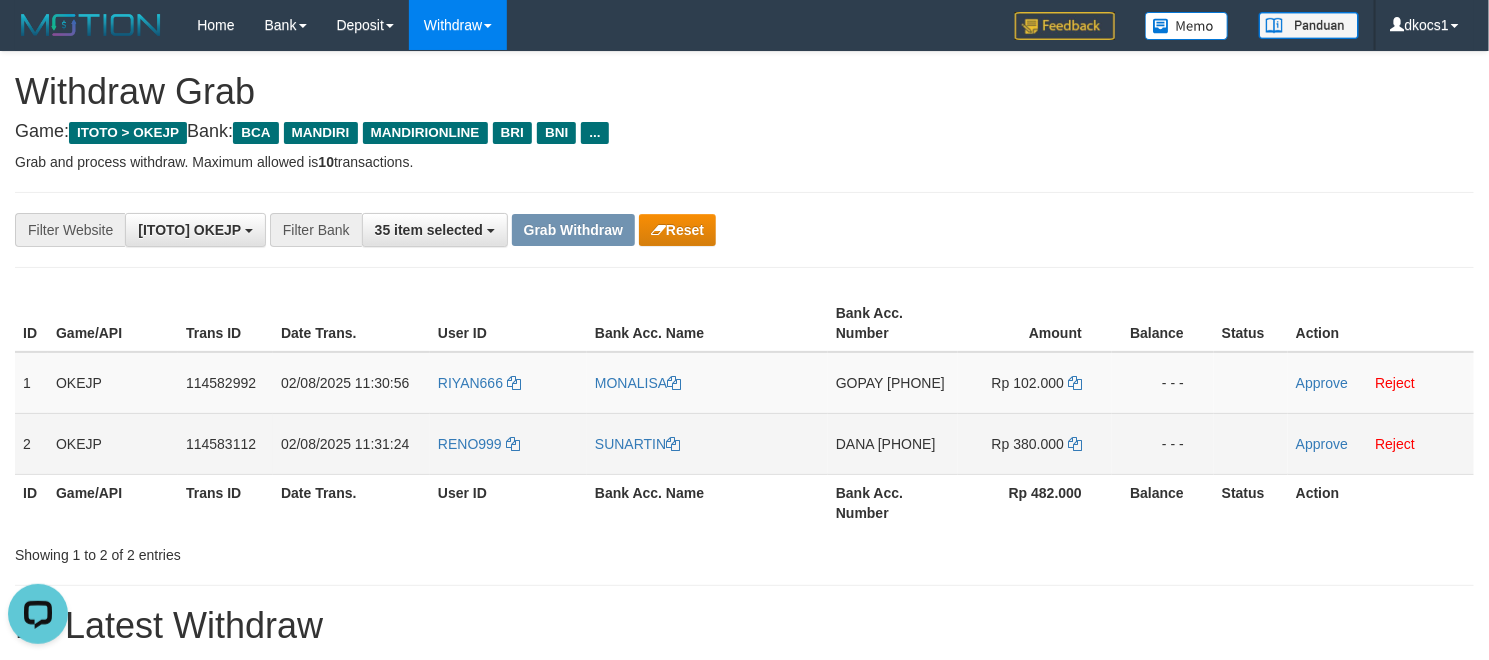 click on "DANA
087754953308" at bounding box center (893, 443) 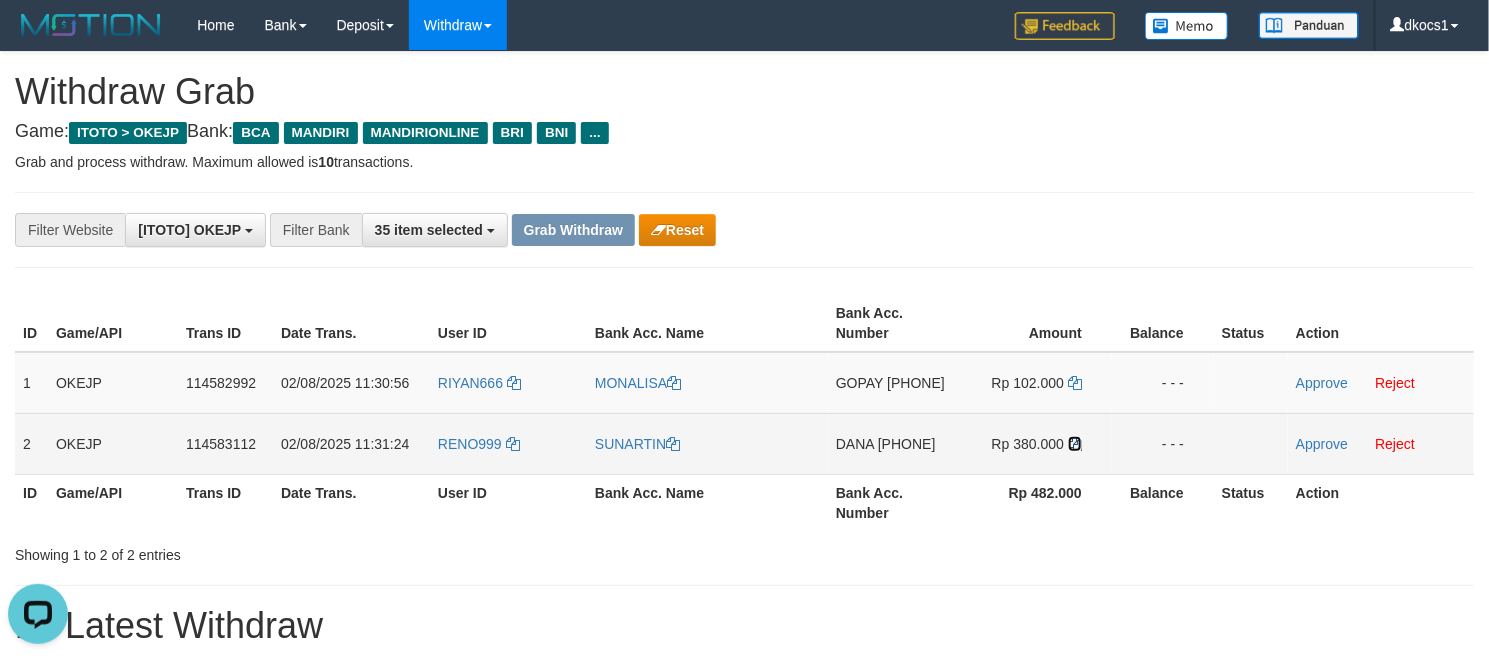 click at bounding box center (1075, 444) 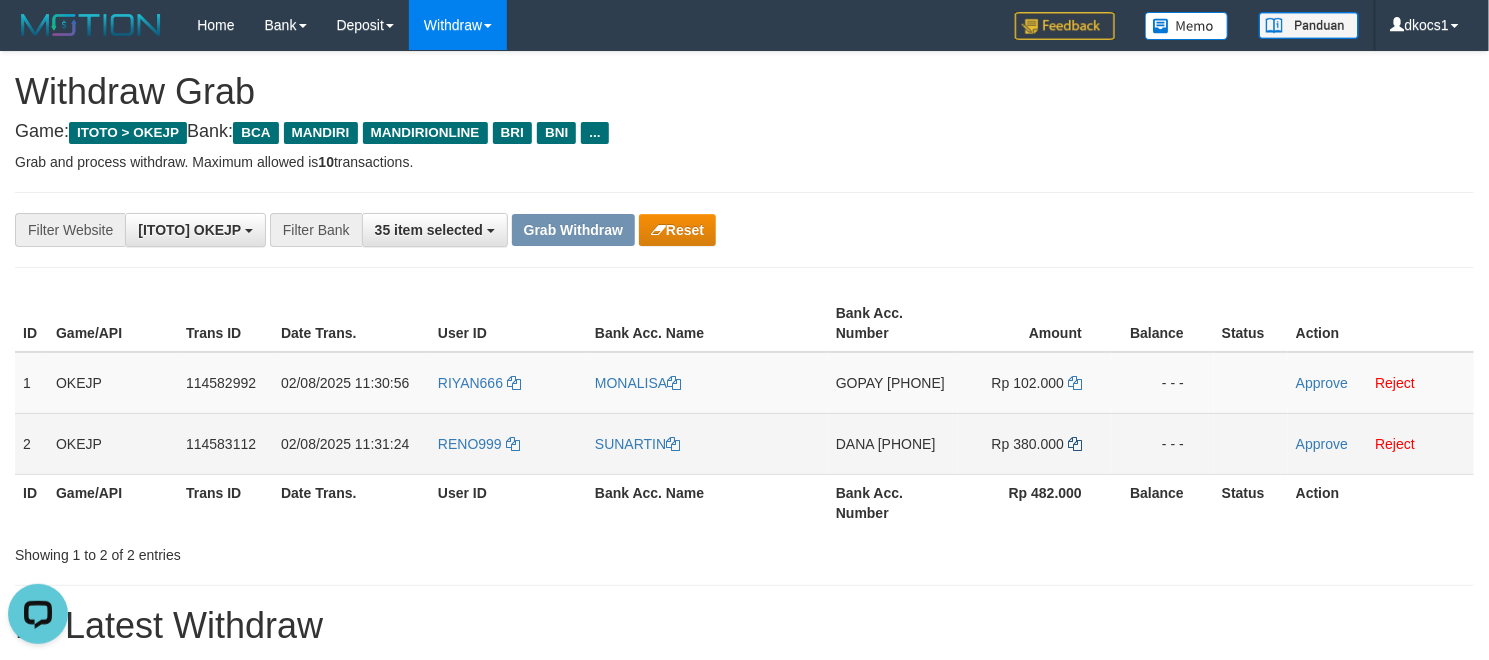 copy on "[PHONE]" 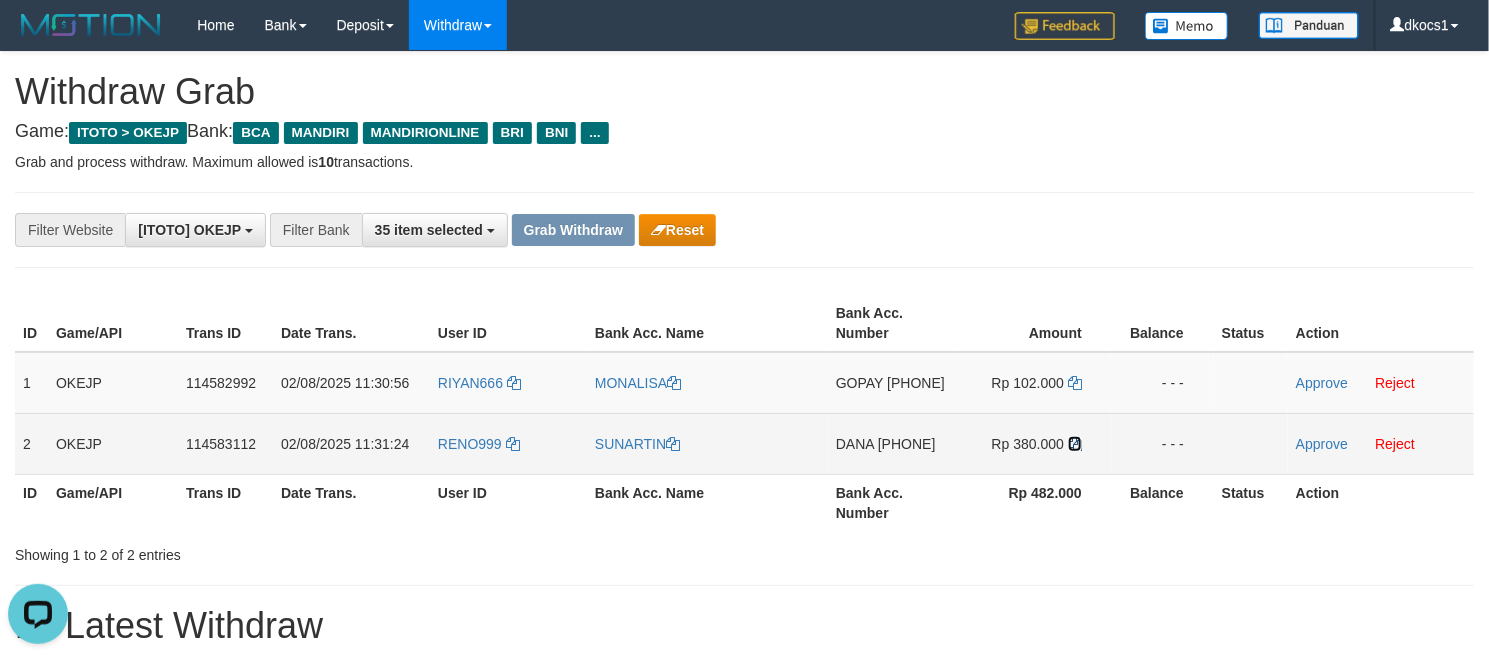 click at bounding box center (1075, 444) 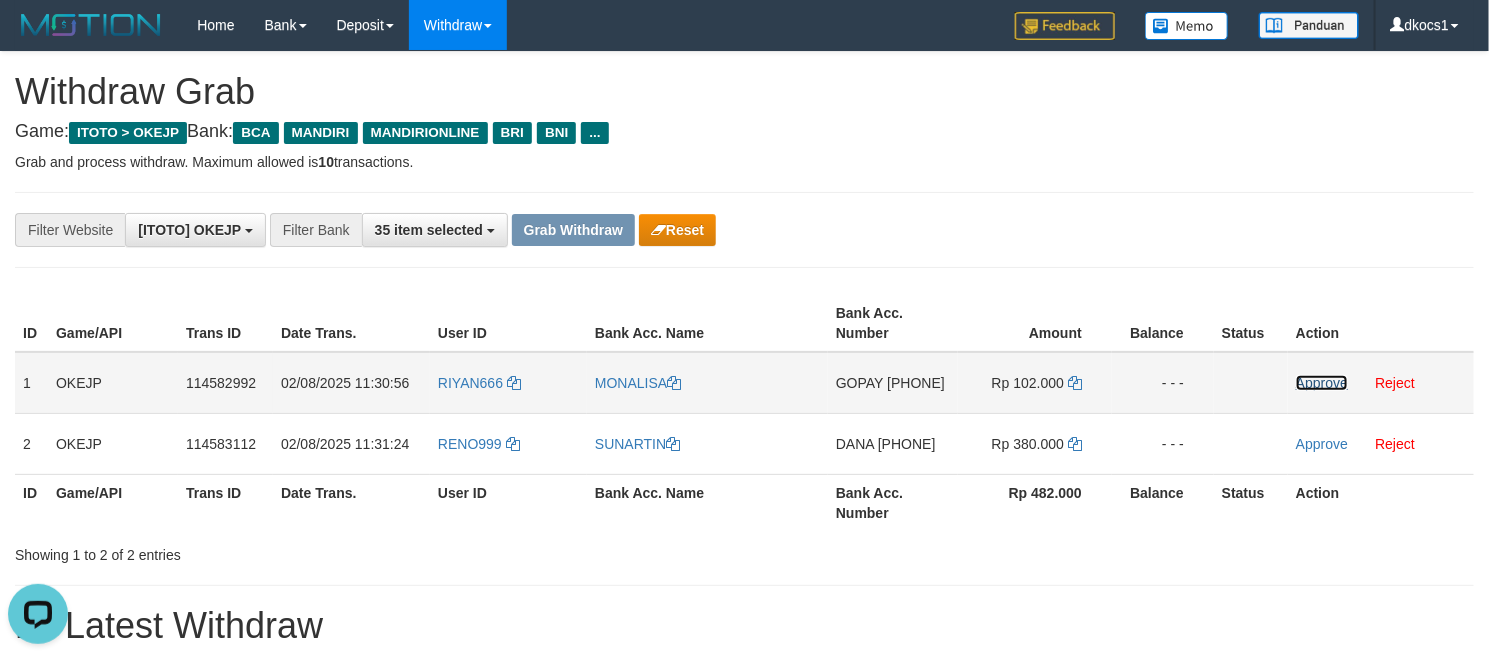 click on "Approve" at bounding box center [1322, 383] 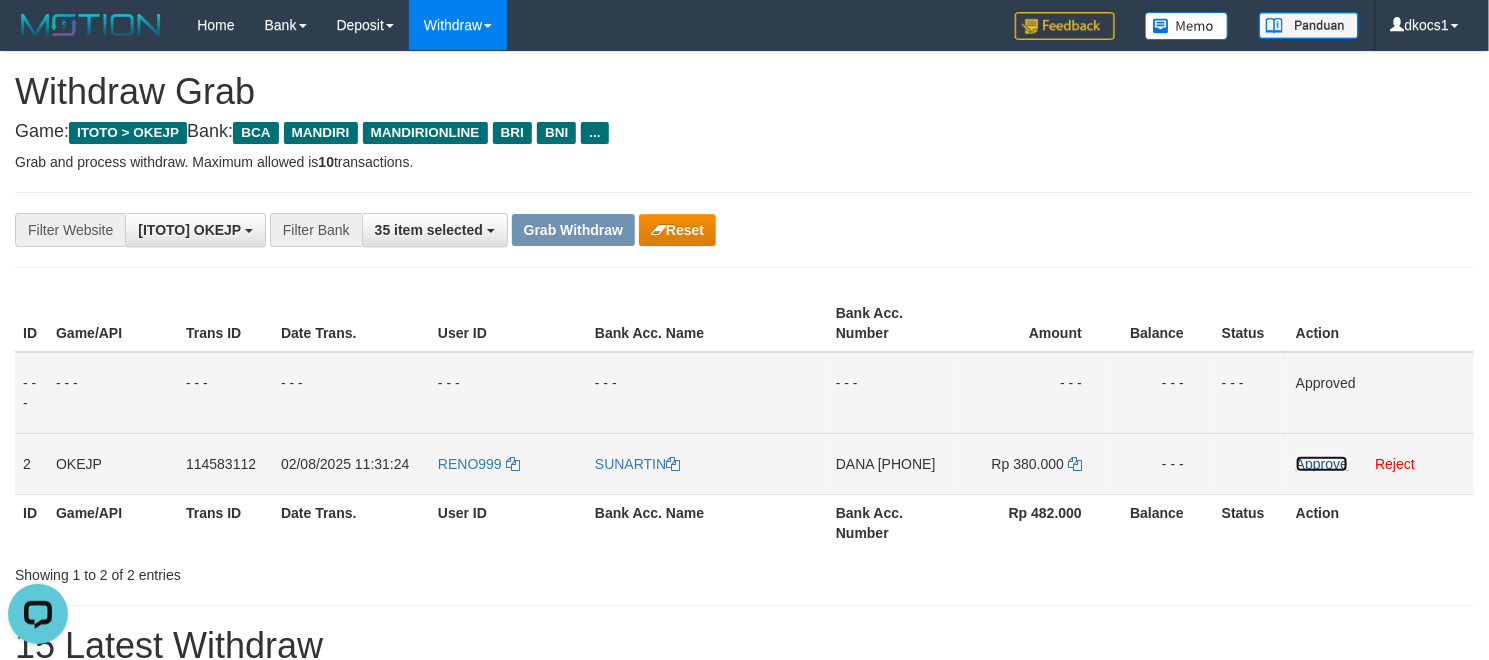 click on "Approve" at bounding box center (1322, 464) 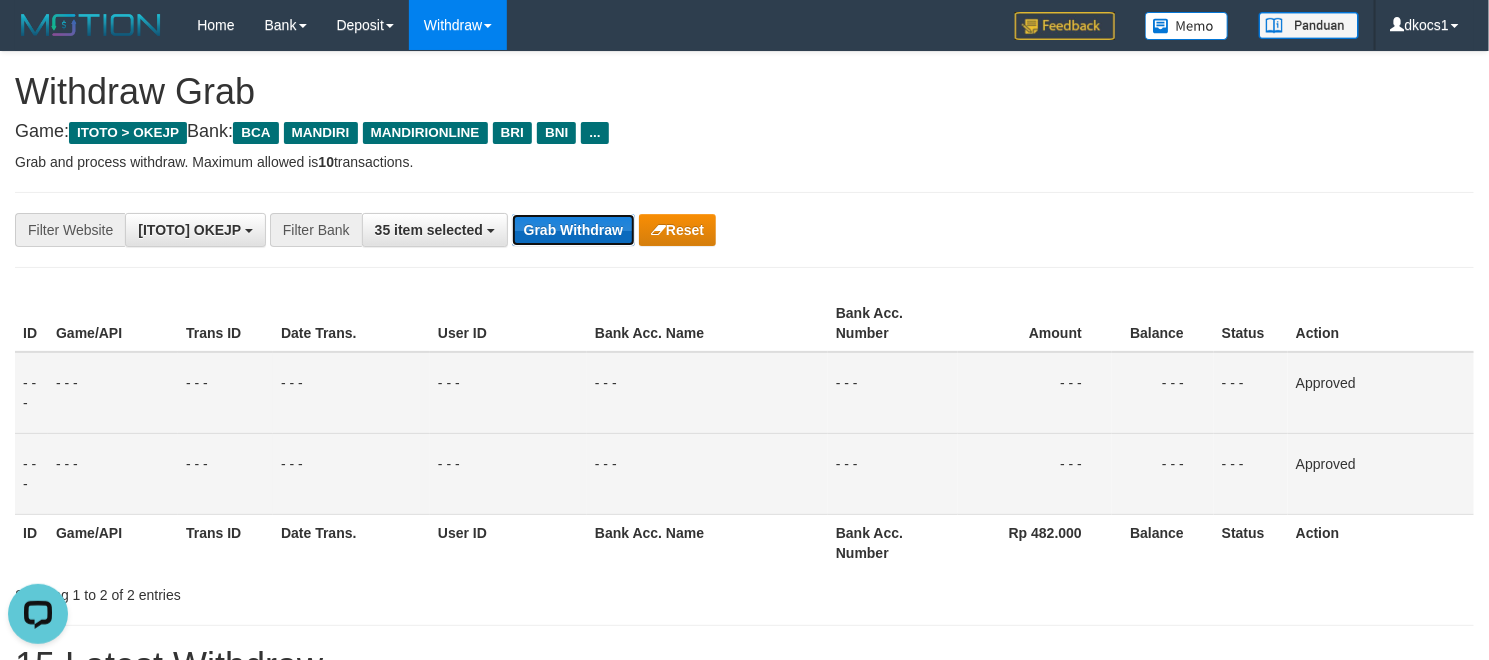 click on "Grab Withdraw" at bounding box center (573, 230) 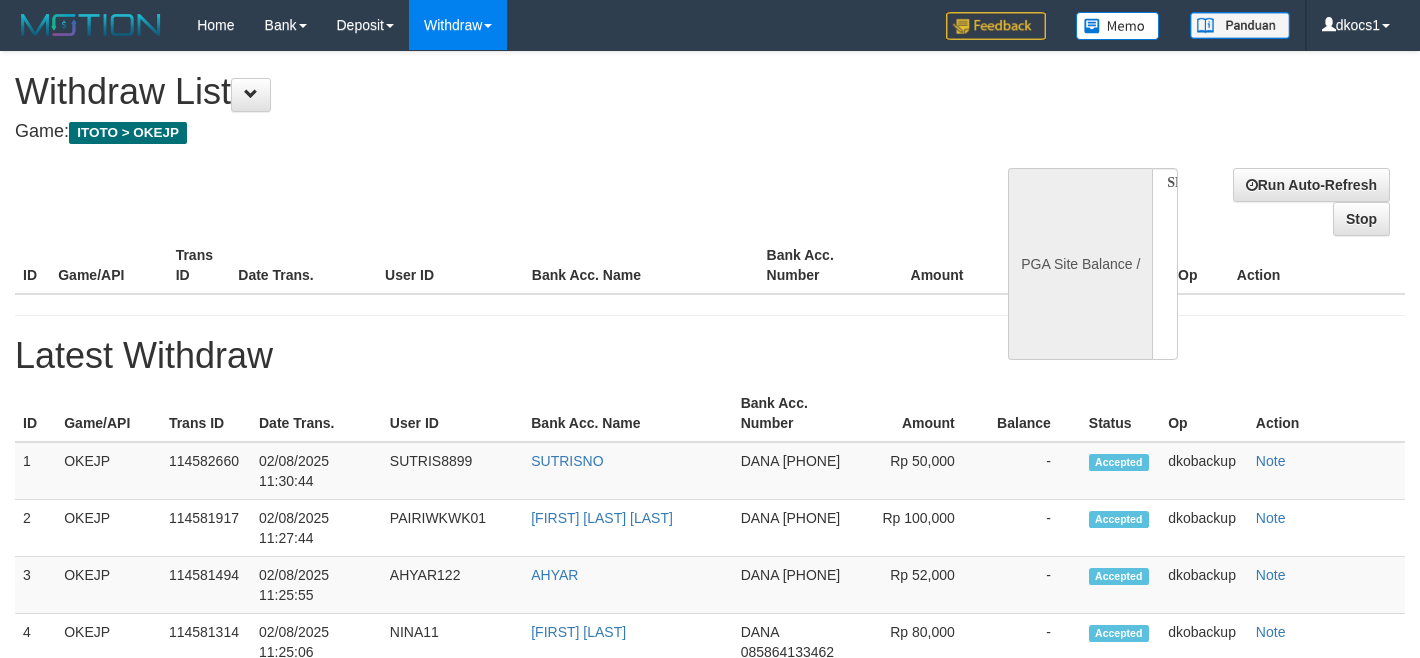 select 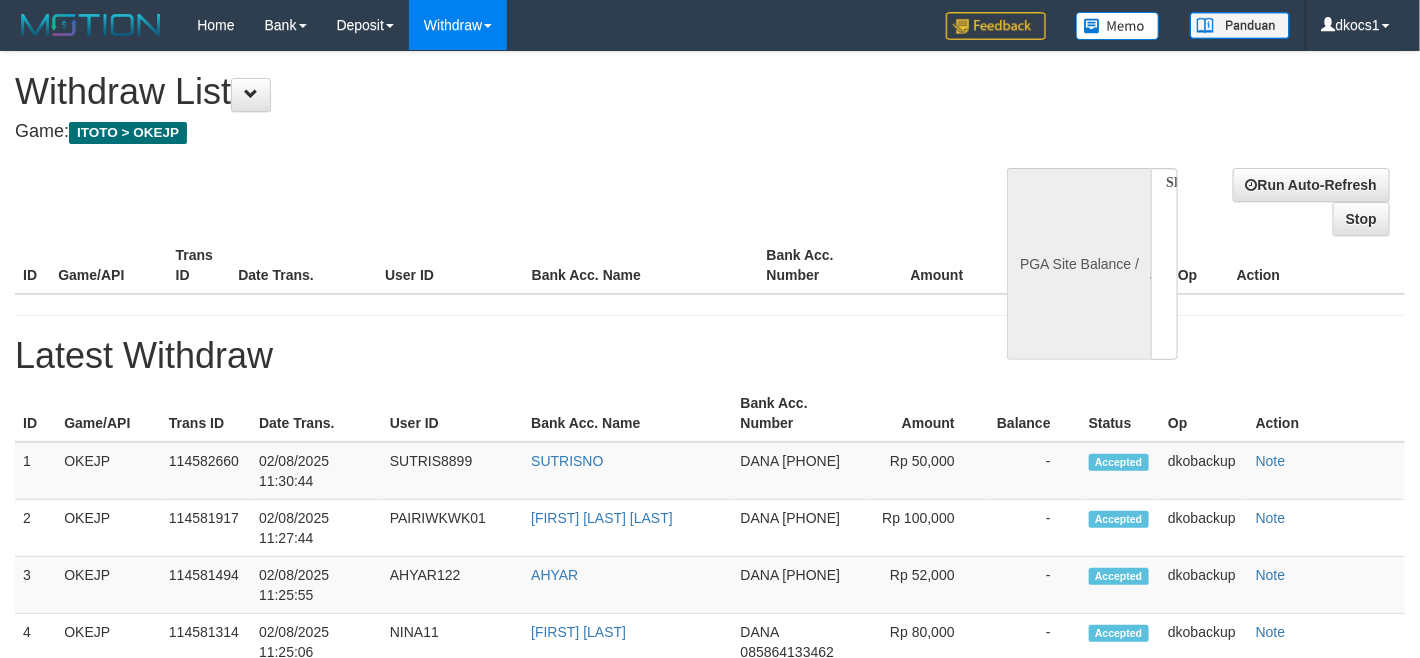 select on "**" 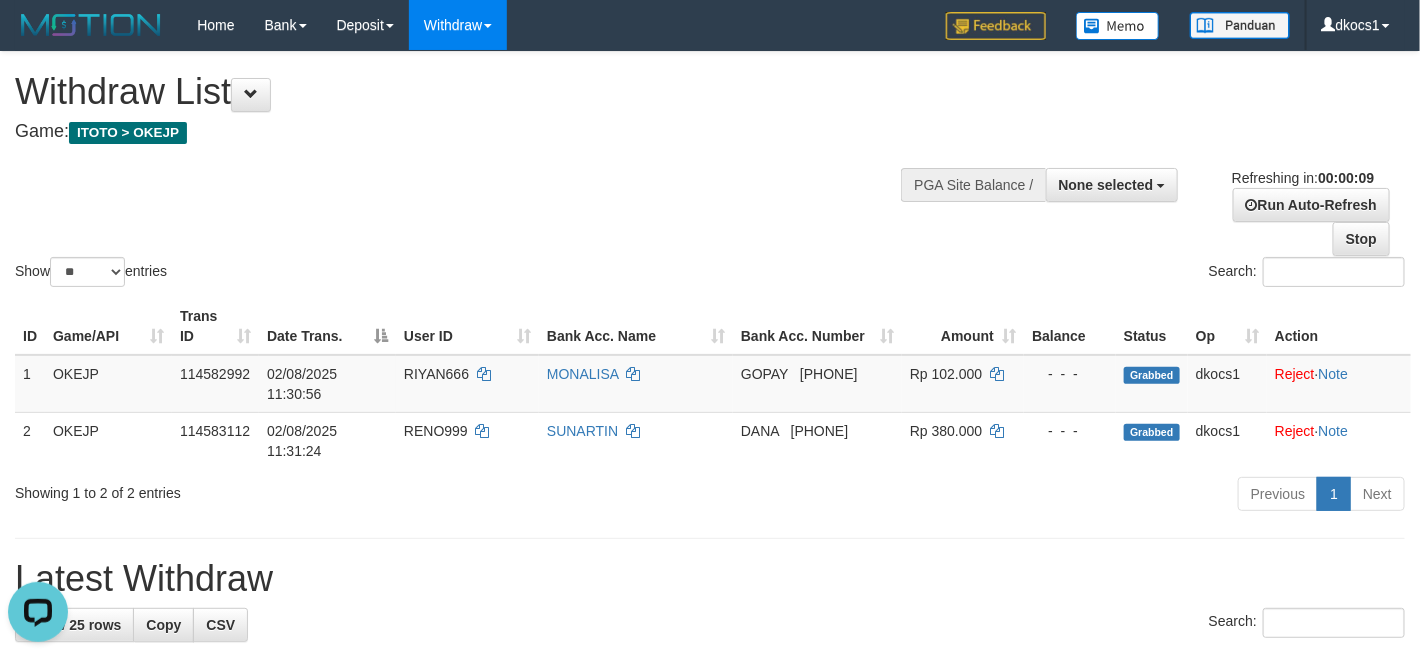 scroll, scrollTop: 0, scrollLeft: 0, axis: both 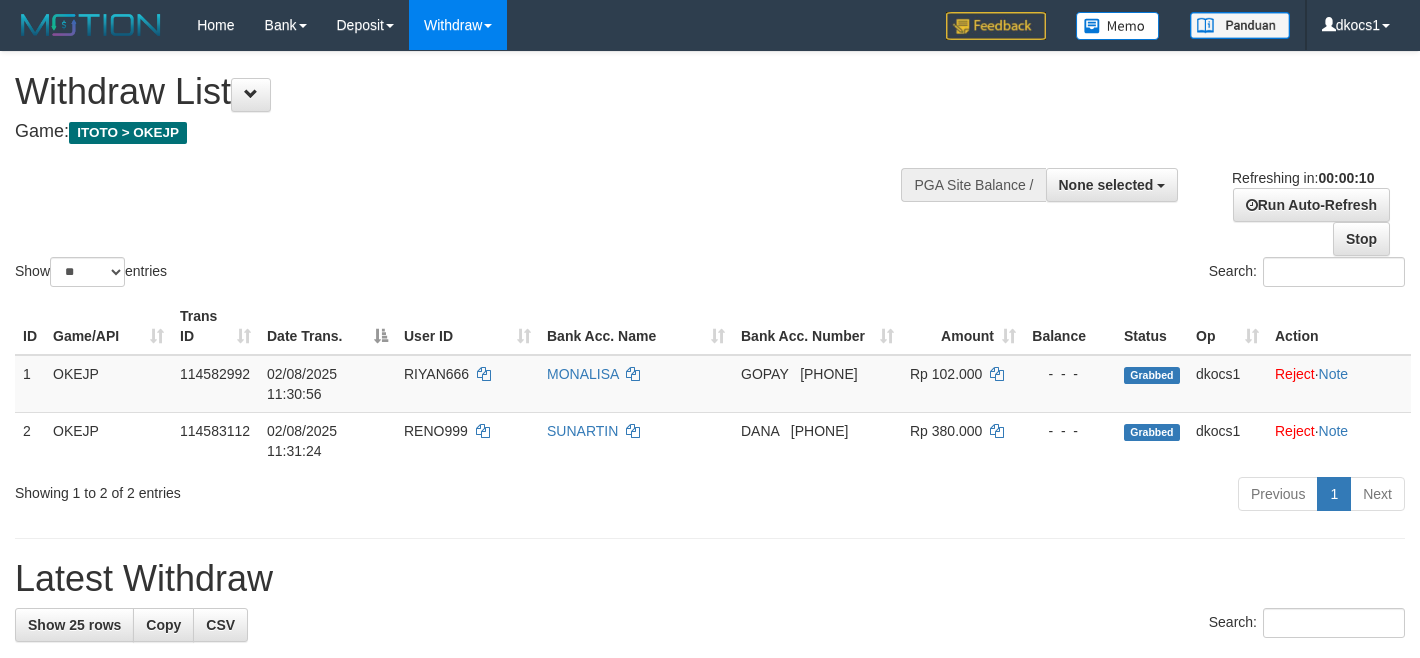 select 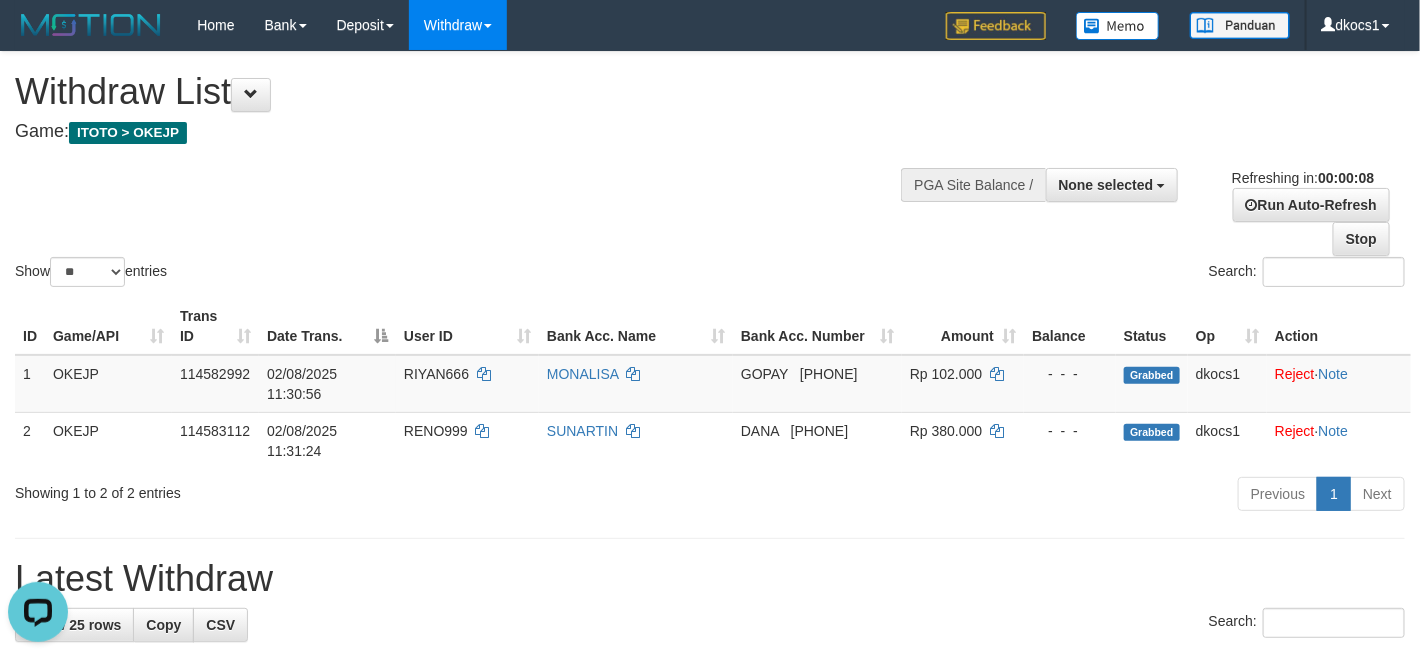 scroll, scrollTop: 0, scrollLeft: 0, axis: both 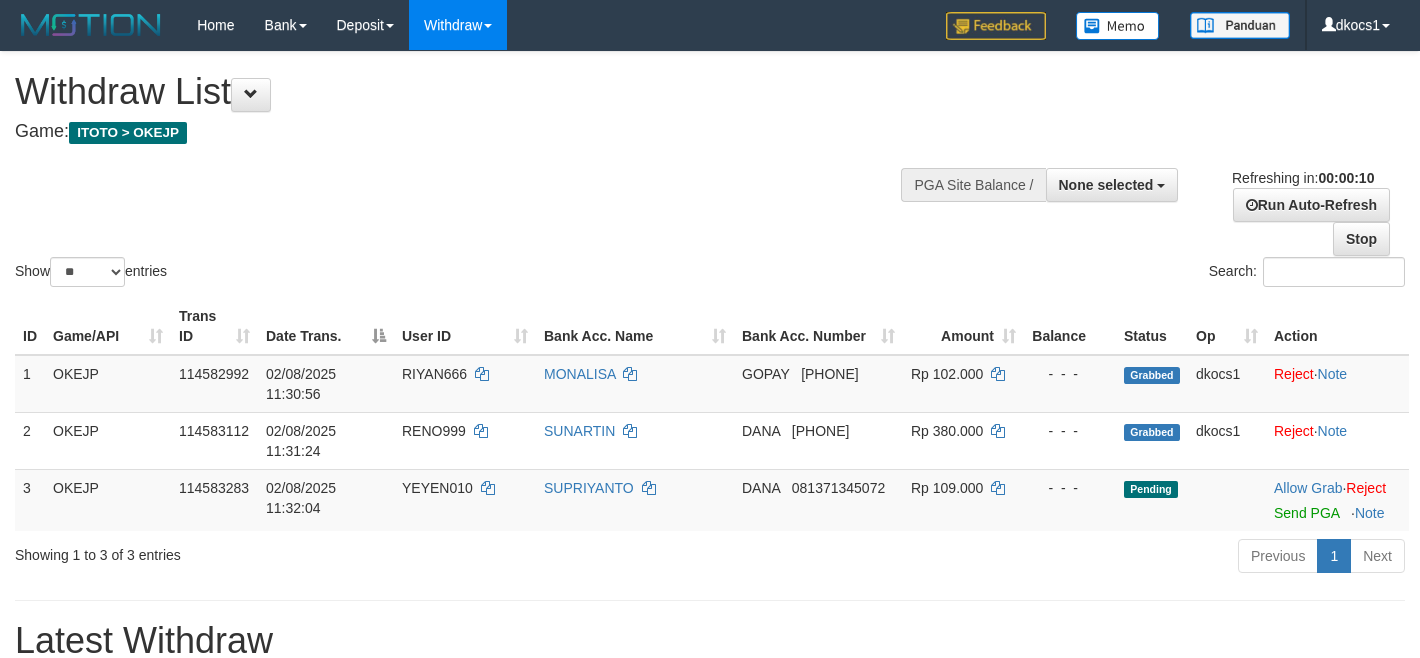 select 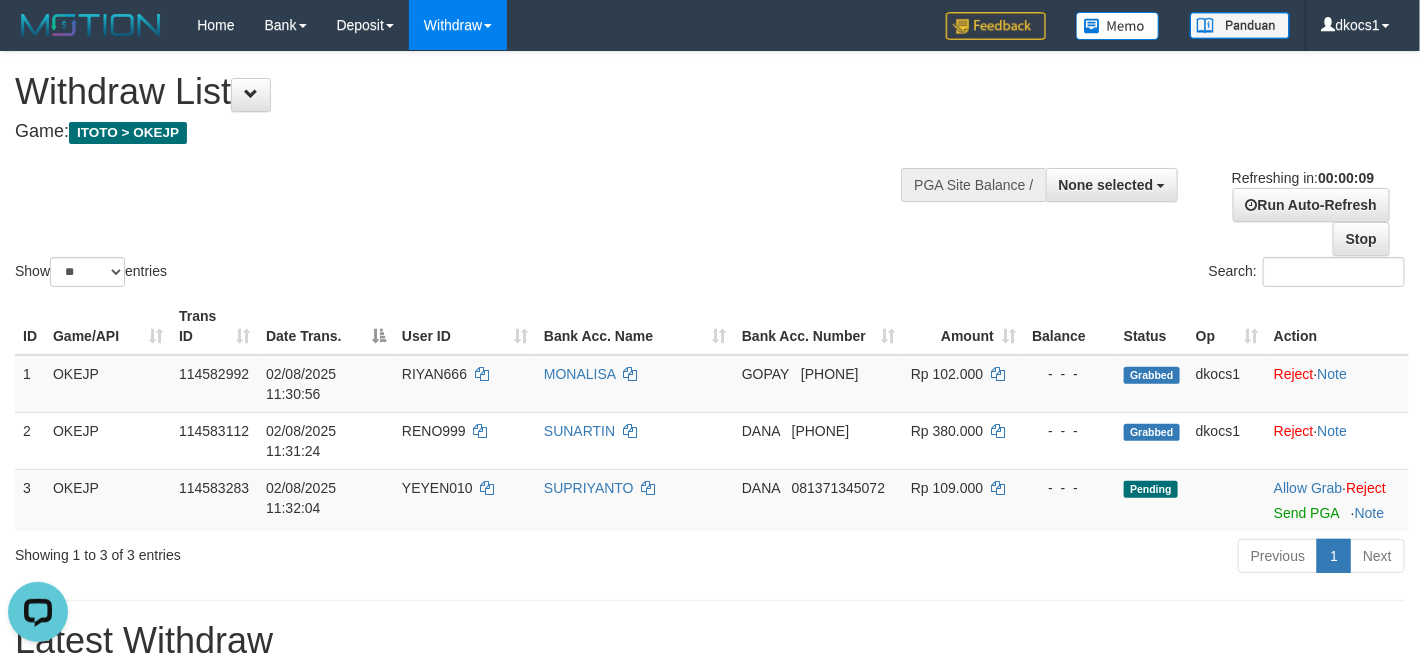 scroll, scrollTop: 0, scrollLeft: 0, axis: both 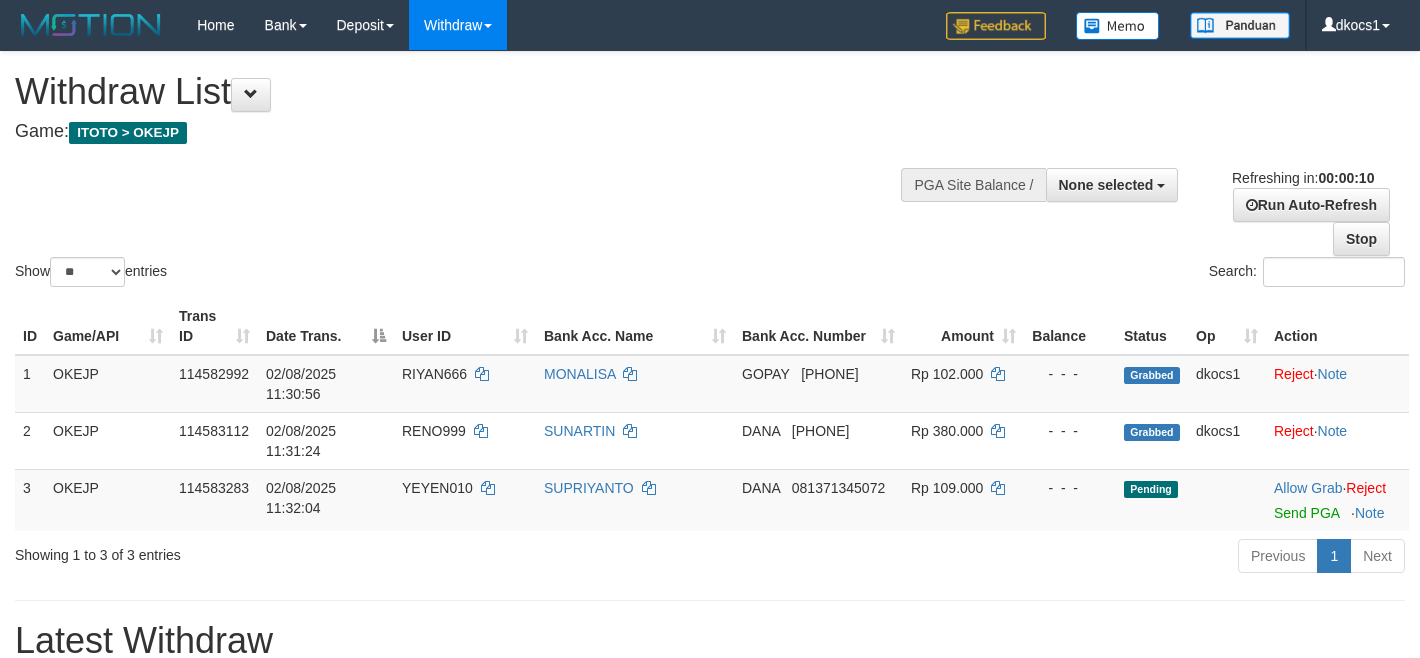 select 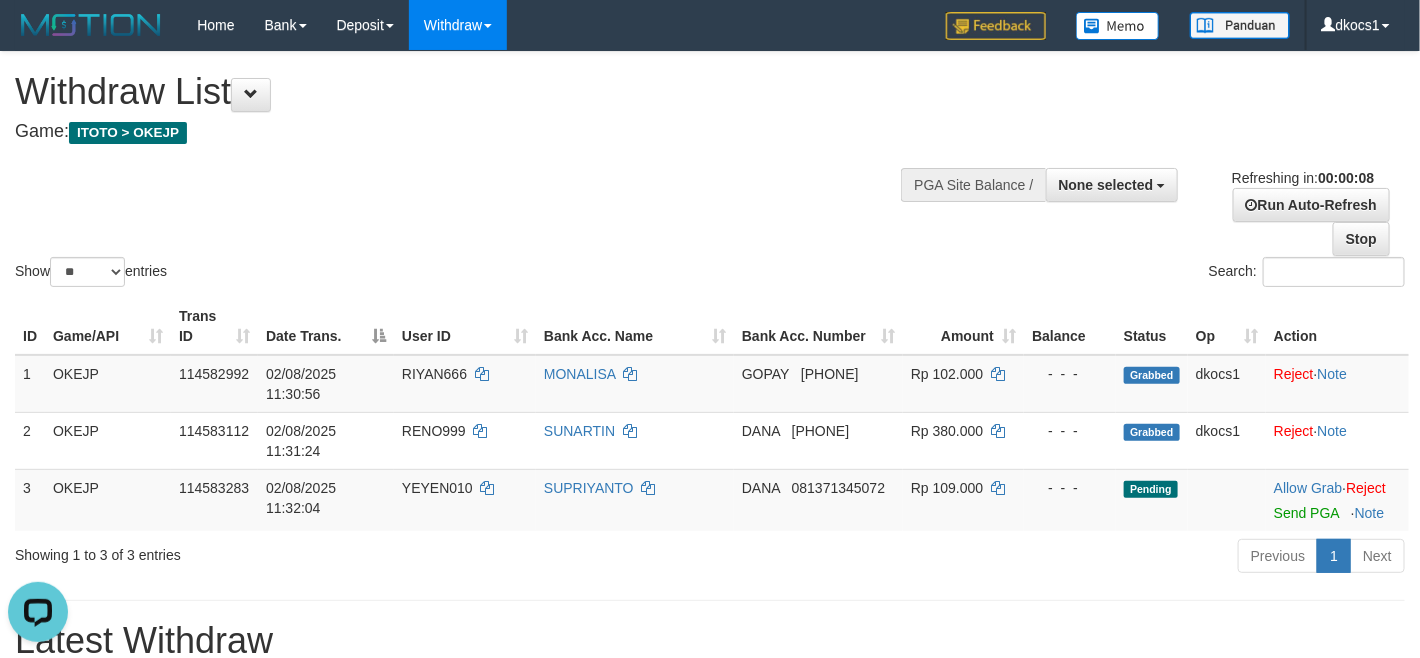 scroll, scrollTop: 0, scrollLeft: 0, axis: both 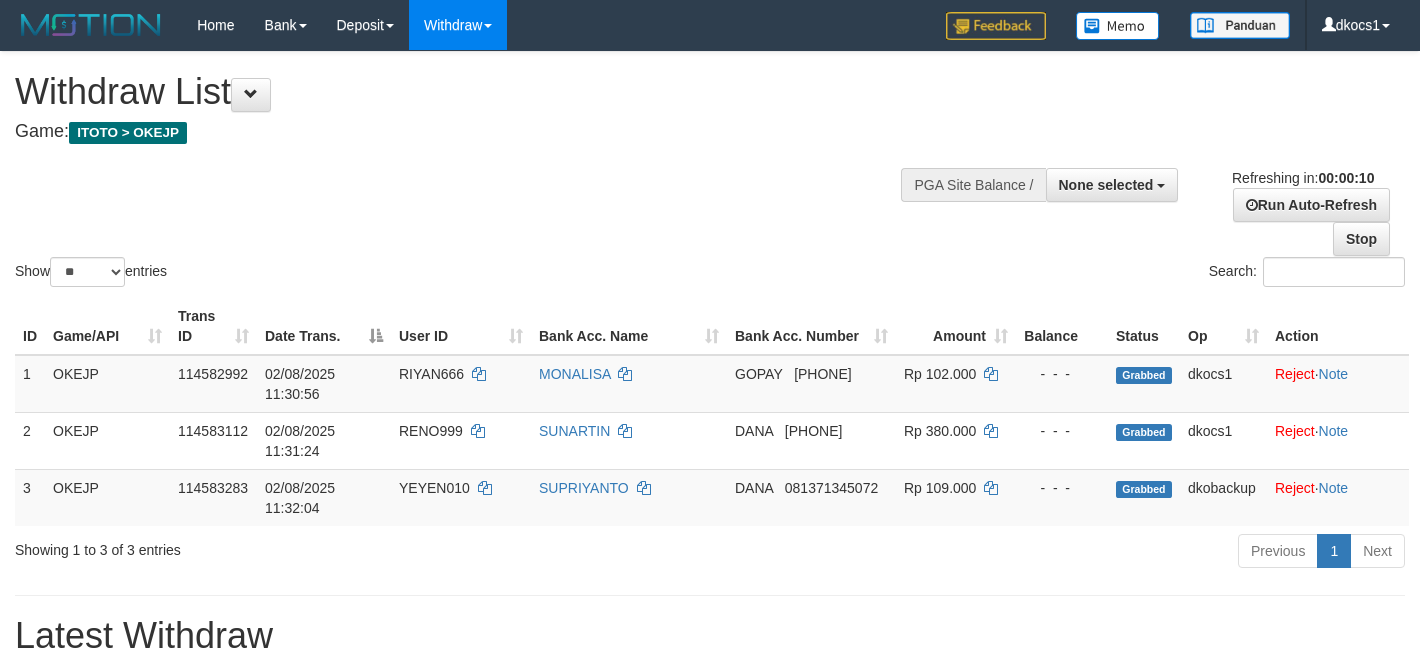 select 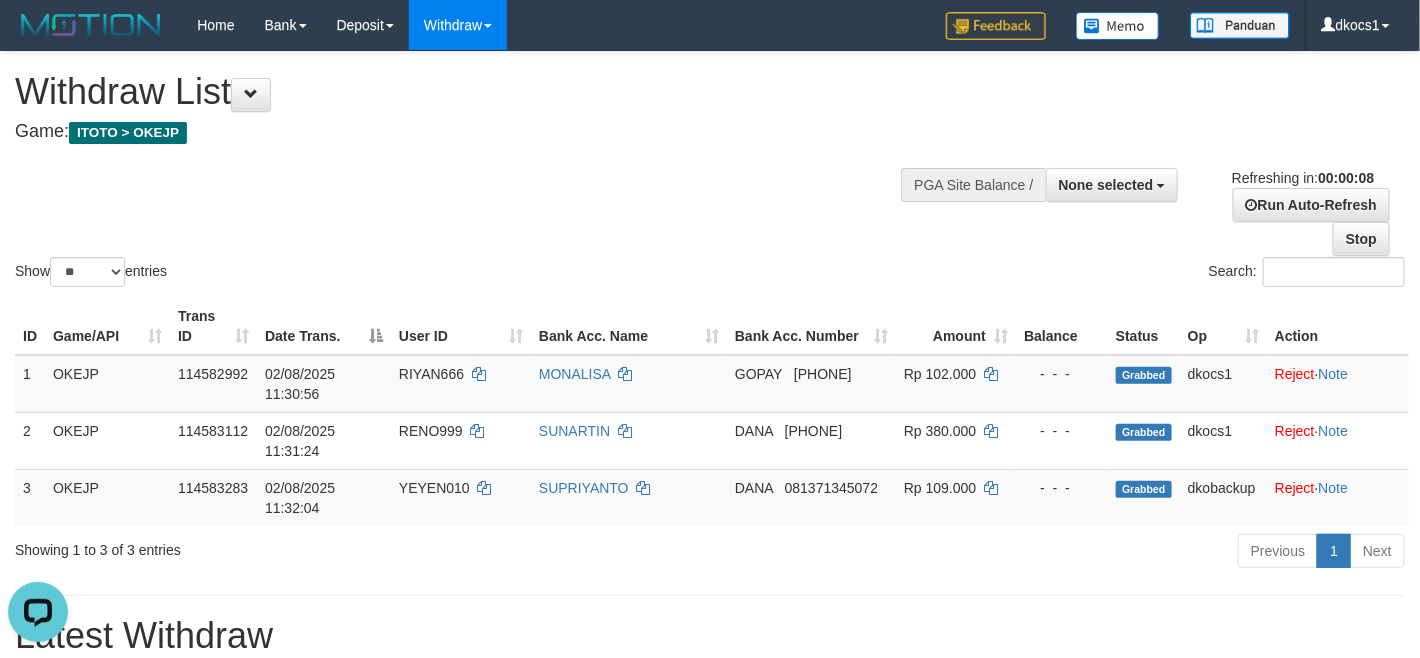scroll, scrollTop: 0, scrollLeft: 0, axis: both 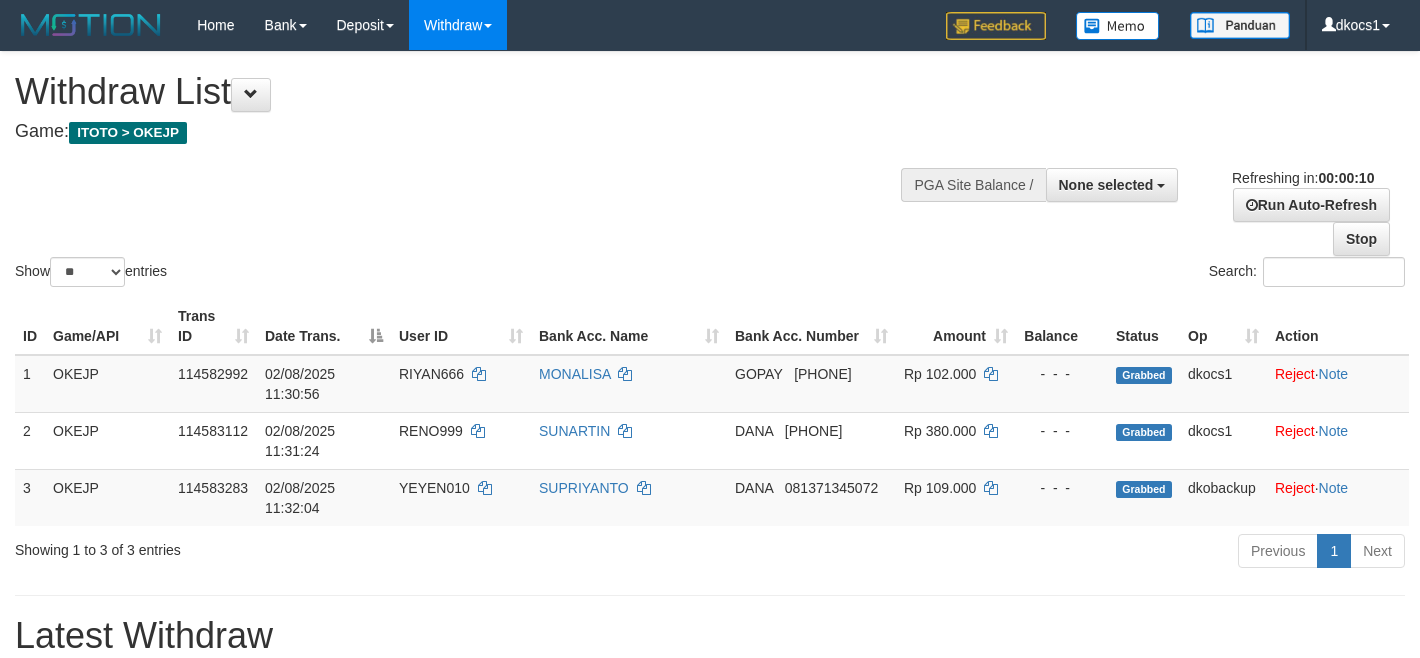 select 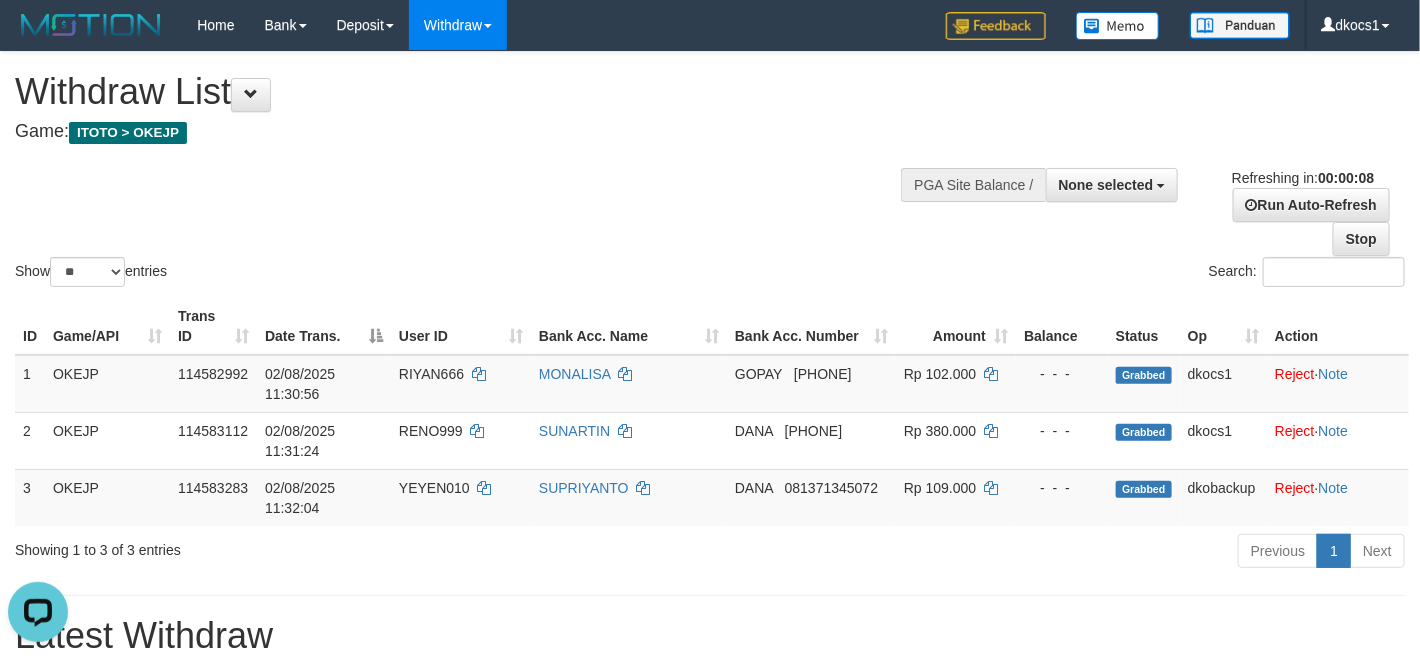 scroll, scrollTop: 0, scrollLeft: 0, axis: both 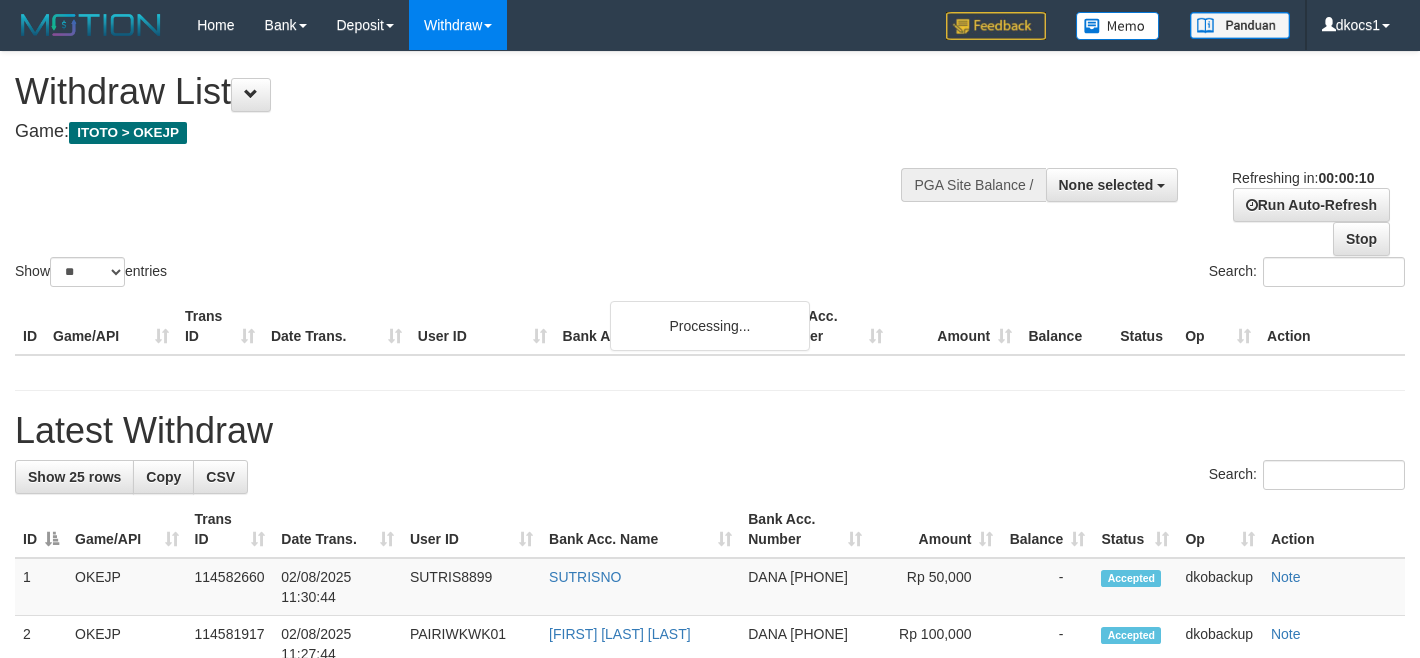 select 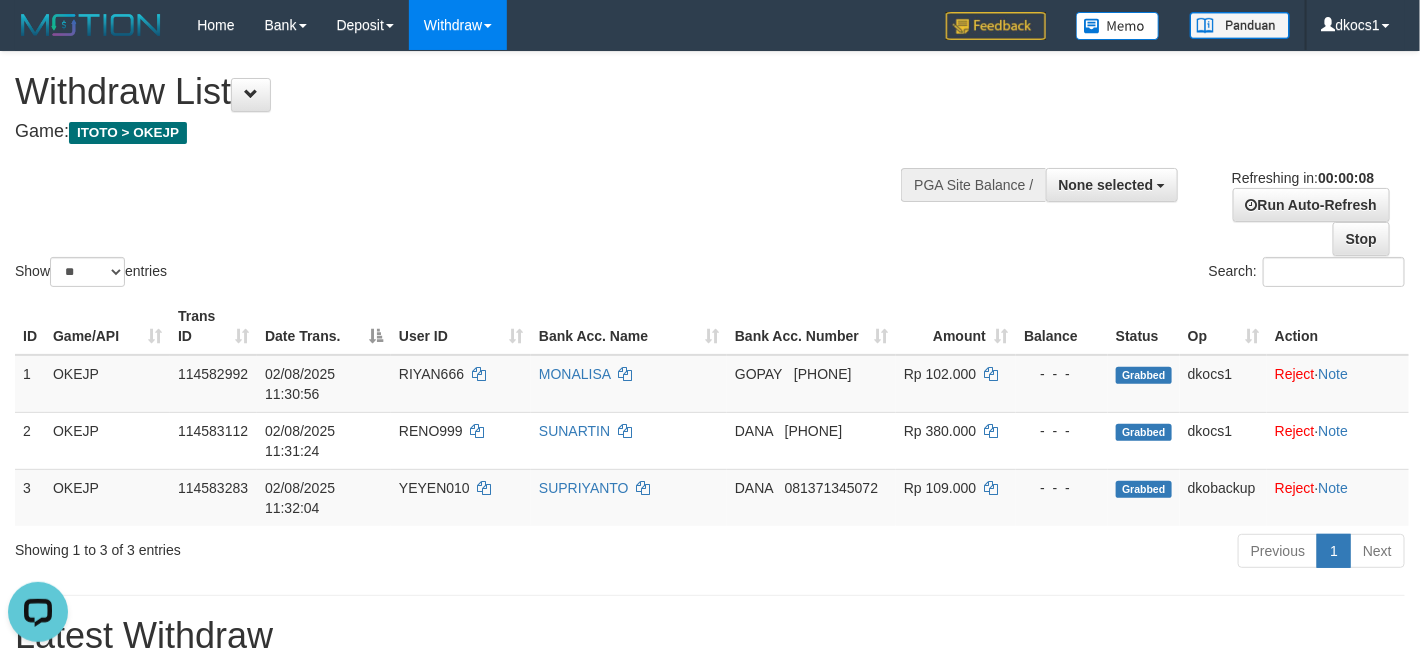 scroll, scrollTop: 0, scrollLeft: 0, axis: both 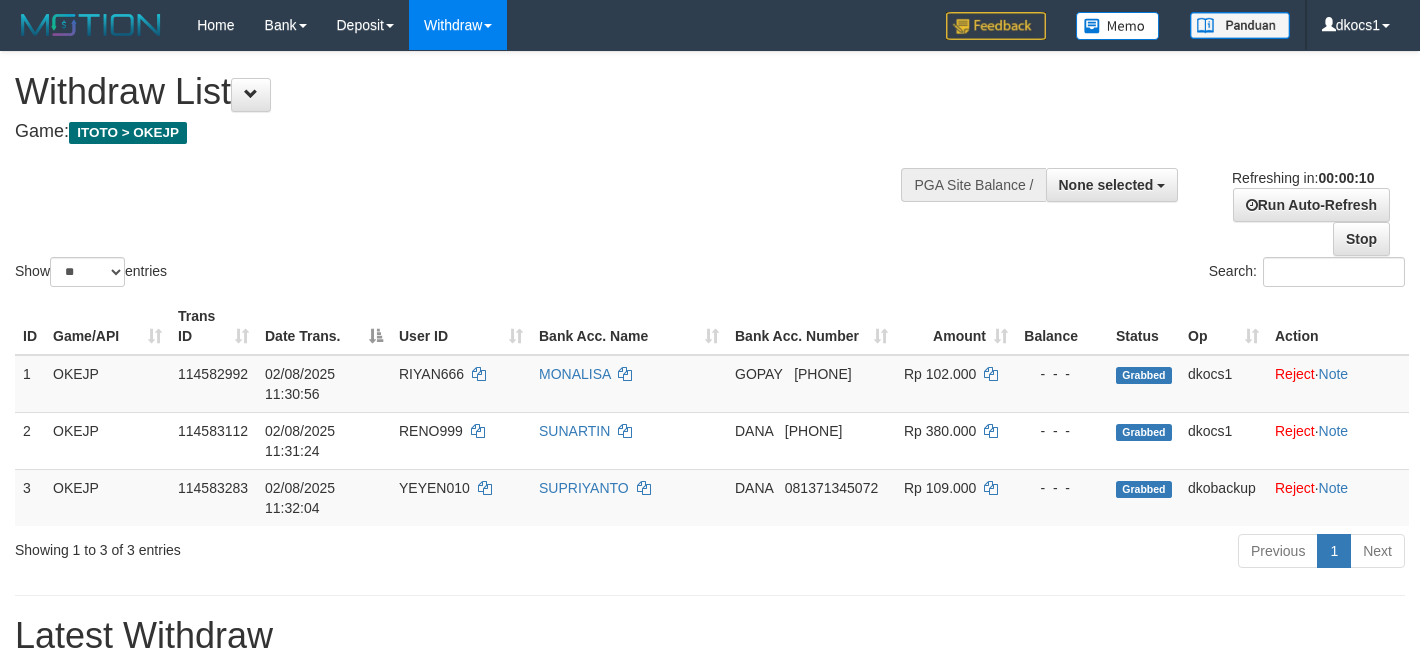 select 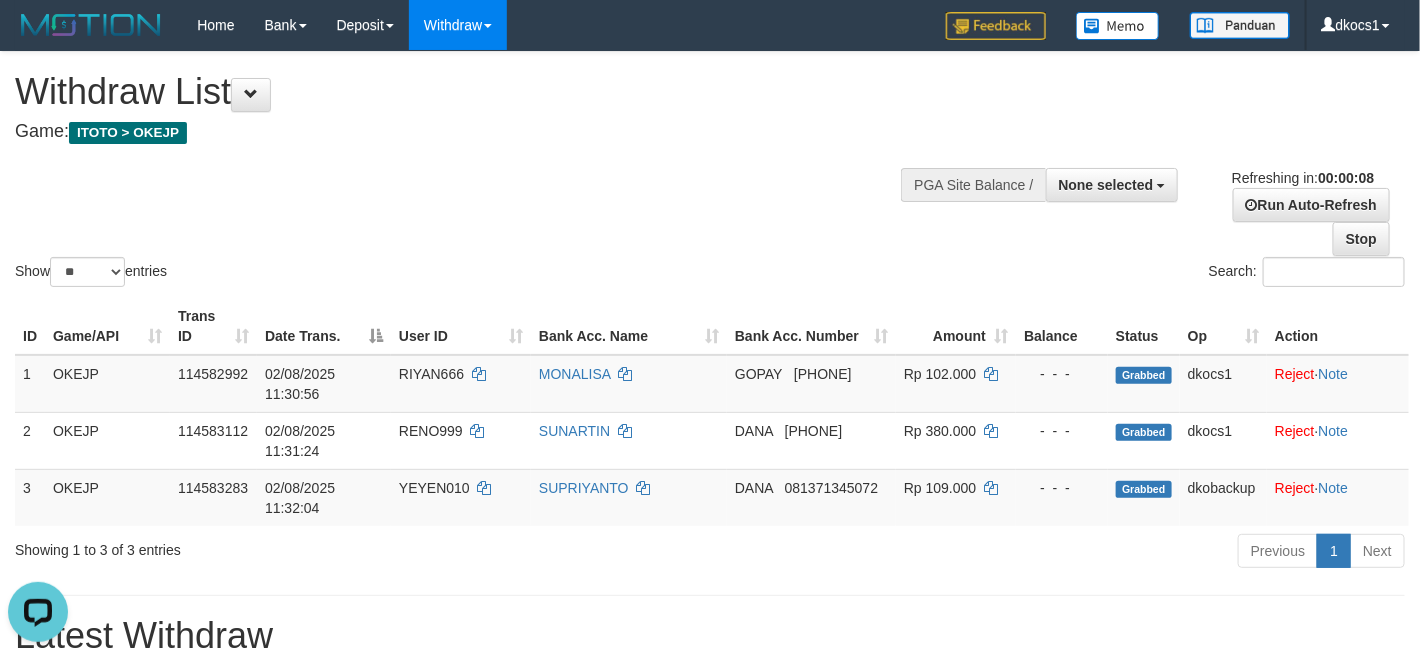 scroll, scrollTop: 0, scrollLeft: 0, axis: both 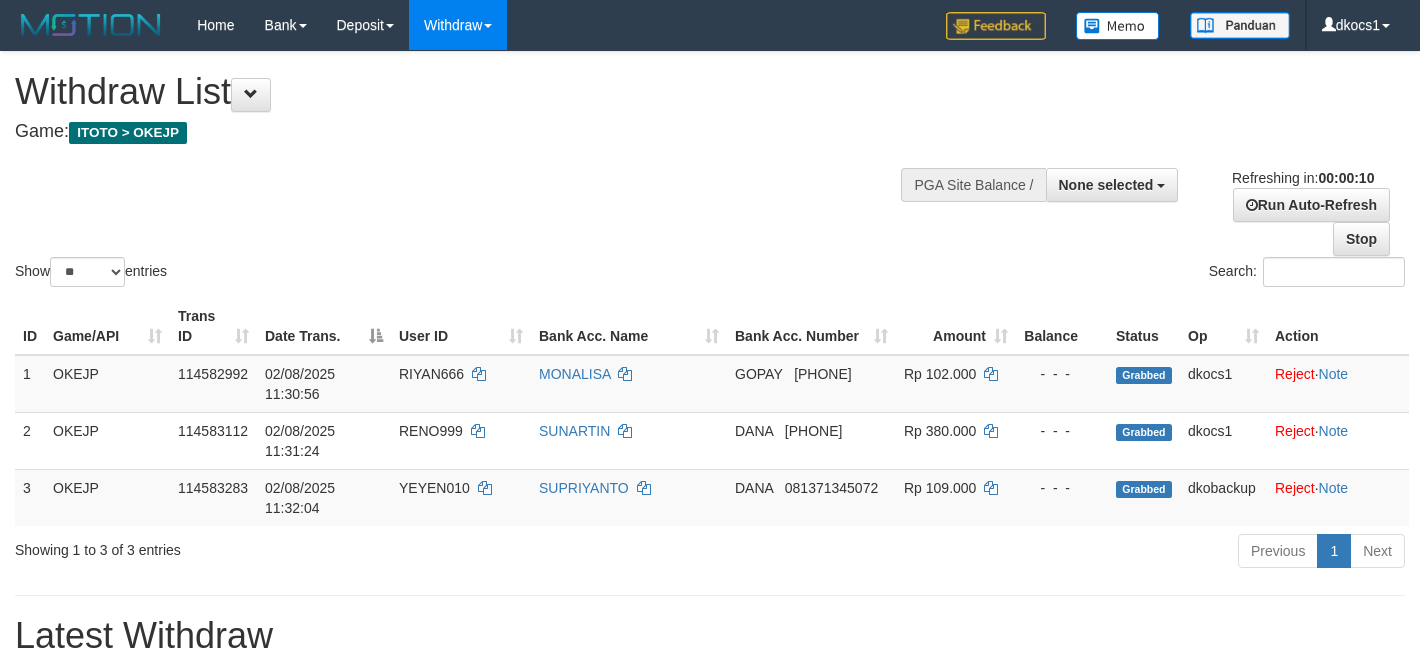 select 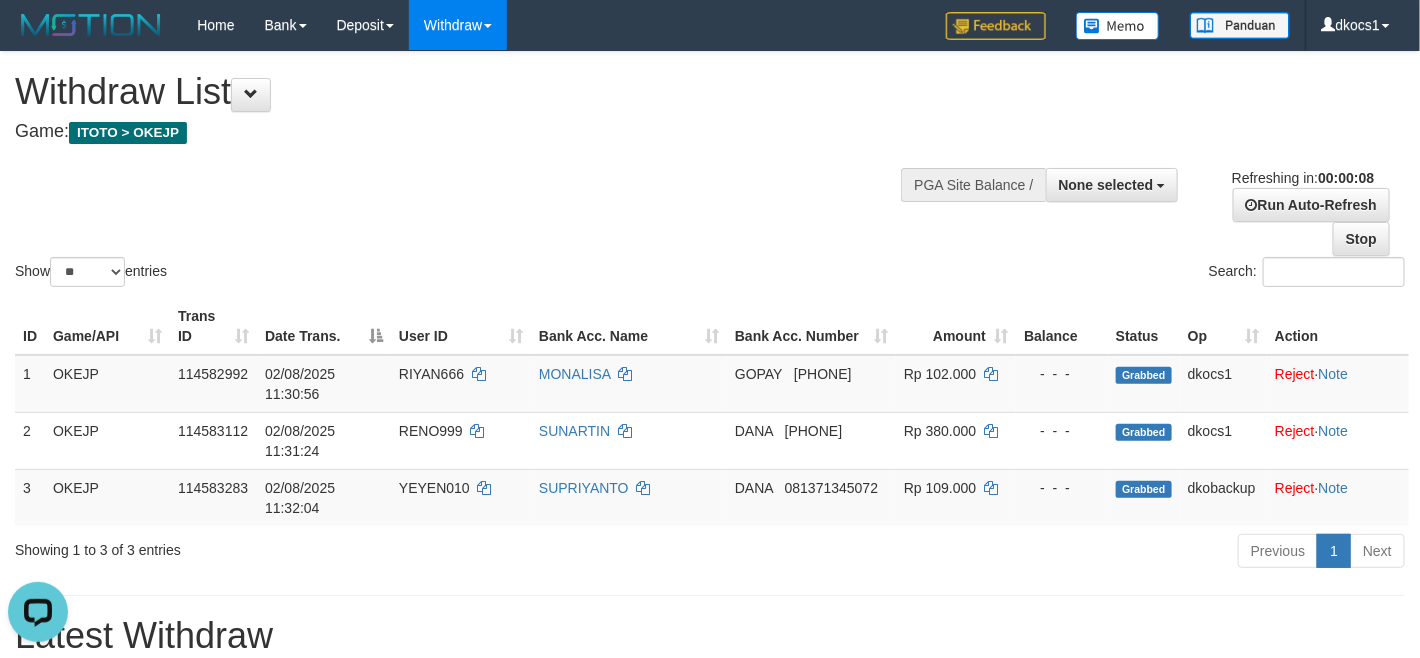 scroll, scrollTop: 0, scrollLeft: 0, axis: both 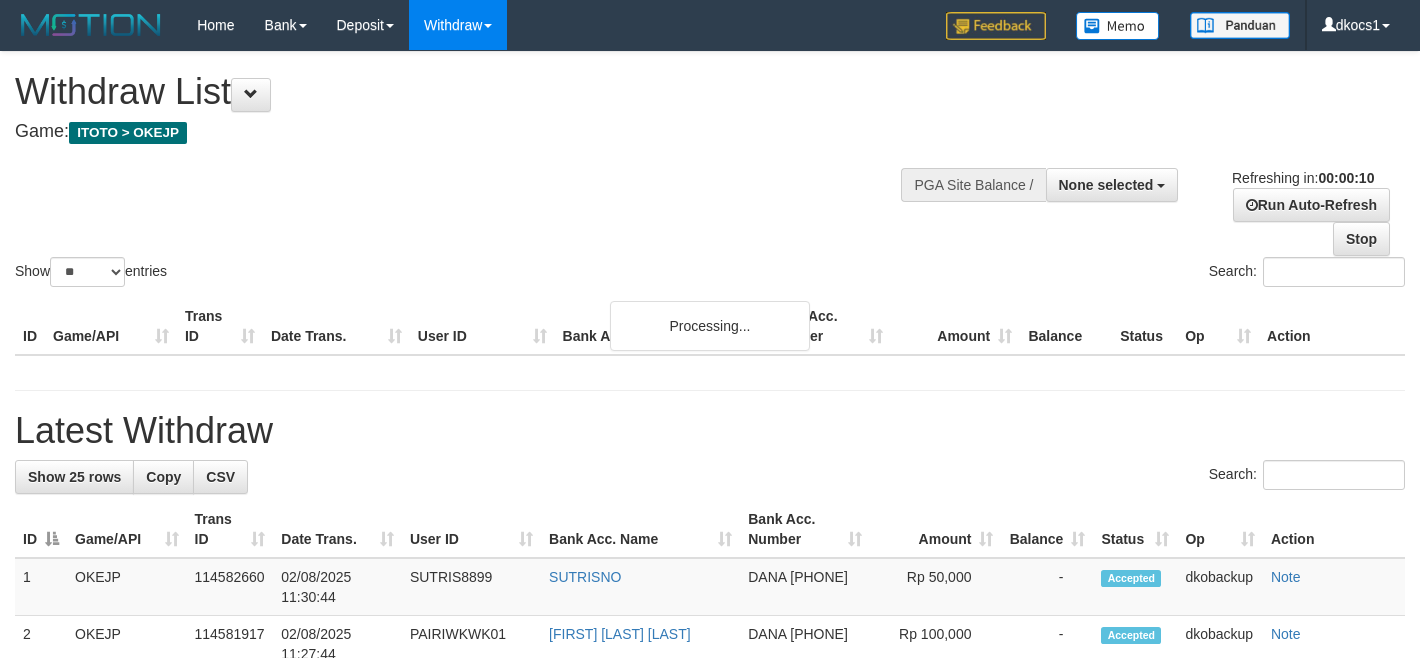 select 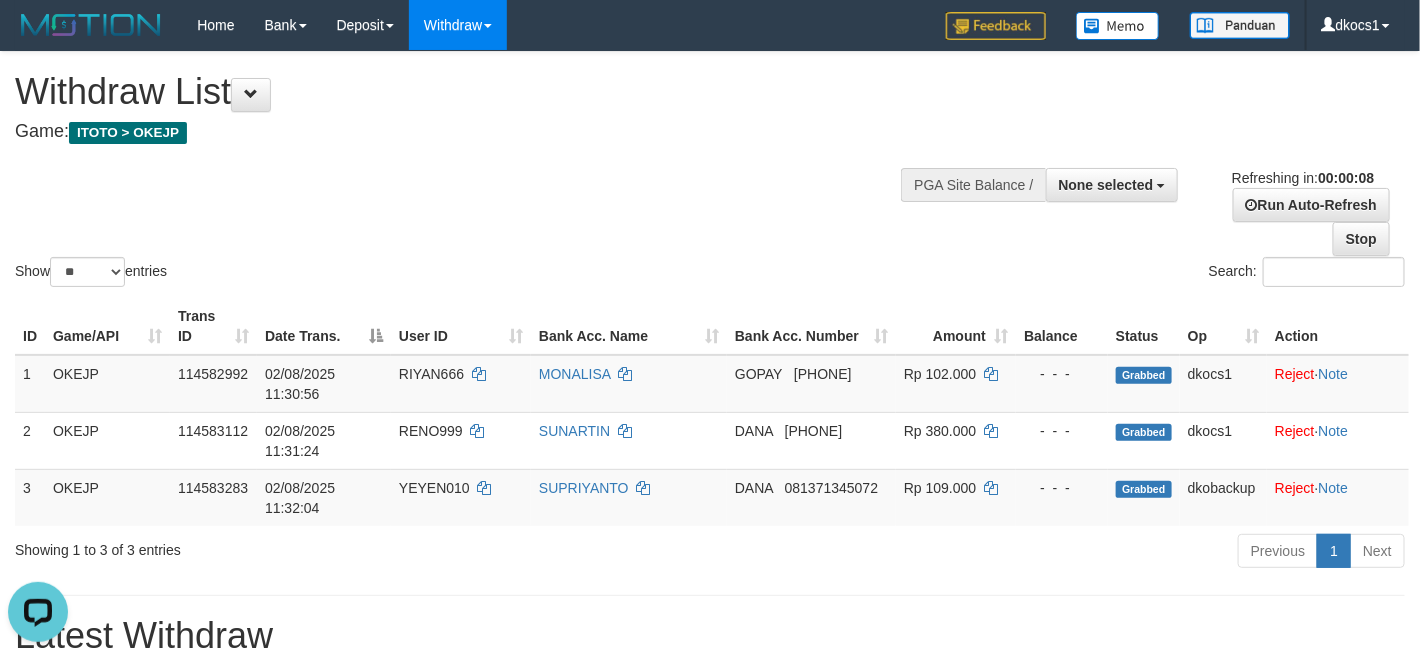 scroll, scrollTop: 0, scrollLeft: 0, axis: both 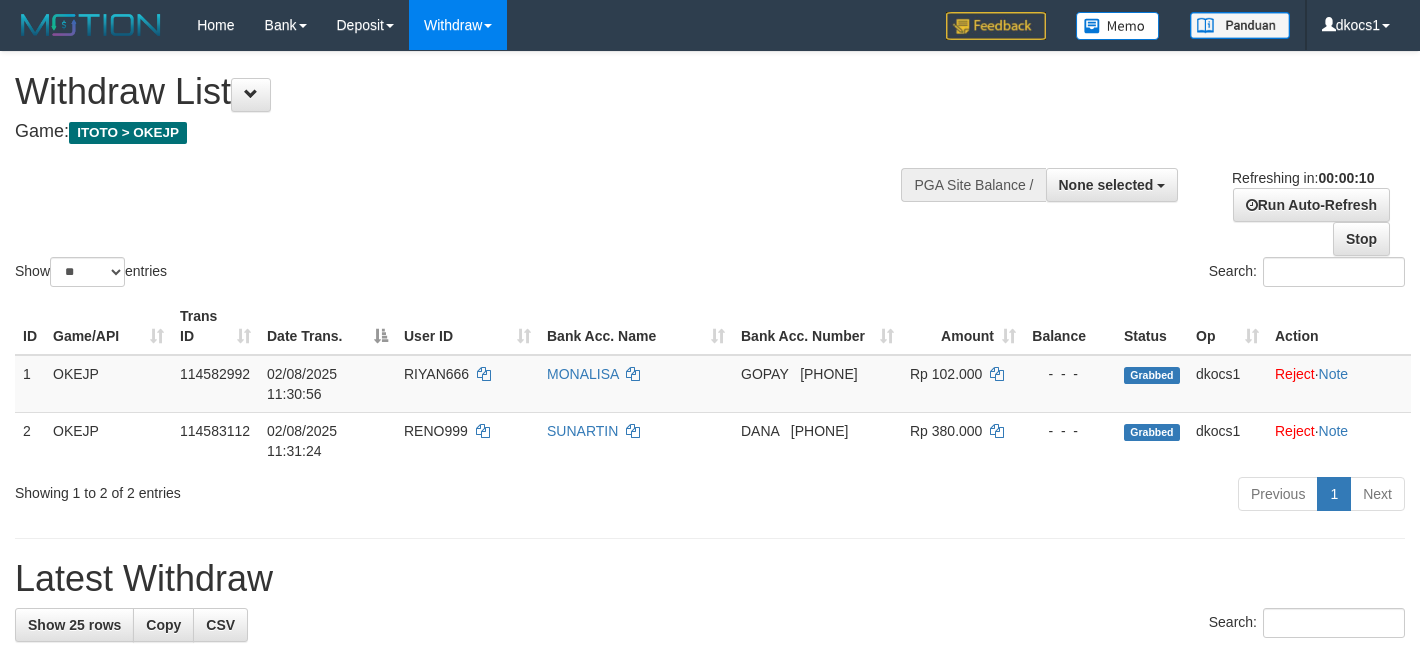 select 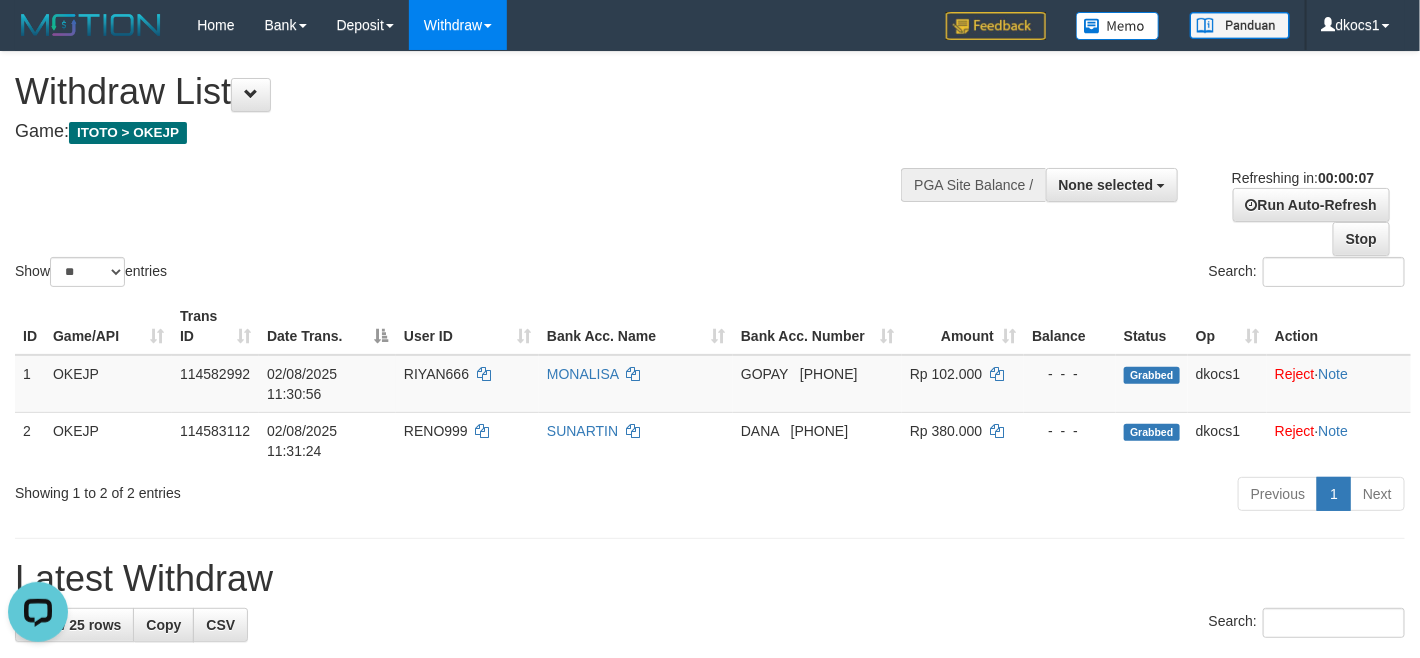 scroll, scrollTop: 0, scrollLeft: 0, axis: both 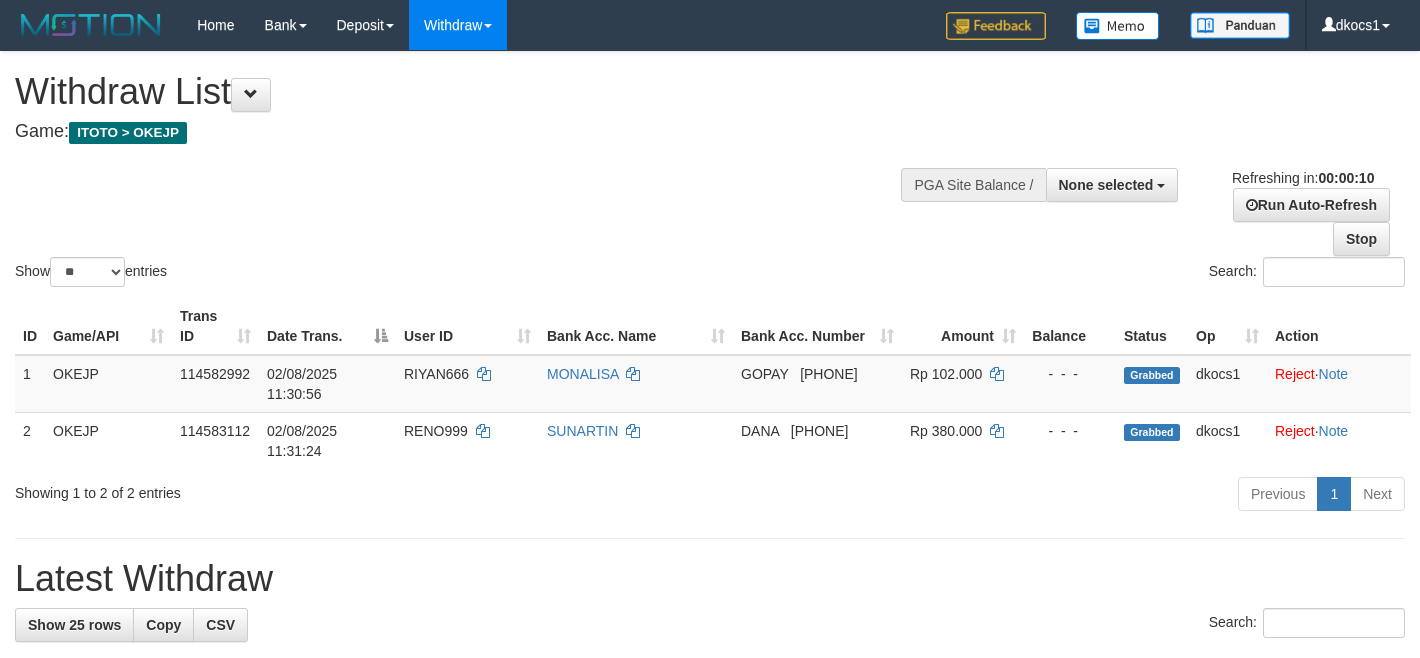 select 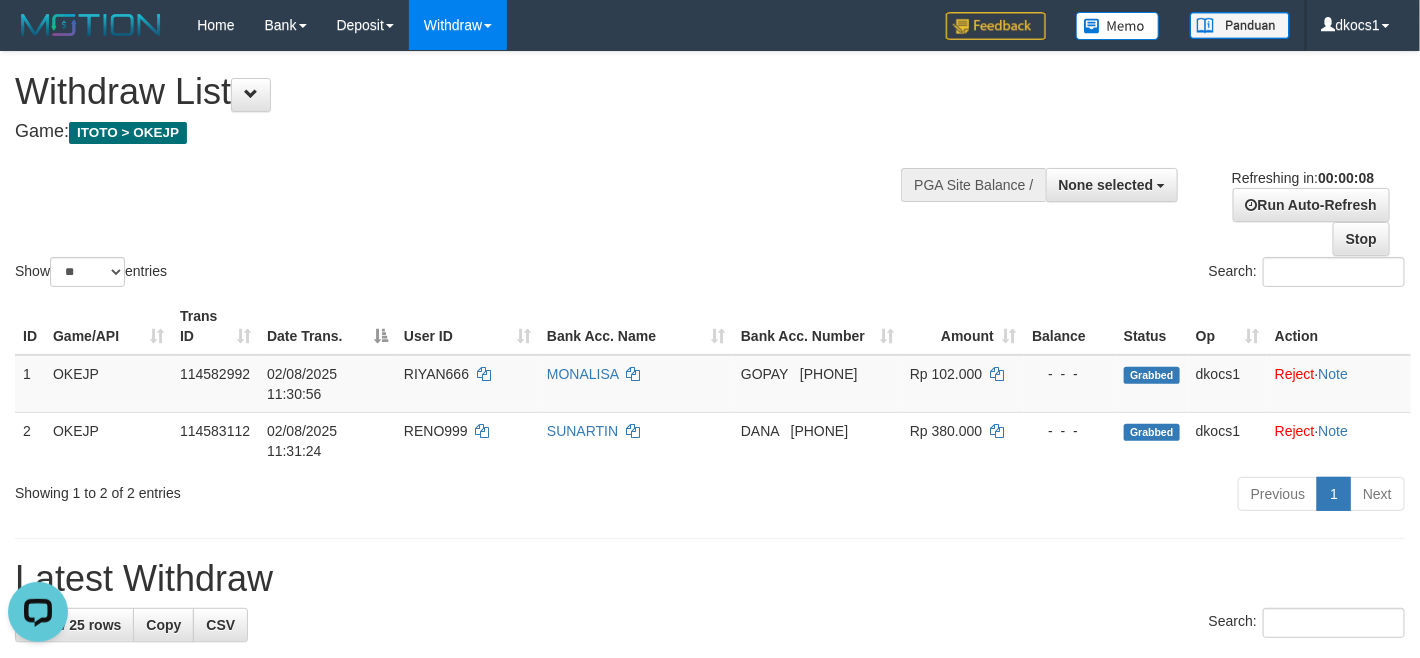 scroll, scrollTop: 0, scrollLeft: 0, axis: both 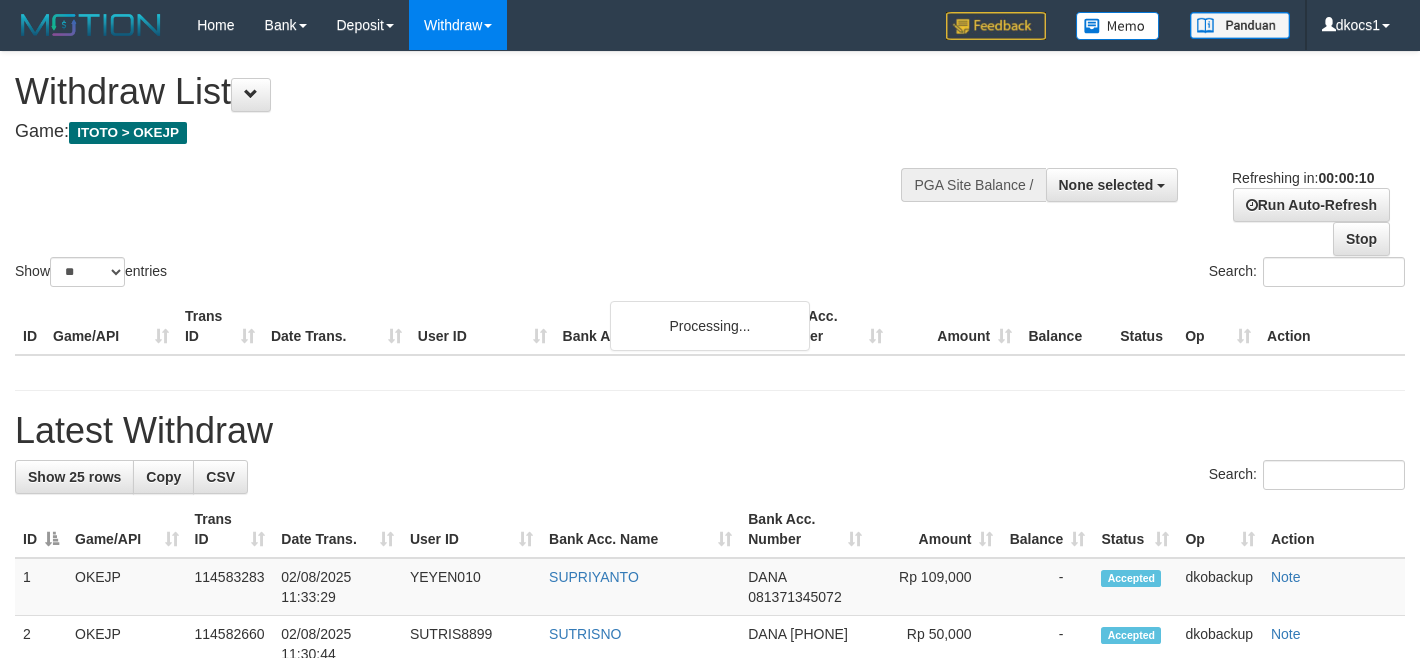 select 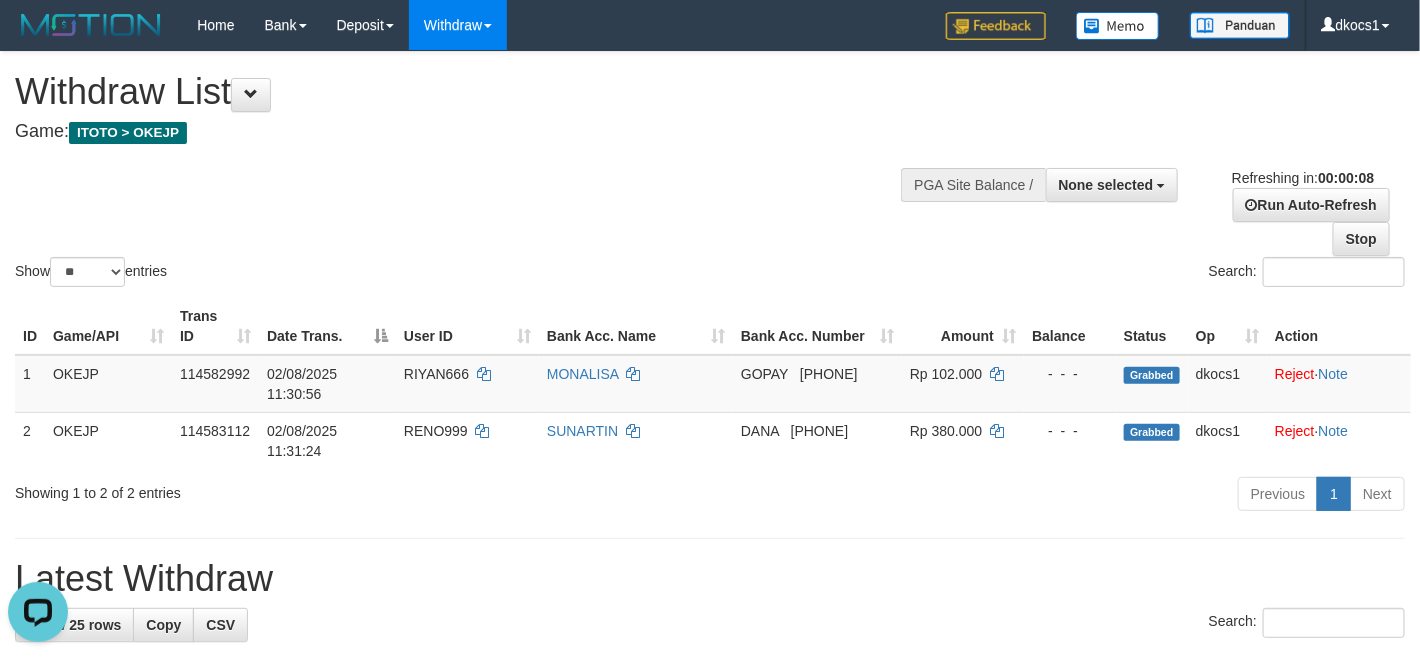 scroll, scrollTop: 0, scrollLeft: 0, axis: both 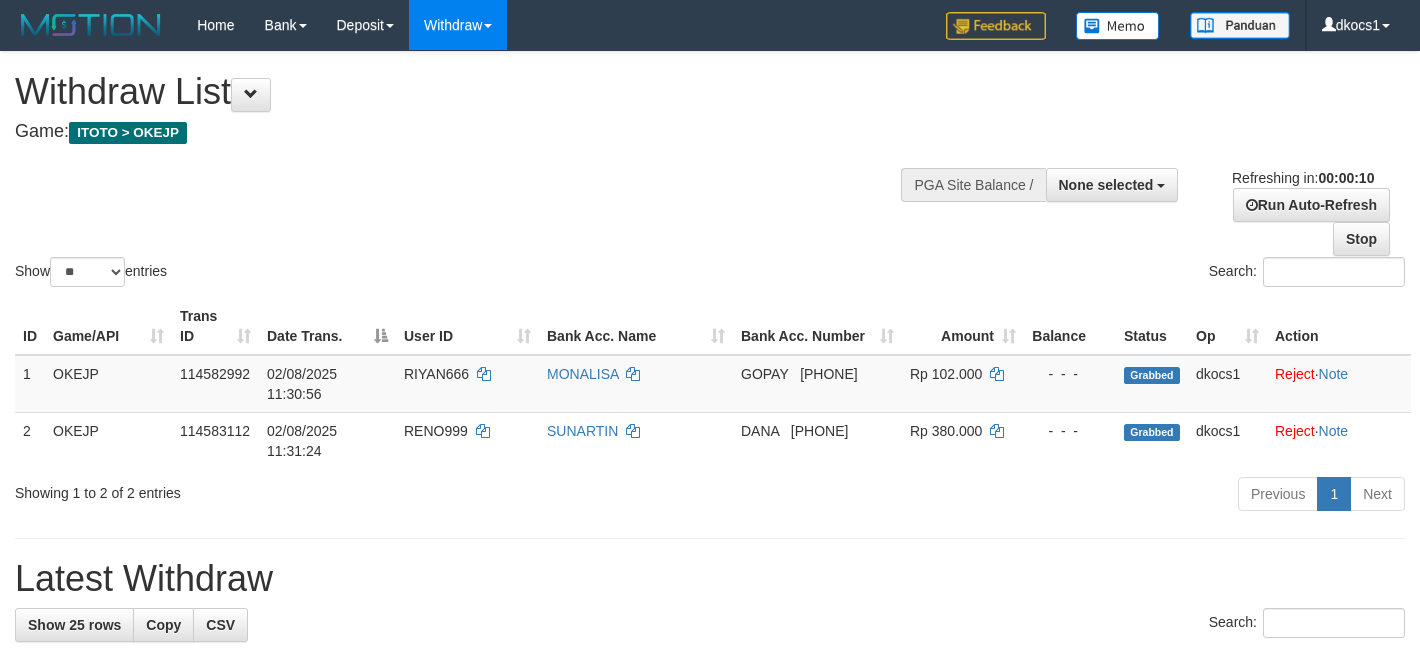 select 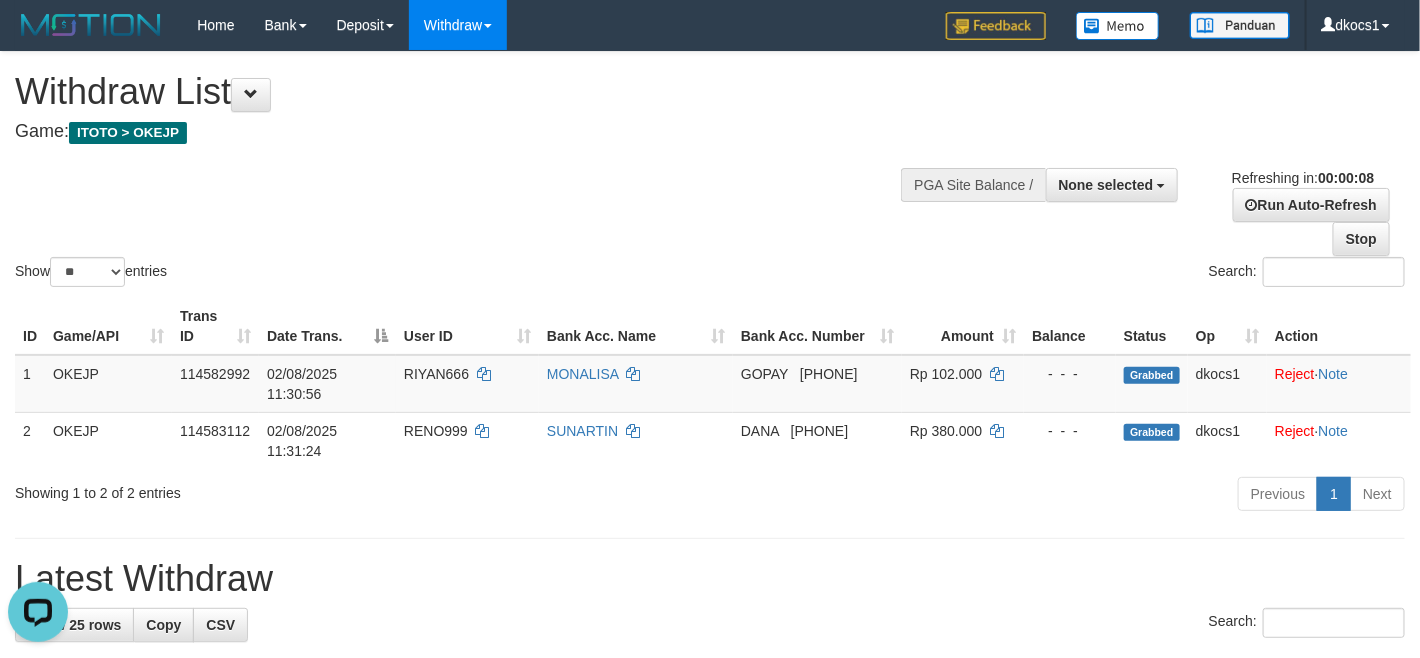 scroll, scrollTop: 0, scrollLeft: 0, axis: both 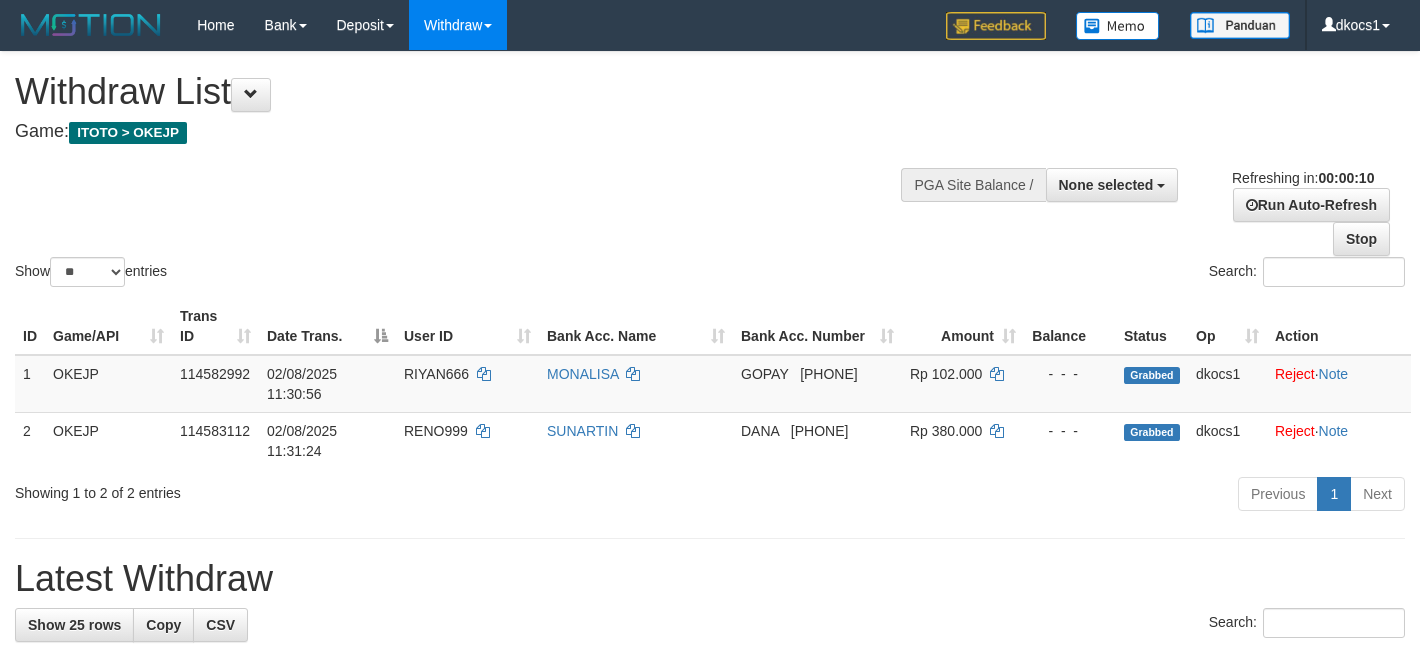 select 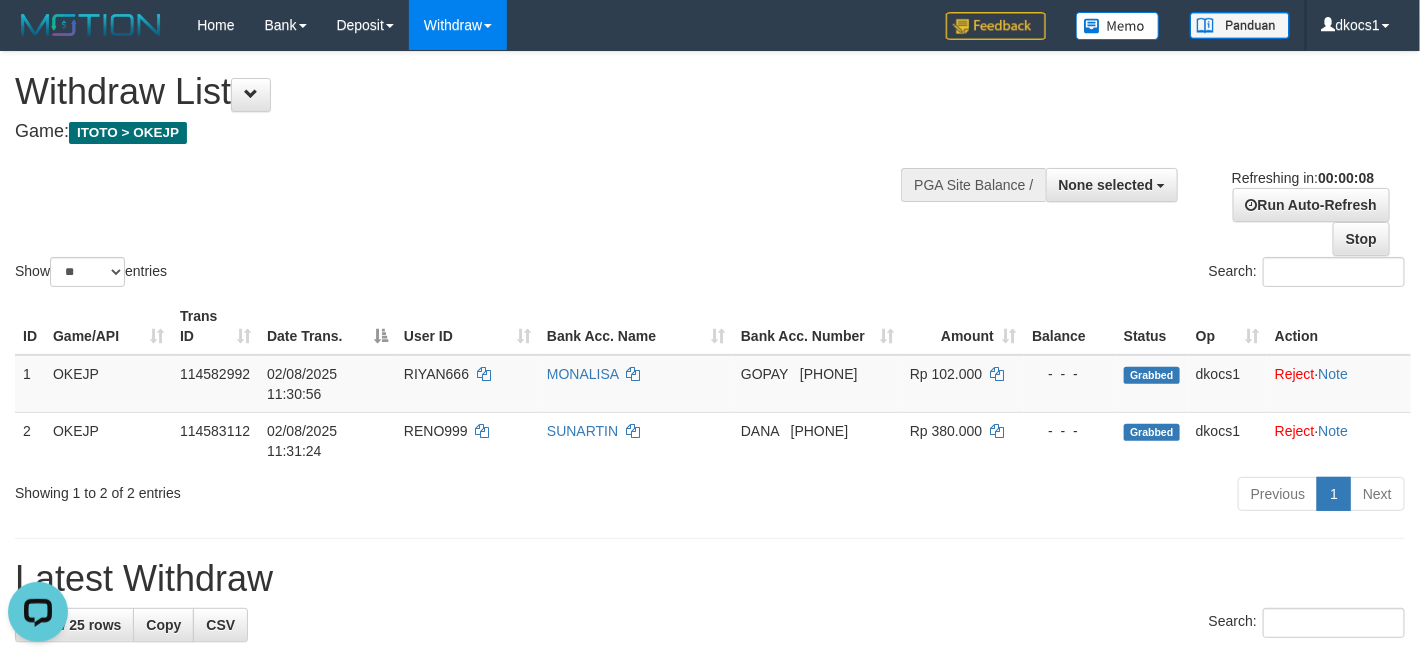 scroll, scrollTop: 0, scrollLeft: 0, axis: both 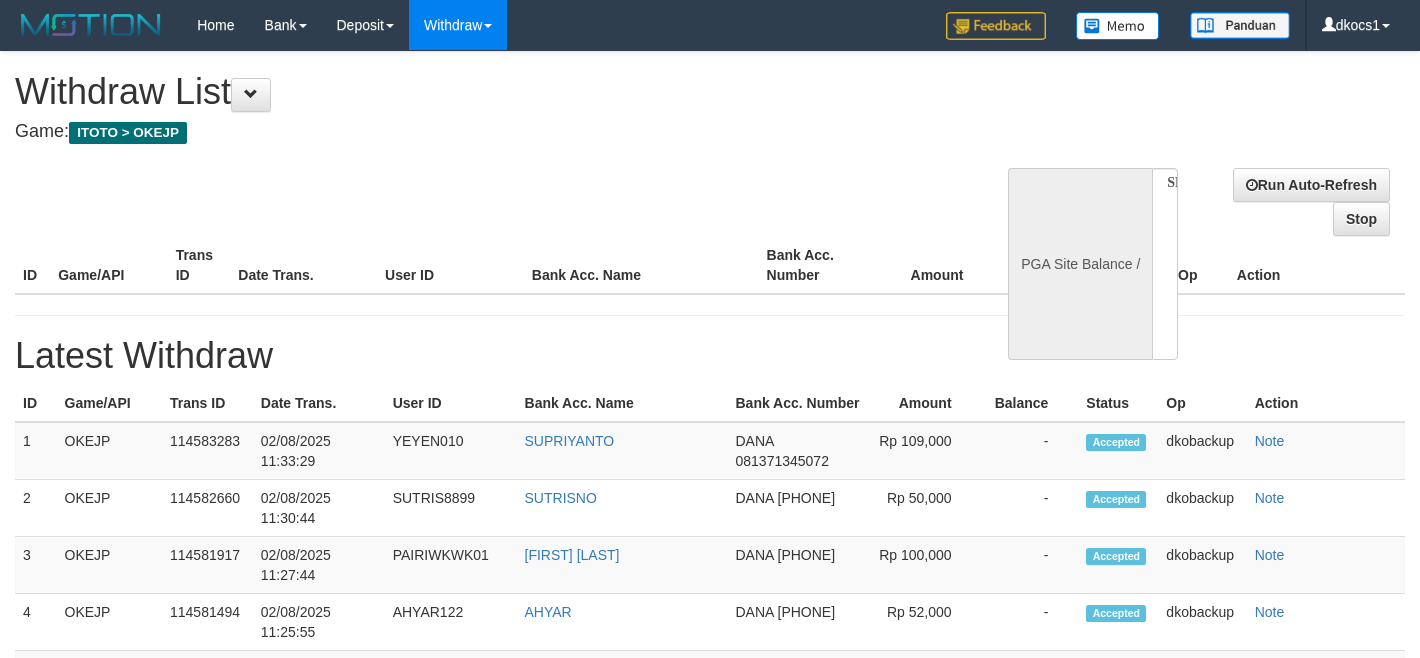 select 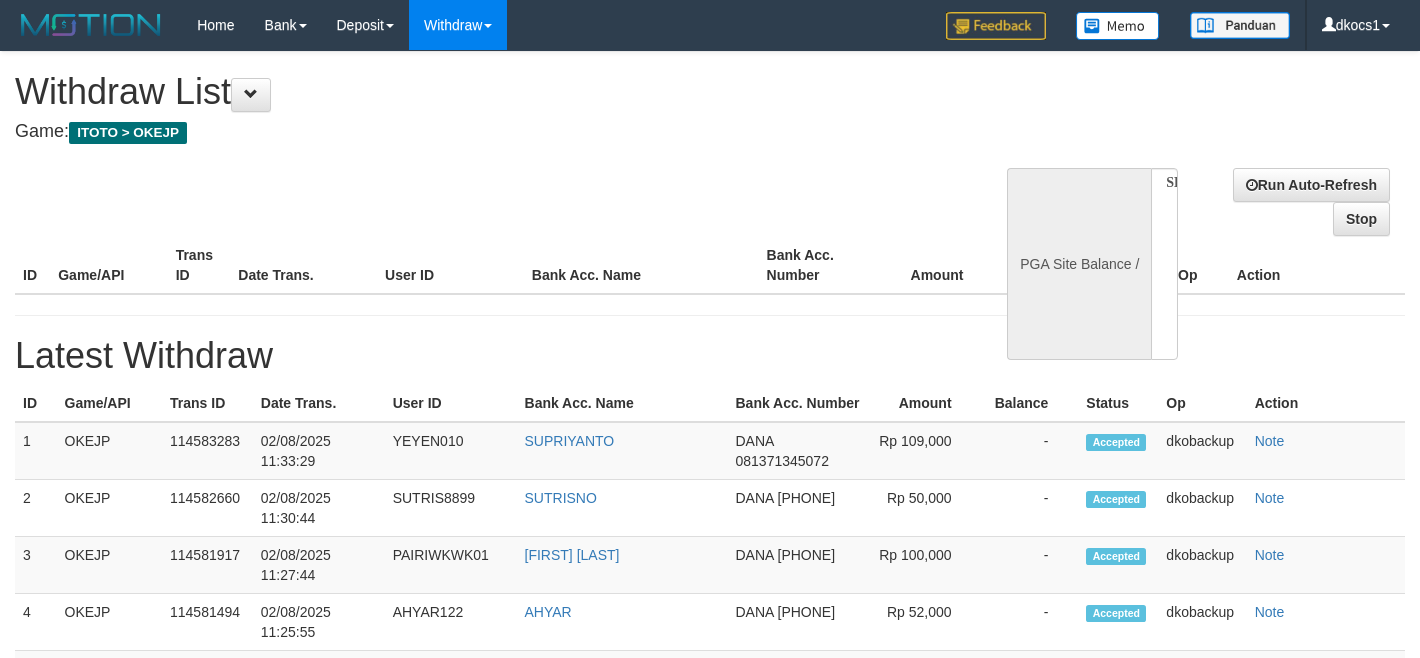 scroll, scrollTop: 0, scrollLeft: 0, axis: both 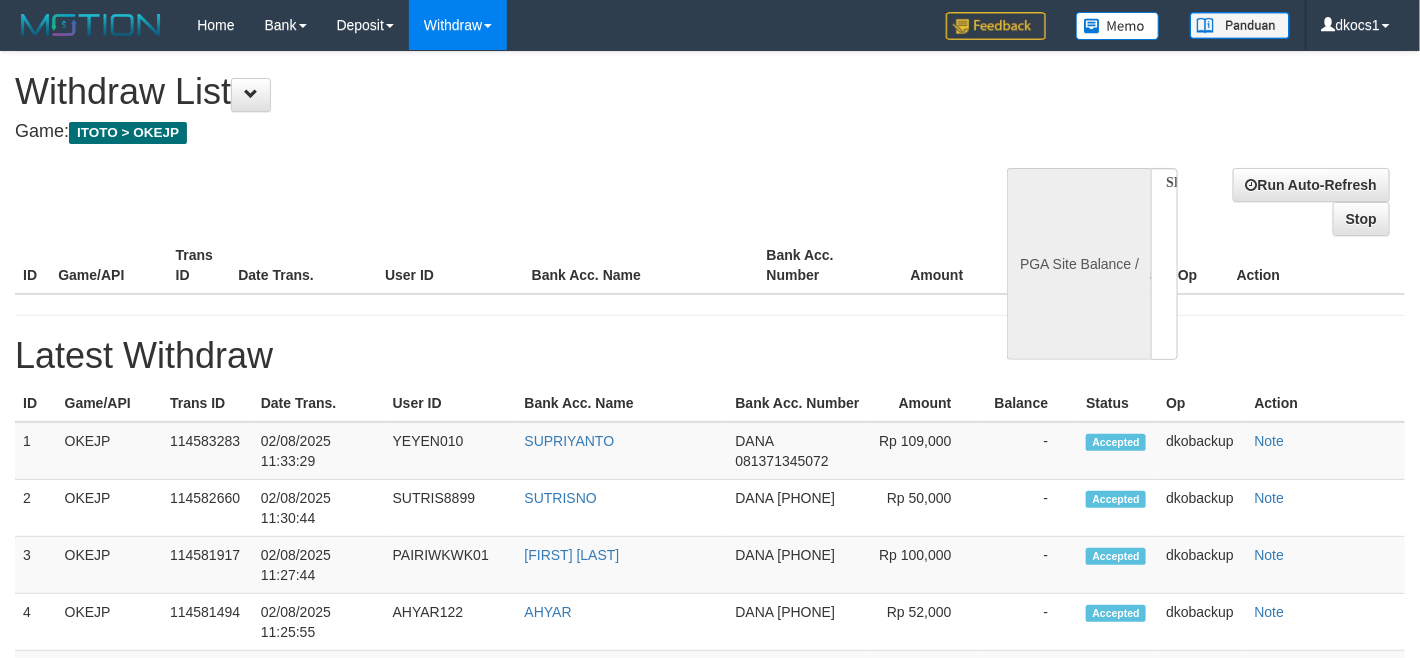 select on "**" 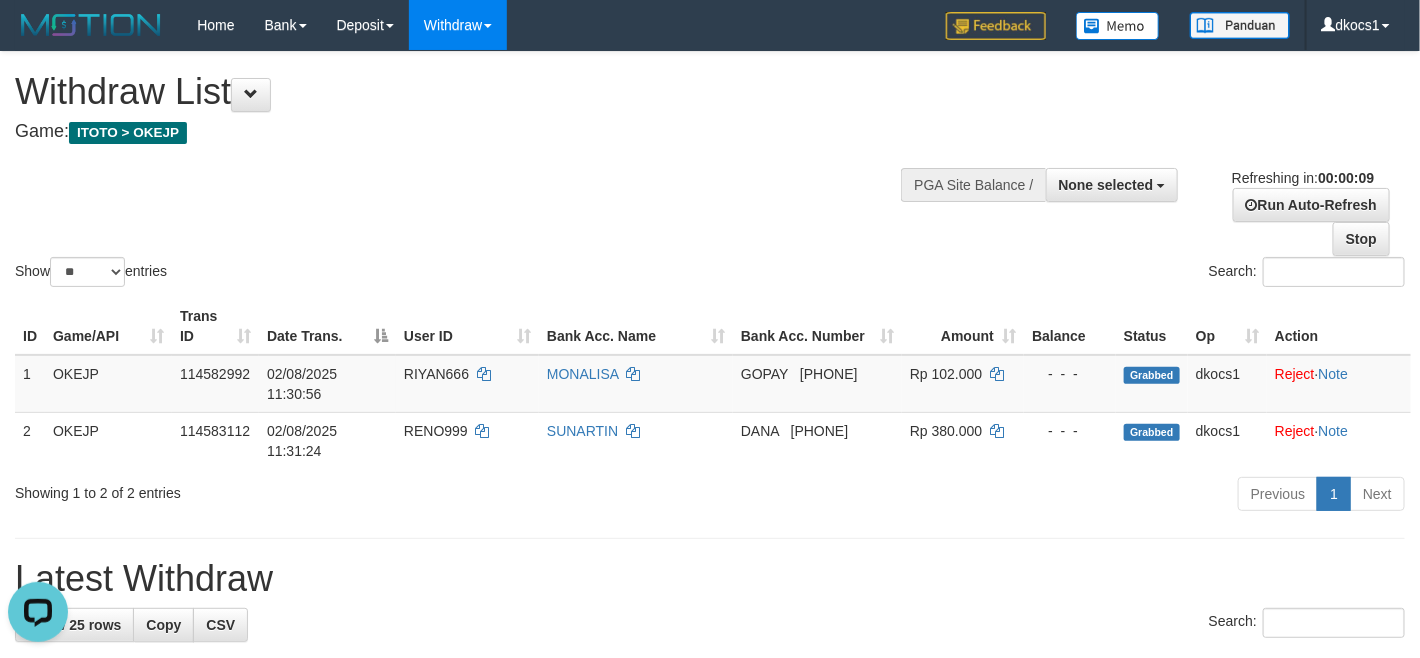 scroll, scrollTop: 0, scrollLeft: 0, axis: both 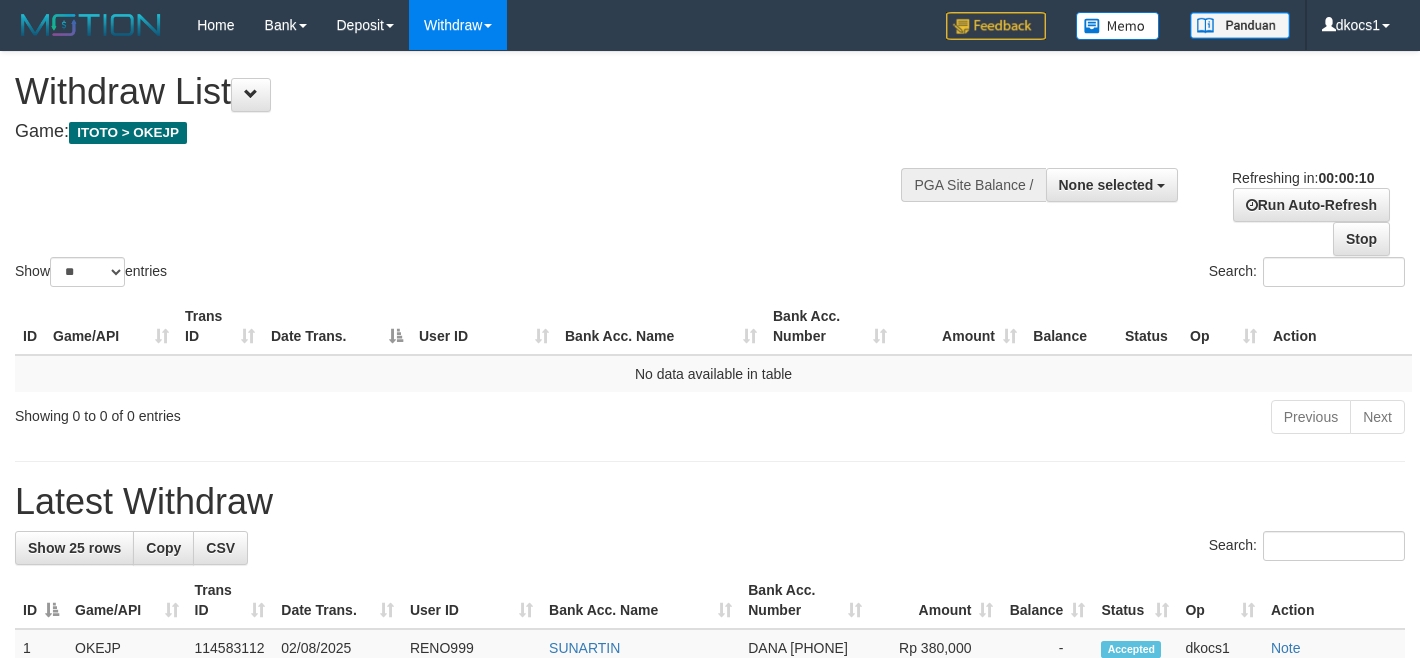 select 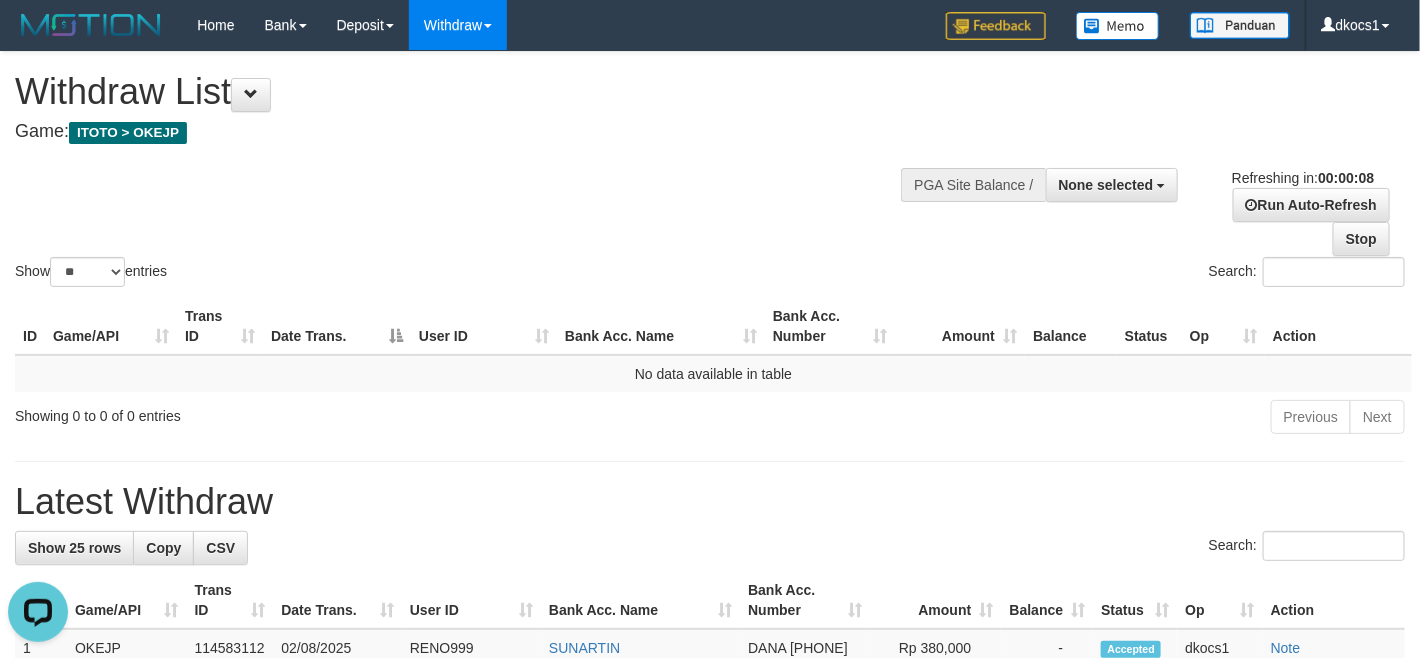scroll, scrollTop: 0, scrollLeft: 0, axis: both 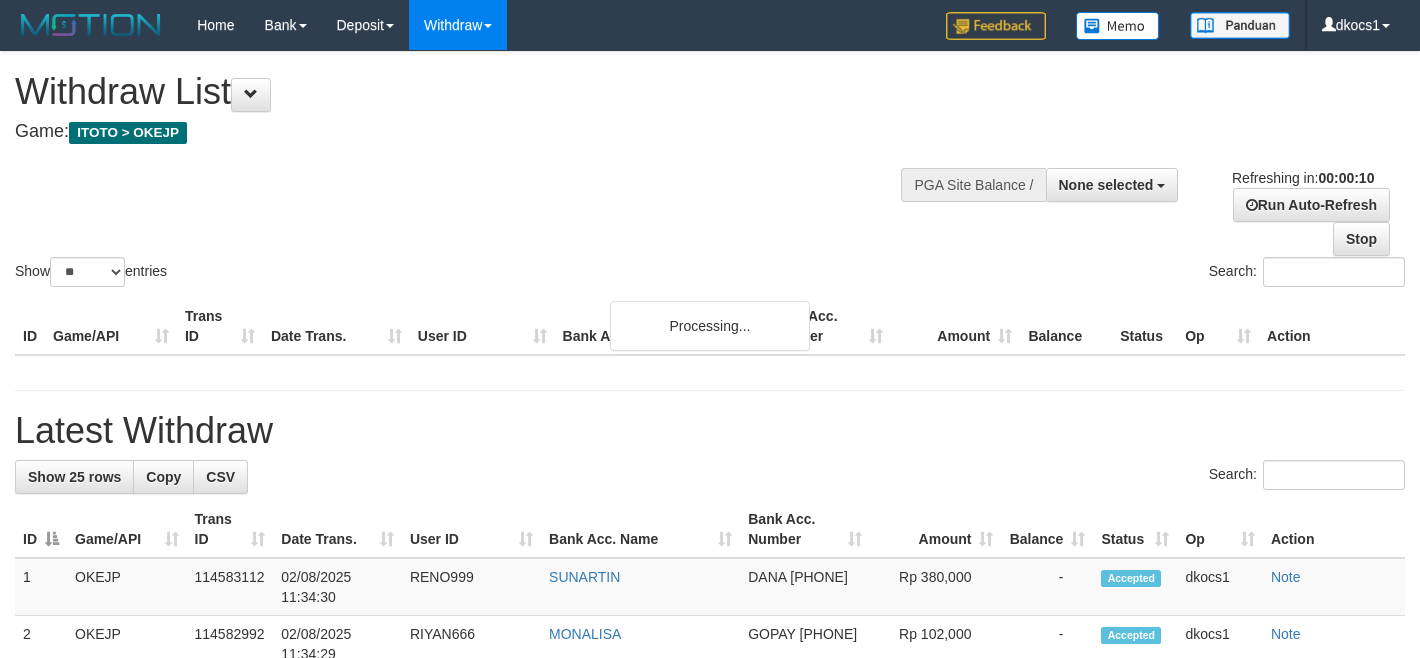 select 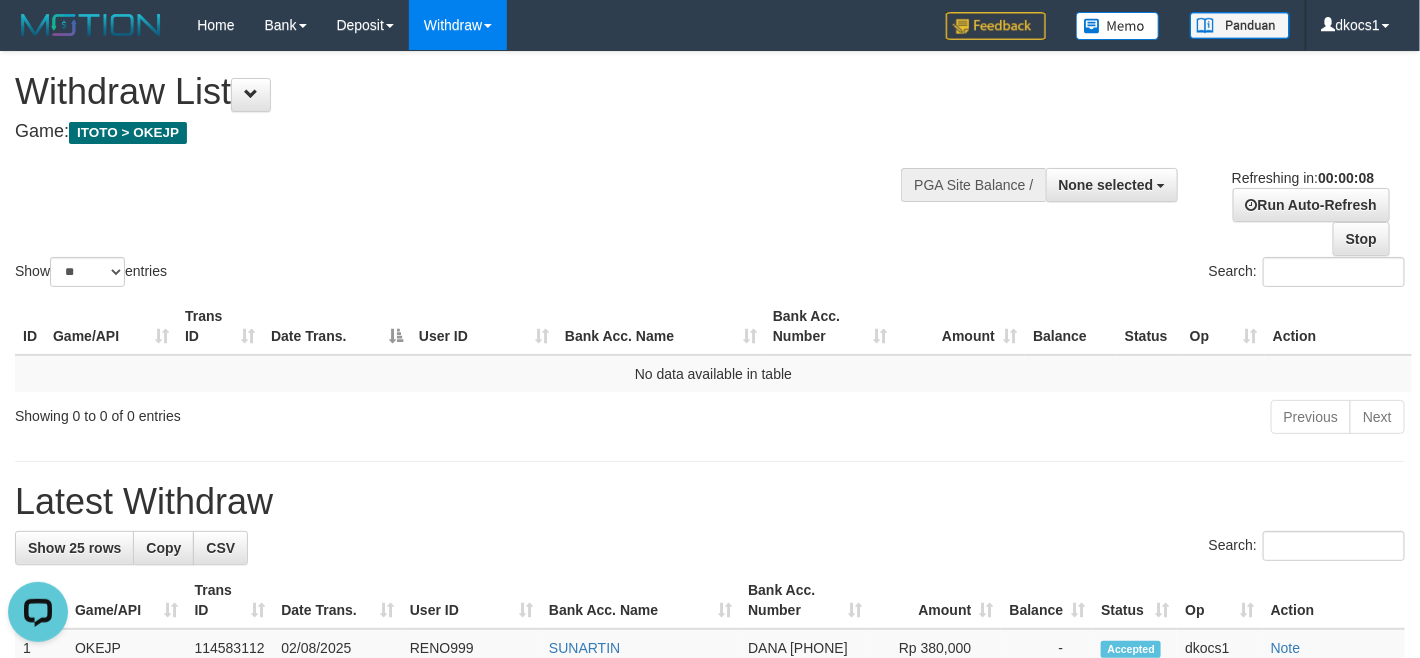 scroll, scrollTop: 0, scrollLeft: 0, axis: both 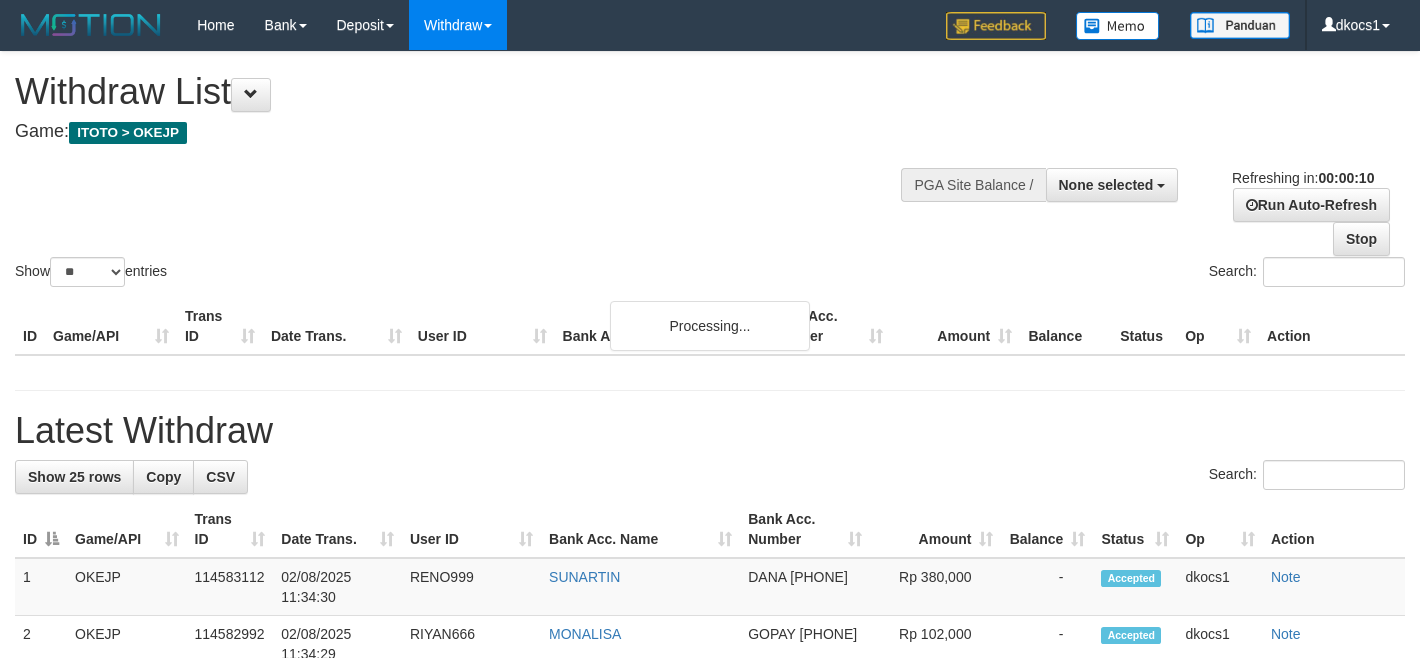 select 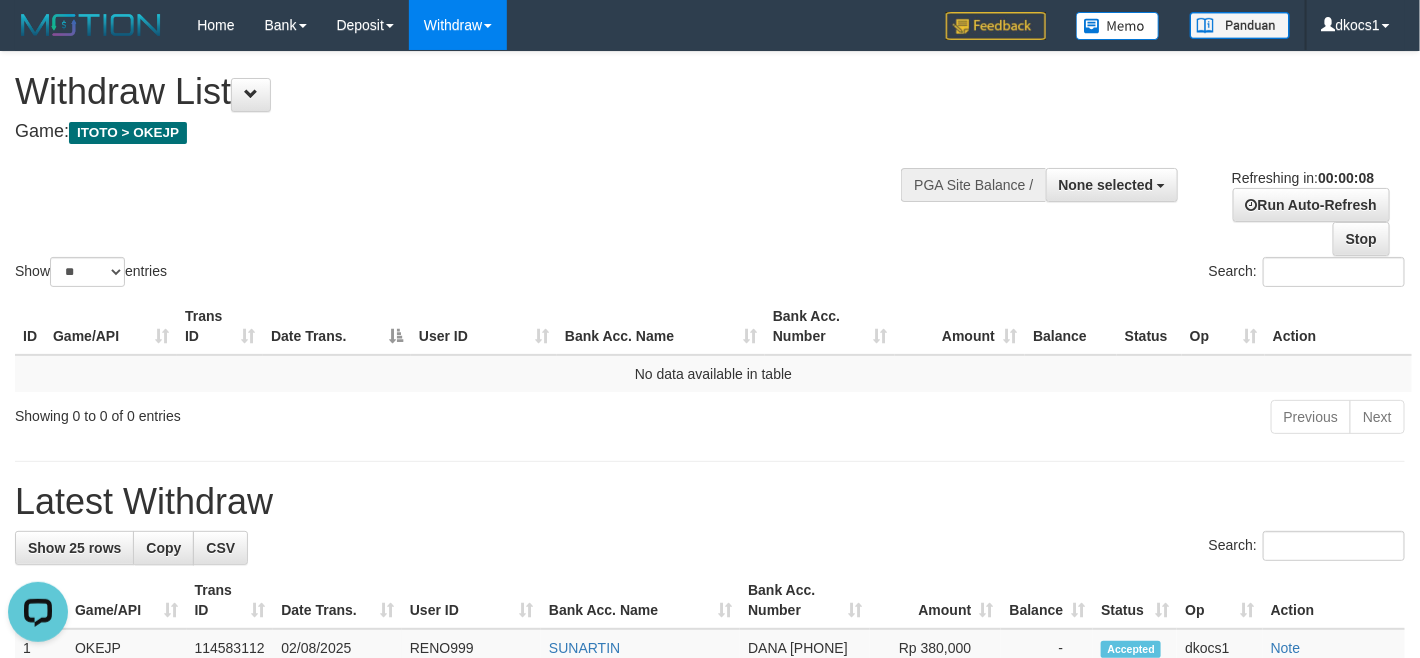 scroll, scrollTop: 0, scrollLeft: 0, axis: both 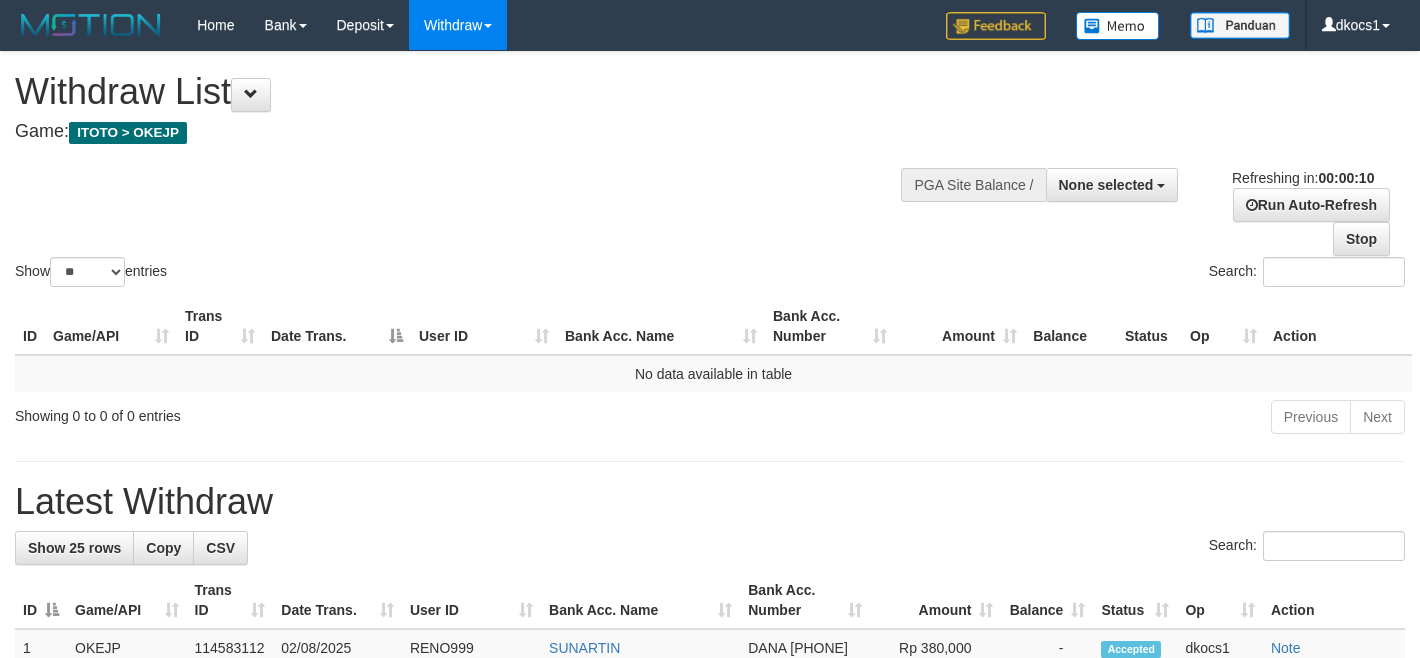 select 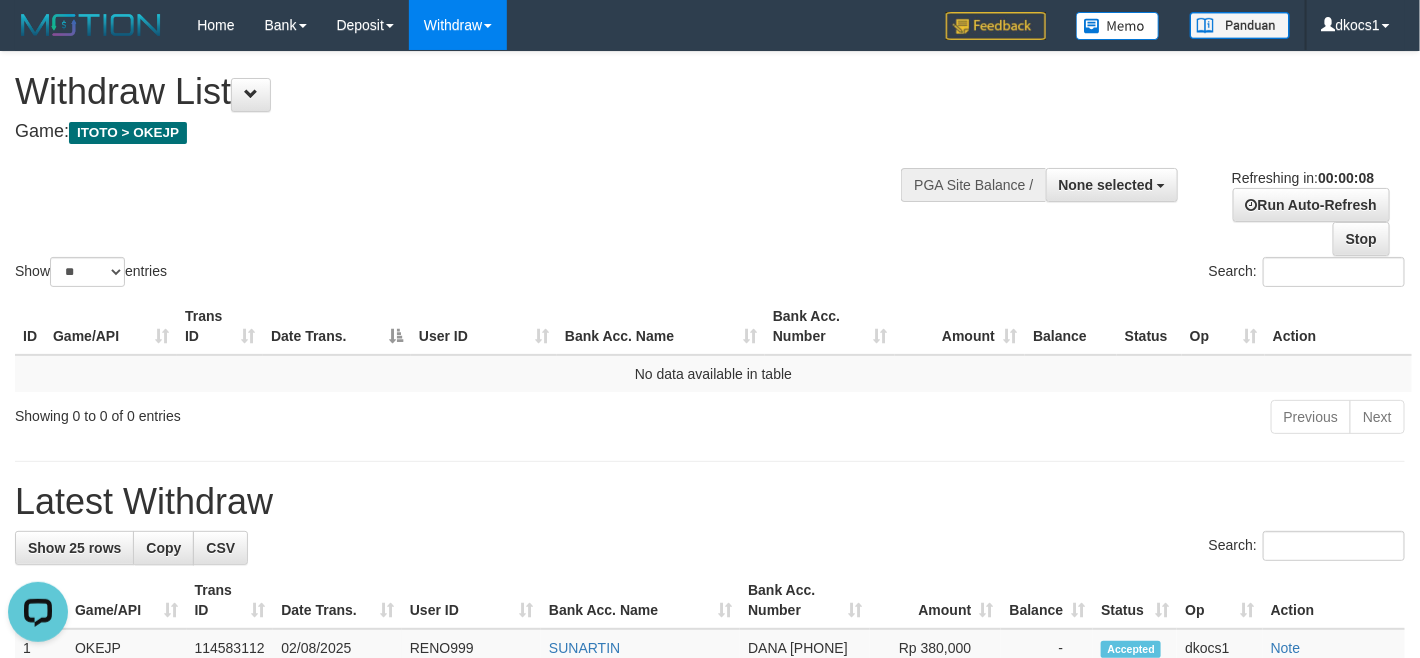 scroll, scrollTop: 0, scrollLeft: 0, axis: both 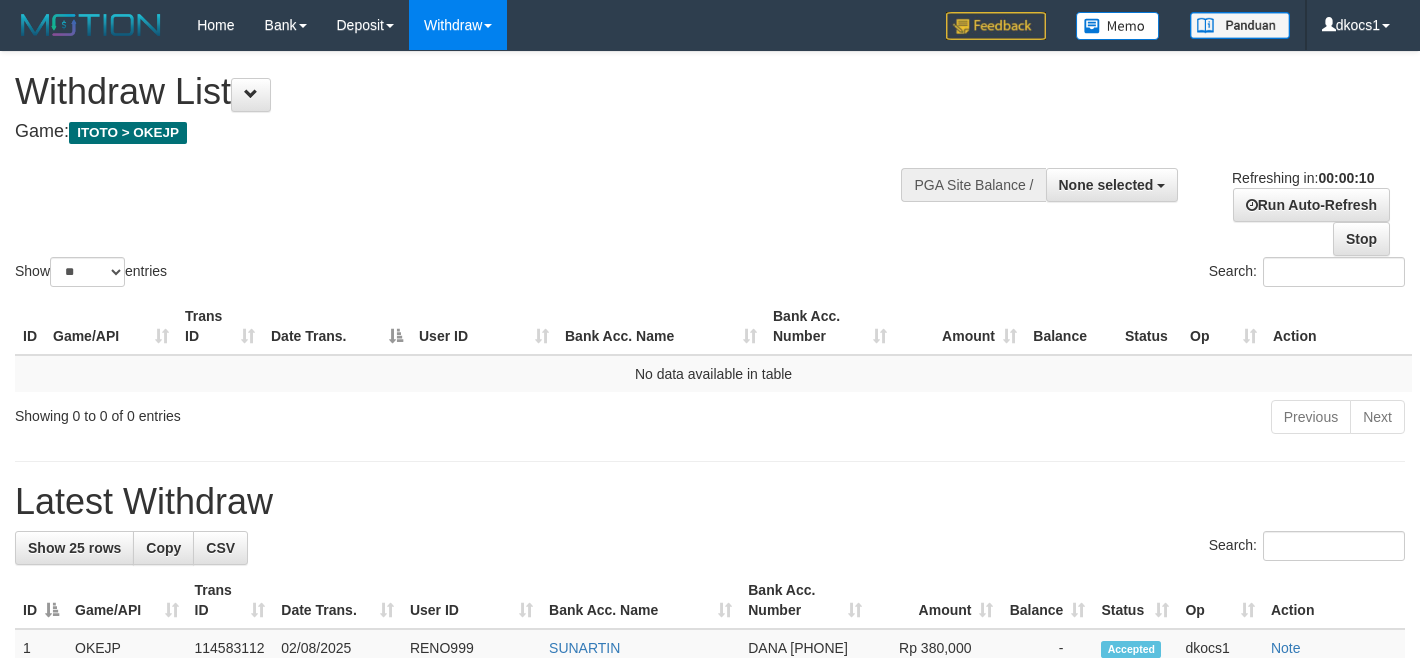 select 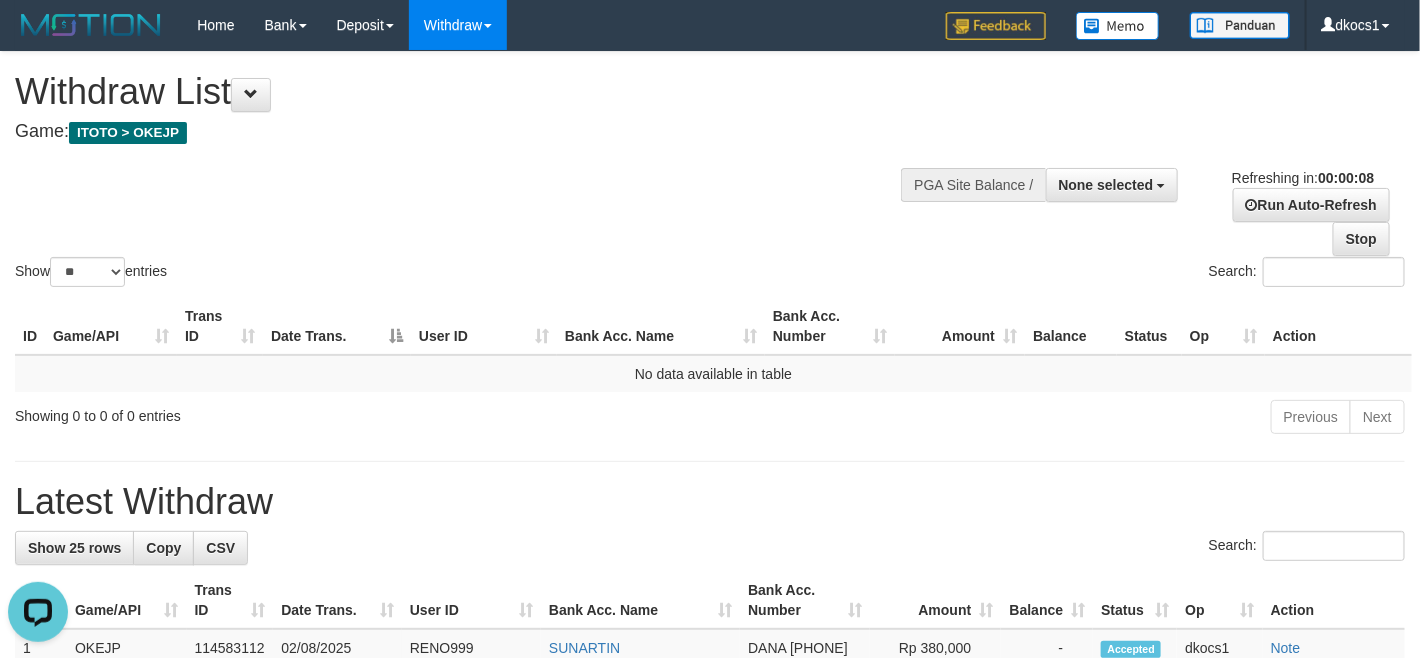 scroll, scrollTop: 0, scrollLeft: 0, axis: both 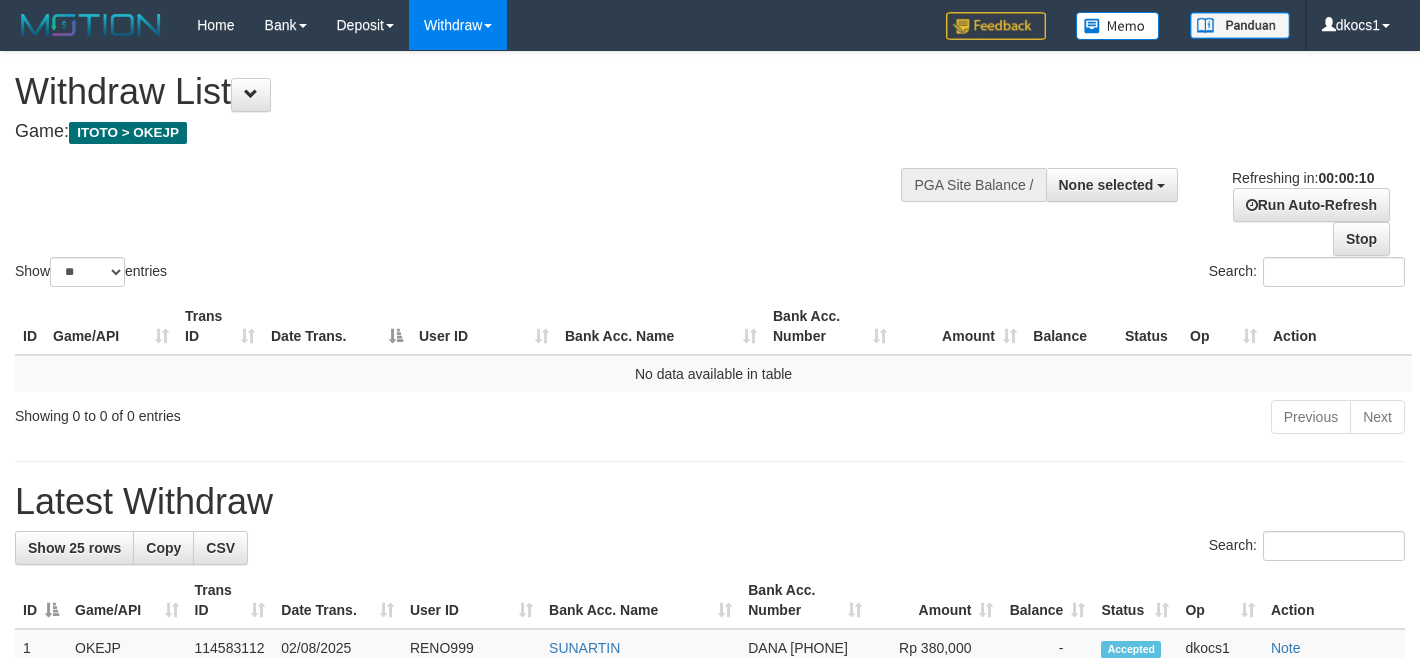 select 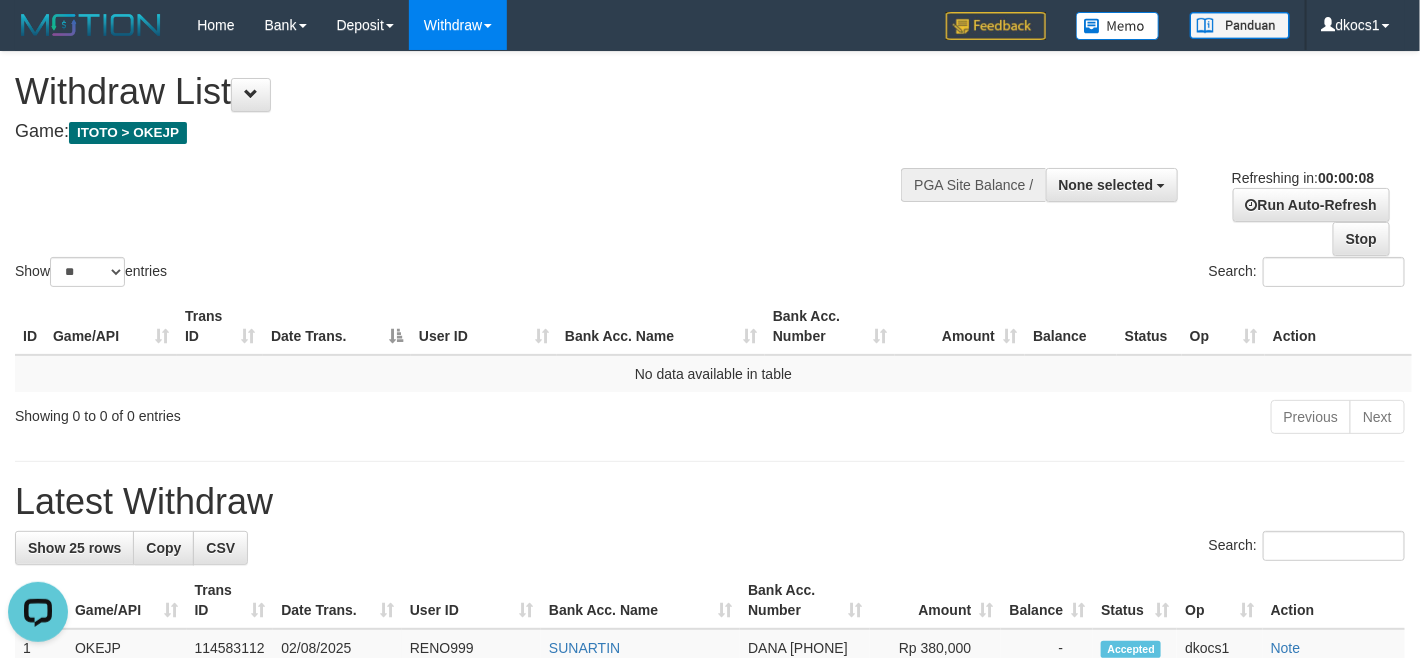 scroll, scrollTop: 0, scrollLeft: 0, axis: both 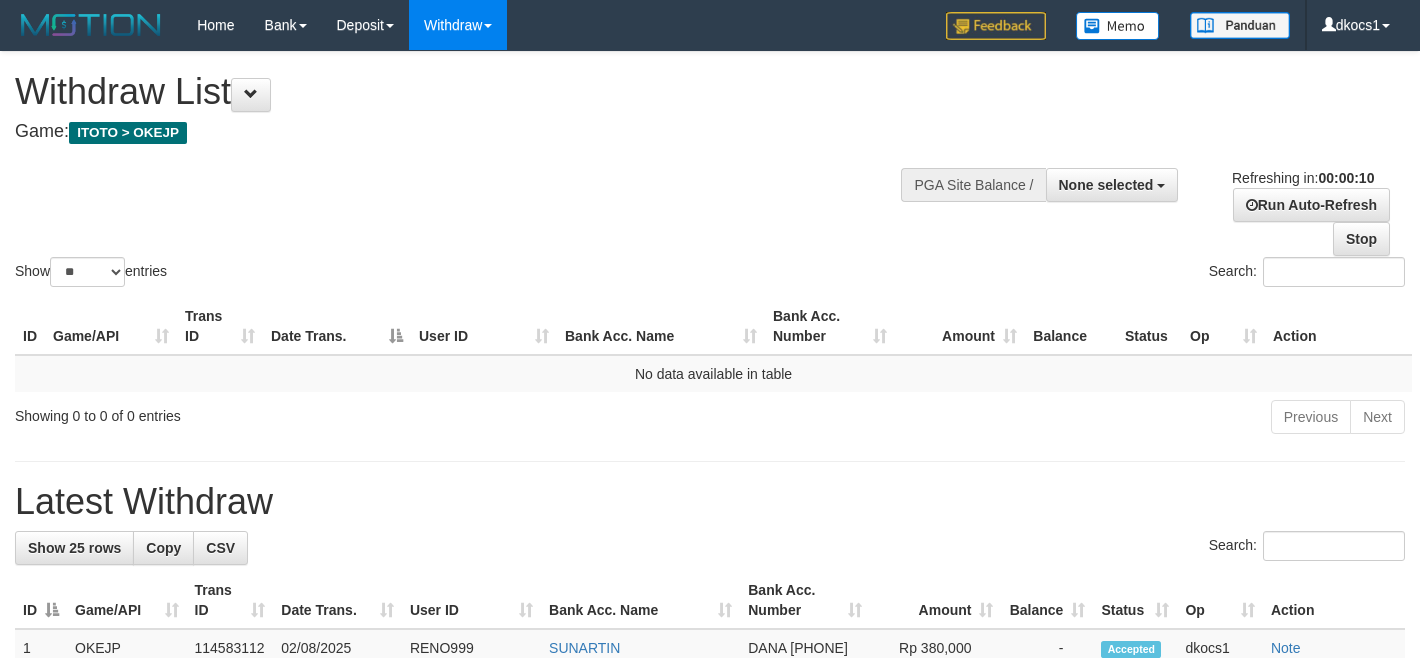 select 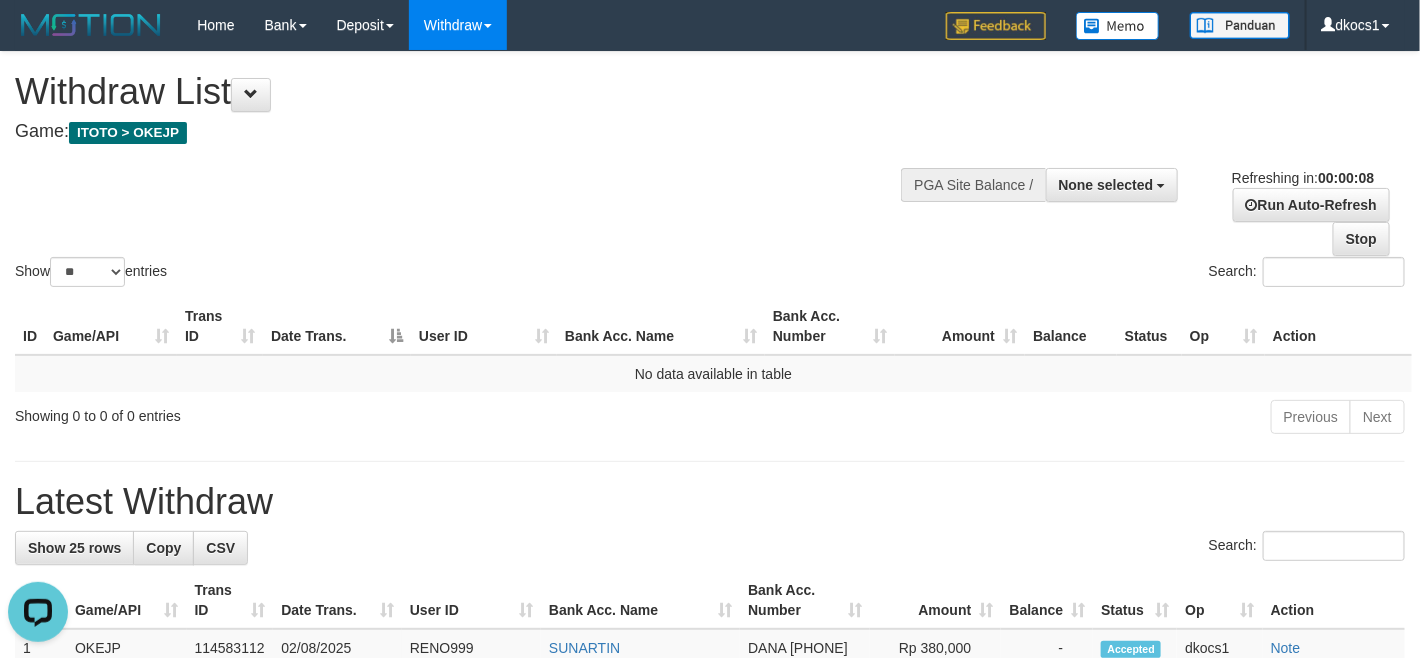 scroll, scrollTop: 0, scrollLeft: 0, axis: both 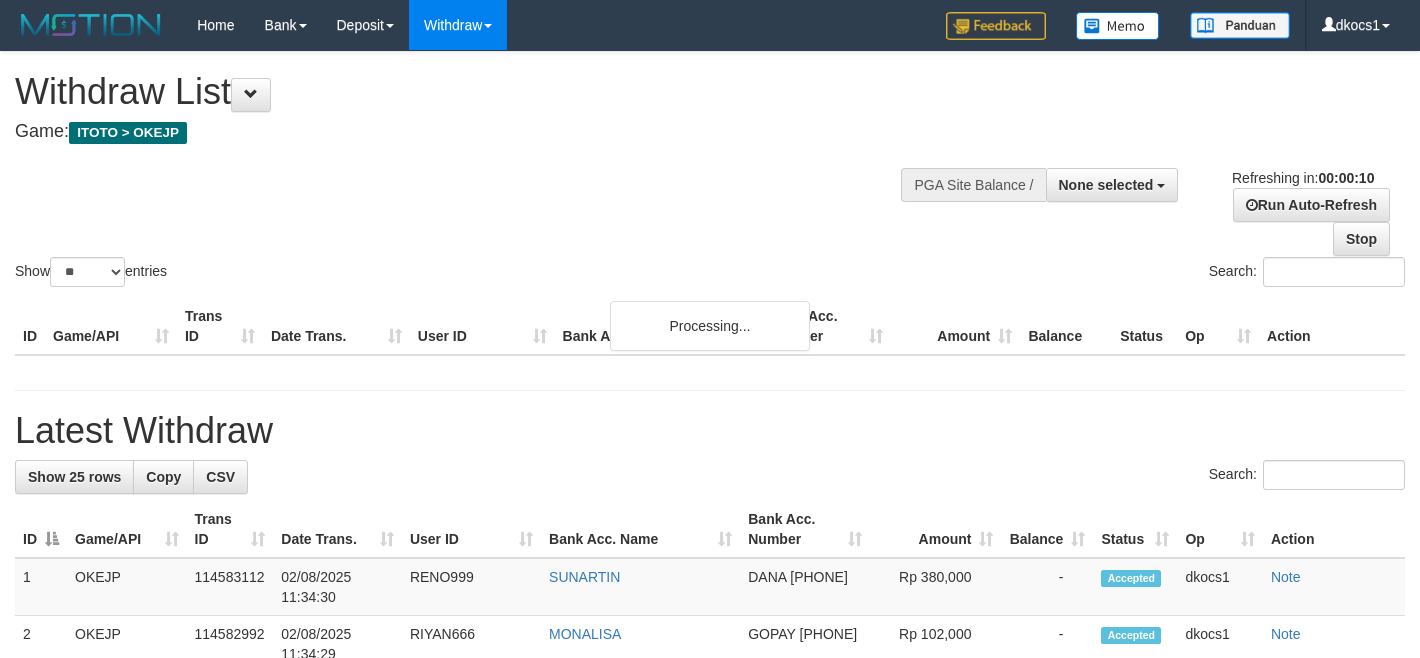 select 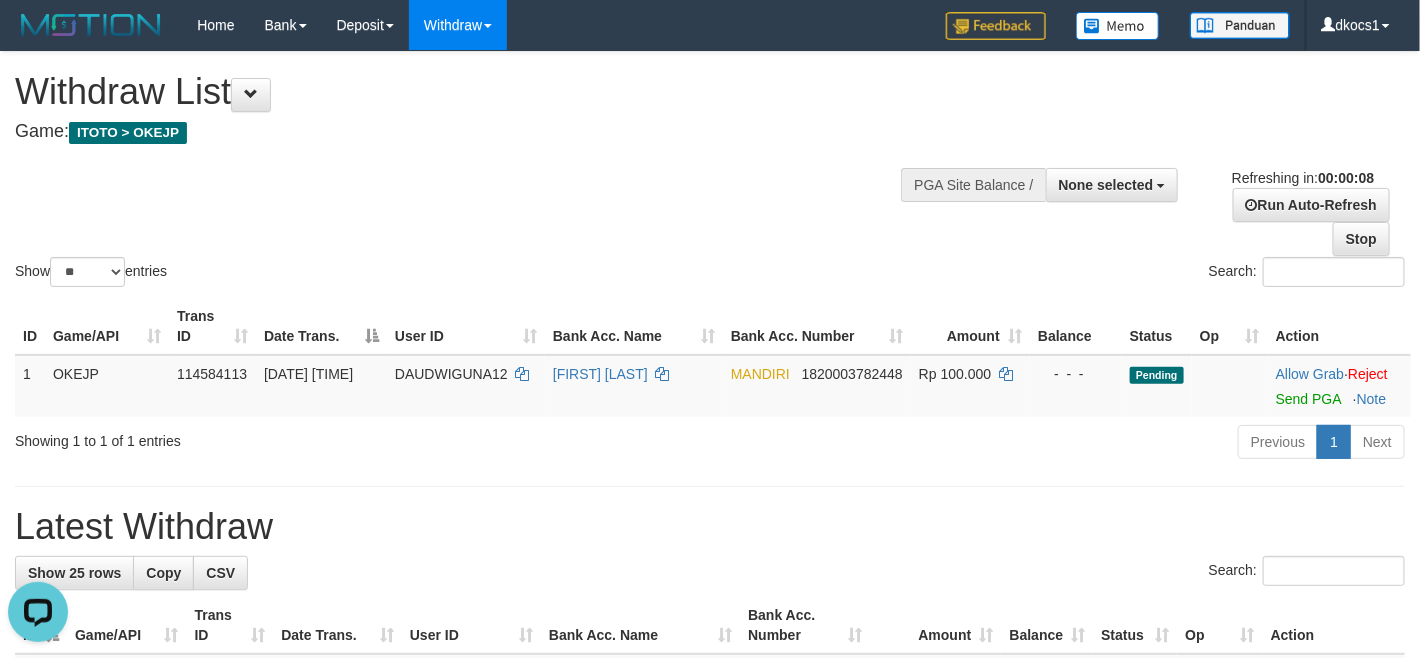scroll, scrollTop: 0, scrollLeft: 0, axis: both 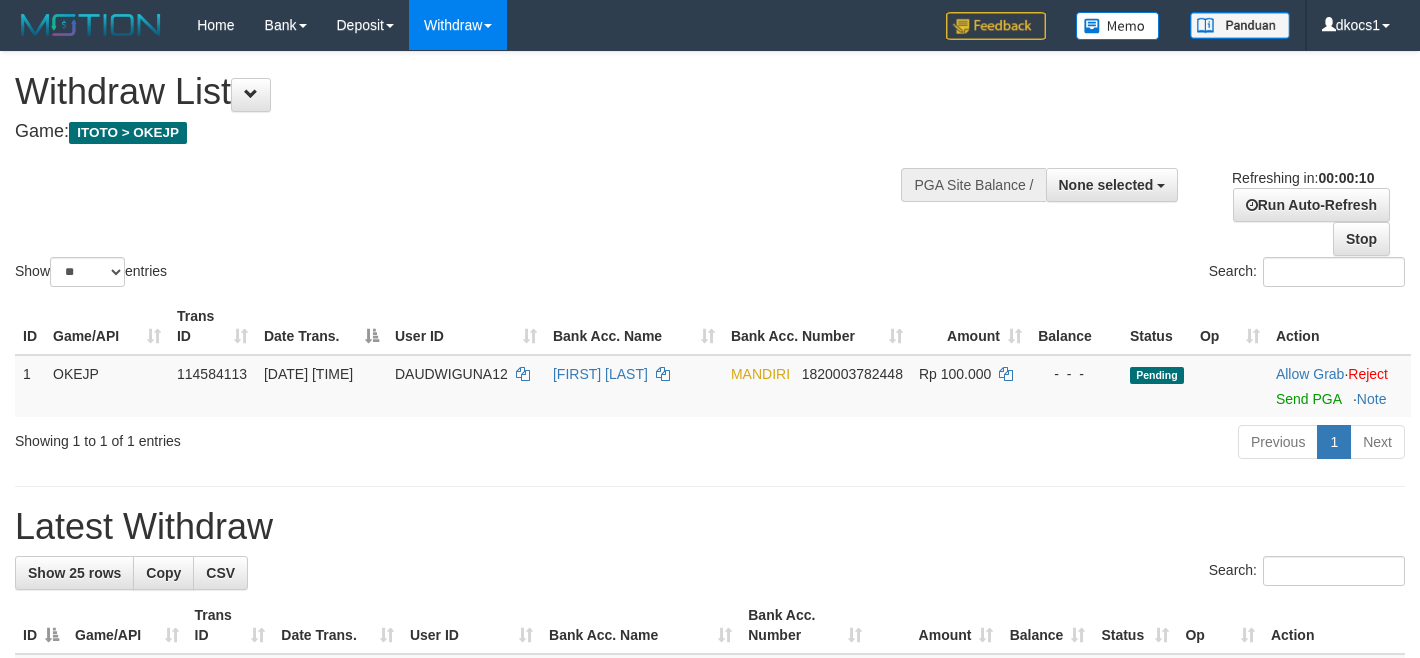 select 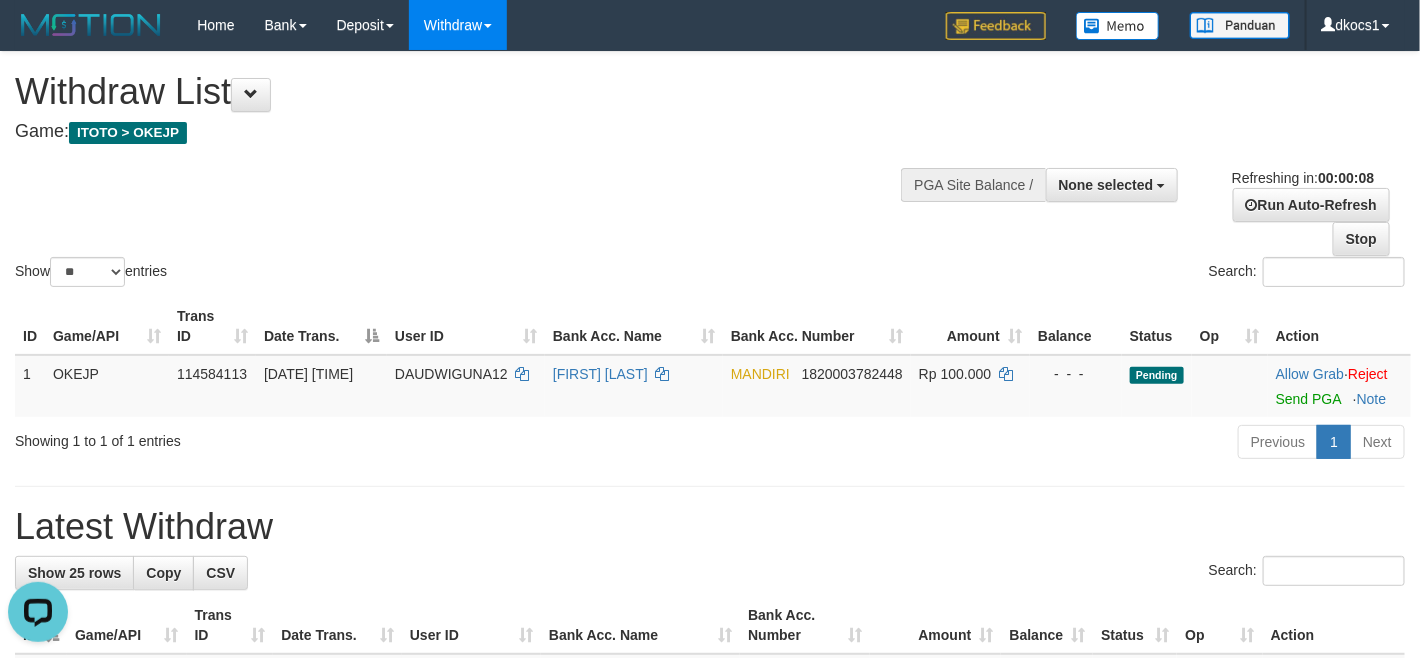 scroll, scrollTop: 0, scrollLeft: 0, axis: both 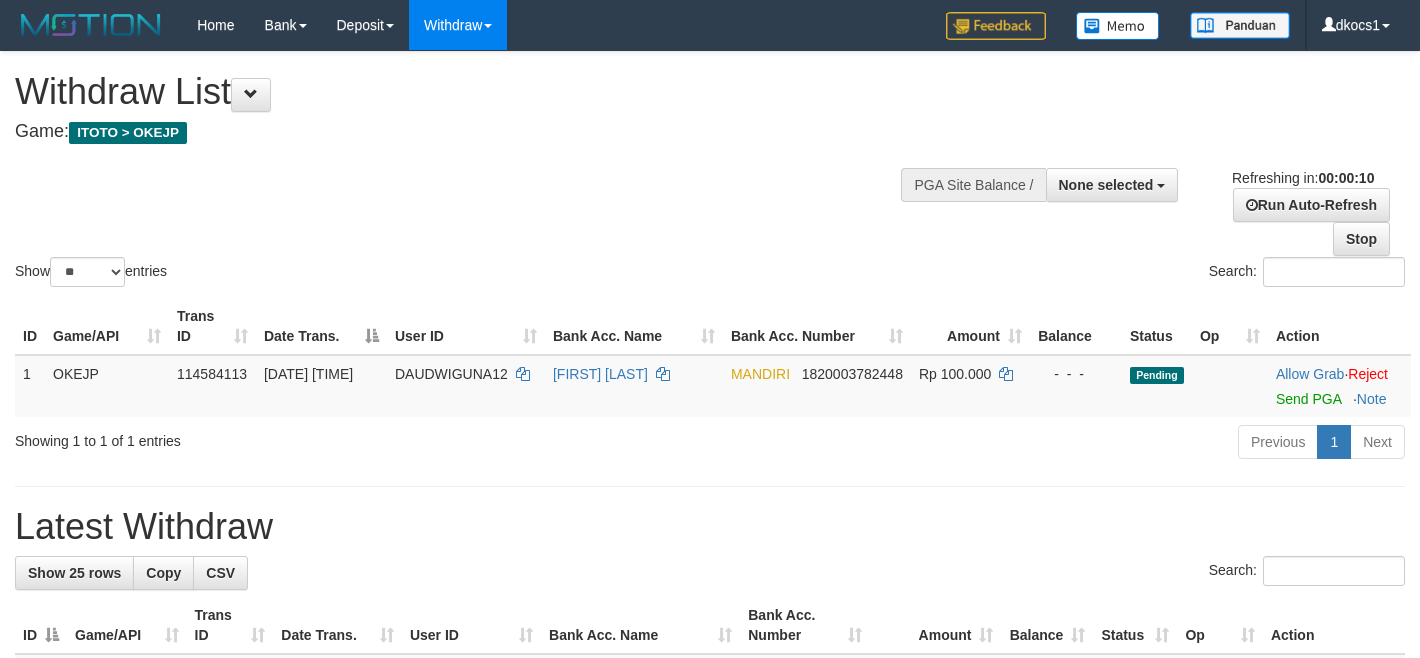 select 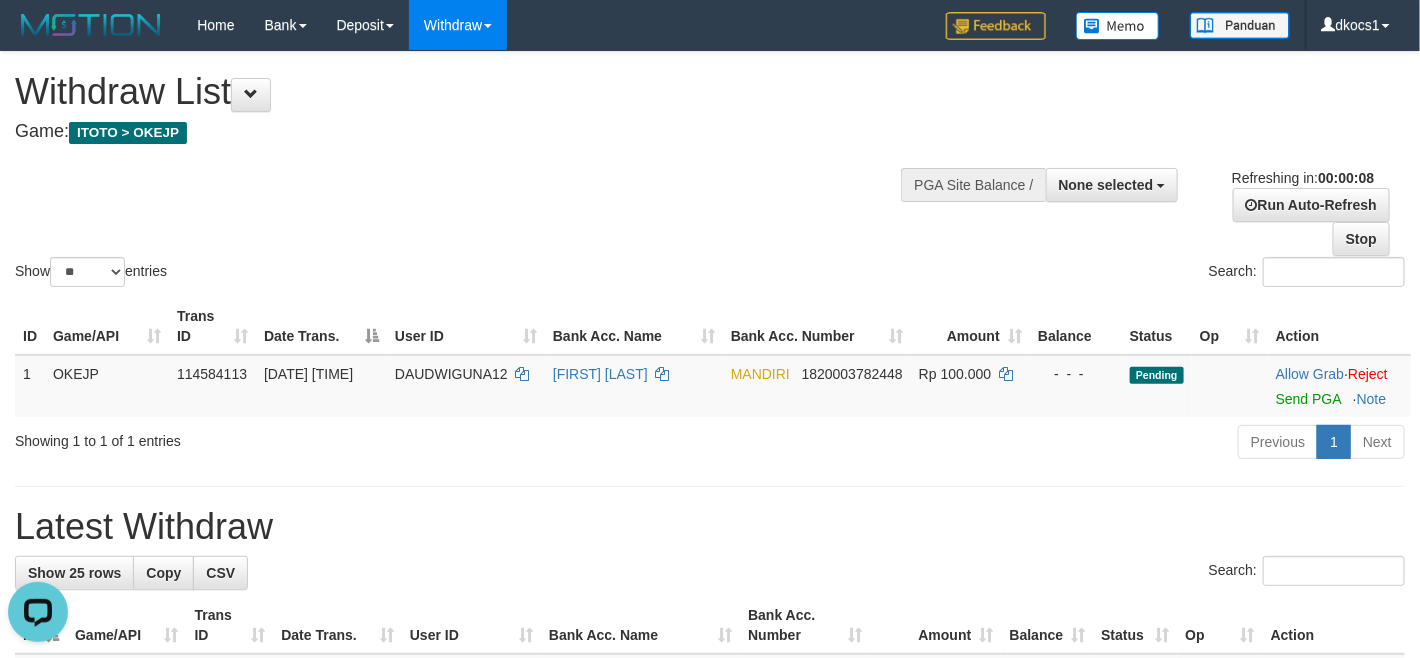 scroll, scrollTop: 0, scrollLeft: 0, axis: both 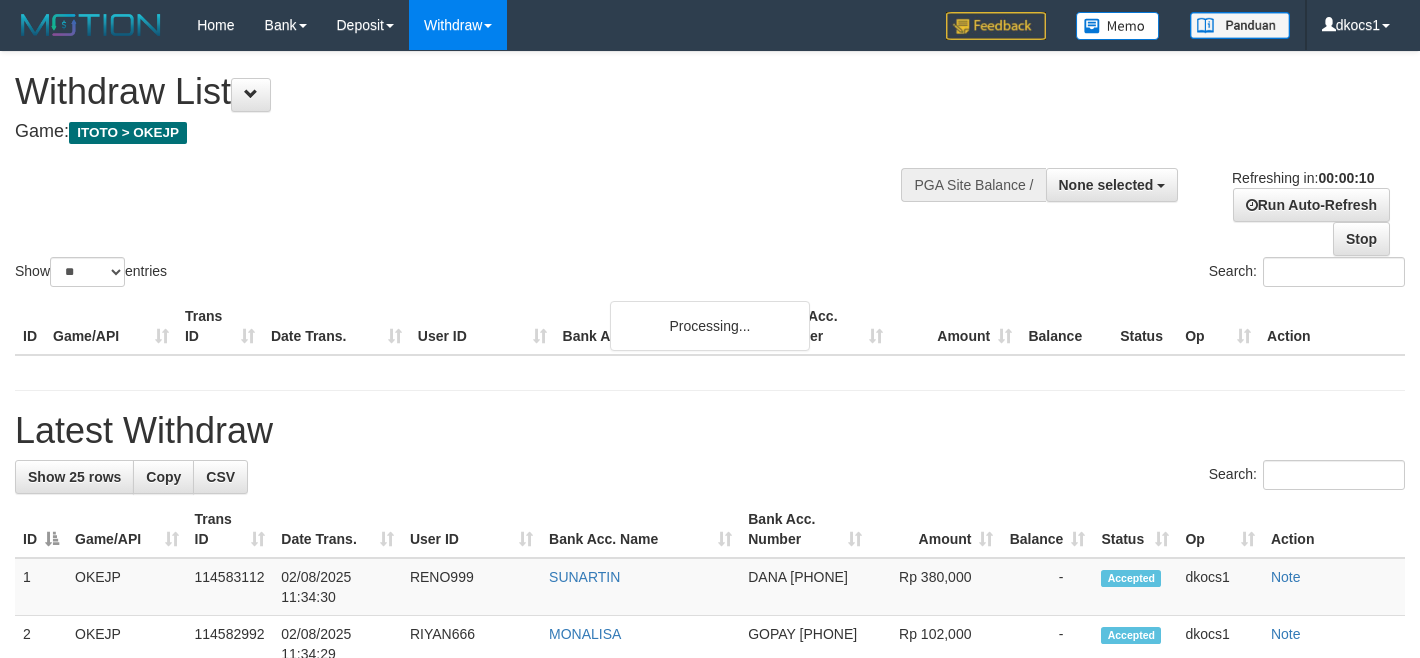 select 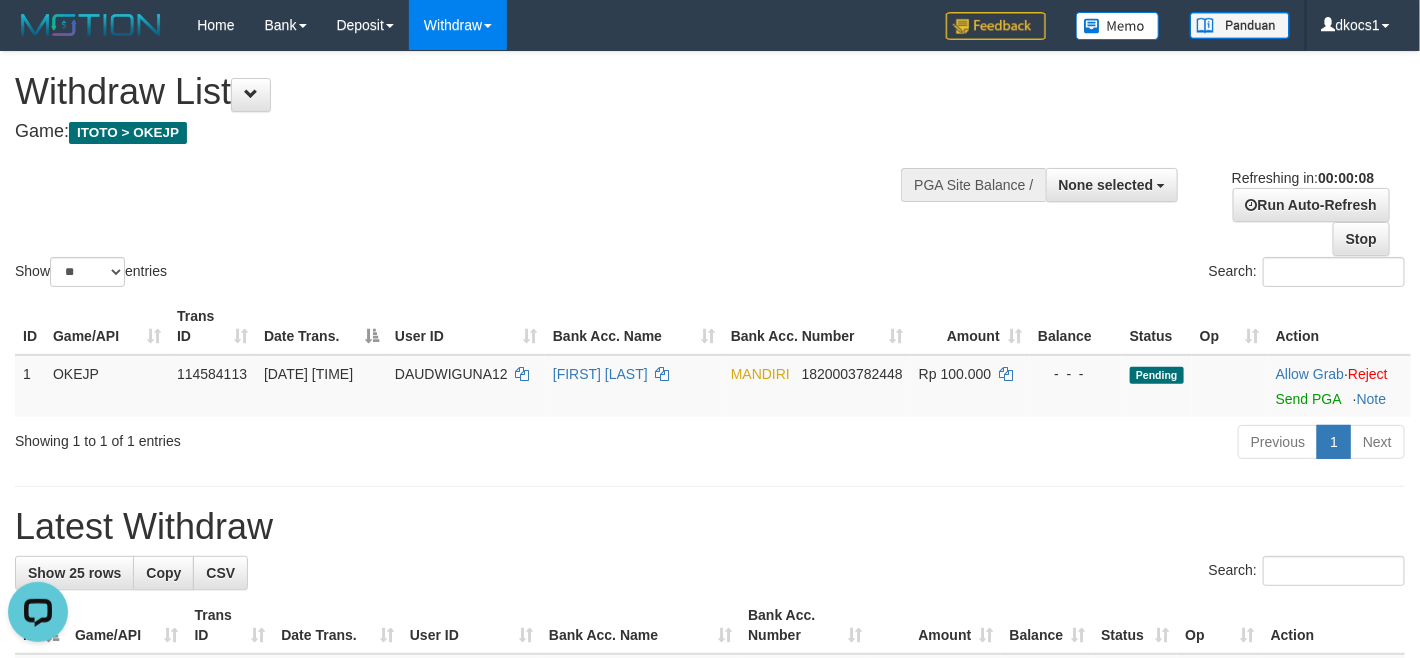 scroll, scrollTop: 0, scrollLeft: 0, axis: both 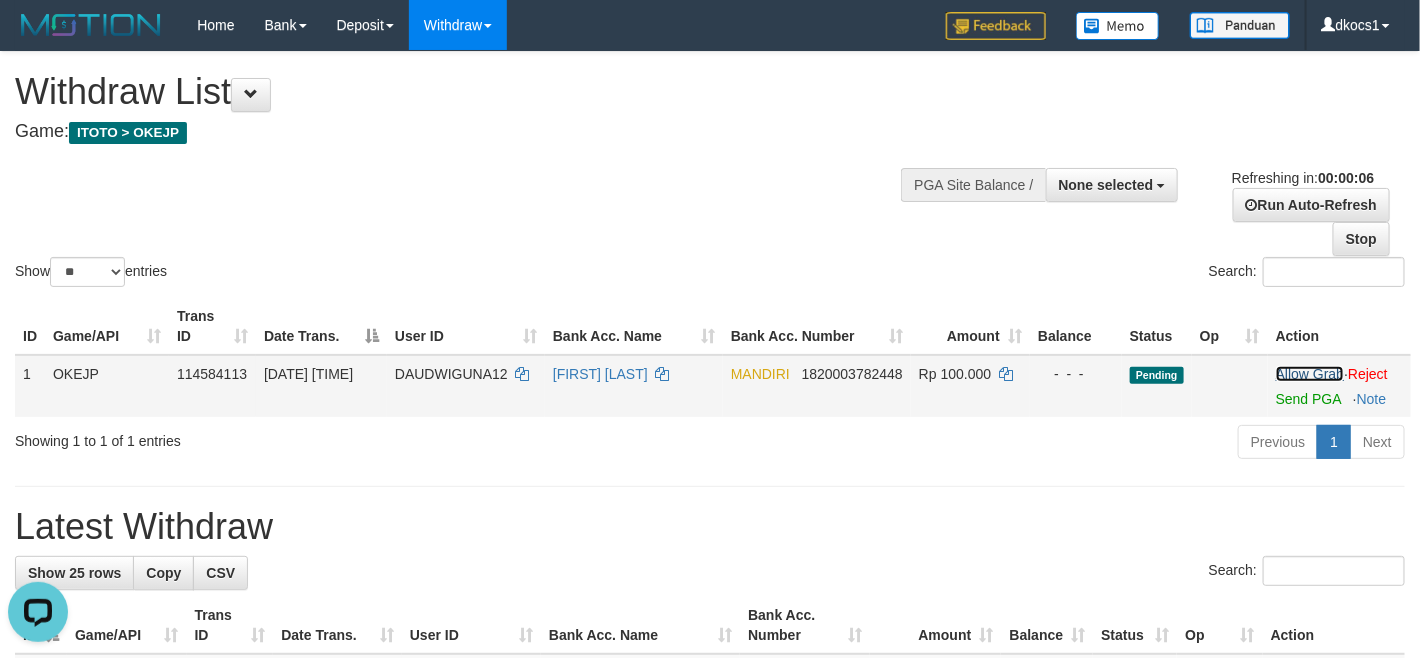 click on "Allow Grab" at bounding box center (1310, 374) 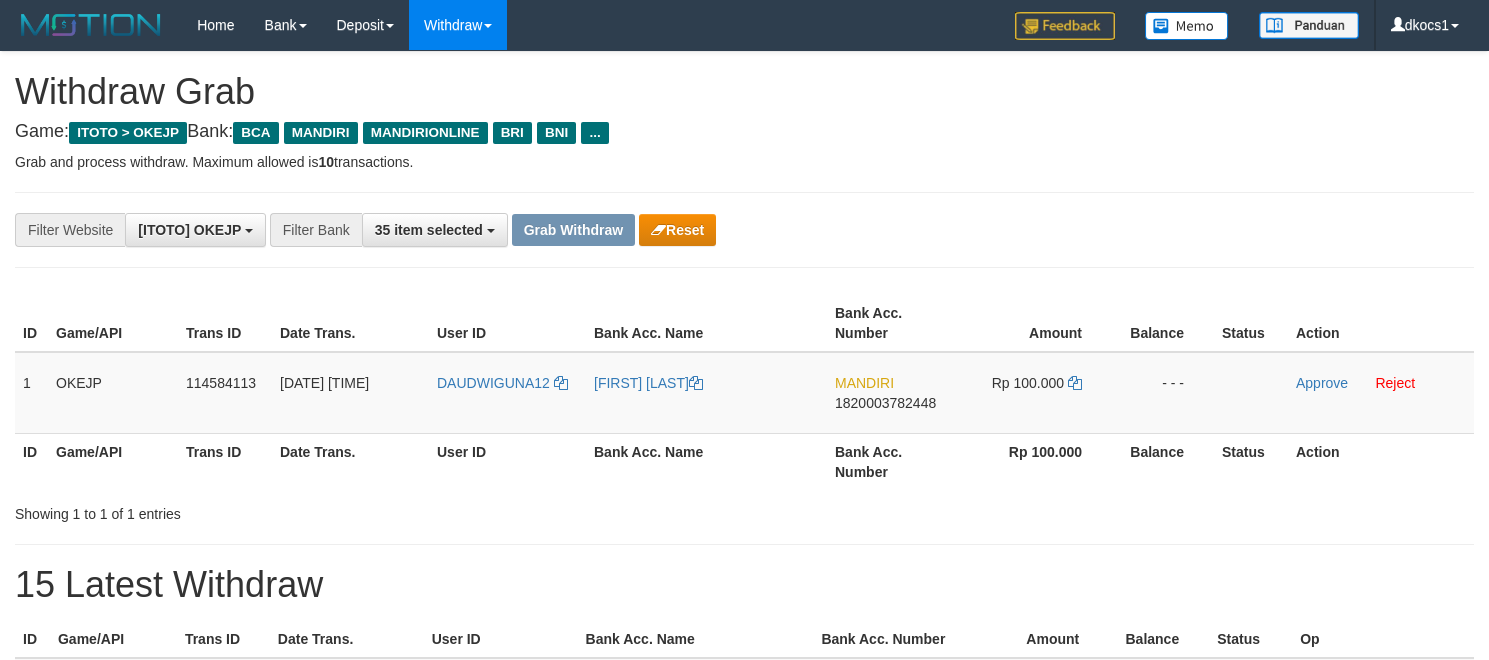 scroll, scrollTop: 0, scrollLeft: 0, axis: both 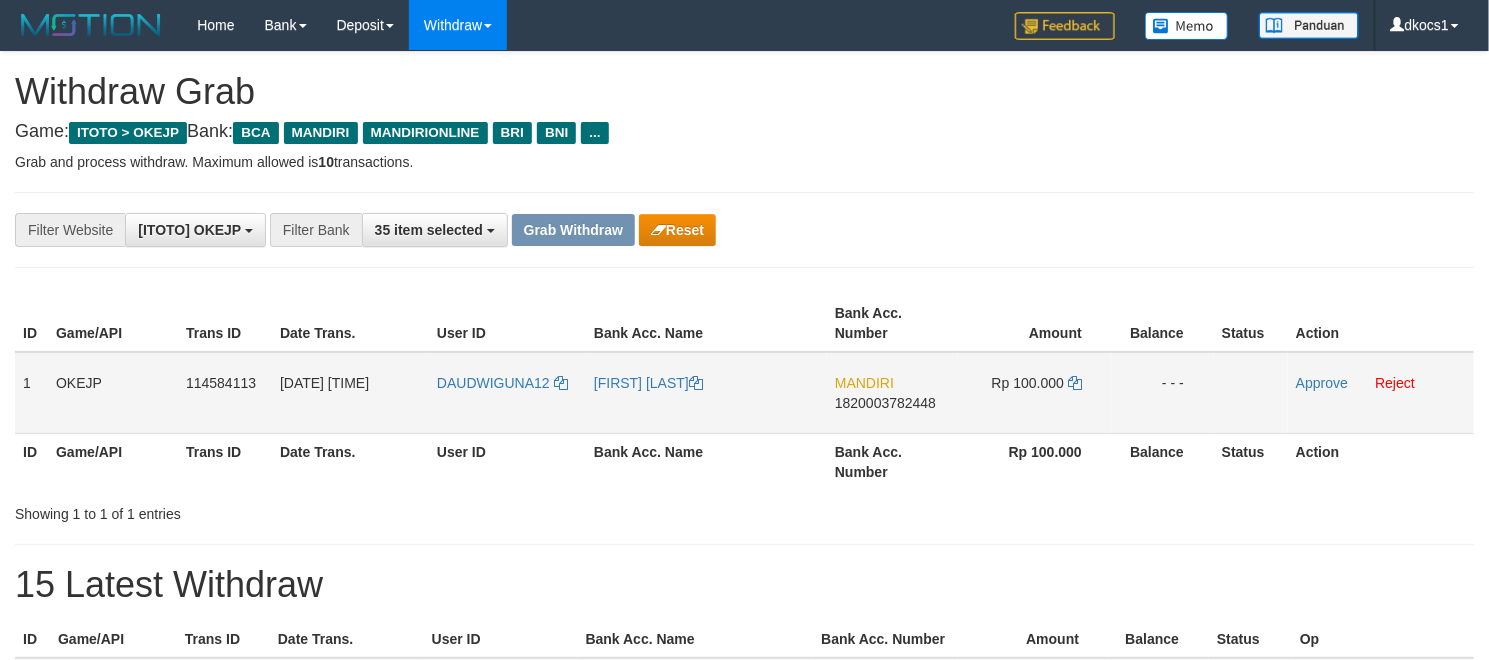 click on "DAUDWIGUNA12" at bounding box center (507, 393) 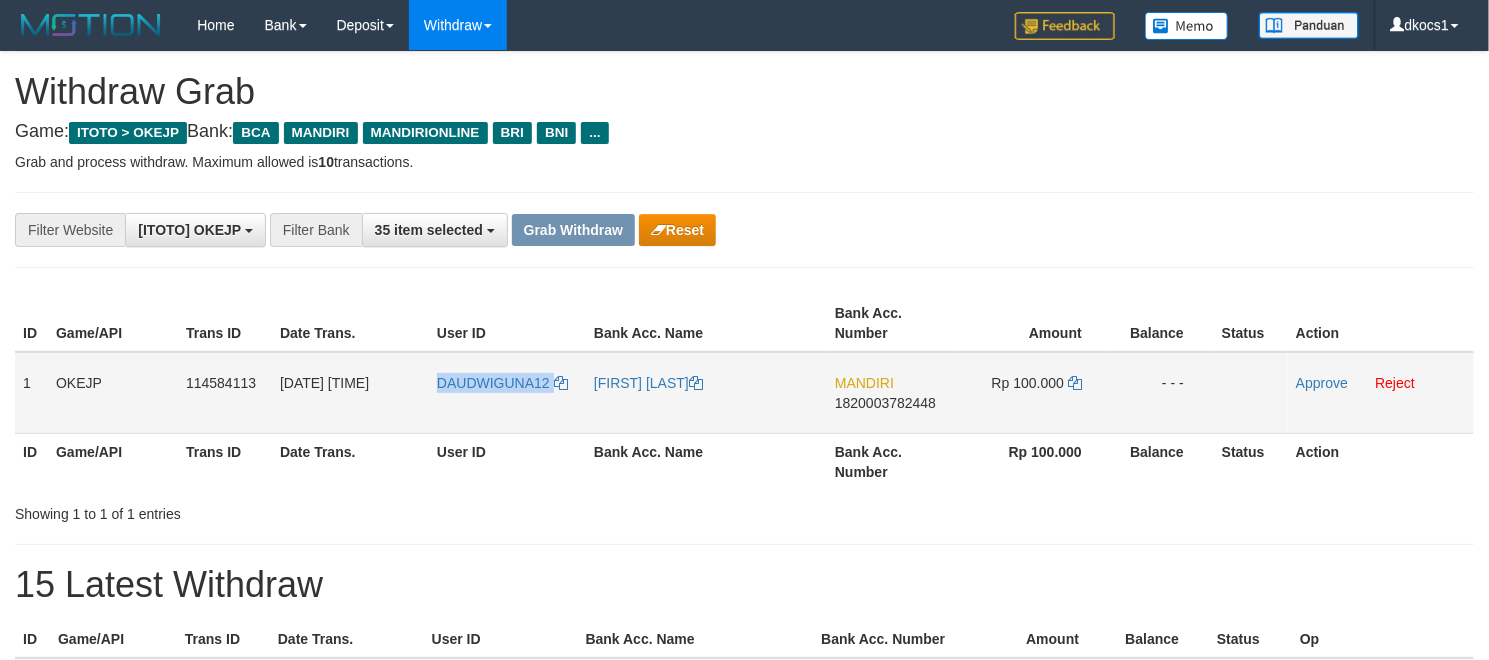 click on "DAUDWIGUNA12" at bounding box center [507, 393] 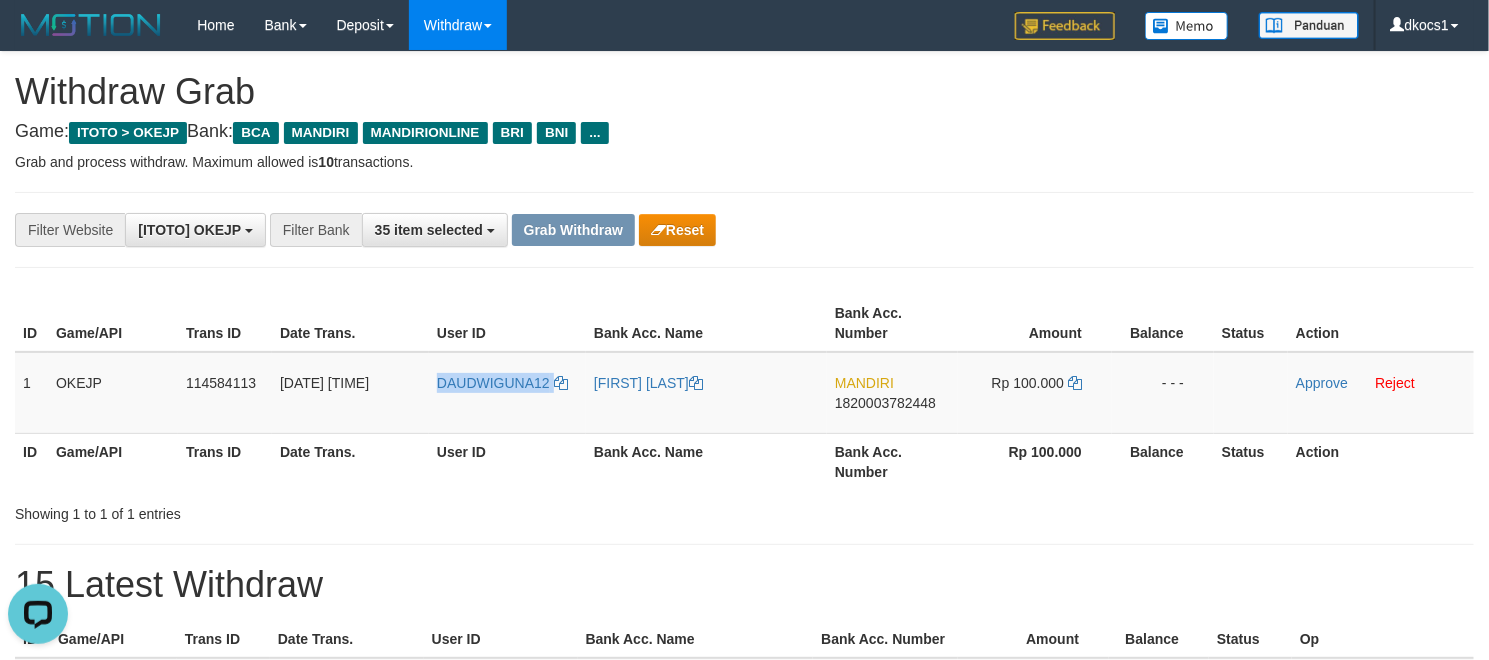 scroll, scrollTop: 0, scrollLeft: 0, axis: both 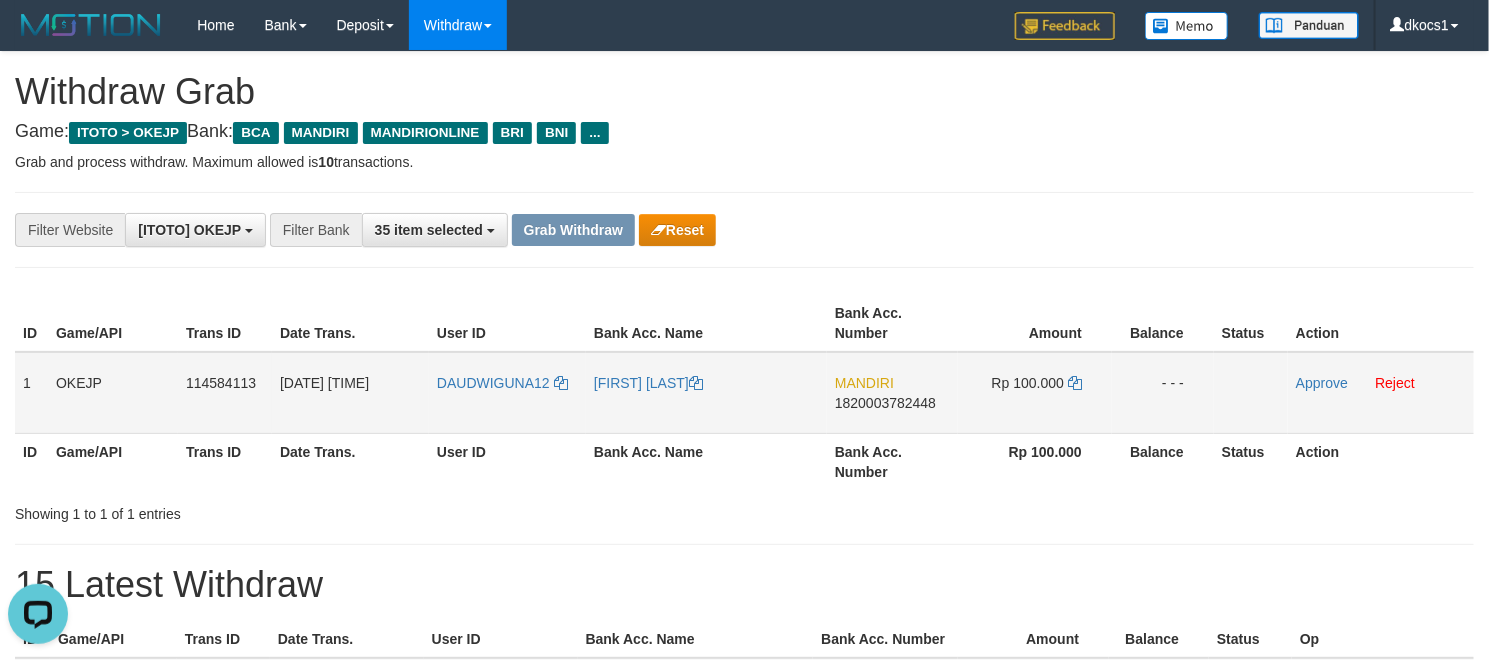 click on "[FIRST] [LAST]" at bounding box center (706, 393) 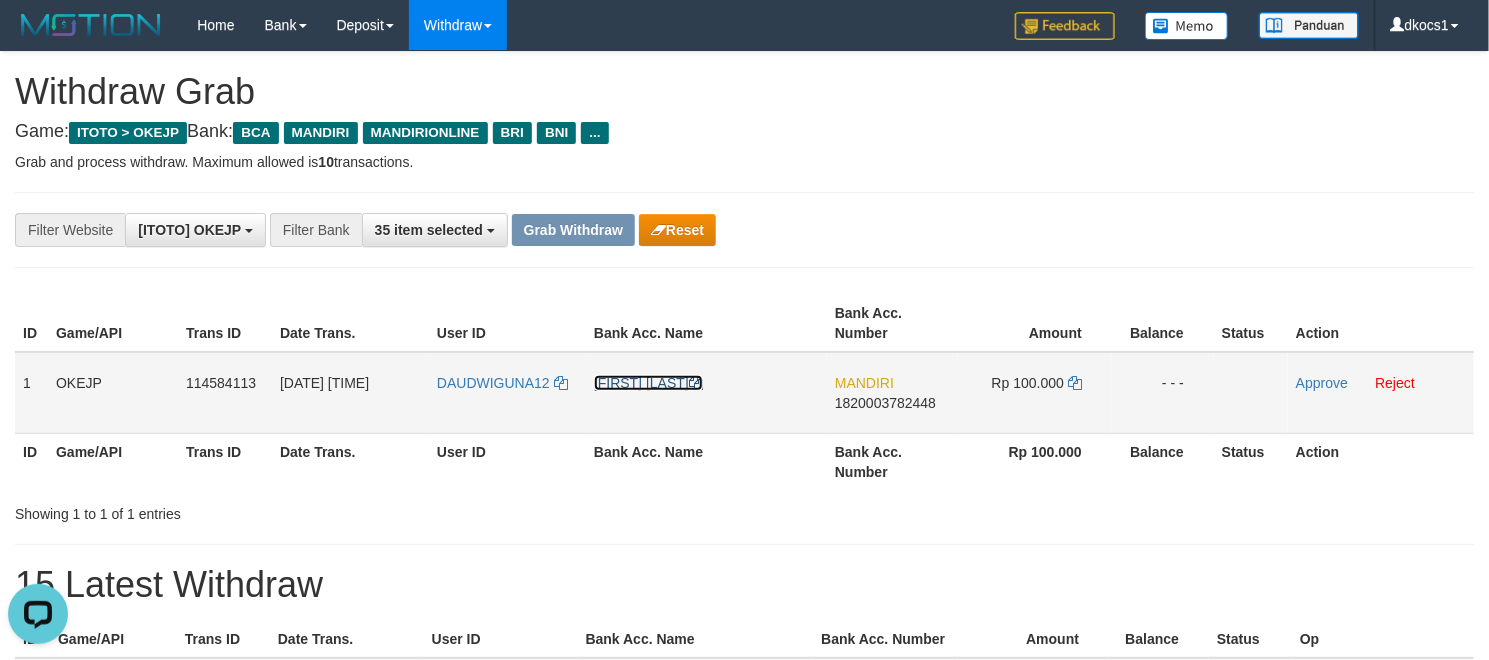 click on "[FIRST] [LAST]" at bounding box center [648, 383] 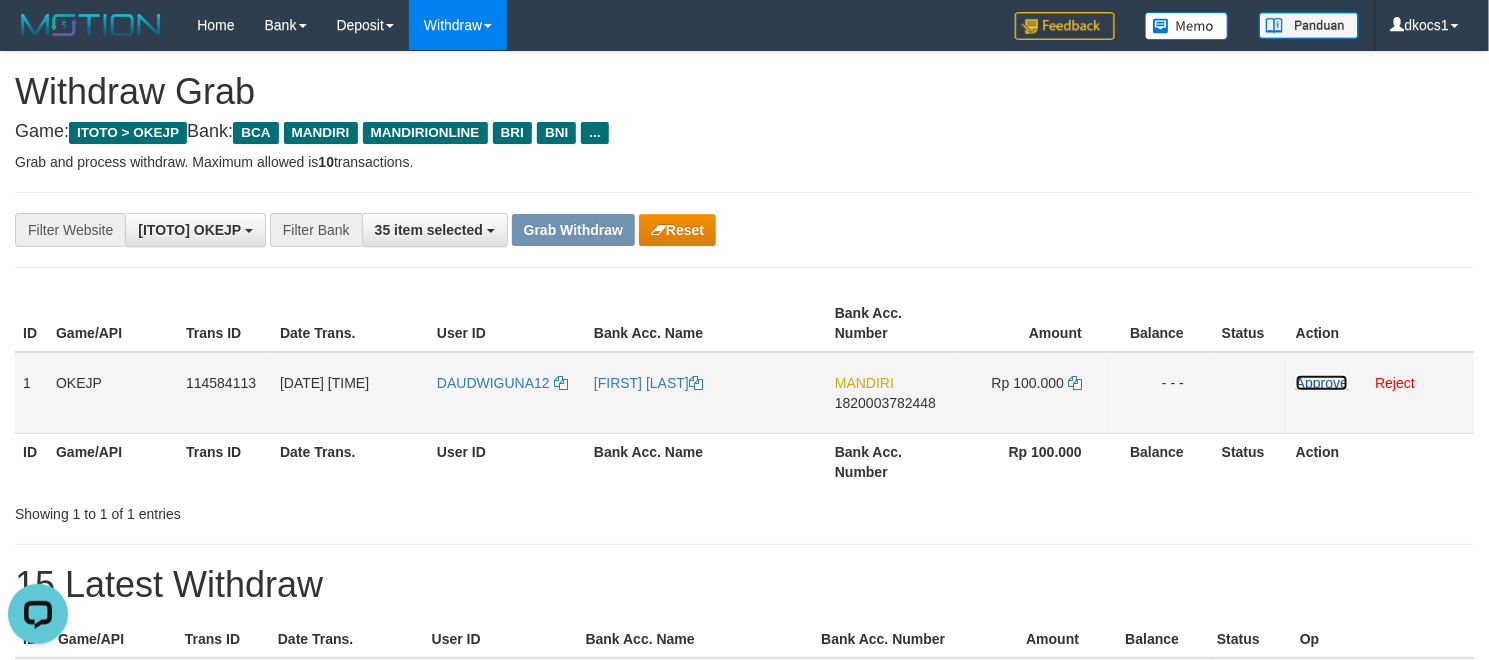click on "Approve" at bounding box center [1322, 383] 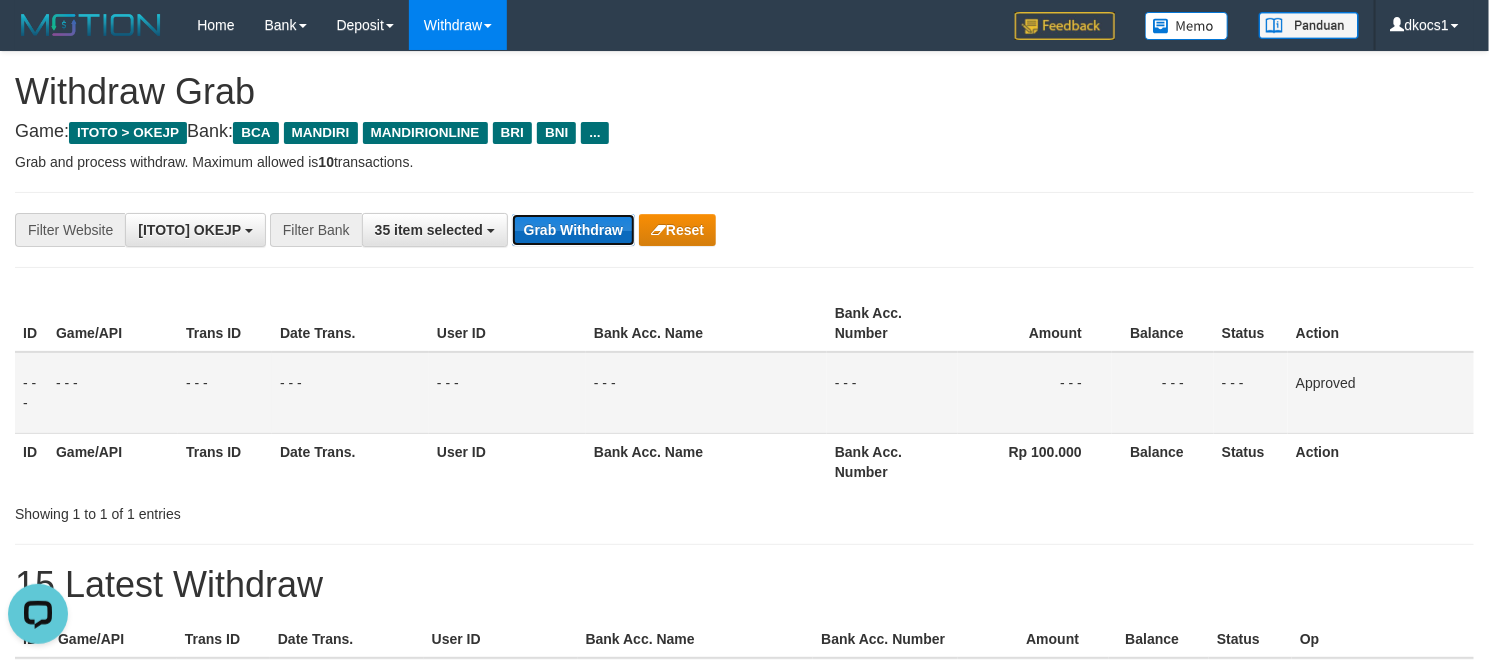 click on "Grab Withdraw" at bounding box center (573, 230) 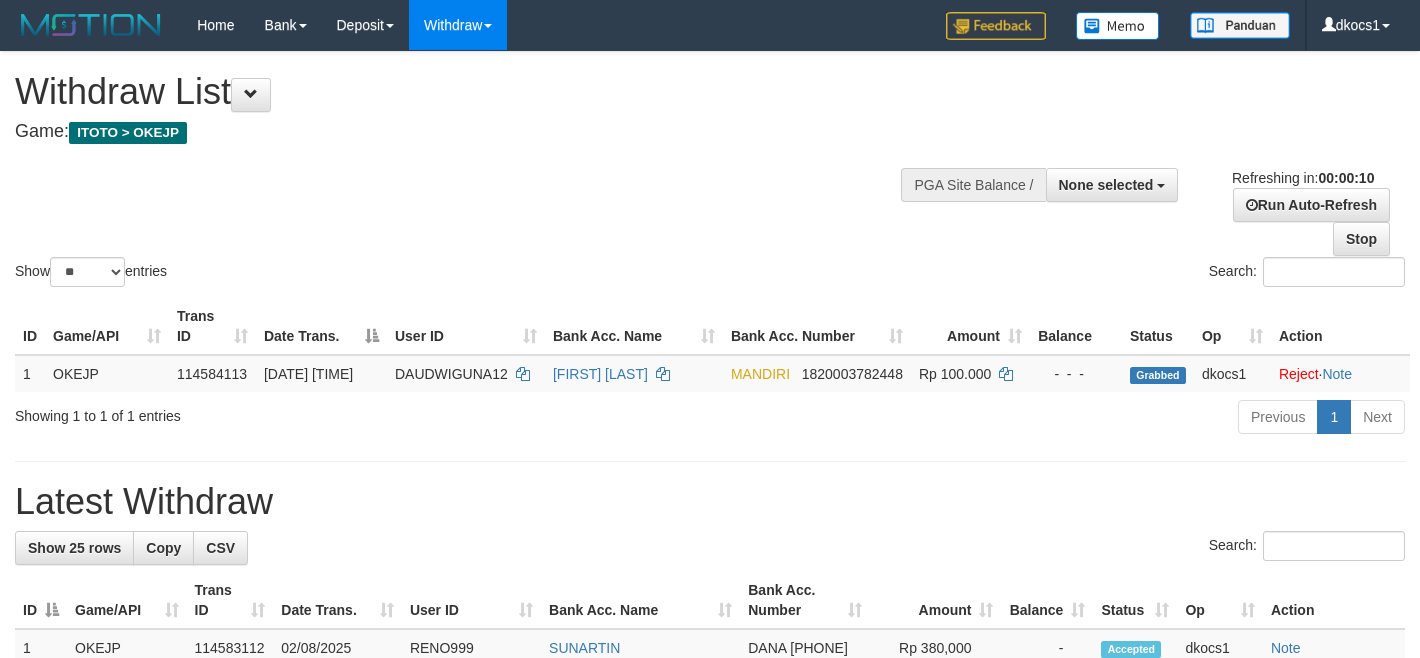 select 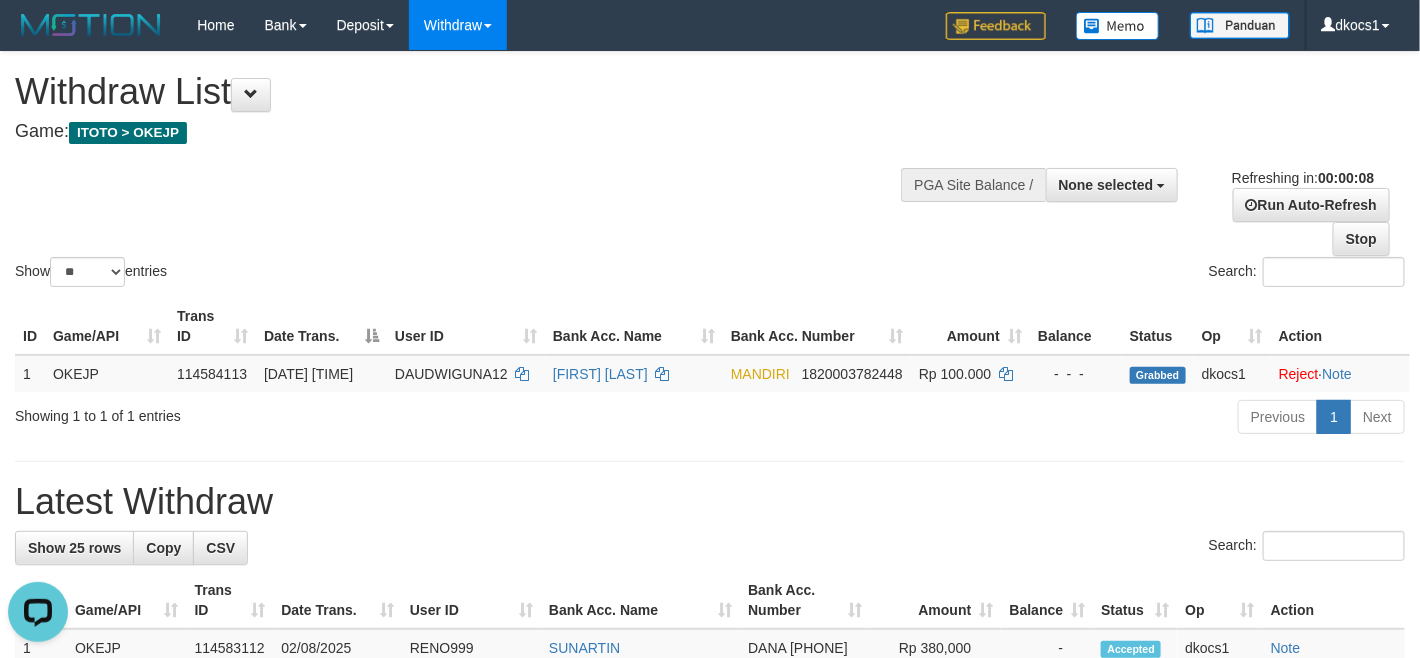 scroll, scrollTop: 0, scrollLeft: 0, axis: both 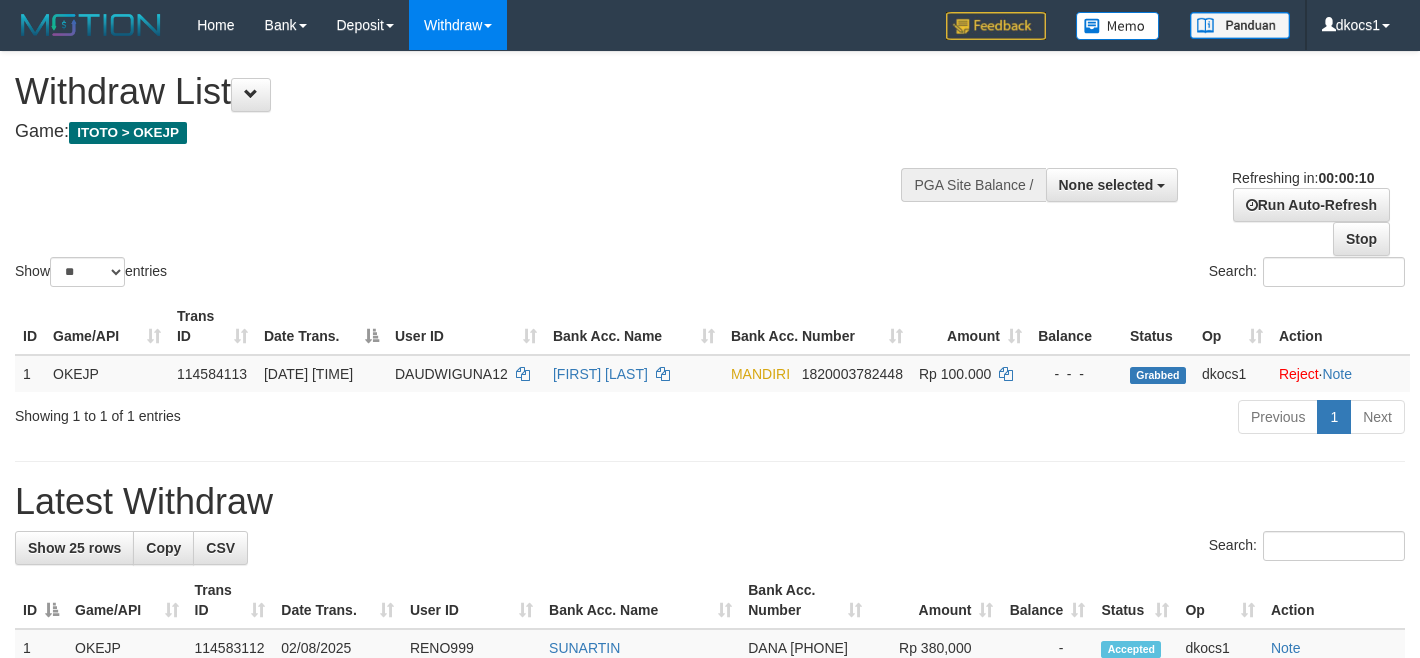 select 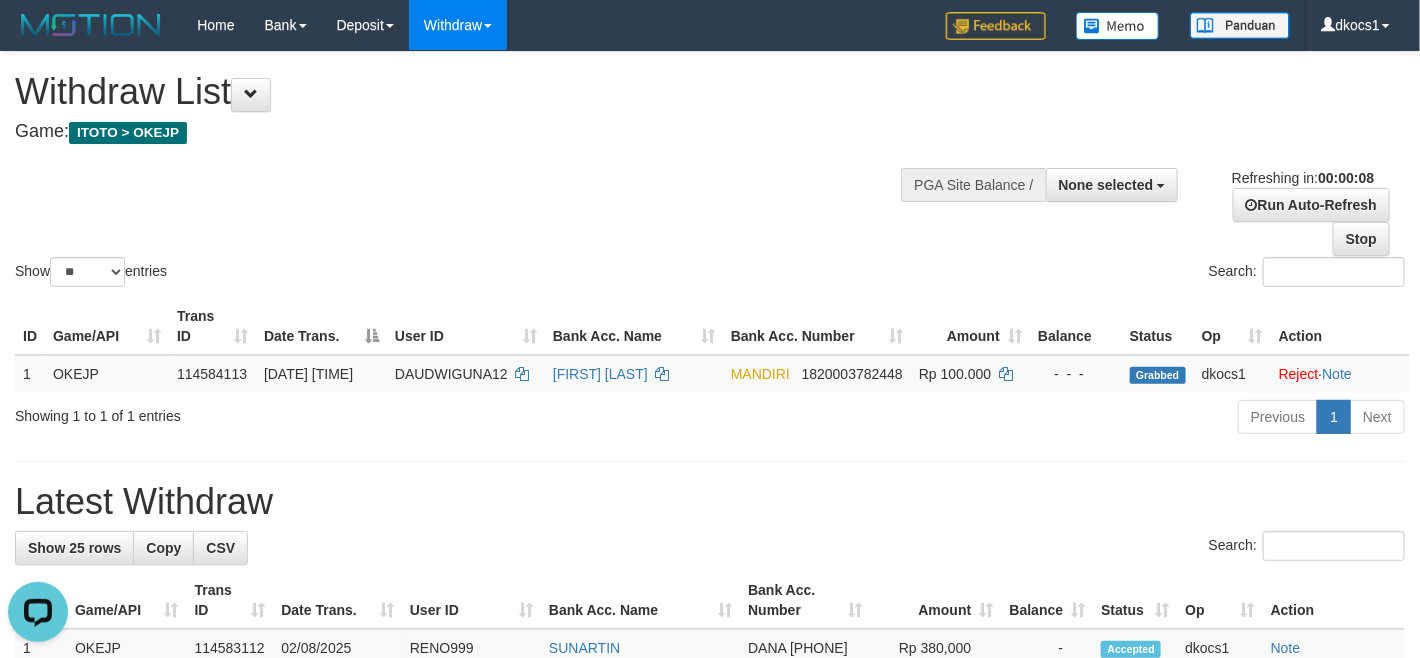 scroll, scrollTop: 0, scrollLeft: 0, axis: both 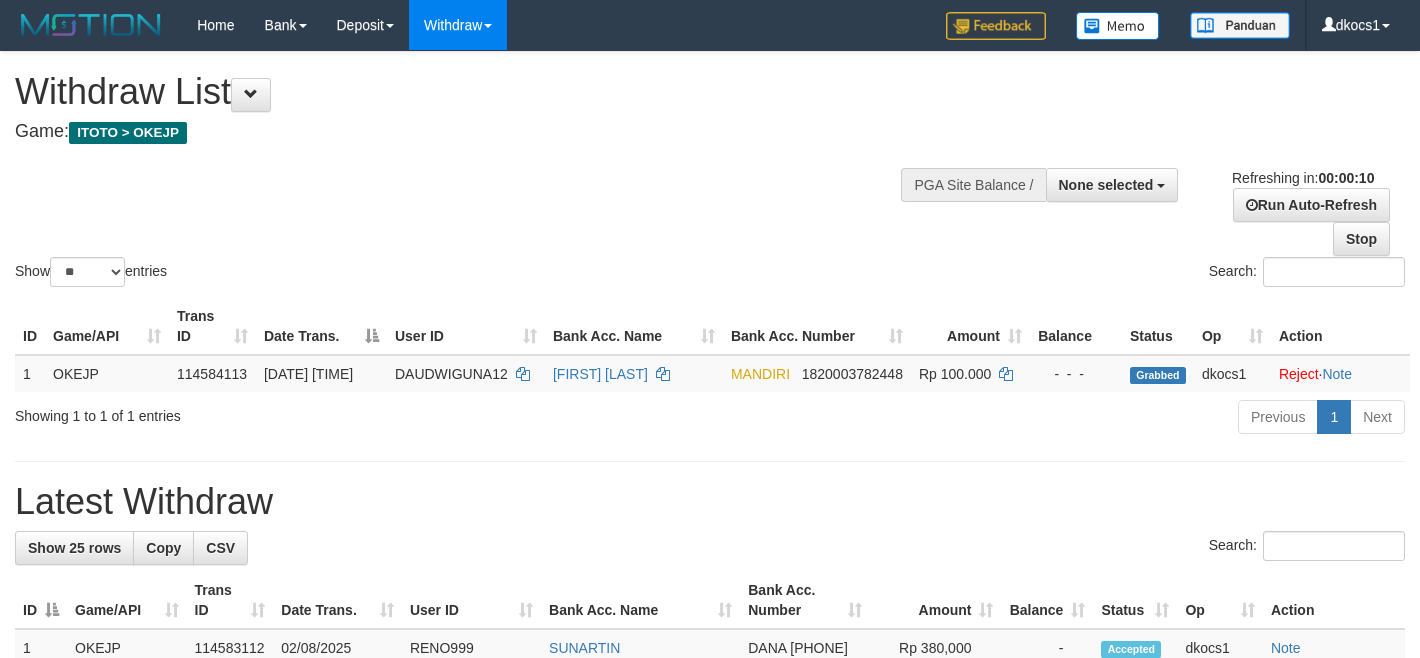 select 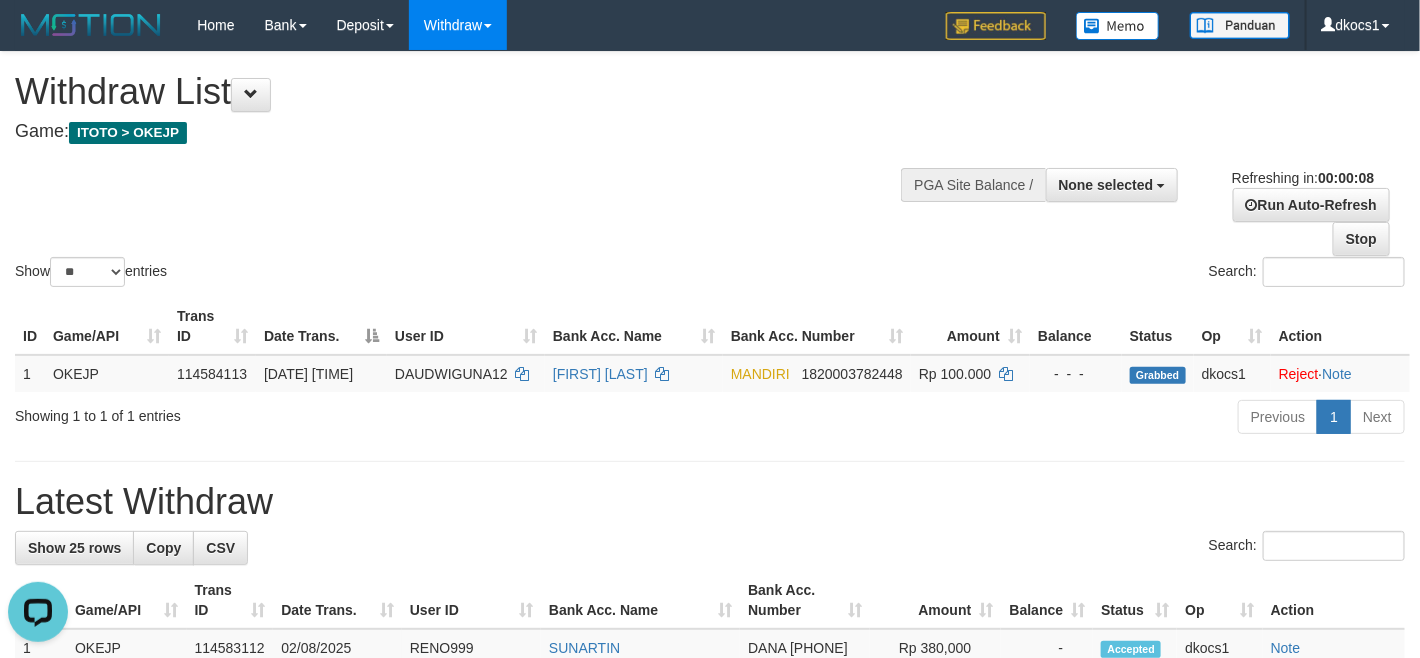 scroll, scrollTop: 0, scrollLeft: 0, axis: both 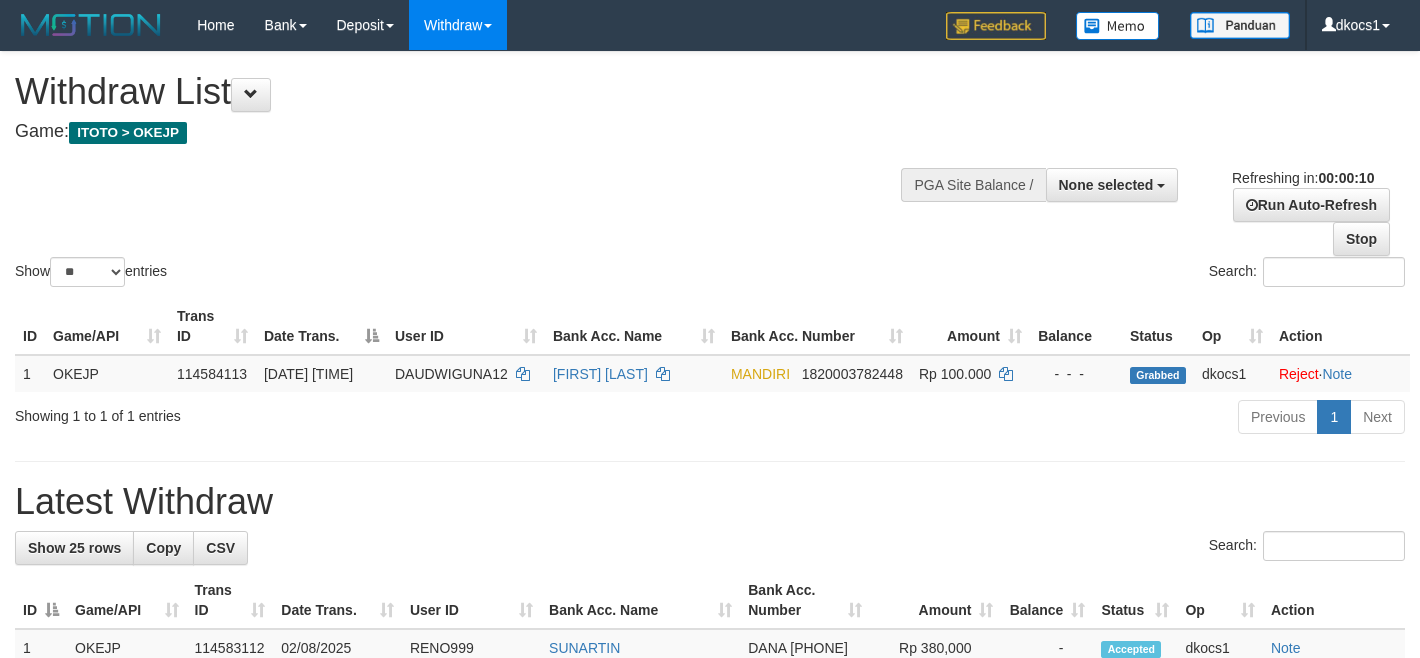 select 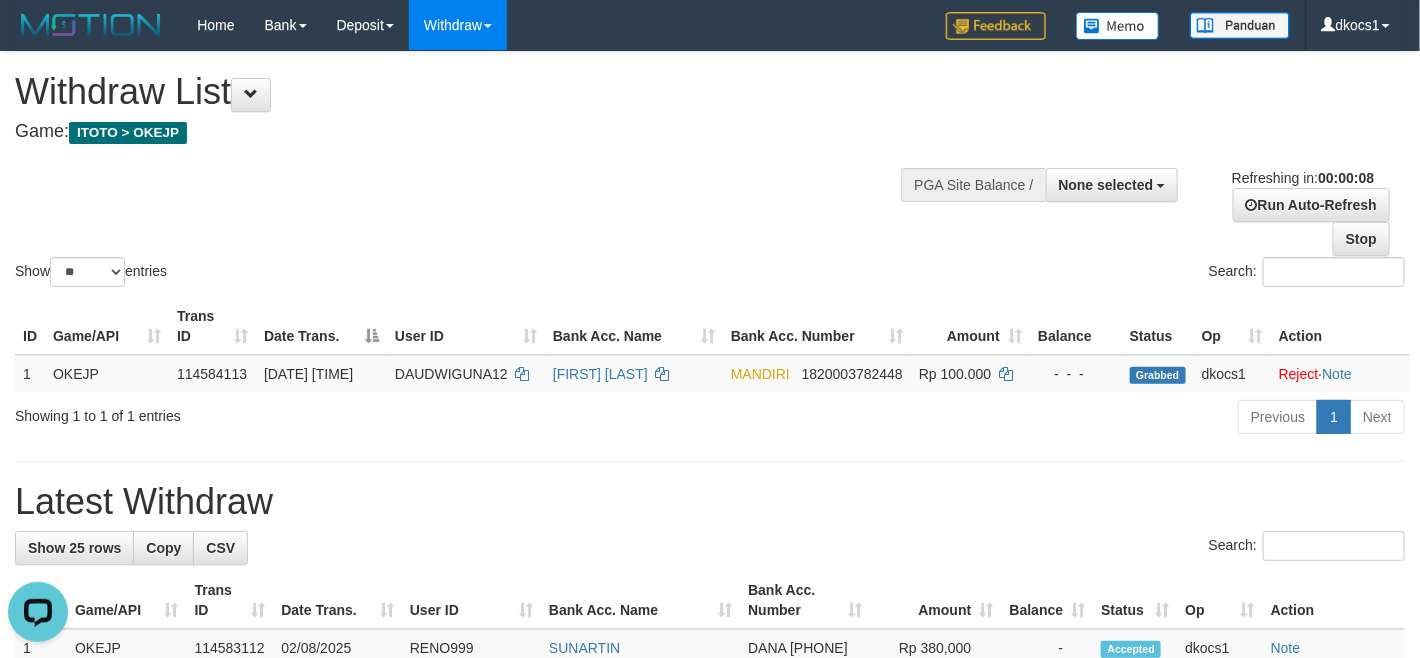 scroll, scrollTop: 0, scrollLeft: 0, axis: both 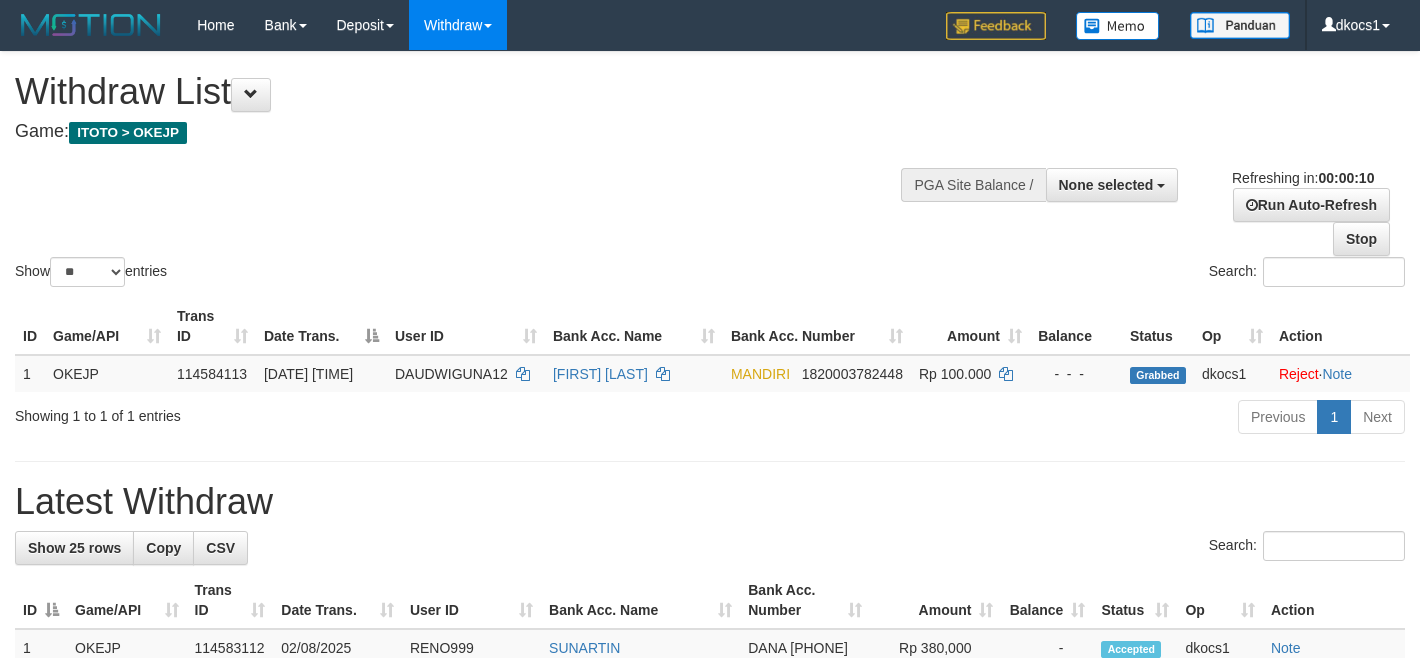 select 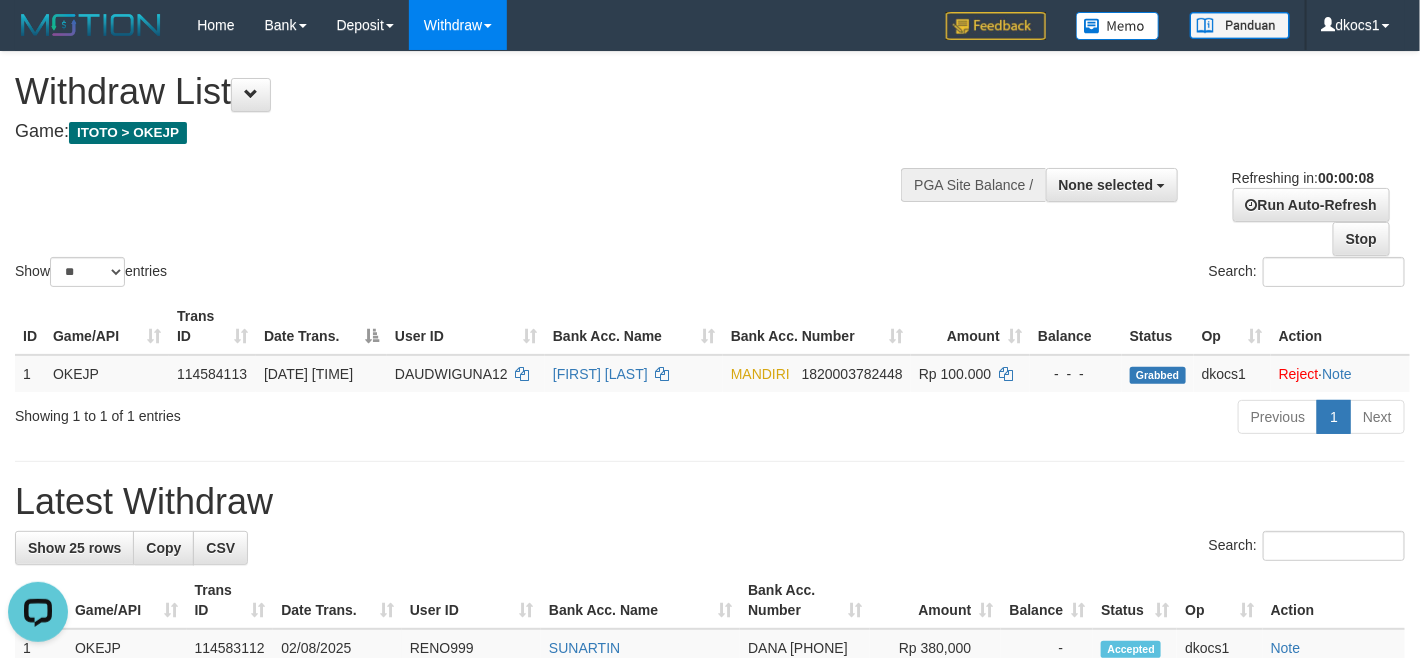 scroll, scrollTop: 0, scrollLeft: 0, axis: both 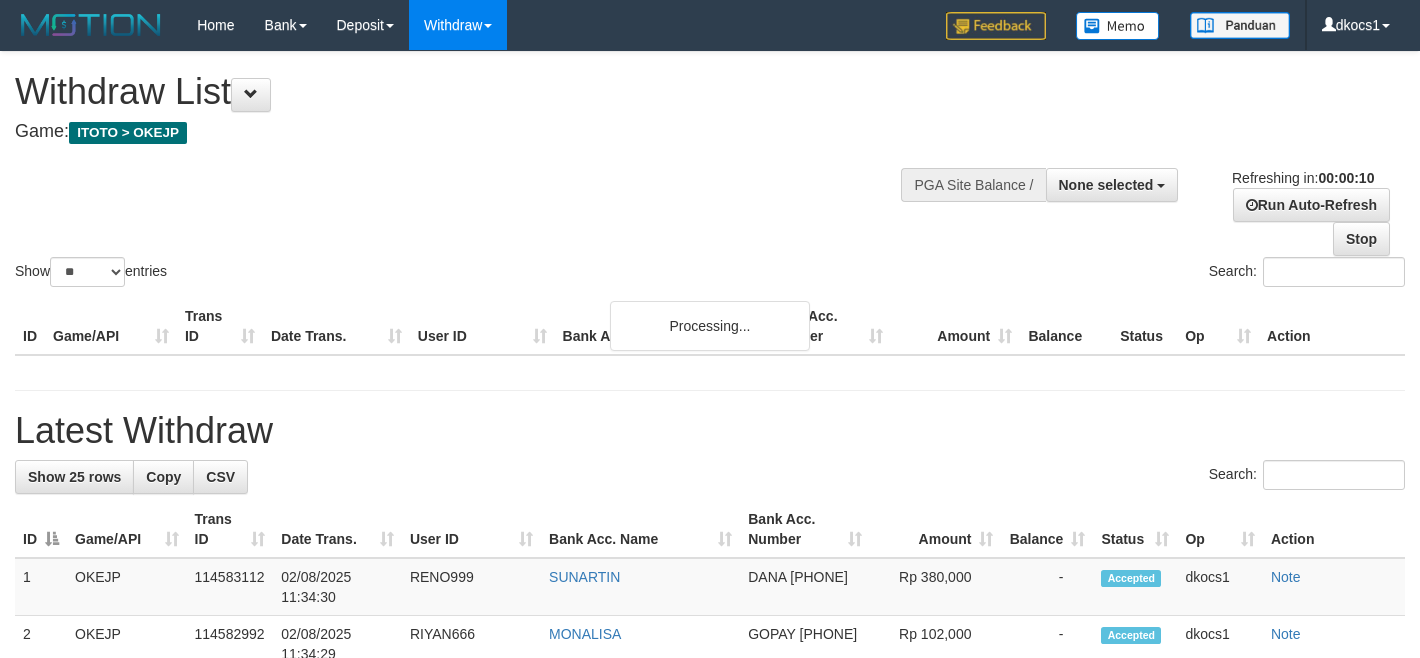 select 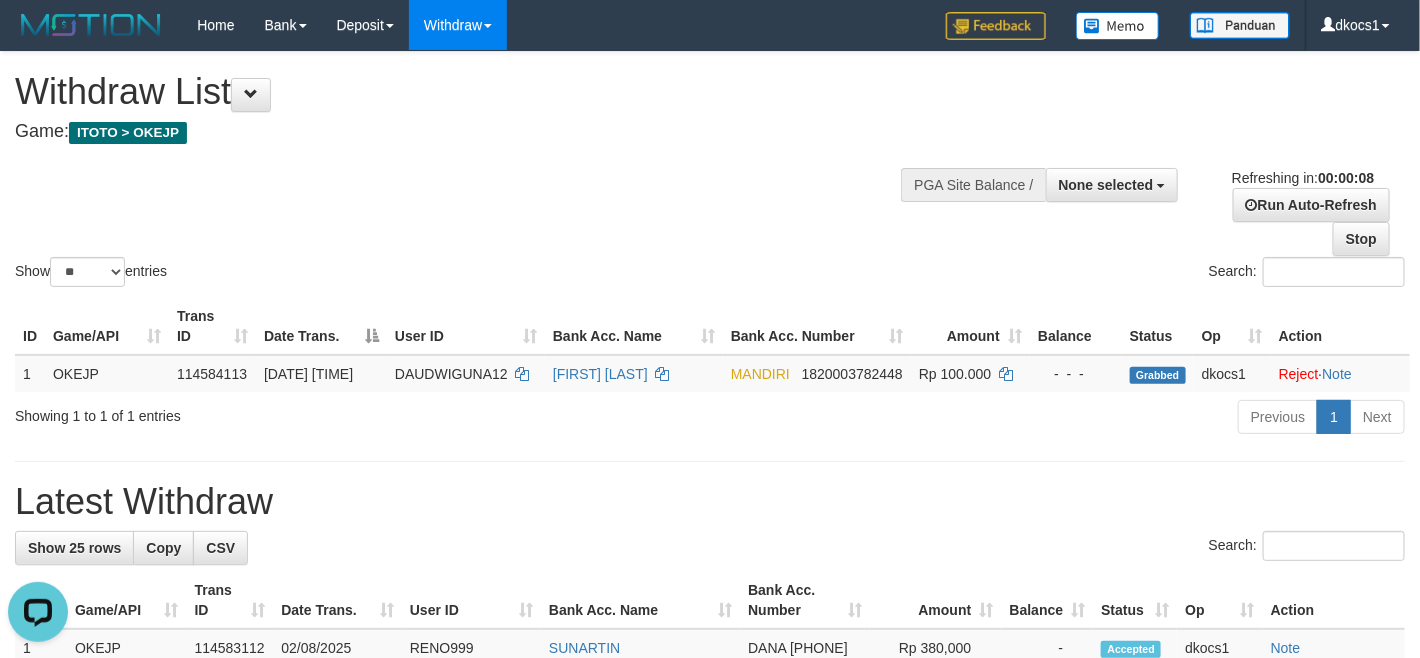 scroll, scrollTop: 0, scrollLeft: 0, axis: both 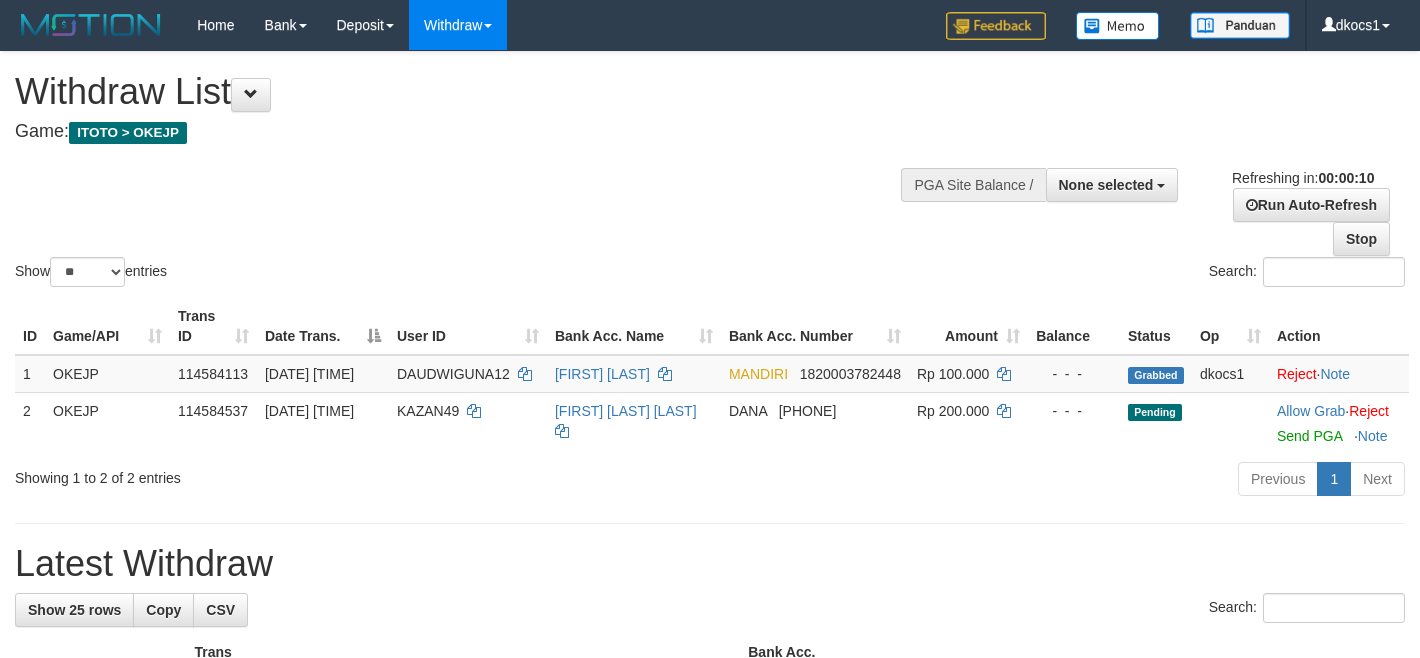 select 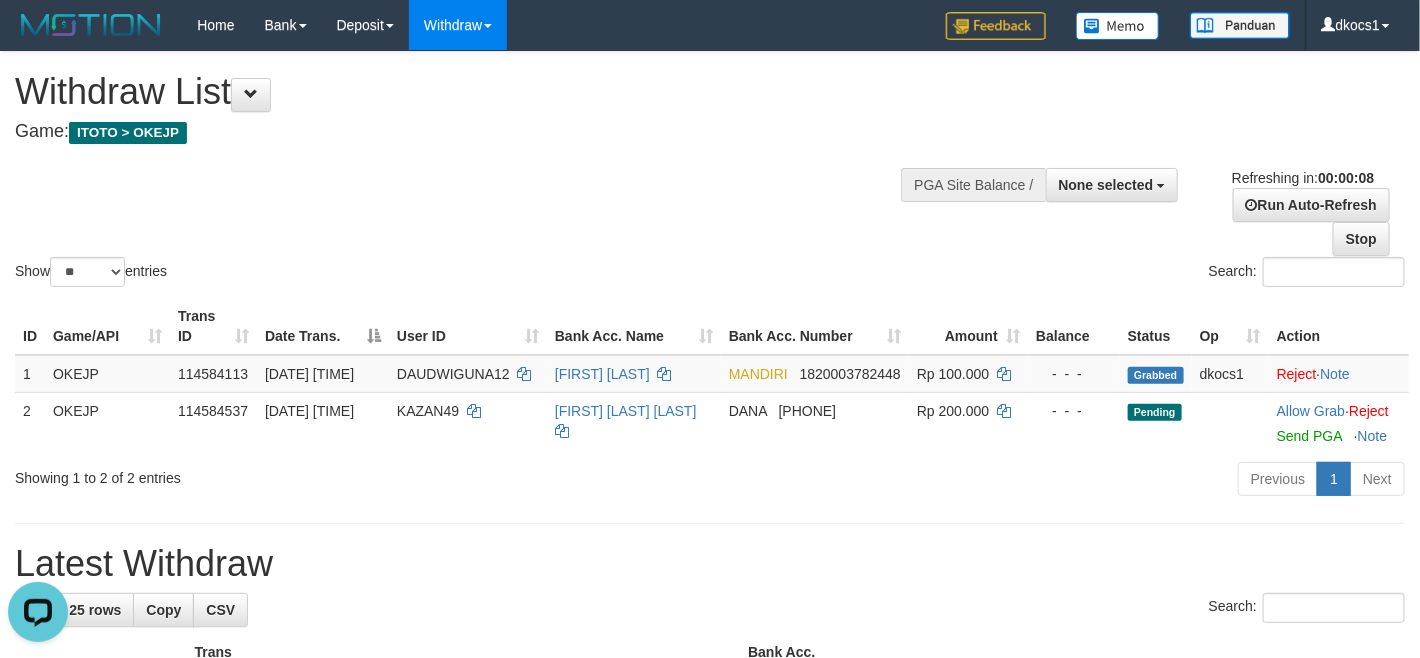 scroll, scrollTop: 0, scrollLeft: 0, axis: both 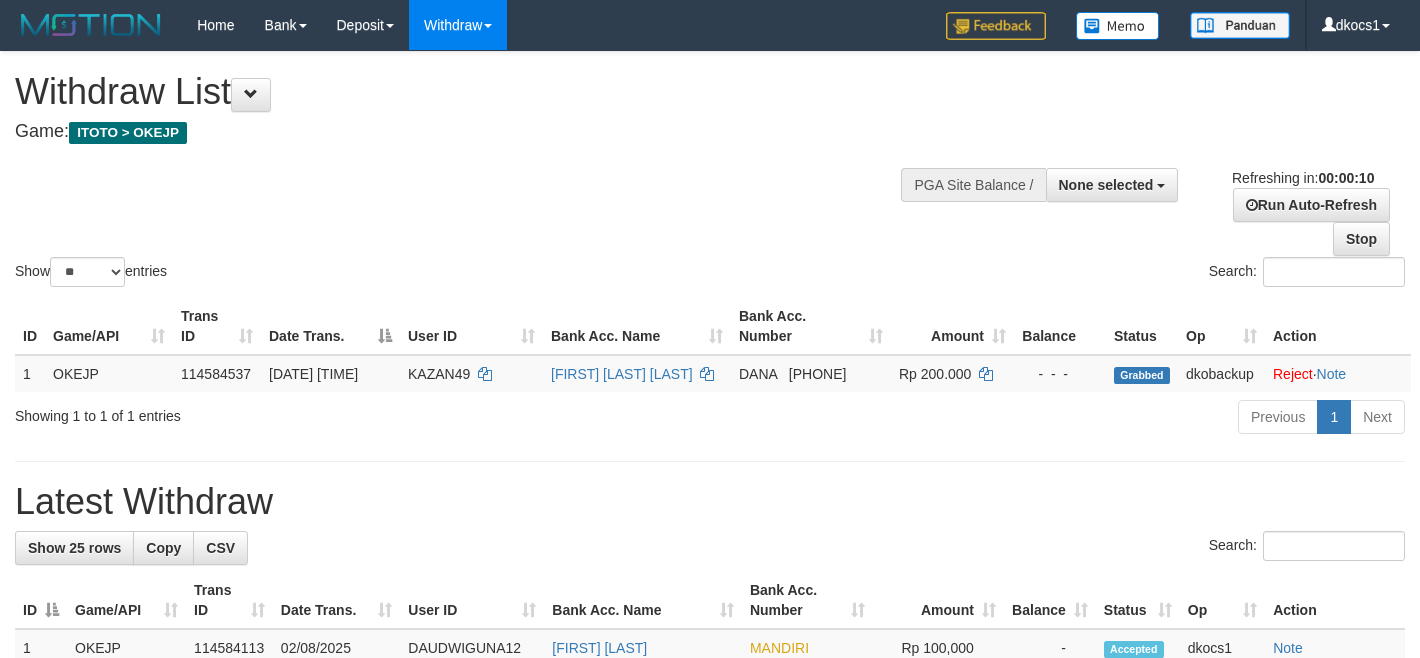 select 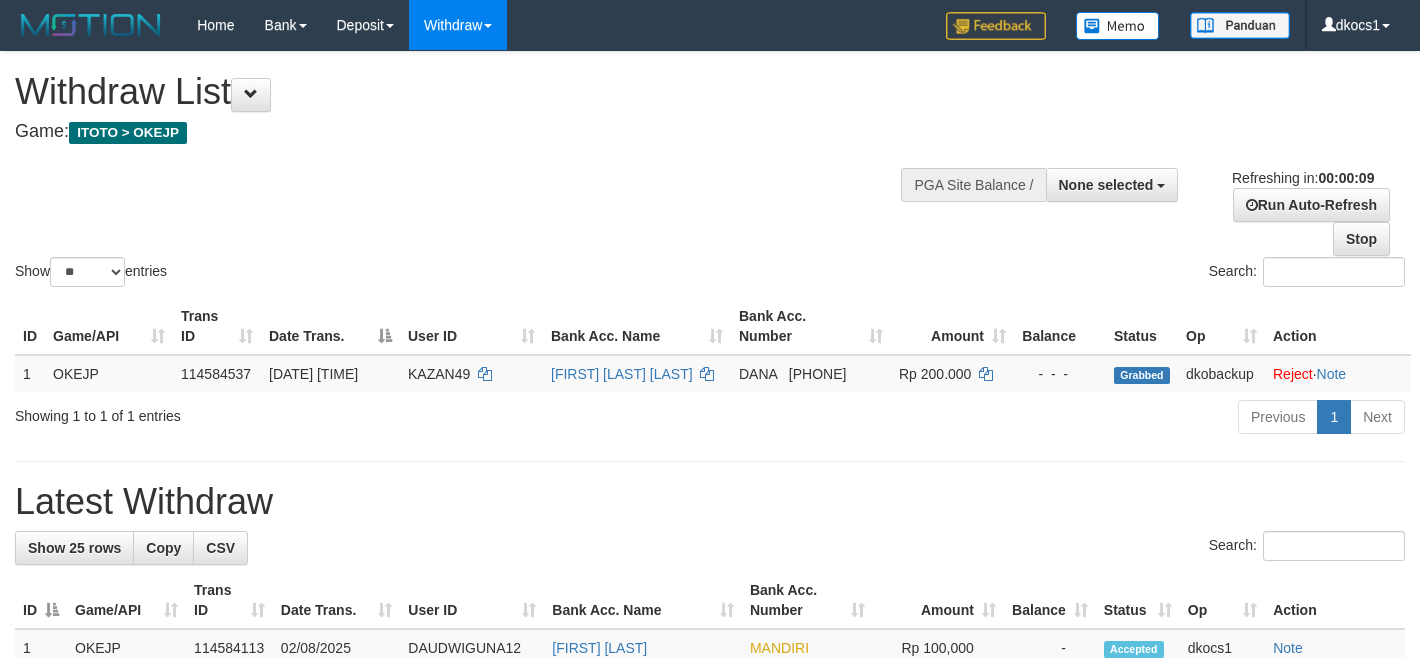 scroll, scrollTop: 0, scrollLeft: 0, axis: both 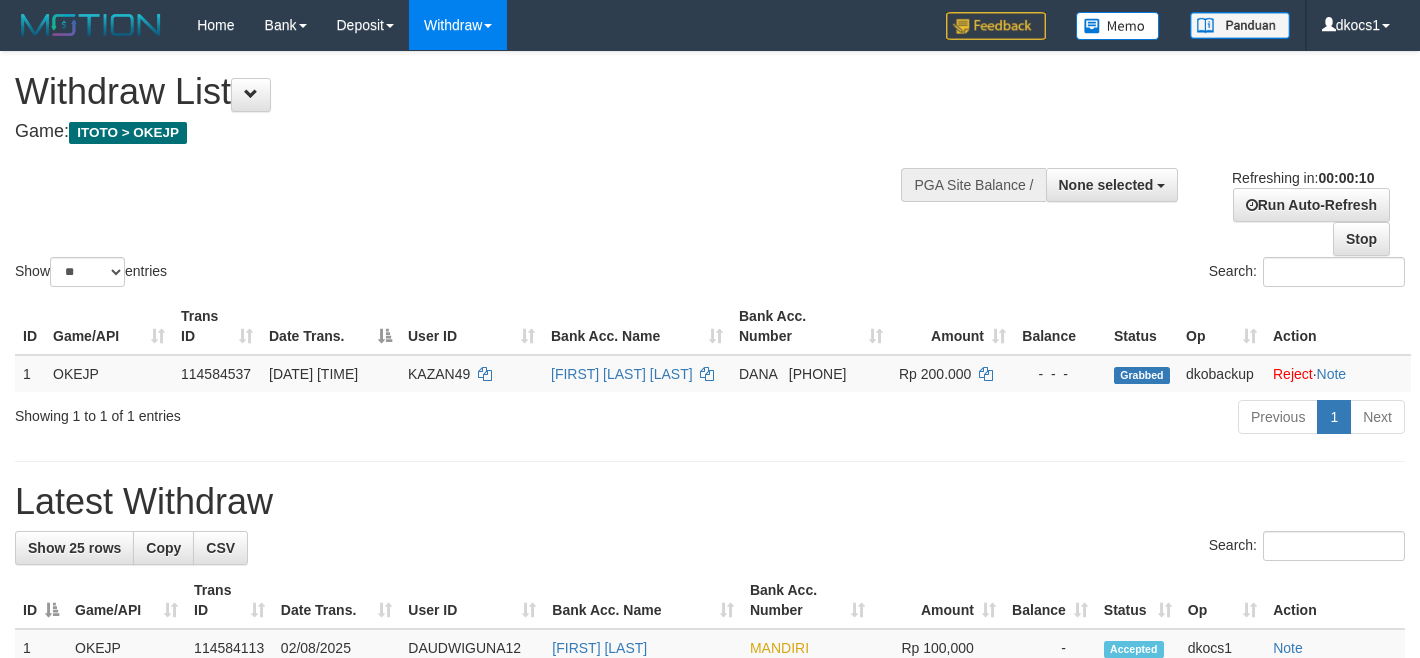 select 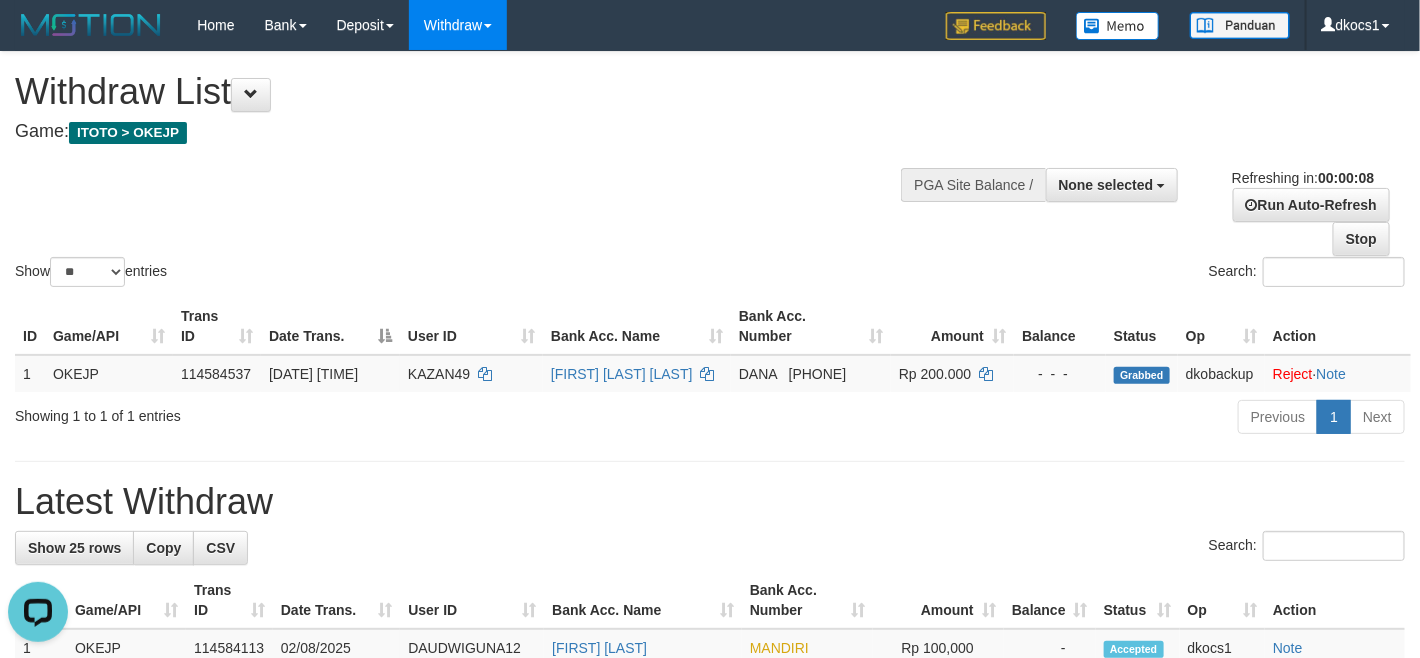 scroll, scrollTop: 0, scrollLeft: 0, axis: both 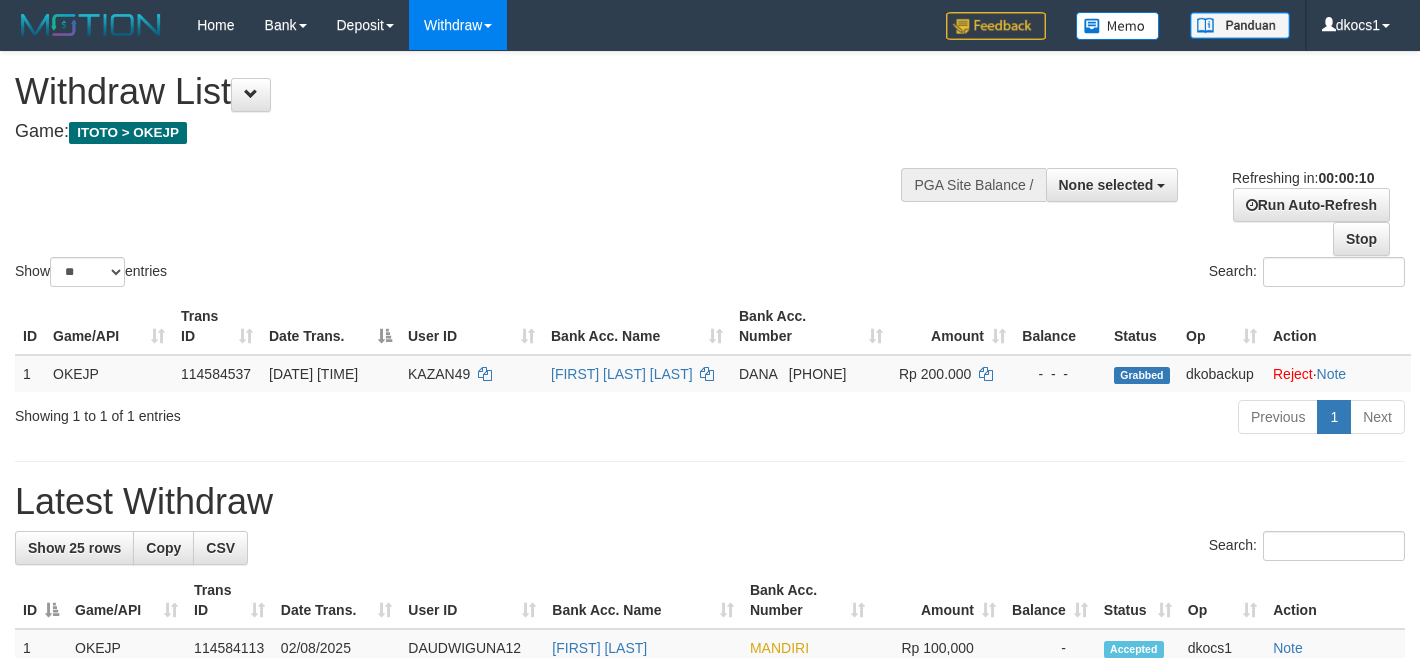 select 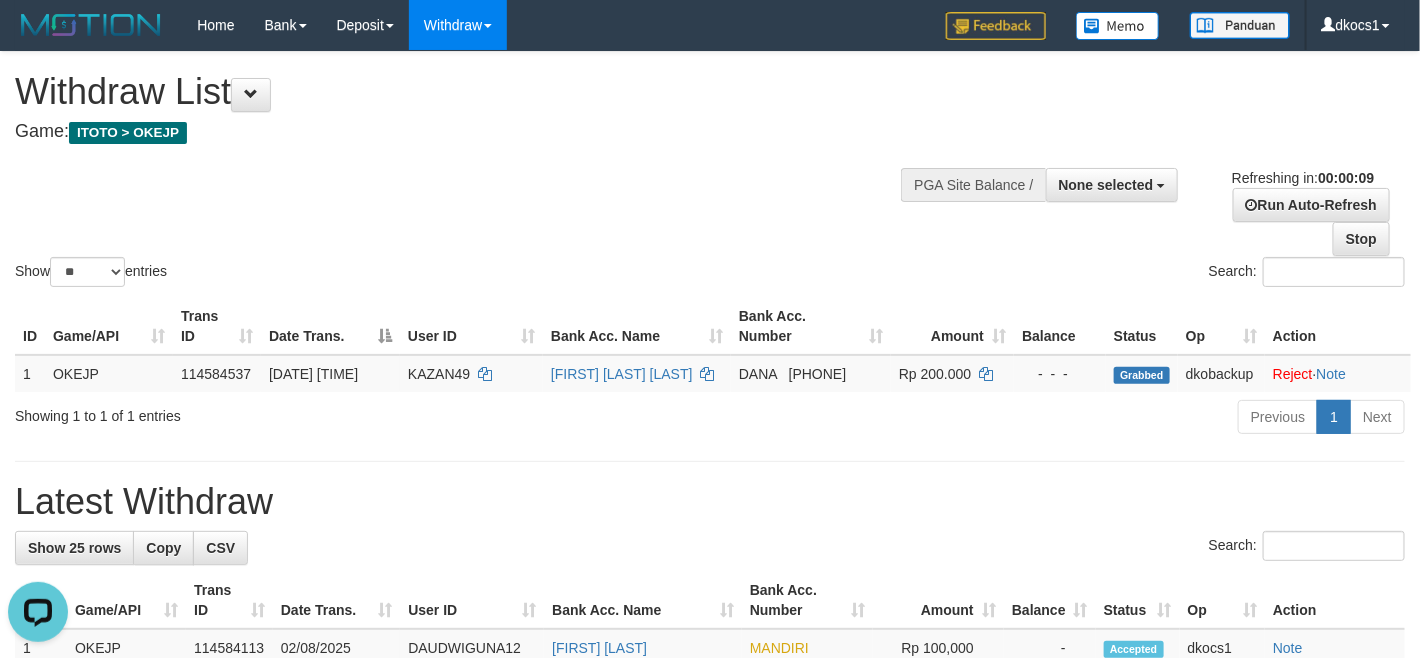 scroll, scrollTop: 0, scrollLeft: 0, axis: both 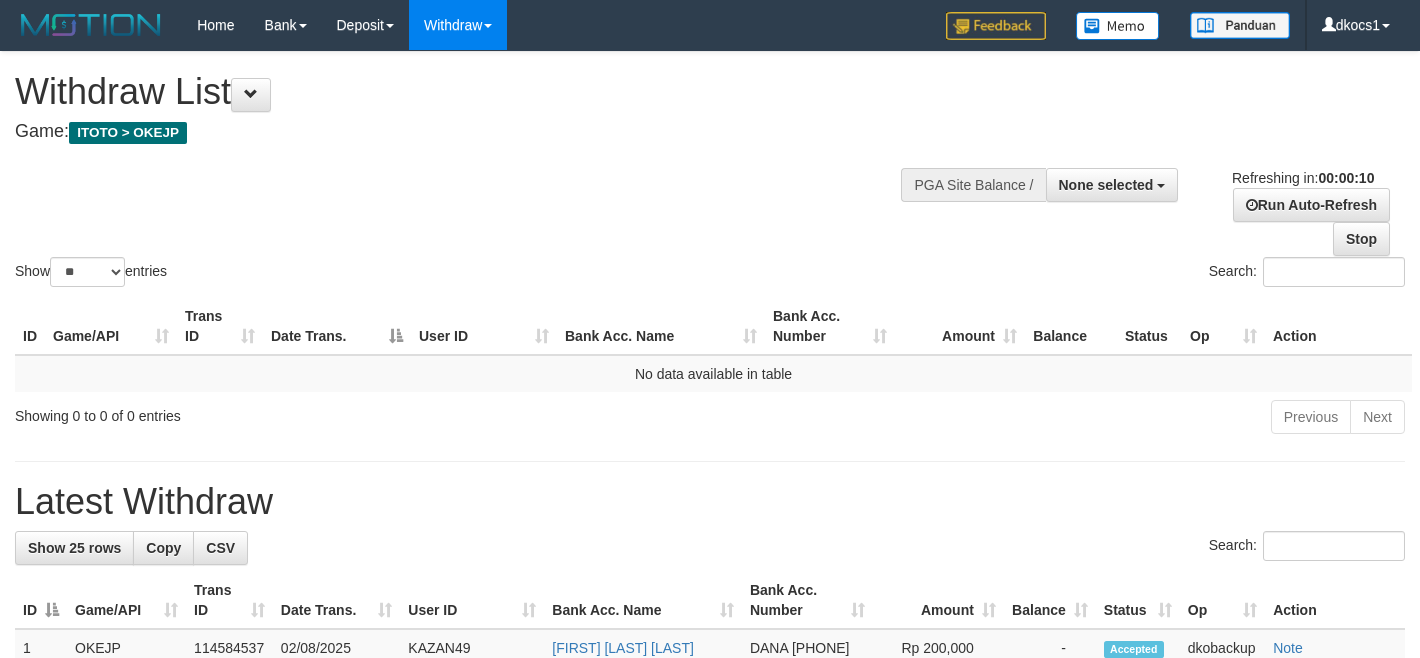 select 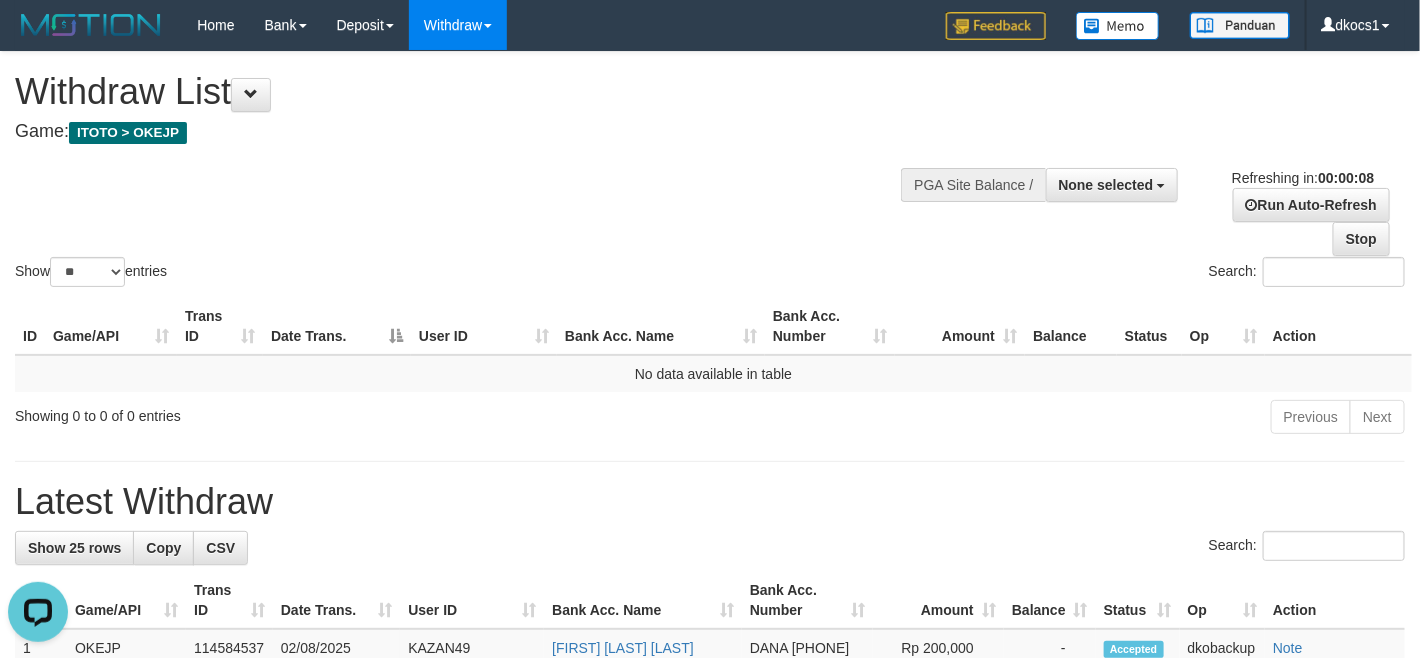 scroll, scrollTop: 0, scrollLeft: 0, axis: both 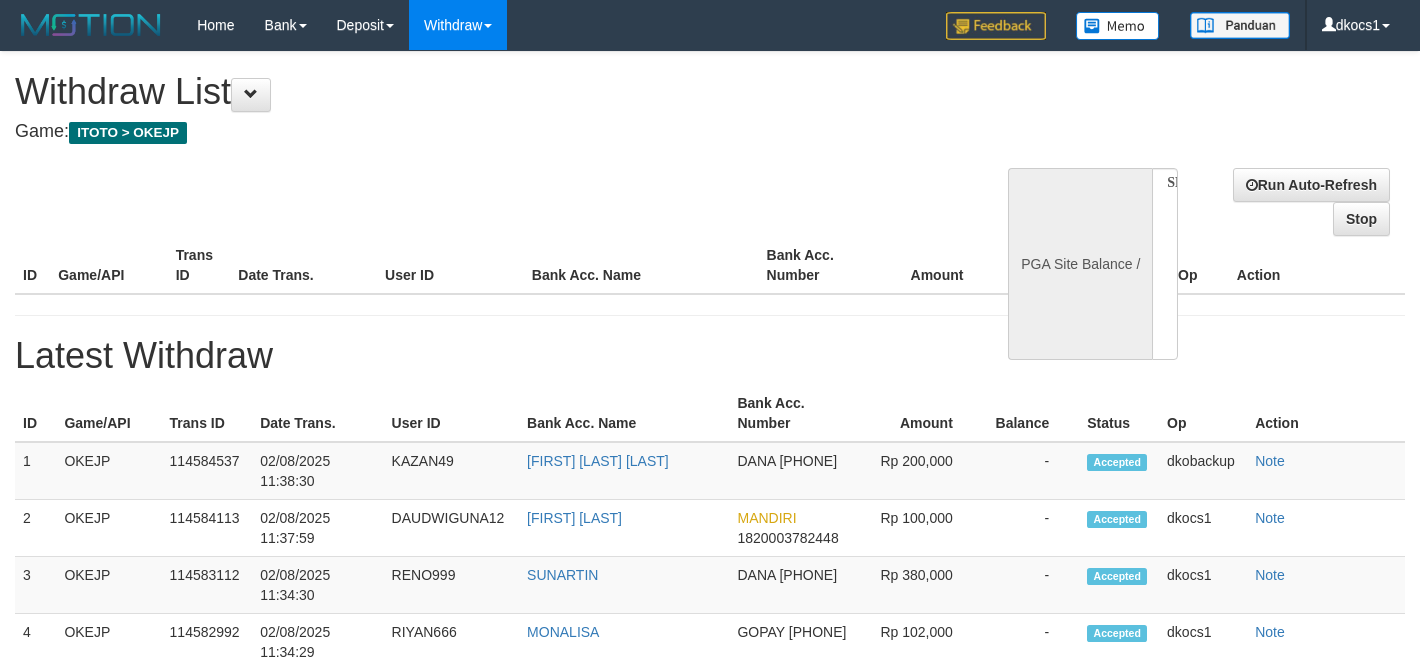 select 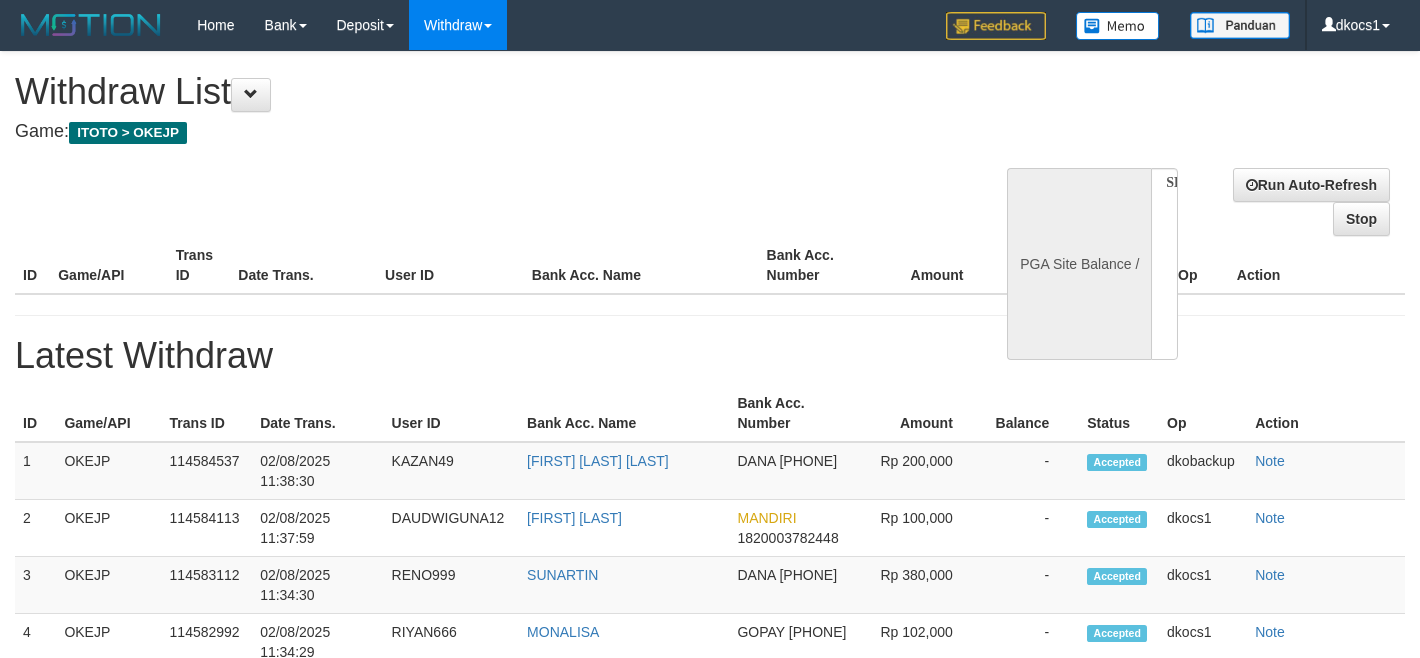 scroll, scrollTop: 0, scrollLeft: 0, axis: both 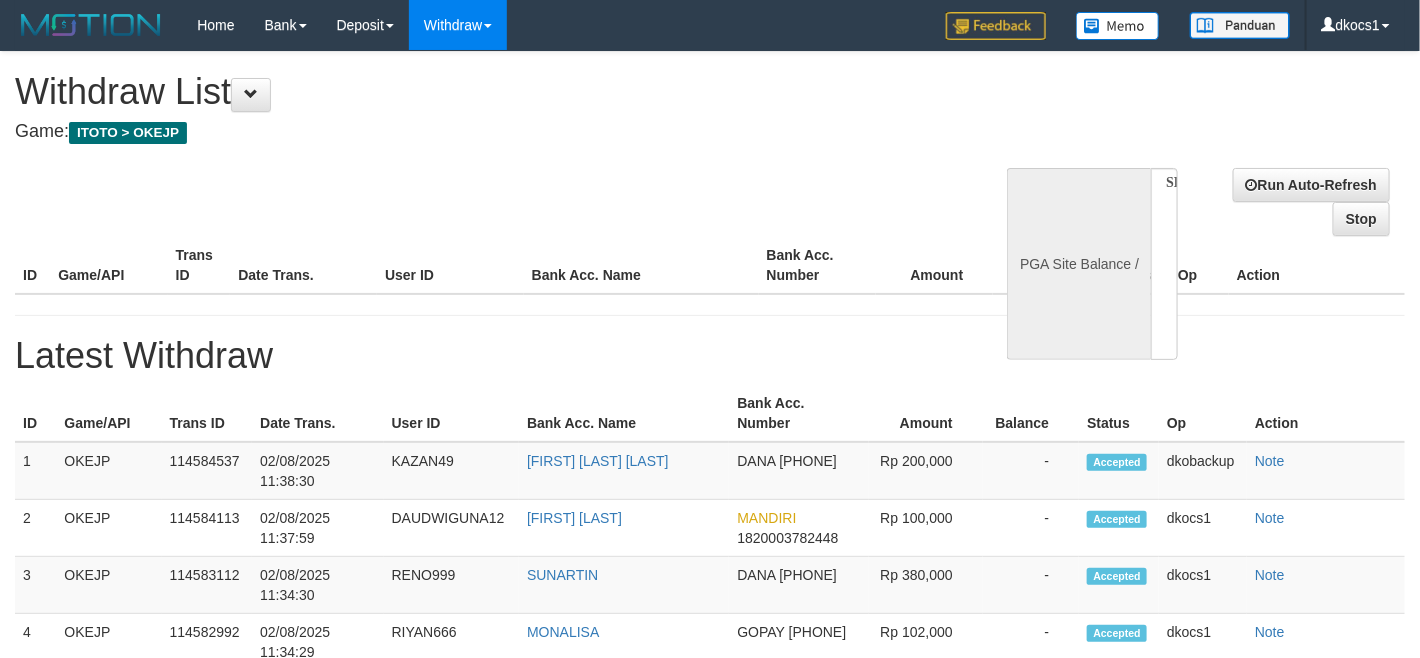 select on "**" 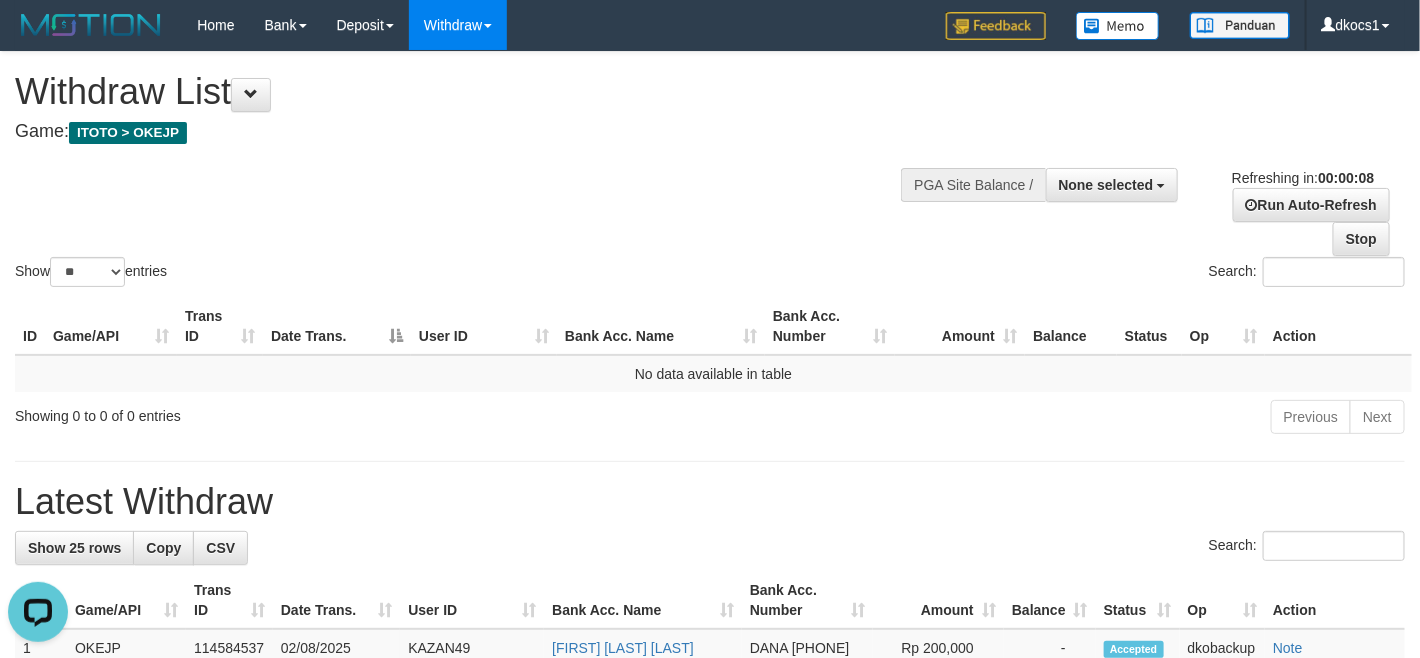 scroll, scrollTop: 0, scrollLeft: 0, axis: both 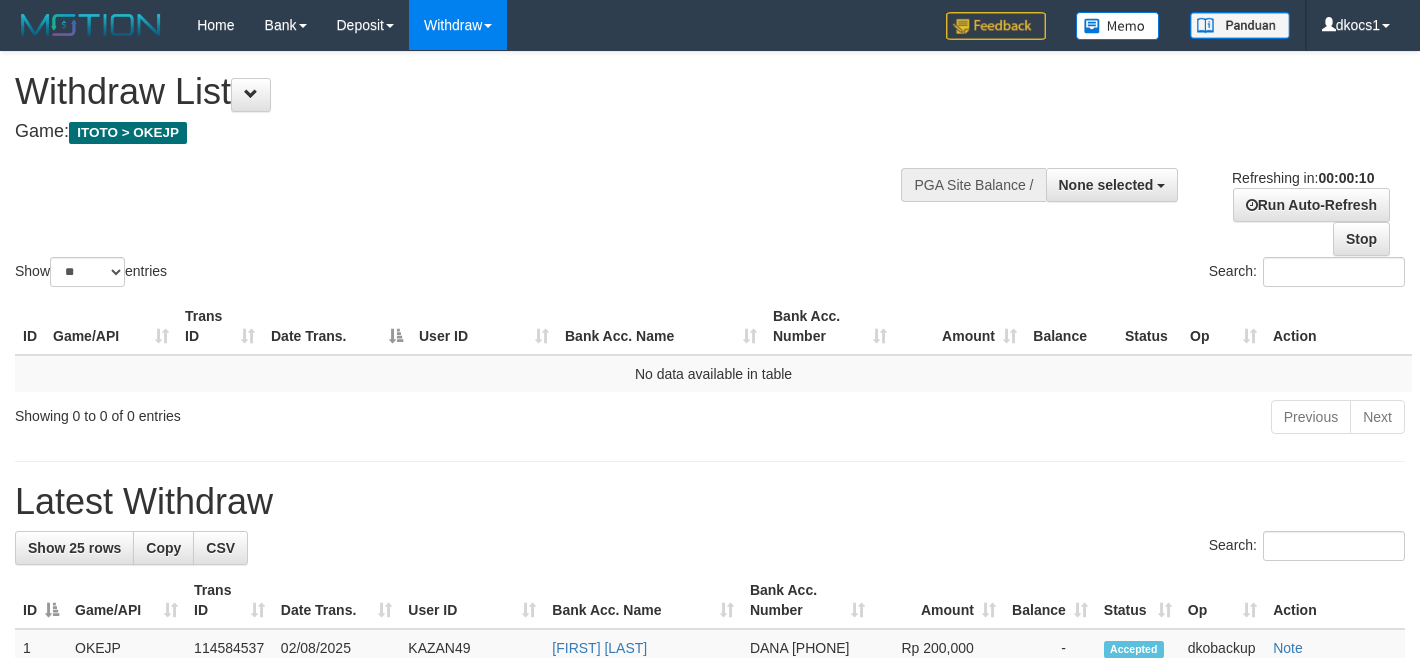 select 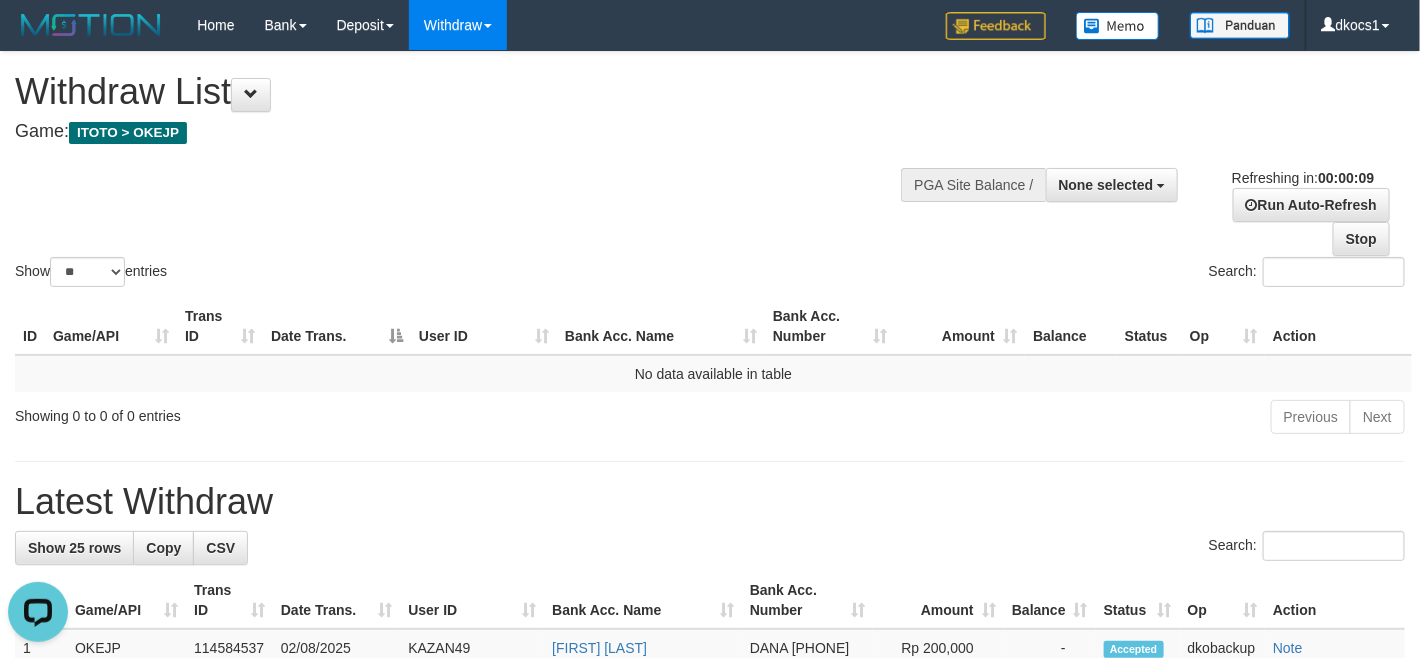scroll, scrollTop: 0, scrollLeft: 0, axis: both 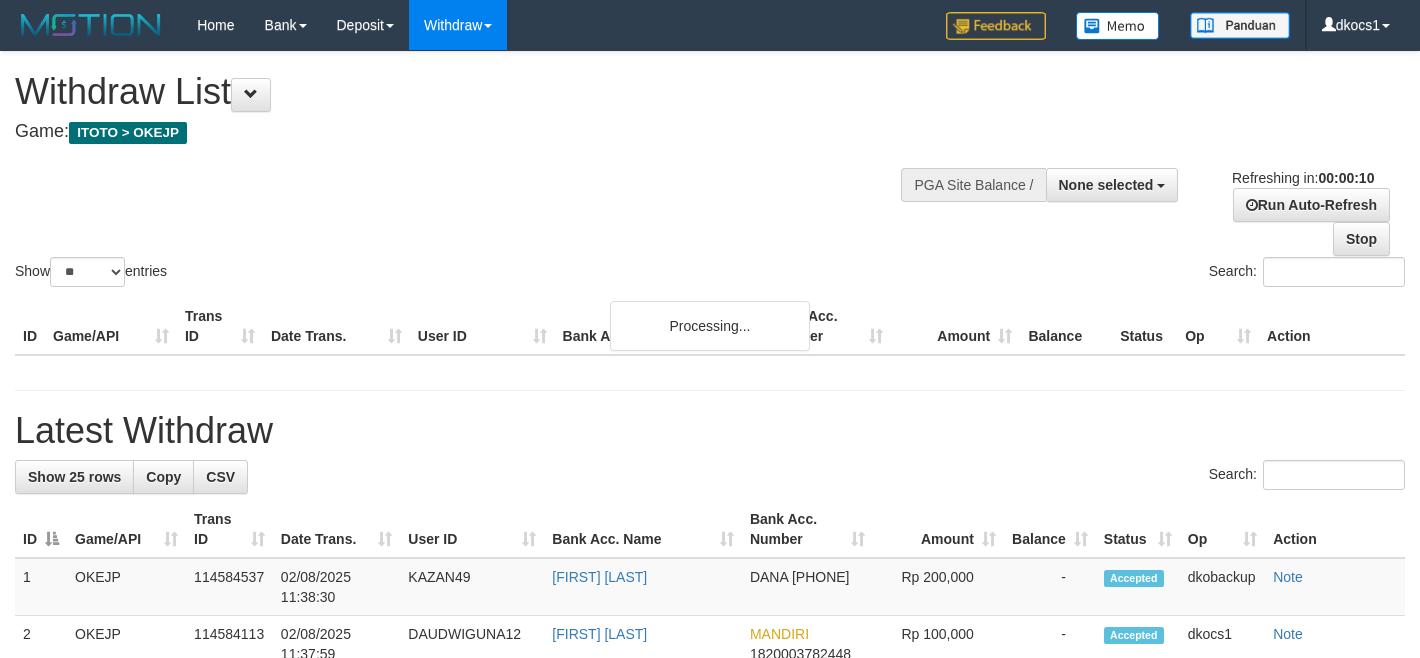 select 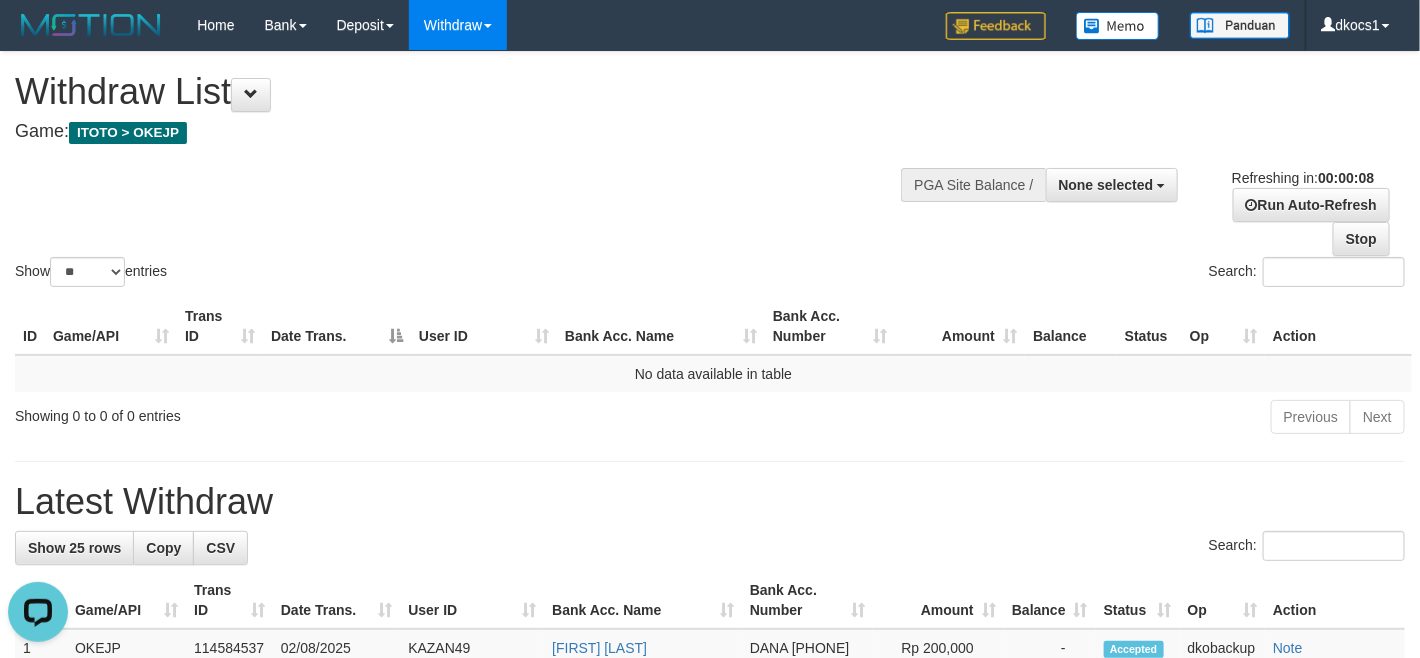 scroll, scrollTop: 0, scrollLeft: 0, axis: both 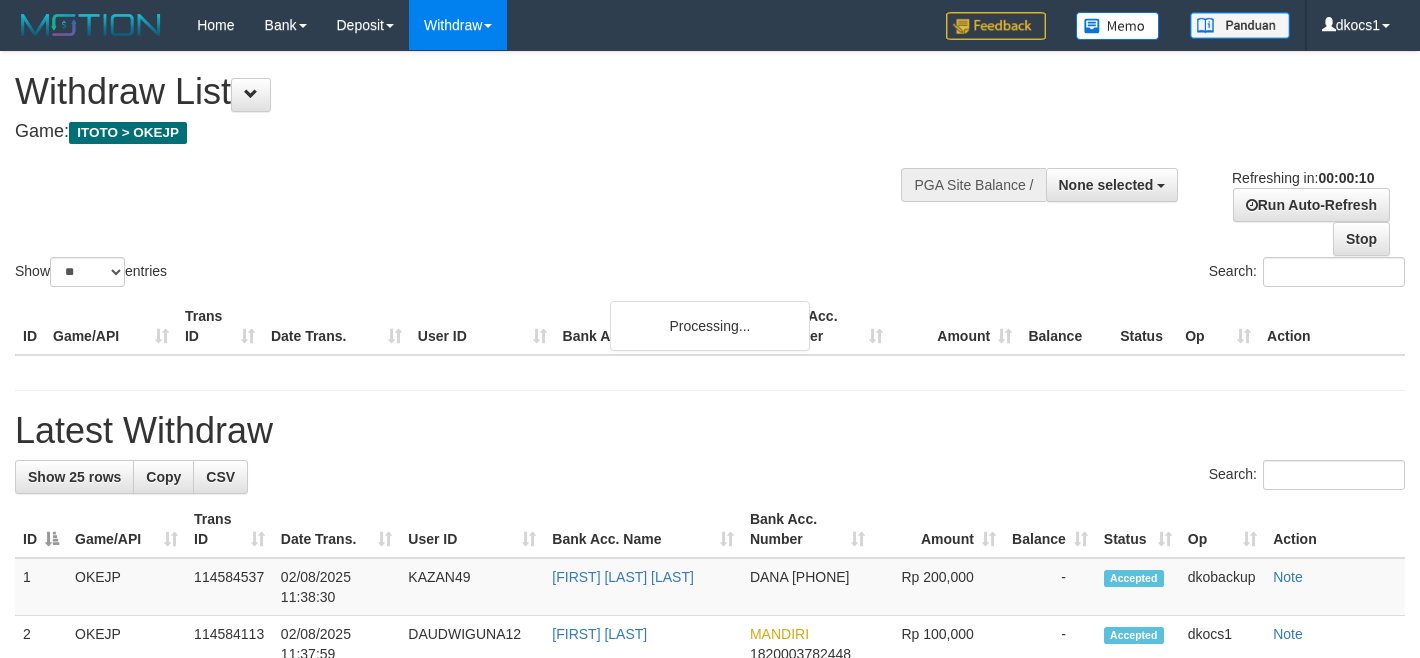 select 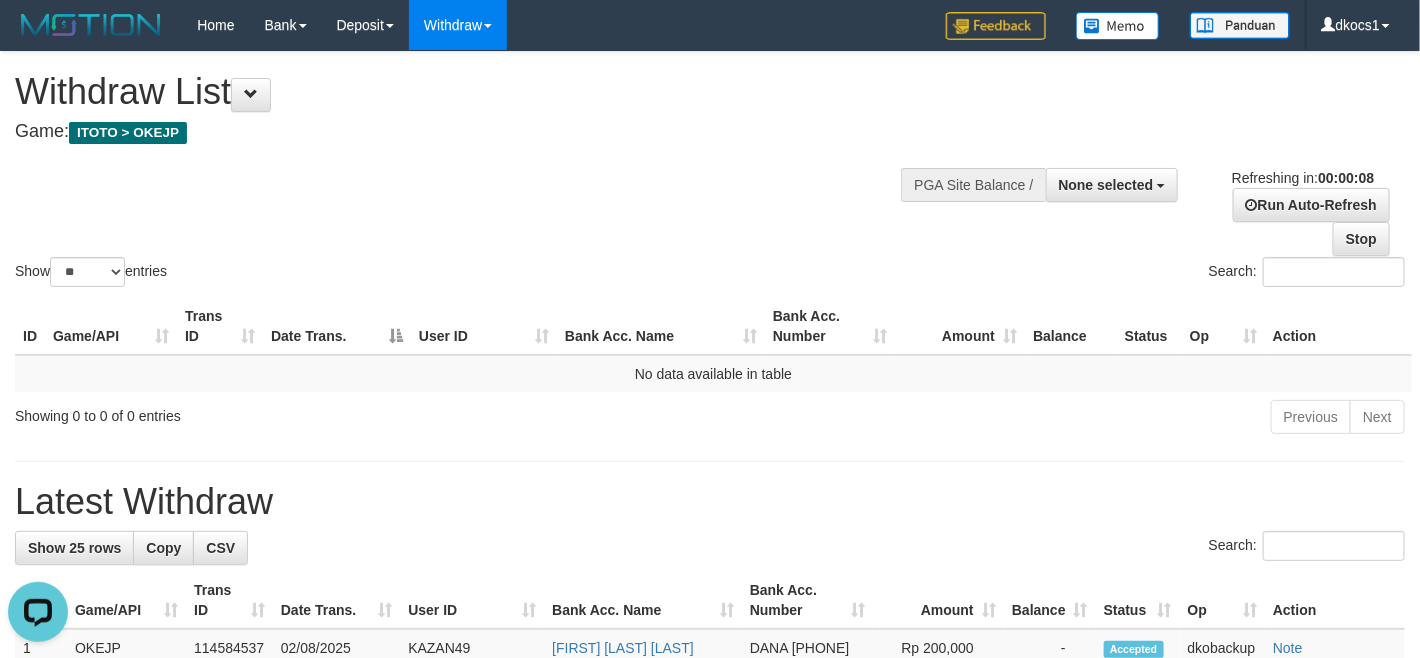 scroll, scrollTop: 0, scrollLeft: 0, axis: both 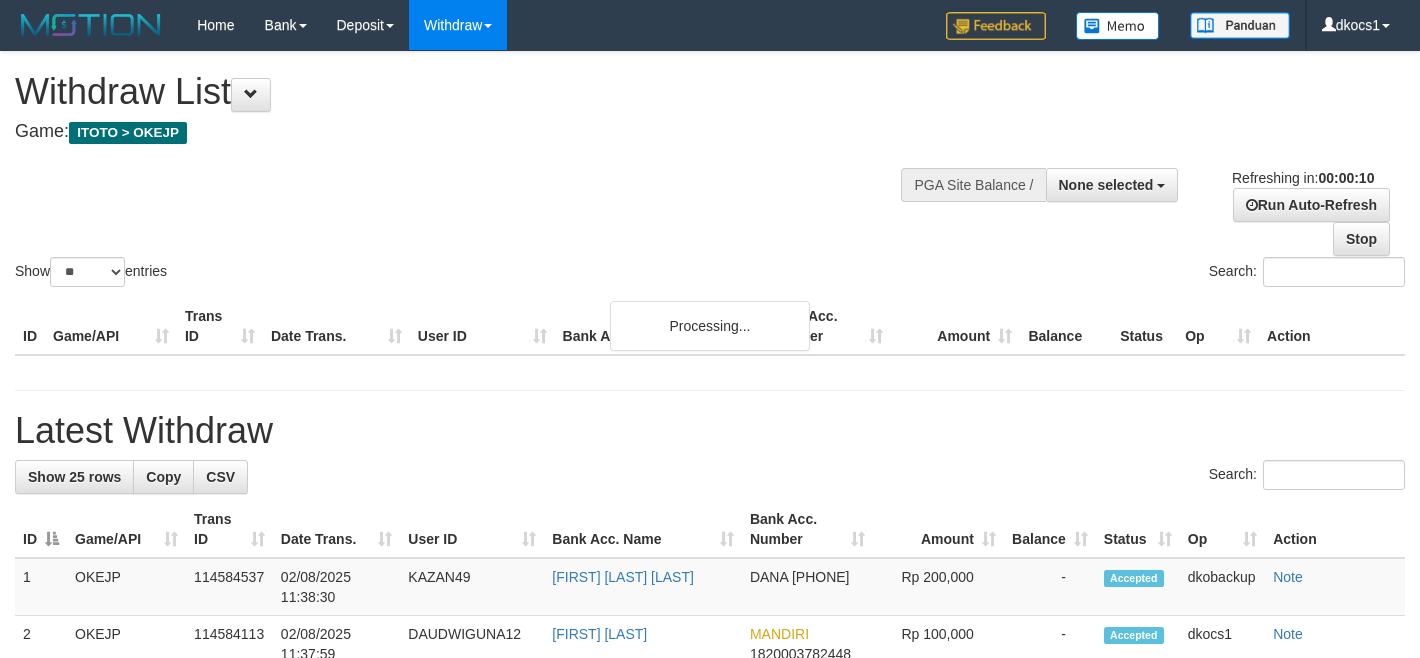 select 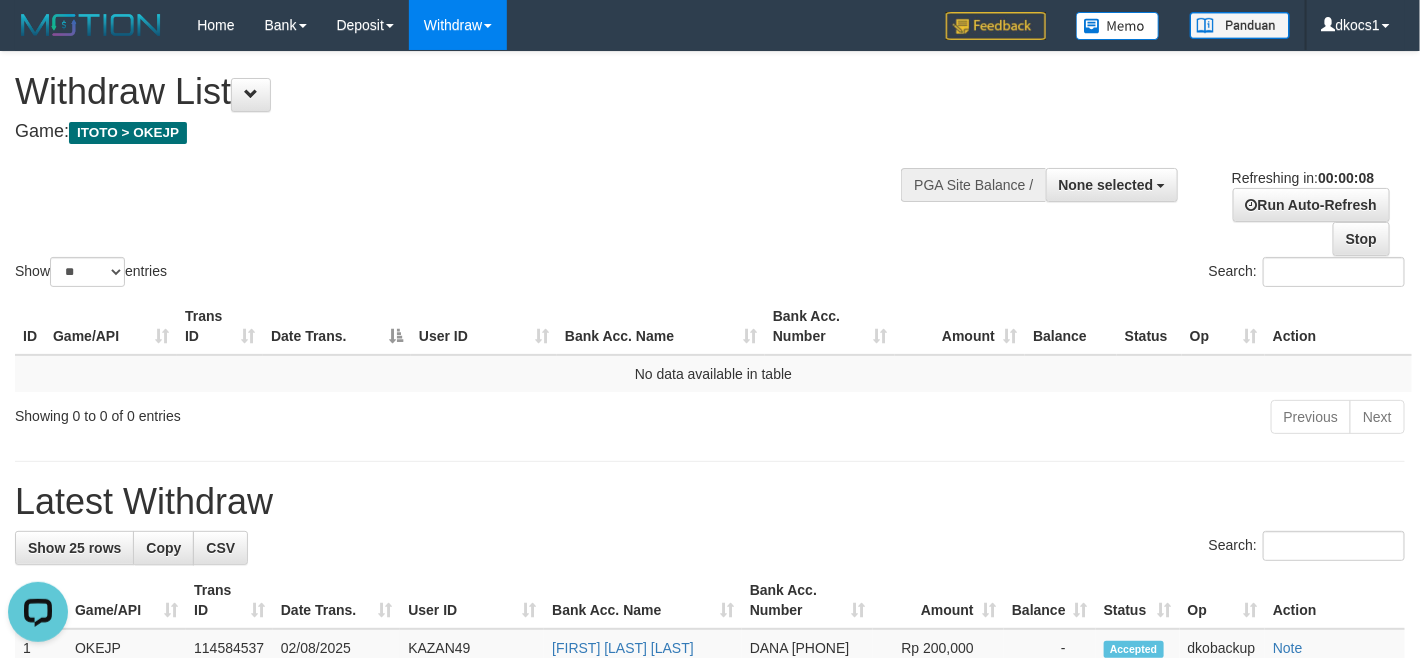 scroll, scrollTop: 0, scrollLeft: 0, axis: both 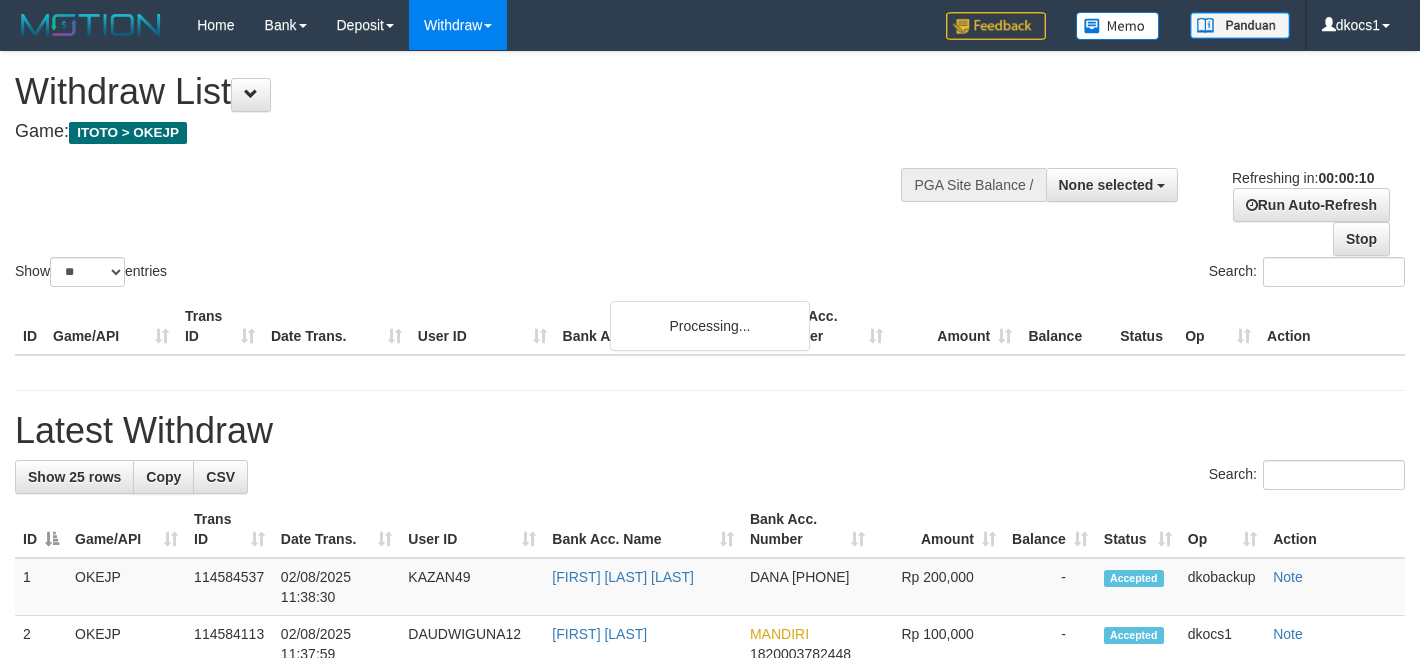 select 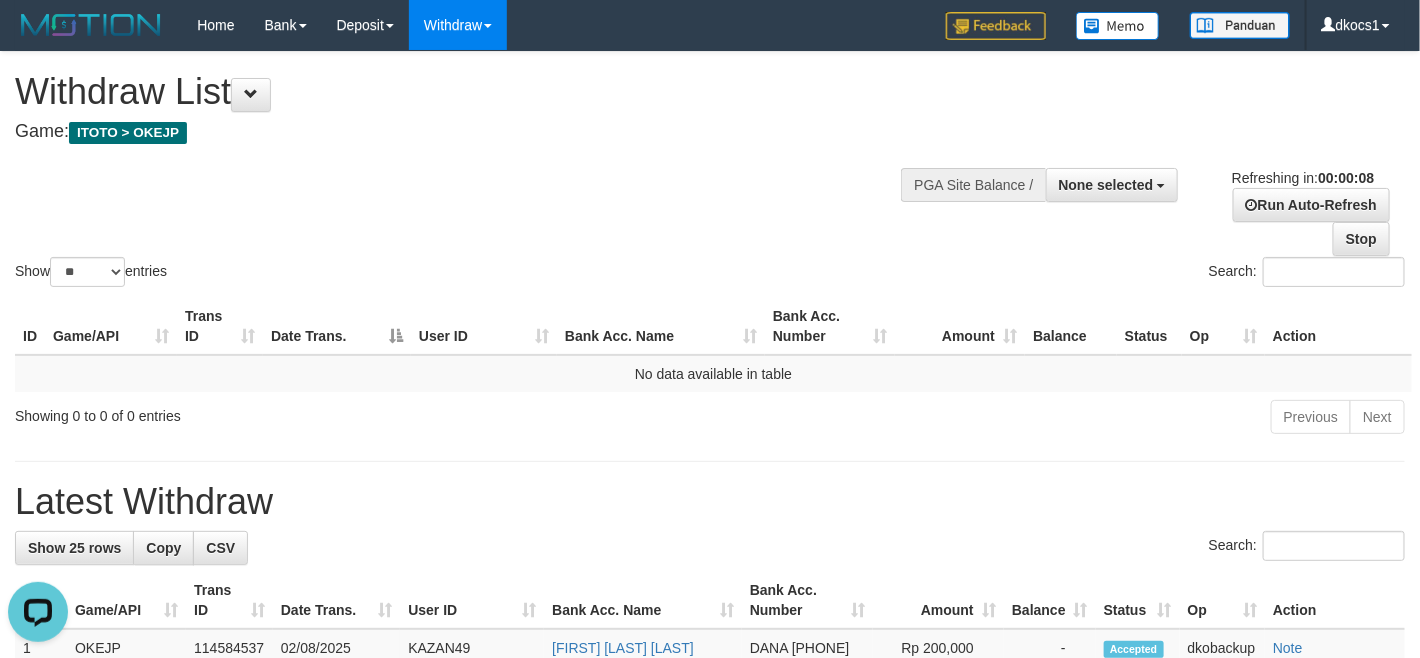 scroll, scrollTop: 0, scrollLeft: 0, axis: both 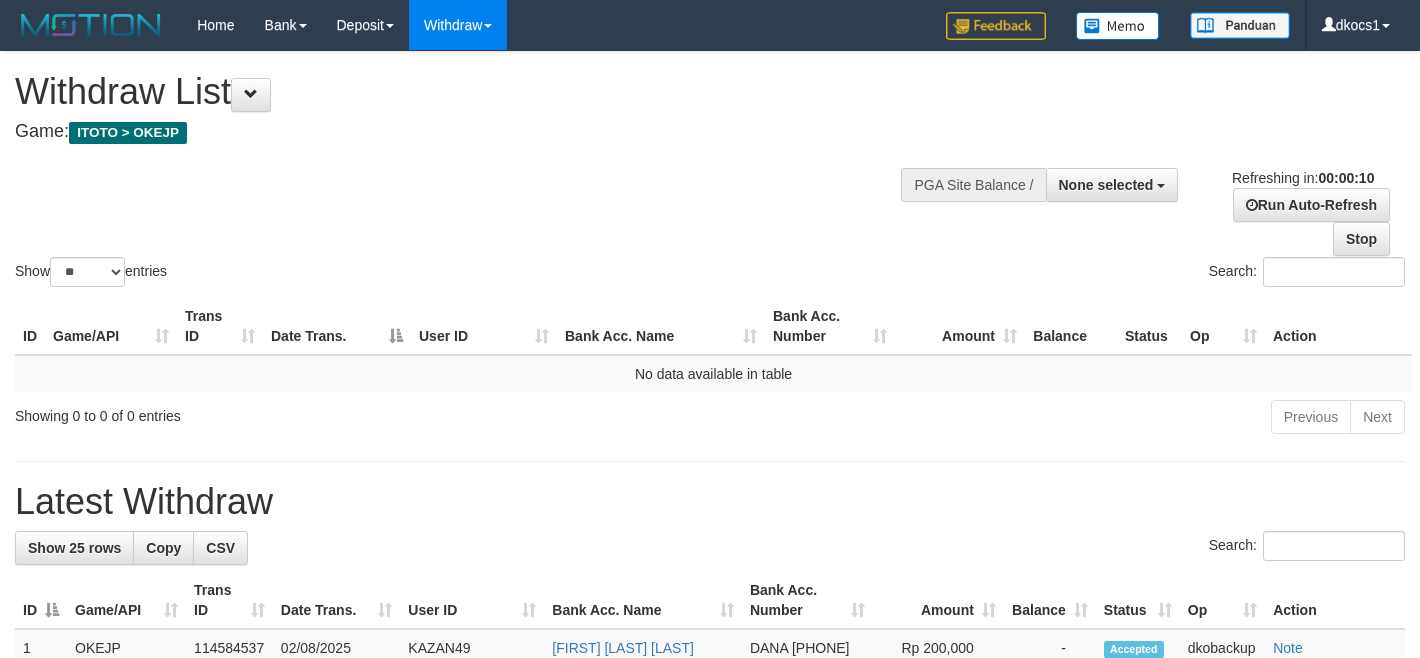 select 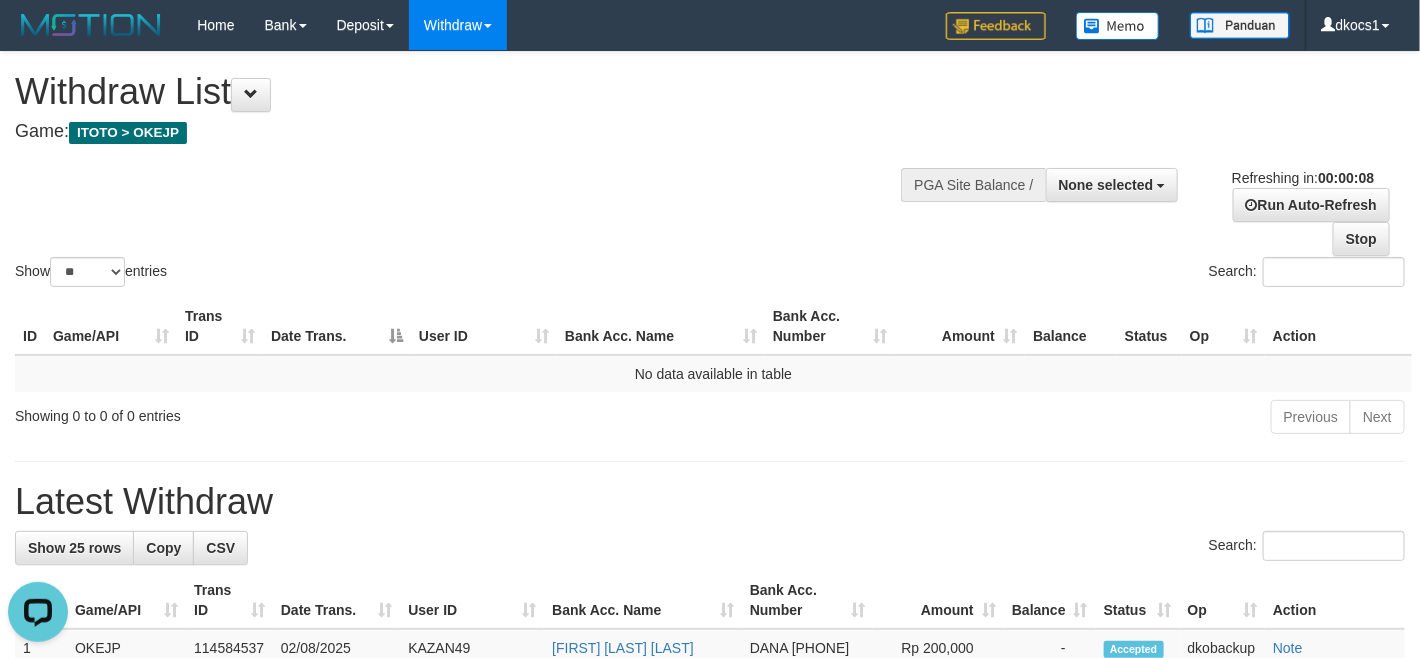 scroll, scrollTop: 0, scrollLeft: 0, axis: both 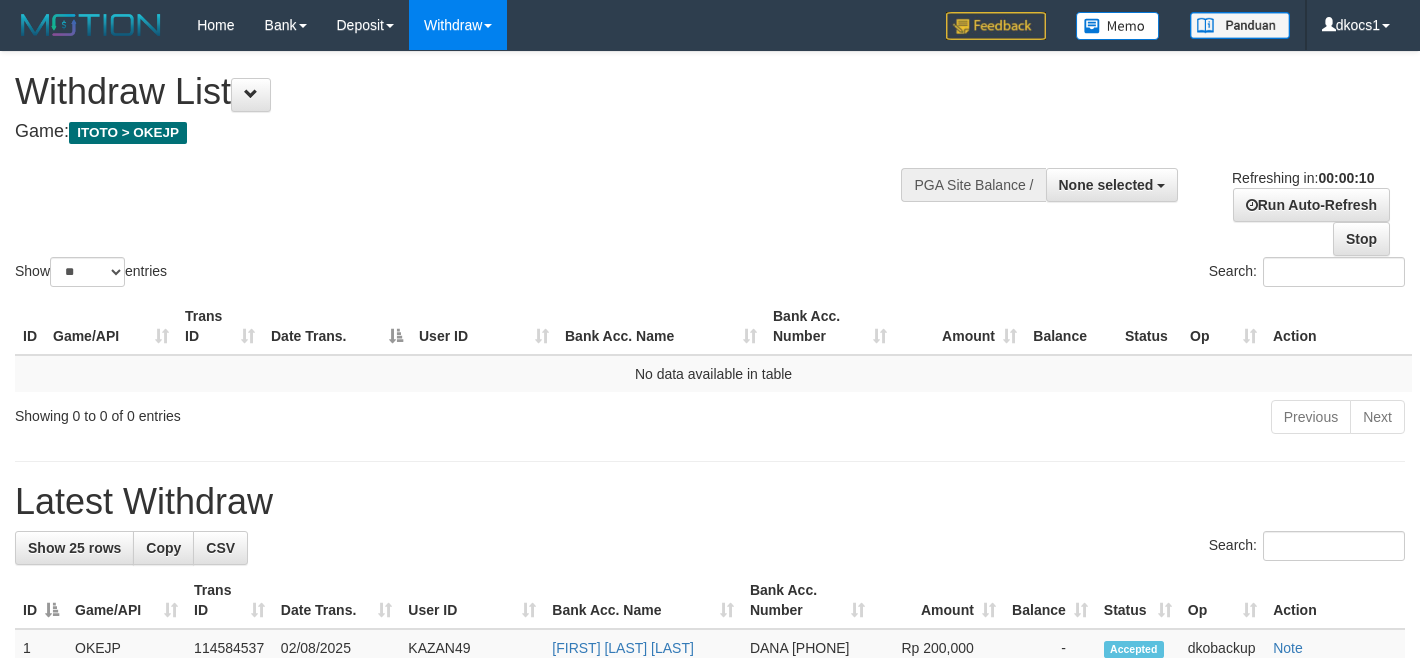 select 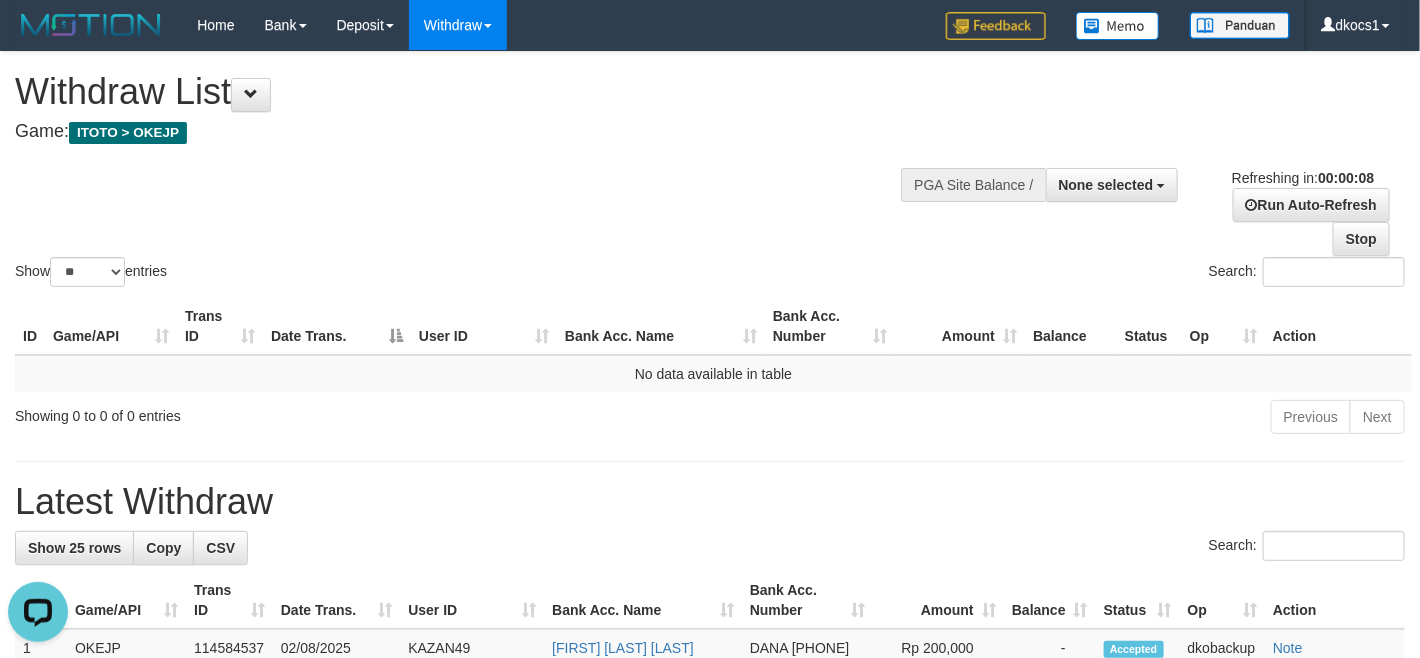 scroll, scrollTop: 0, scrollLeft: 0, axis: both 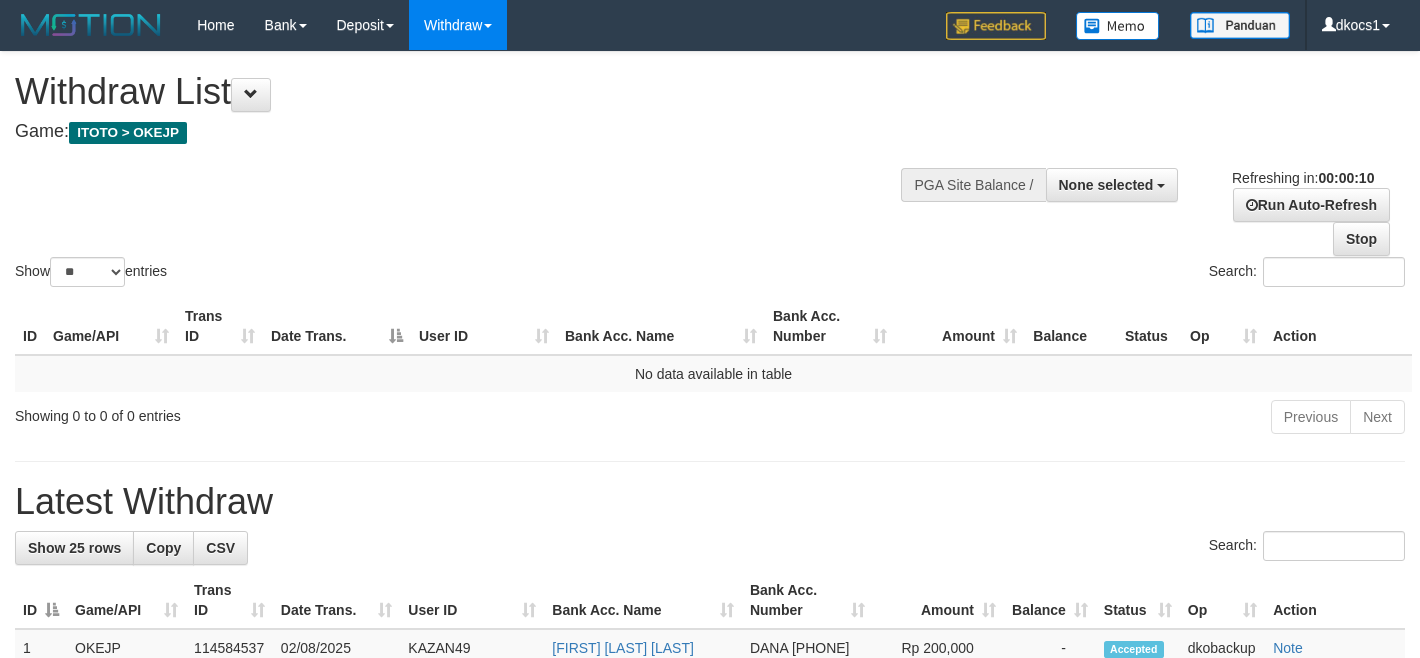 select 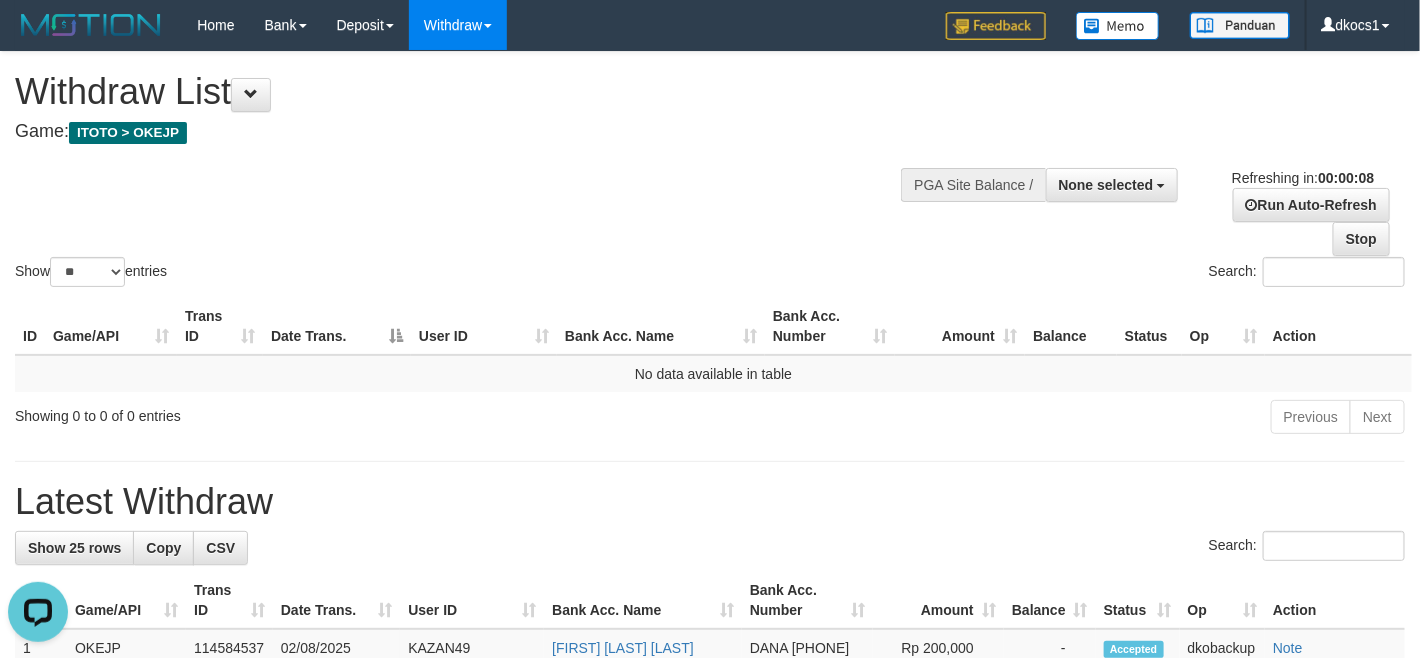 scroll, scrollTop: 0, scrollLeft: 0, axis: both 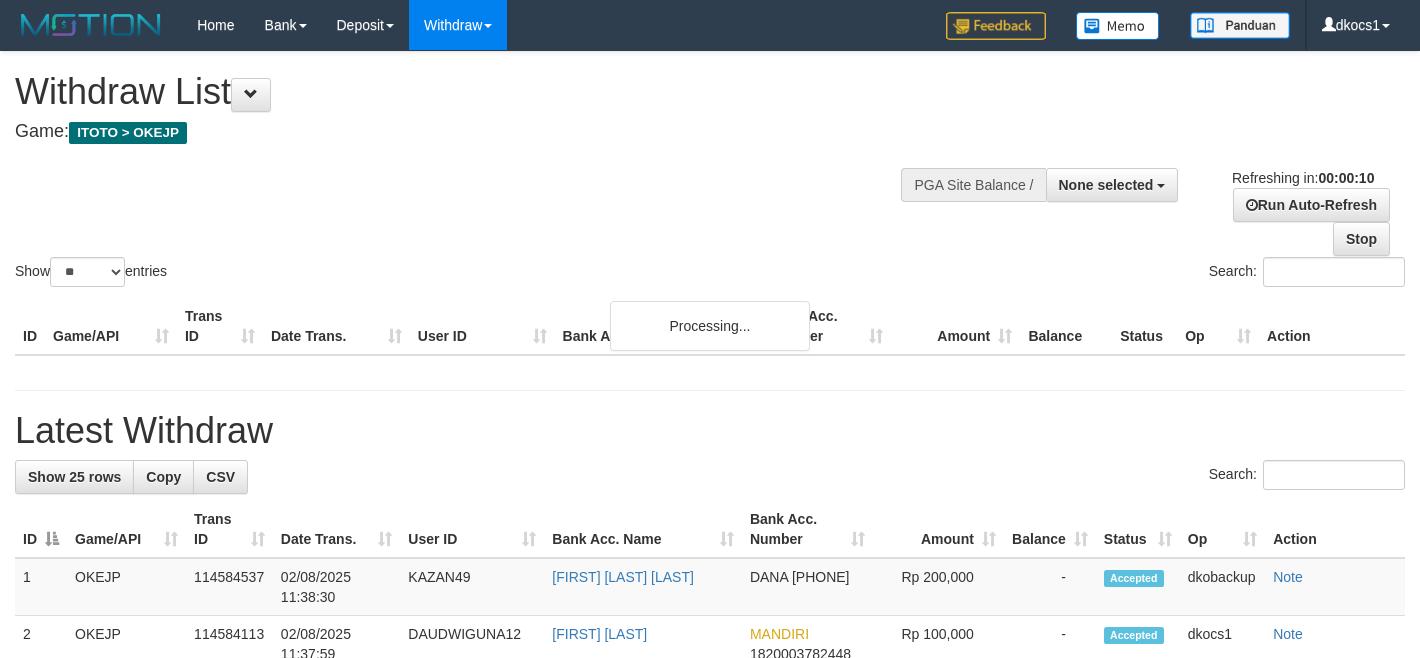 select 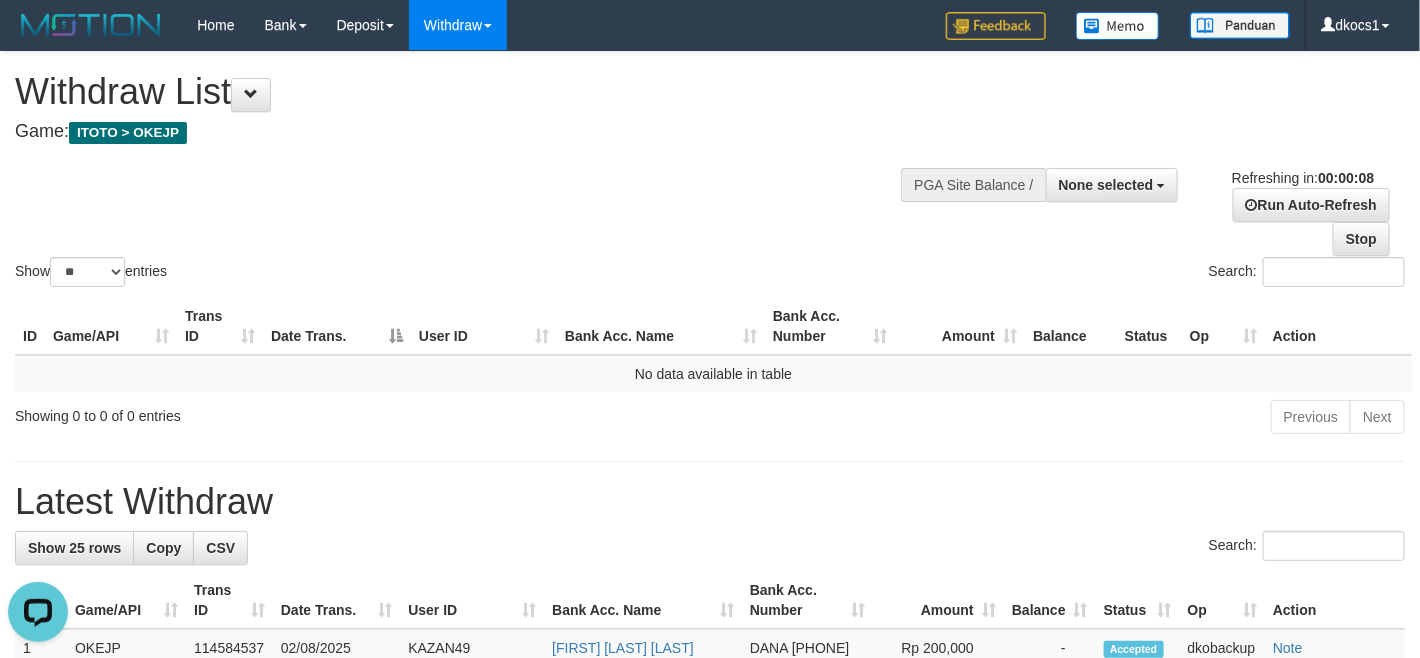 scroll, scrollTop: 0, scrollLeft: 0, axis: both 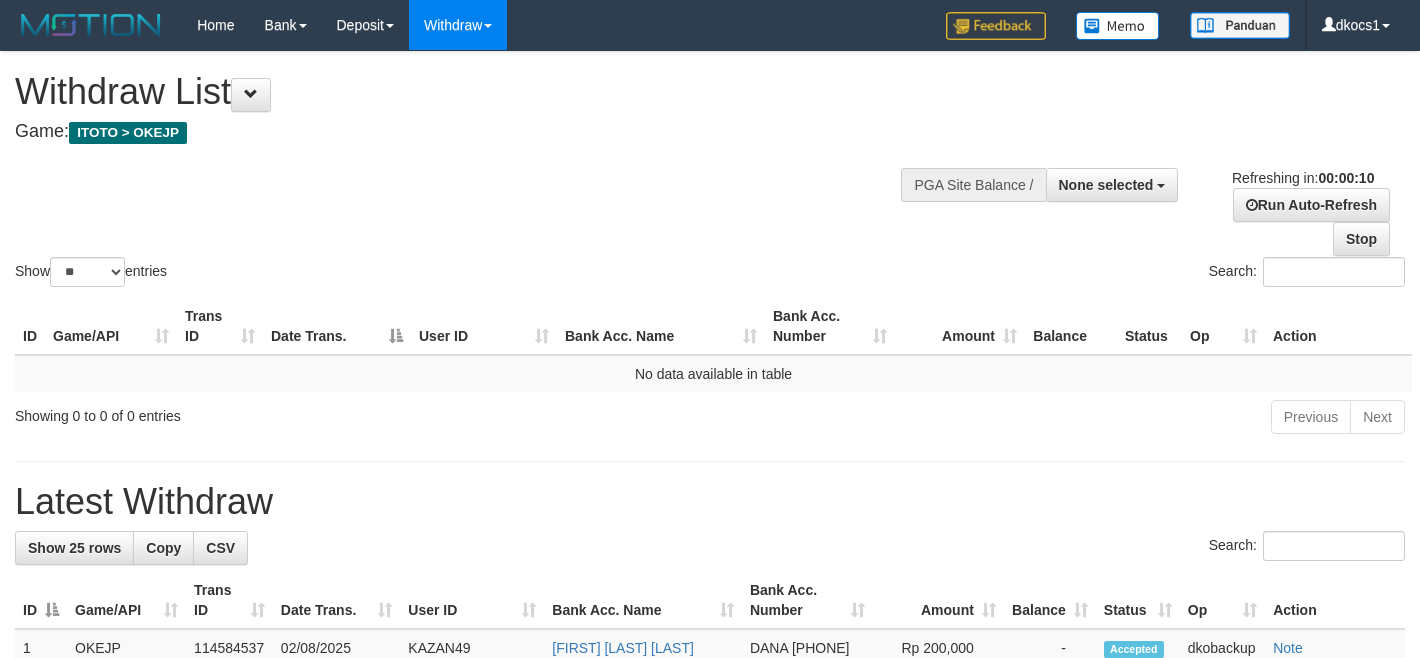 select 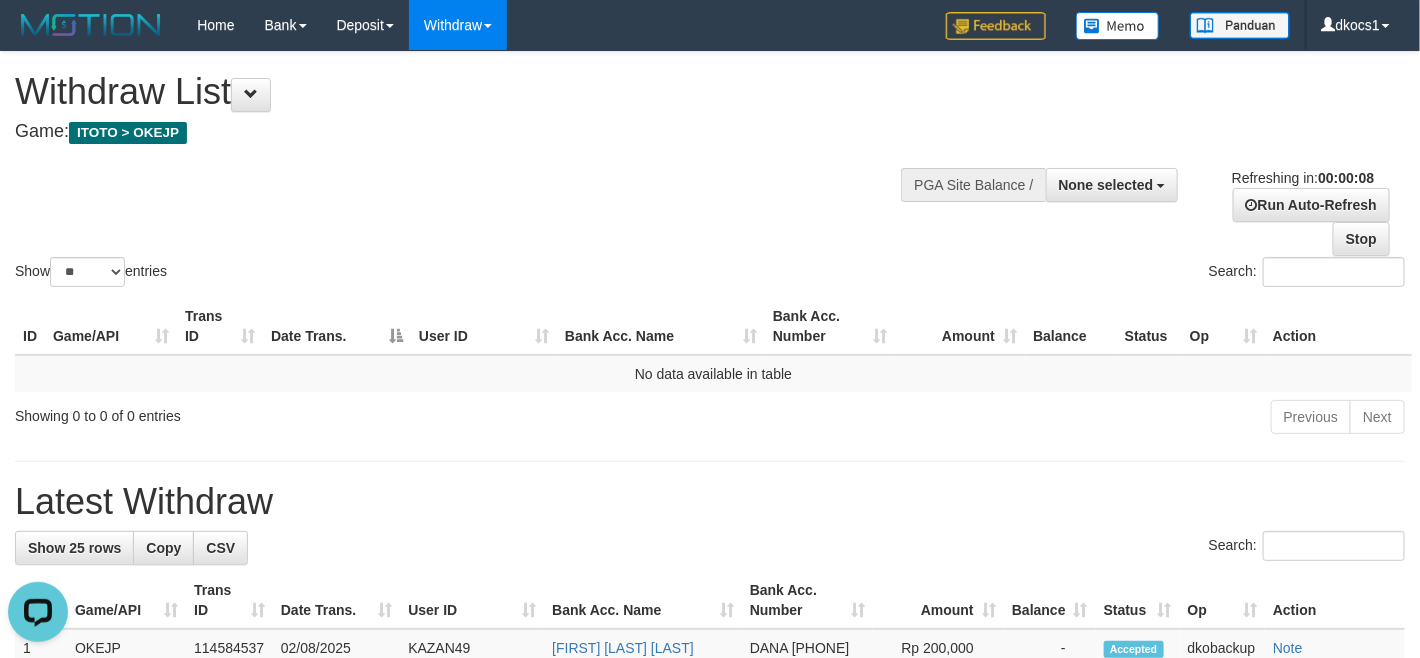 scroll, scrollTop: 0, scrollLeft: 0, axis: both 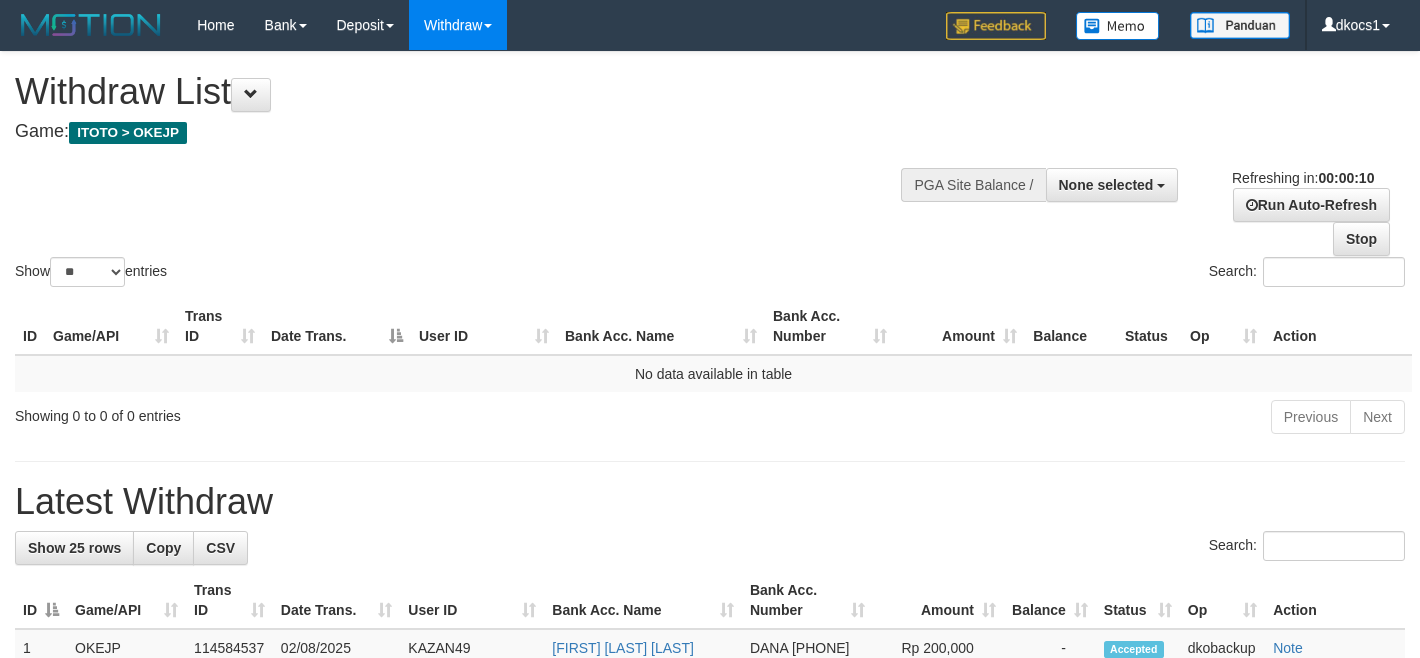select 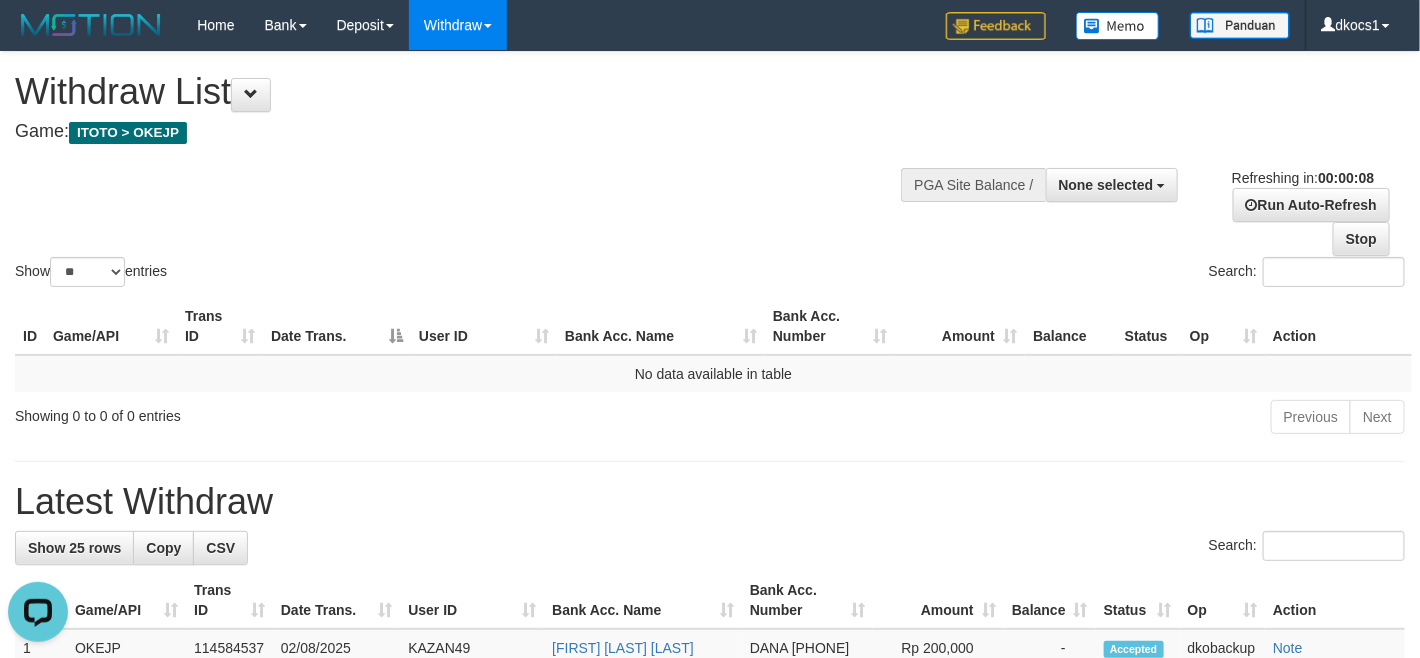 scroll, scrollTop: 0, scrollLeft: 0, axis: both 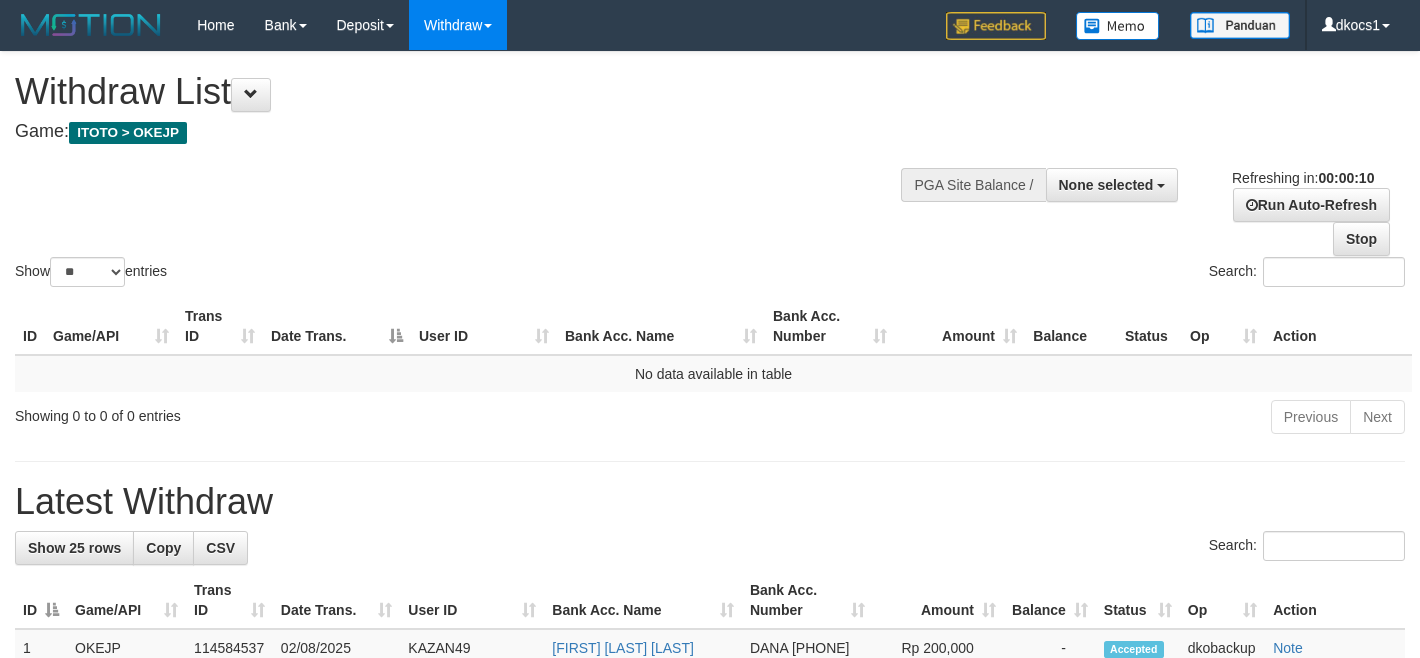 select 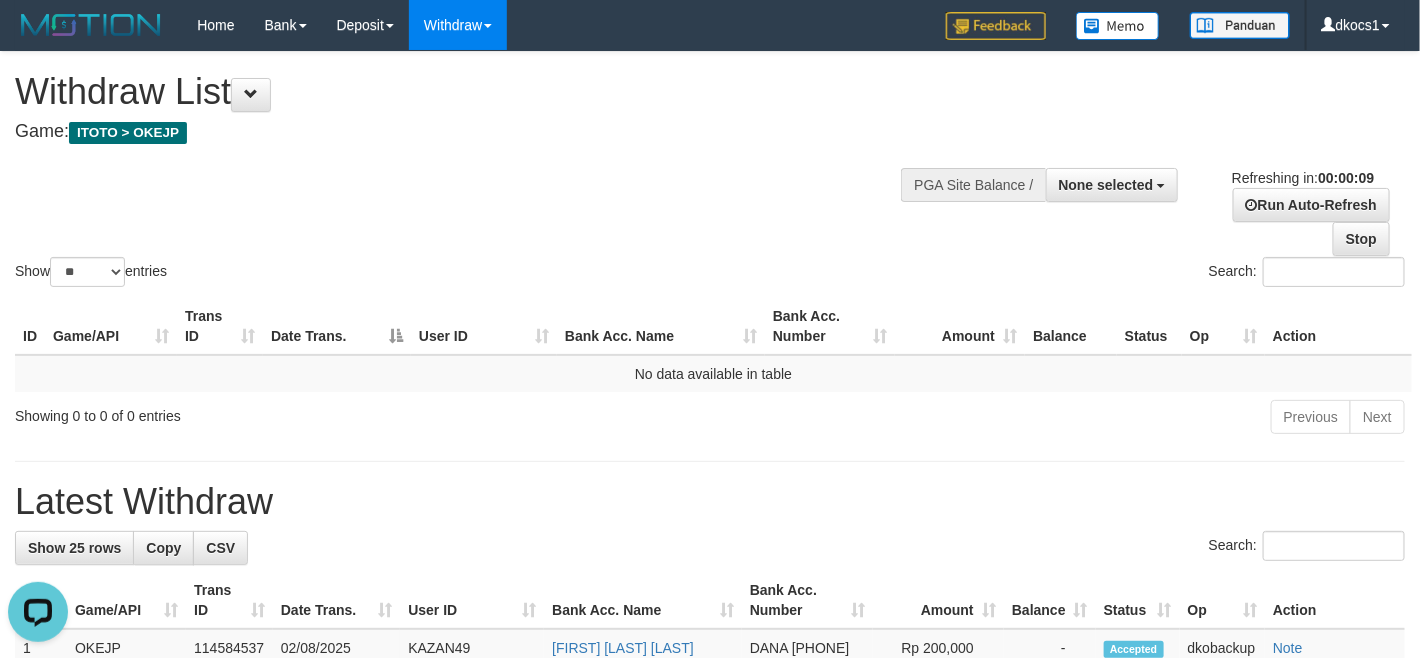 scroll, scrollTop: 0, scrollLeft: 0, axis: both 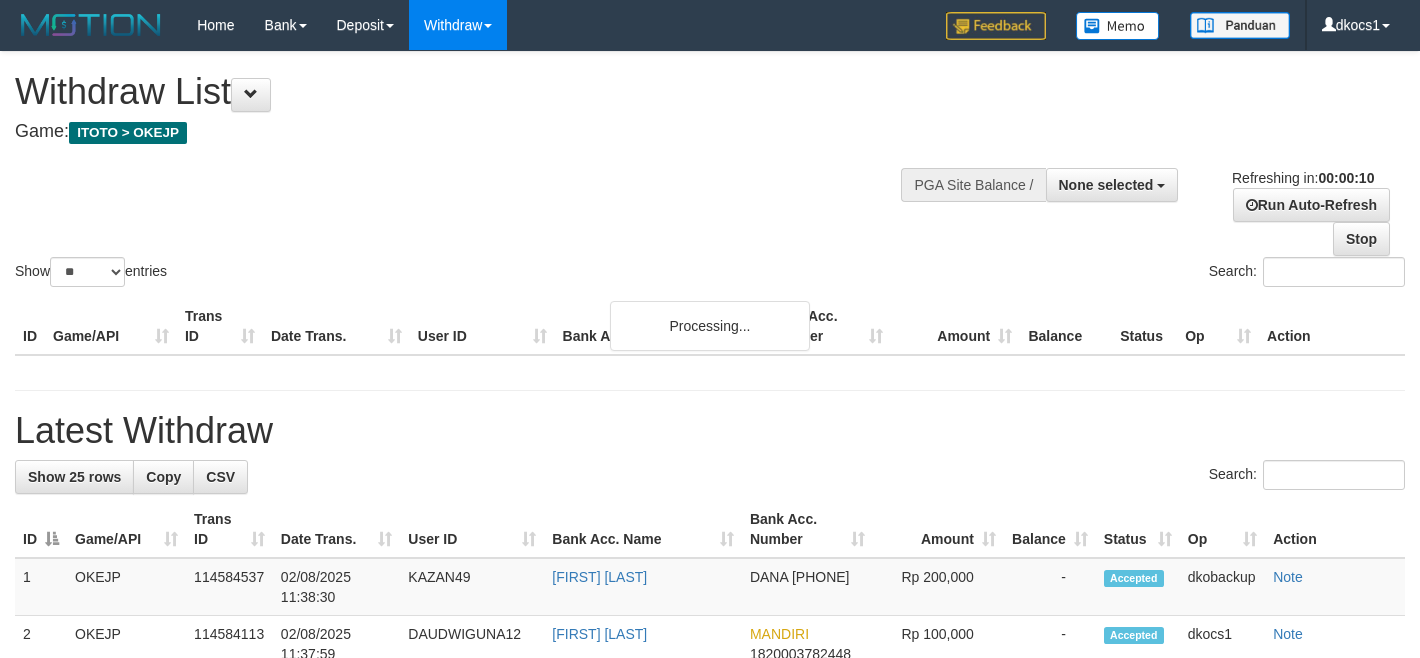 select 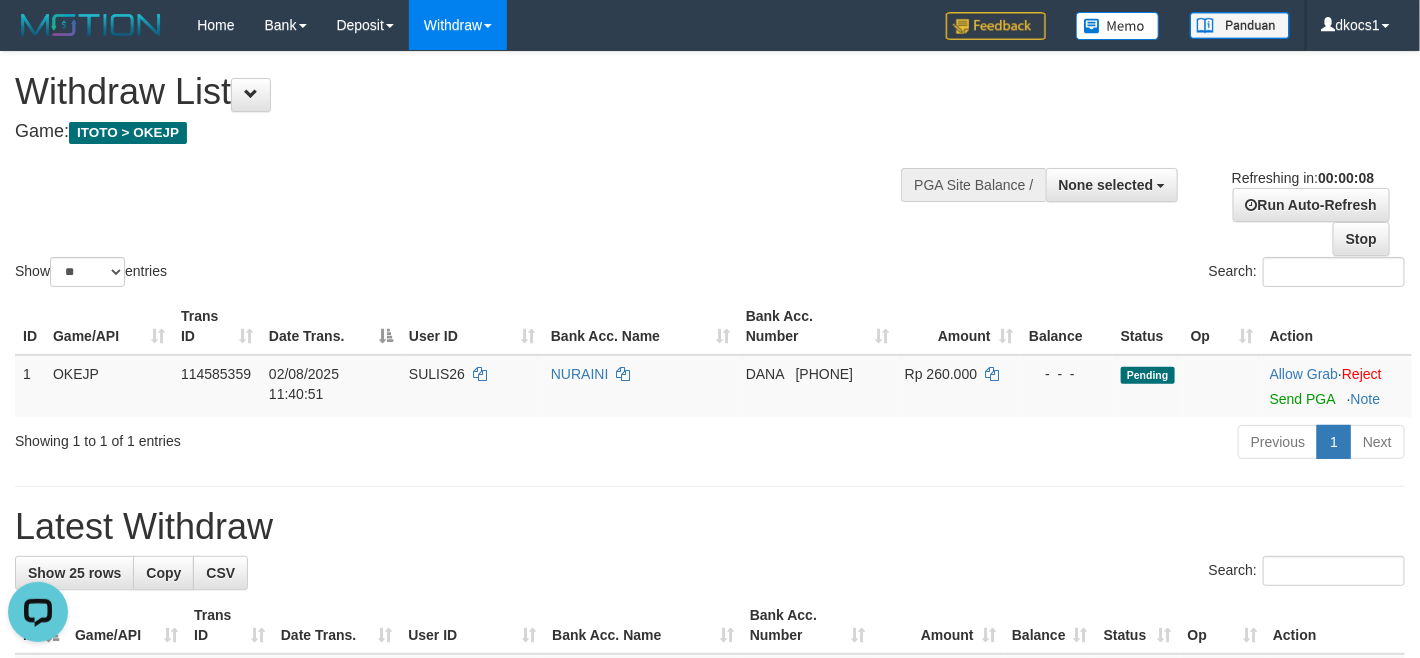 scroll, scrollTop: 0, scrollLeft: 0, axis: both 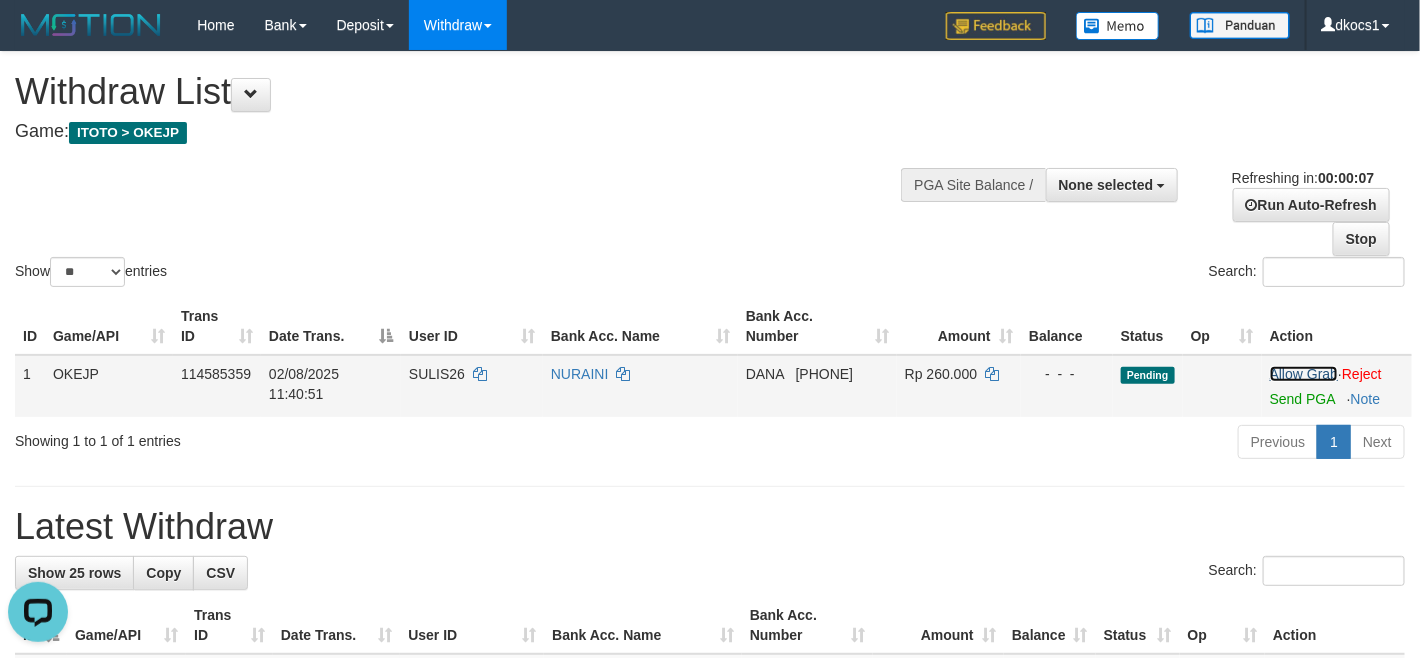 click on "Allow Grab" at bounding box center [1304, 374] 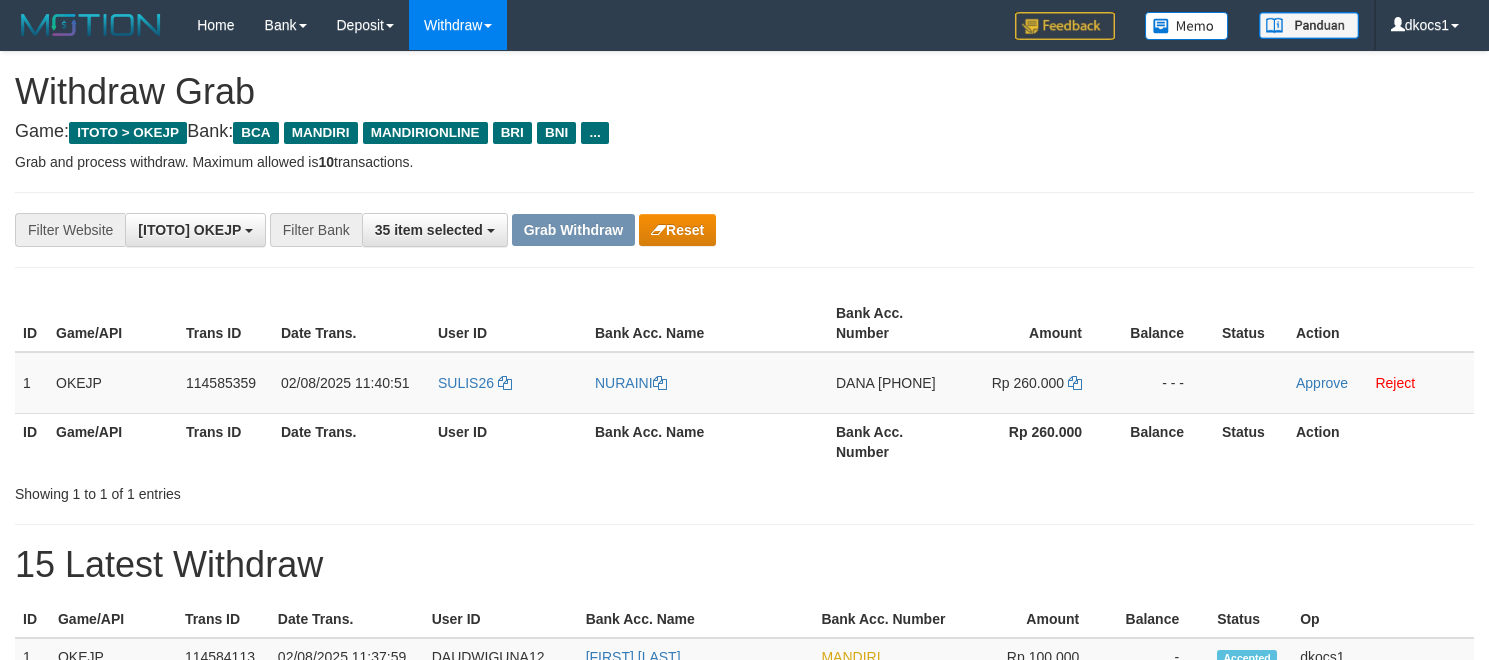 scroll, scrollTop: 0, scrollLeft: 0, axis: both 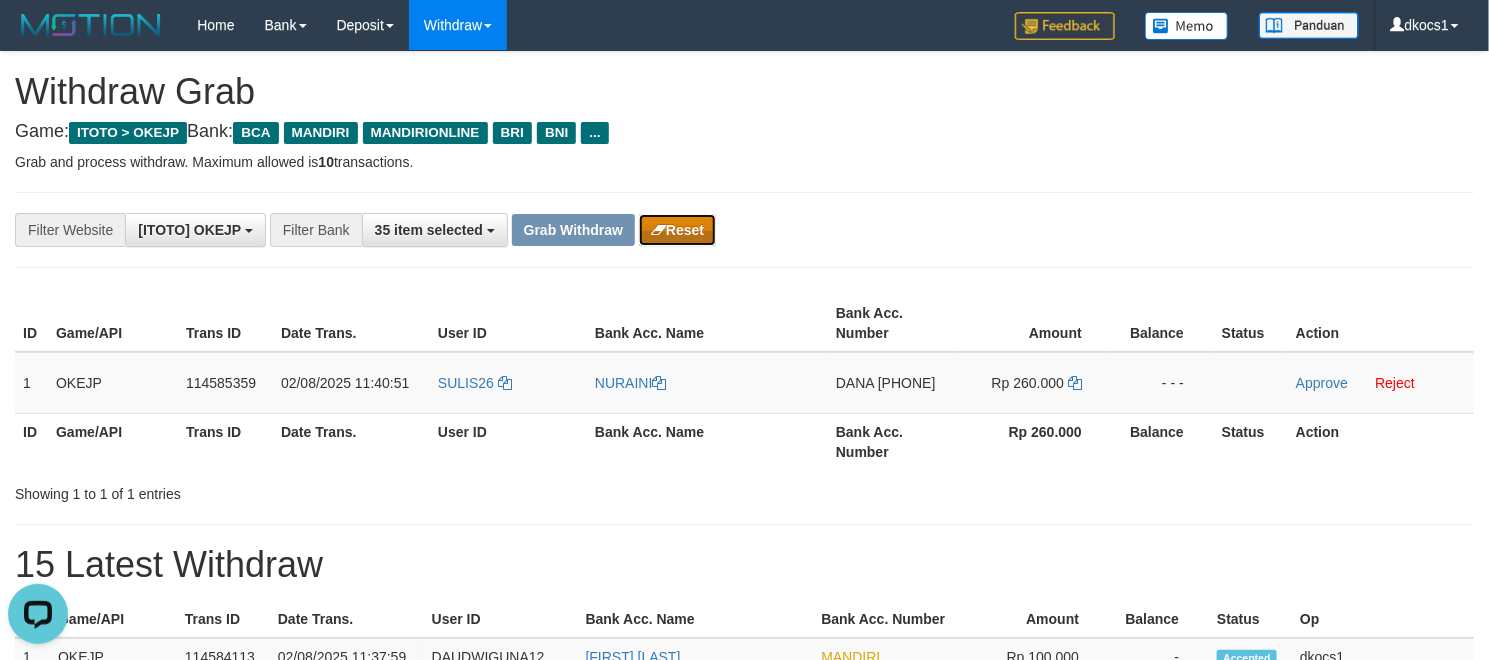 click on "Reset" at bounding box center (677, 230) 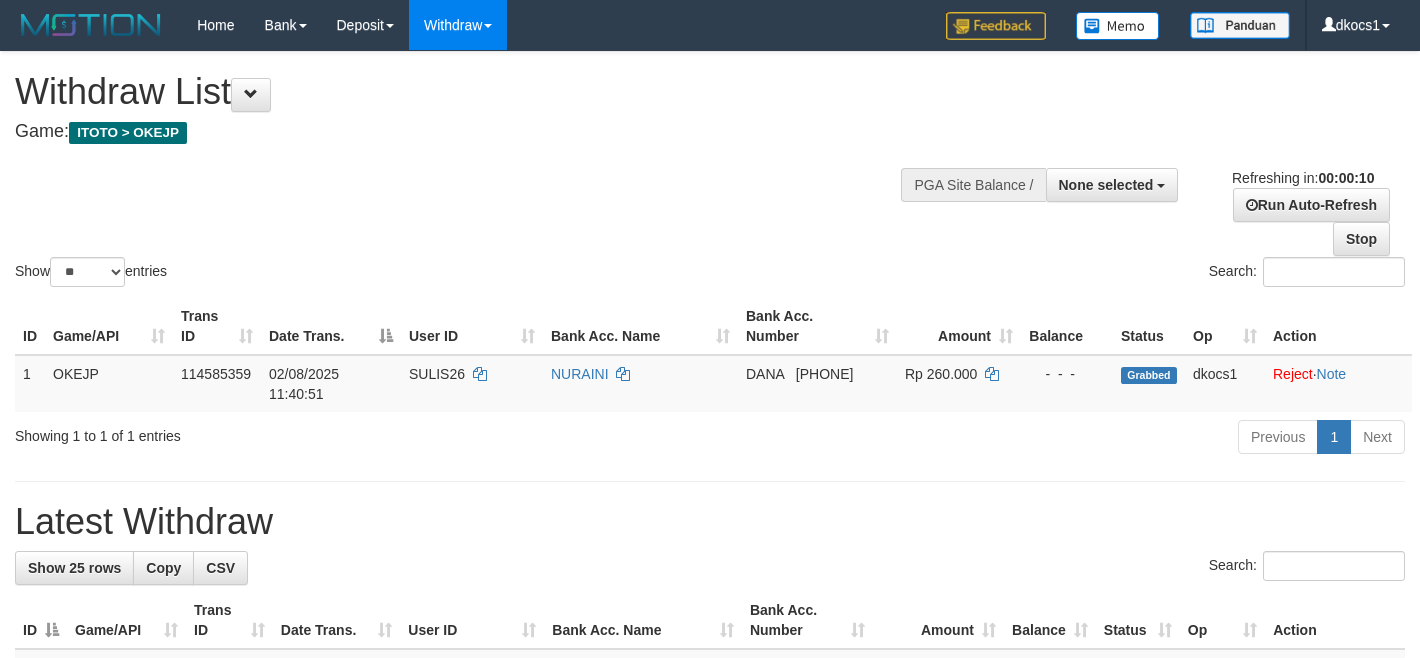 select 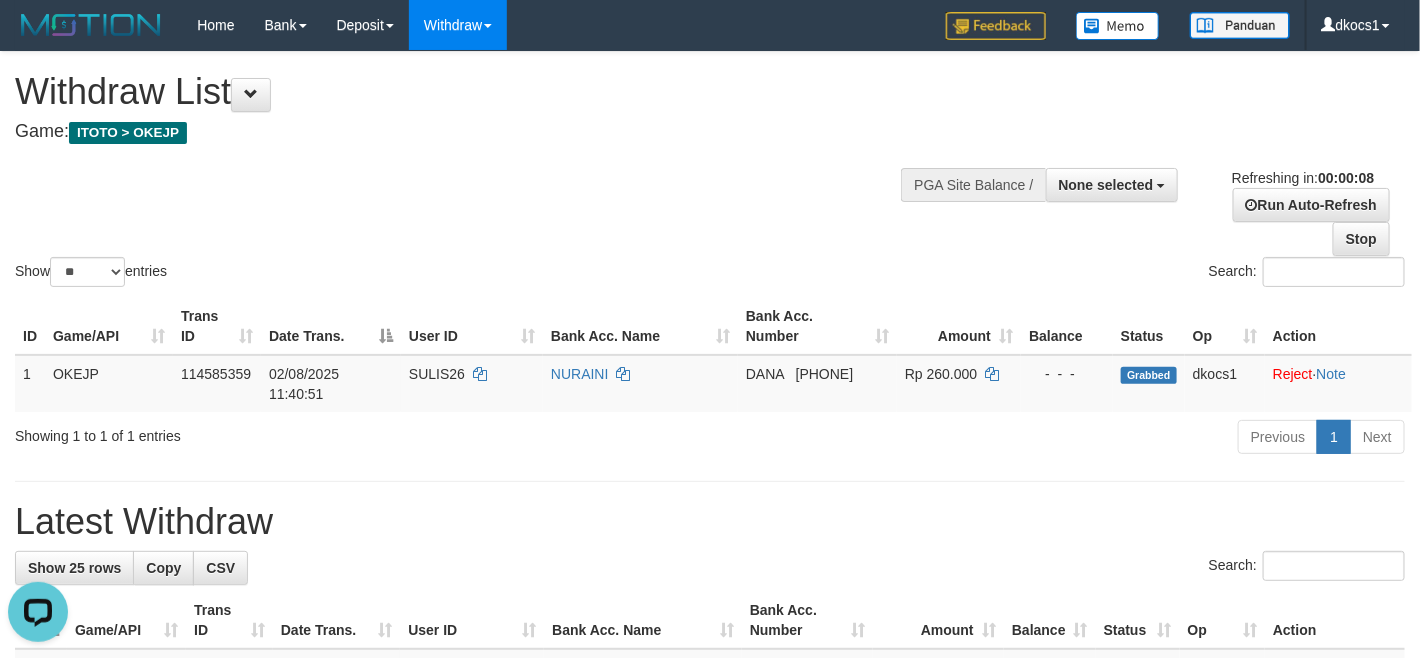 scroll, scrollTop: 0, scrollLeft: 0, axis: both 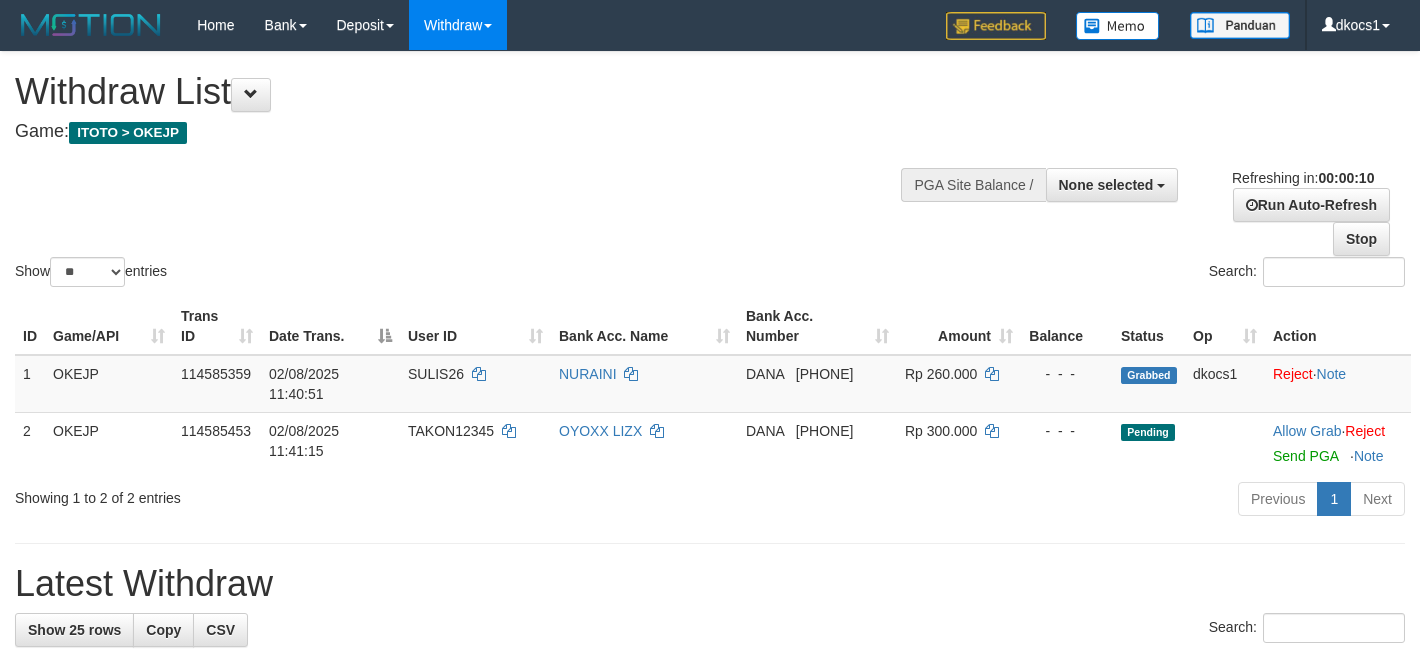 select 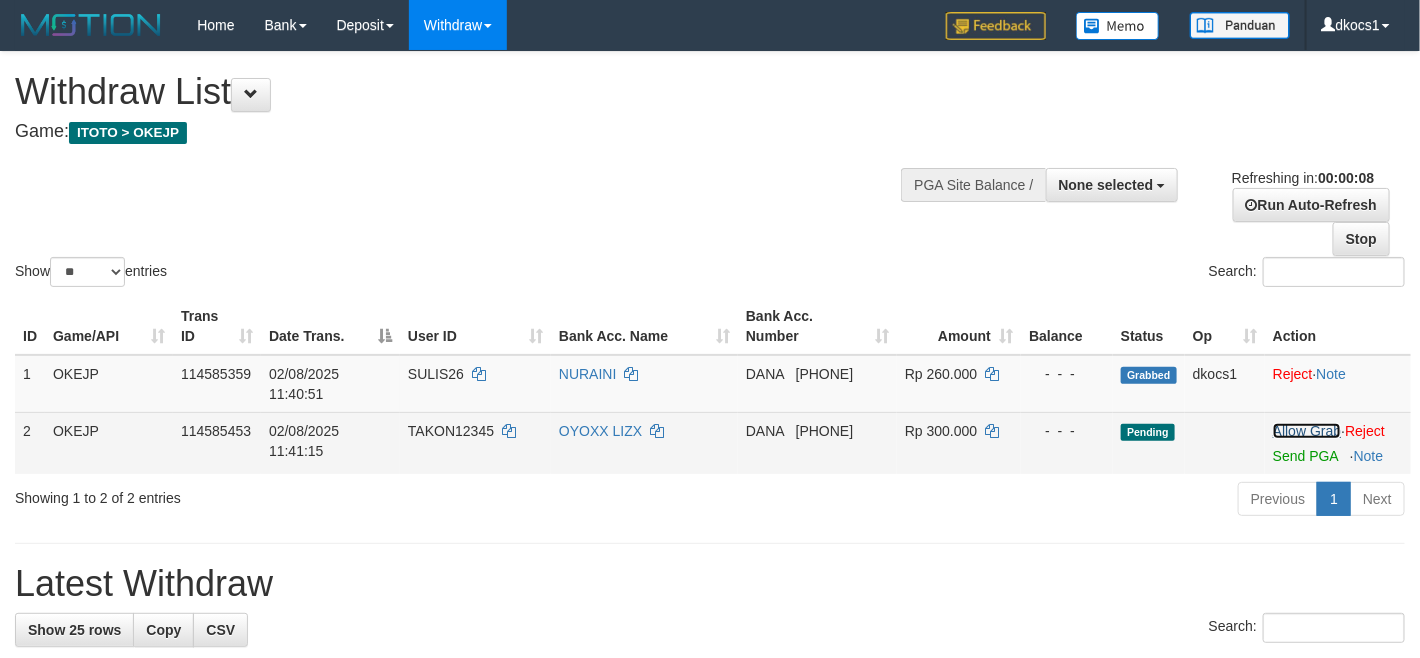 click on "Allow Grab" at bounding box center [1307, 431] 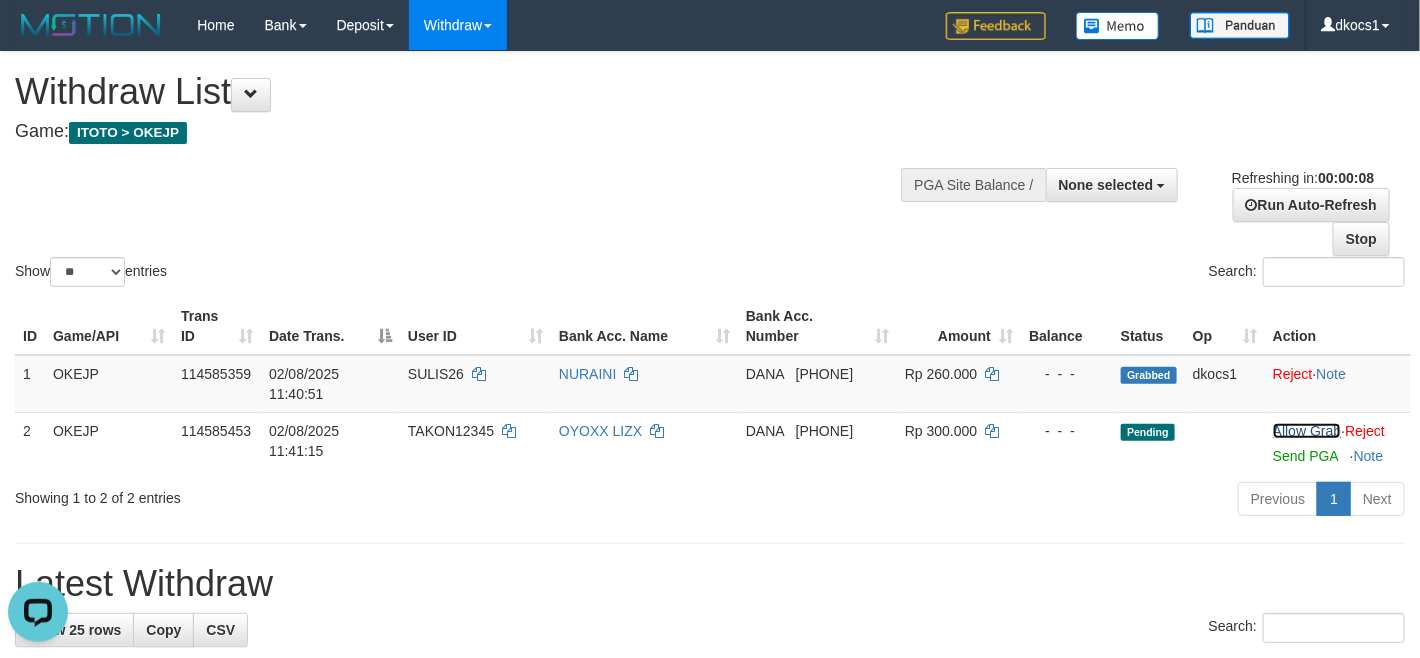 scroll, scrollTop: 0, scrollLeft: 0, axis: both 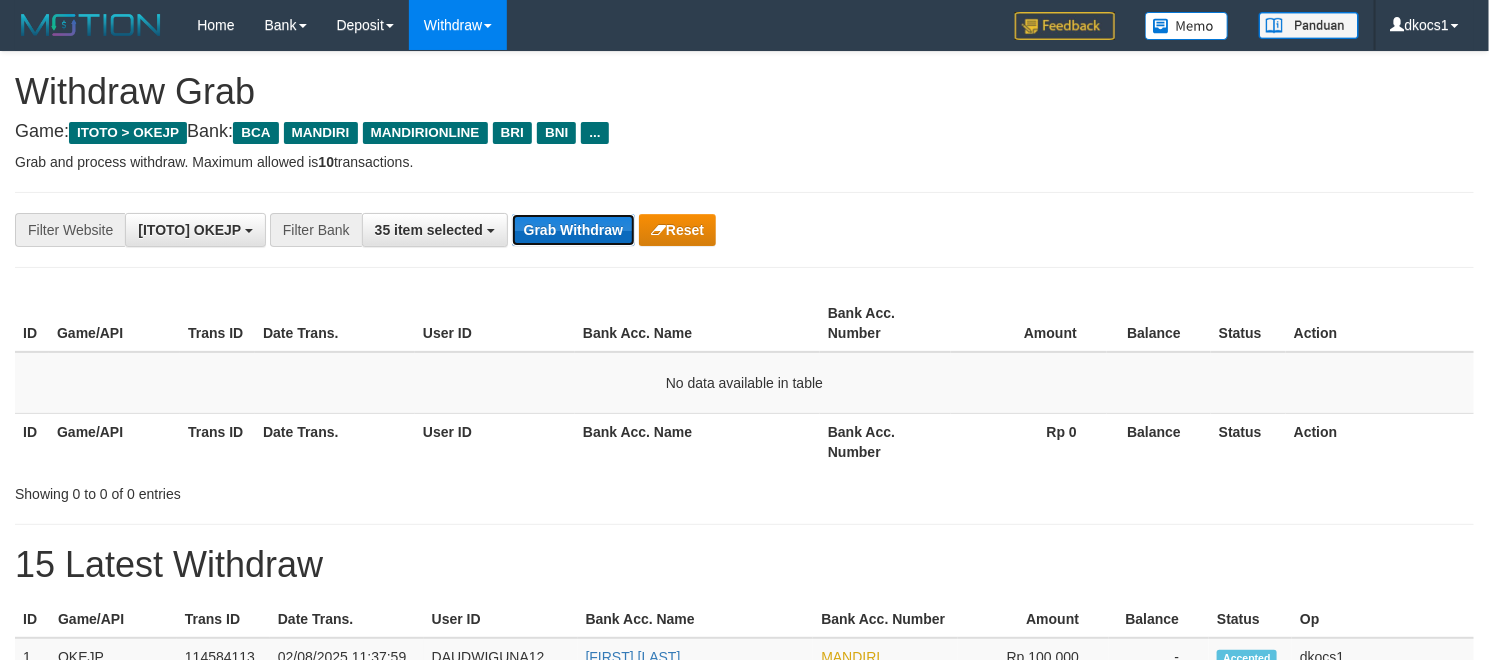 click on "Grab Withdraw" at bounding box center (573, 230) 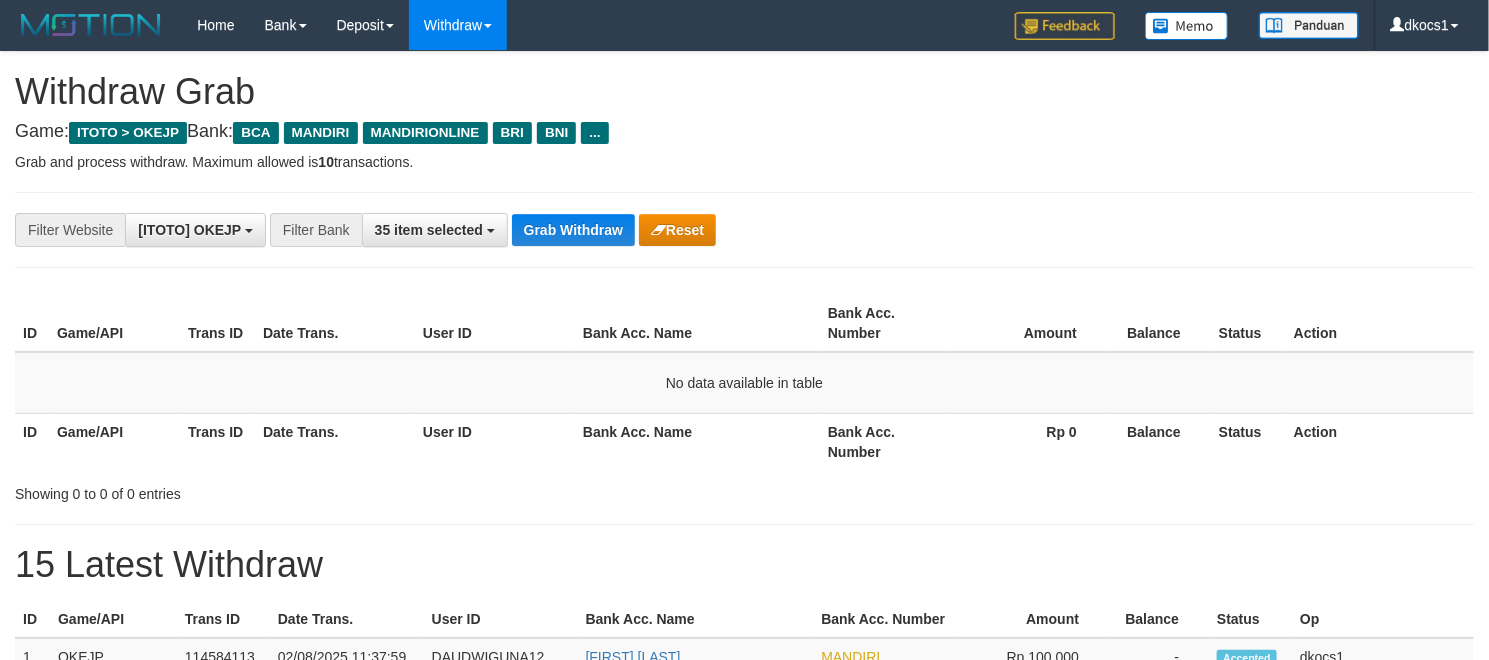 click on "**********" at bounding box center (744, 230) 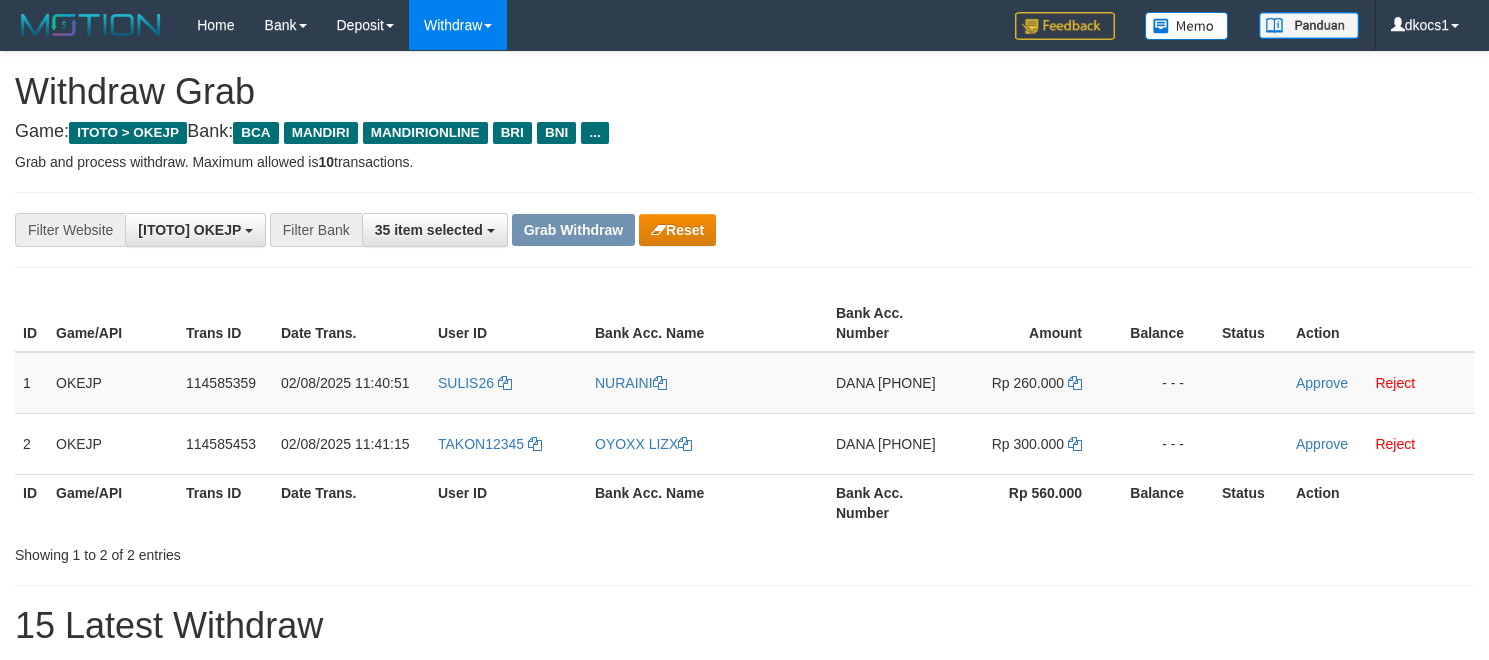 scroll, scrollTop: 0, scrollLeft: 0, axis: both 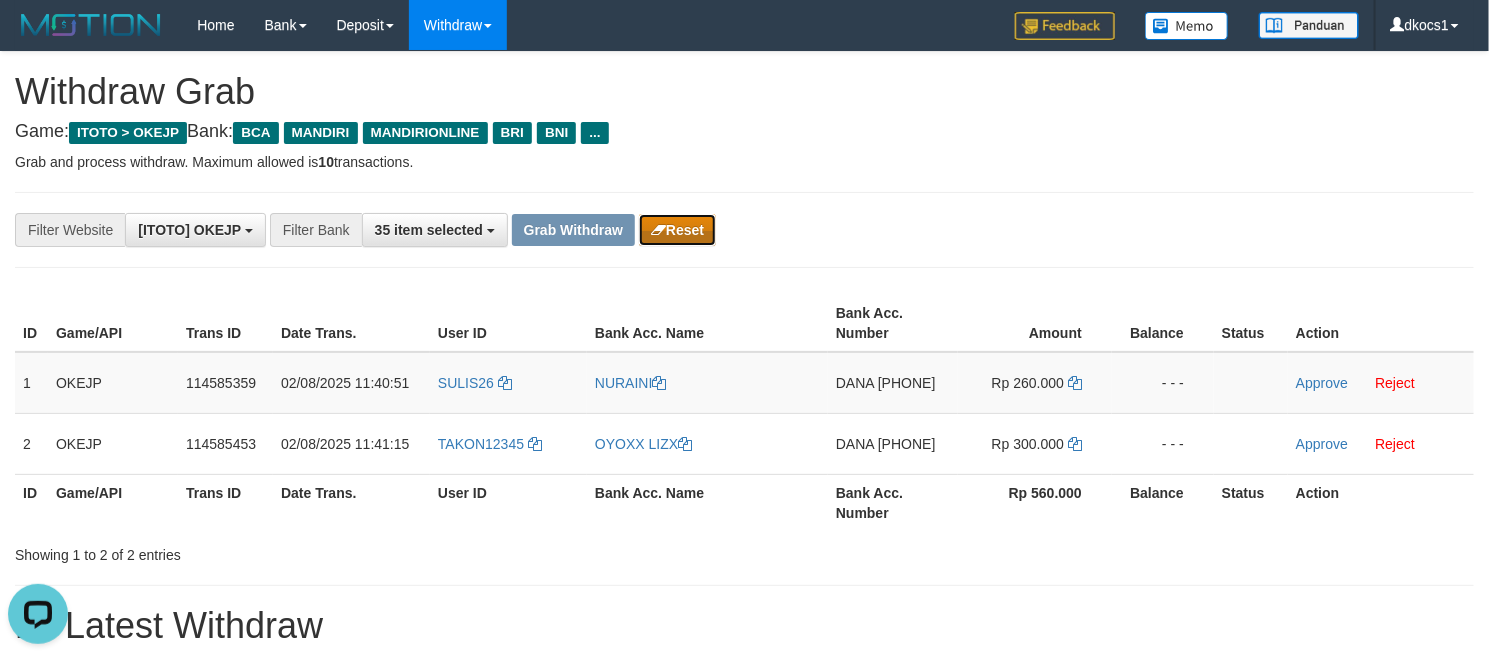 click on "Reset" at bounding box center [677, 230] 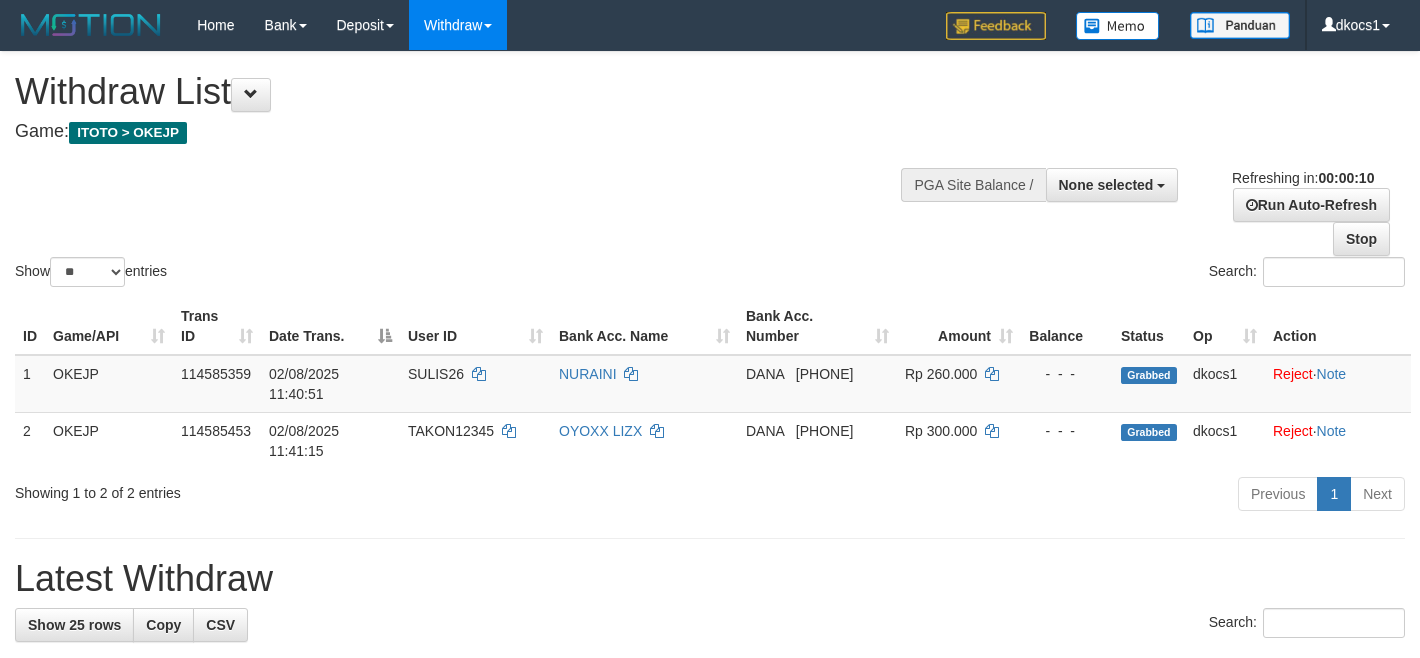 select 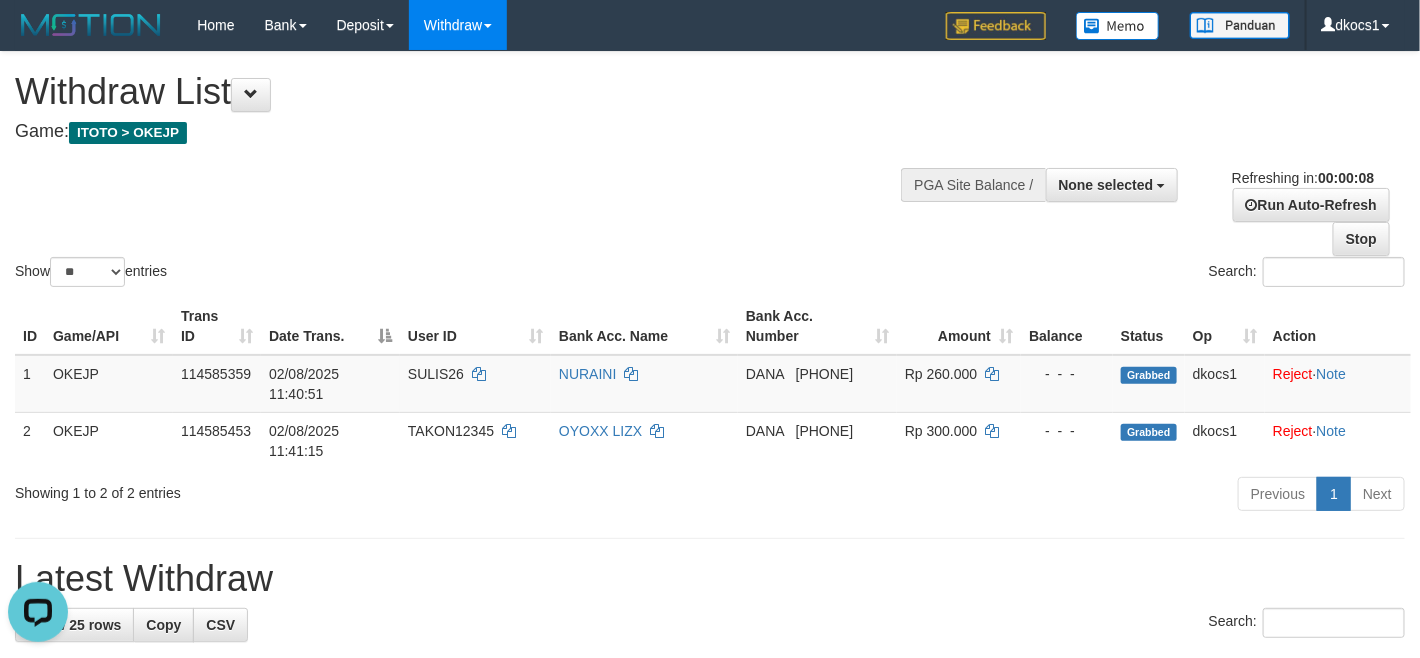 scroll, scrollTop: 0, scrollLeft: 0, axis: both 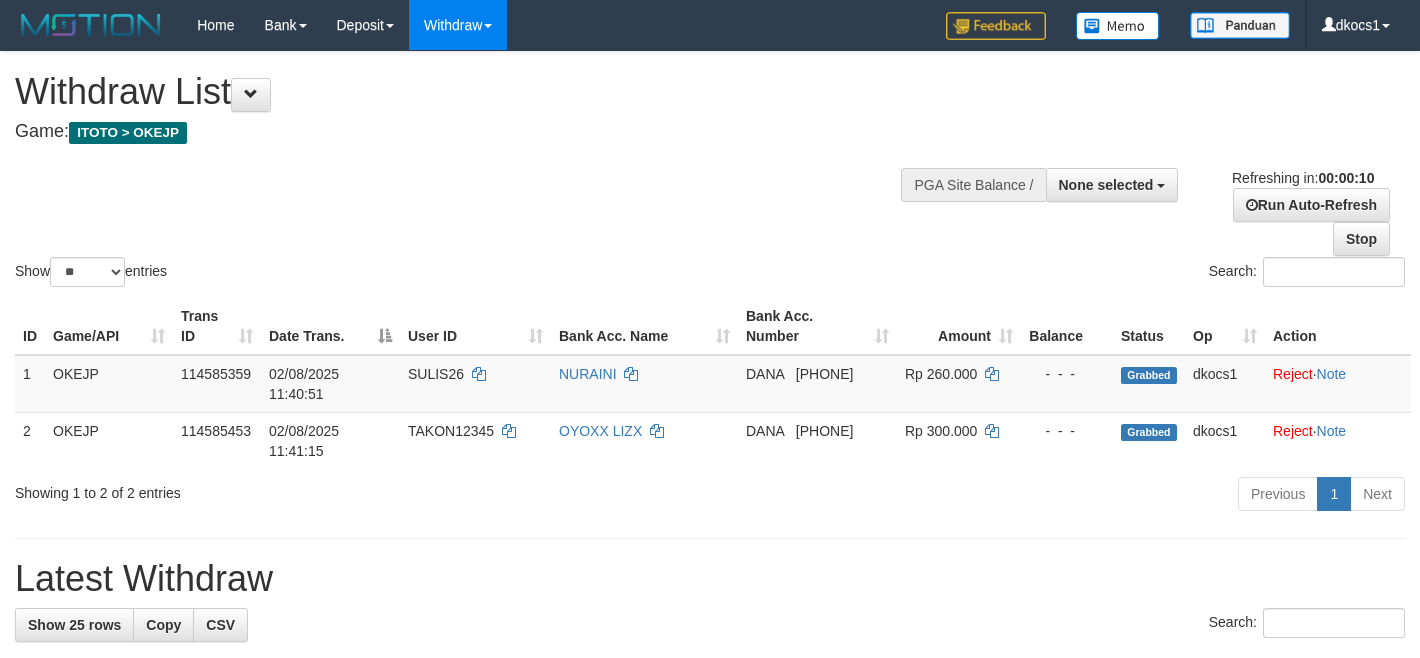 select 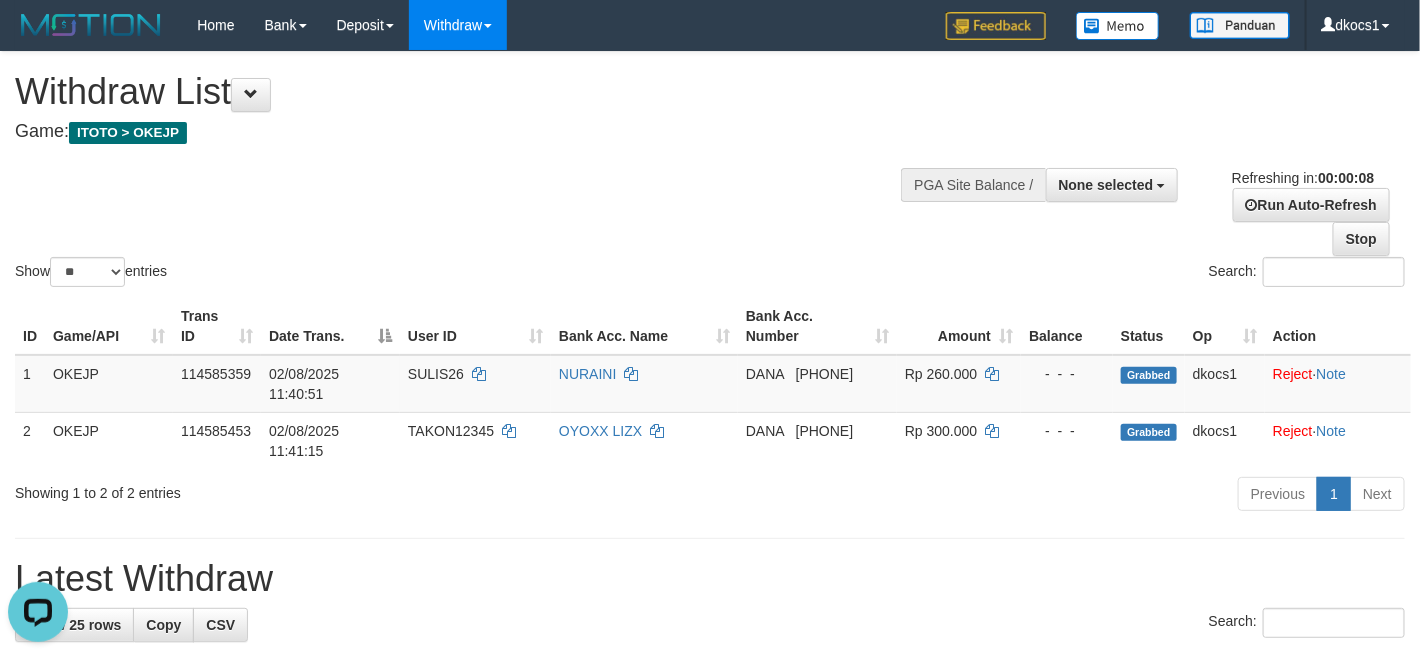 scroll, scrollTop: 0, scrollLeft: 0, axis: both 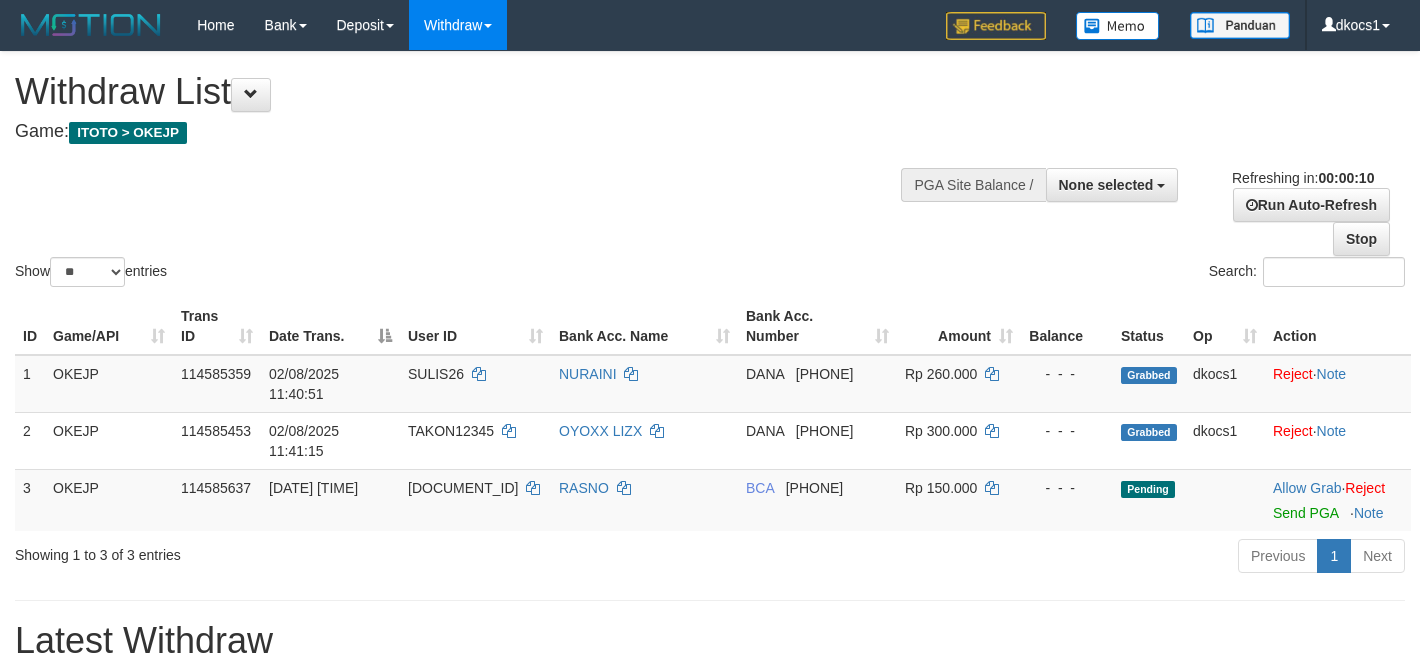 select 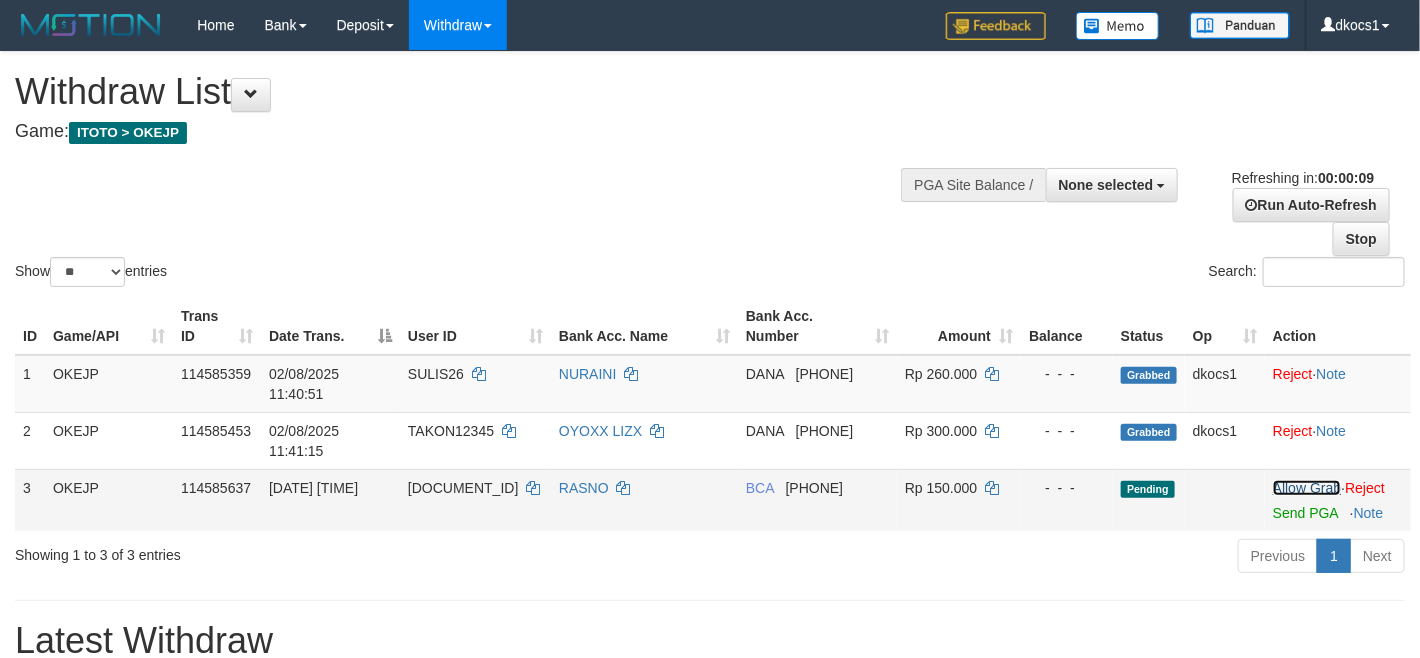 click on "Allow Grab" at bounding box center (1307, 488) 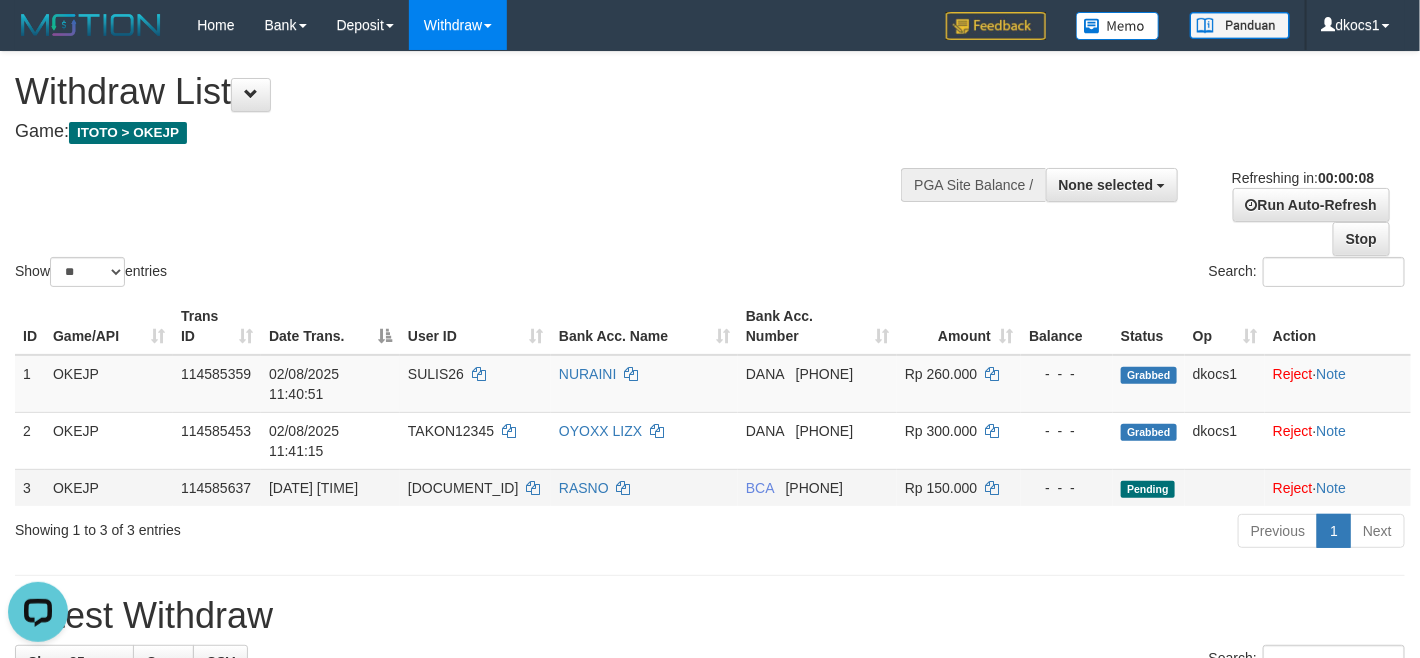 scroll, scrollTop: 0, scrollLeft: 0, axis: both 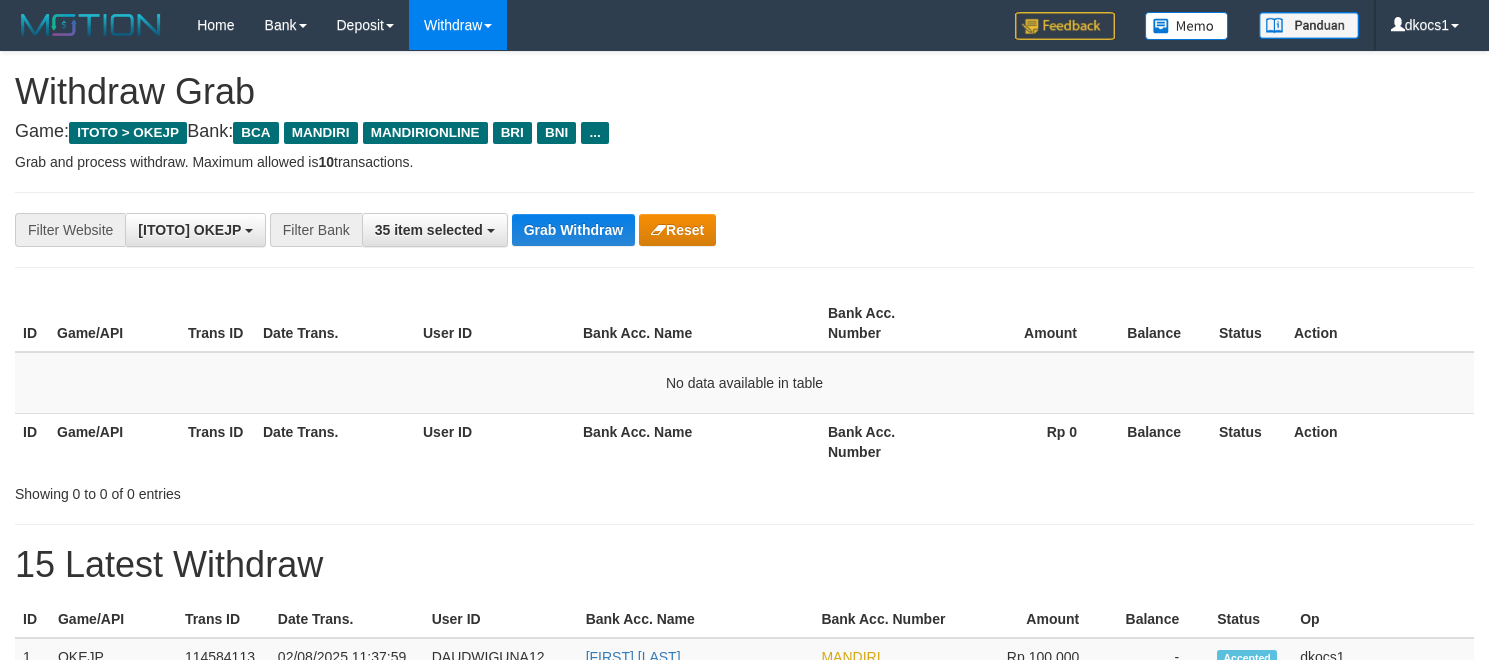 click on "Grab Withdraw" at bounding box center (573, 230) 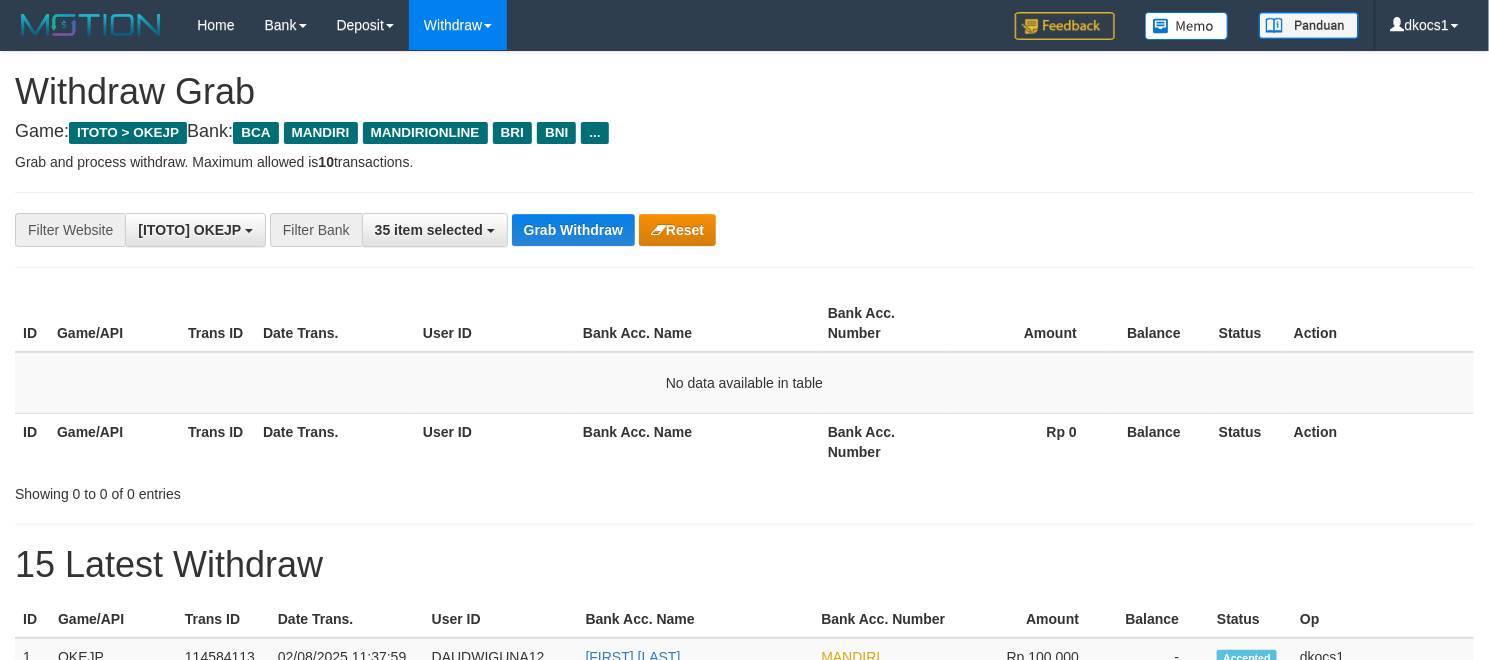 click on "Grab Withdraw" at bounding box center (573, 230) 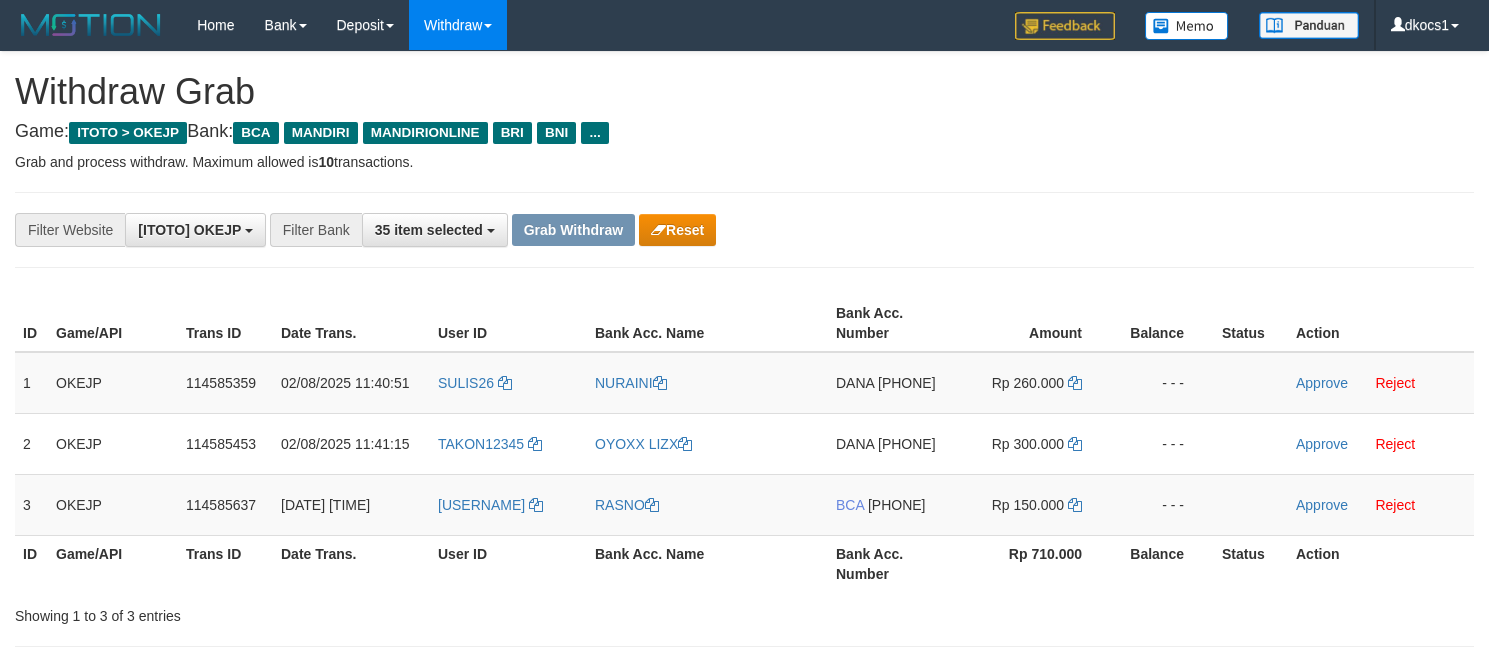 scroll, scrollTop: 0, scrollLeft: 0, axis: both 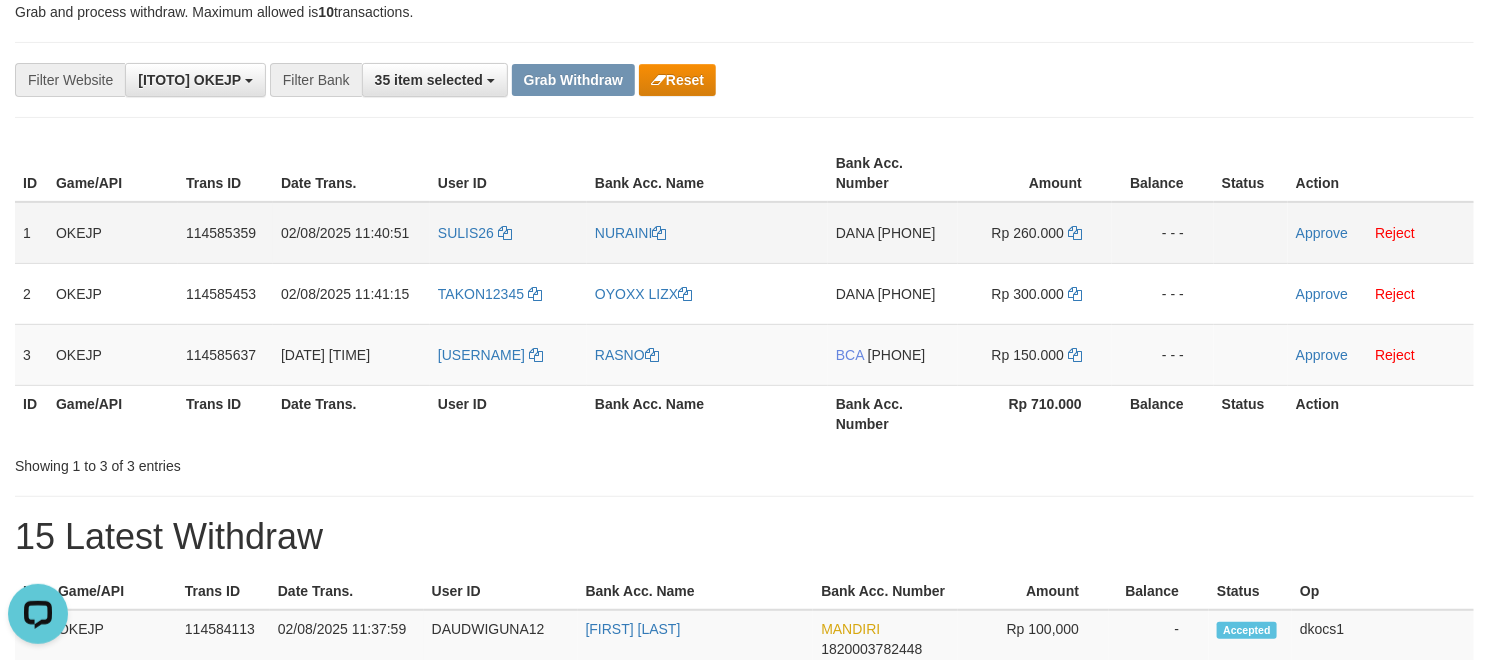 click on "SULIS26" at bounding box center (508, 233) 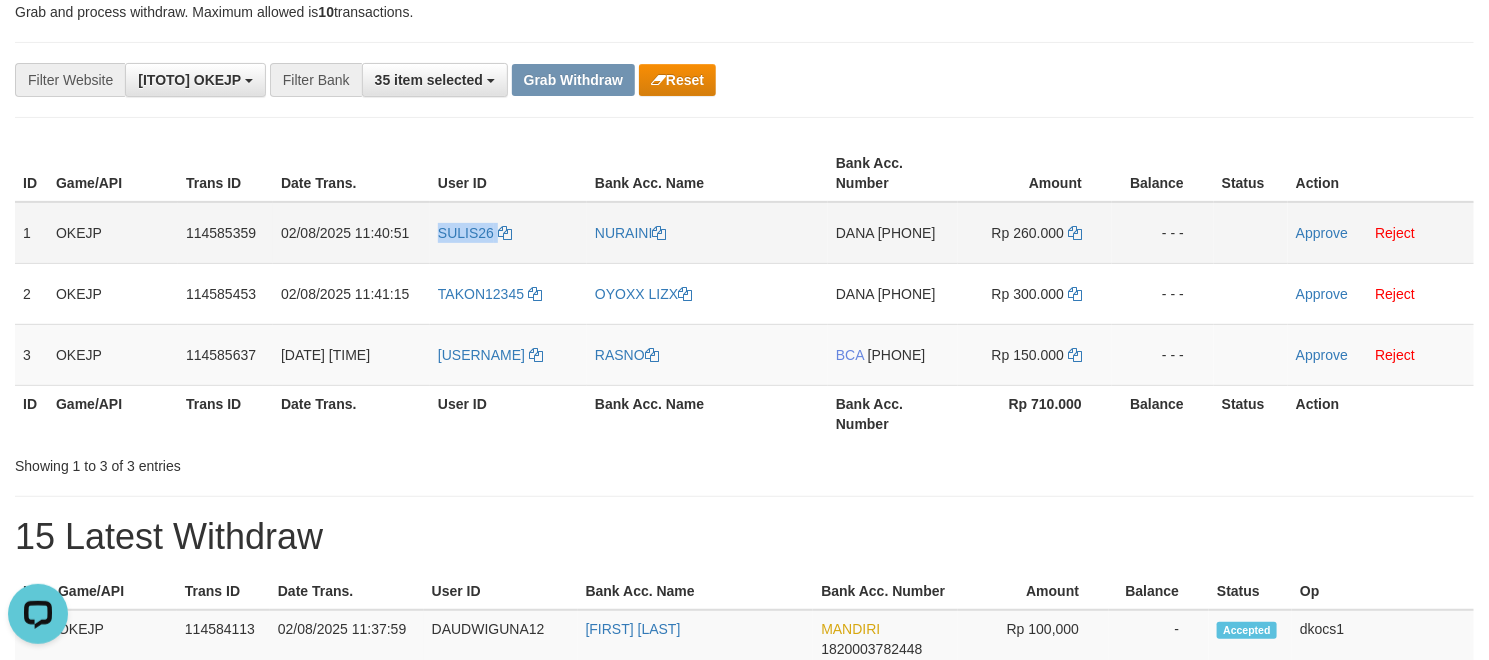 click on "SULIS26" at bounding box center (508, 233) 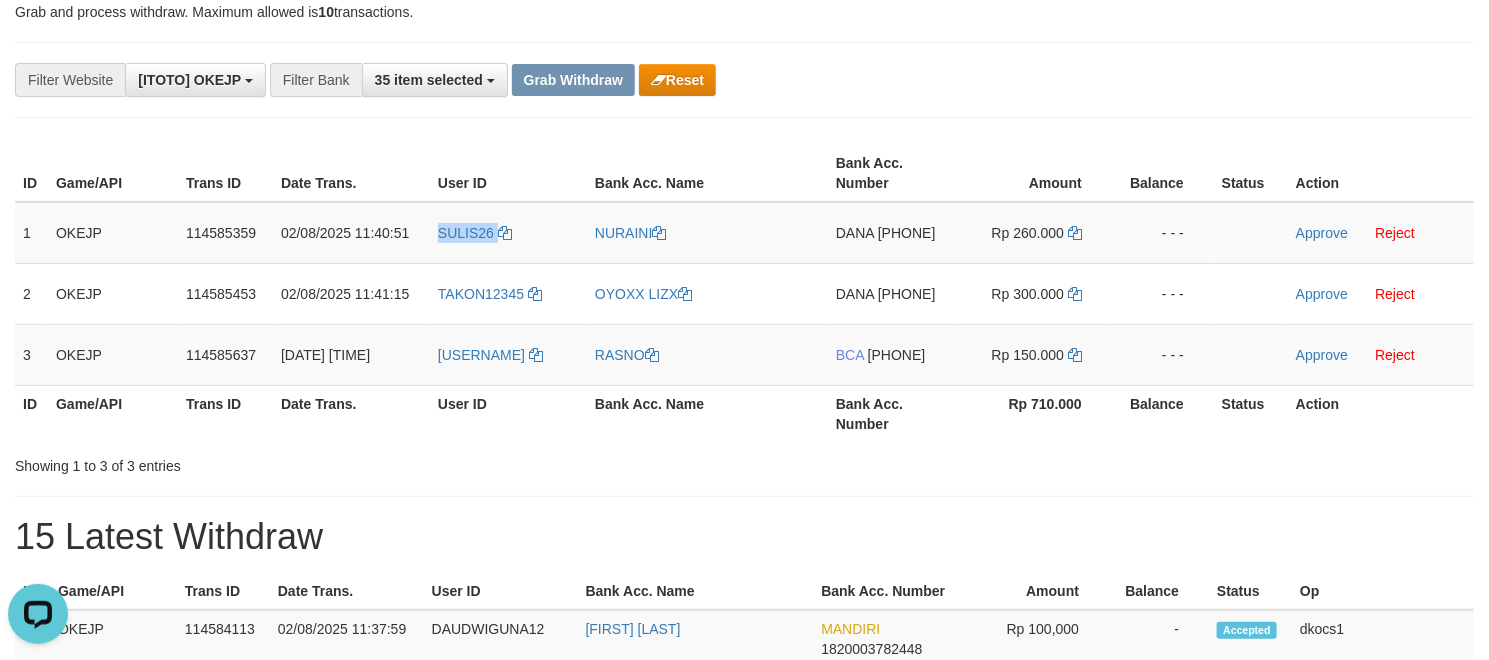 copy on "SULIS26" 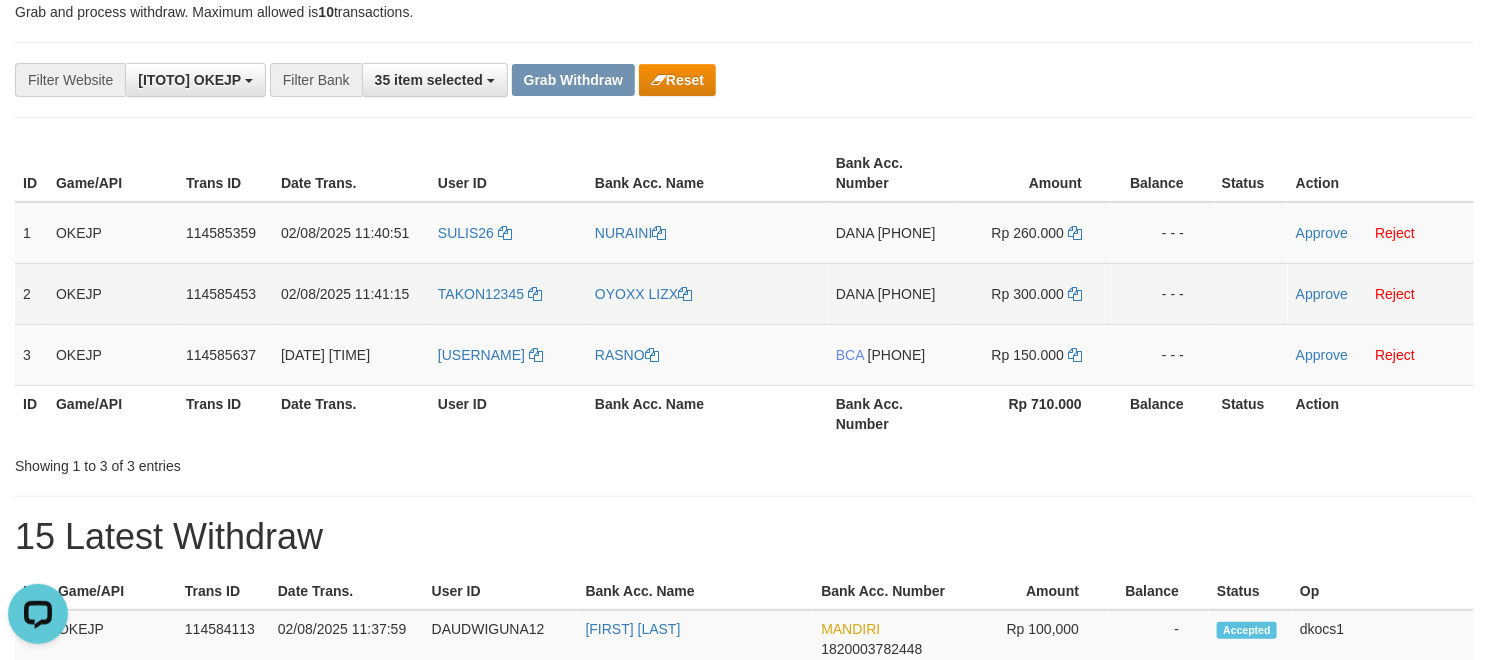 click on "TAKON12345" at bounding box center [508, 293] 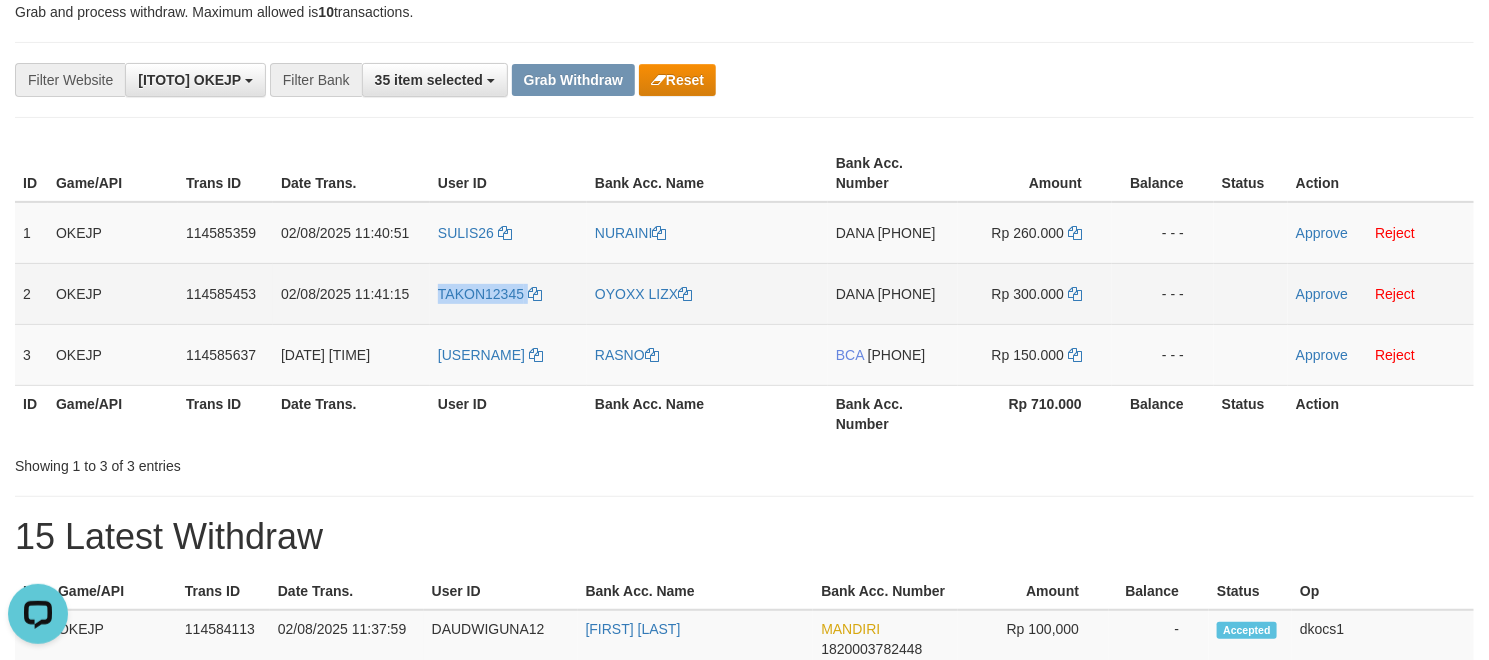 click on "TAKON12345" at bounding box center [508, 293] 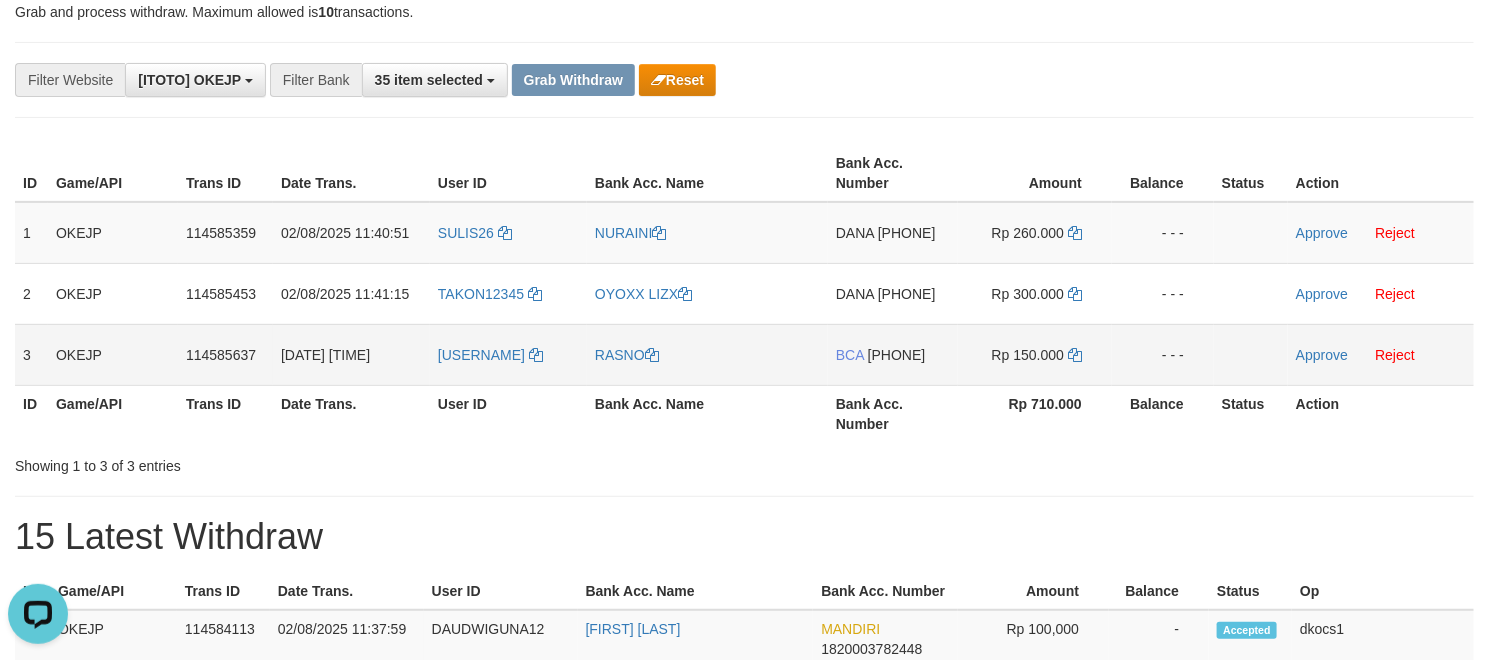 click on "[ID]" at bounding box center (508, 354) 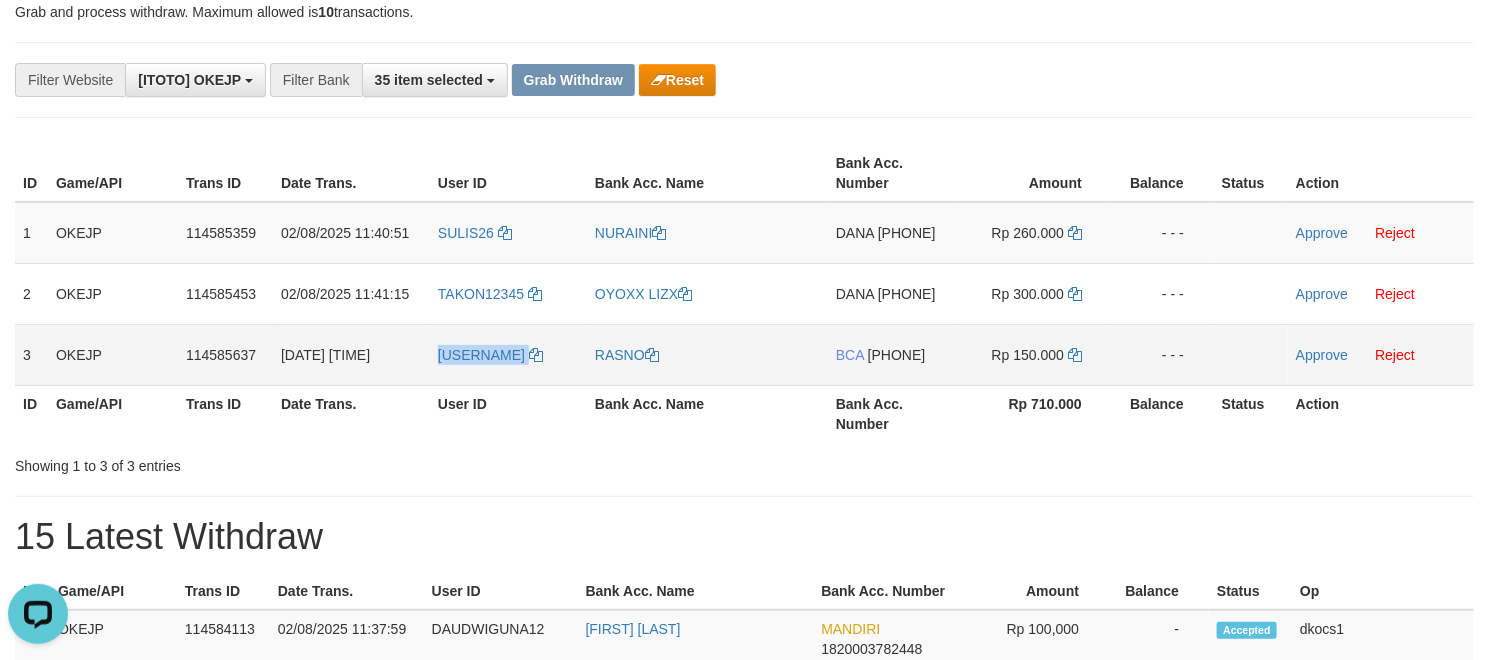 click on "[ID]" at bounding box center [508, 354] 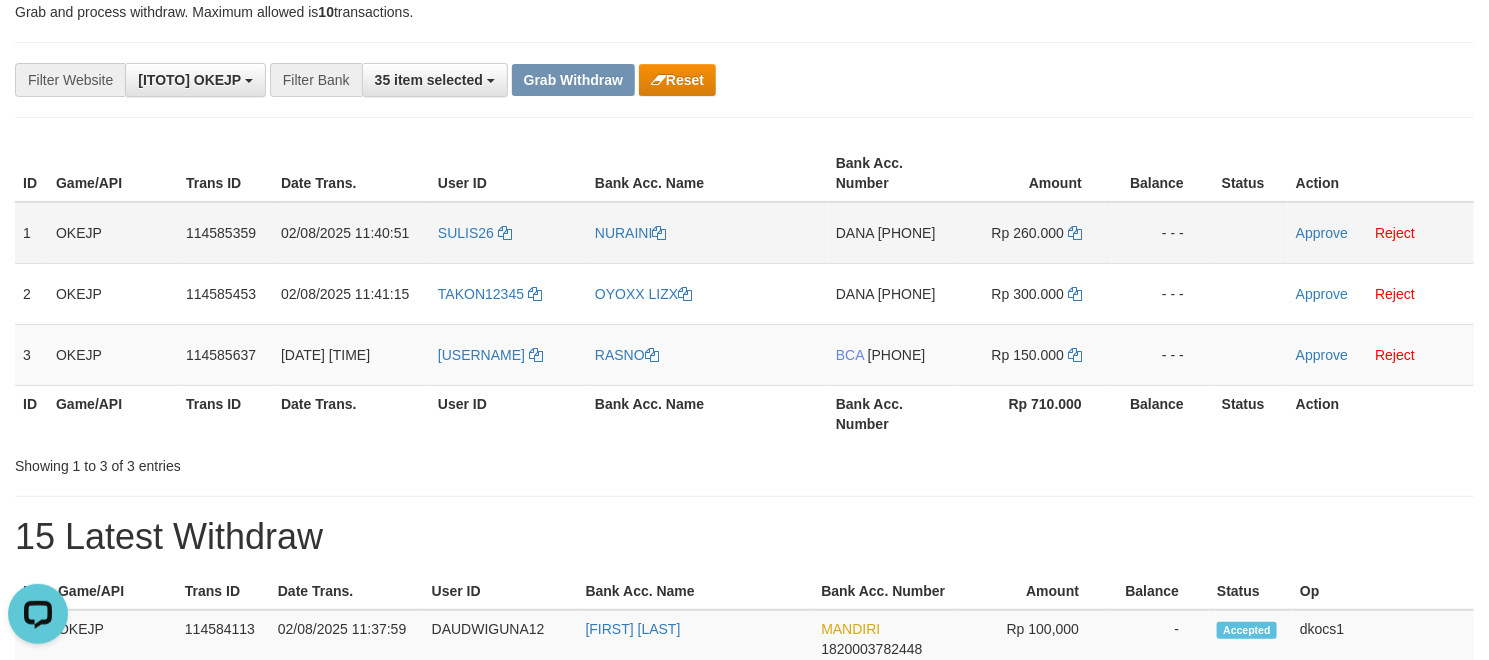 click on "SULIS26" at bounding box center (508, 233) 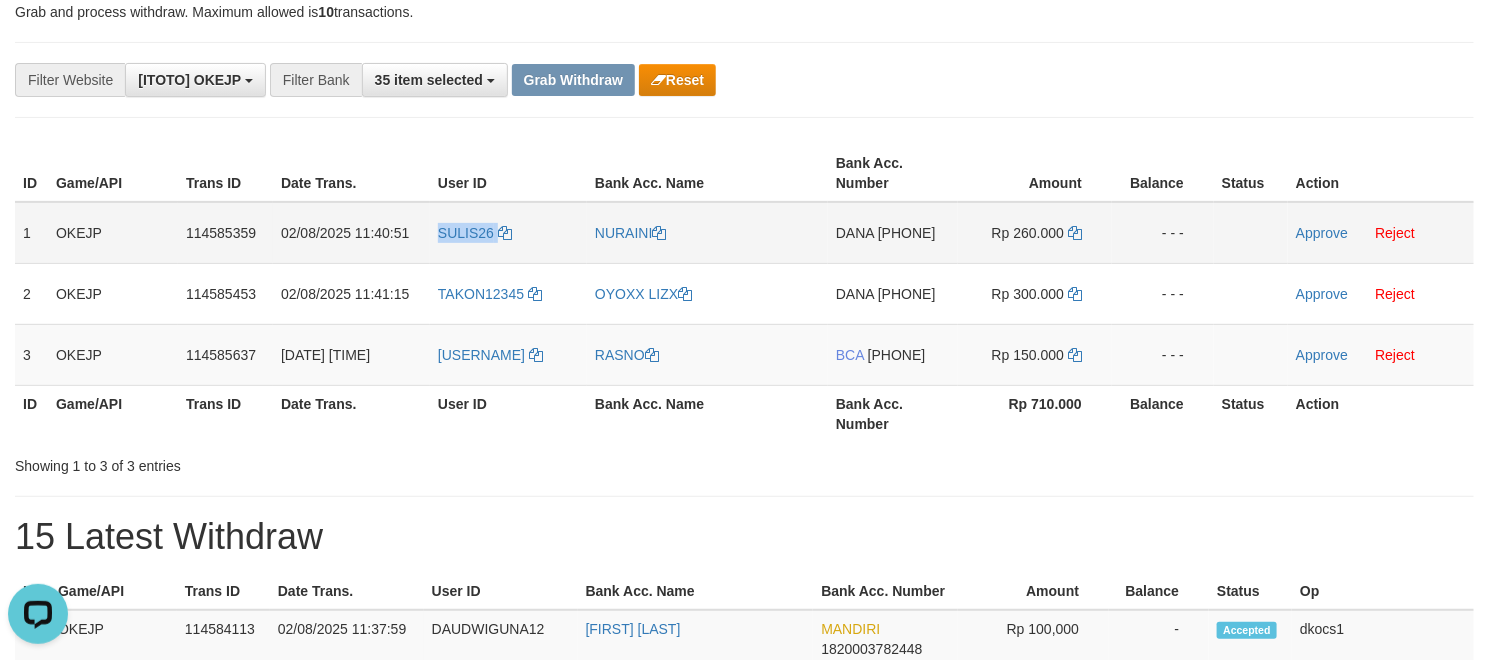 click on "SULIS26" at bounding box center (508, 233) 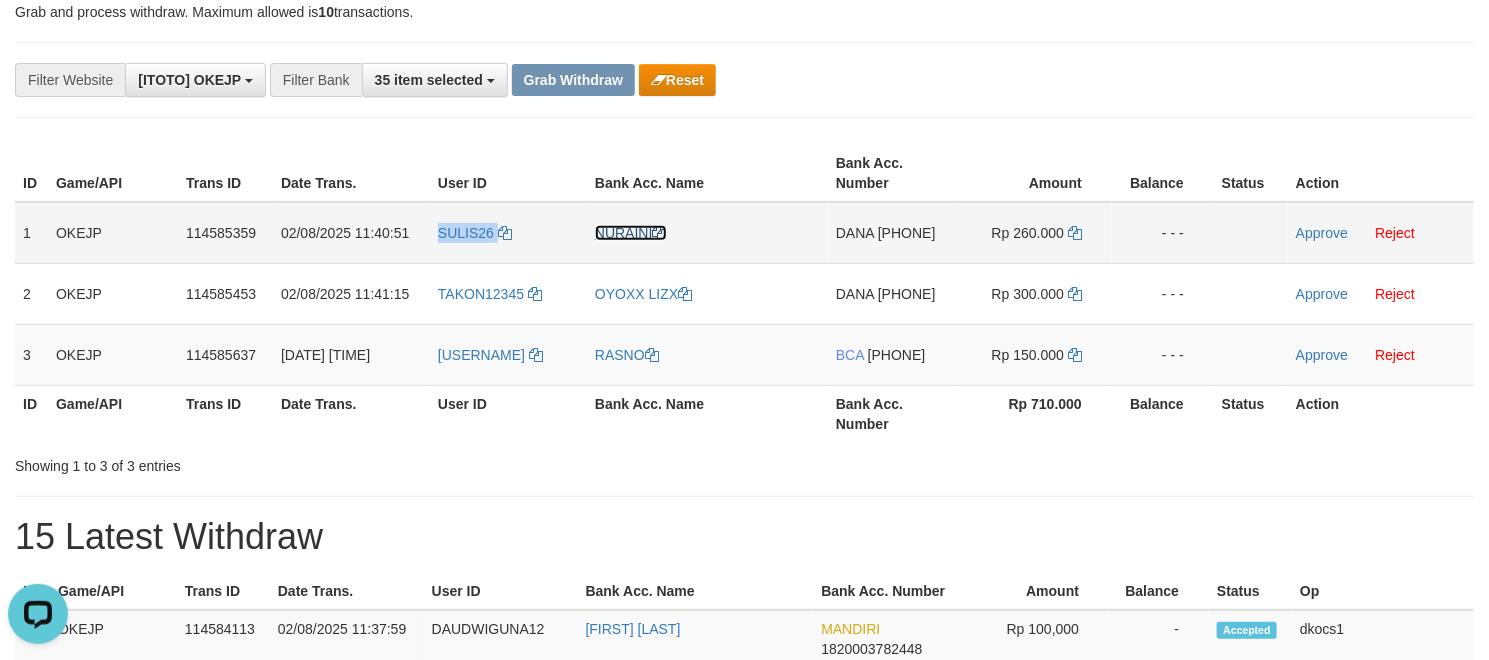 click on "NURAINI" at bounding box center [631, 233] 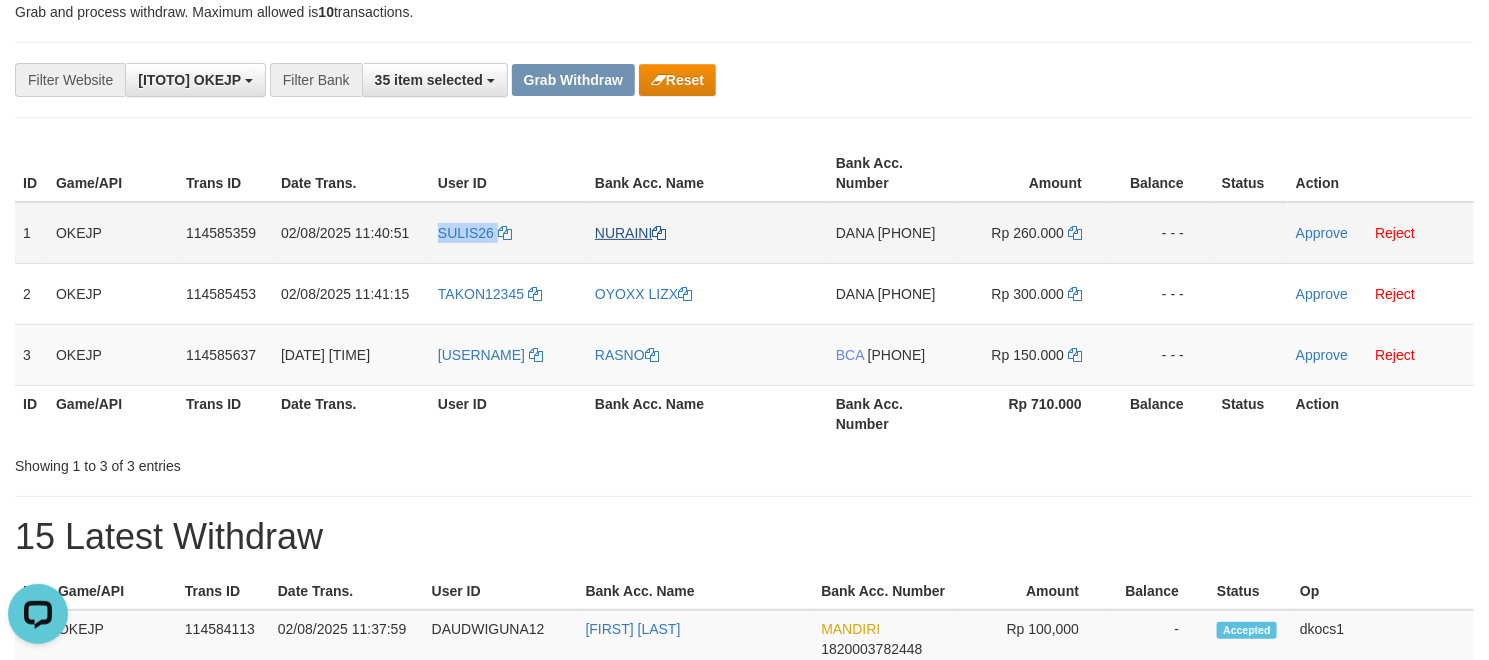 copy on "SULIS26" 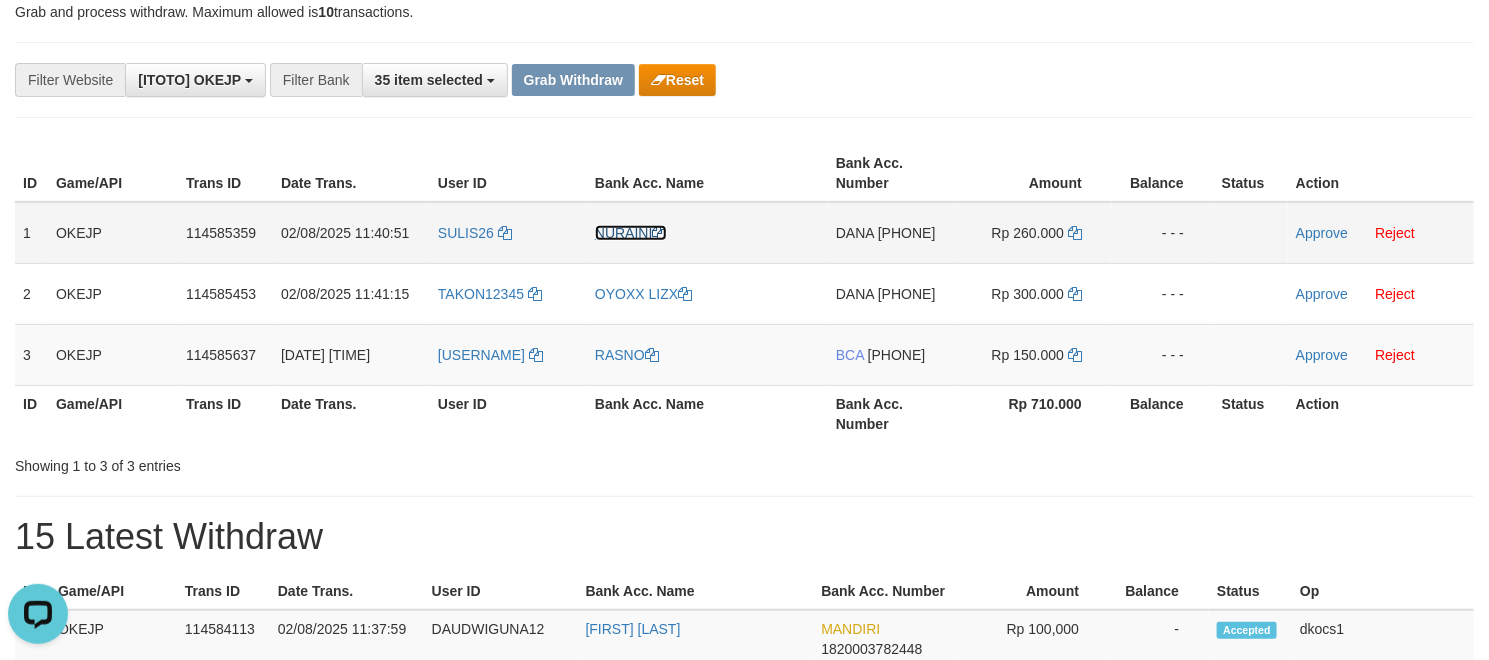 click on "NURAINI" at bounding box center (631, 233) 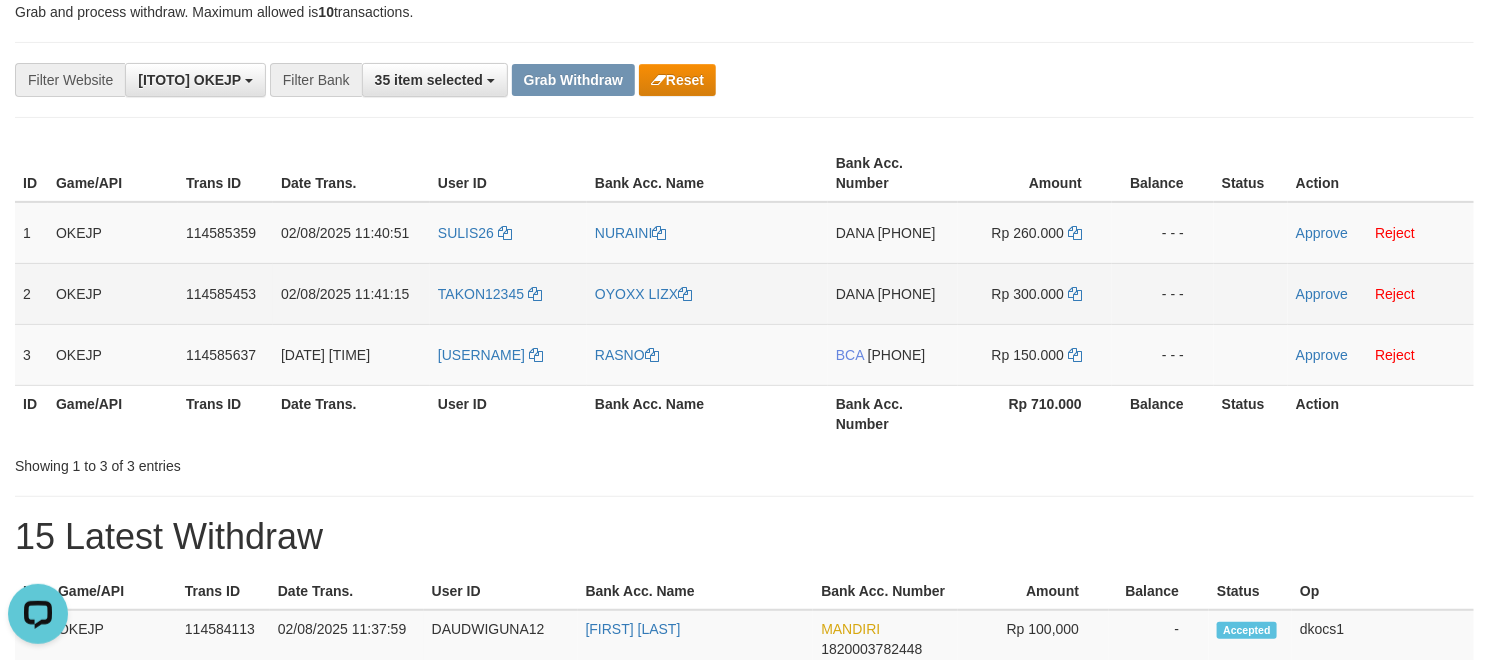 drag, startPoint x: 438, startPoint y: 328, endPoint x: 460, endPoint y: 334, distance: 22.803509 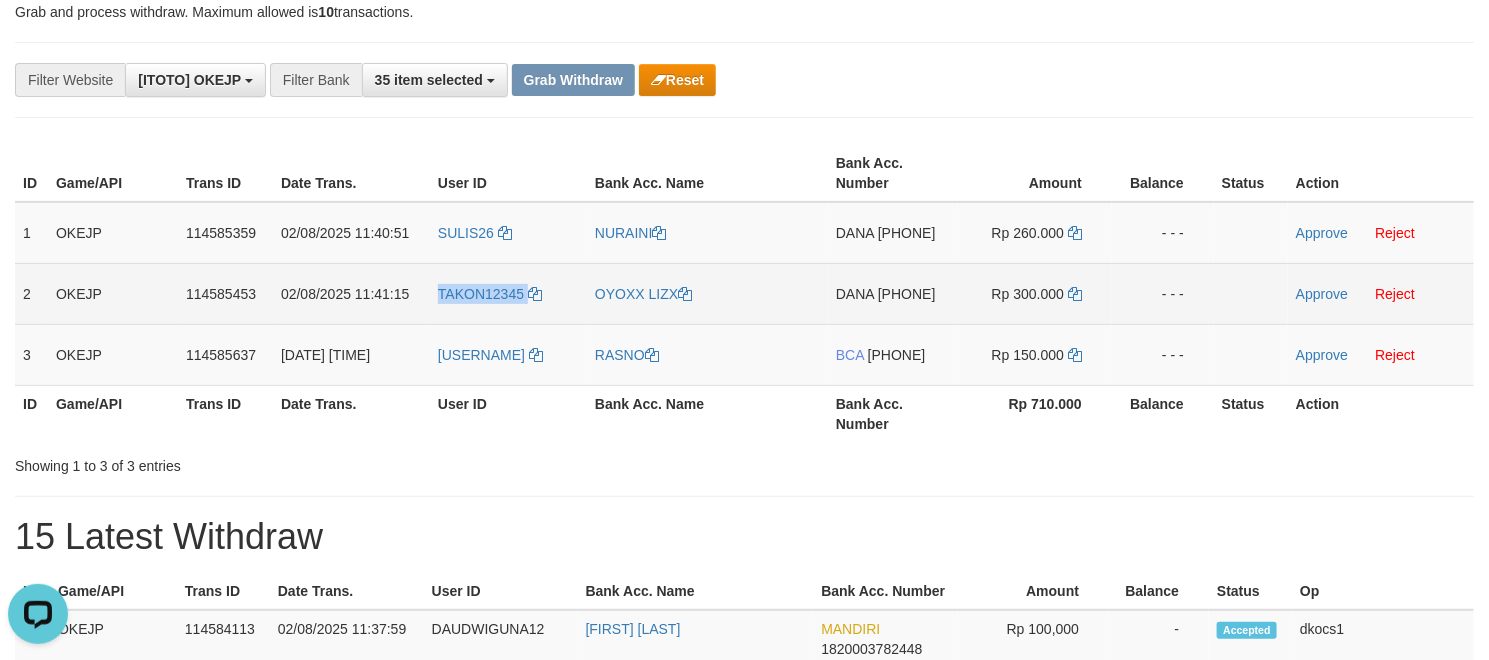 click on "TAKON12345" at bounding box center [508, 293] 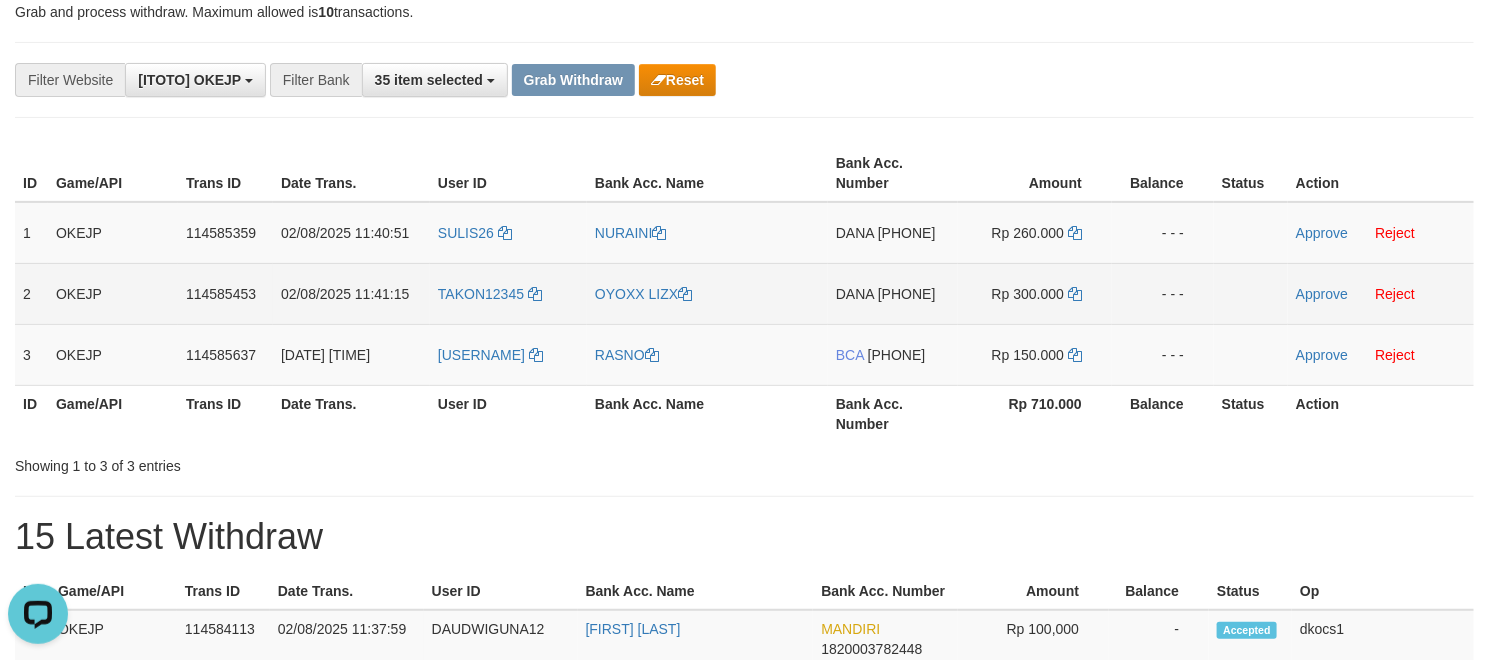 click on "TAKON12345" at bounding box center (508, 293) 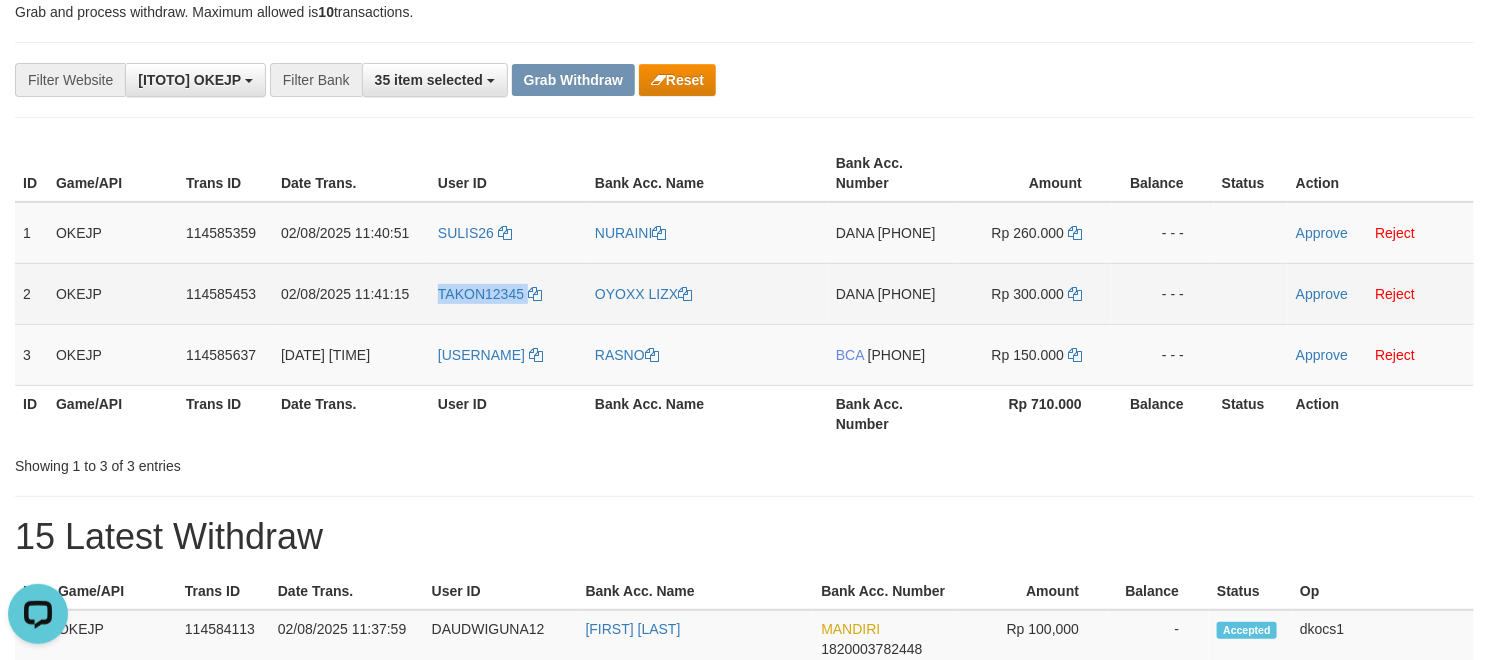 click on "TAKON12345" at bounding box center (508, 293) 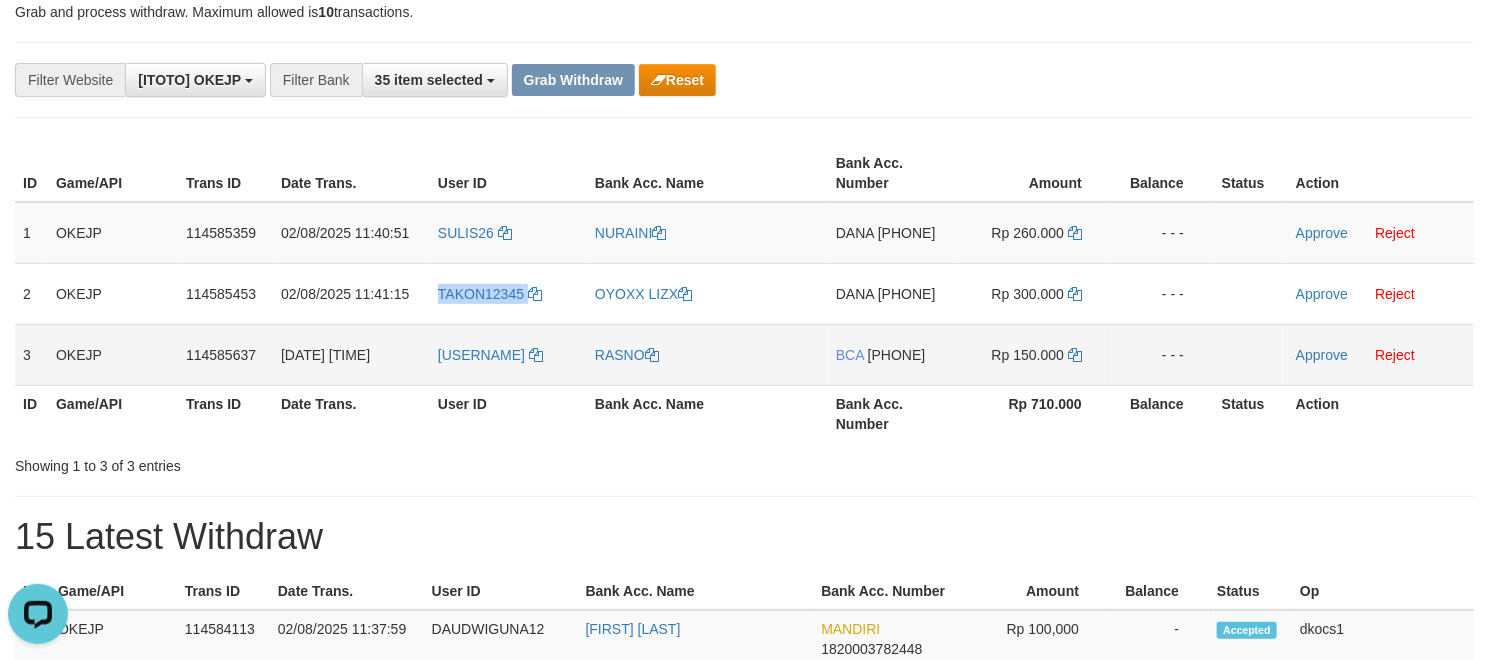 copy on "TAKON12345" 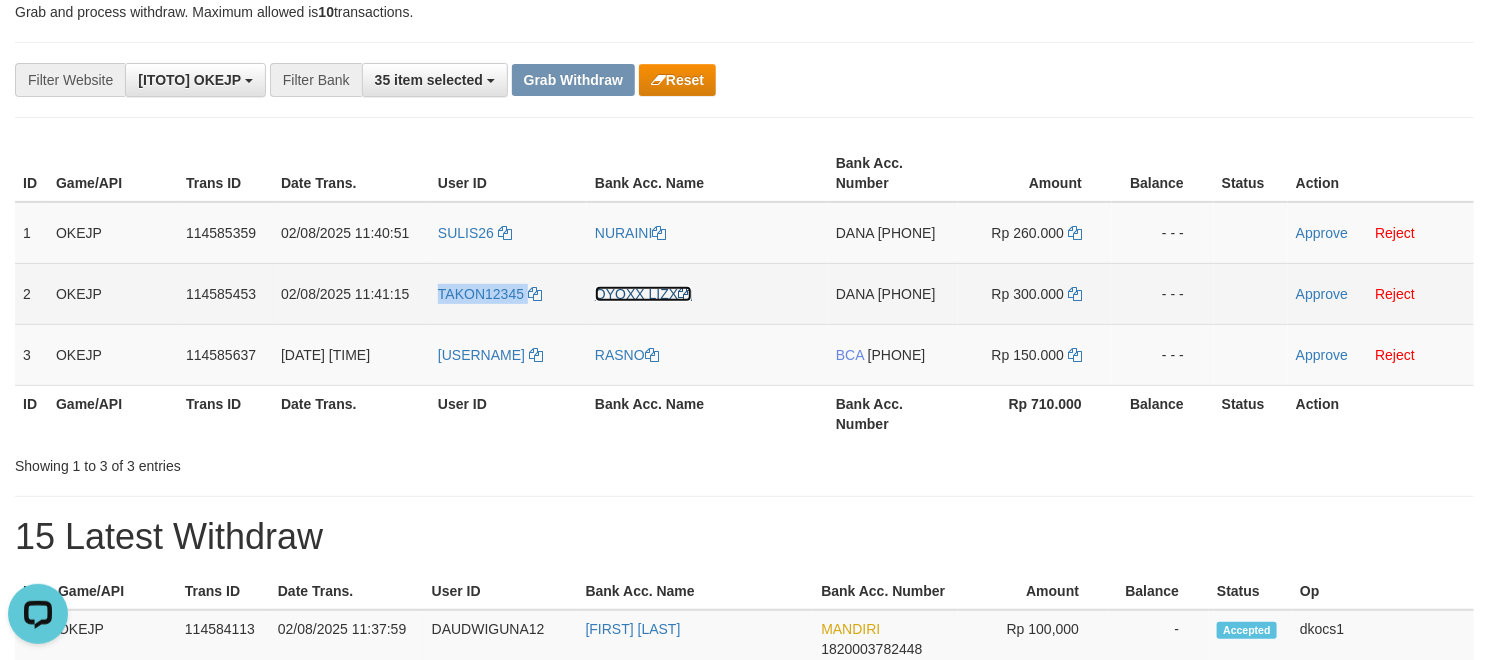 click on "OYOXX LIZX" at bounding box center (643, 294) 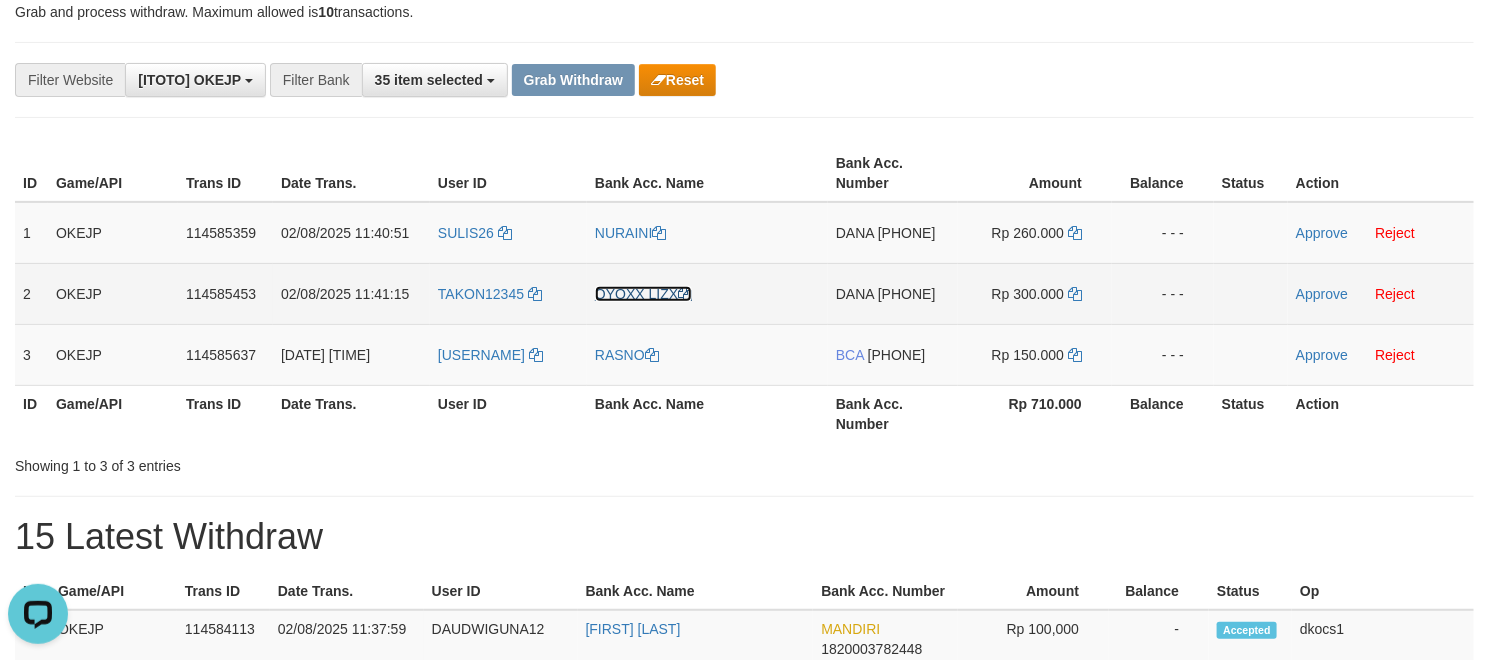 click on "OYOXX LIZX" at bounding box center [643, 294] 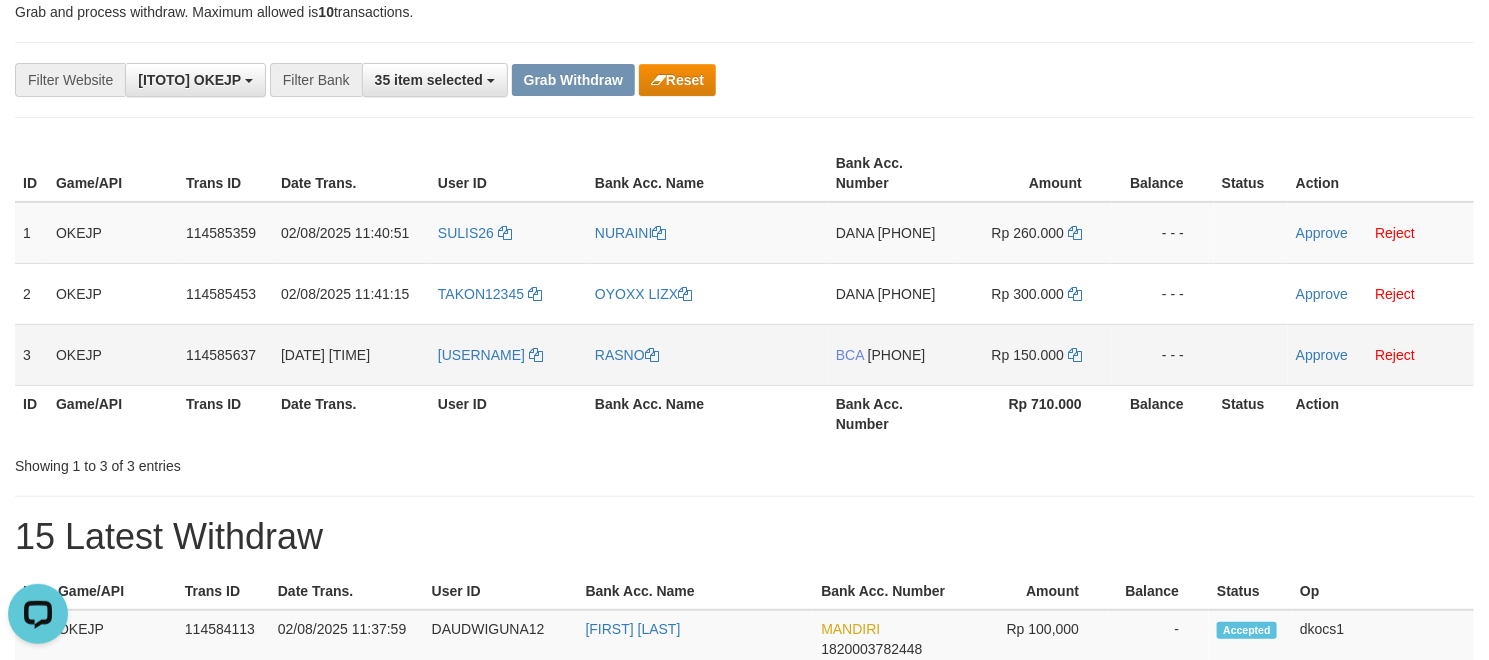 click on "[NUMBER]" at bounding box center [508, 354] 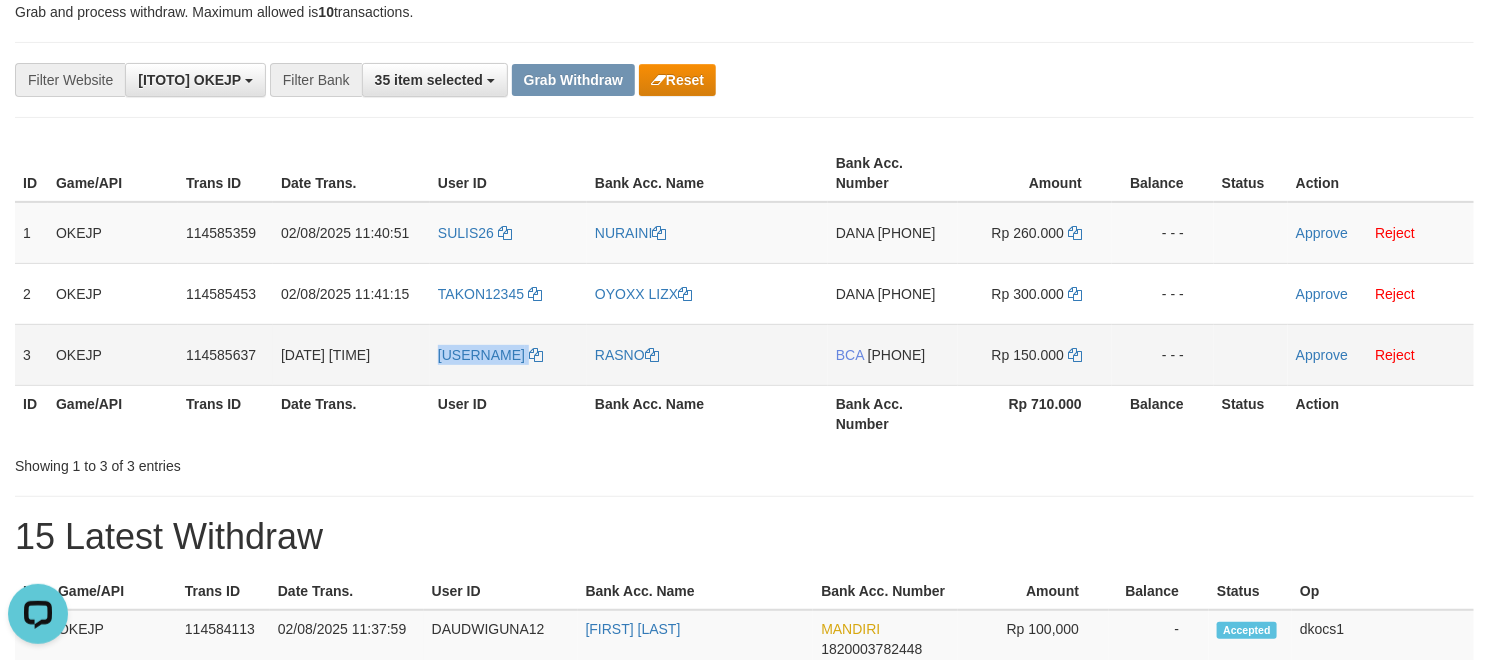 click on "[NUMBER]" at bounding box center (508, 354) 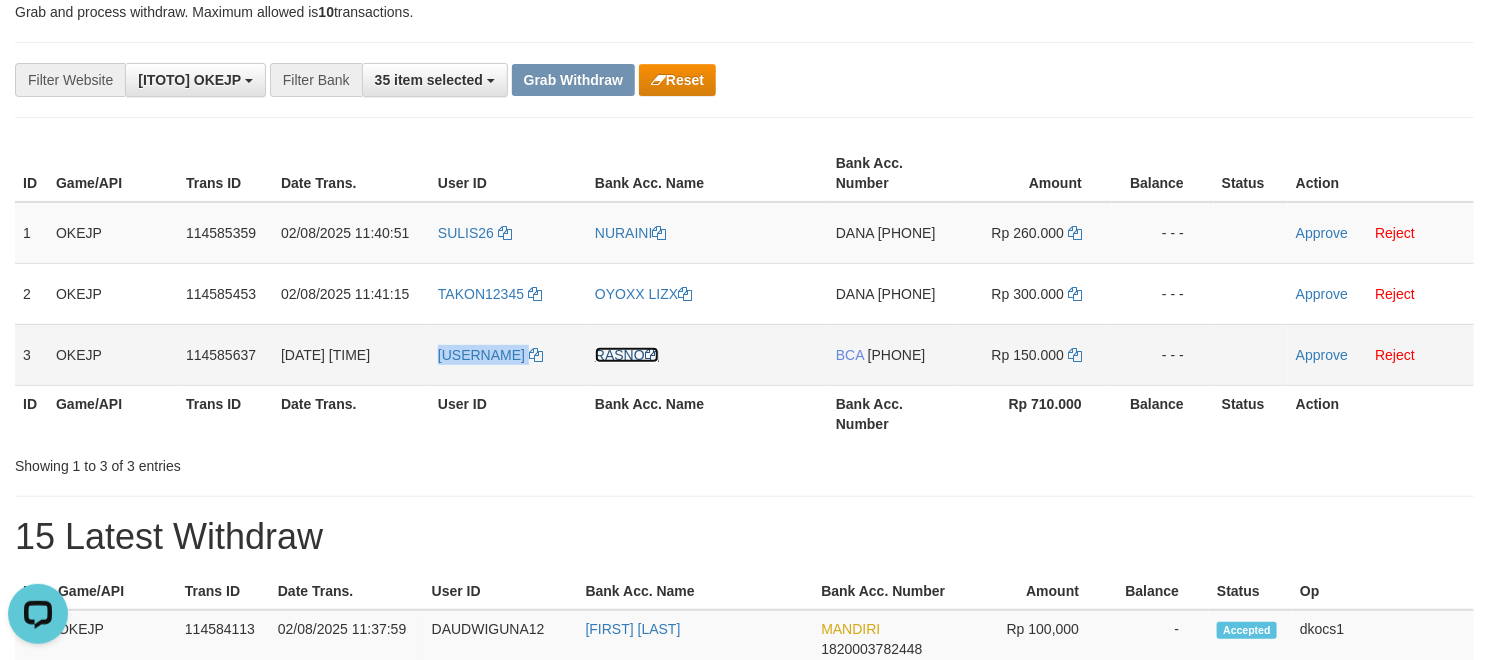 click on "RASNO" at bounding box center [627, 355] 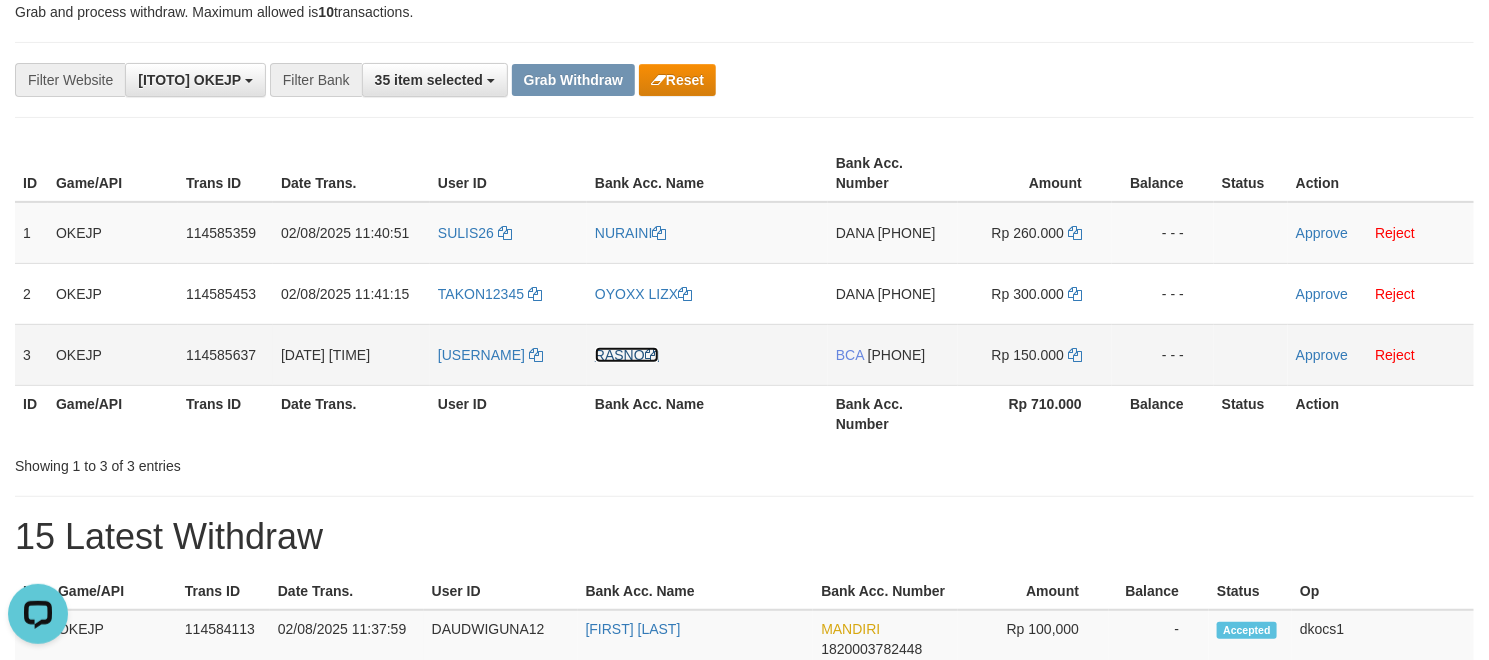 click on "RASNO" at bounding box center (627, 355) 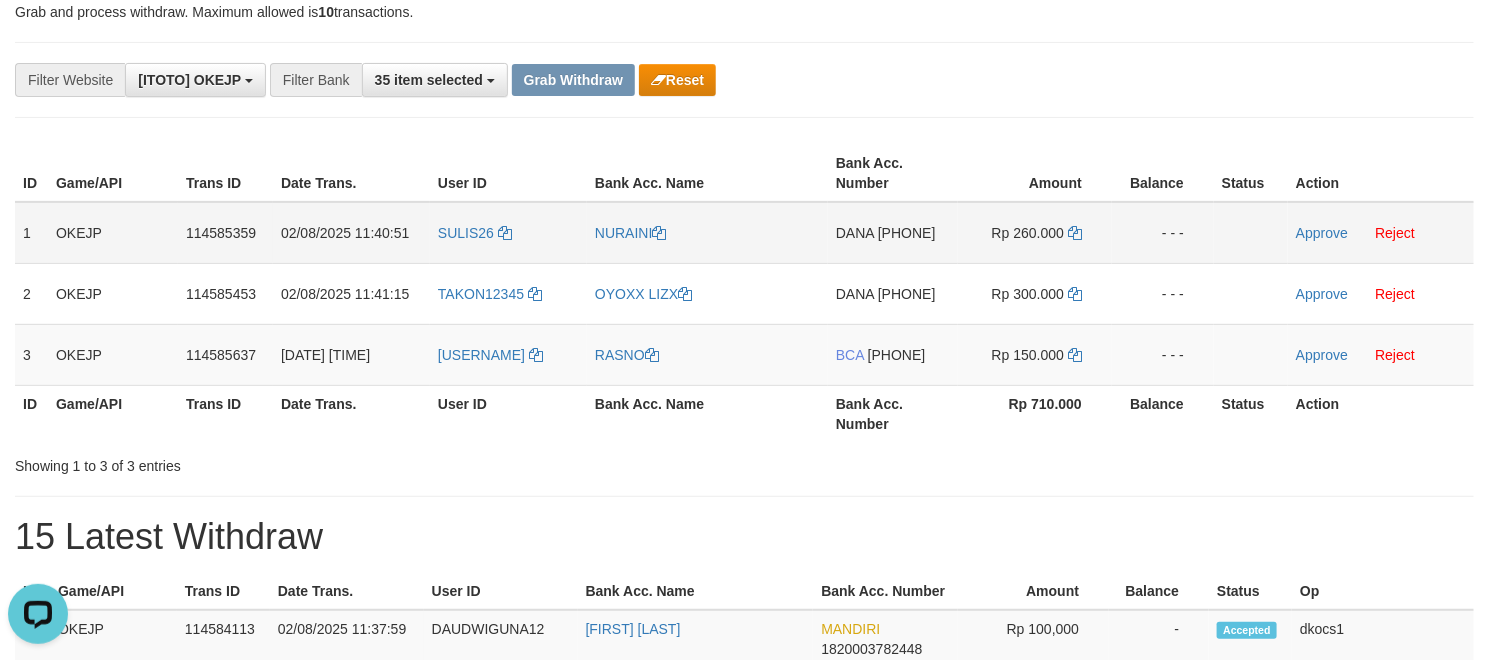 click on "DANA
085714469114" at bounding box center (893, 233) 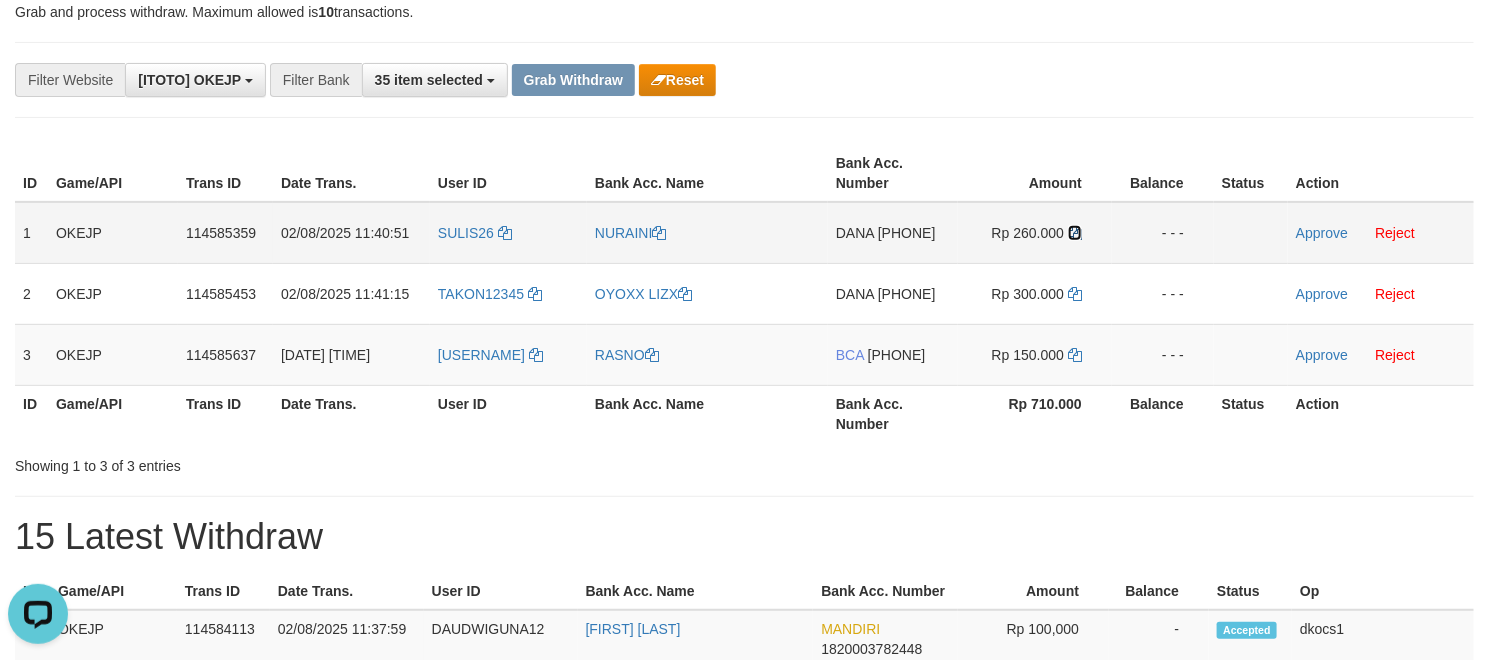 click at bounding box center [1075, 233] 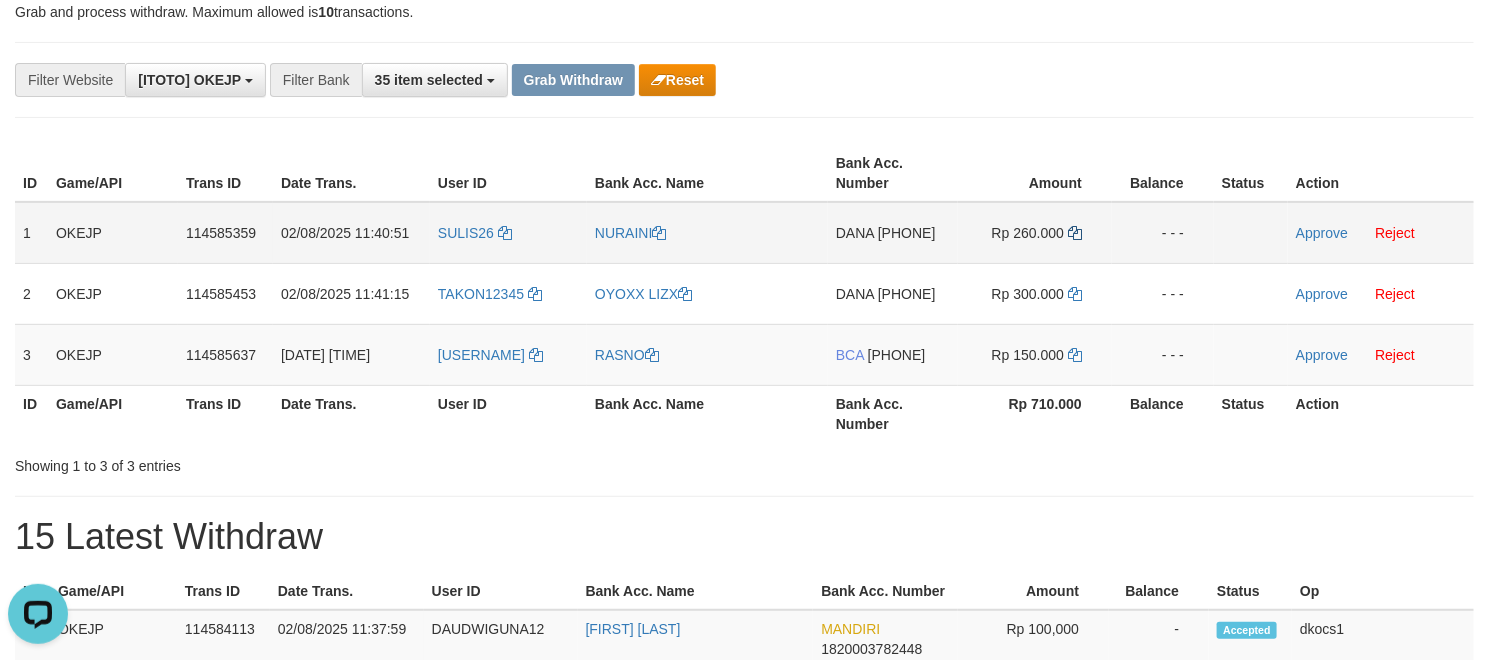 copy on "[PHONE]" 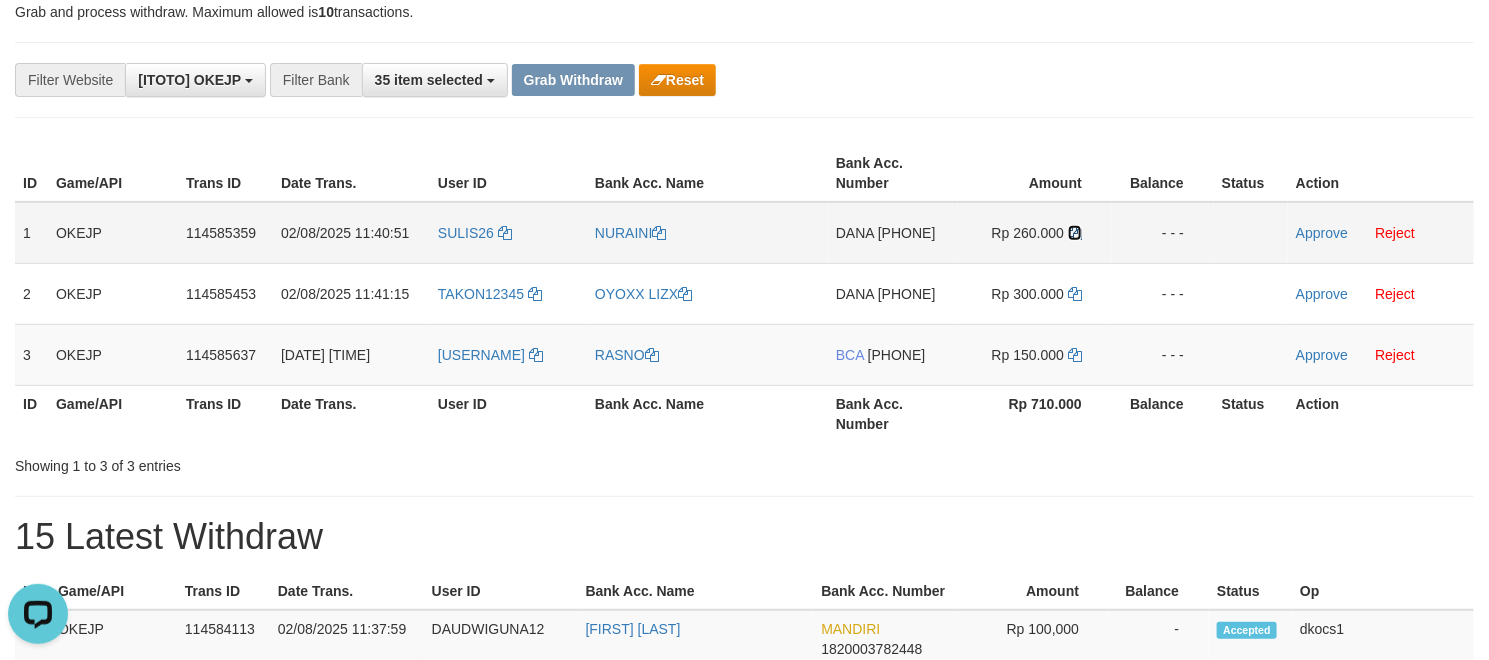click at bounding box center (1075, 233) 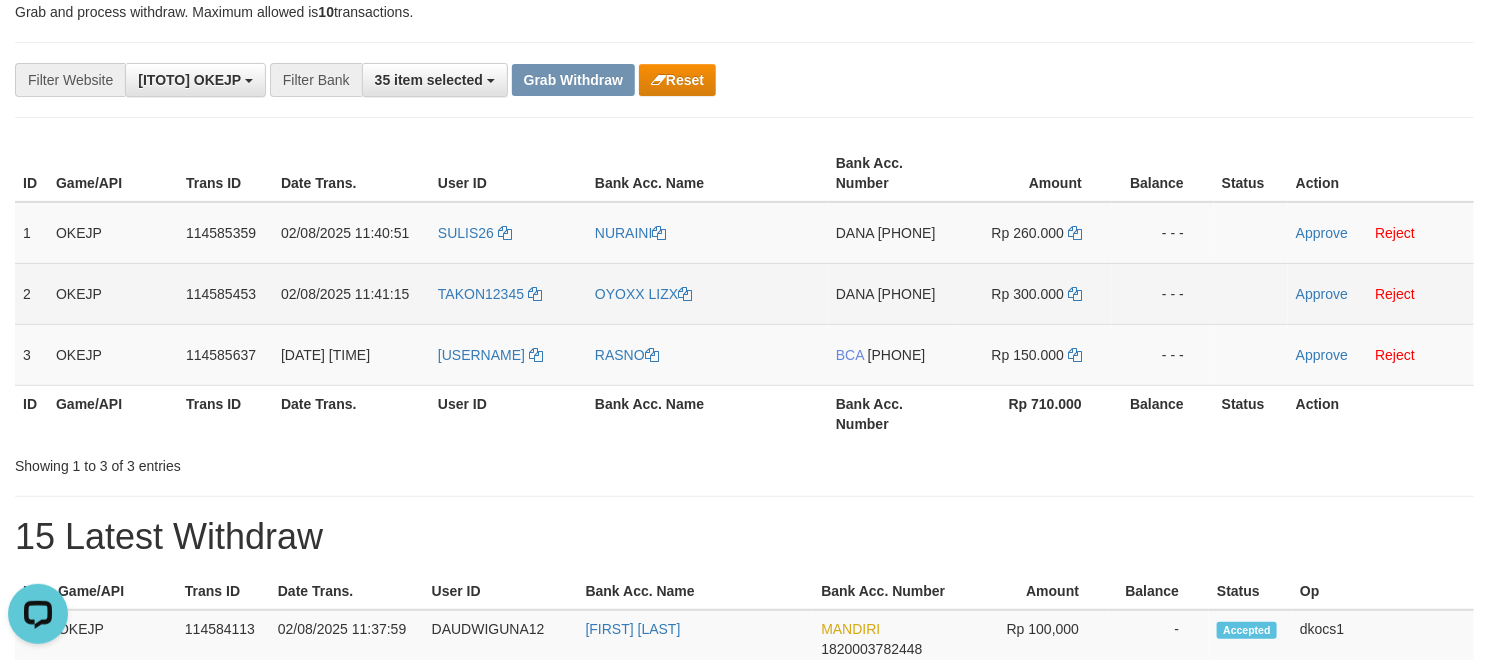 click on "DANA
08126336006" at bounding box center (893, 293) 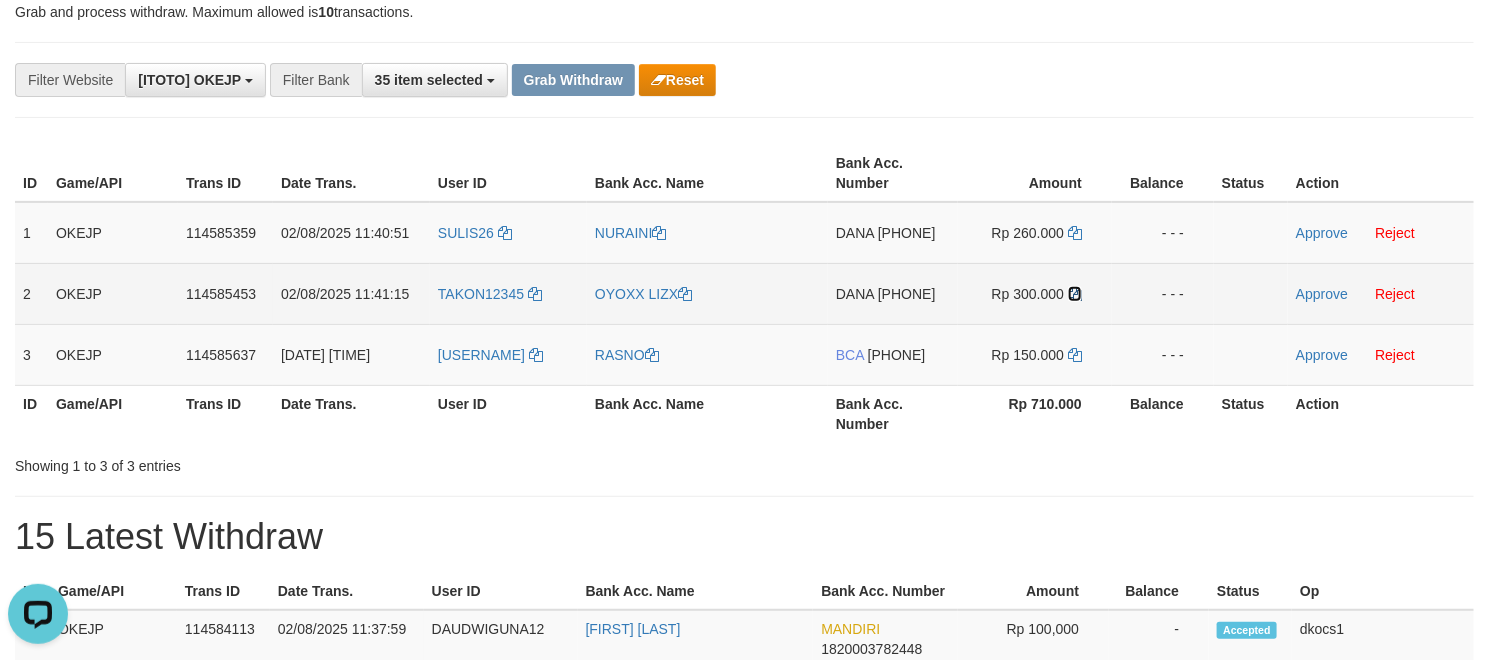 click at bounding box center [1075, 294] 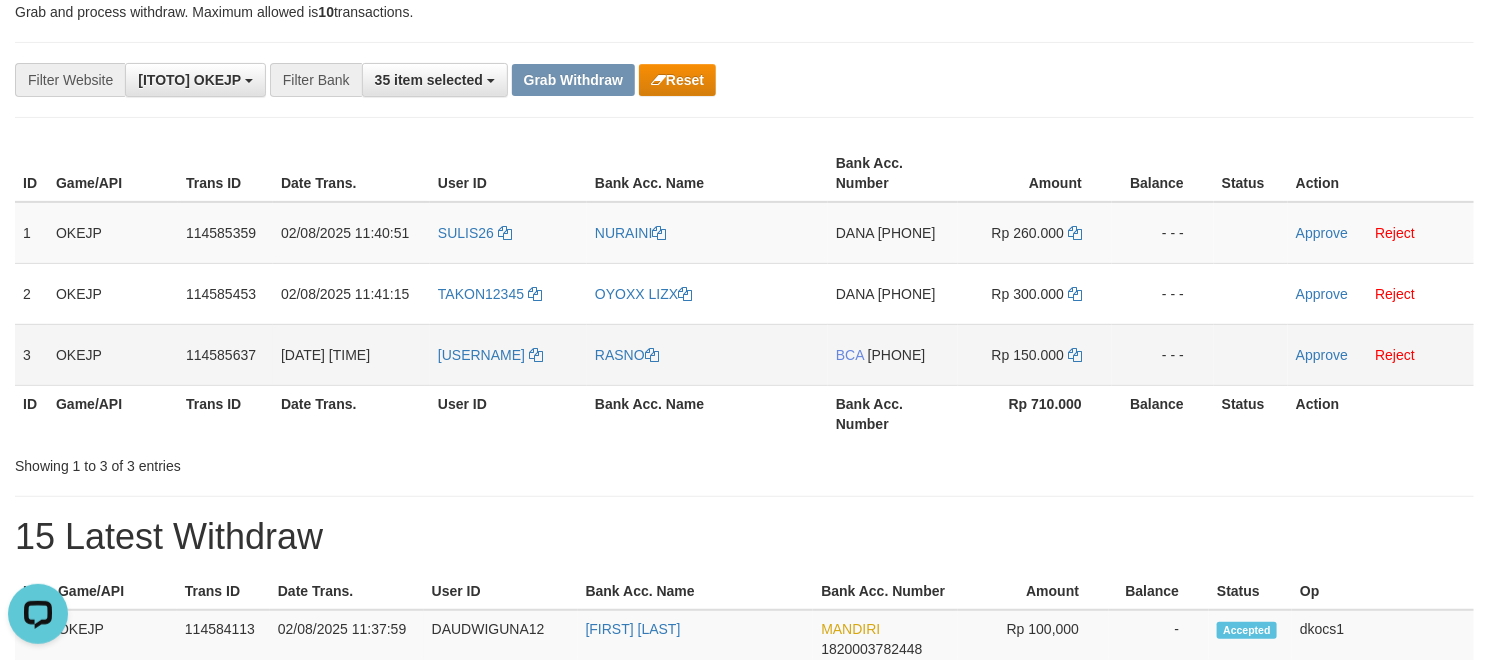 click on "BCA
7835319555" at bounding box center [893, 354] 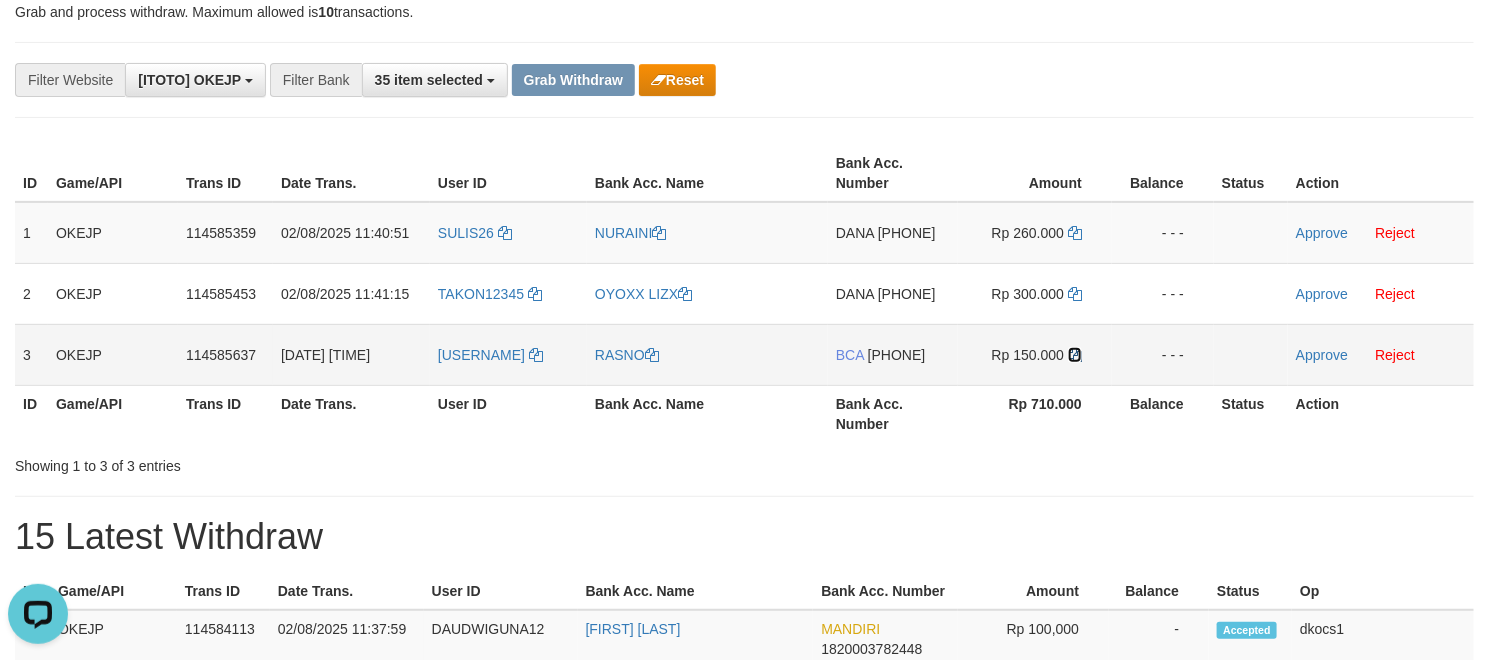 click at bounding box center (1075, 355) 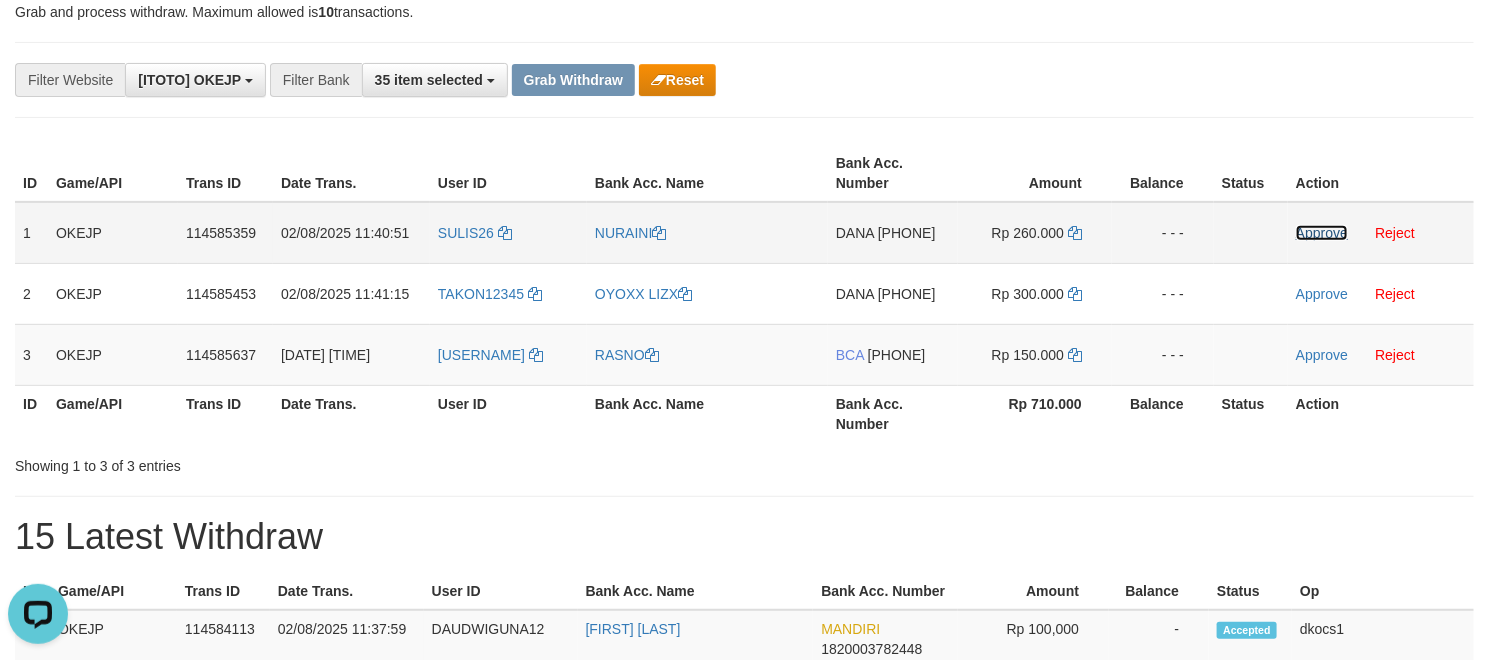 click on "Approve" at bounding box center [1322, 233] 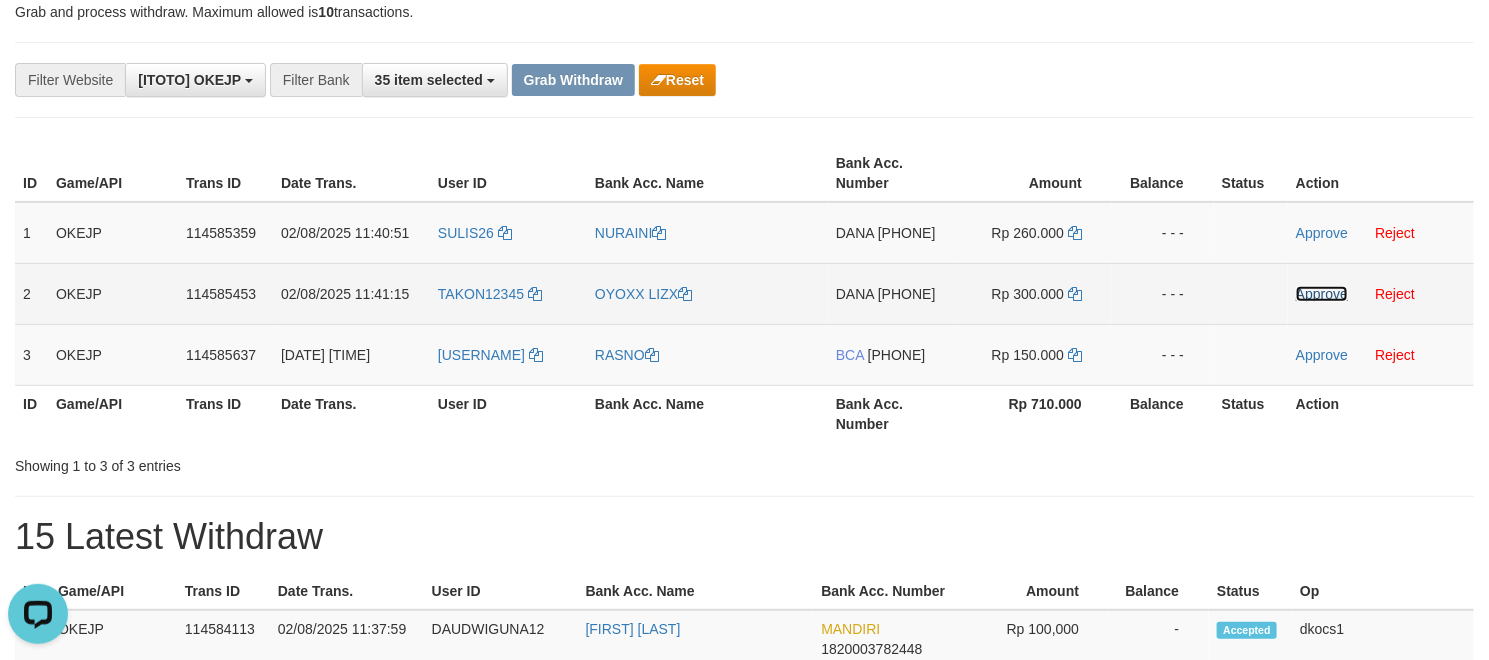 click on "Approve" at bounding box center [1322, 294] 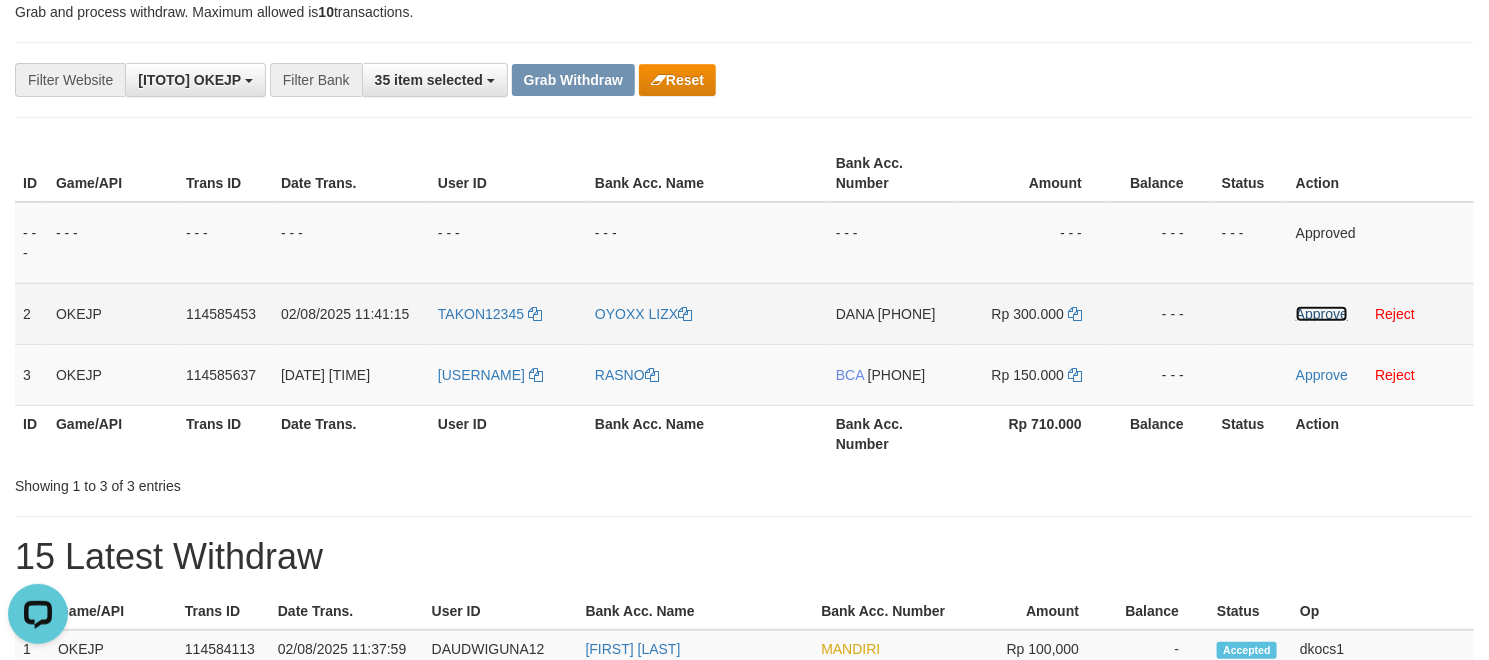 click on "Approve" at bounding box center (1322, 314) 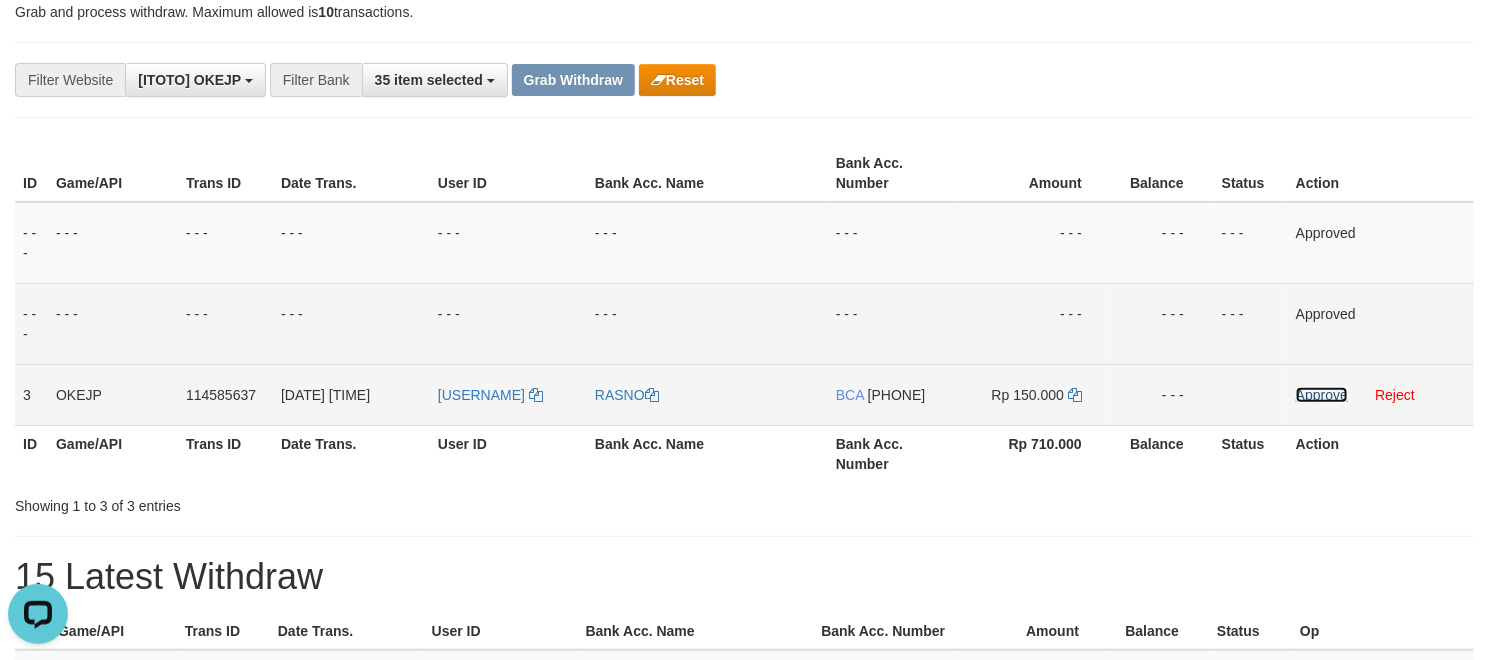 click on "Approve" at bounding box center [1322, 395] 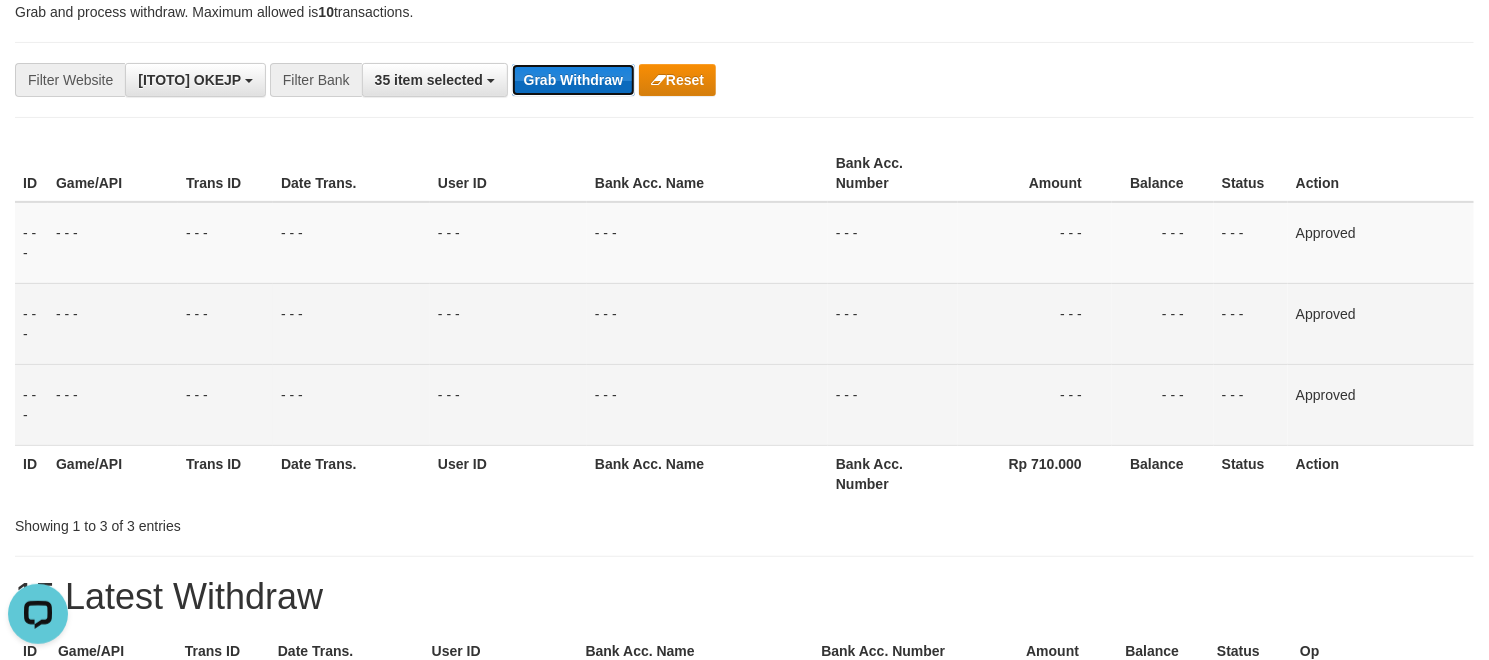 click on "Grab Withdraw" at bounding box center (573, 80) 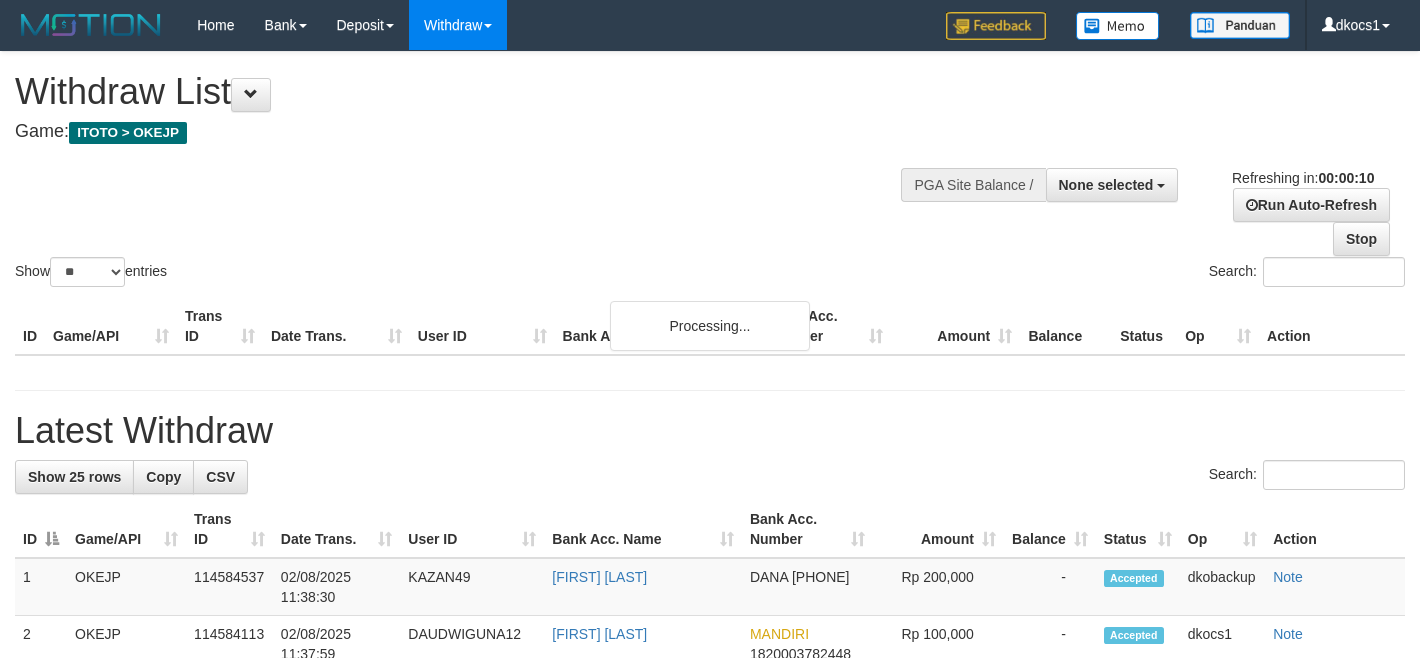 select 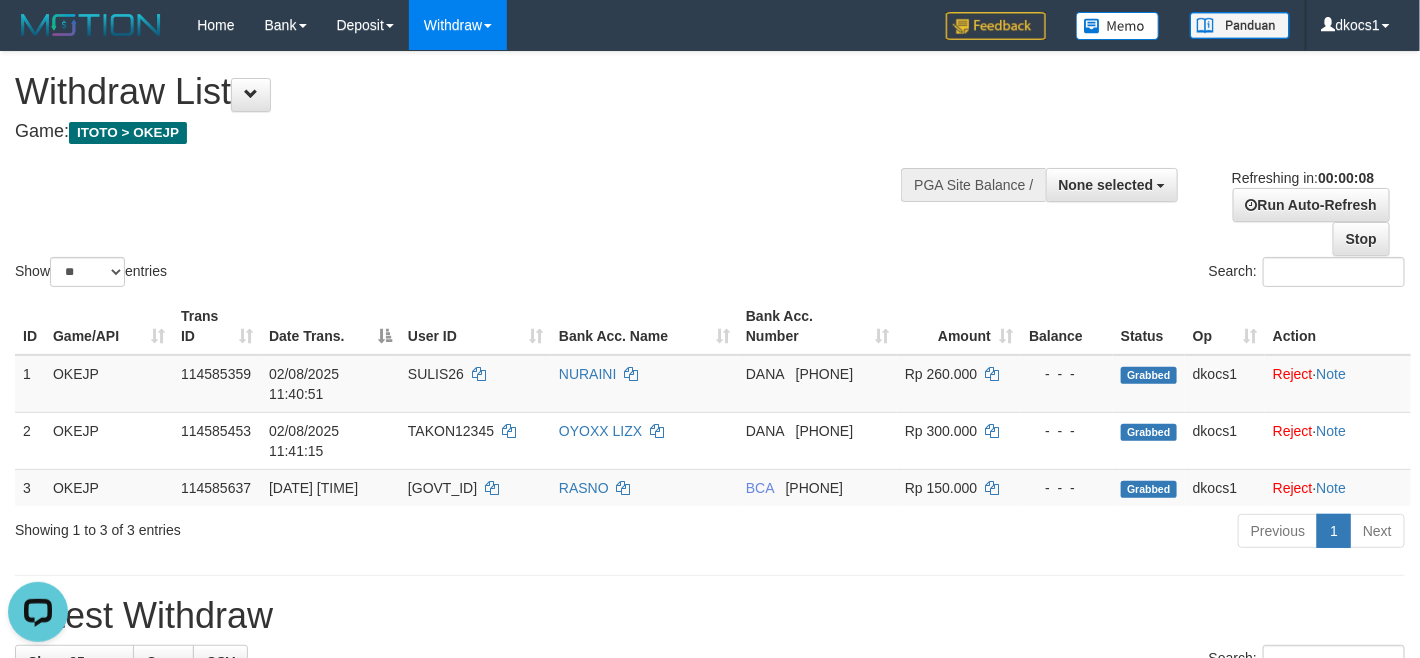 scroll, scrollTop: 0, scrollLeft: 0, axis: both 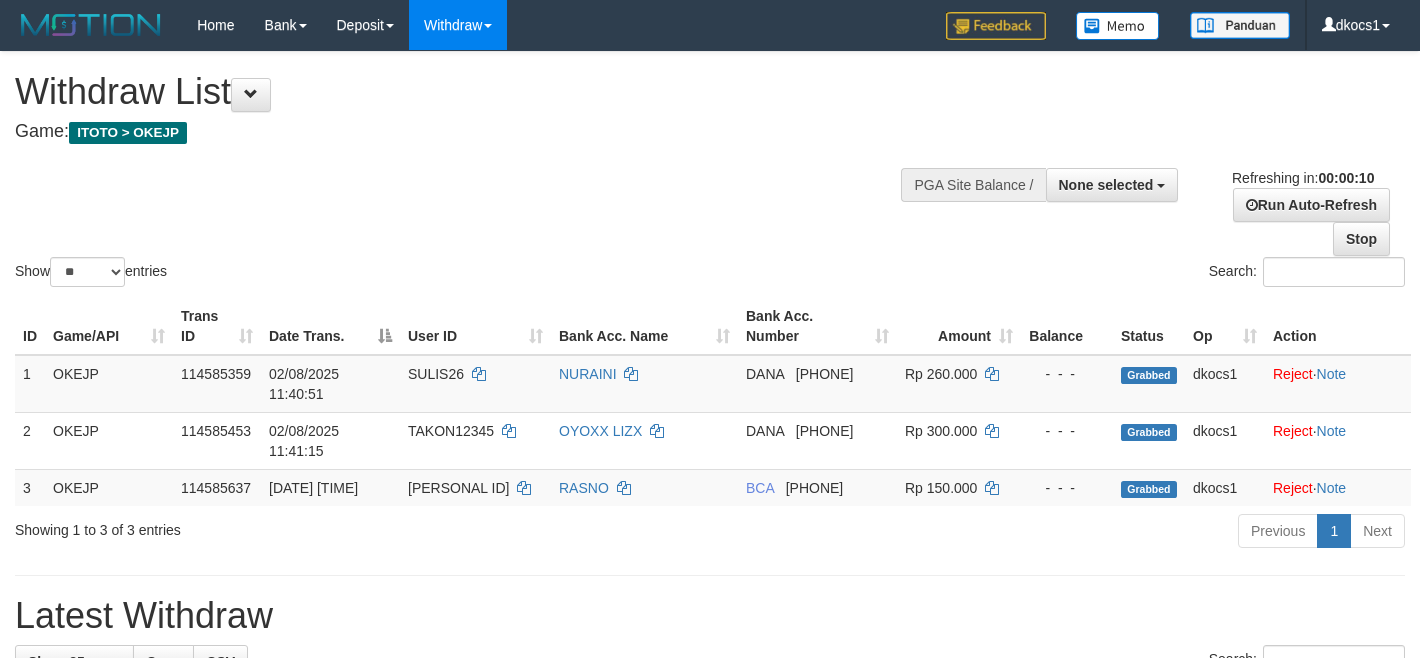 select 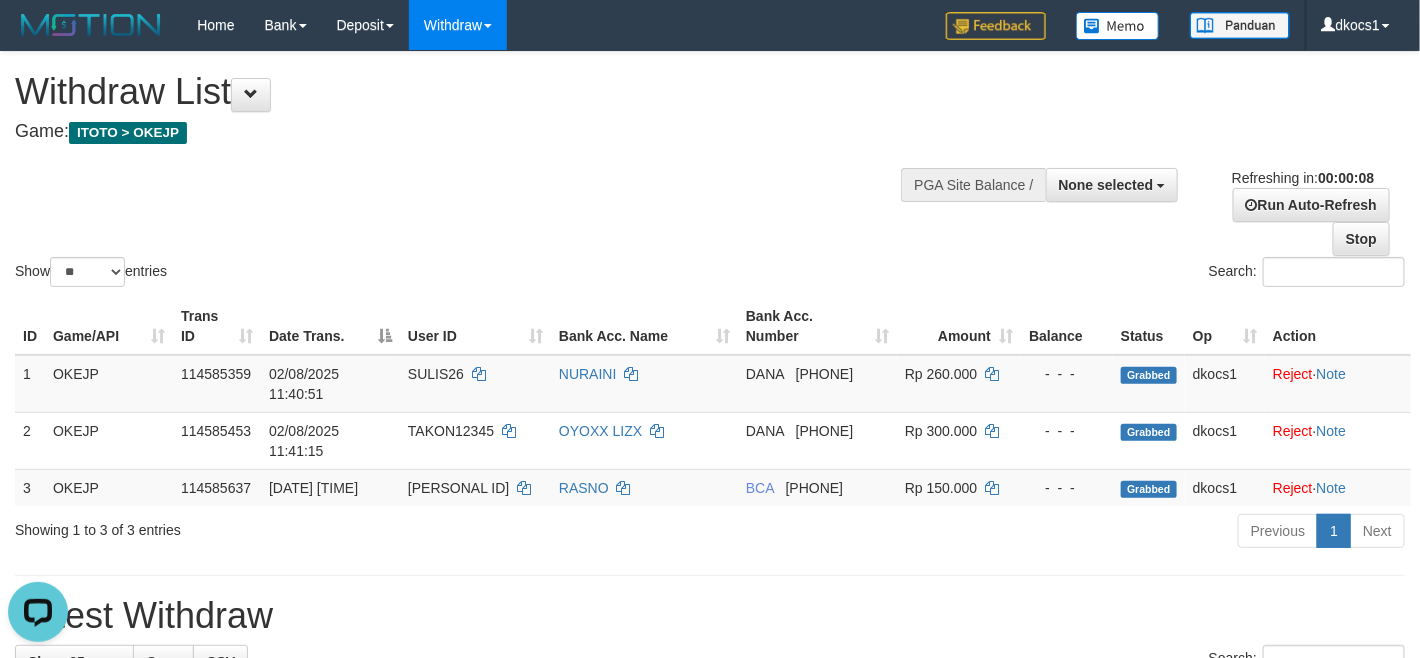 scroll, scrollTop: 0, scrollLeft: 0, axis: both 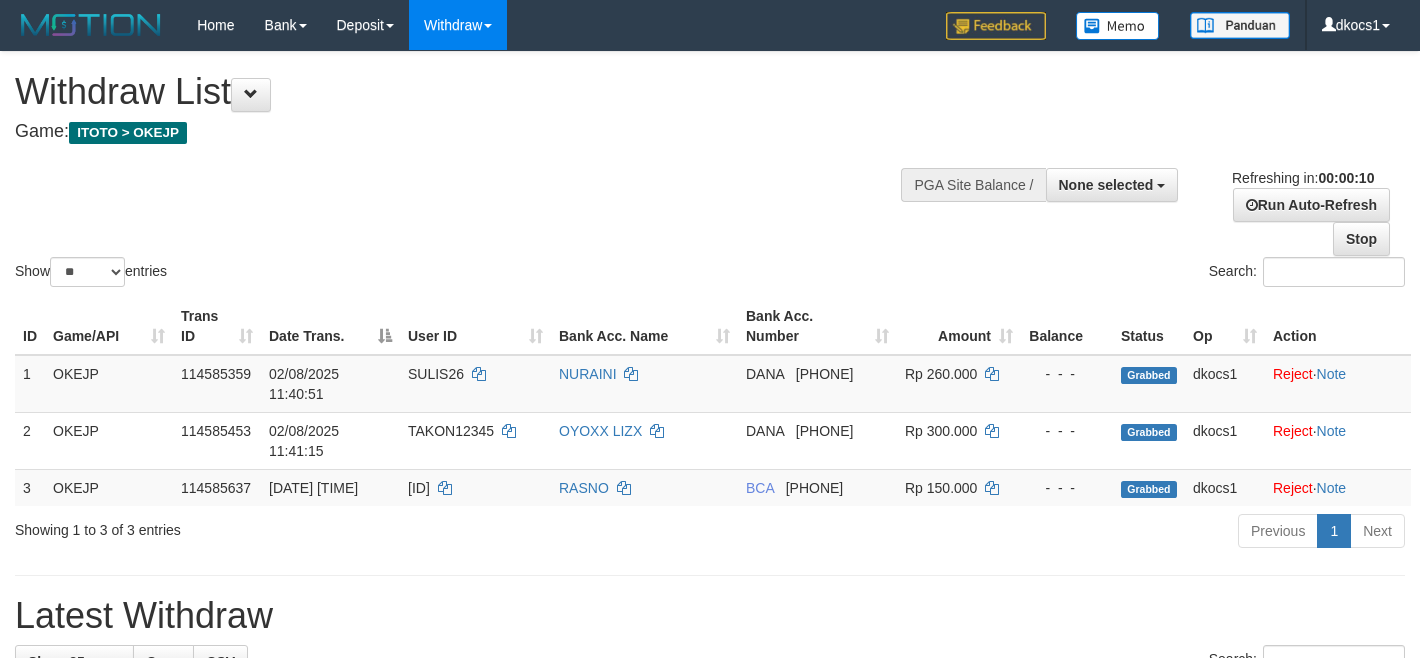 select 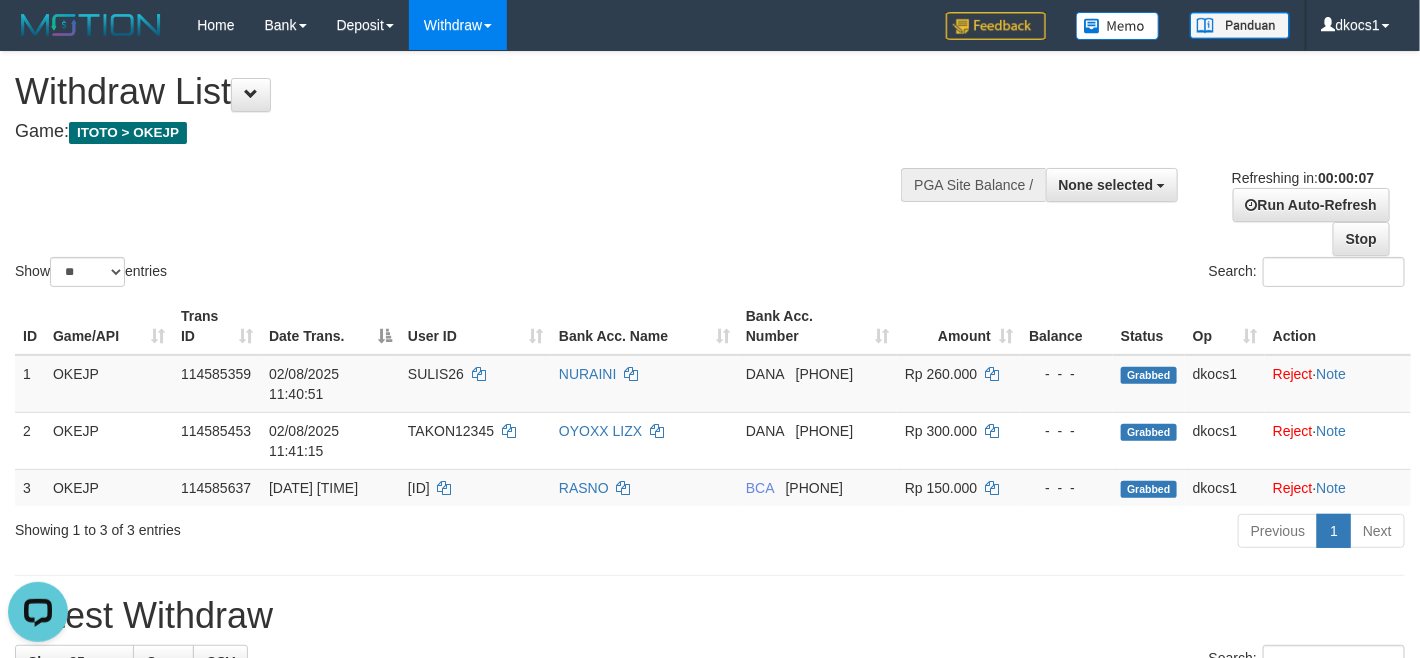 scroll, scrollTop: 0, scrollLeft: 0, axis: both 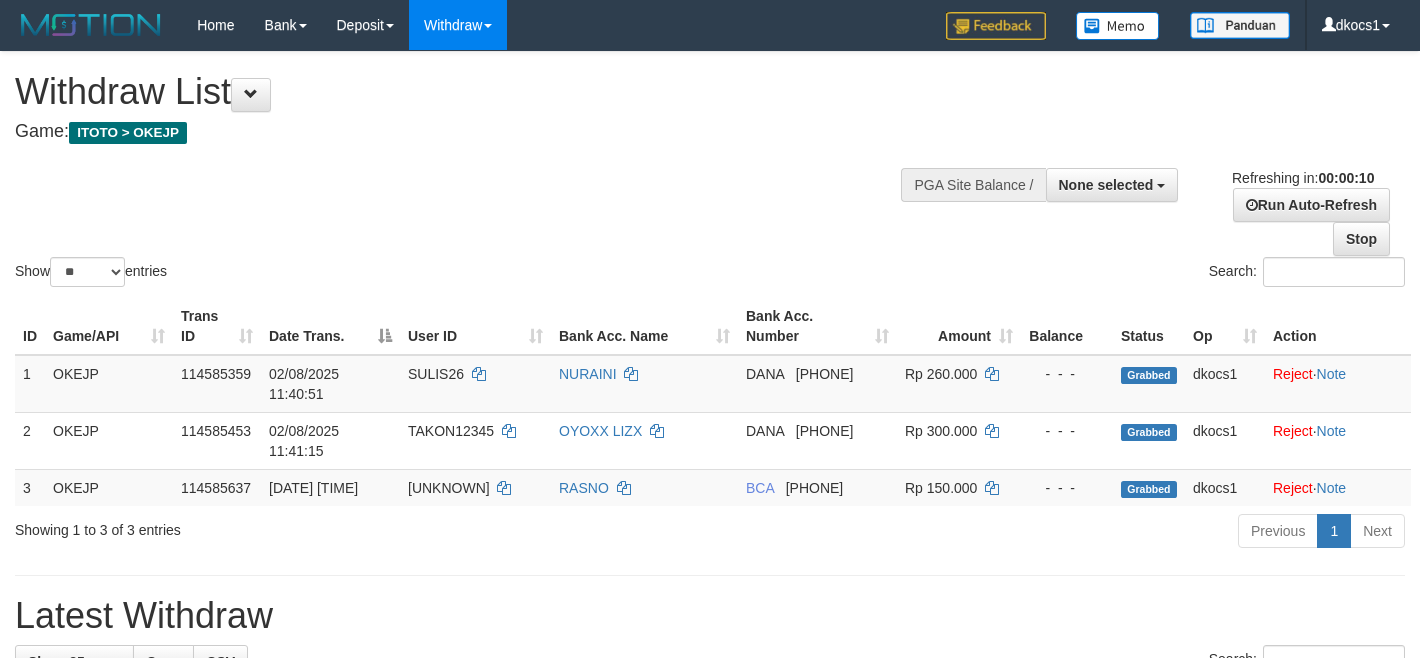 select 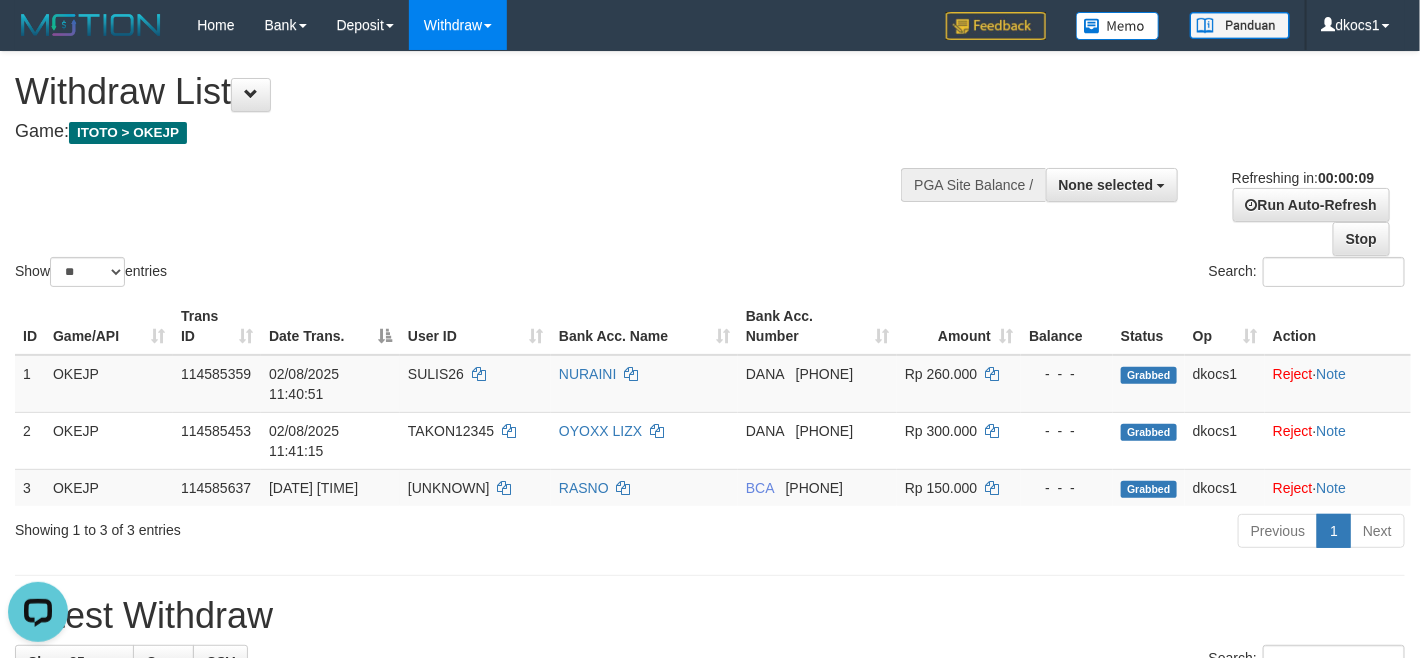scroll, scrollTop: 0, scrollLeft: 0, axis: both 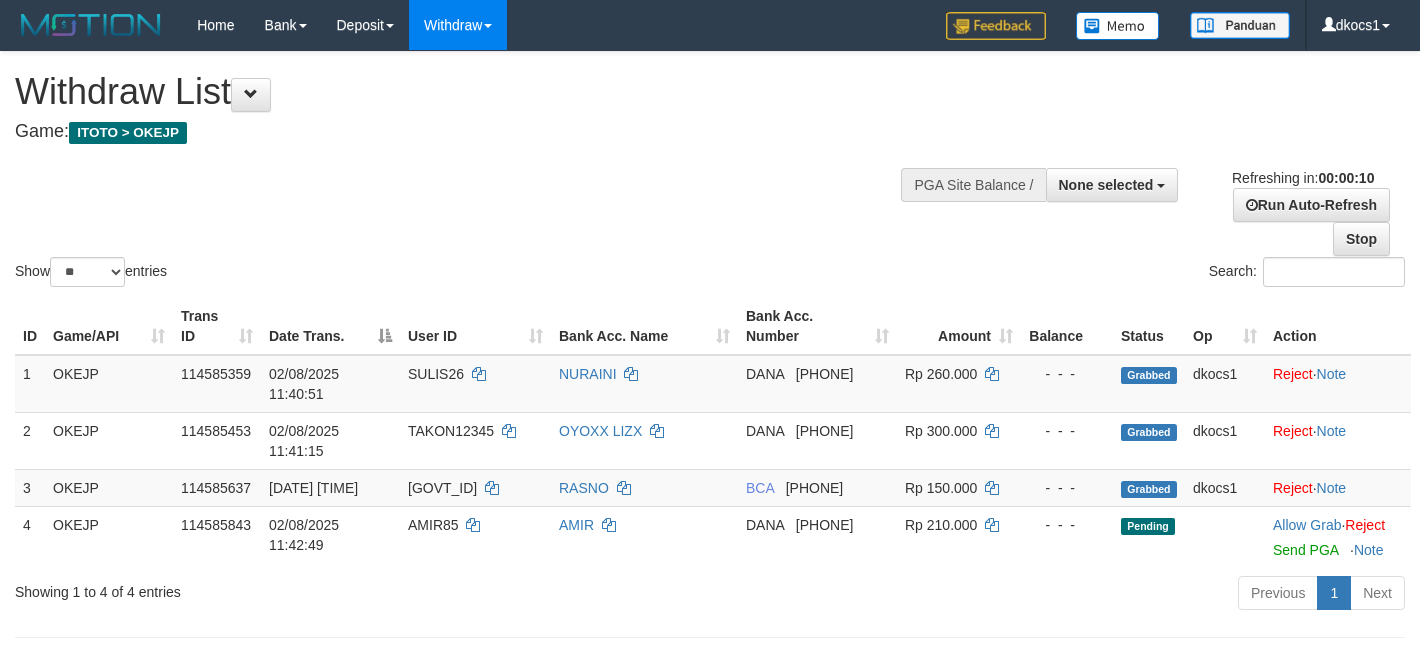 select 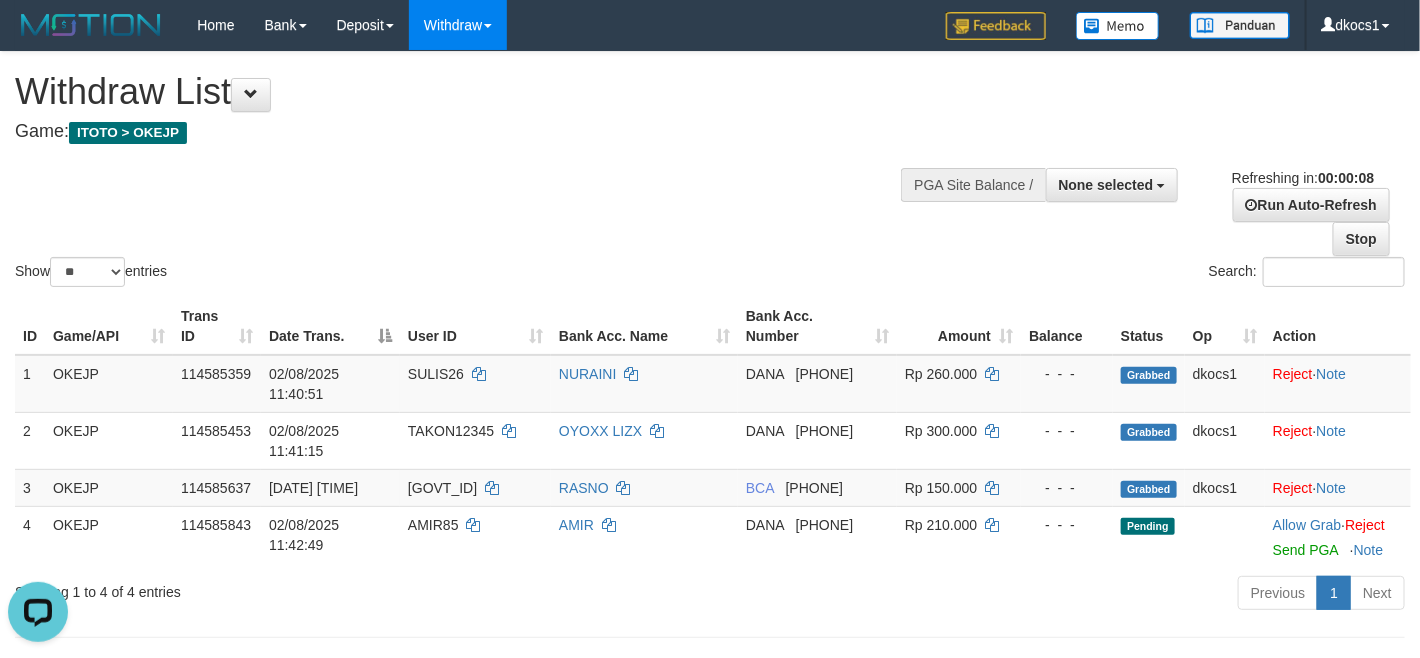 scroll, scrollTop: 0, scrollLeft: 0, axis: both 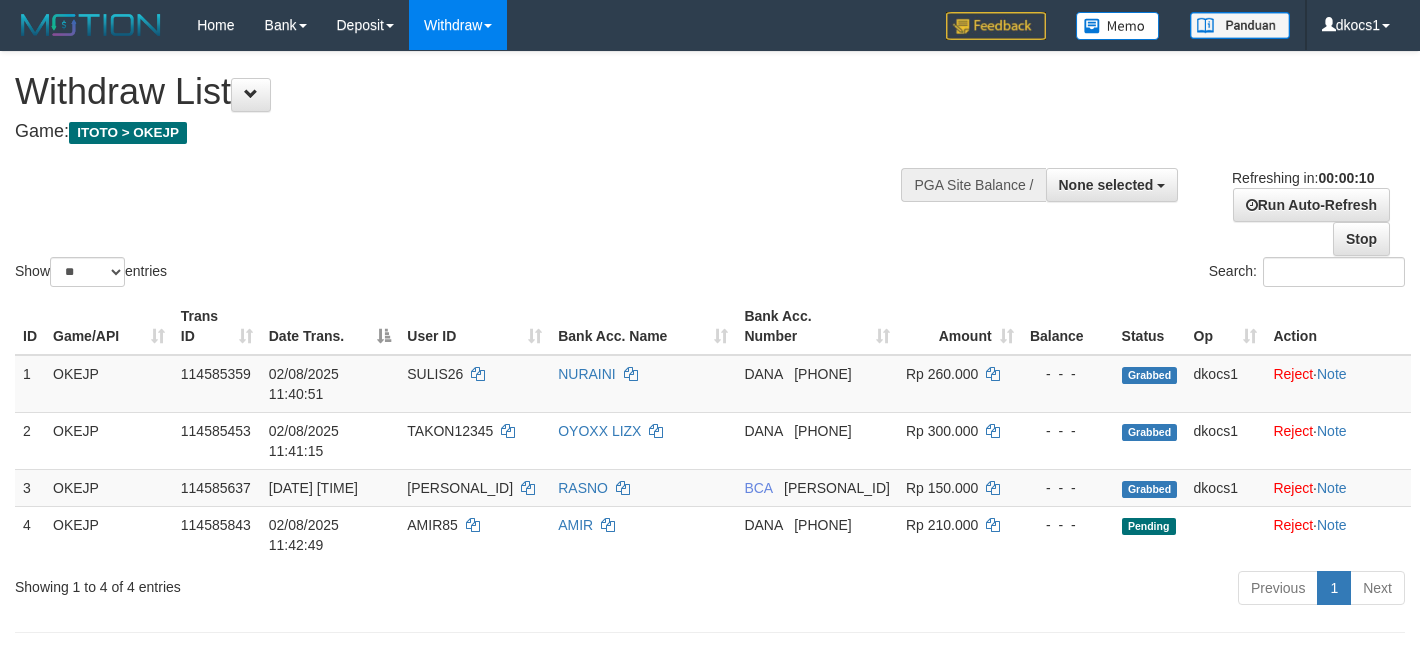 select 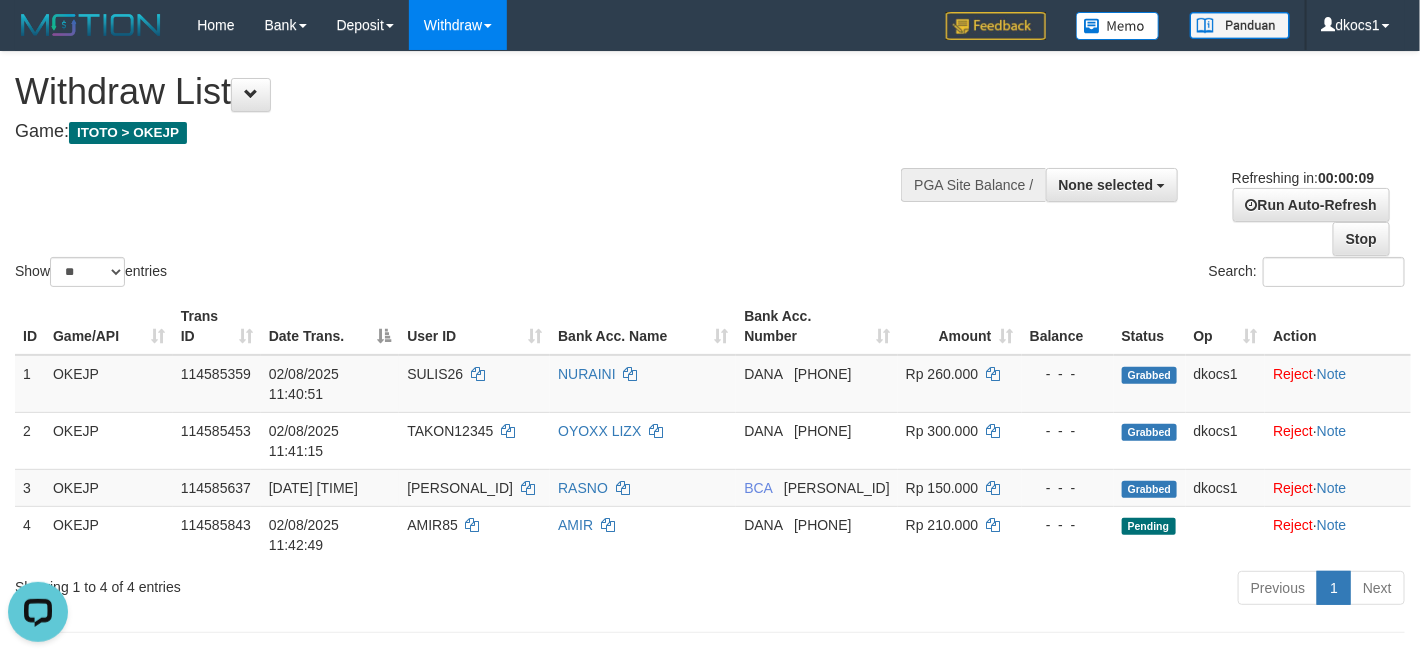 scroll, scrollTop: 0, scrollLeft: 0, axis: both 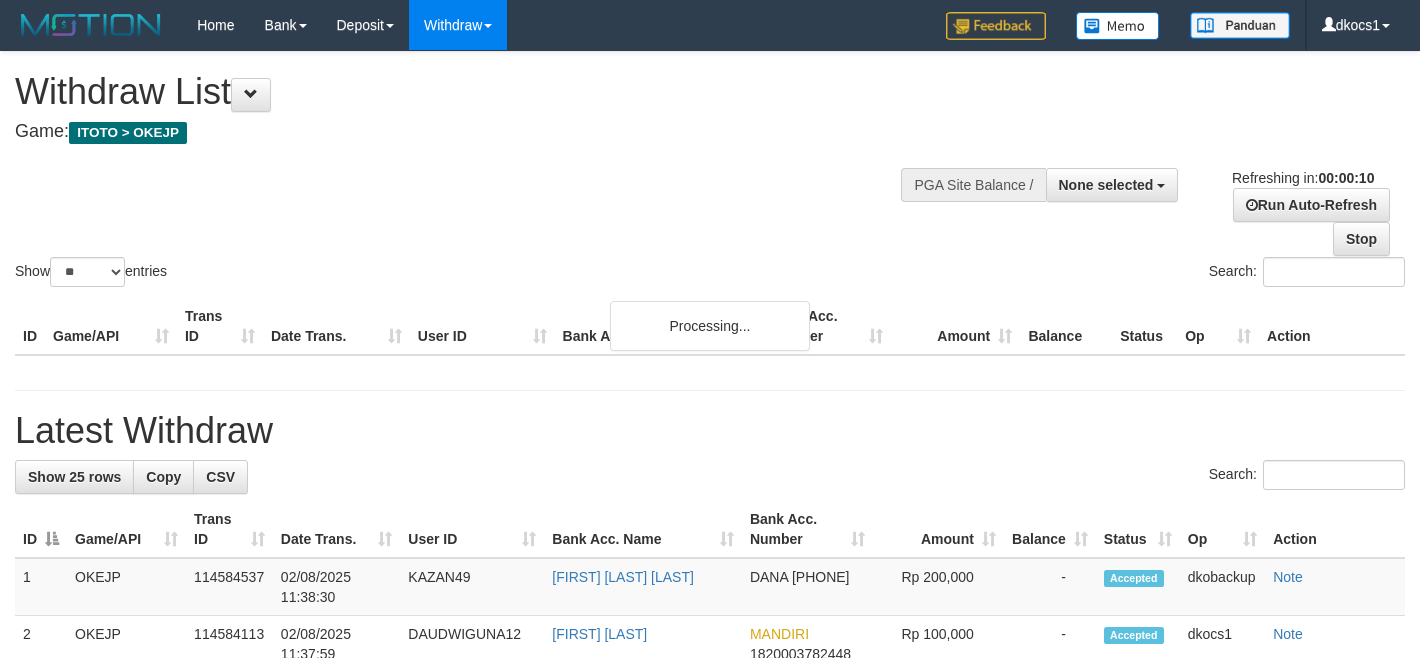 select 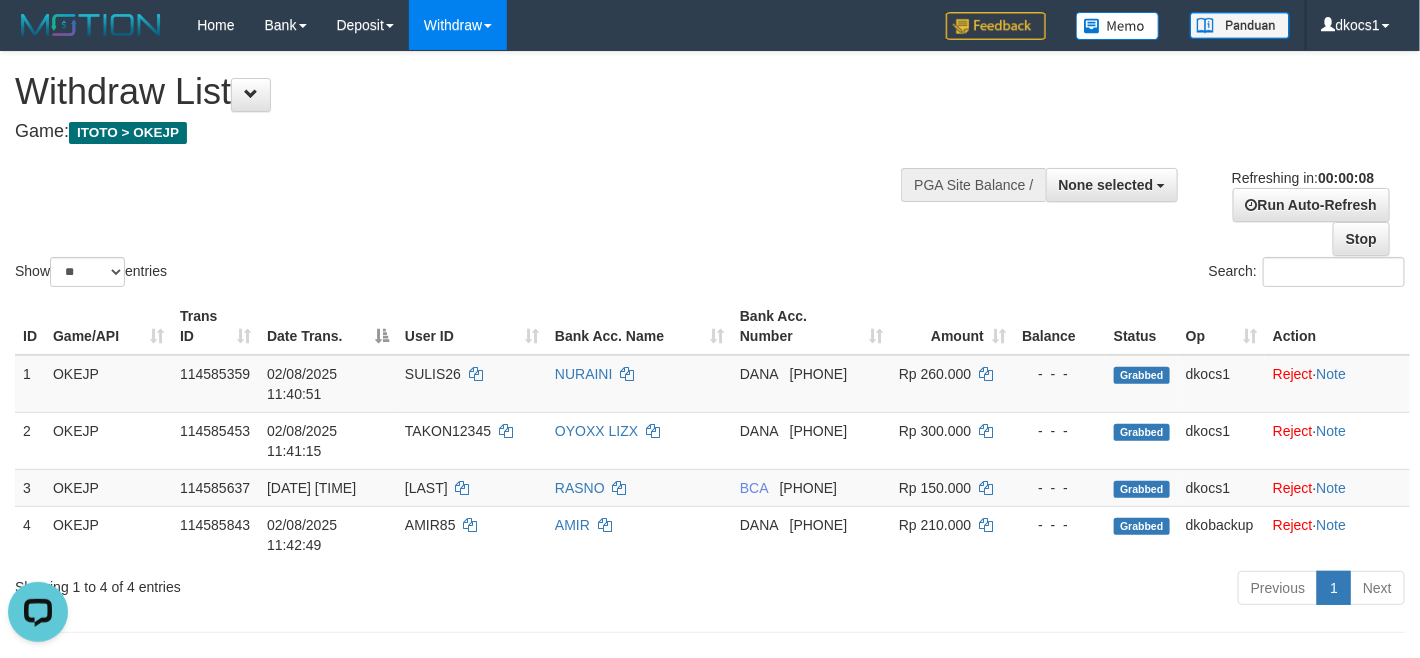 scroll, scrollTop: 0, scrollLeft: 0, axis: both 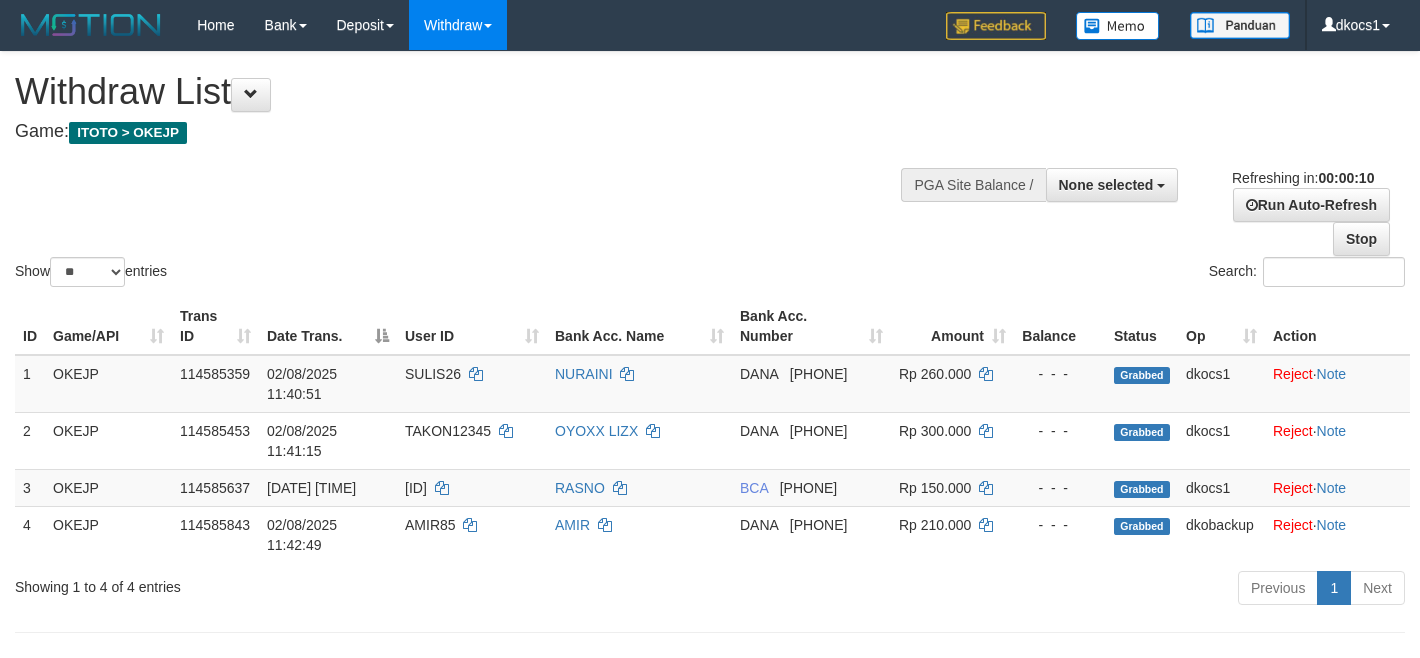 select 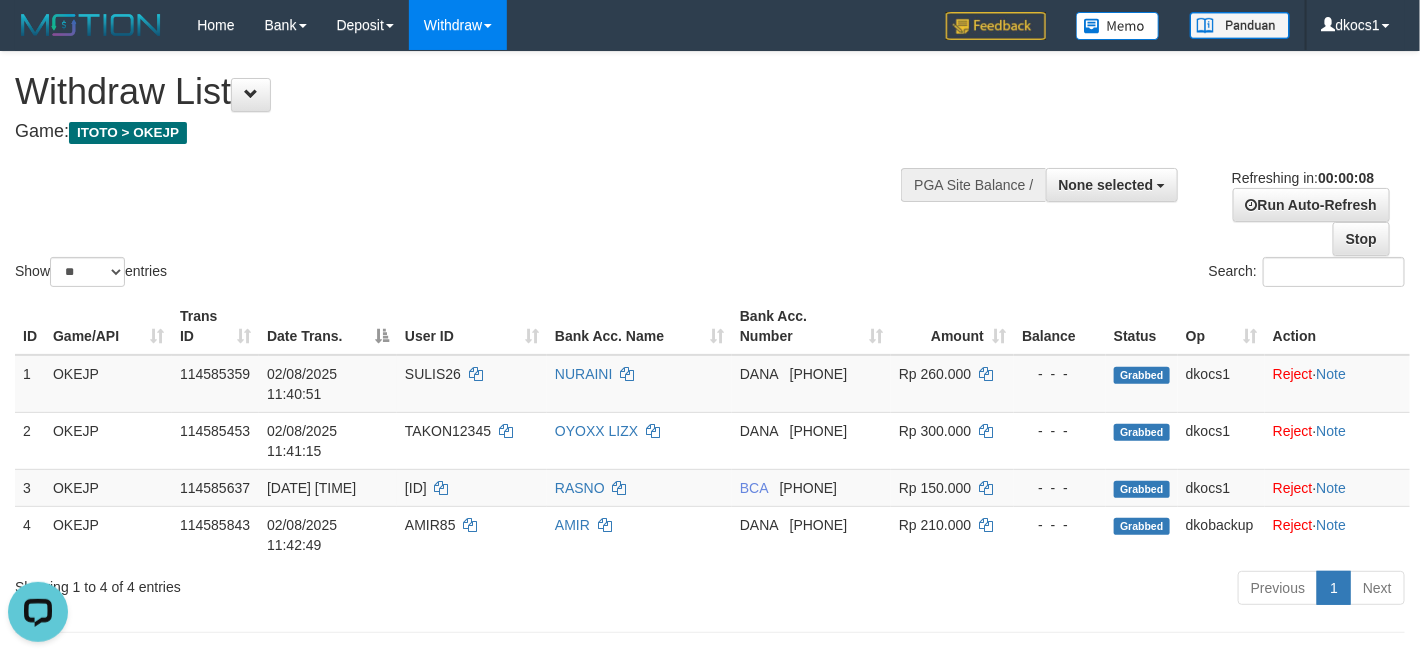 scroll, scrollTop: 0, scrollLeft: 0, axis: both 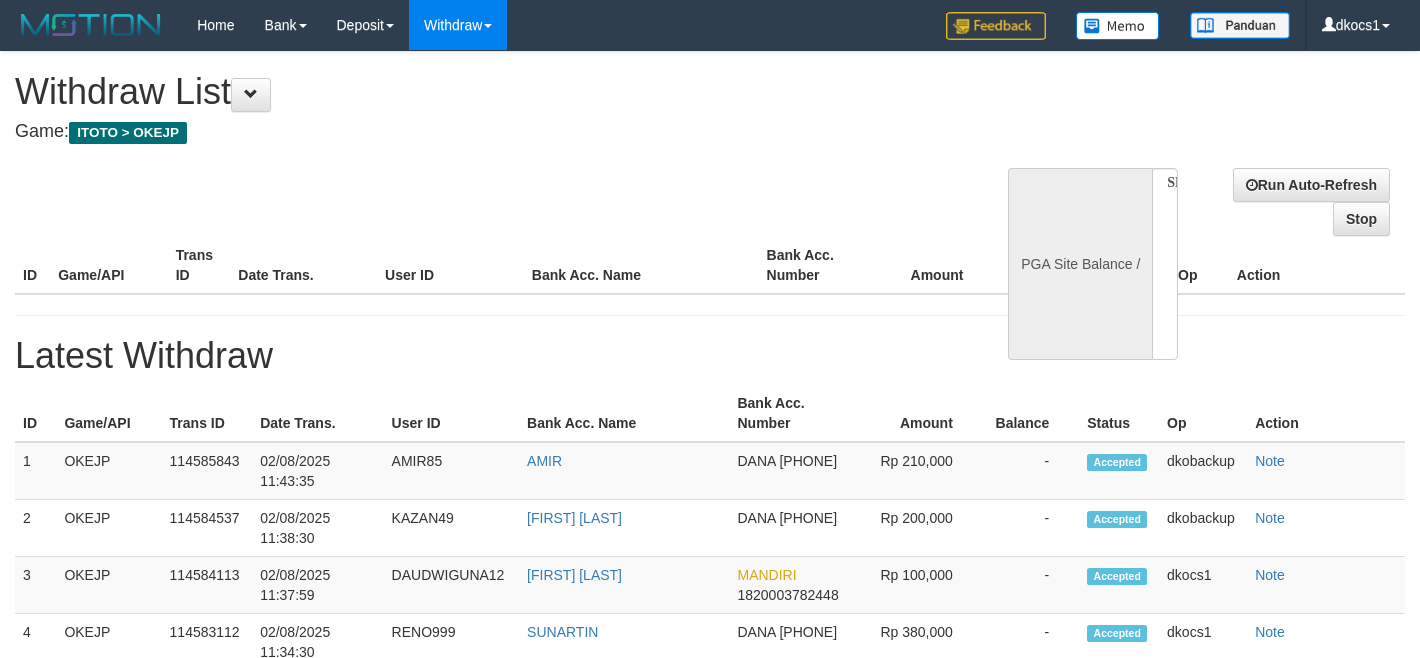 select 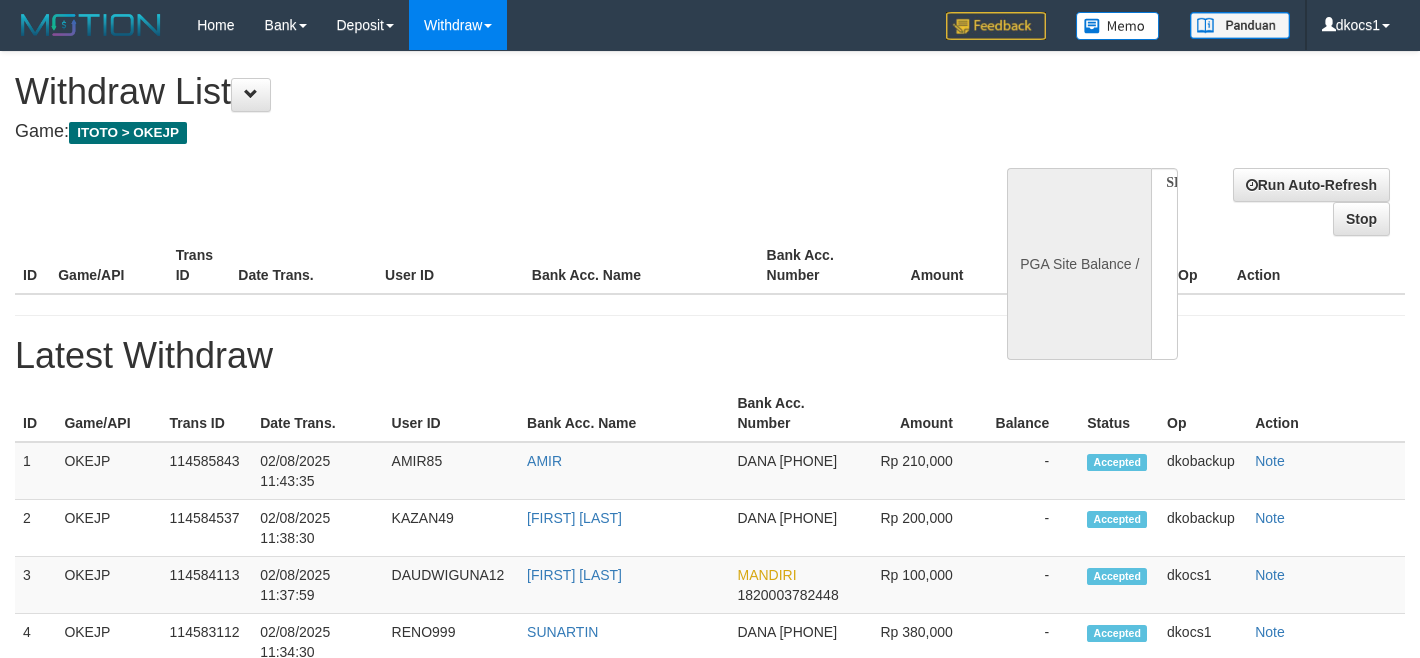 scroll, scrollTop: 0, scrollLeft: 0, axis: both 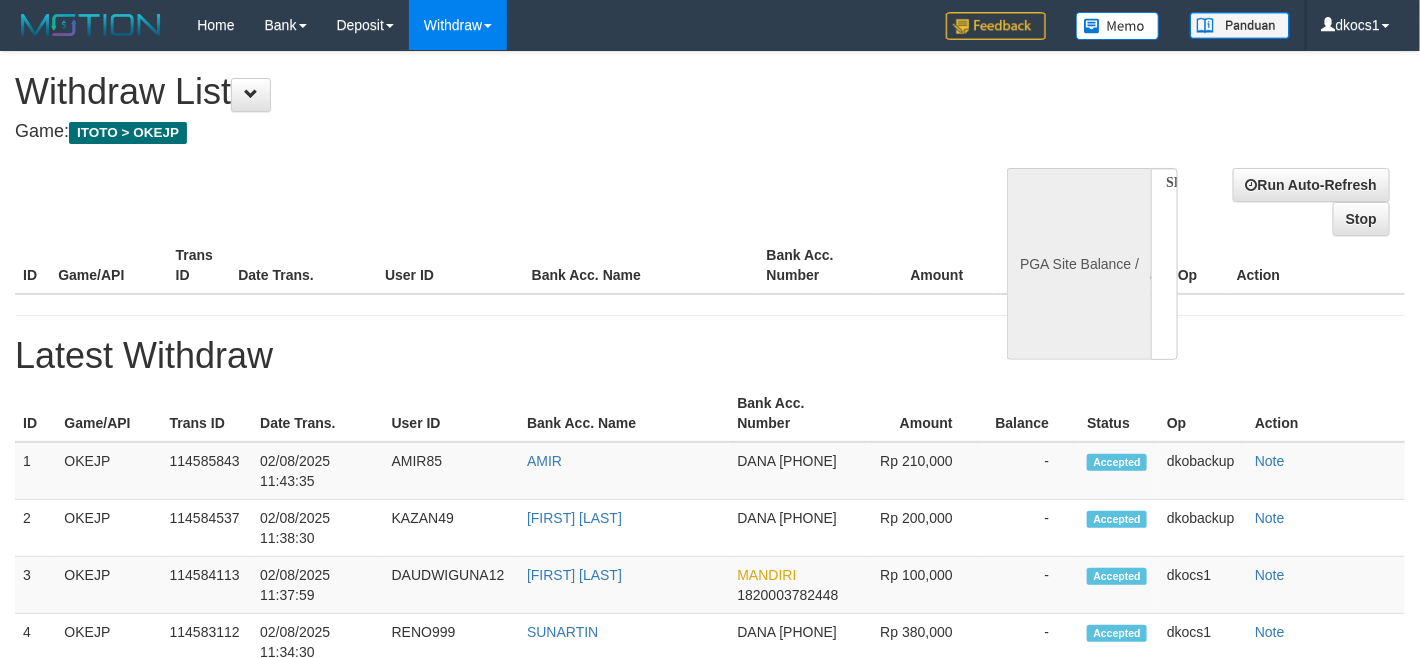 select on "**" 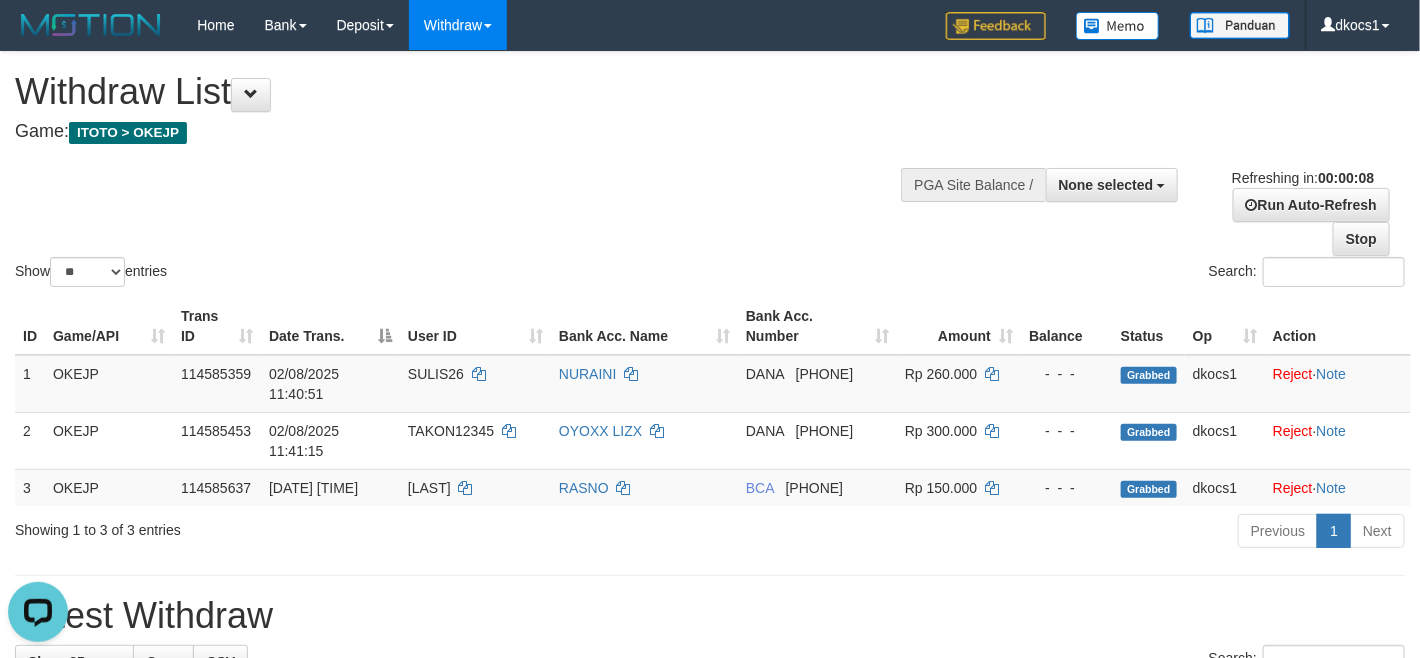 scroll, scrollTop: 0, scrollLeft: 0, axis: both 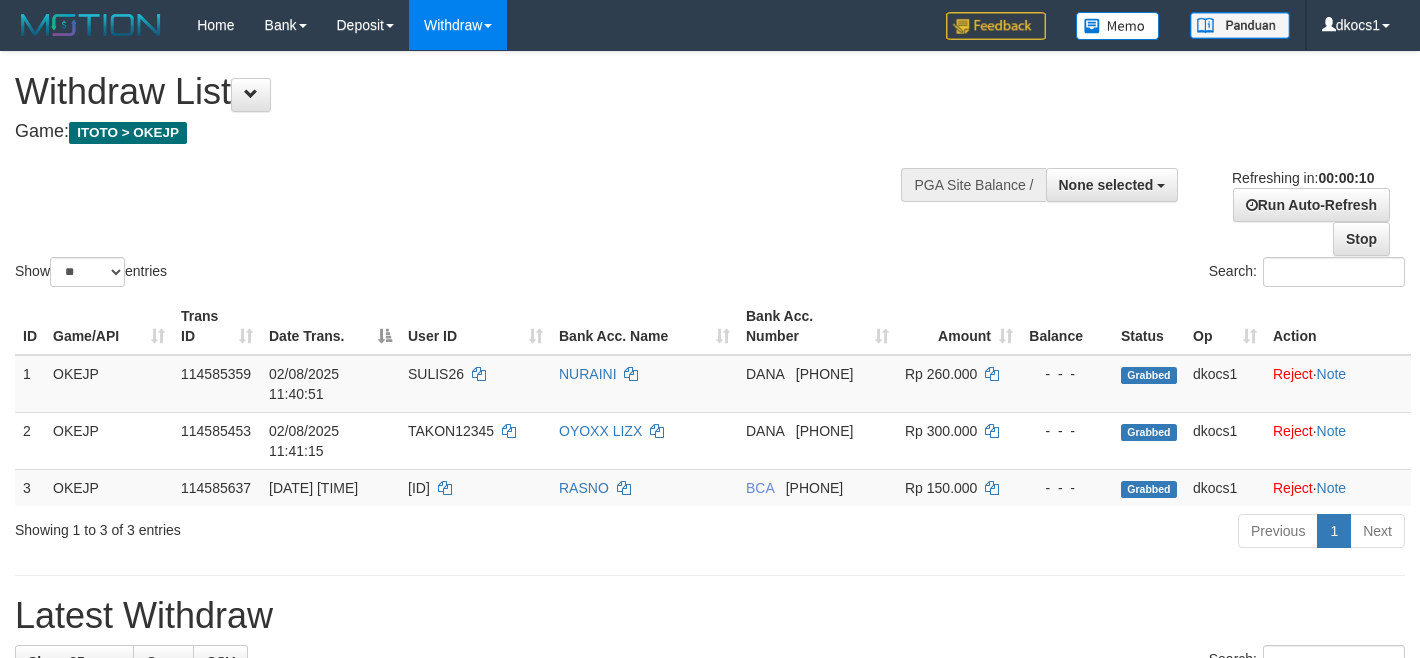 select 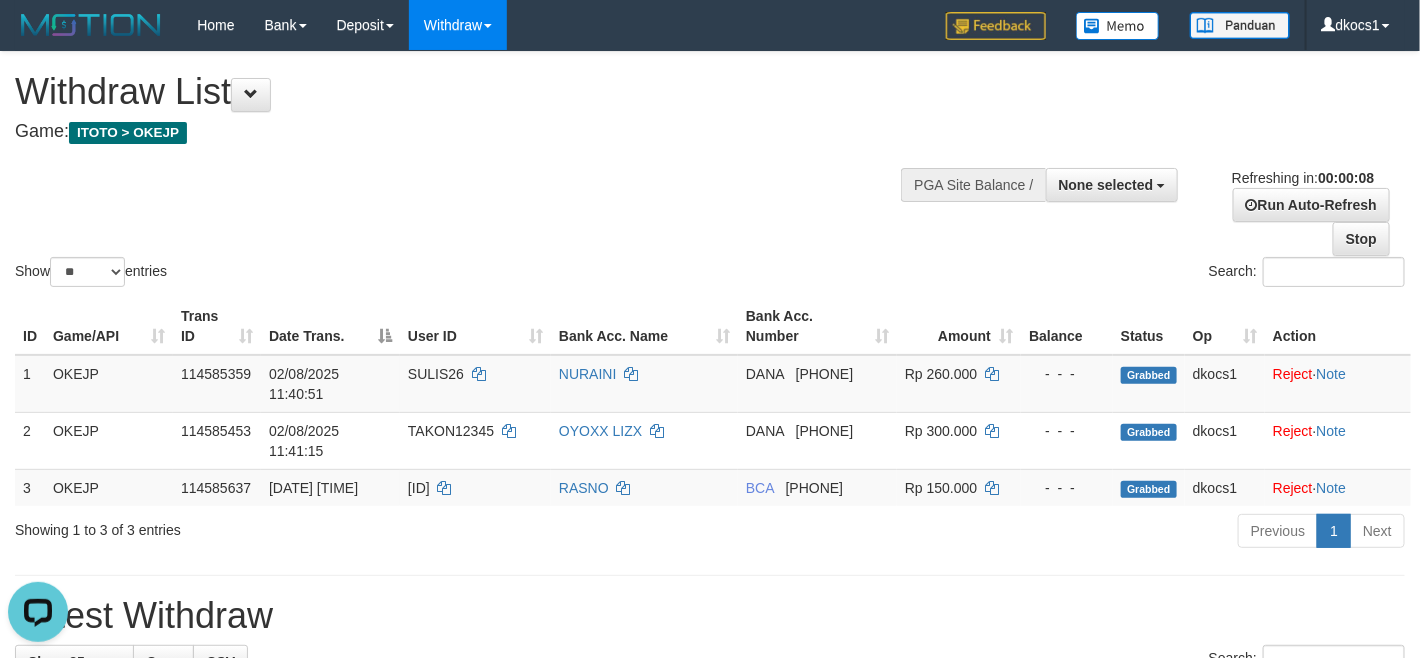 scroll, scrollTop: 0, scrollLeft: 0, axis: both 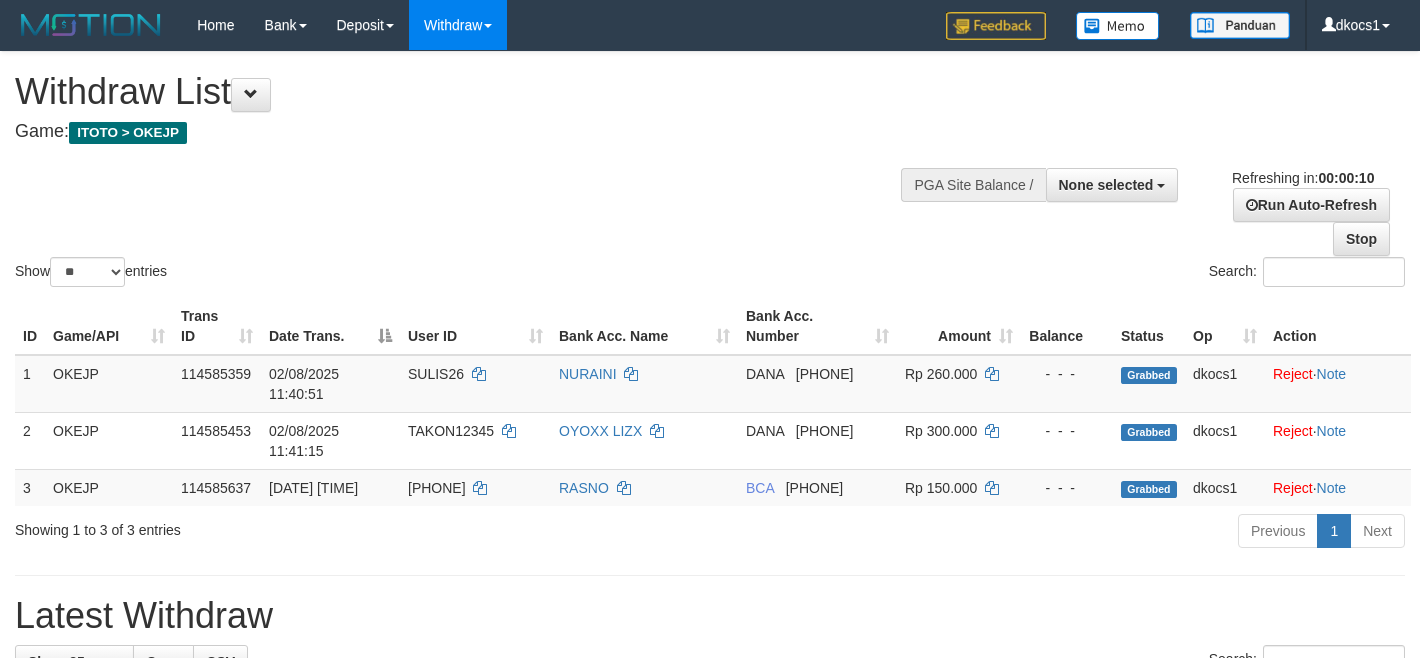 select 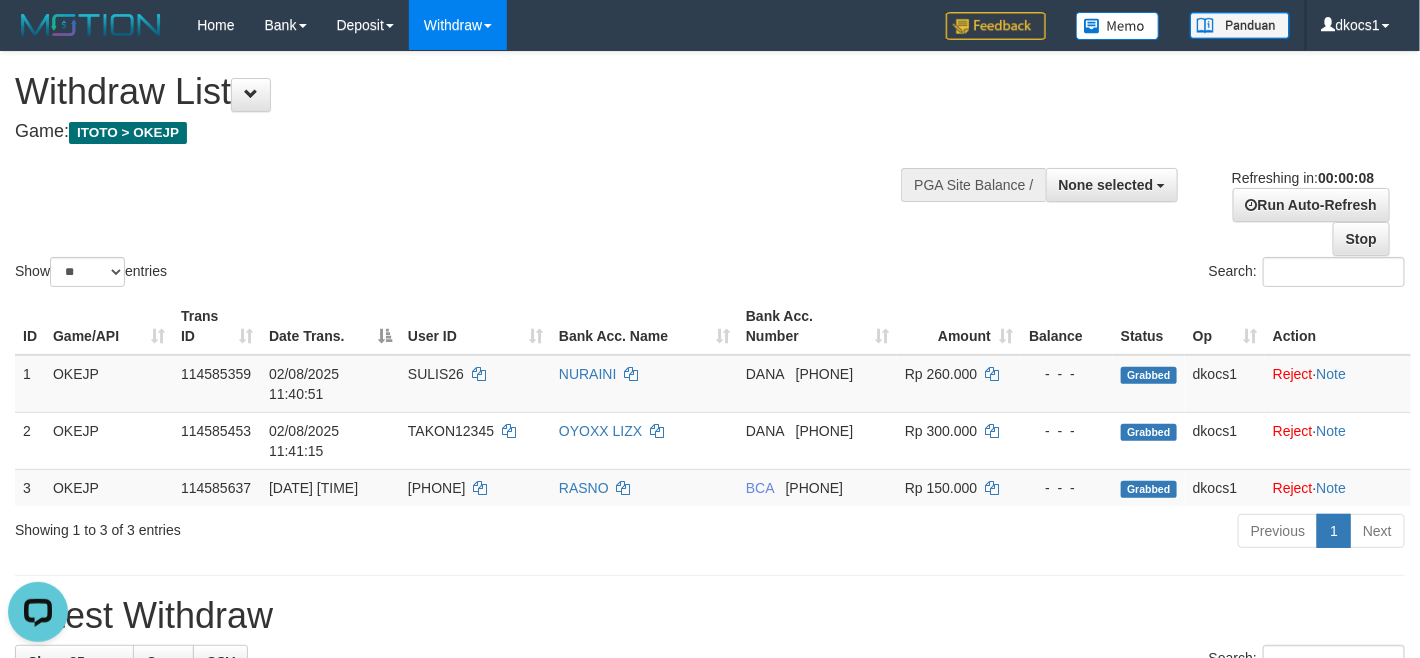 scroll, scrollTop: 0, scrollLeft: 0, axis: both 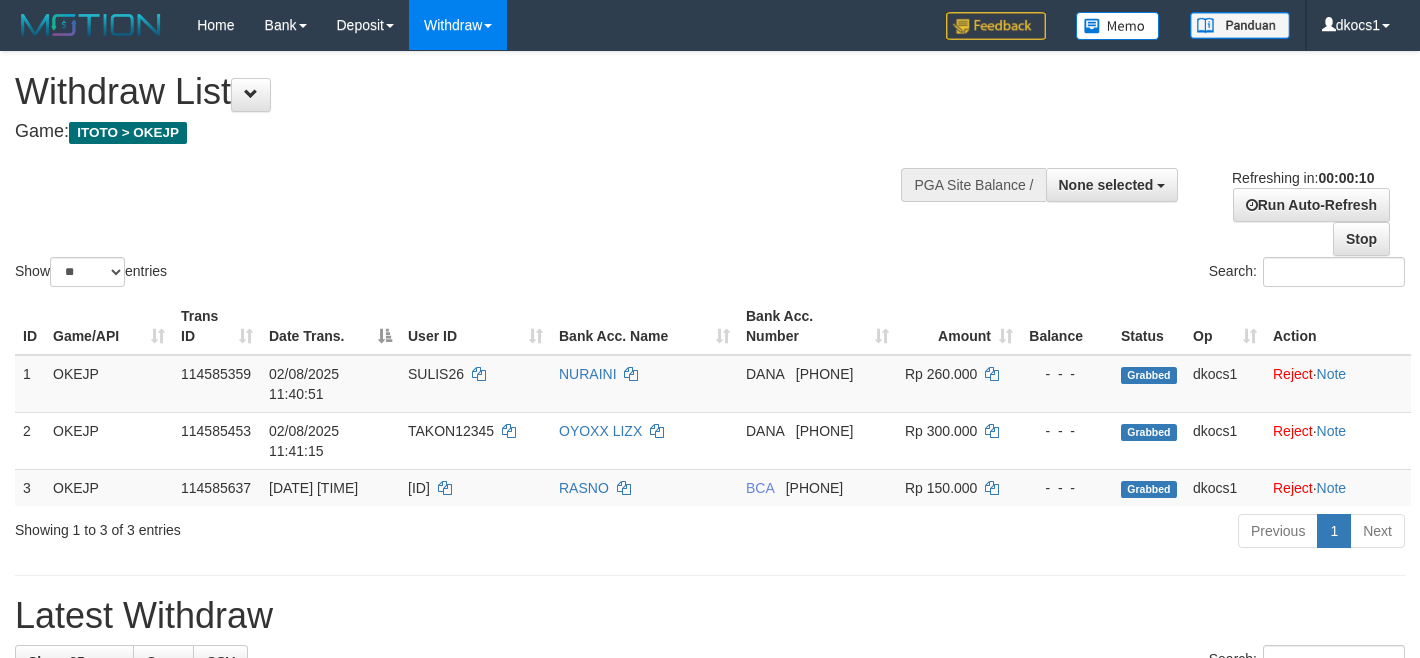 select 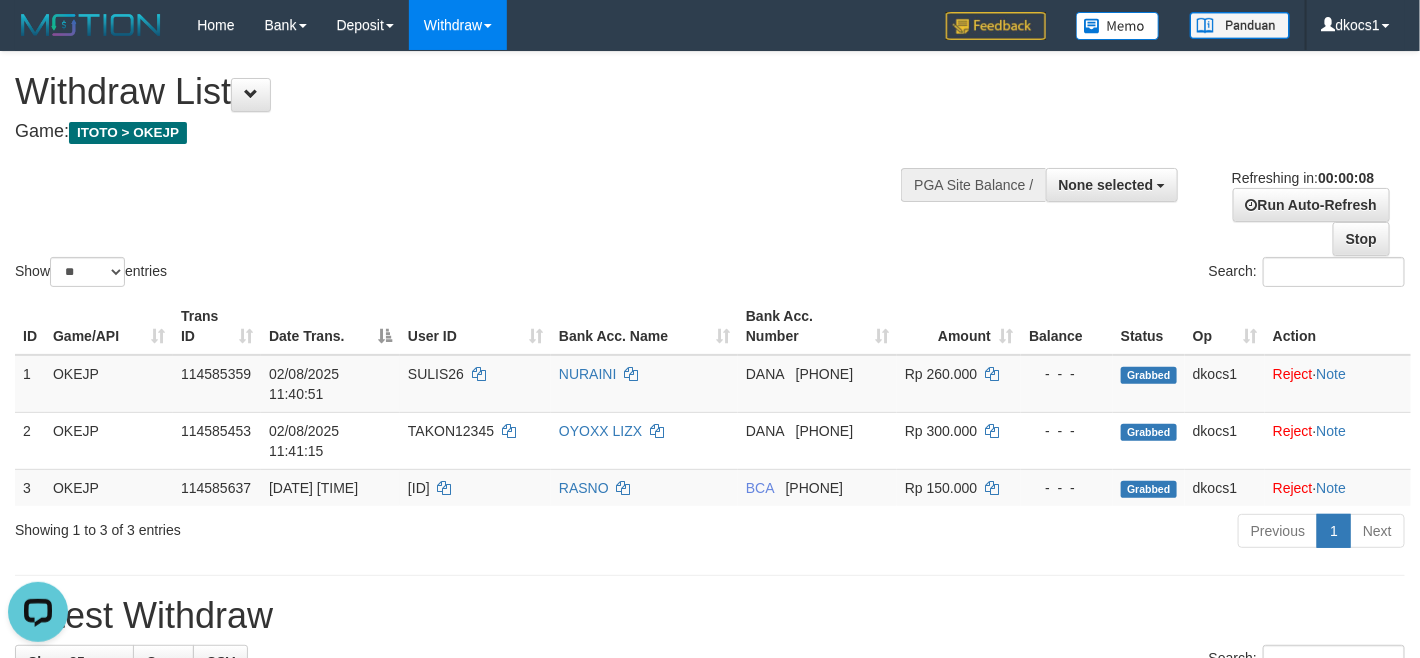 scroll, scrollTop: 0, scrollLeft: 0, axis: both 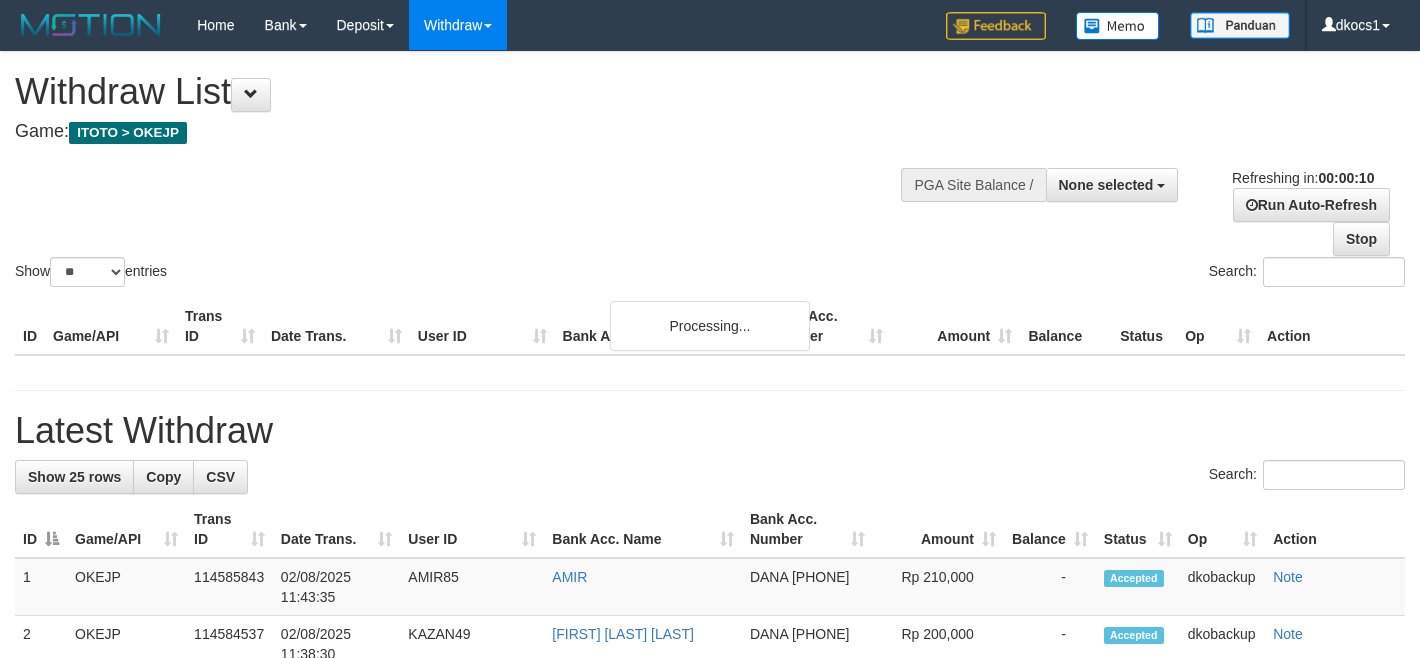select 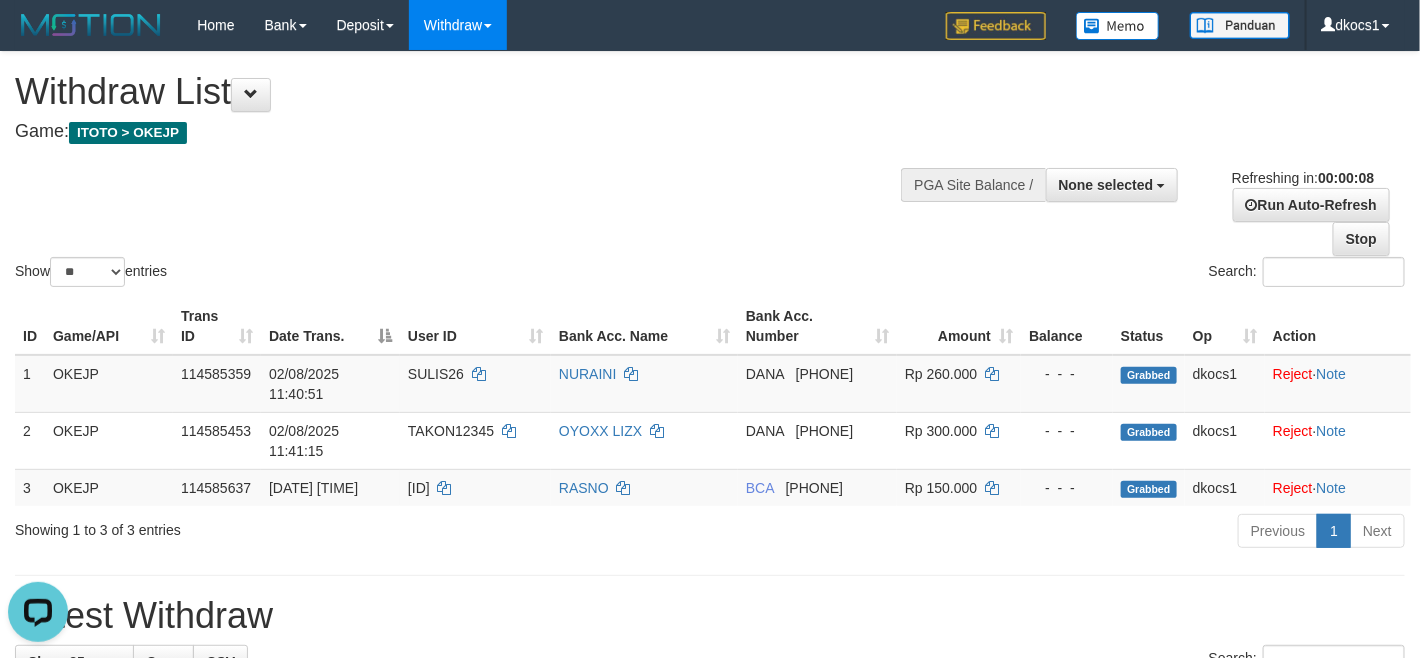 scroll, scrollTop: 0, scrollLeft: 0, axis: both 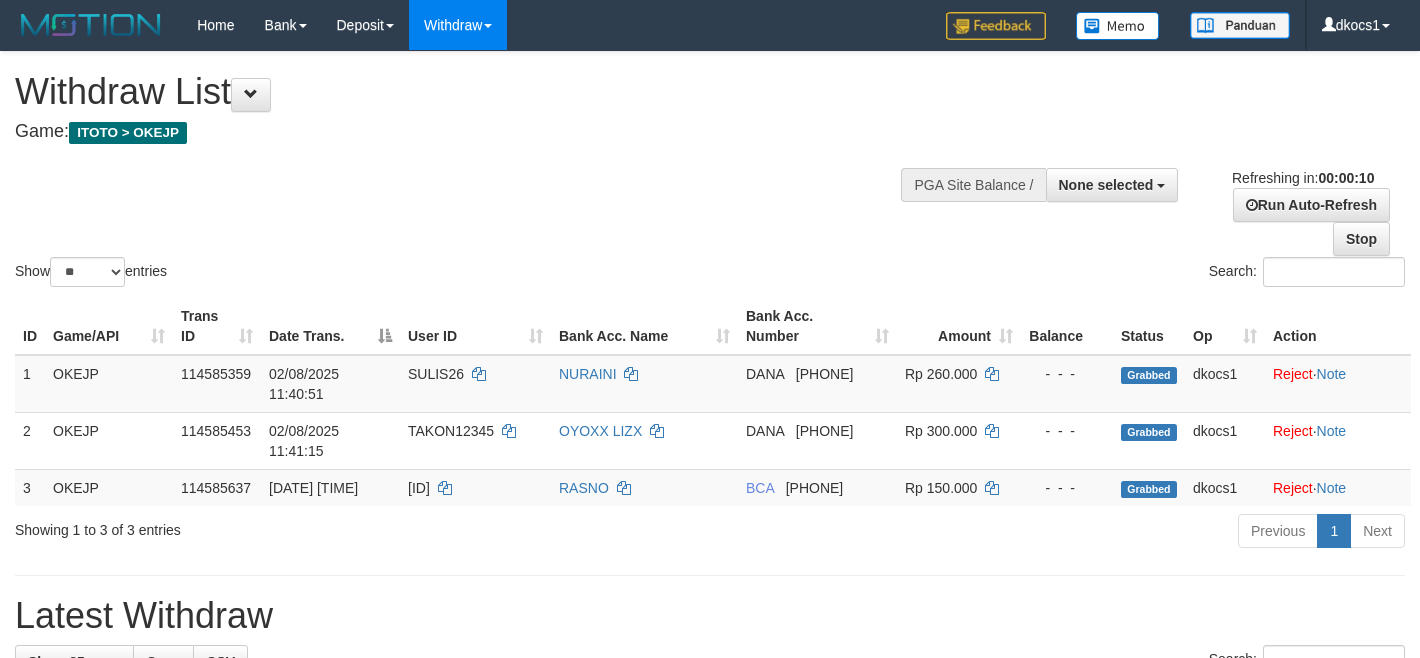 select 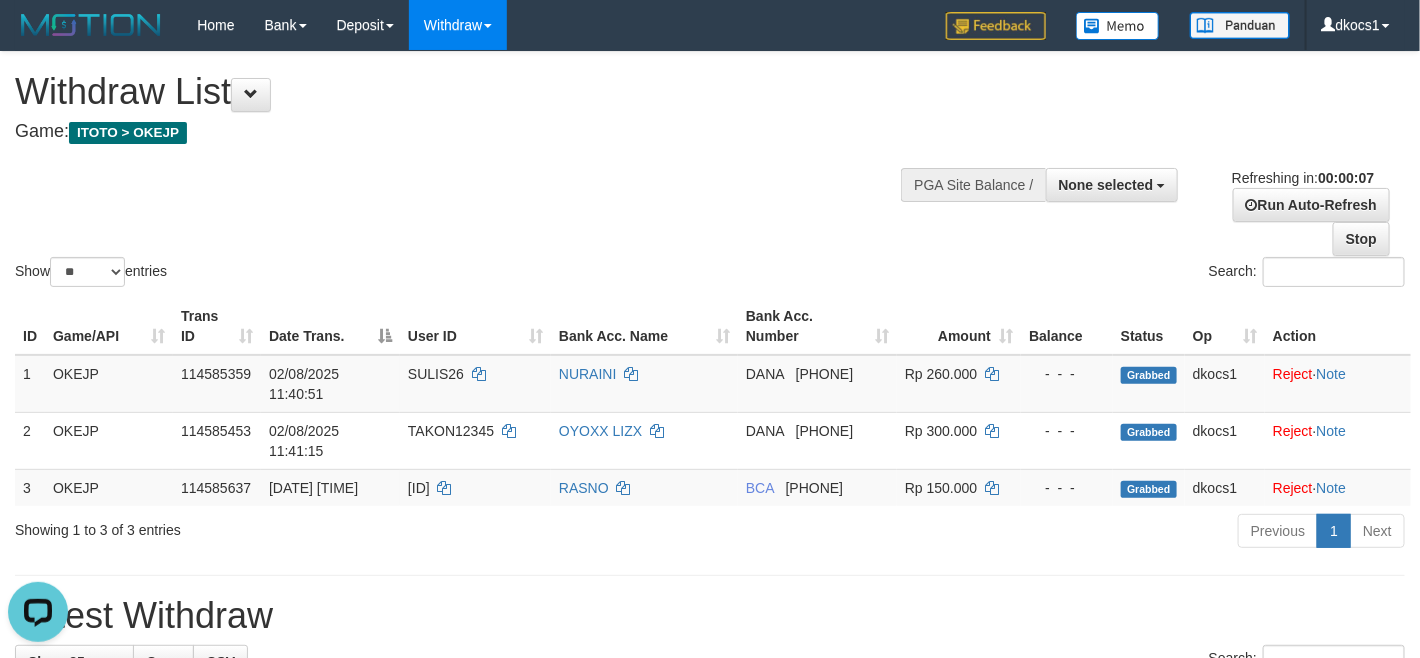 scroll, scrollTop: 0, scrollLeft: 0, axis: both 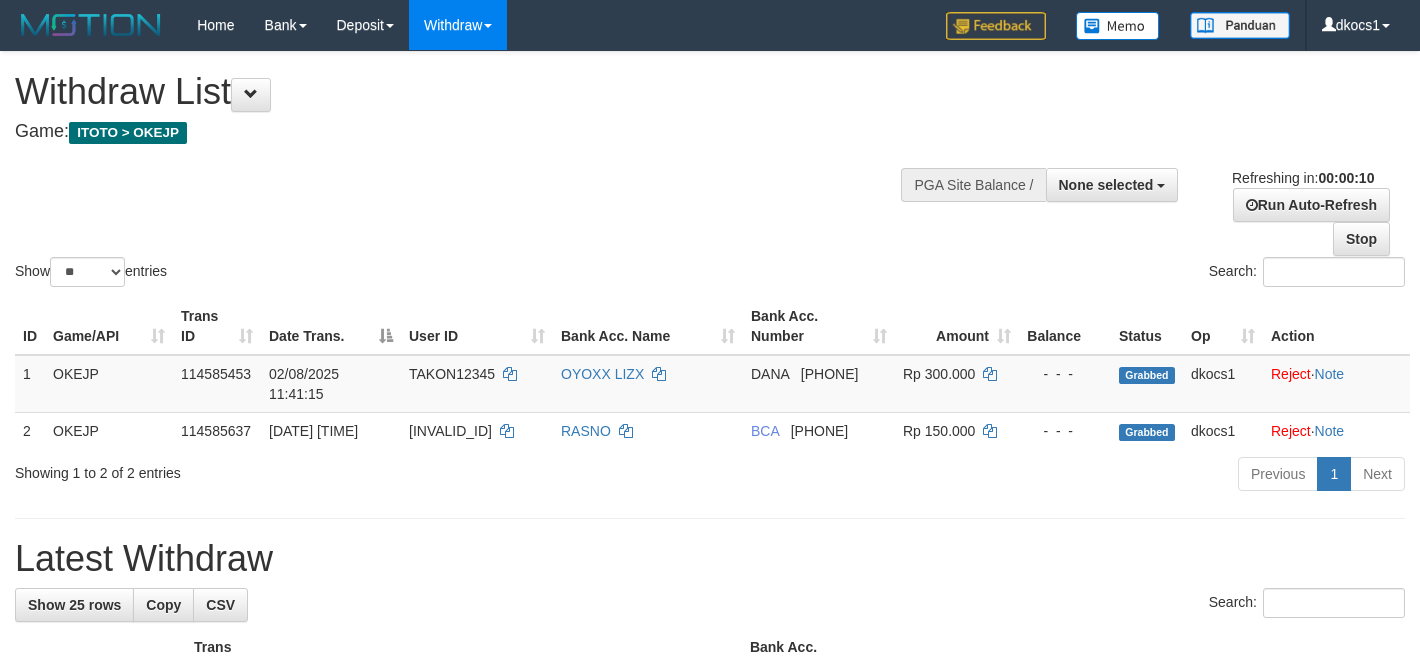 select 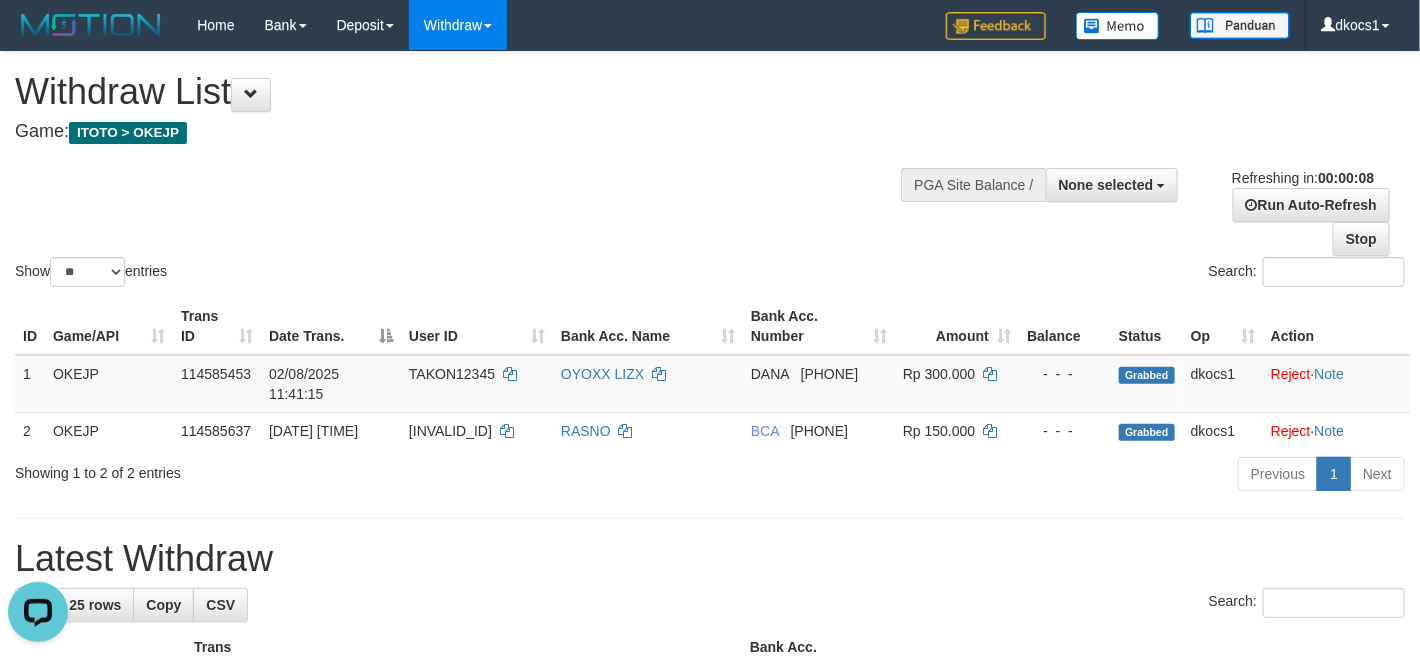 scroll, scrollTop: 0, scrollLeft: 0, axis: both 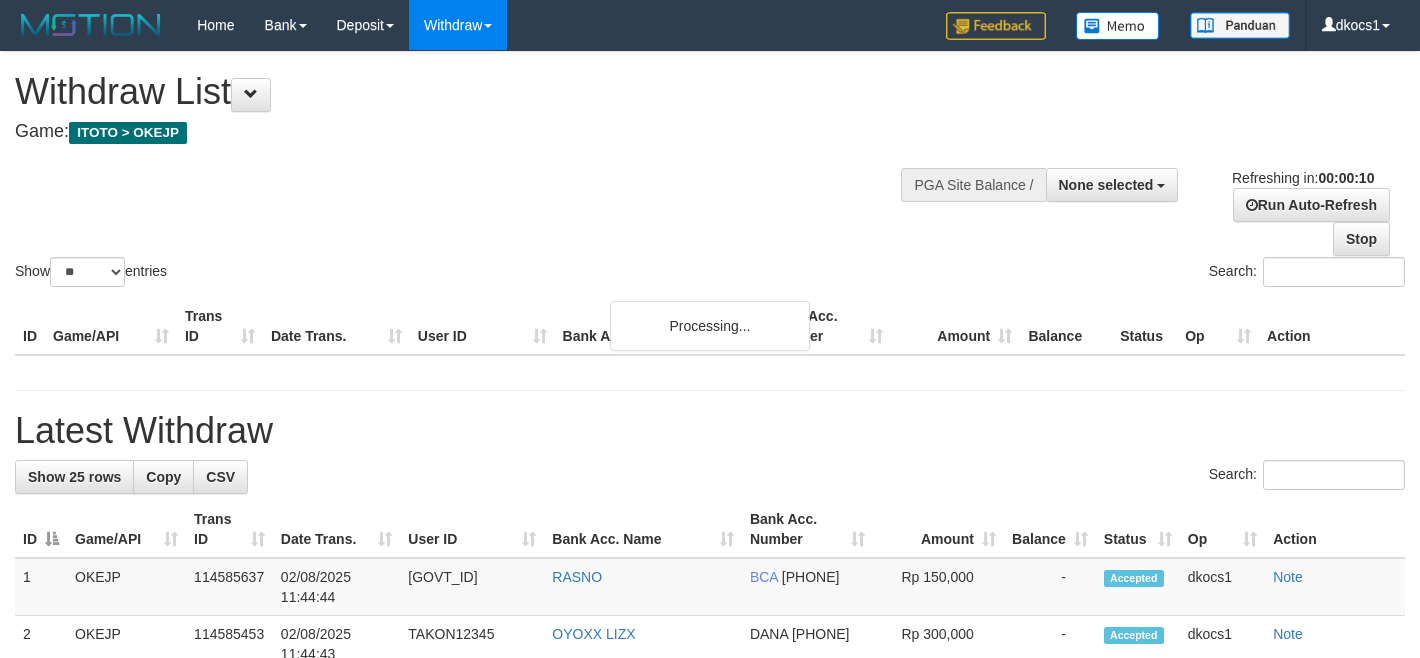 select 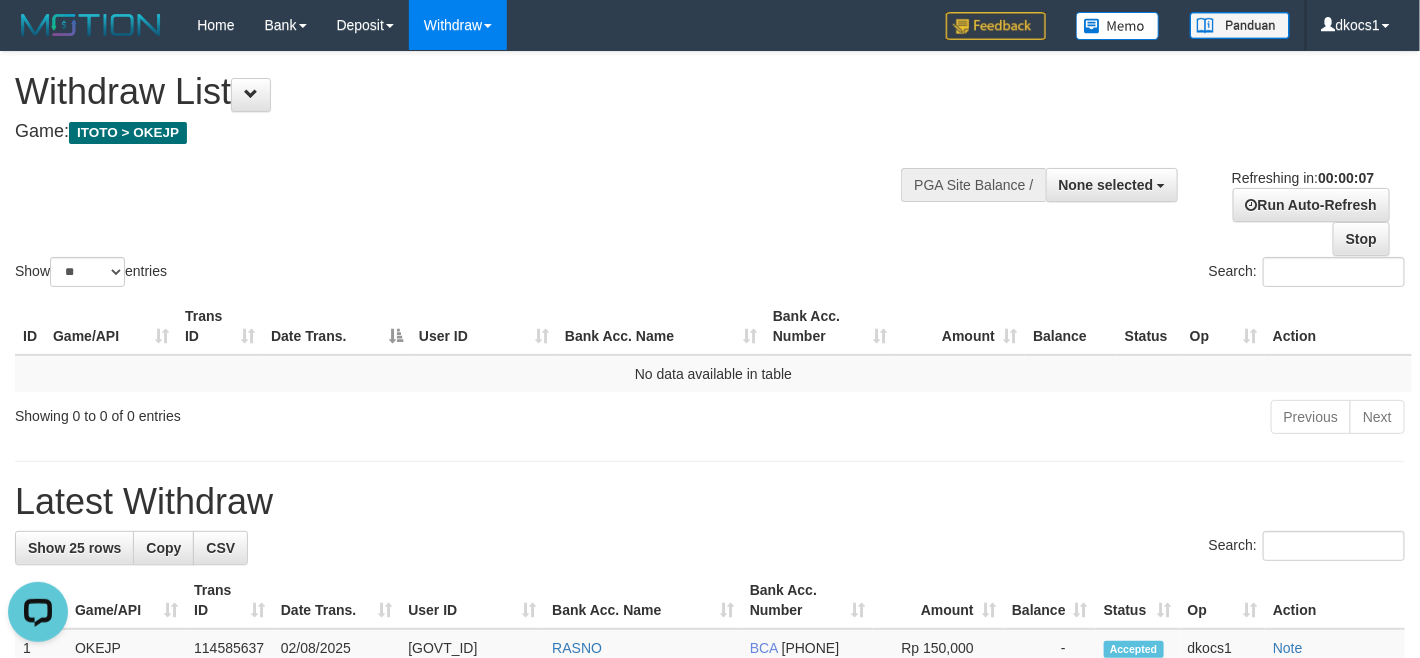 scroll, scrollTop: 0, scrollLeft: 0, axis: both 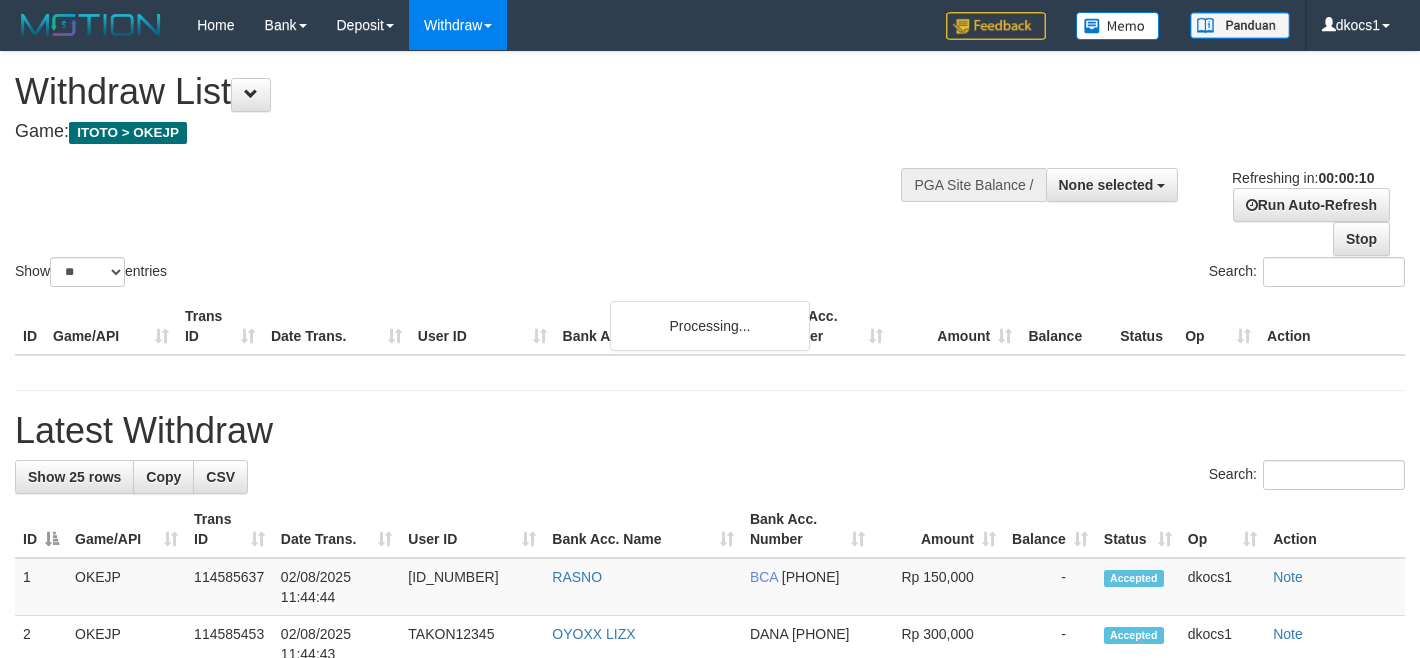 select 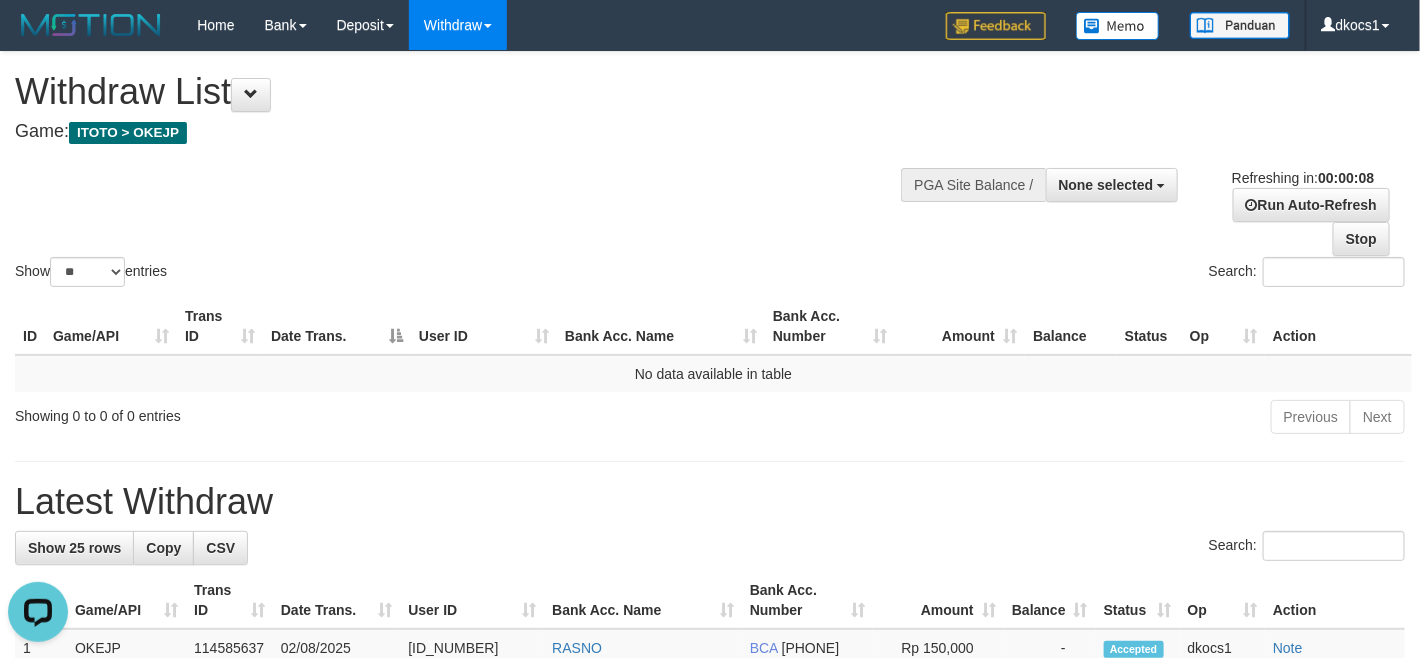 scroll, scrollTop: 0, scrollLeft: 0, axis: both 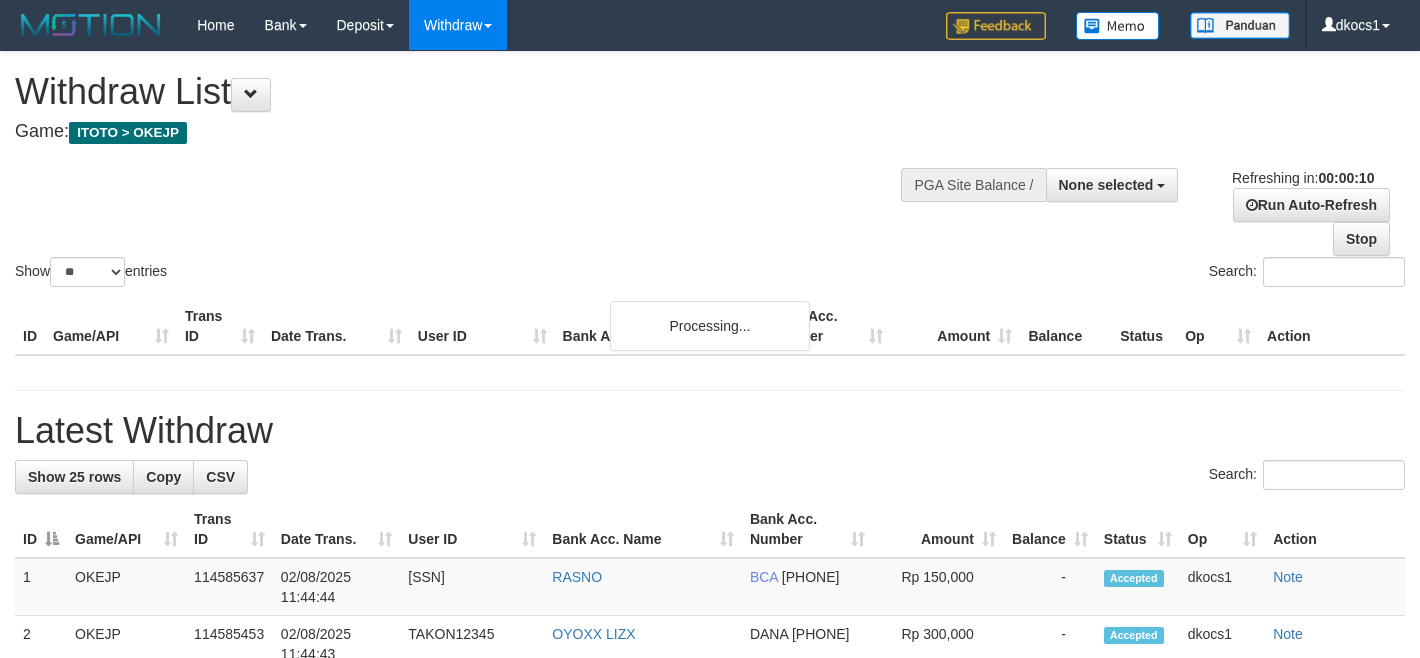 select 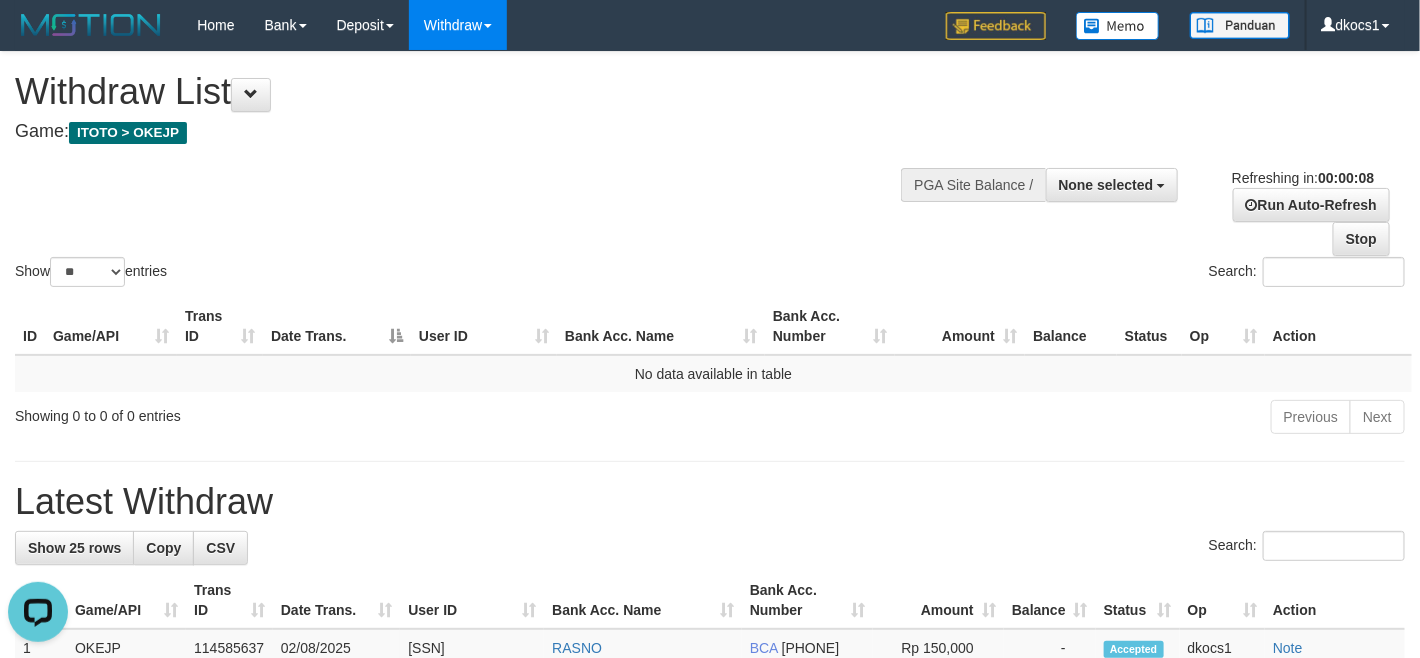 scroll, scrollTop: 0, scrollLeft: 0, axis: both 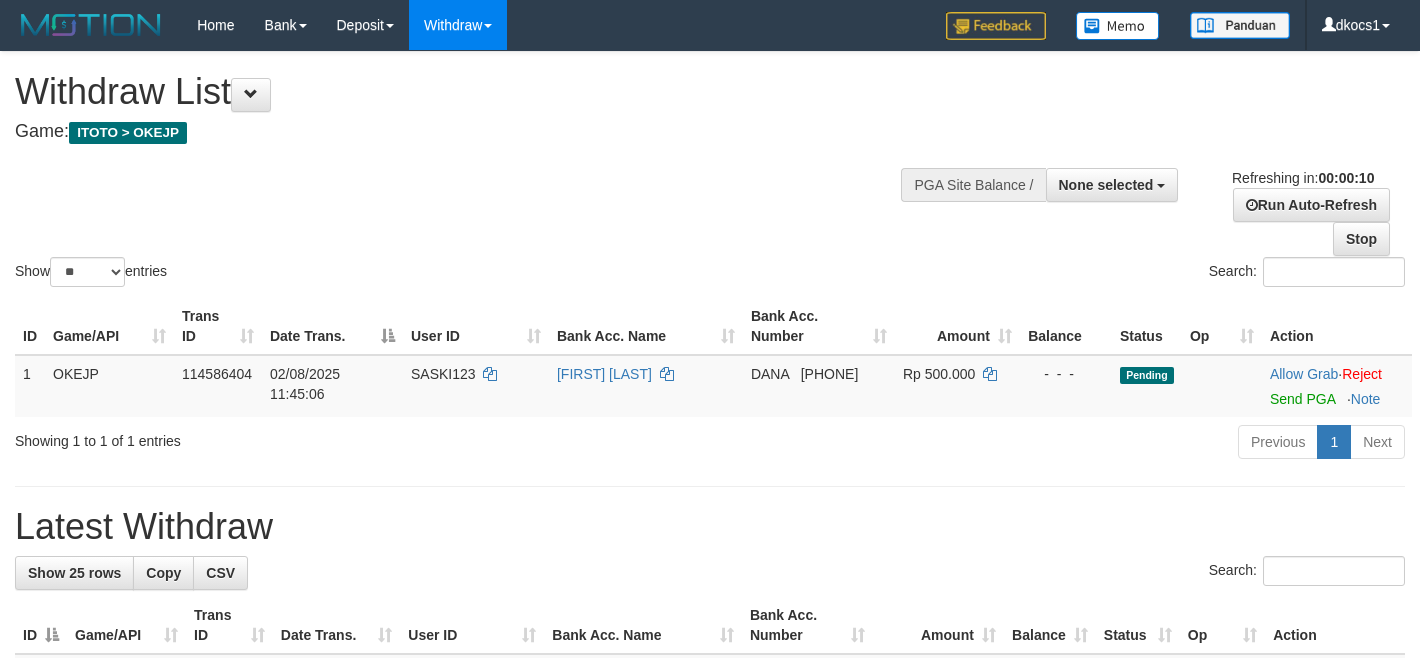 select 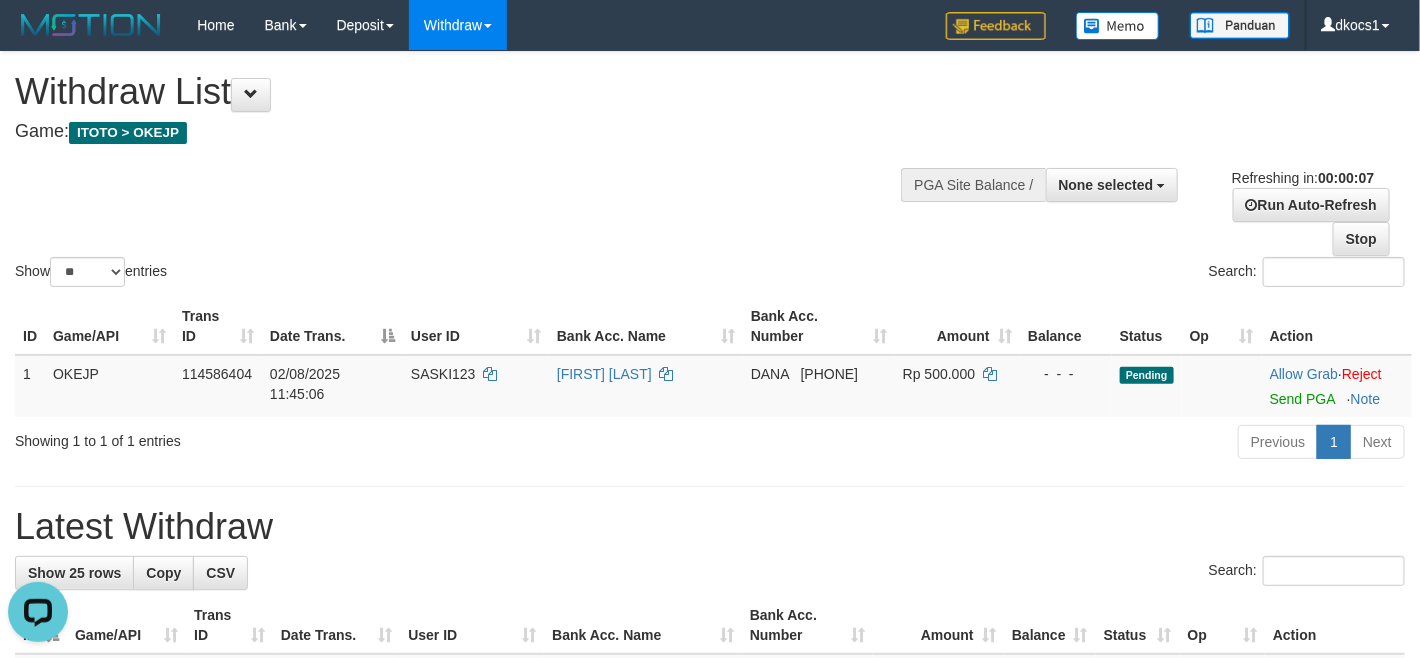 scroll, scrollTop: 0, scrollLeft: 0, axis: both 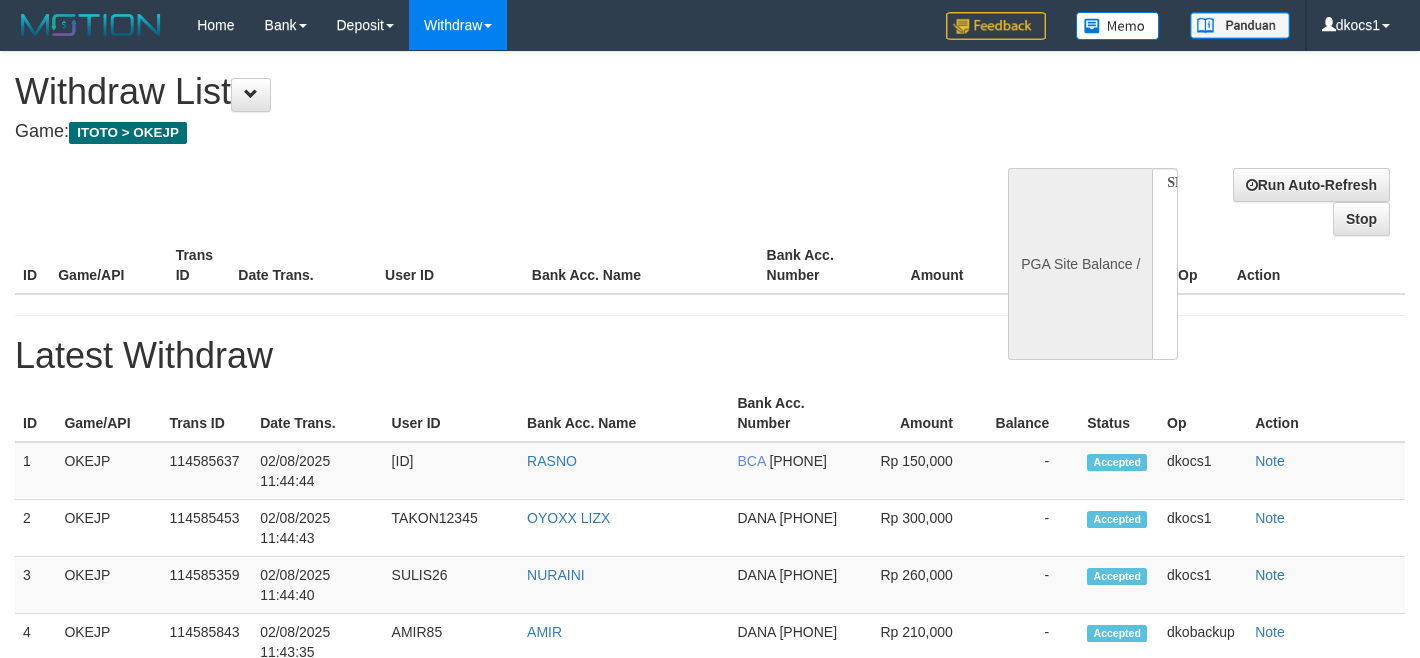 select 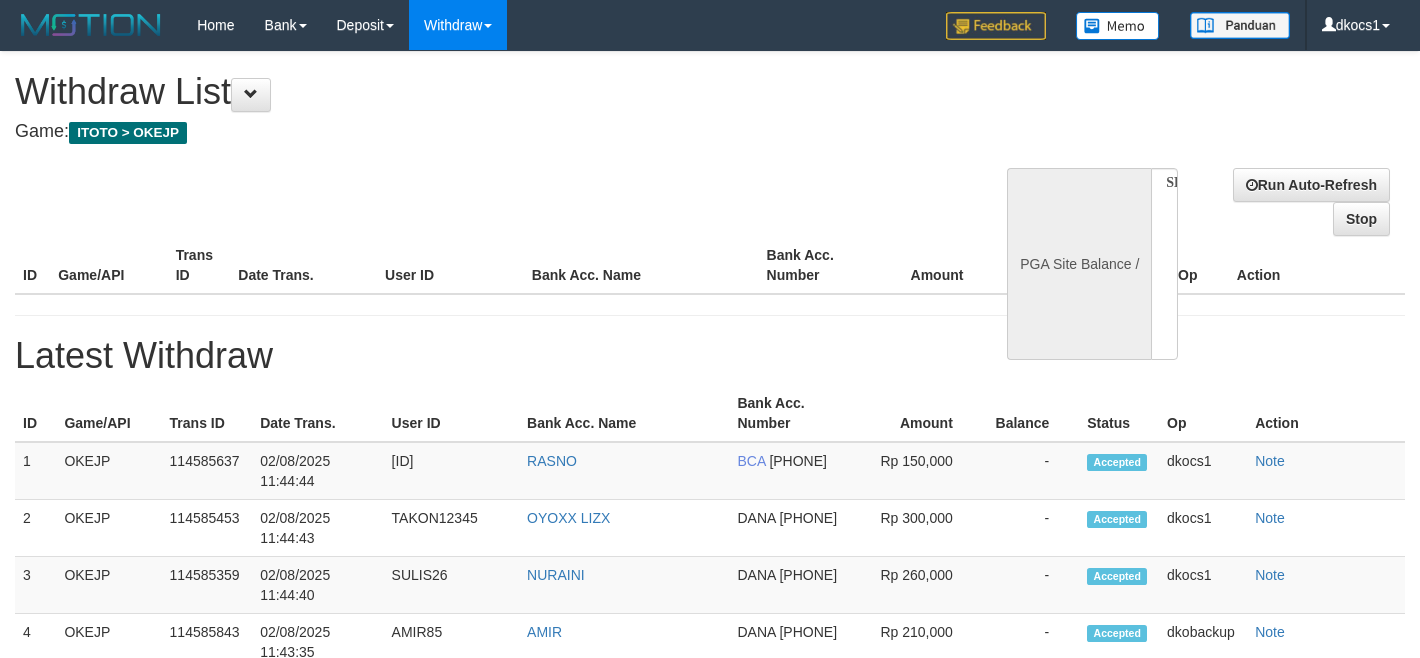 scroll, scrollTop: 0, scrollLeft: 0, axis: both 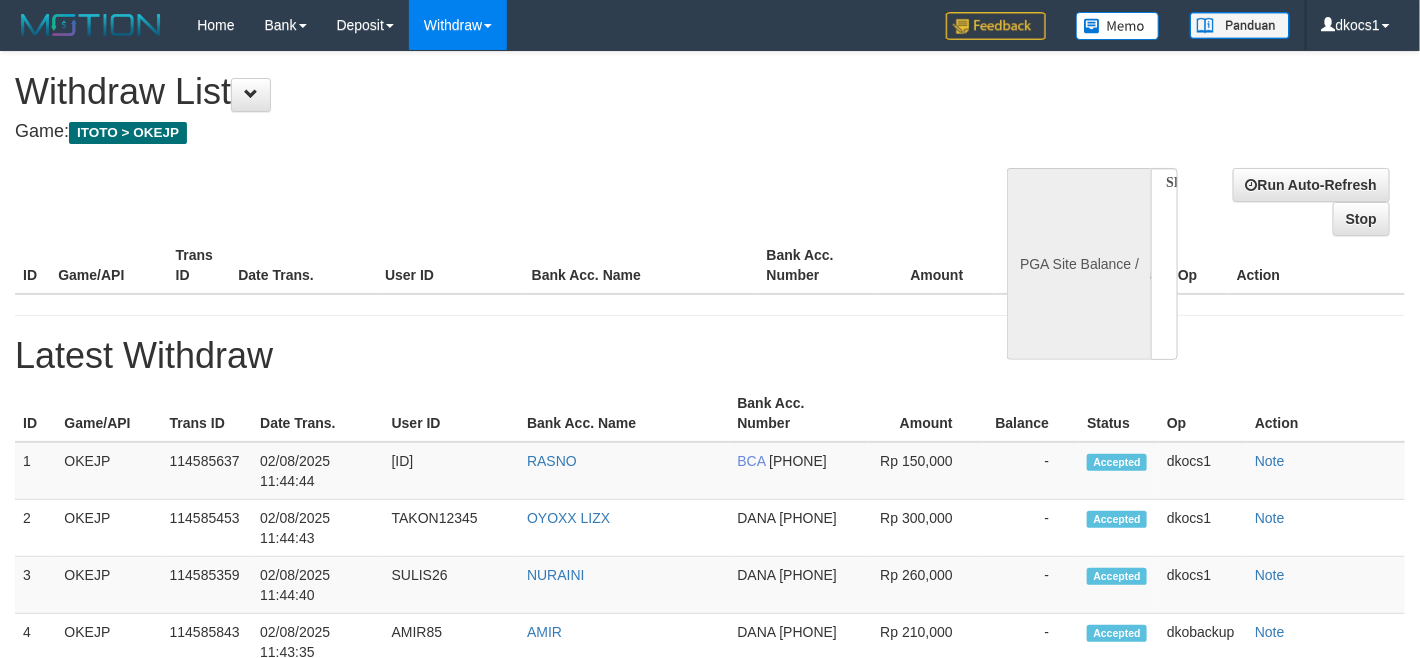 select on "**" 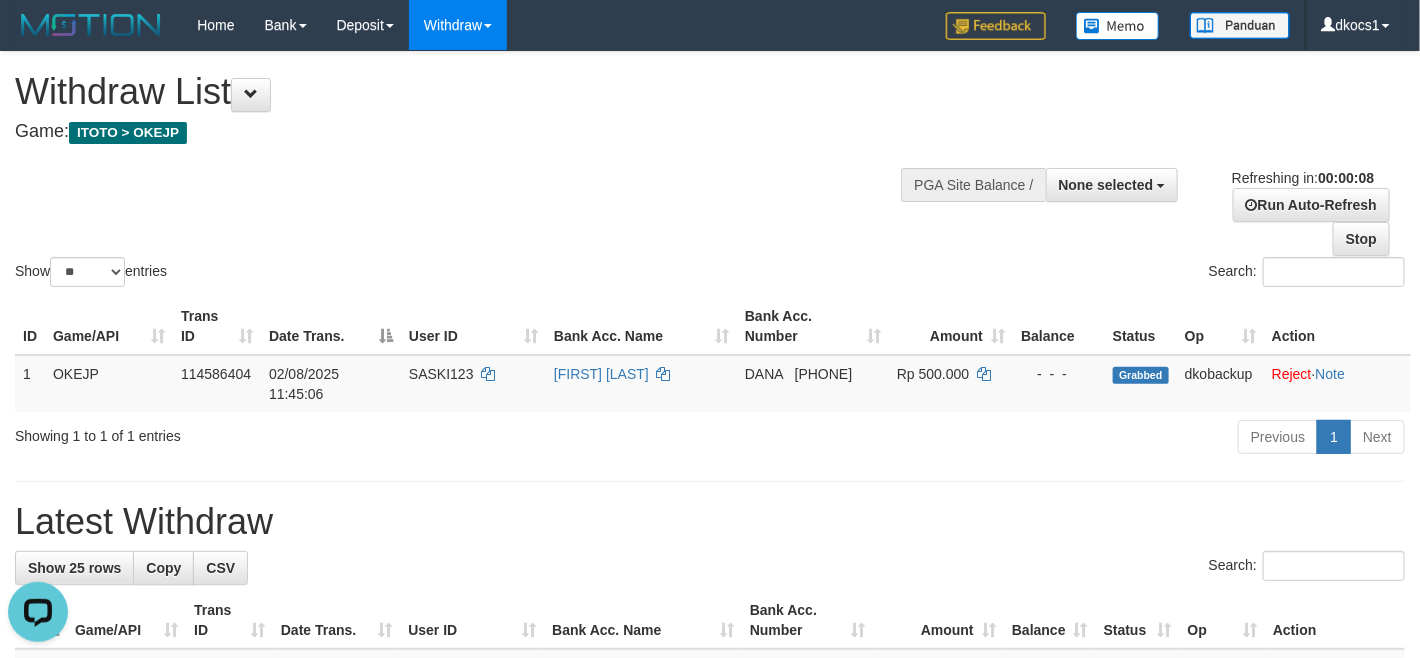 scroll, scrollTop: 0, scrollLeft: 0, axis: both 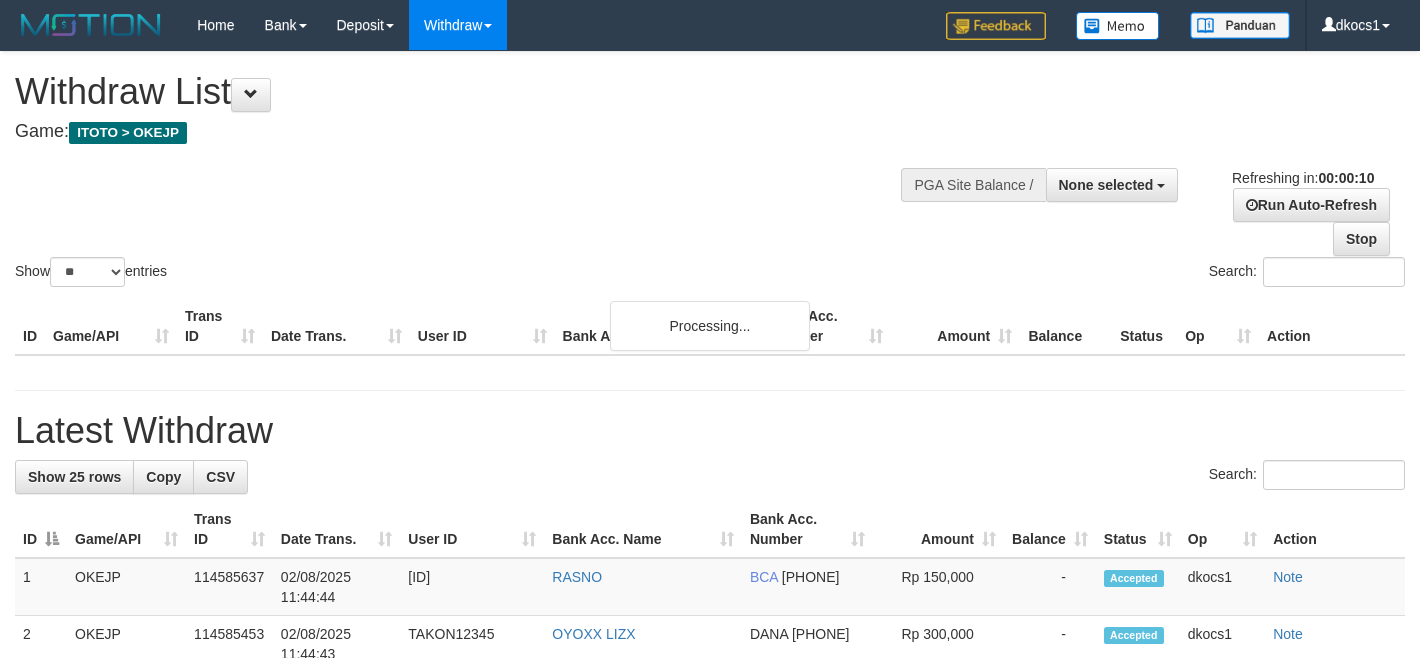 select 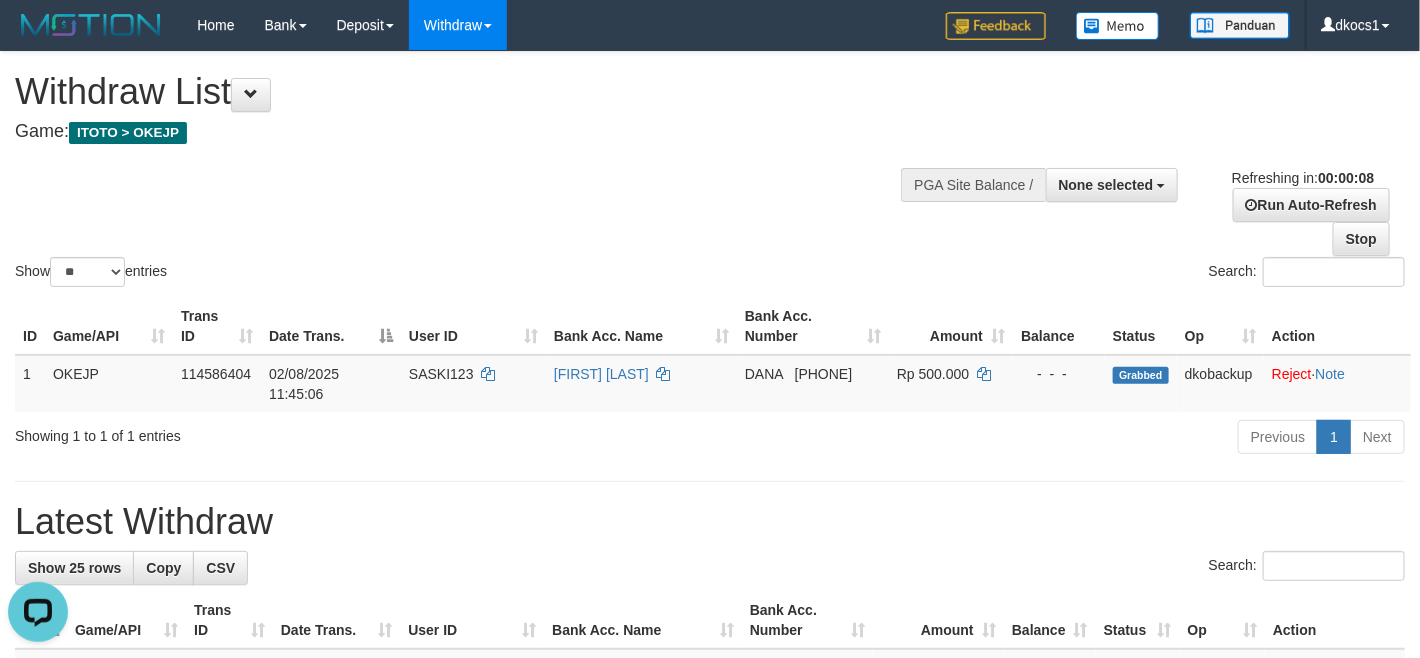 scroll, scrollTop: 0, scrollLeft: 0, axis: both 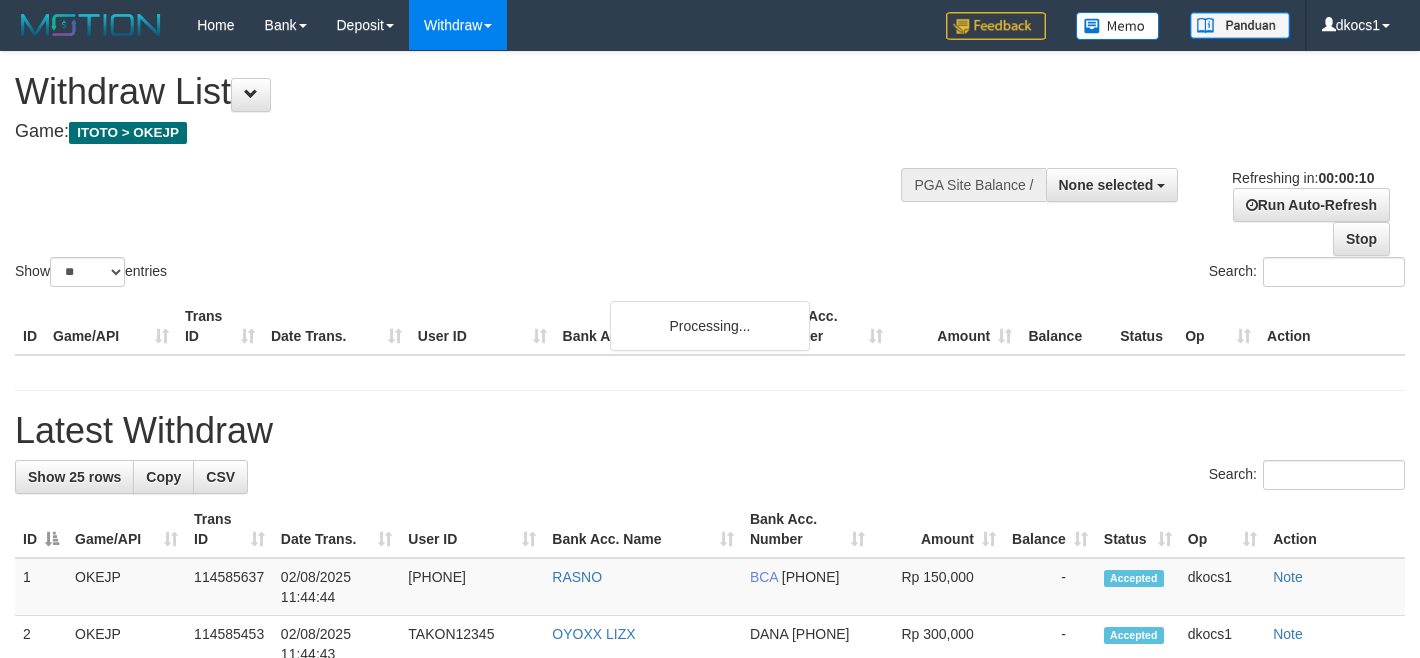 select 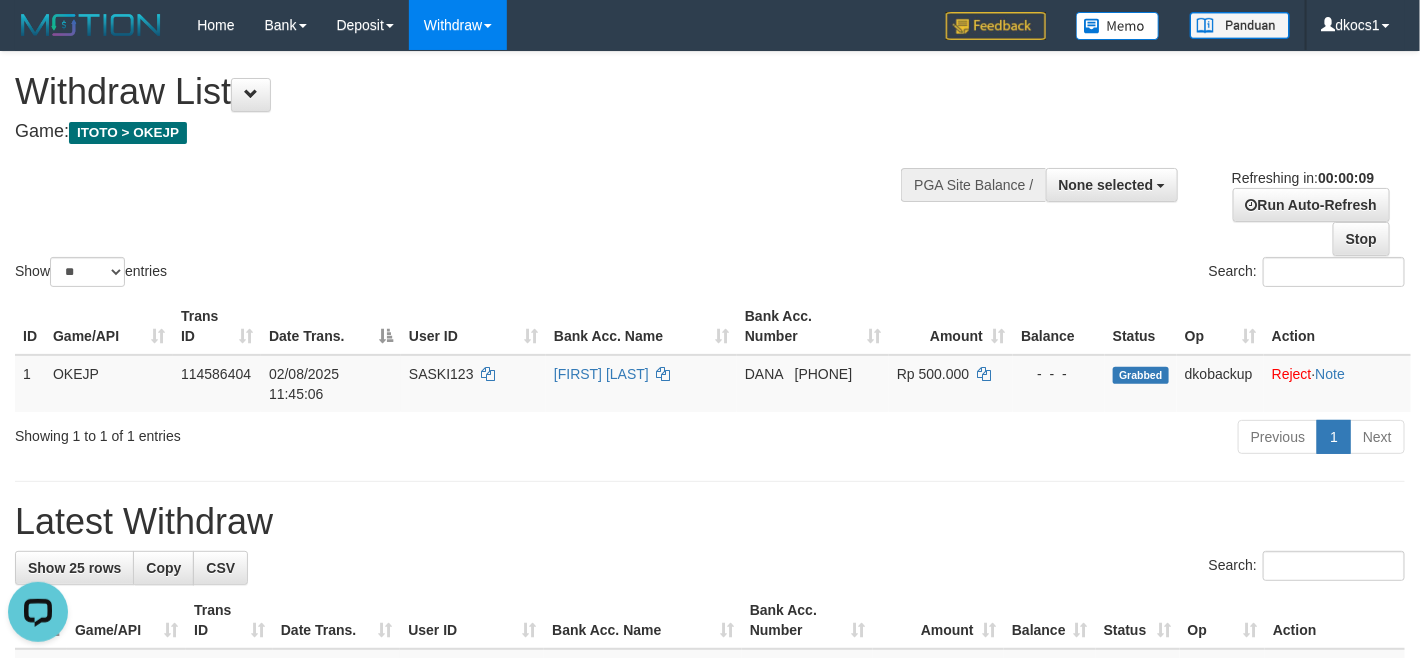scroll, scrollTop: 0, scrollLeft: 0, axis: both 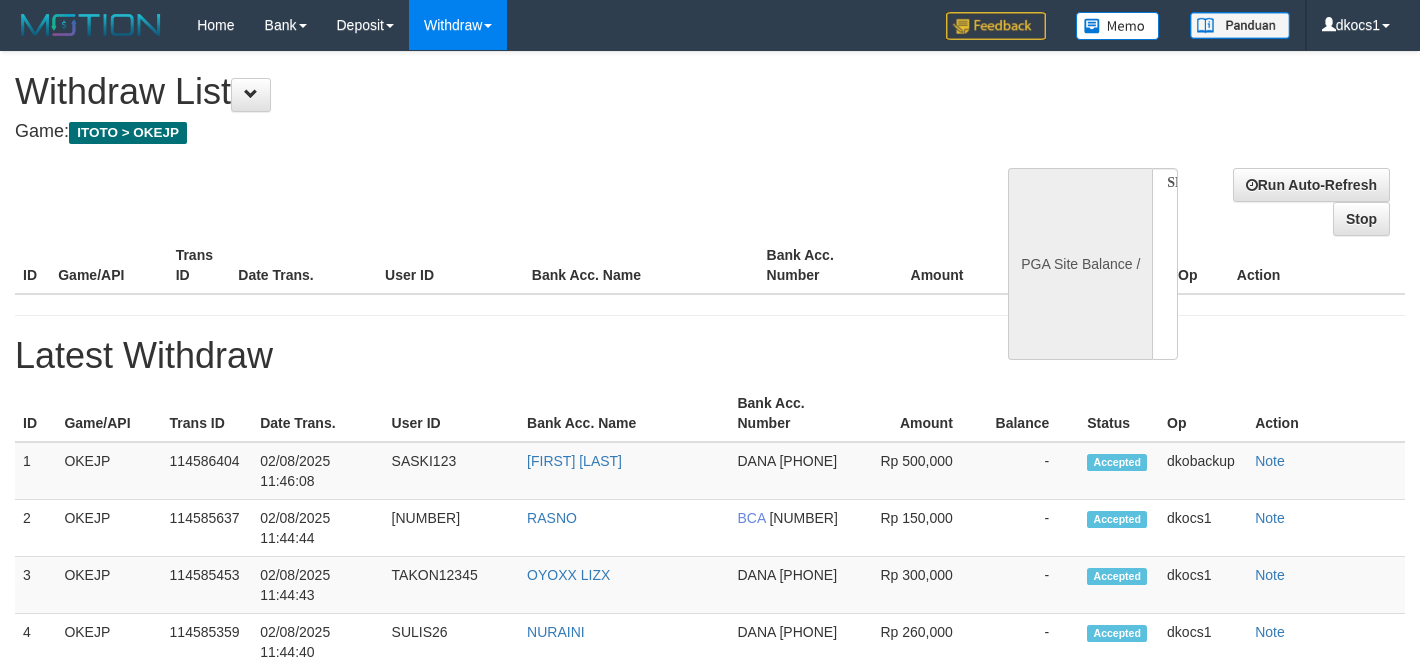 select 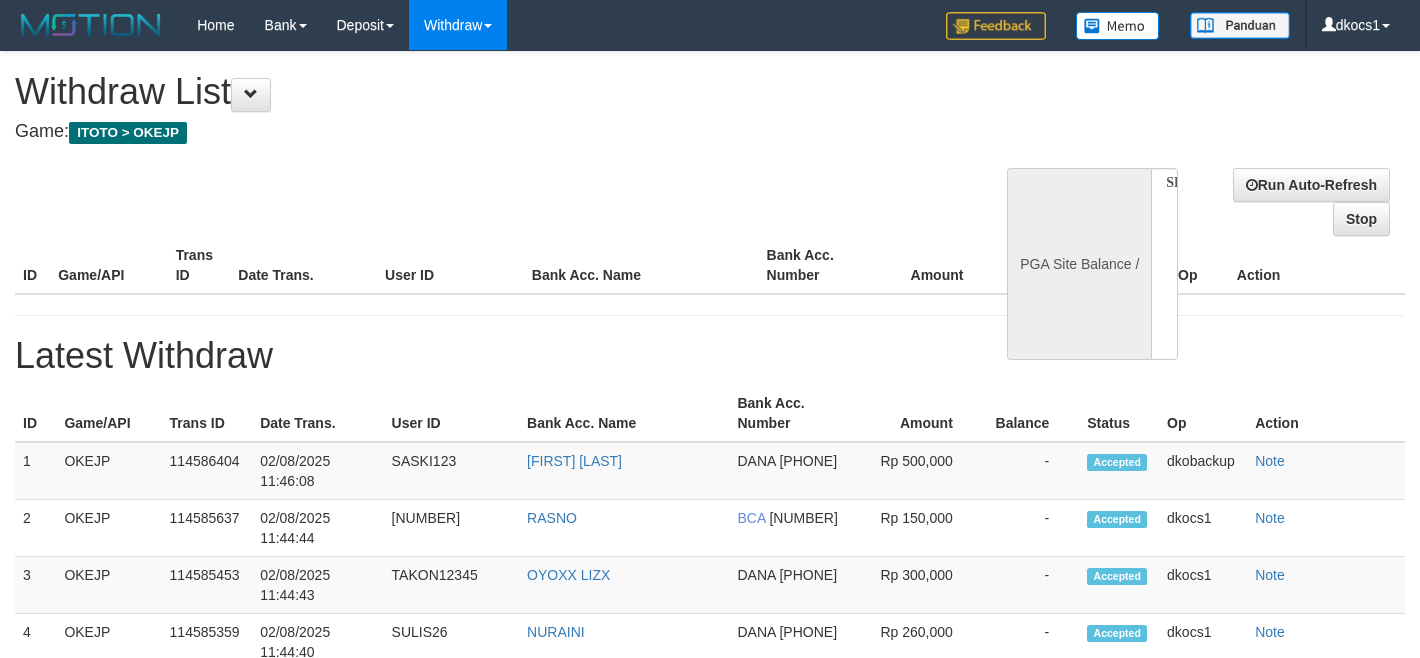 scroll, scrollTop: 0, scrollLeft: 0, axis: both 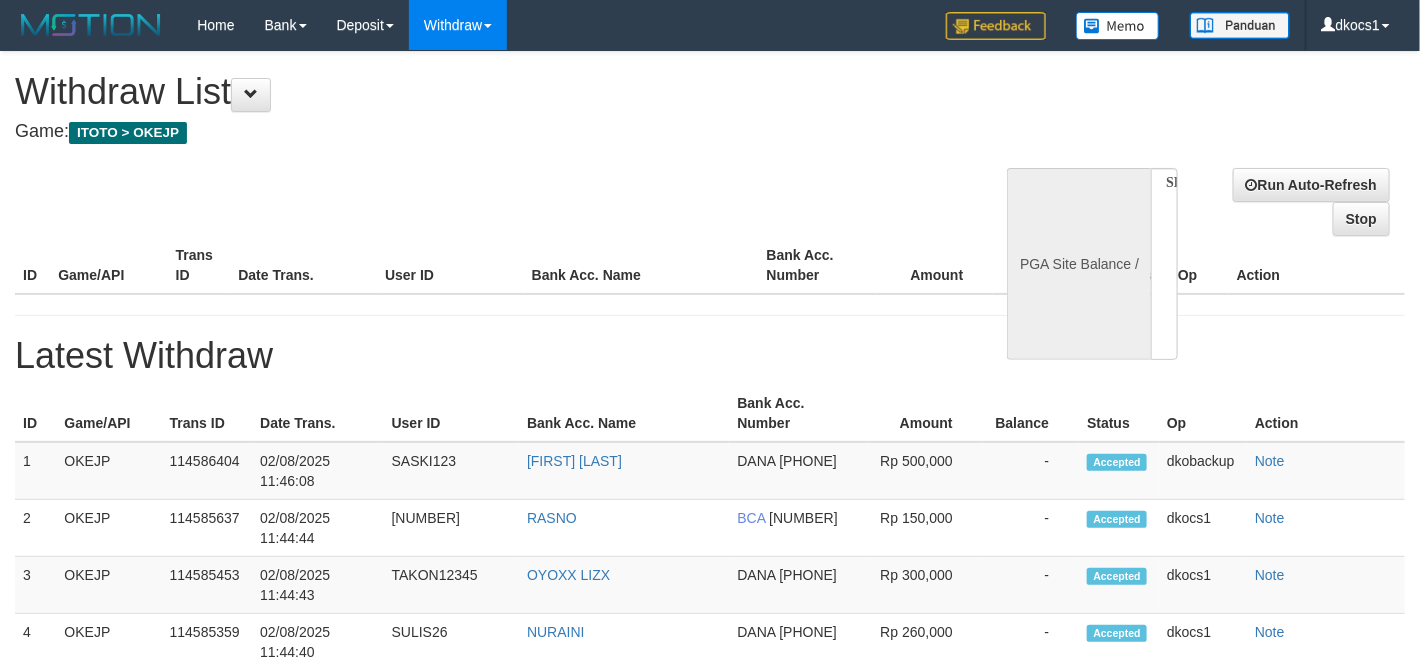 select on "**" 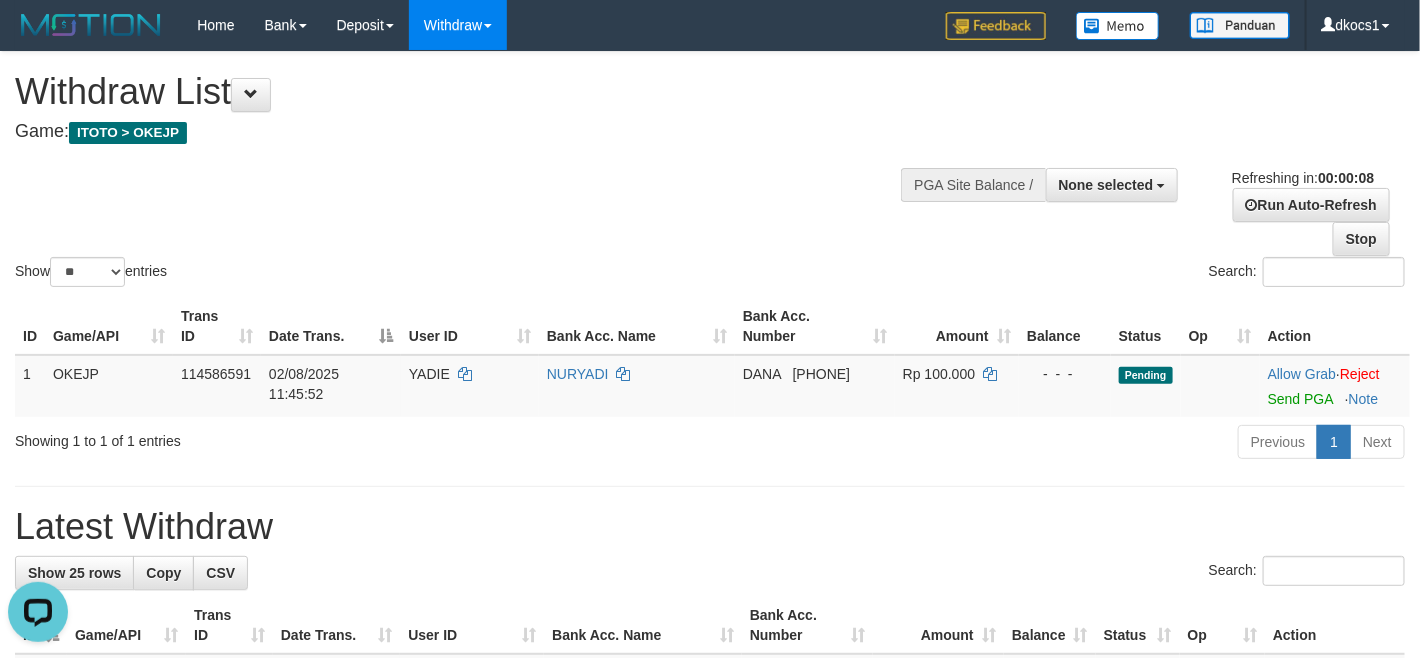scroll, scrollTop: 0, scrollLeft: 0, axis: both 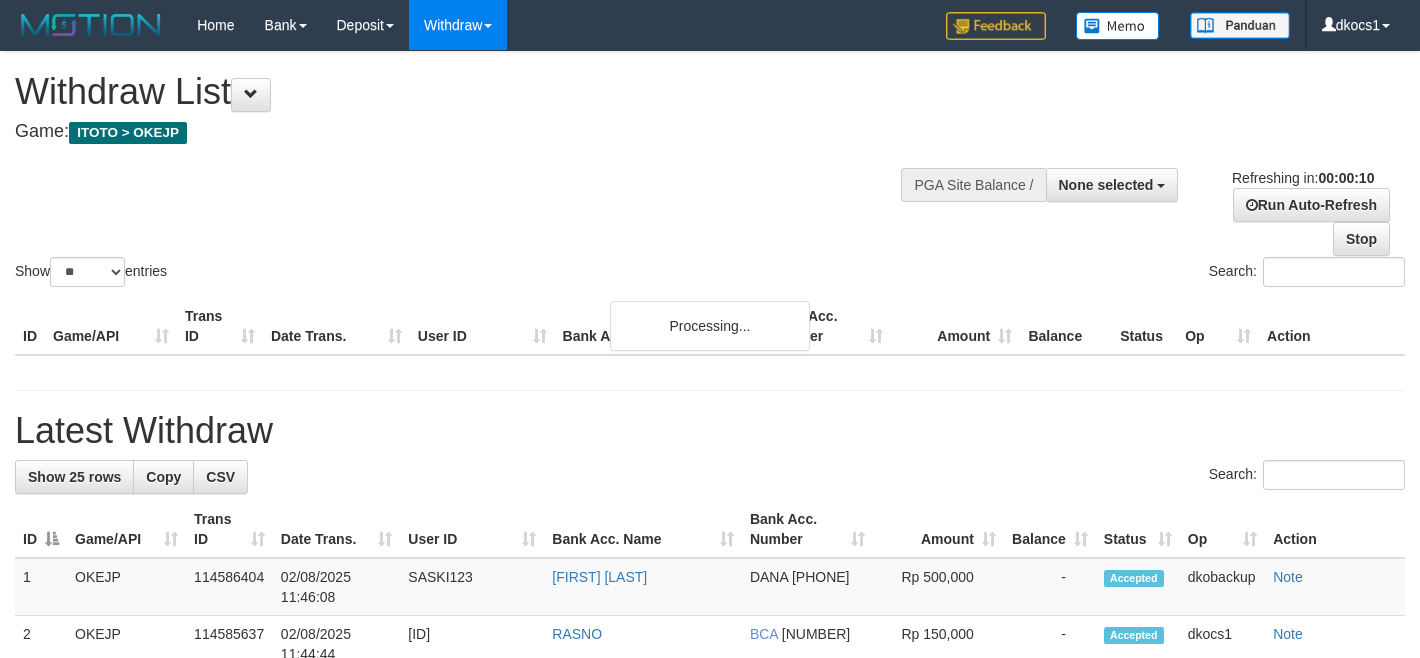 select 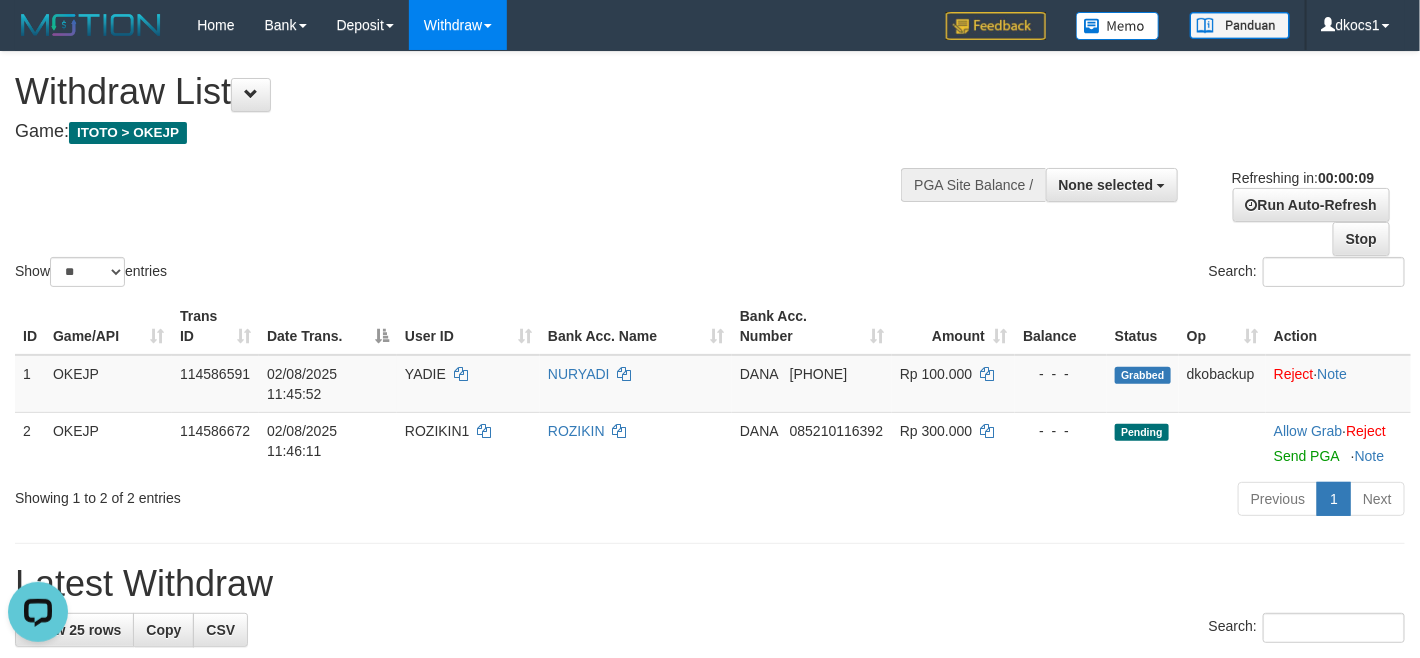scroll, scrollTop: 0, scrollLeft: 0, axis: both 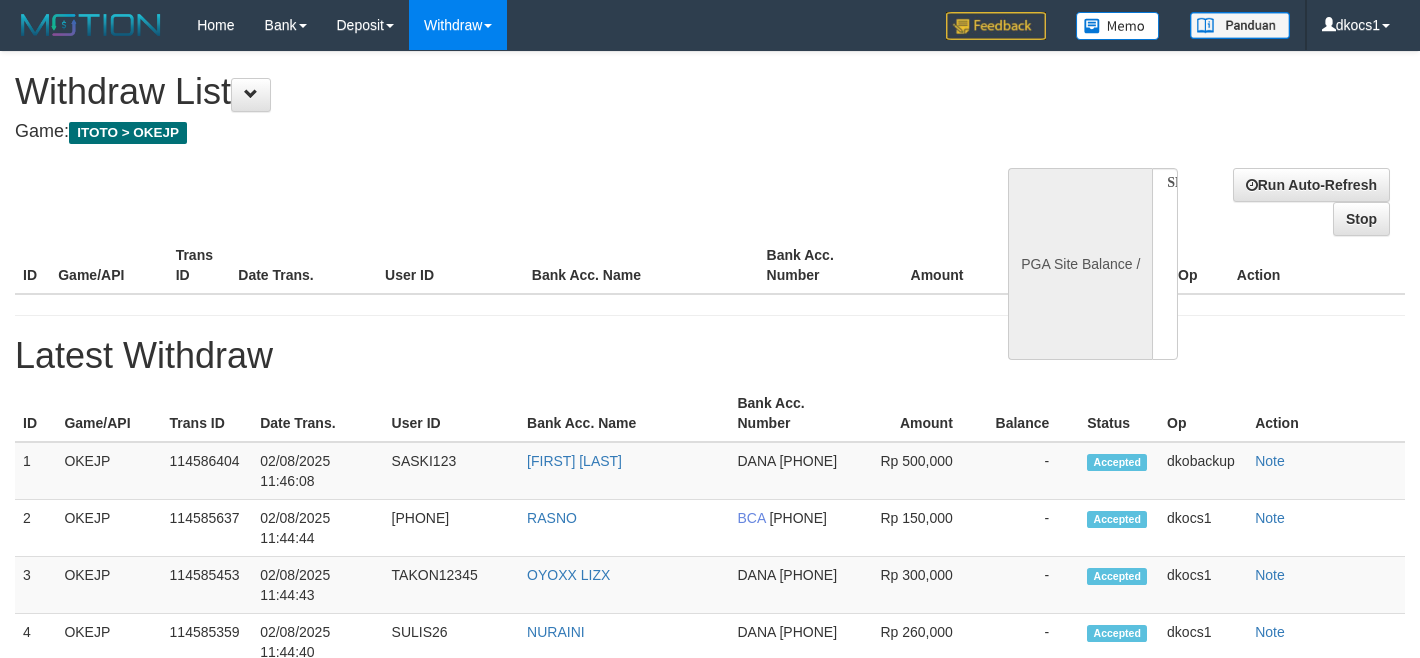 select 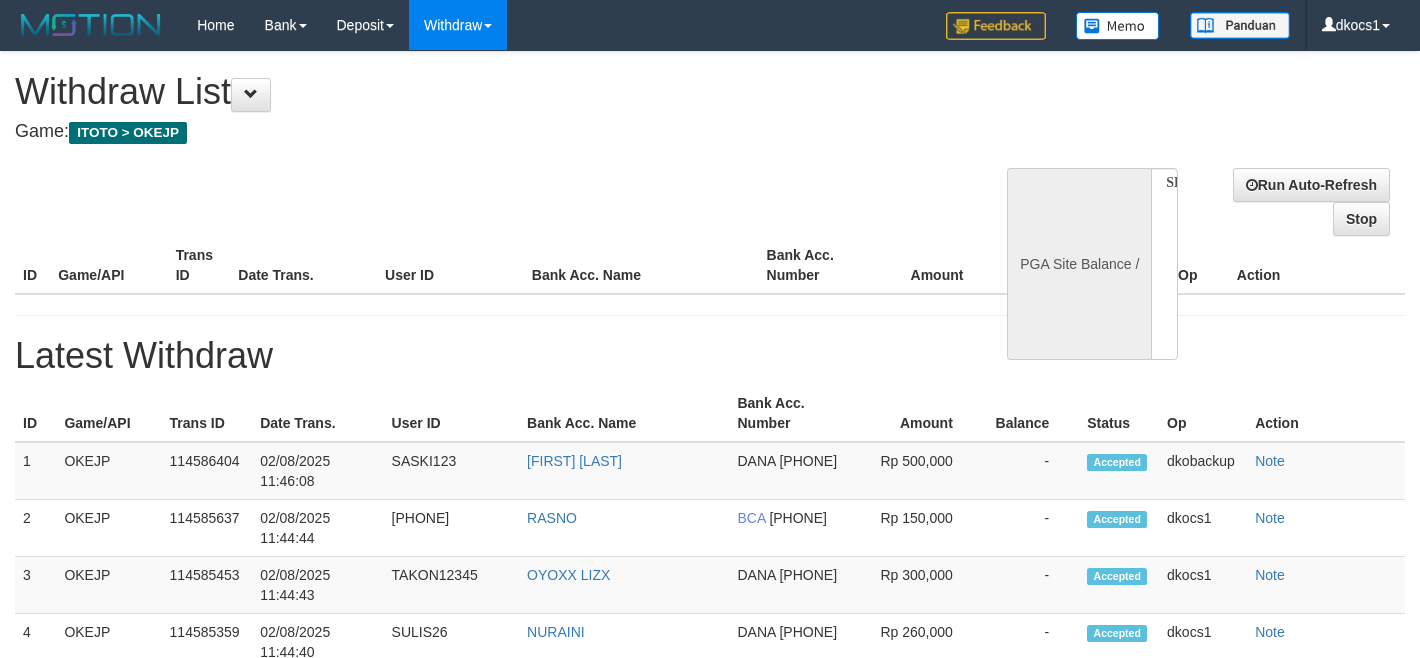 scroll, scrollTop: 0, scrollLeft: 0, axis: both 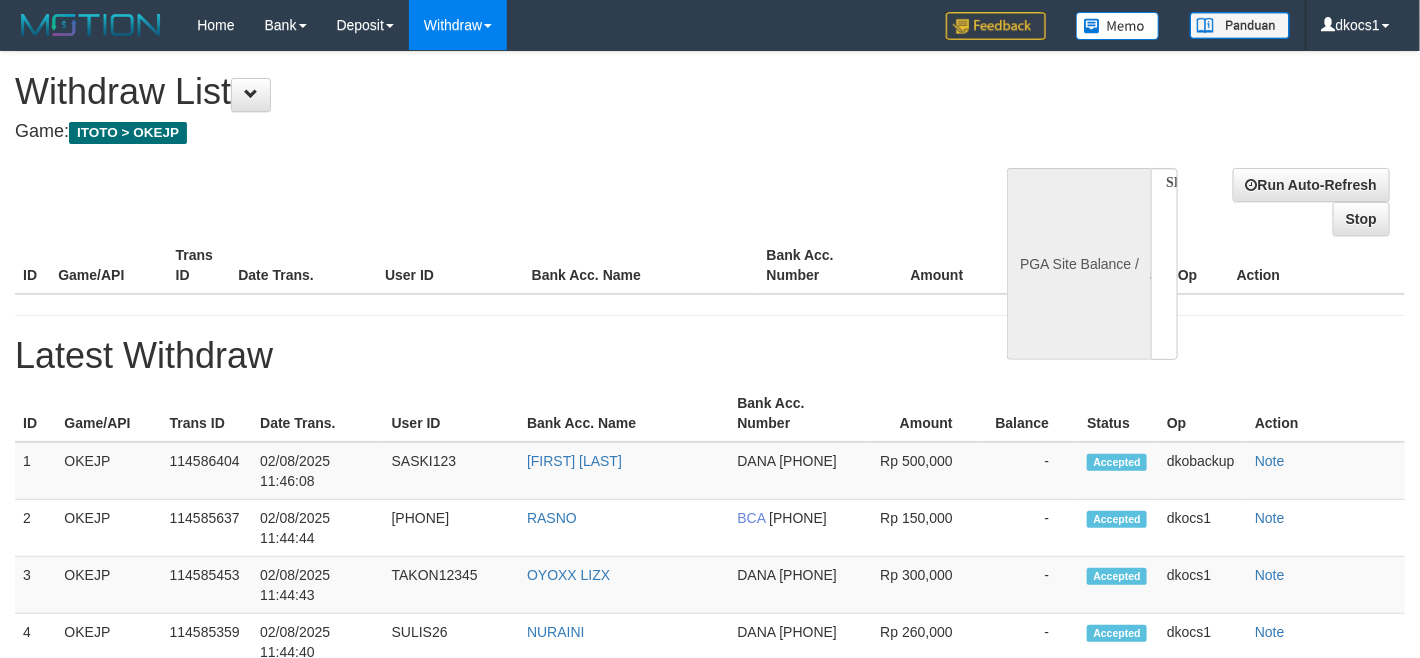 select on "**" 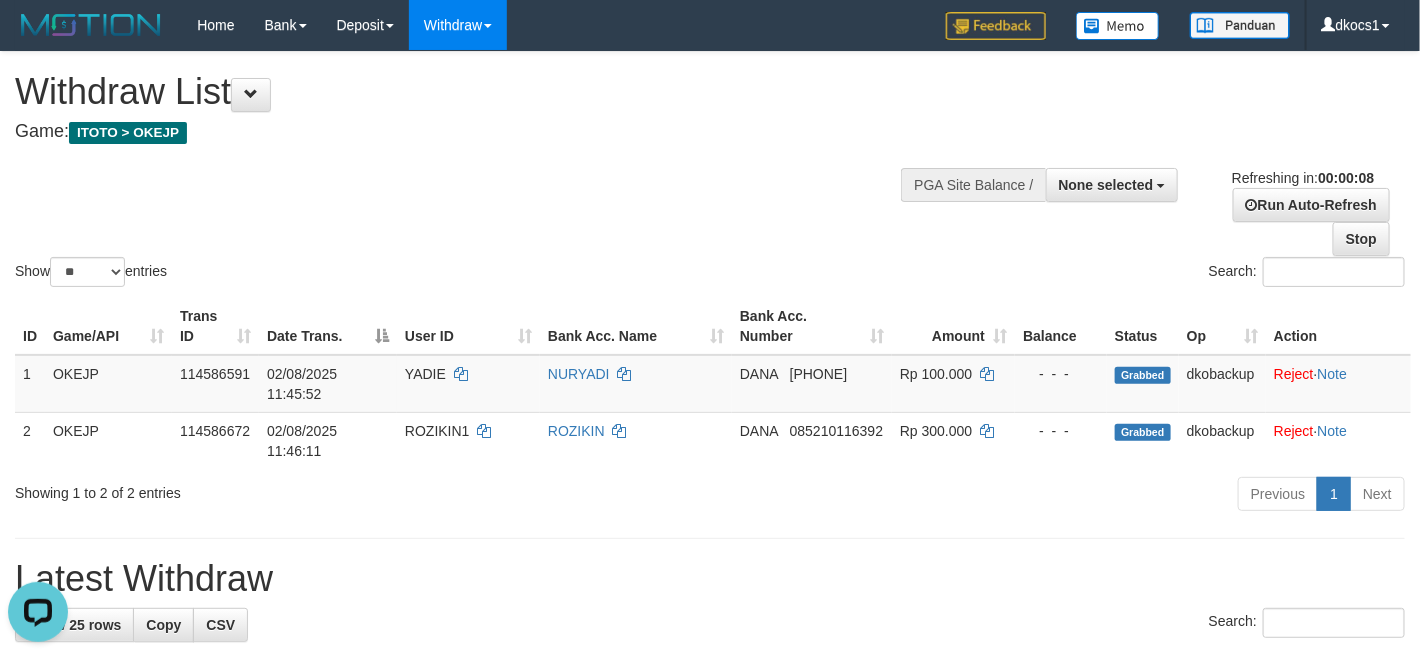 scroll, scrollTop: 0, scrollLeft: 0, axis: both 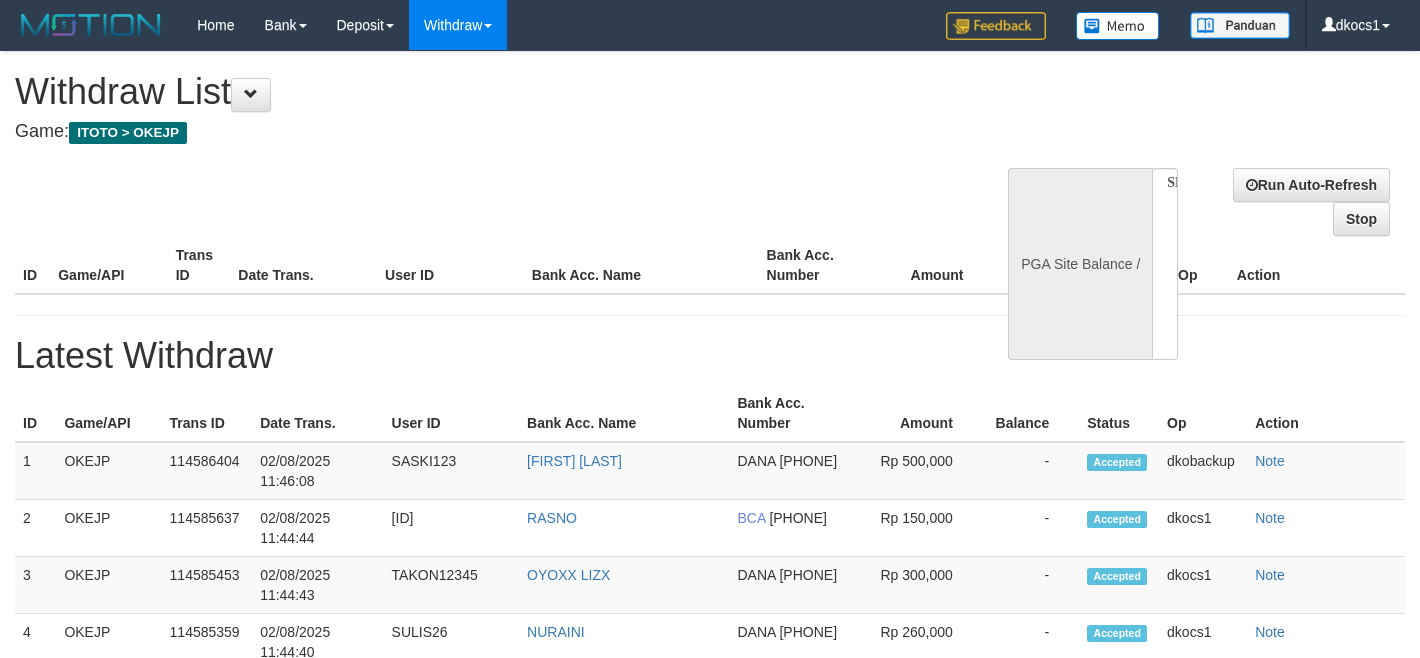 select 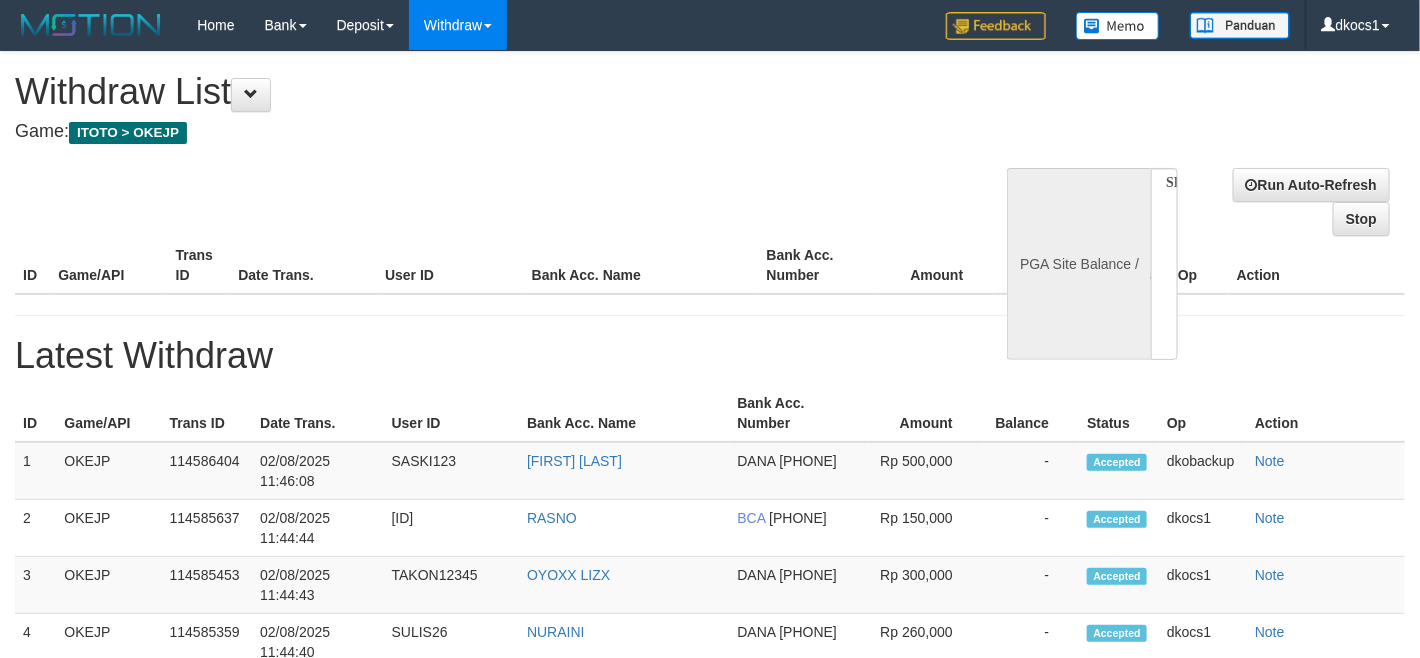 select on "**" 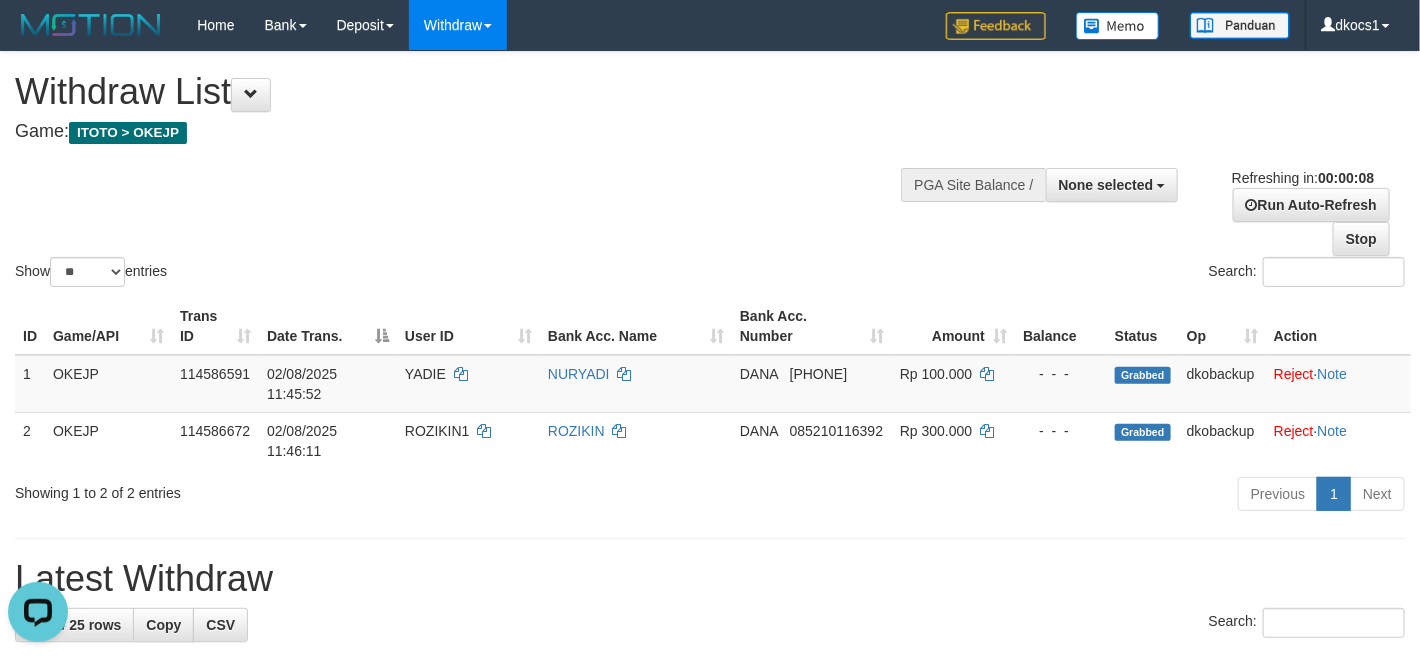 scroll, scrollTop: 0, scrollLeft: 0, axis: both 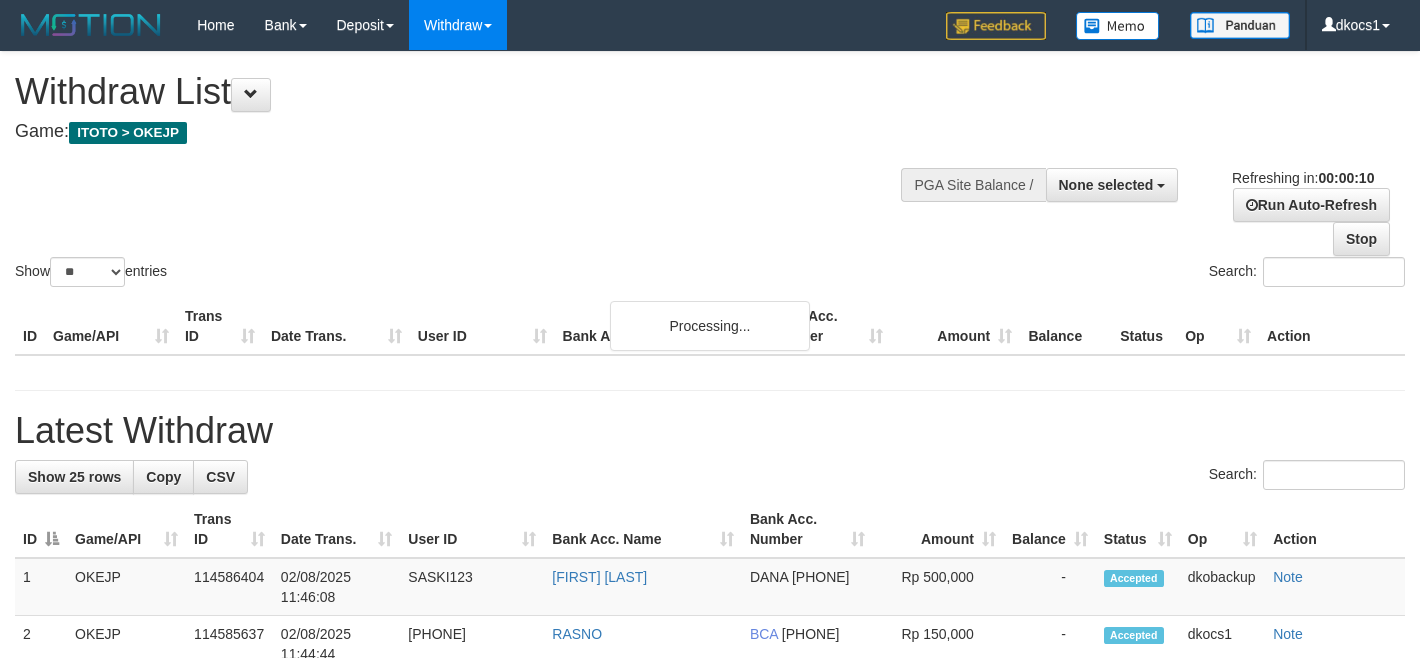 select 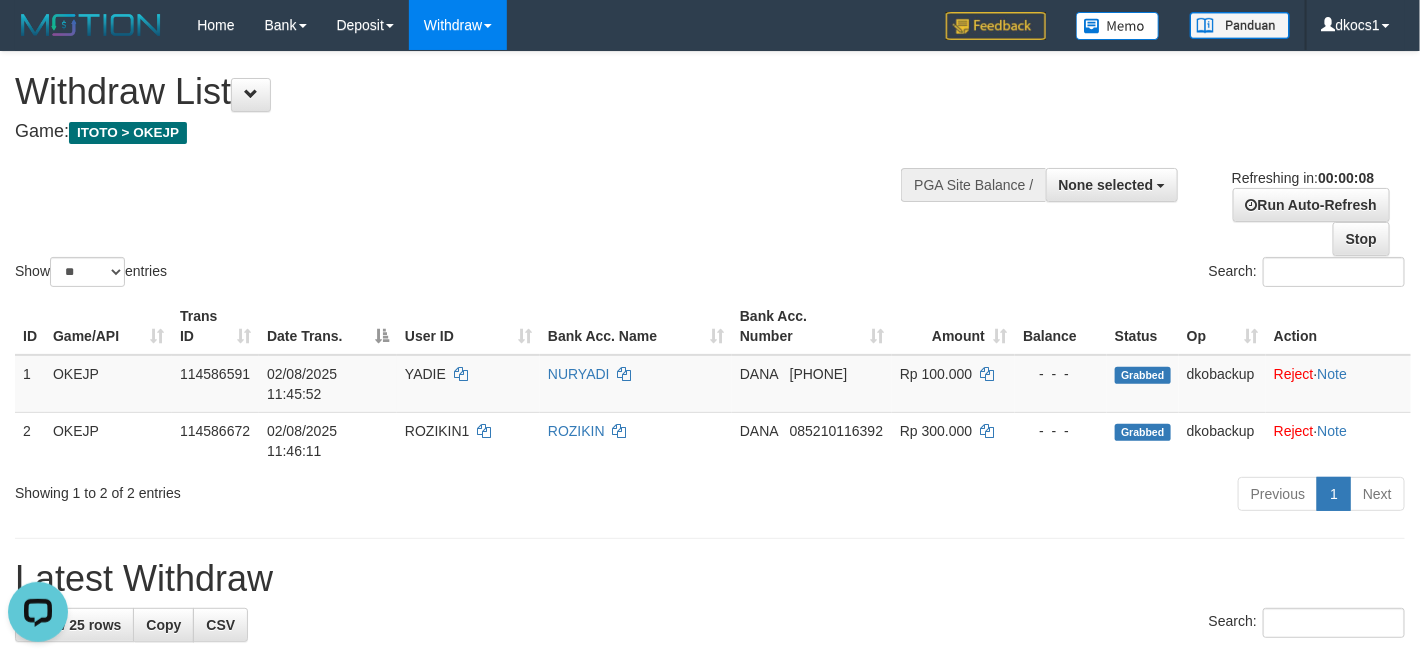 scroll, scrollTop: 0, scrollLeft: 0, axis: both 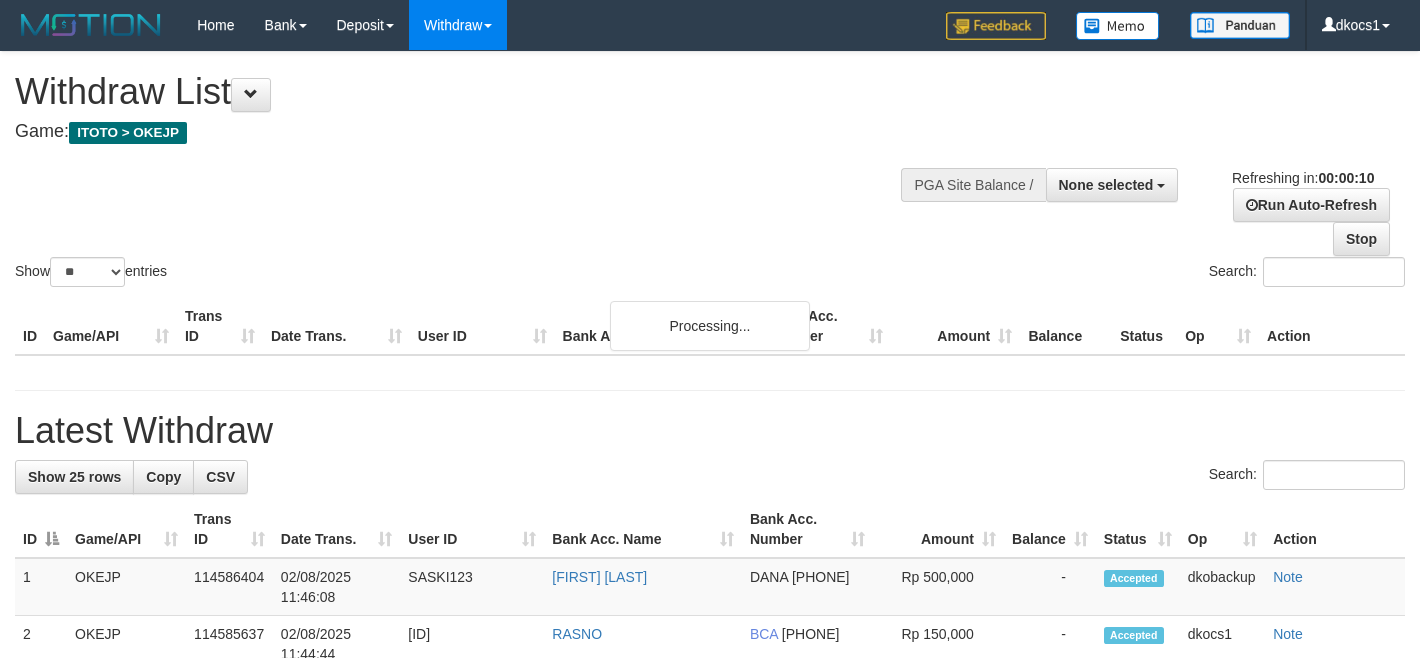 select 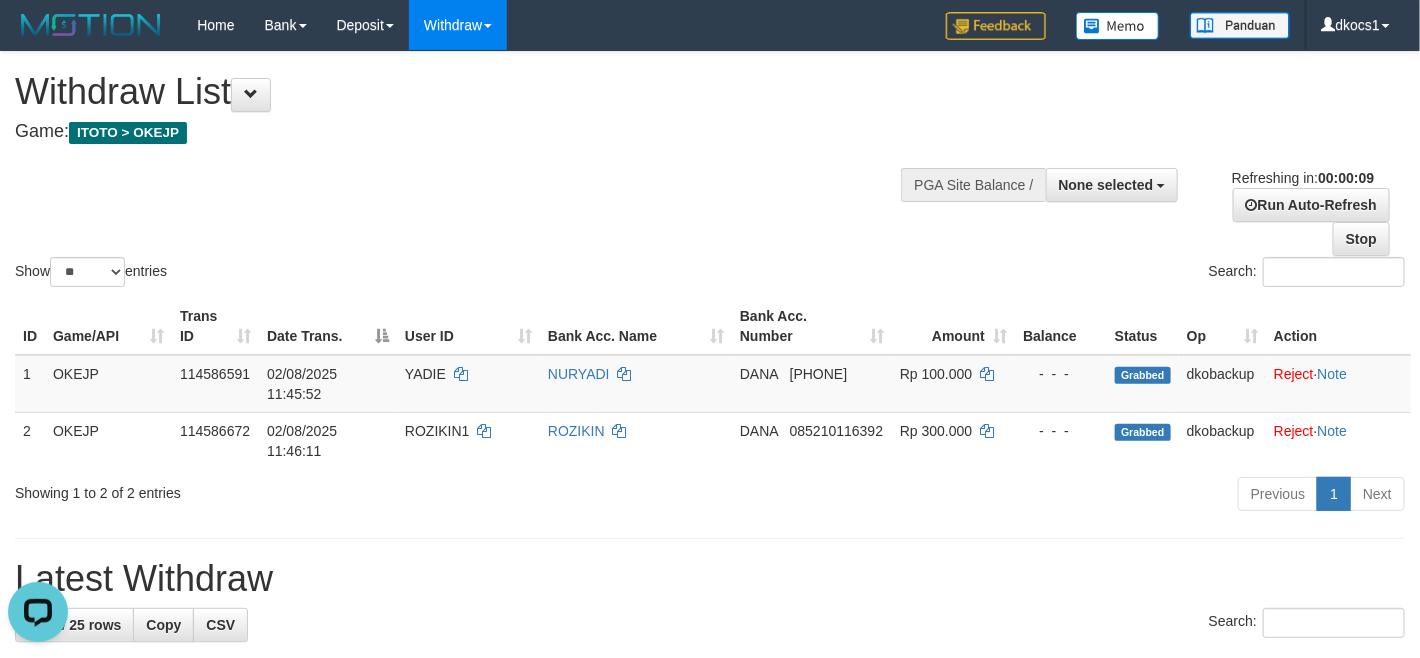 scroll, scrollTop: 0, scrollLeft: 0, axis: both 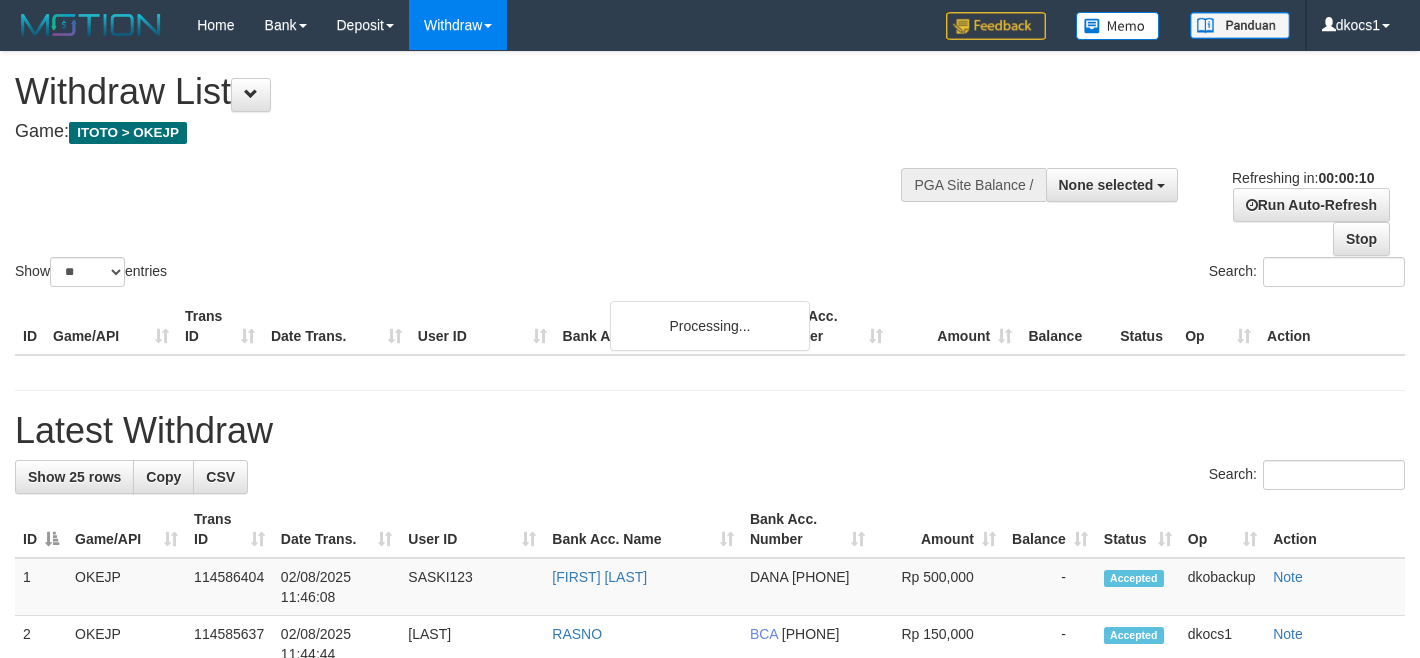 select 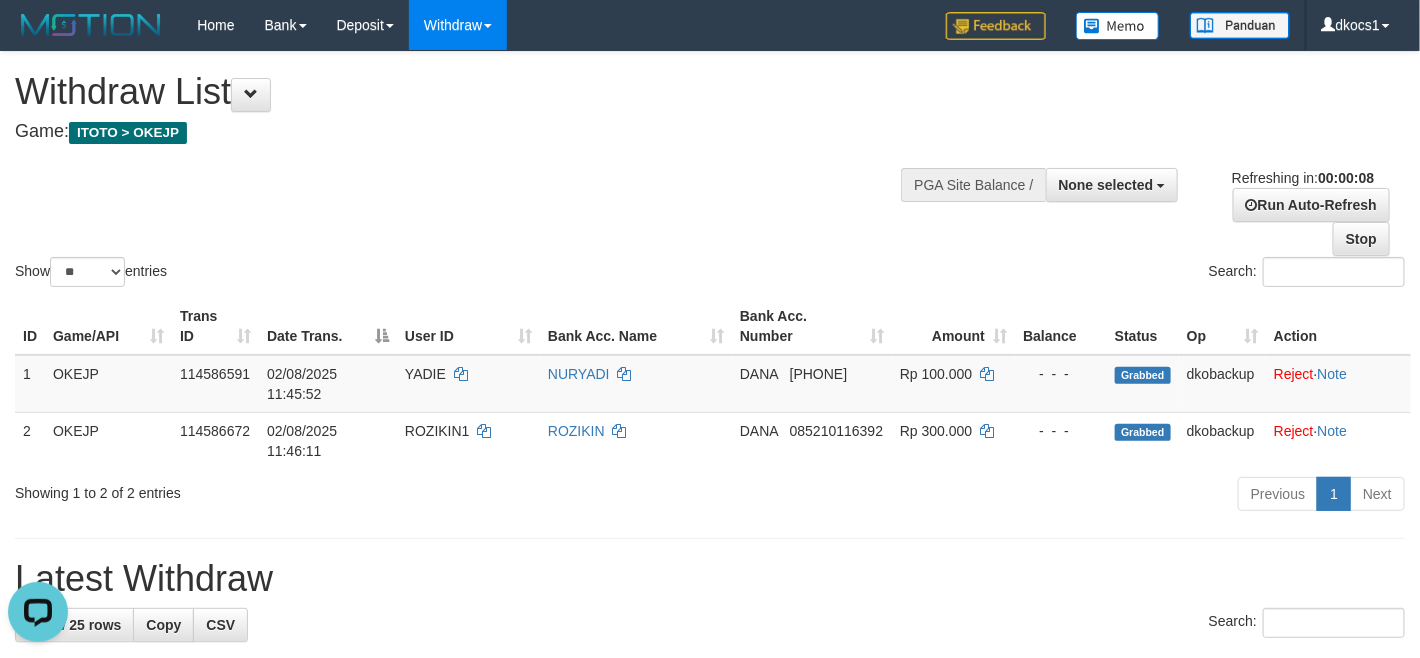 scroll, scrollTop: 0, scrollLeft: 0, axis: both 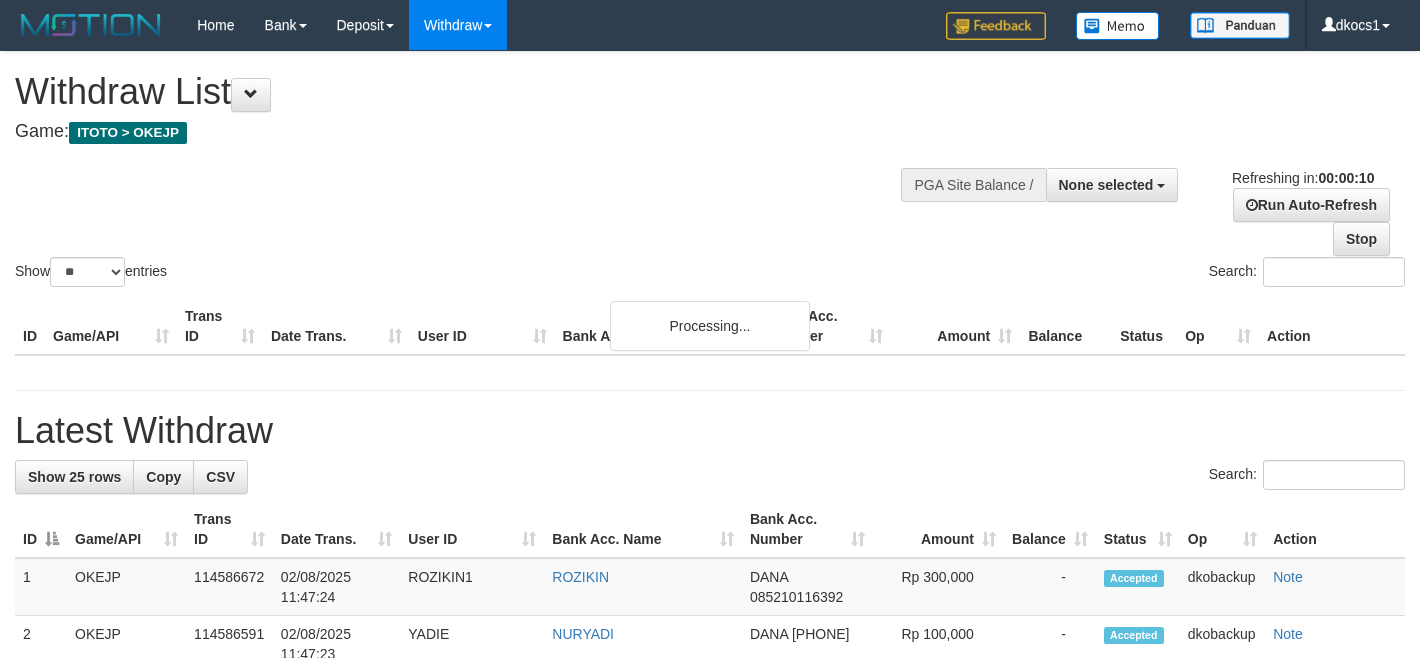 select 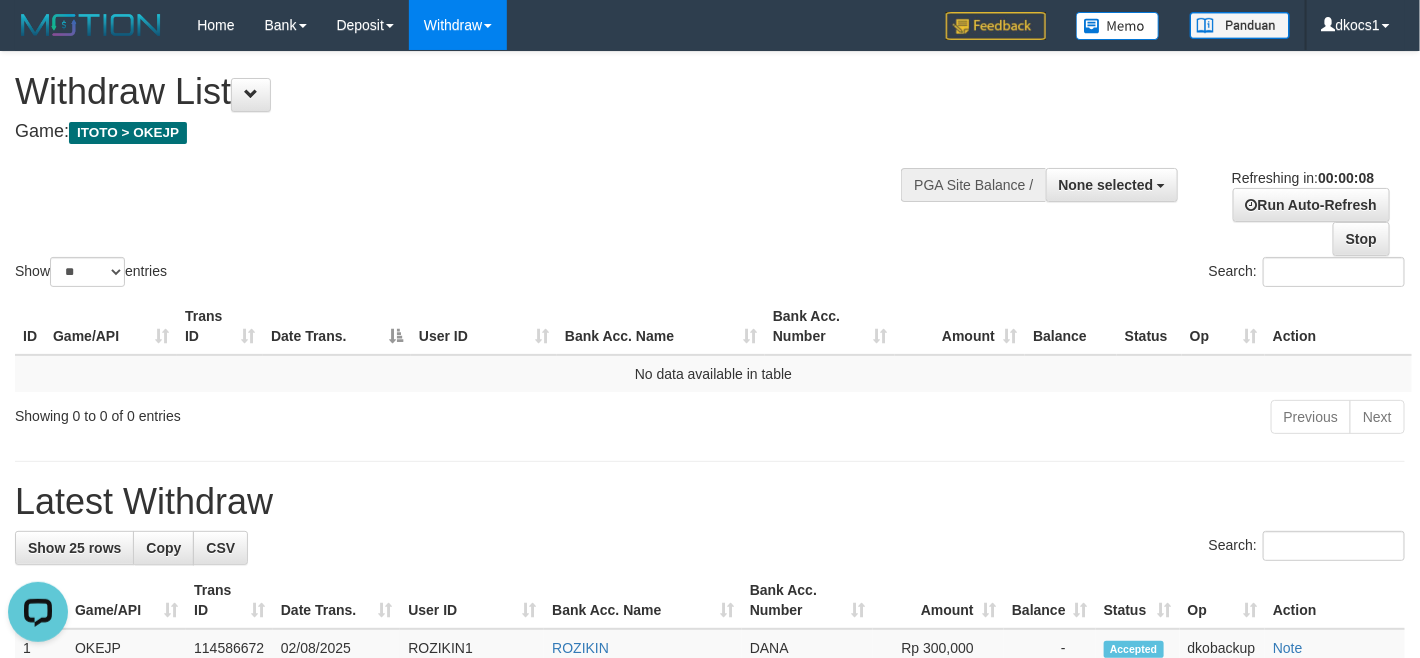 scroll, scrollTop: 0, scrollLeft: 0, axis: both 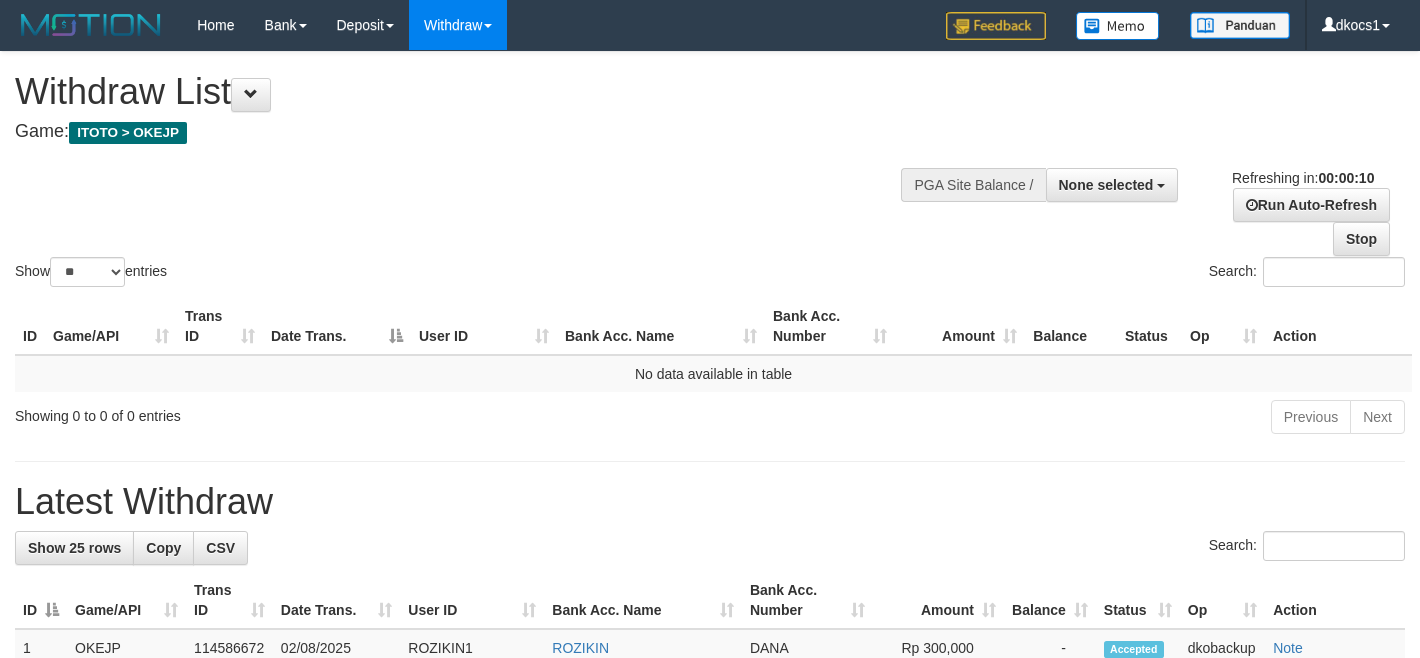 select 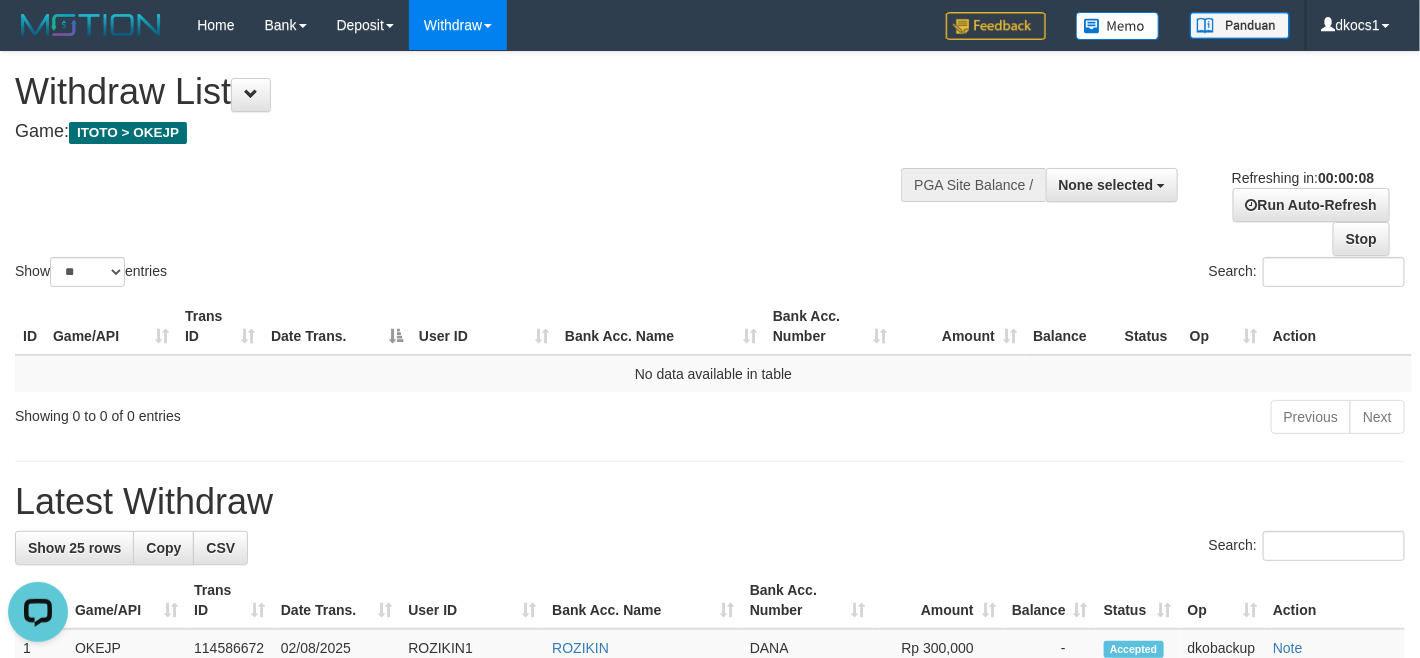 scroll, scrollTop: 0, scrollLeft: 0, axis: both 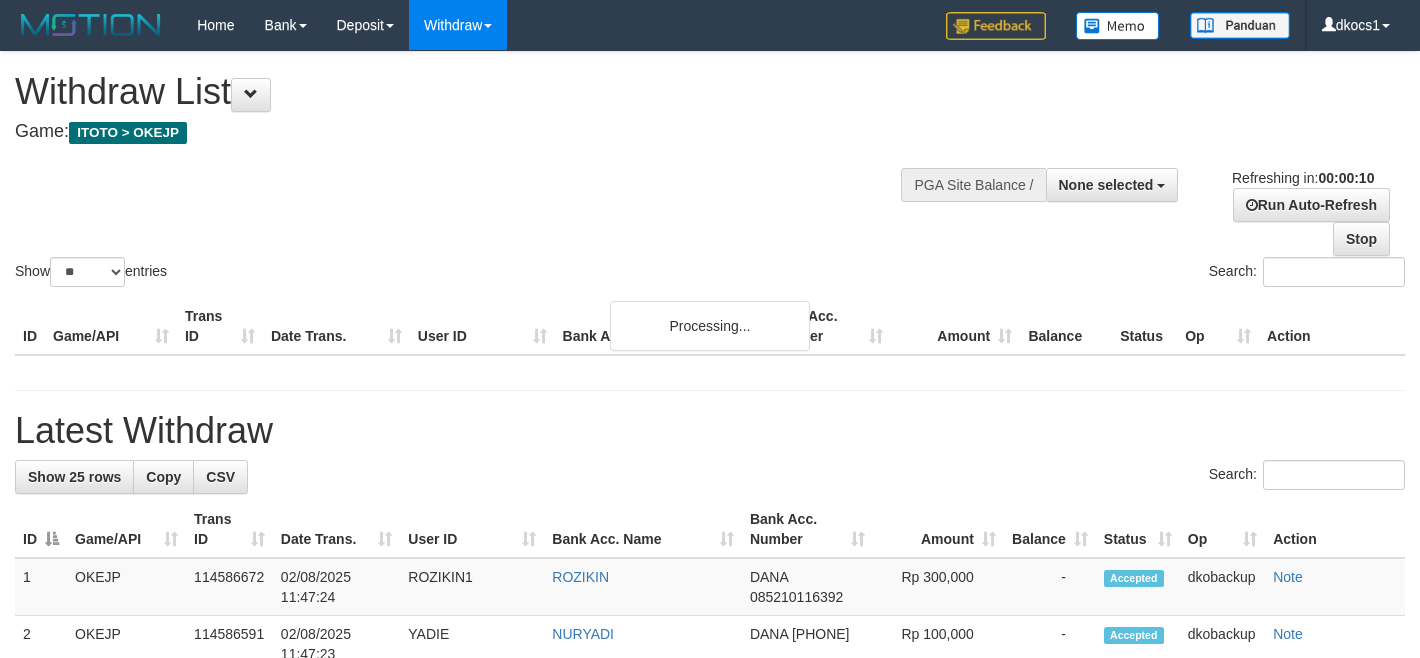 select 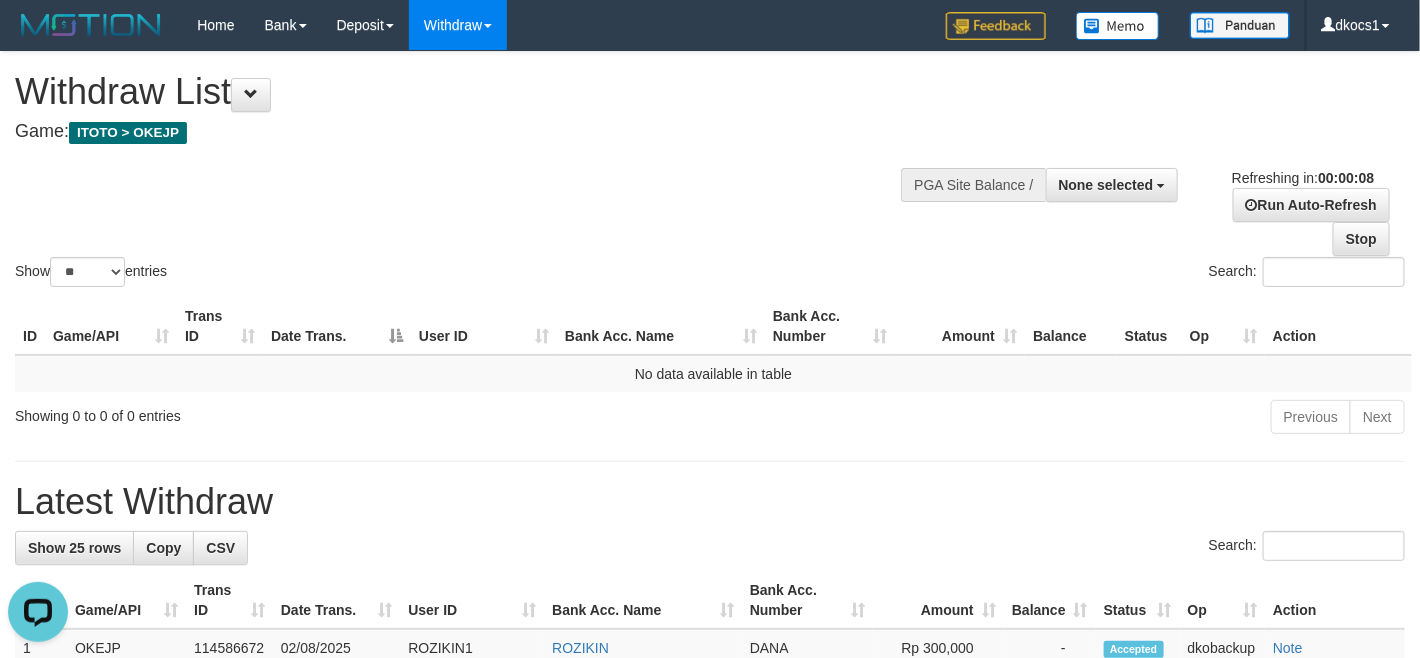 scroll, scrollTop: 0, scrollLeft: 0, axis: both 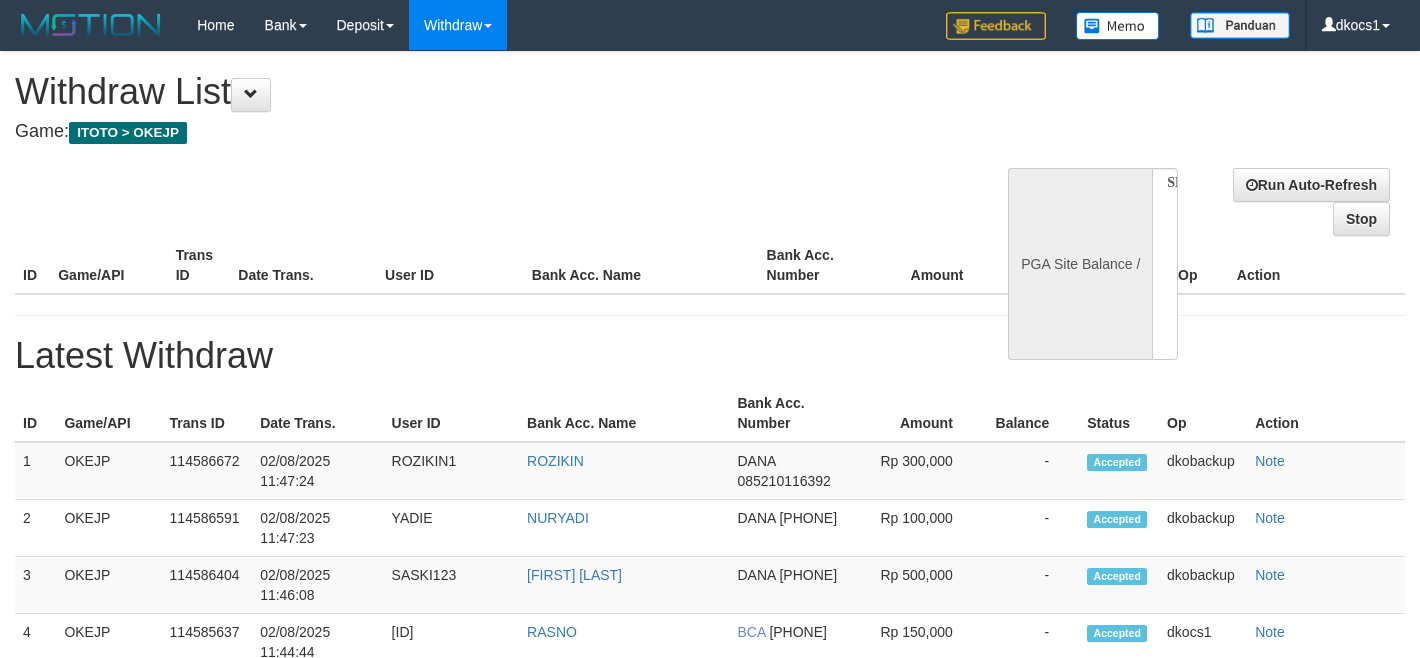 select 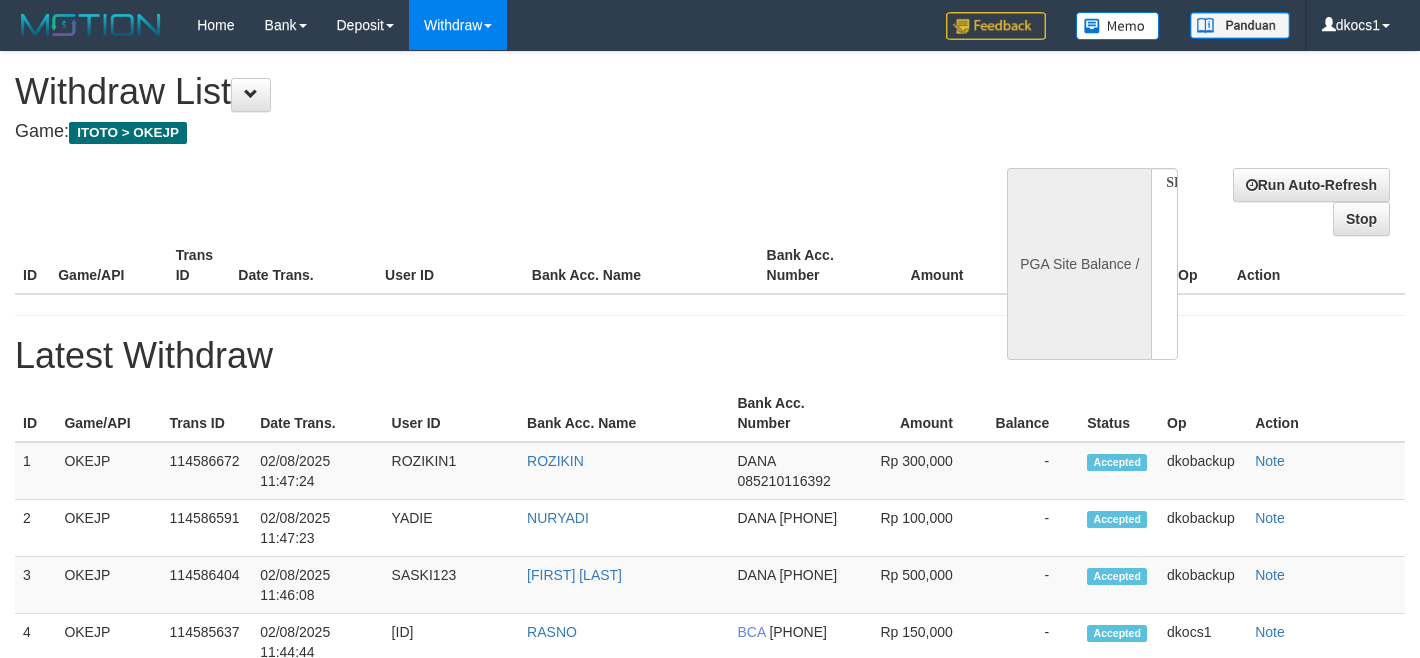 scroll, scrollTop: 0, scrollLeft: 0, axis: both 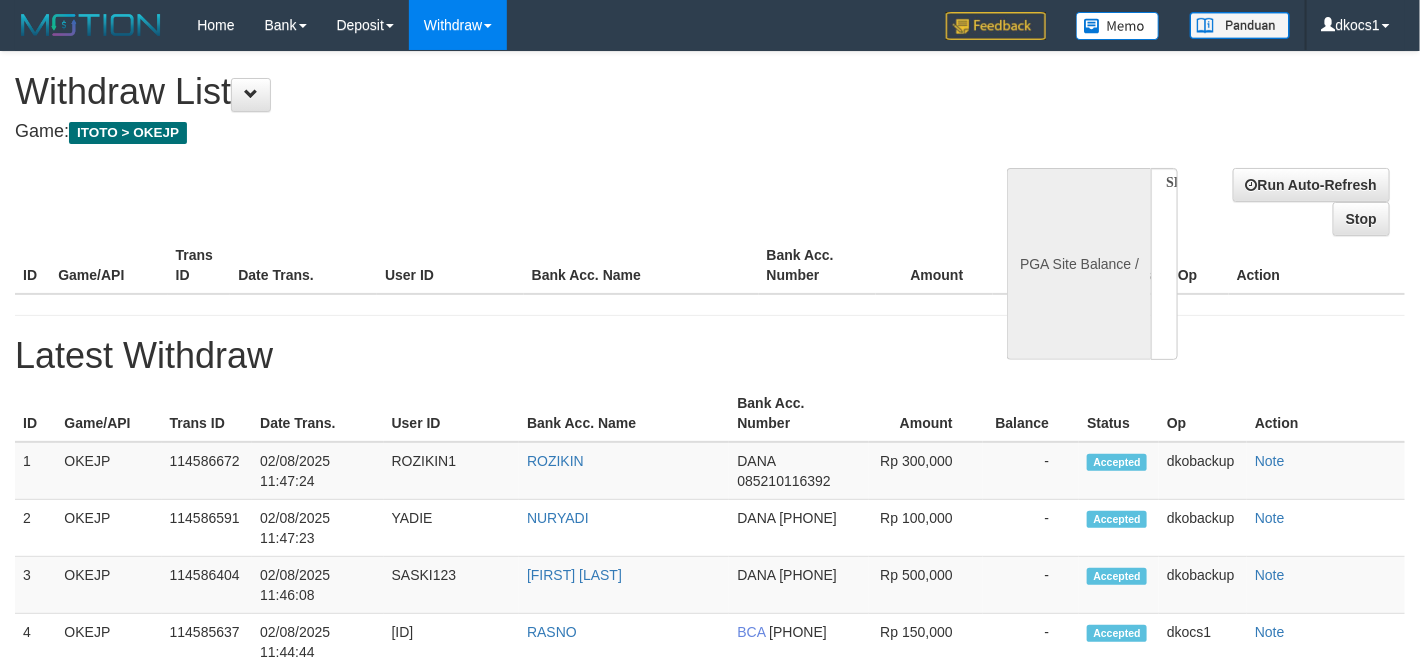 select on "**" 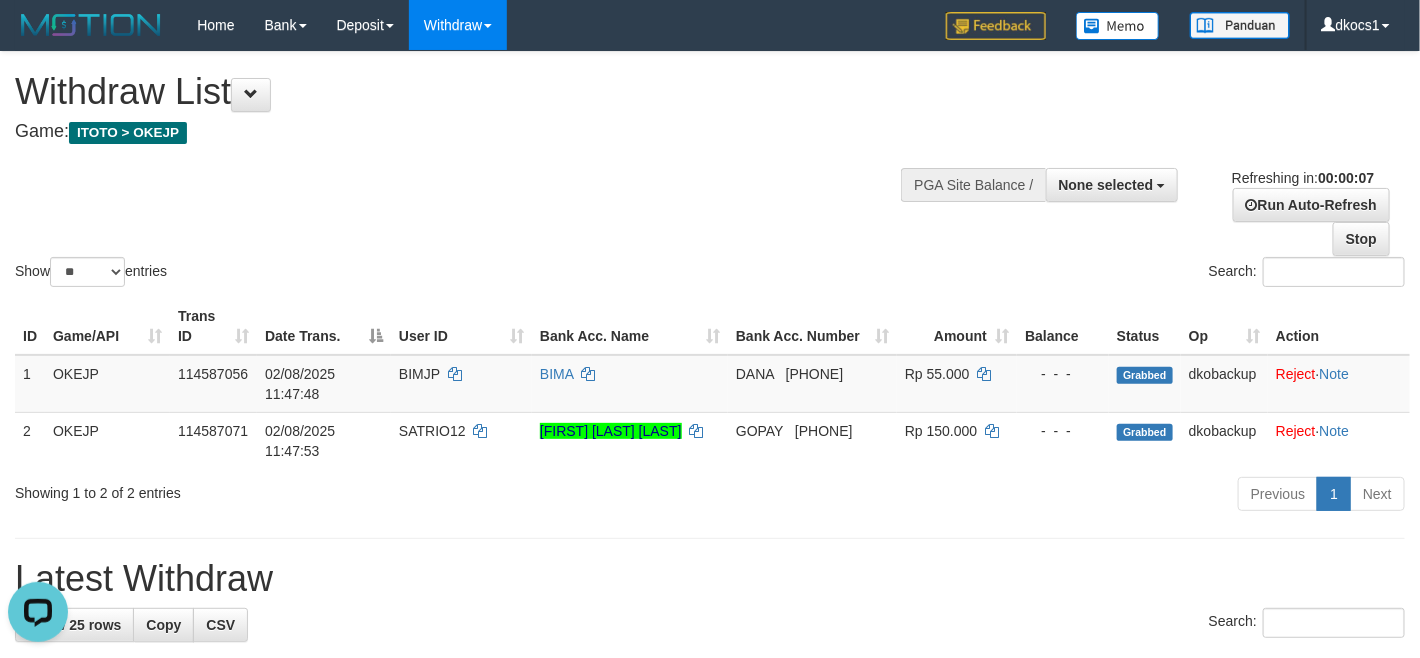 scroll, scrollTop: 0, scrollLeft: 0, axis: both 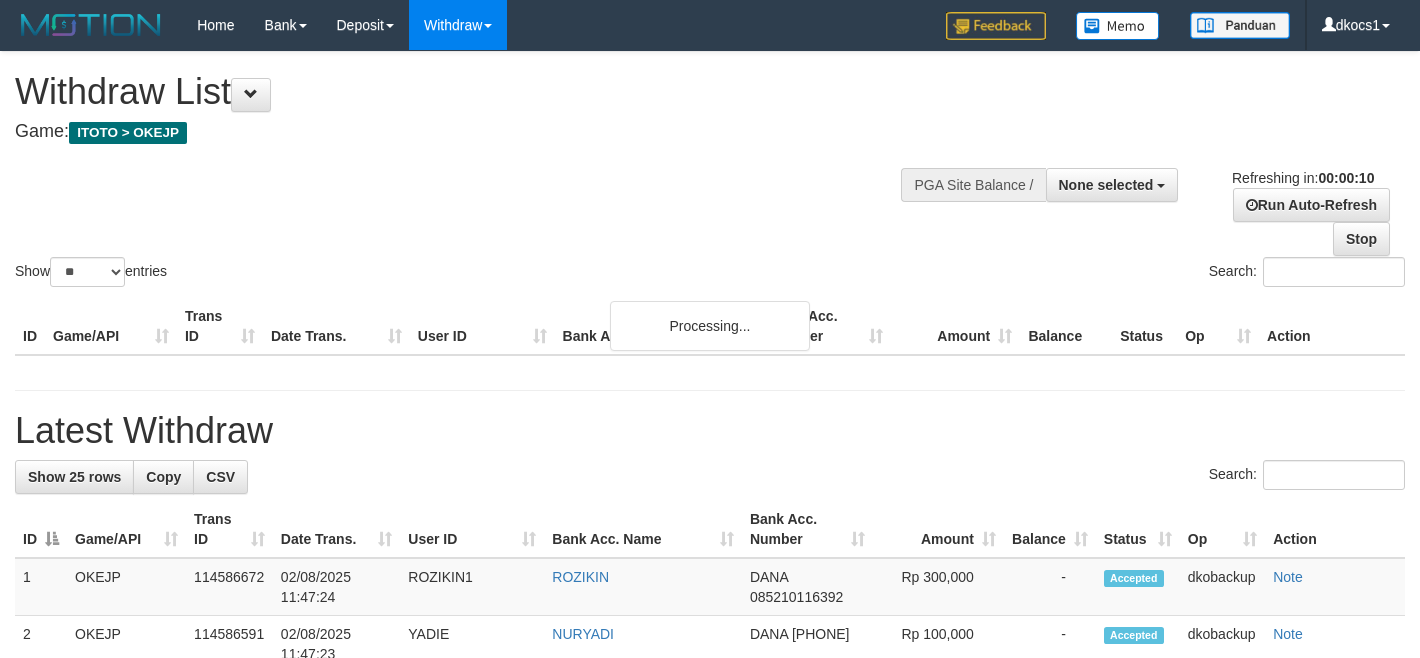 select 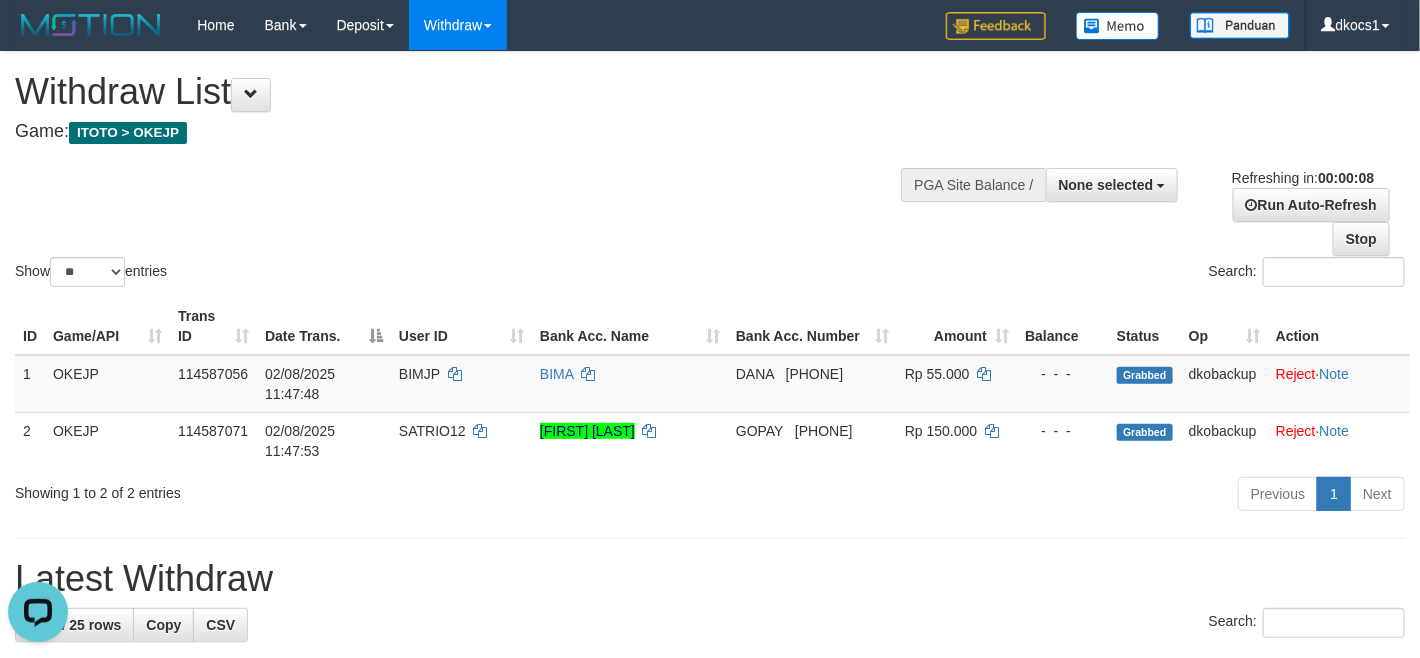 scroll, scrollTop: 0, scrollLeft: 0, axis: both 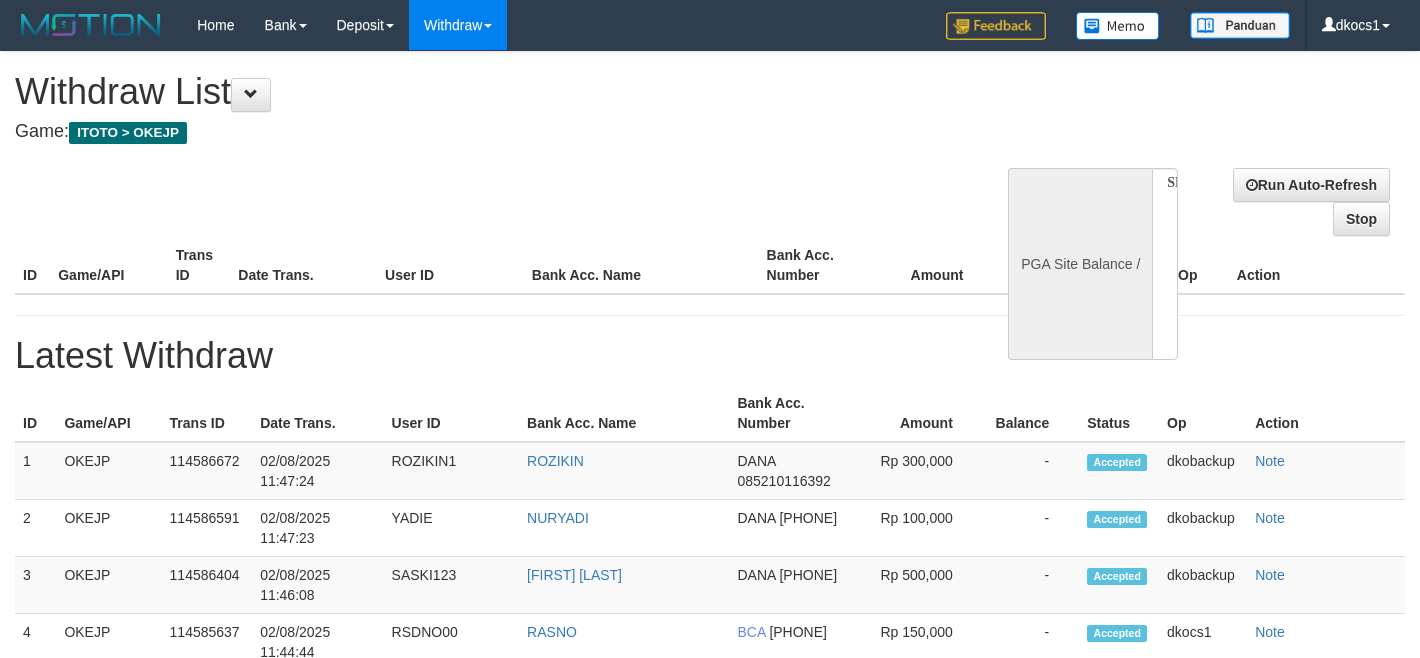 select 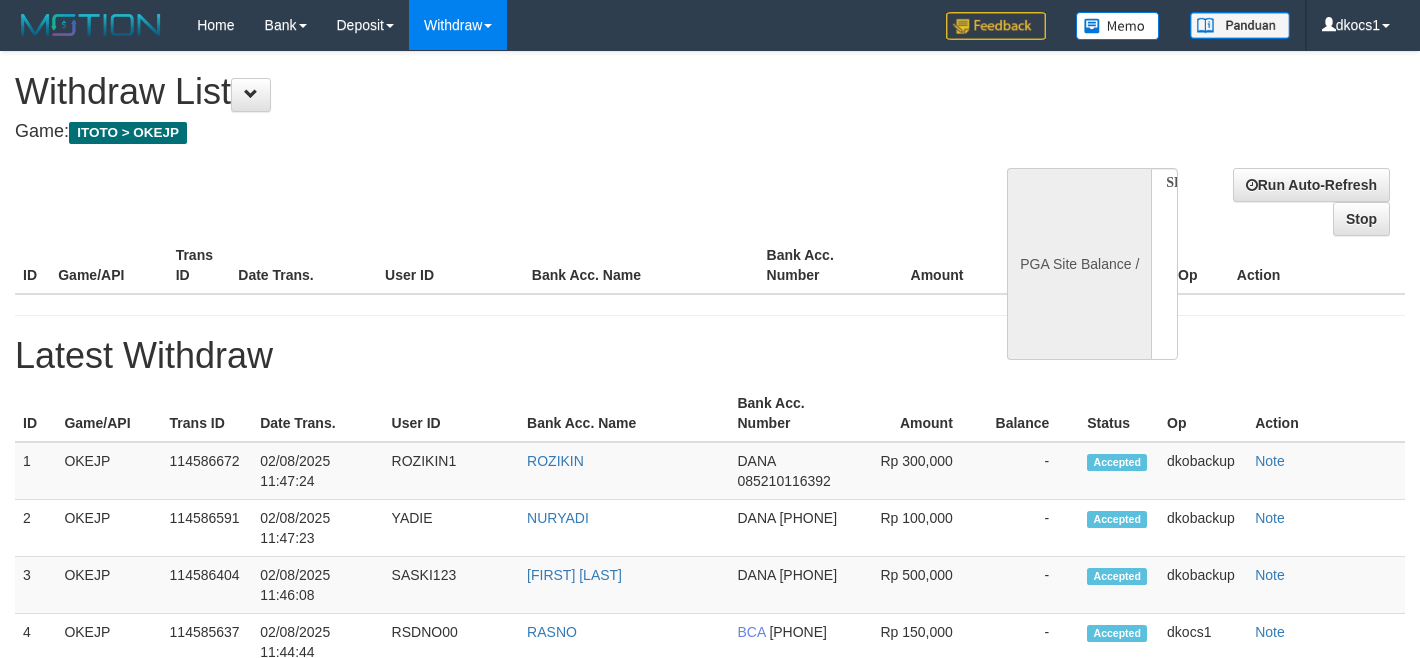 scroll, scrollTop: 0, scrollLeft: 0, axis: both 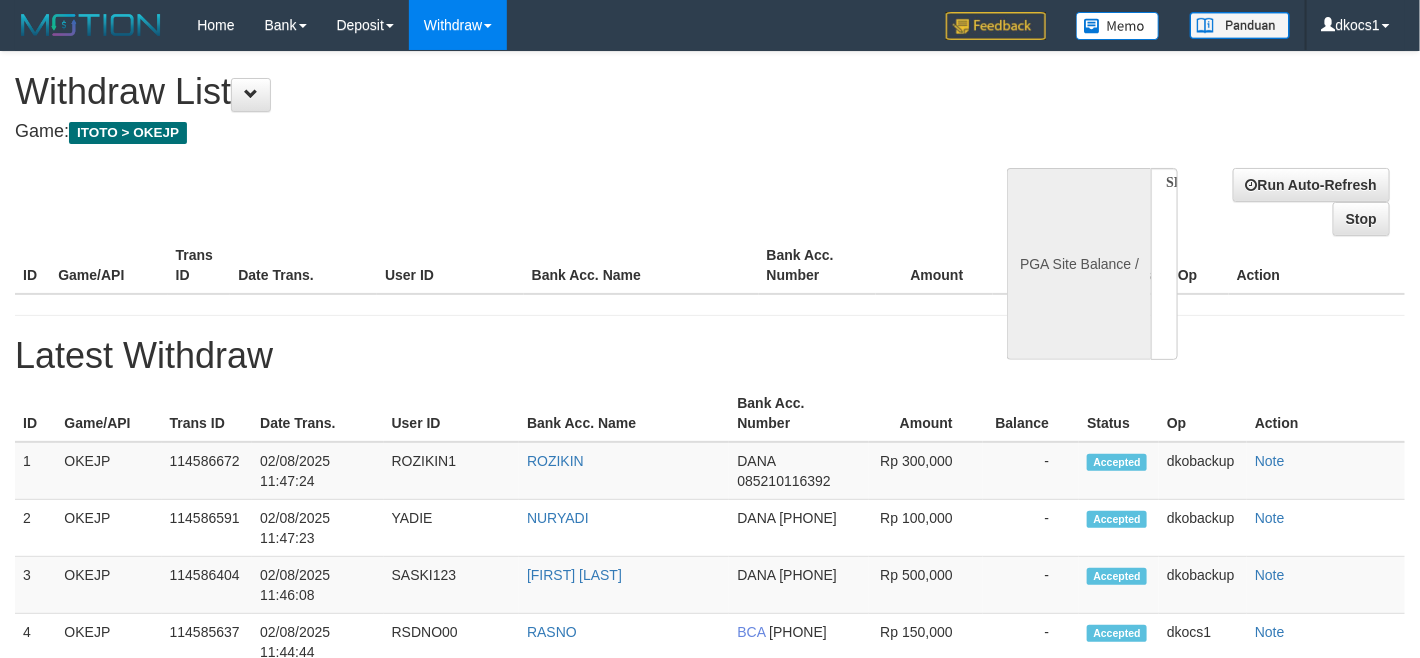 select on "**" 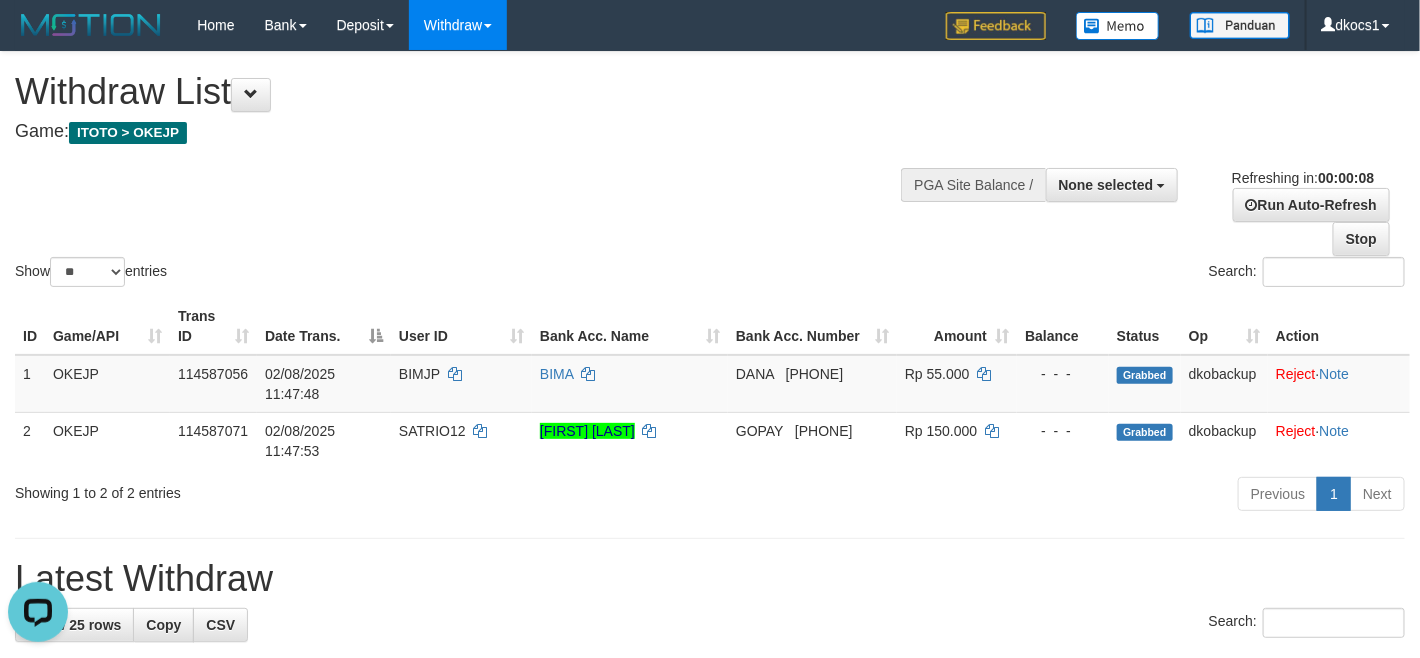 scroll, scrollTop: 0, scrollLeft: 0, axis: both 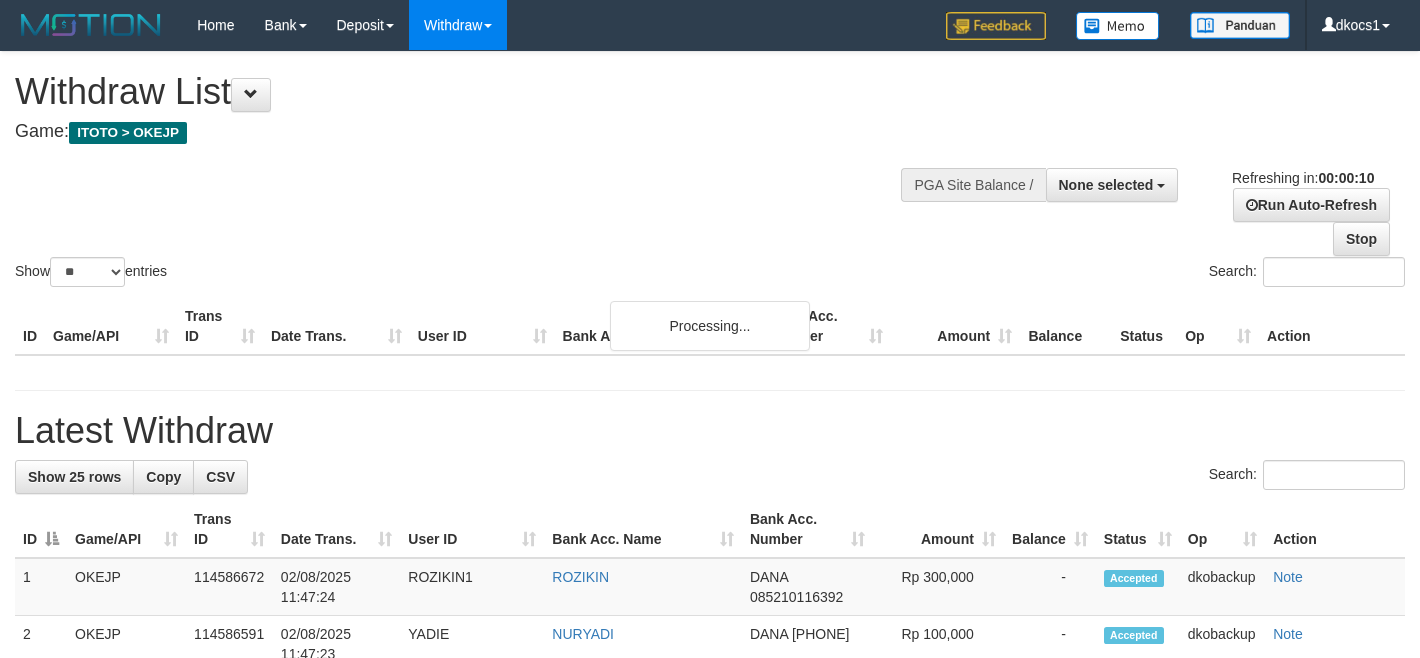 select 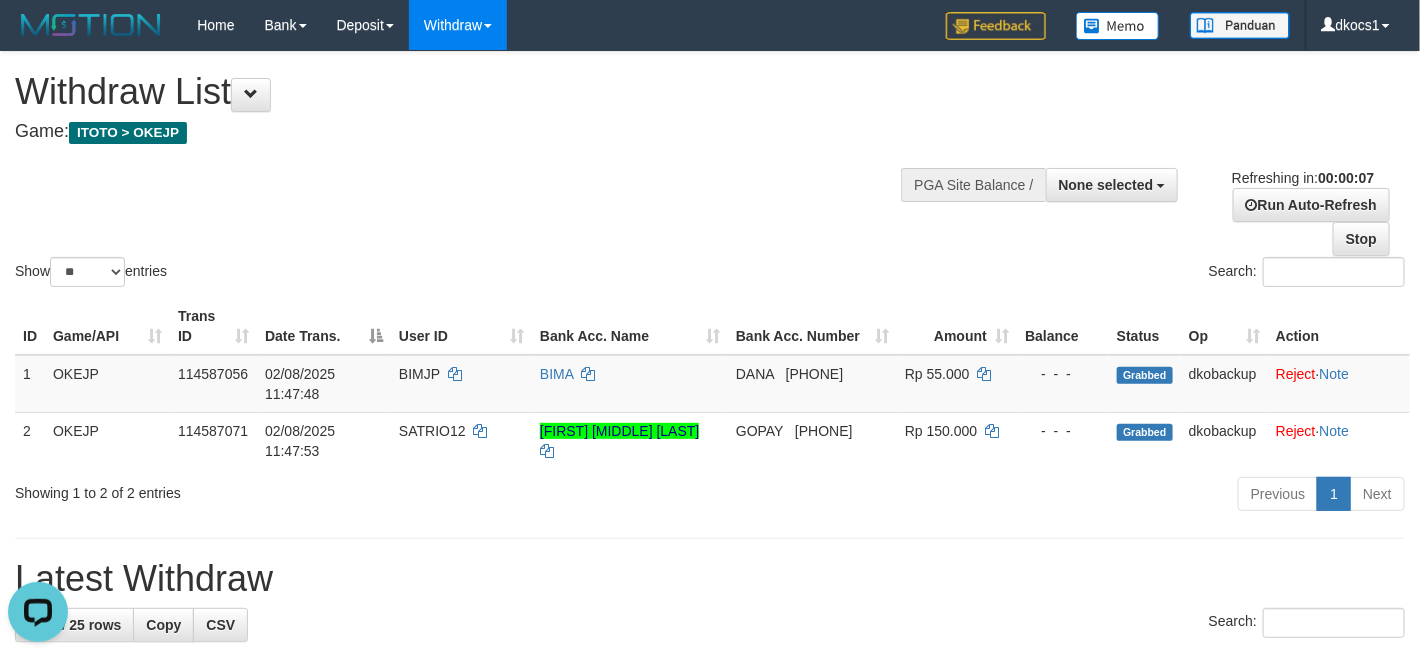 scroll, scrollTop: 0, scrollLeft: 0, axis: both 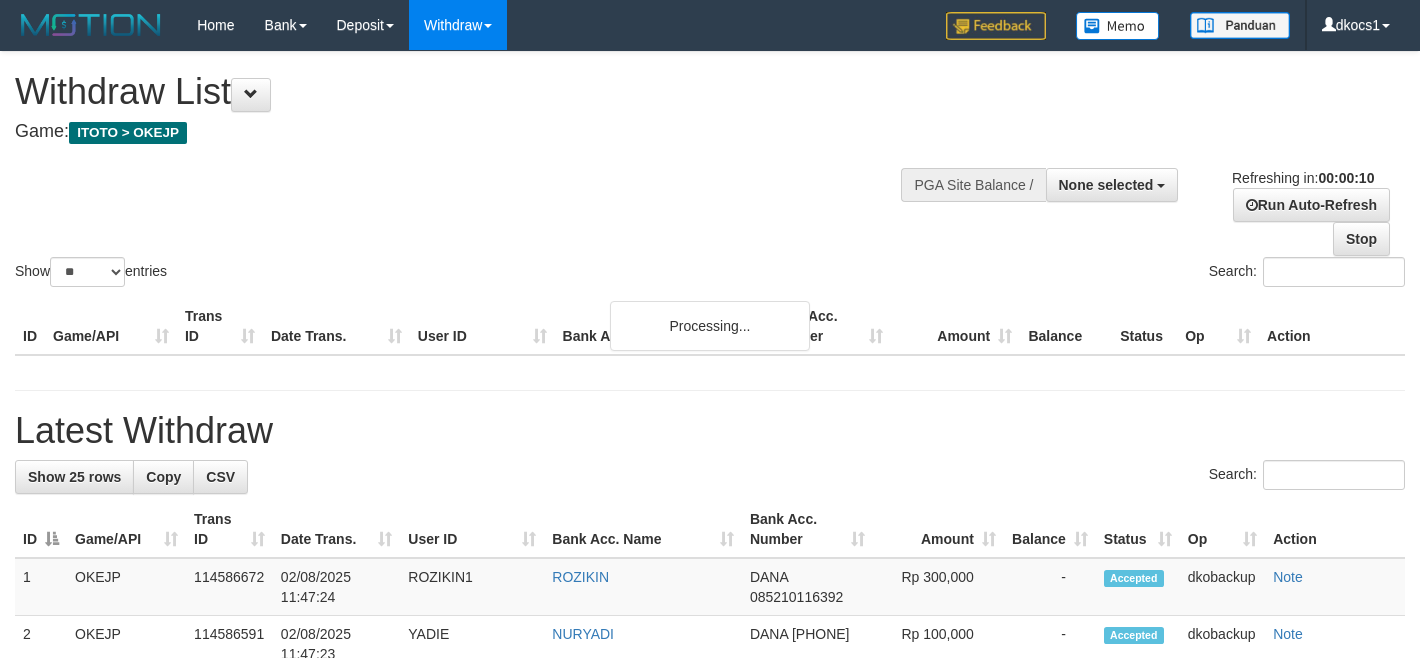 select 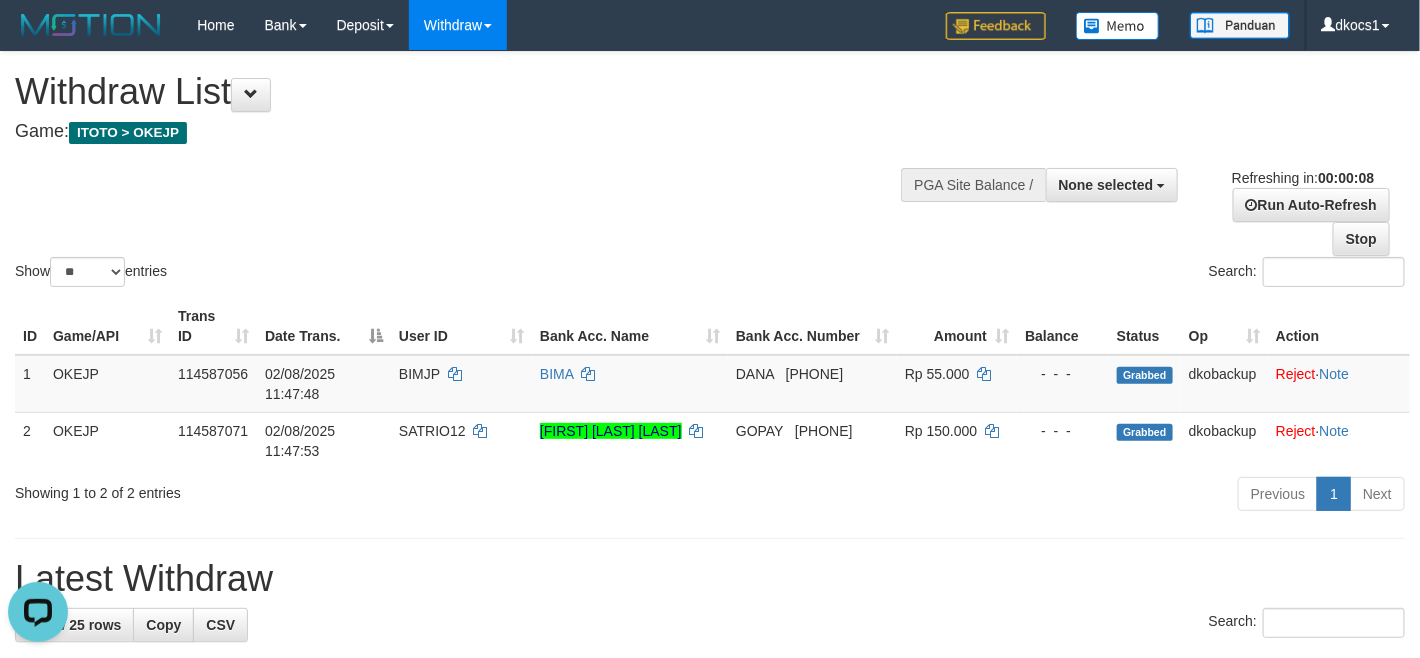scroll, scrollTop: 0, scrollLeft: 0, axis: both 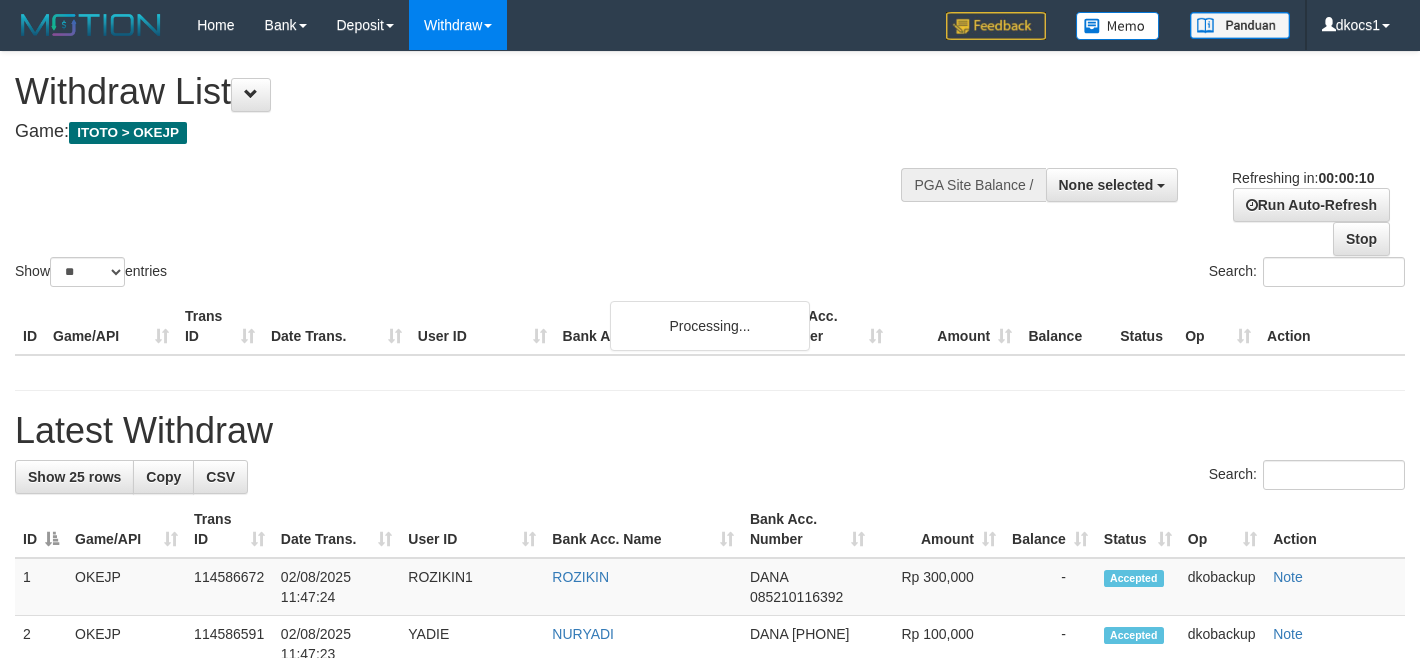 select 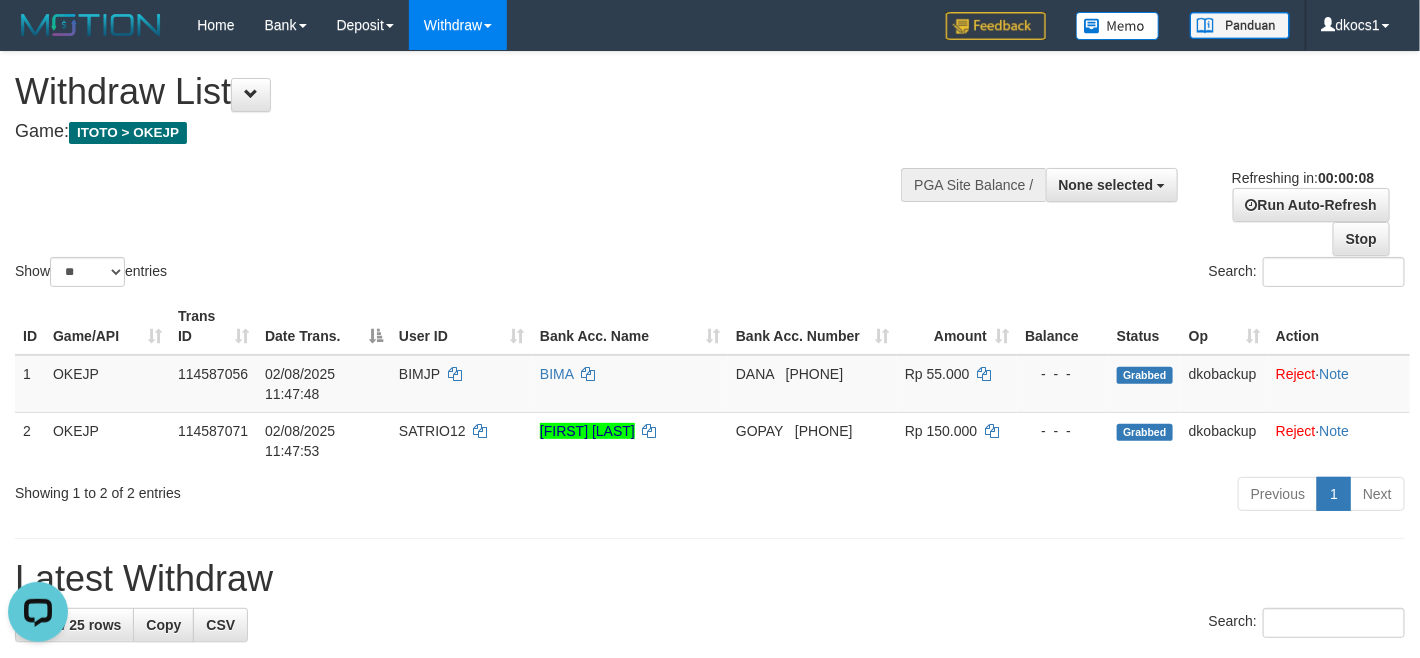 scroll, scrollTop: 0, scrollLeft: 0, axis: both 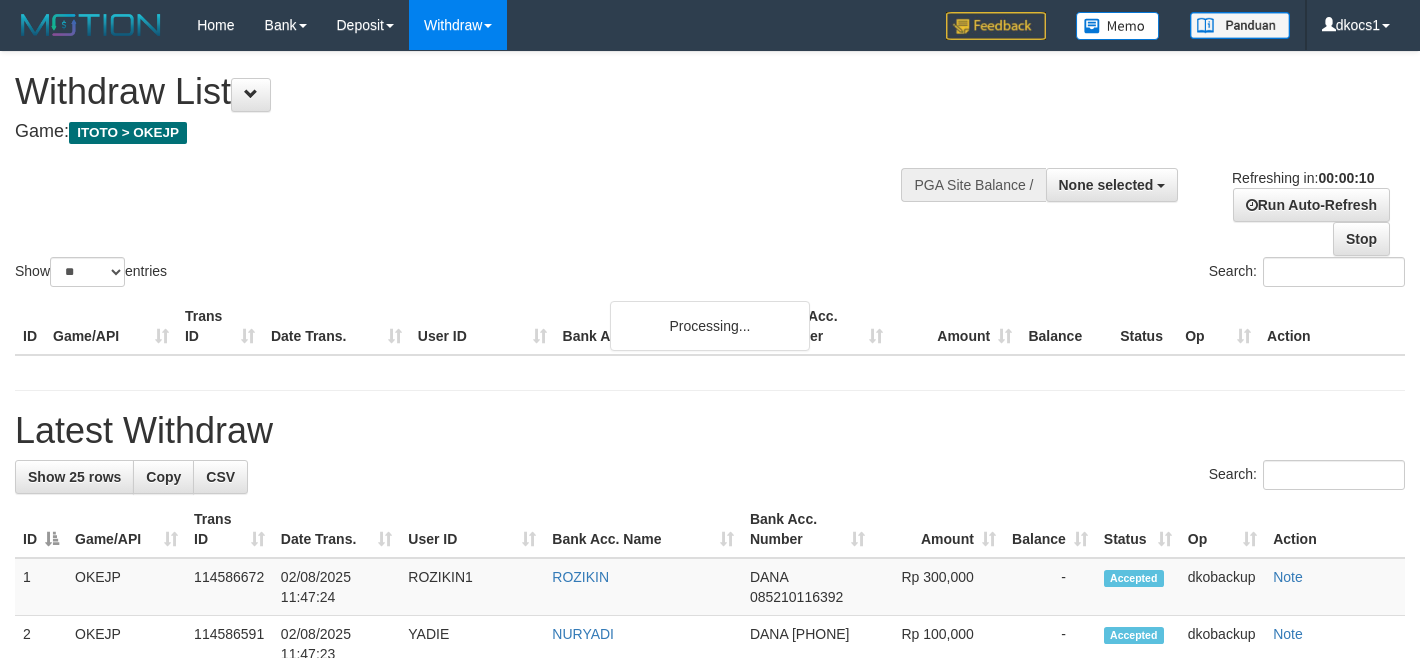 select 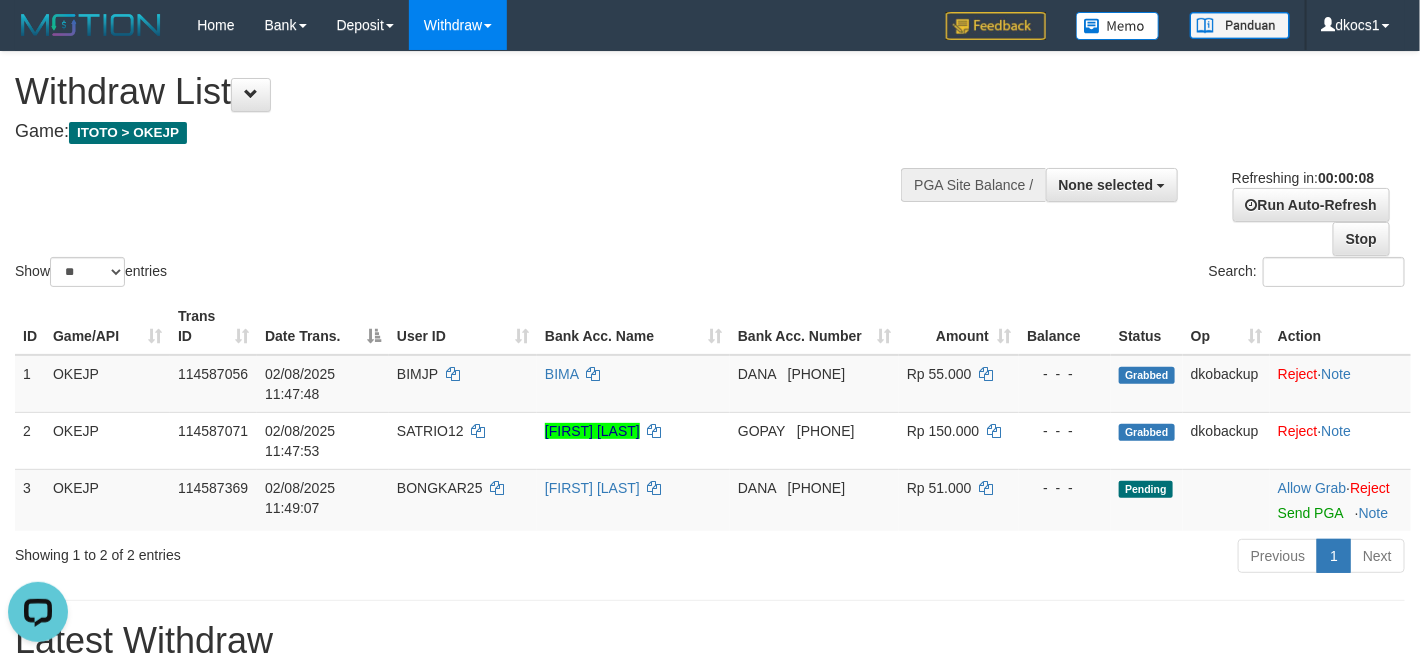 scroll, scrollTop: 0, scrollLeft: 0, axis: both 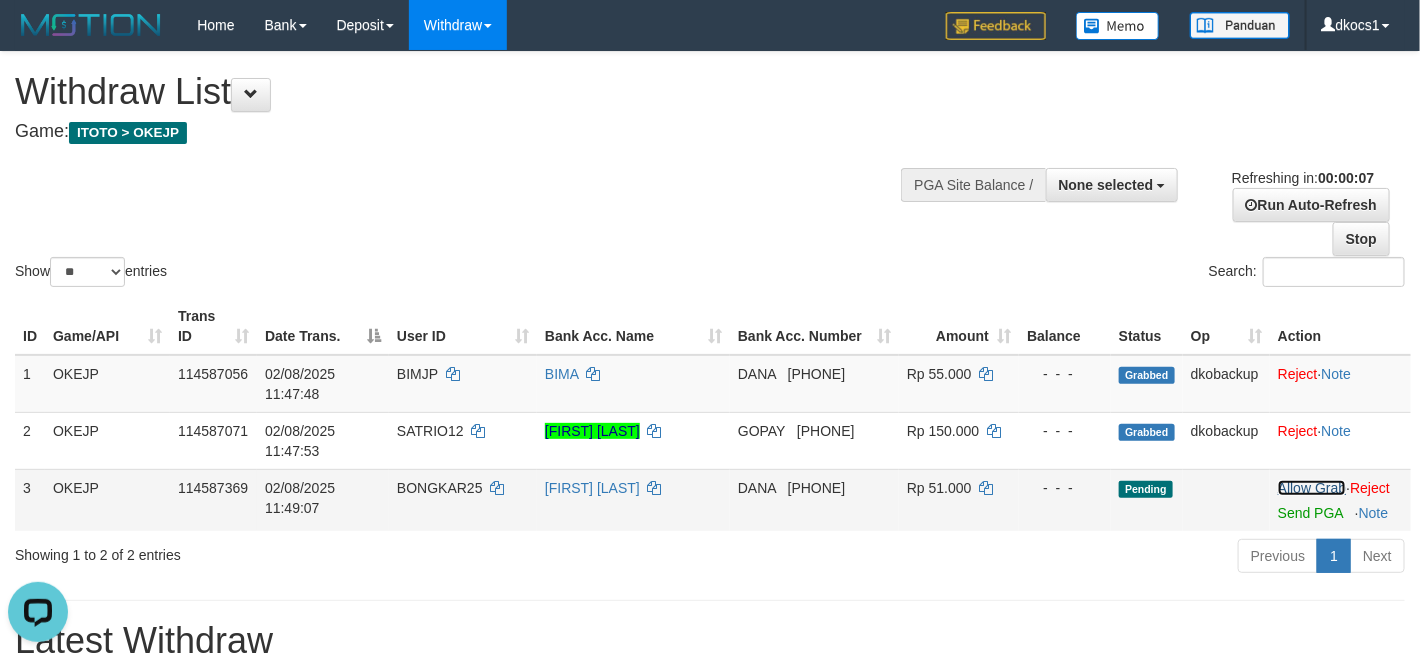 click on "Allow Grab" at bounding box center (1312, 488) 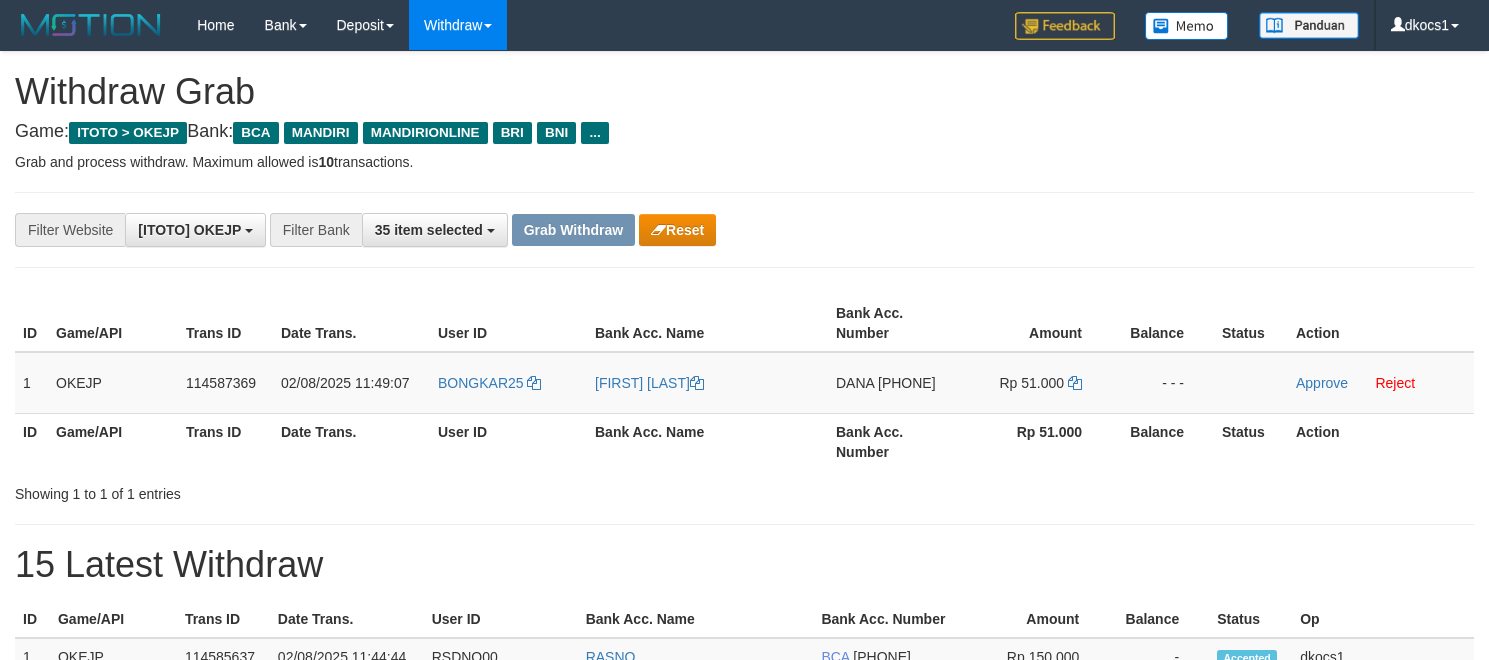 scroll, scrollTop: 0, scrollLeft: 0, axis: both 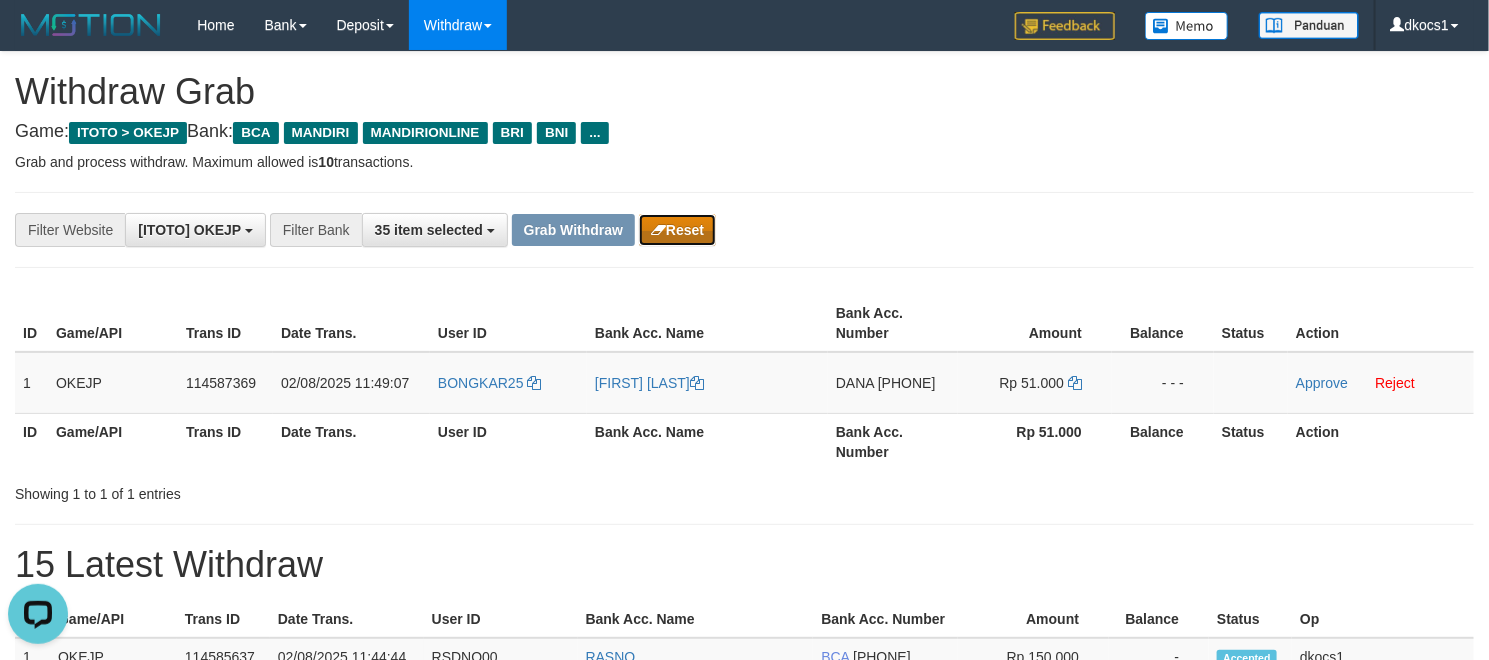 click on "Reset" at bounding box center [677, 230] 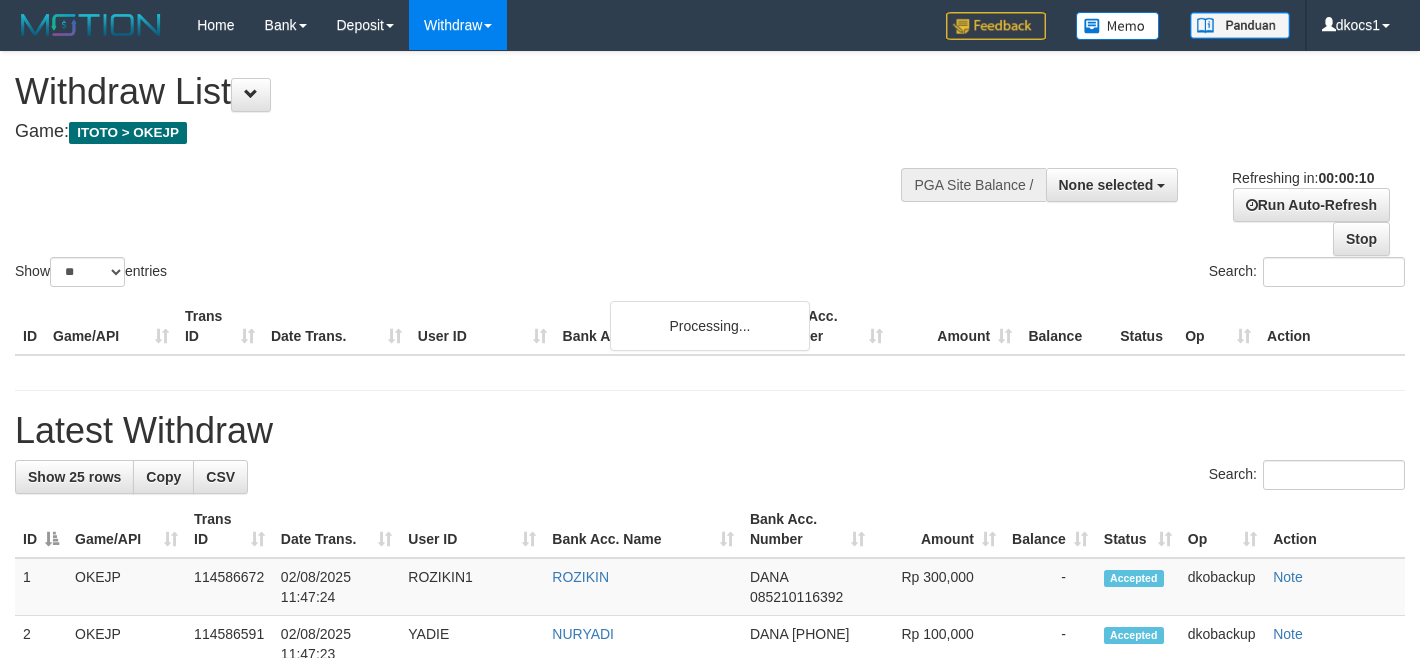 select 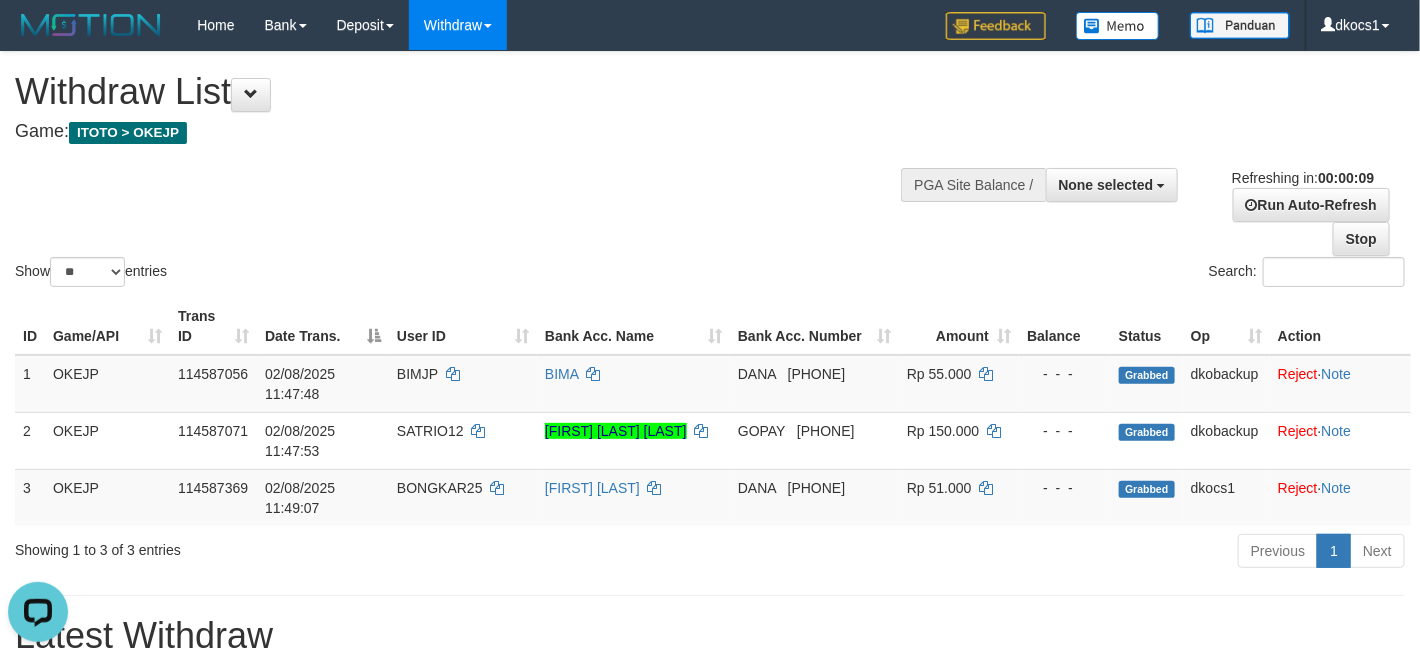 scroll, scrollTop: 0, scrollLeft: 0, axis: both 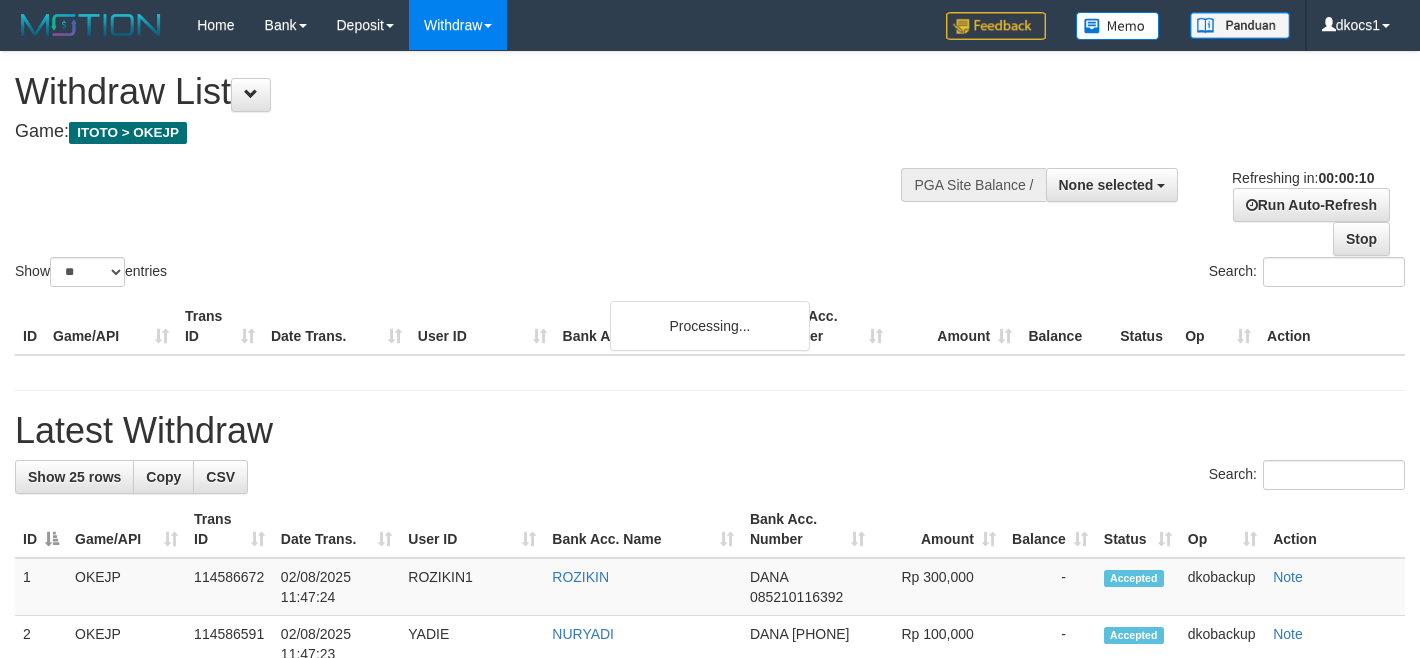 select 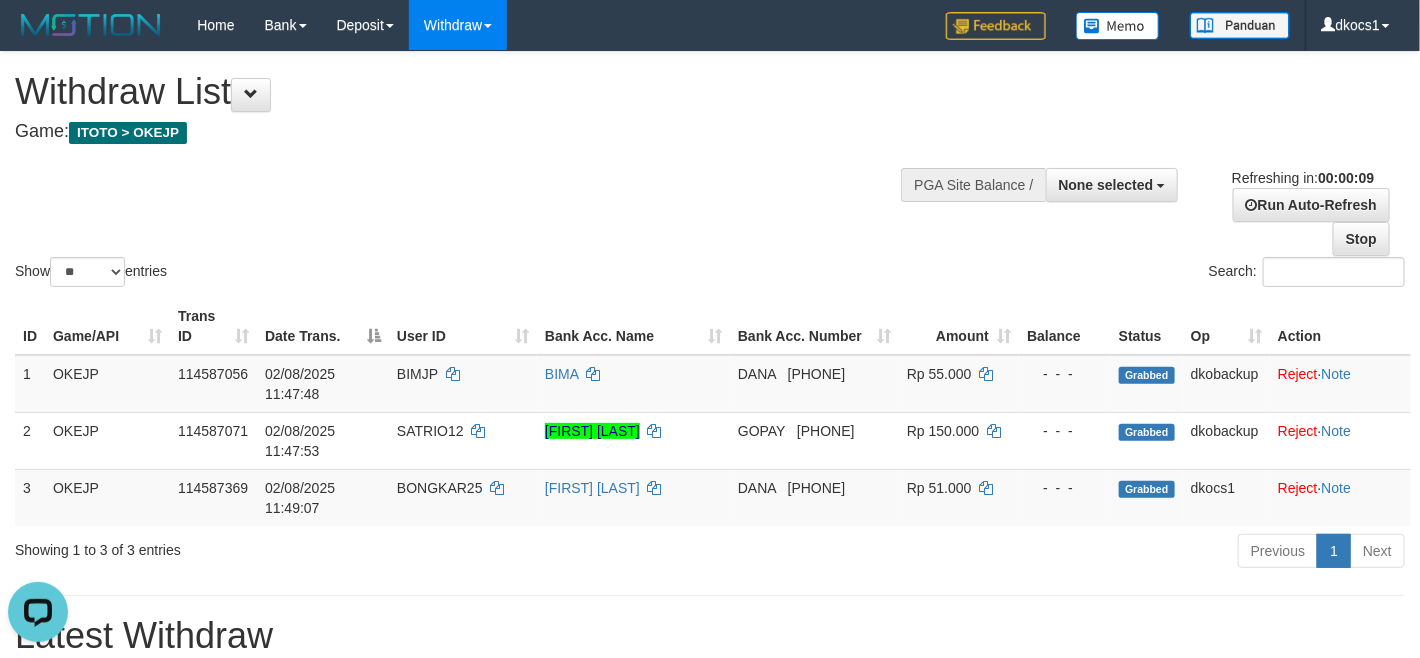 scroll, scrollTop: 0, scrollLeft: 0, axis: both 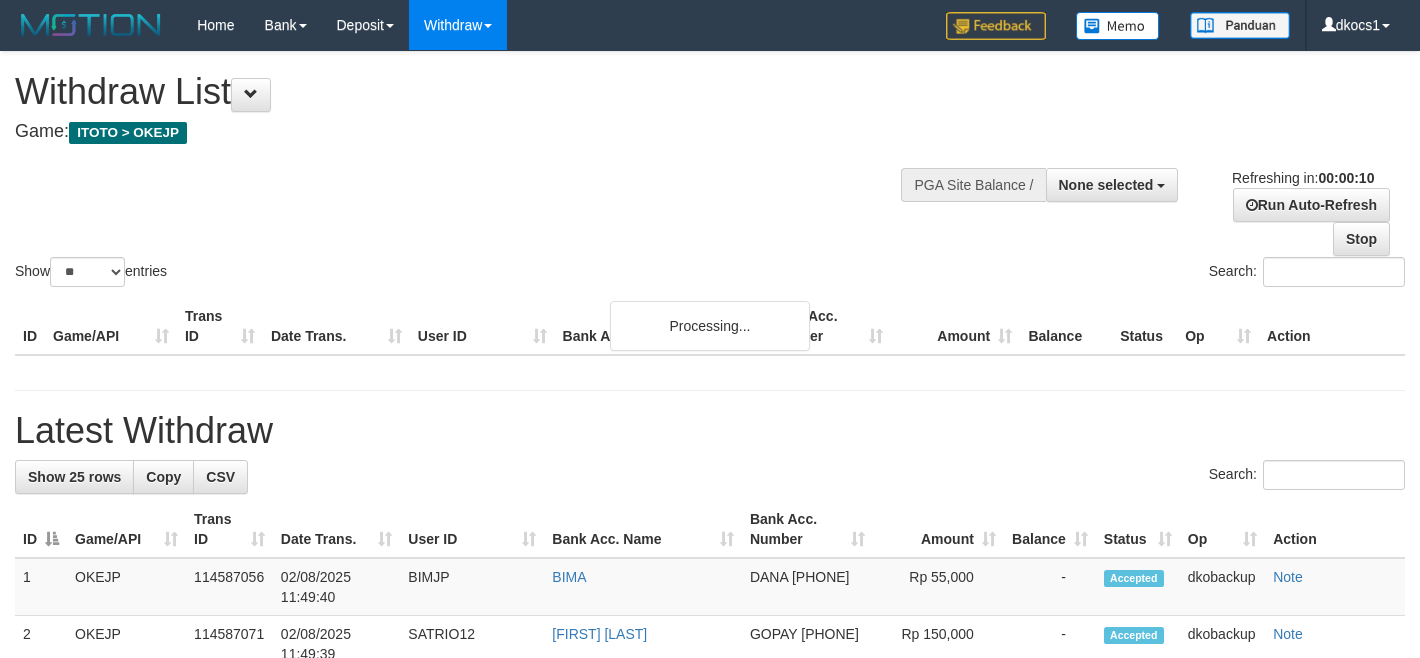 select 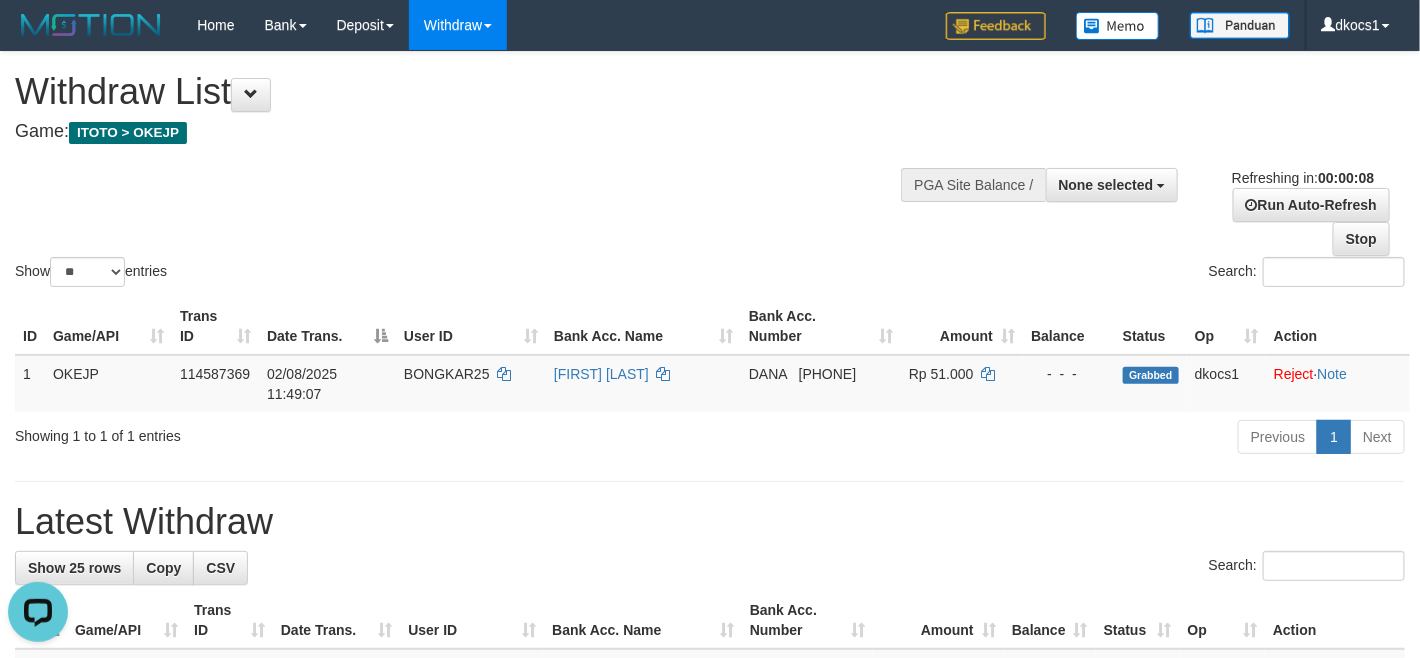 scroll, scrollTop: 0, scrollLeft: 0, axis: both 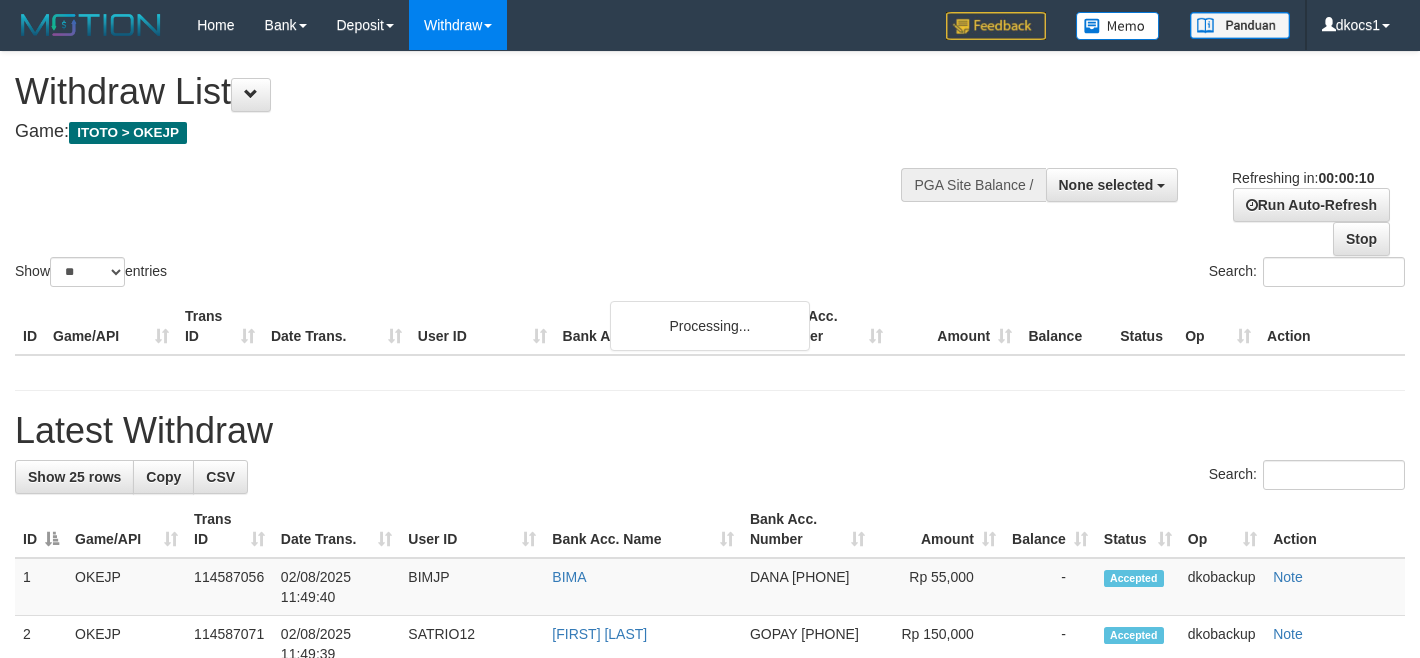 select 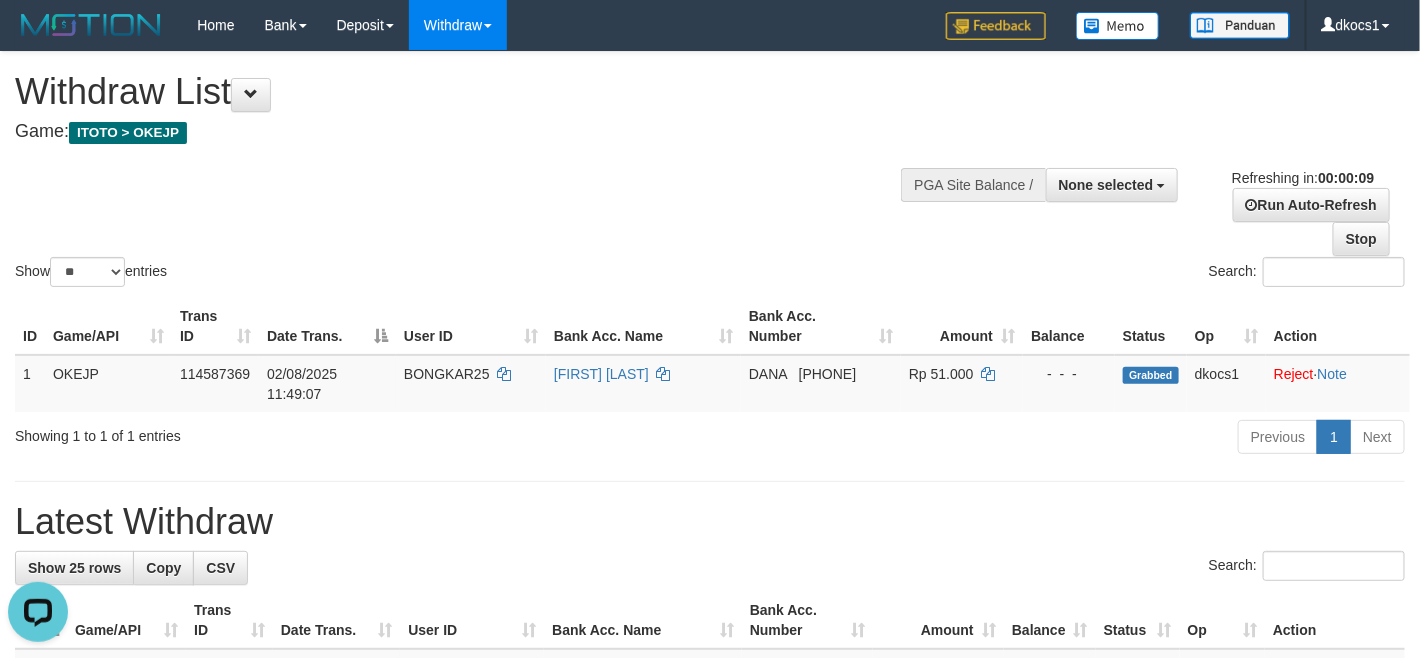 scroll, scrollTop: 0, scrollLeft: 0, axis: both 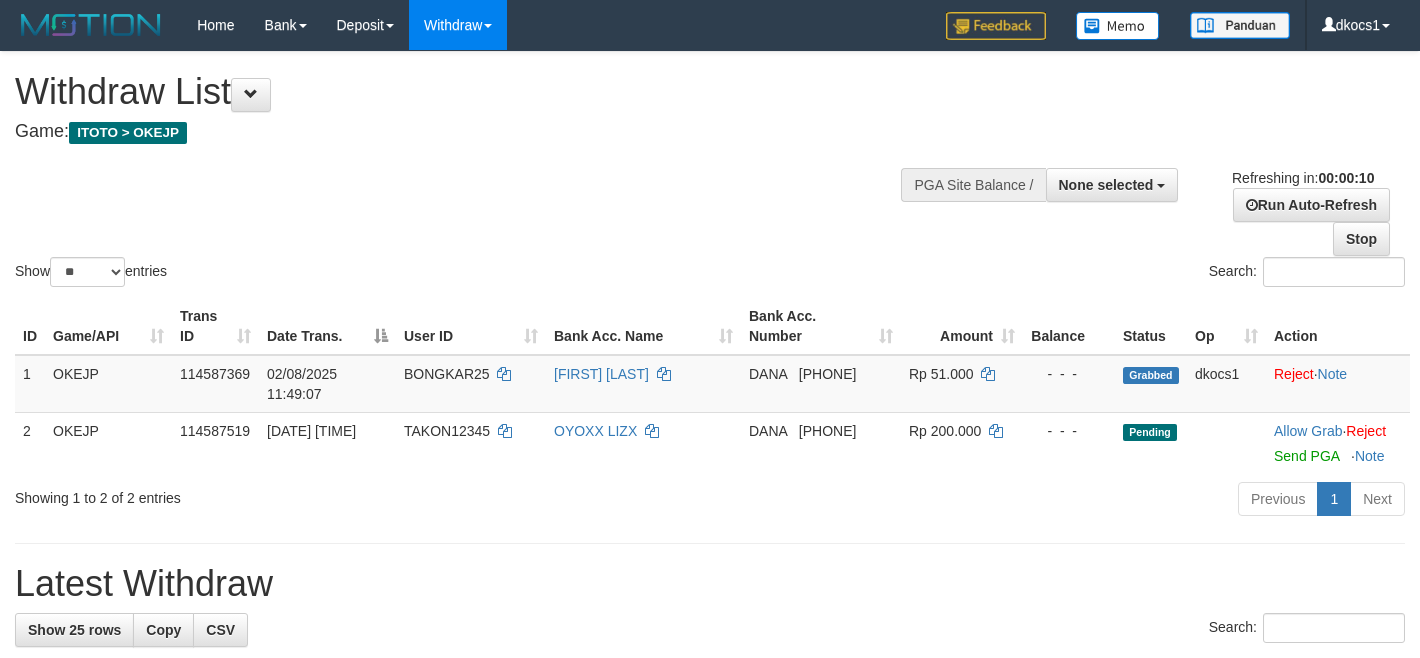 select 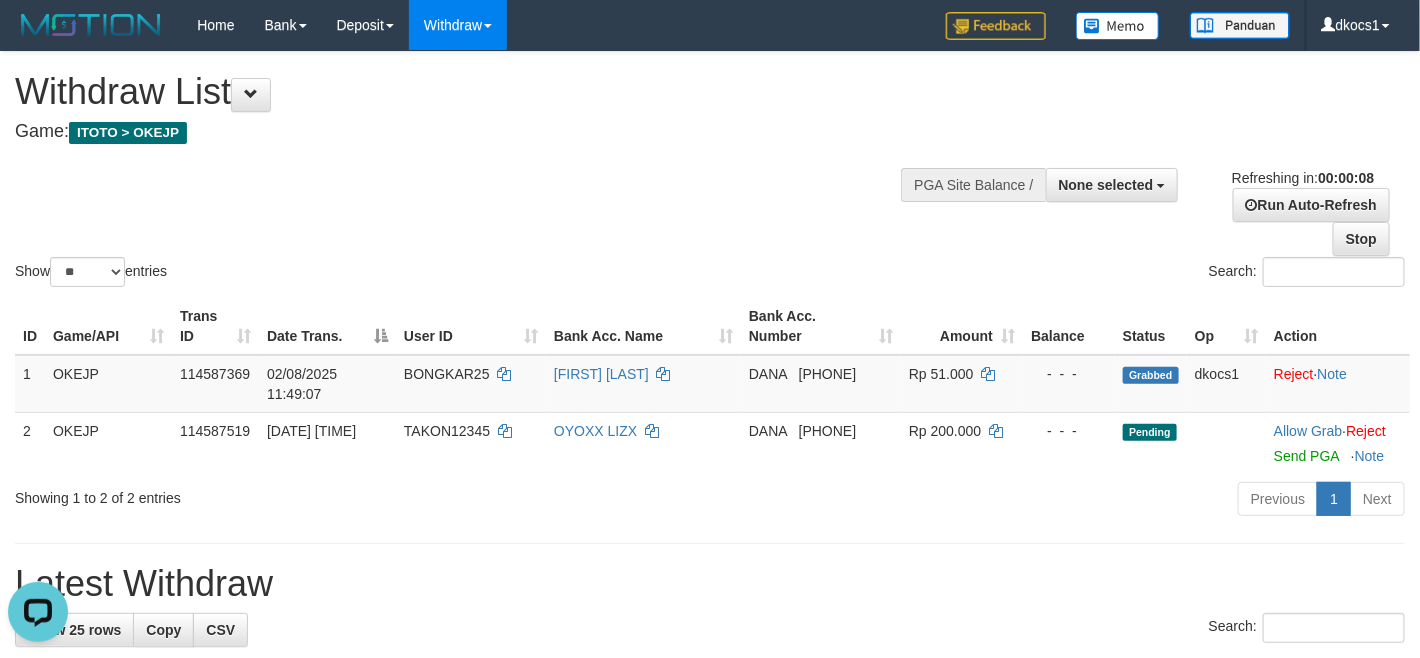 scroll, scrollTop: 0, scrollLeft: 0, axis: both 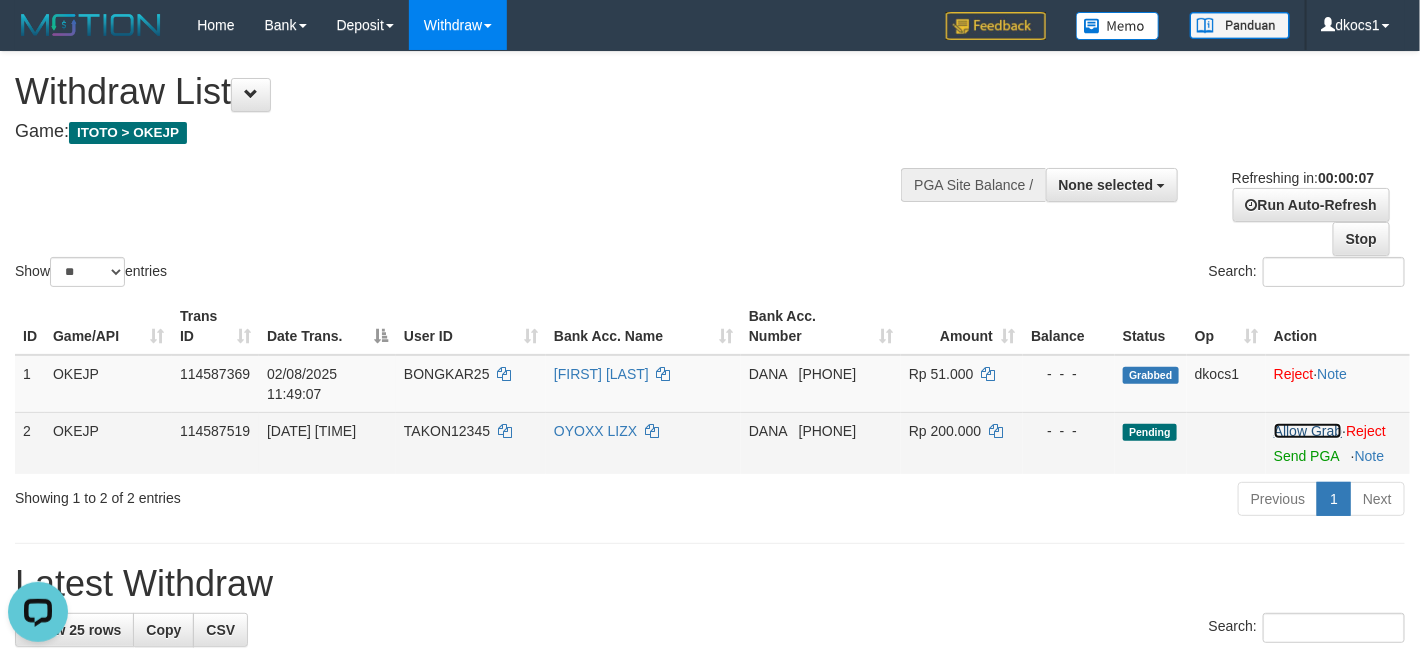 click on "Allow Grab" at bounding box center [1308, 431] 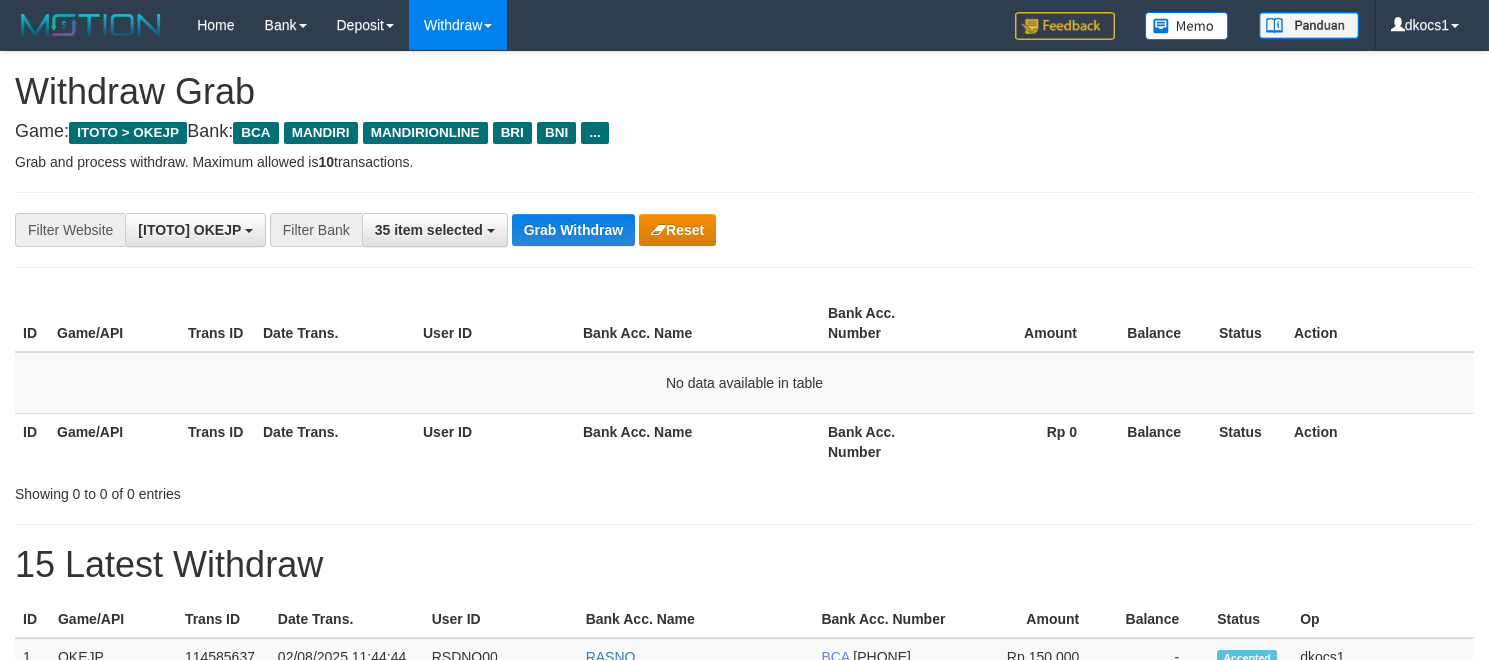 scroll, scrollTop: 0, scrollLeft: 0, axis: both 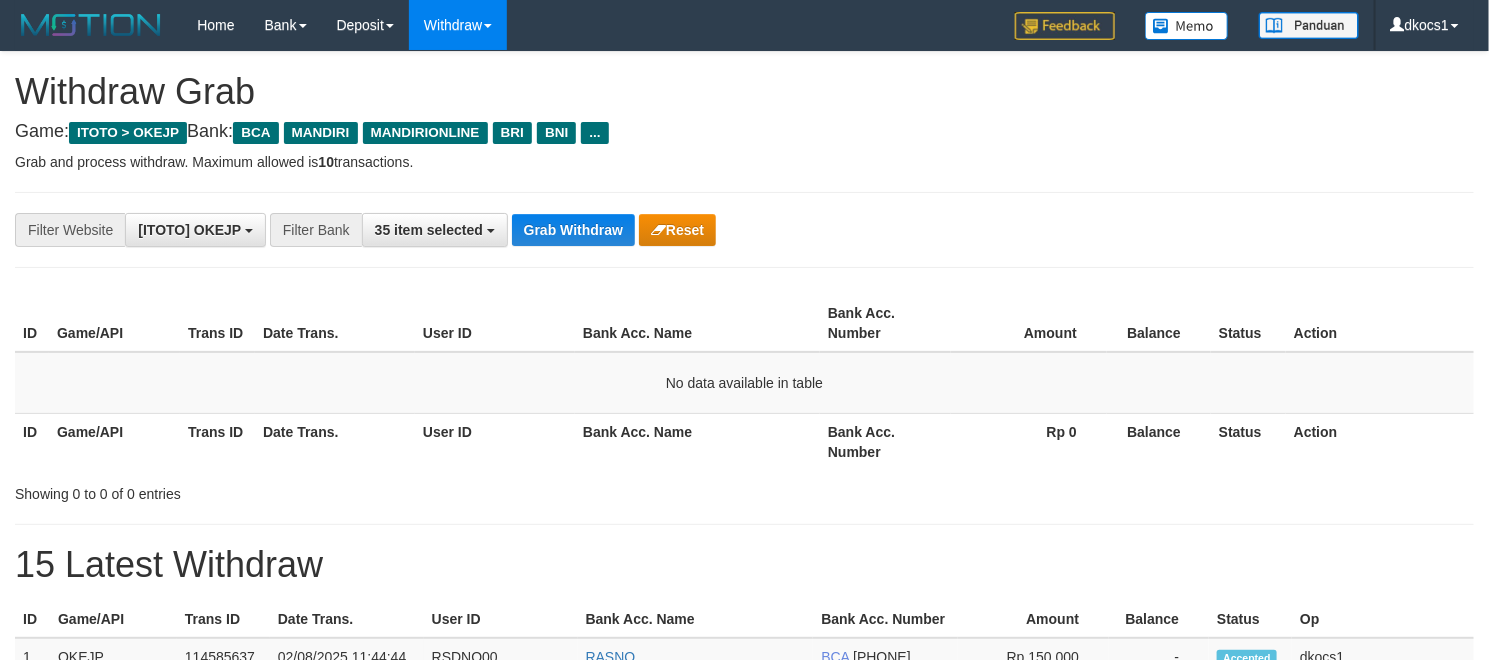click on "Grab Withdraw" at bounding box center [573, 230] 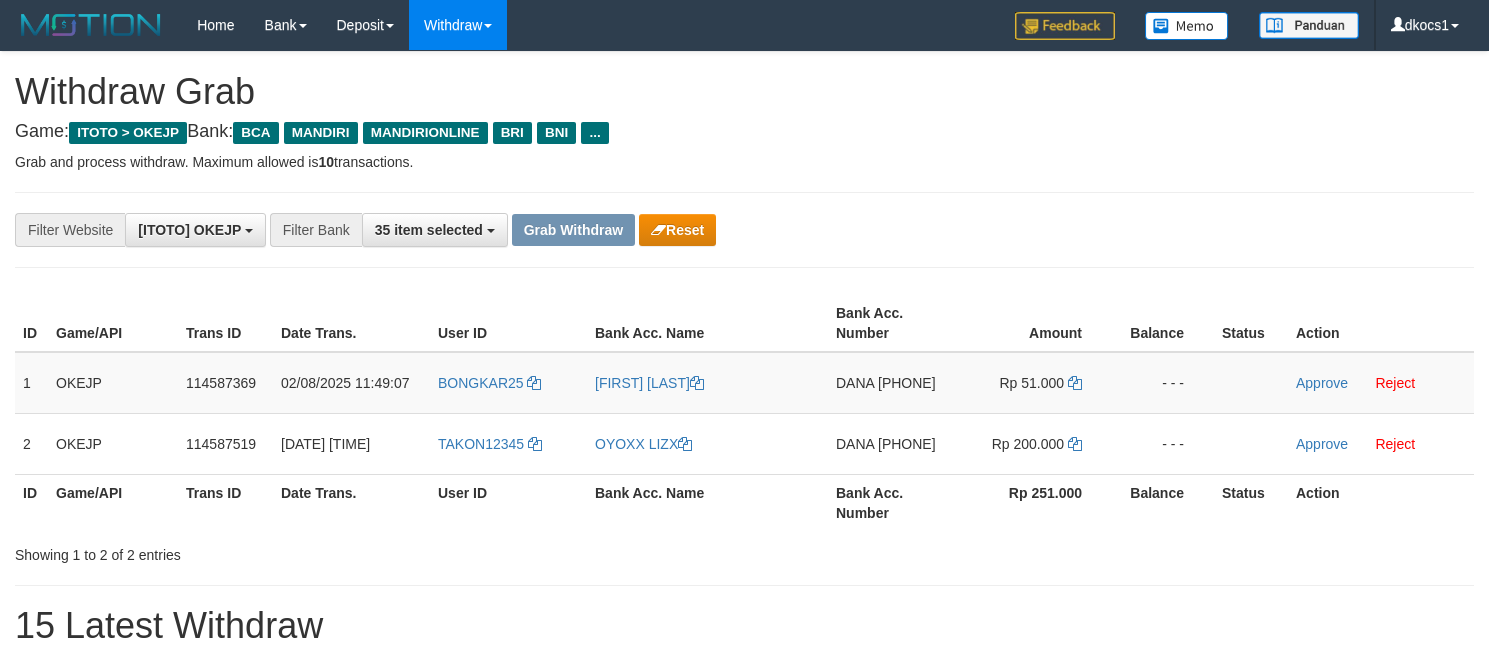 scroll, scrollTop: 0, scrollLeft: 0, axis: both 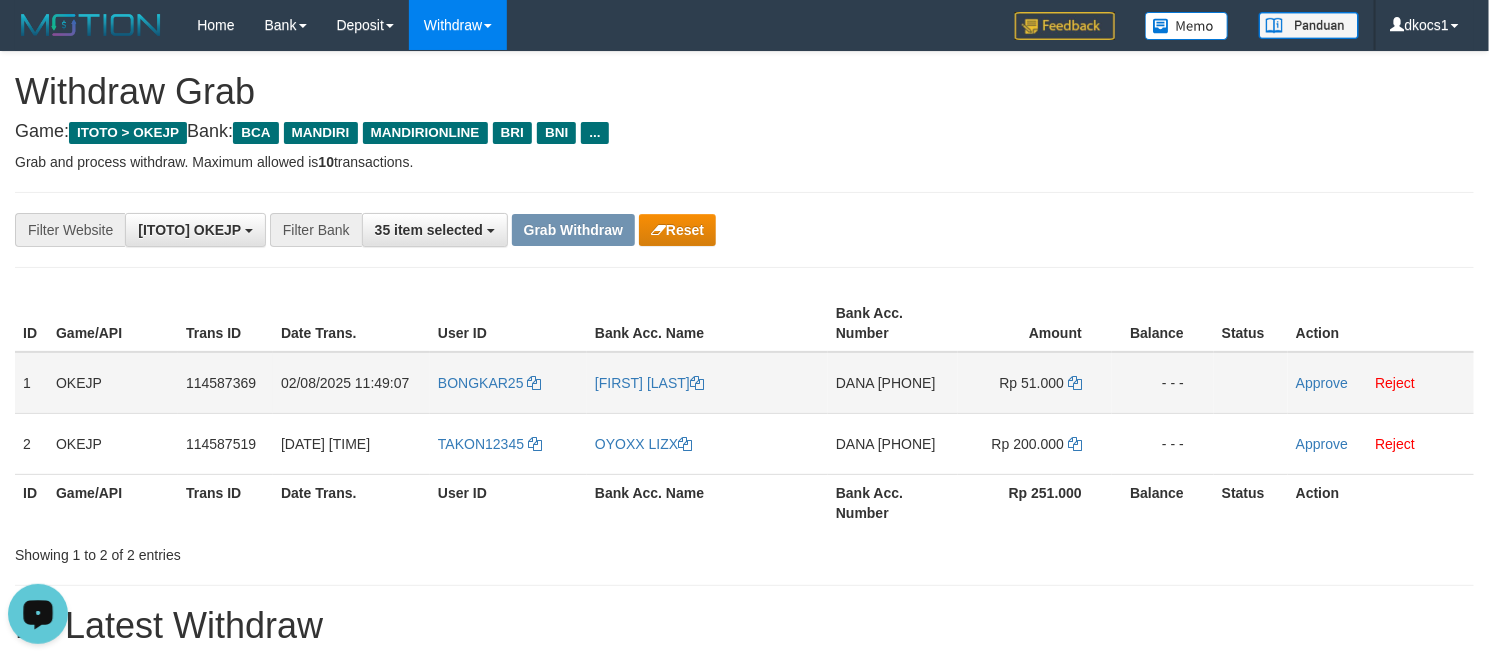 click on "BONGKAR25" at bounding box center [508, 383] 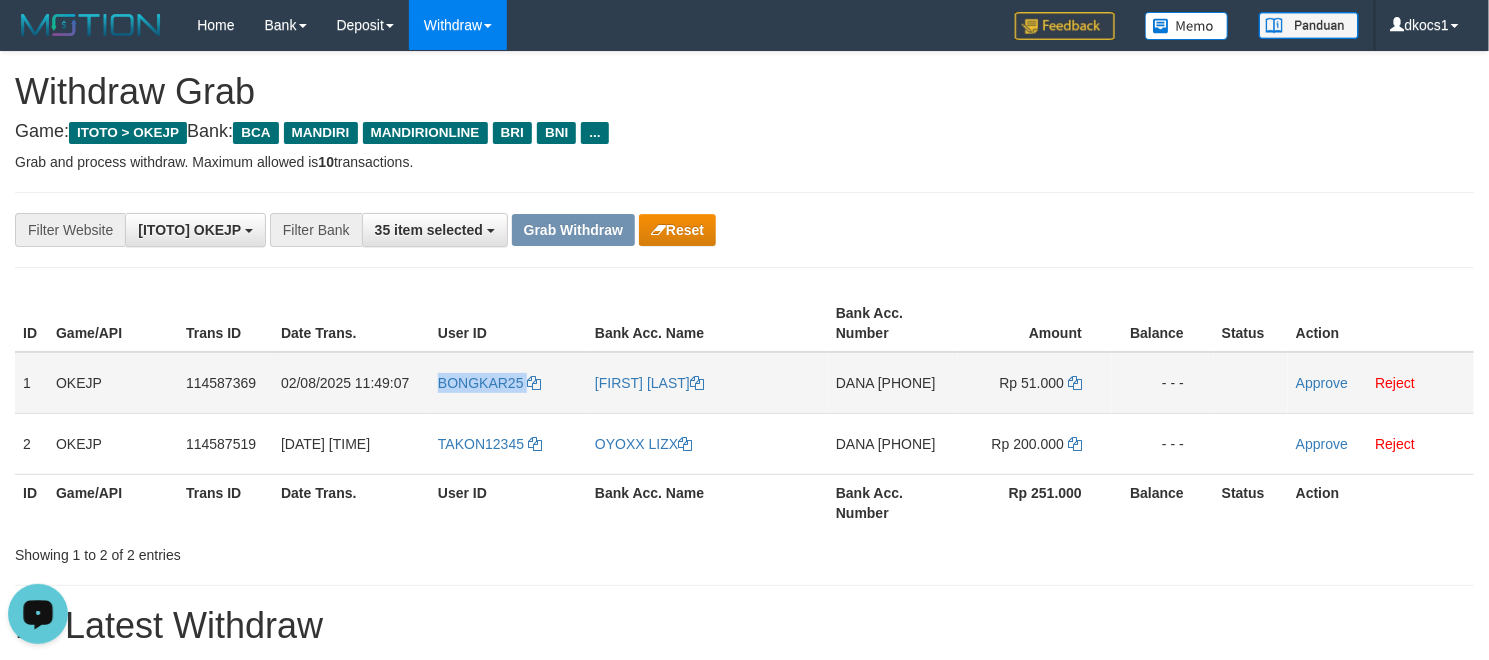 click on "BONGKAR25" at bounding box center (508, 383) 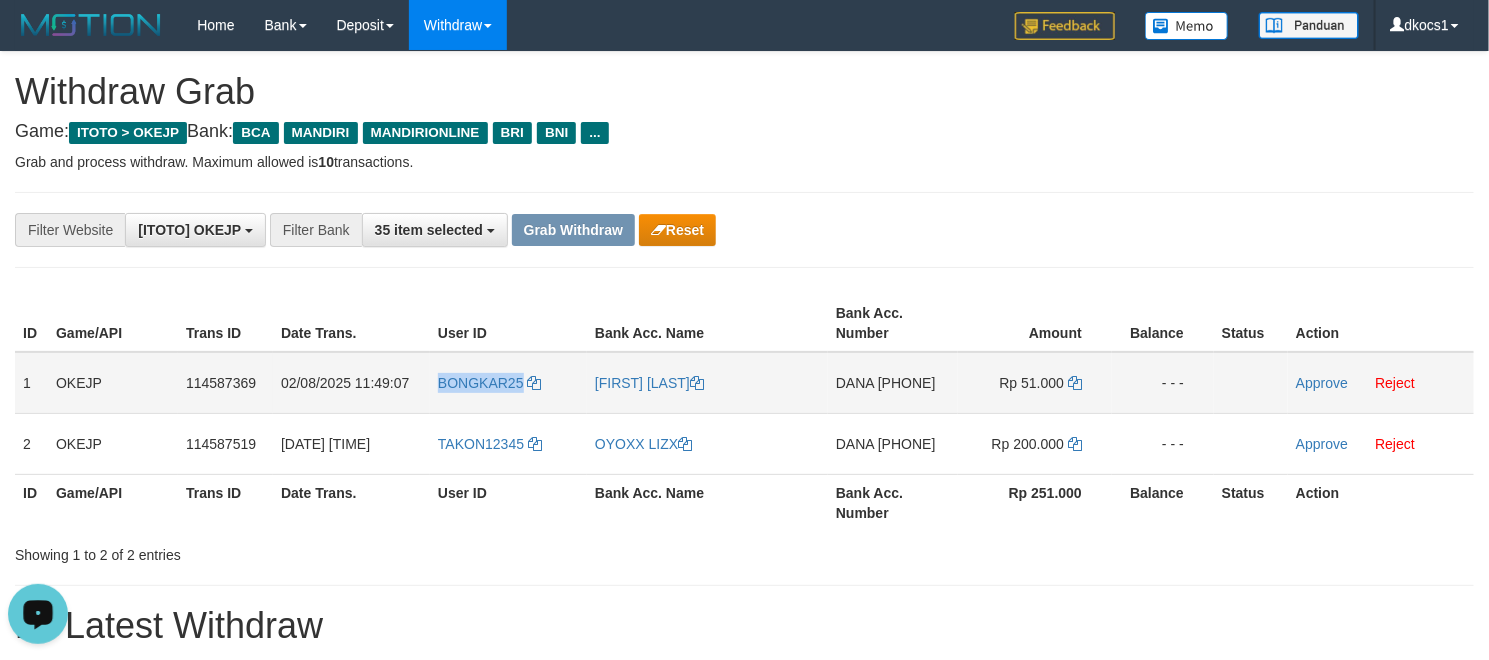 copy on "BONGKAR25" 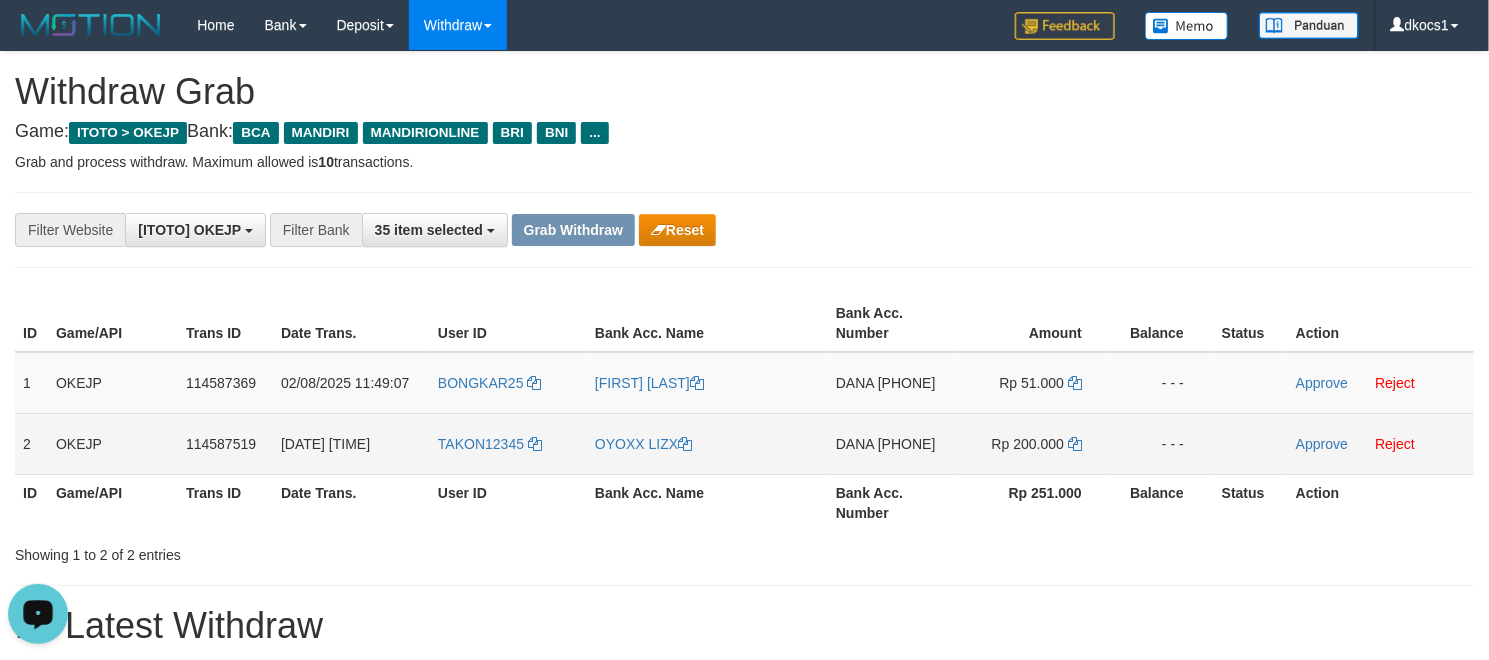 click on "TAKON12345" at bounding box center [508, 443] 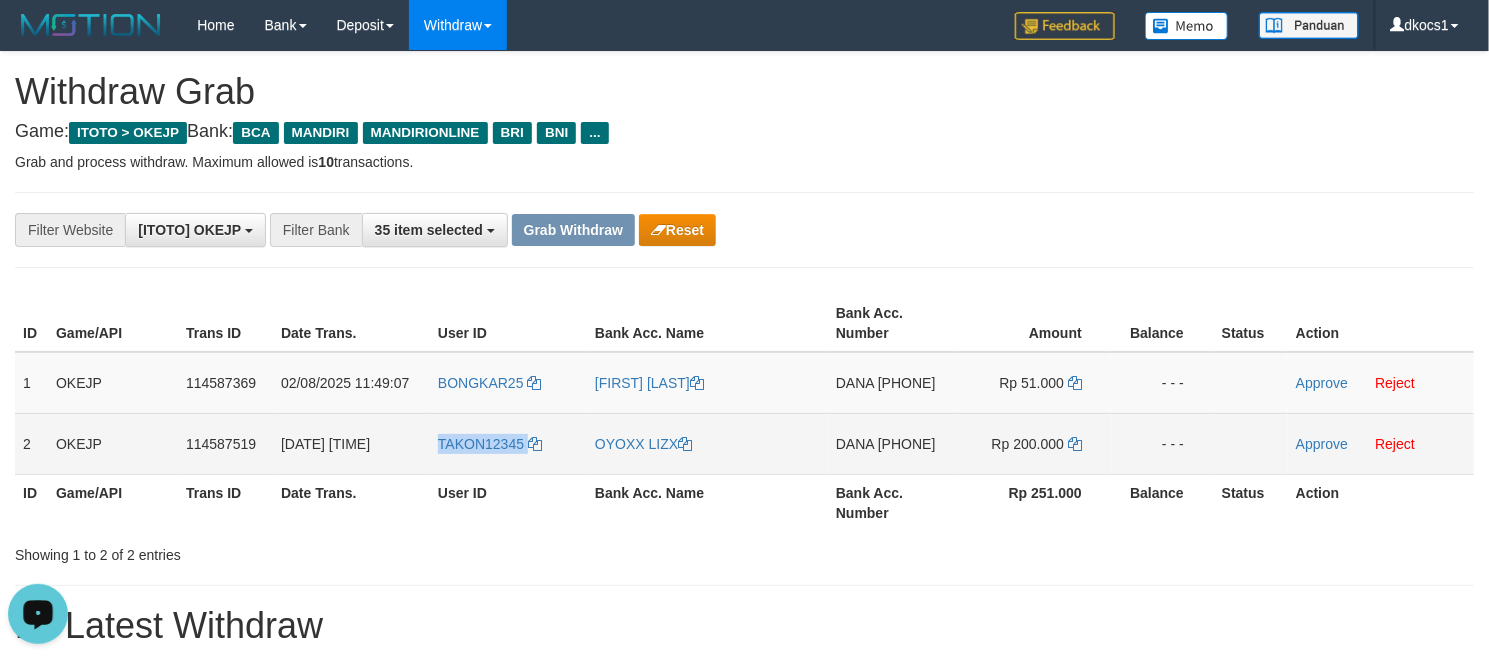 click on "TAKON12345" at bounding box center (508, 443) 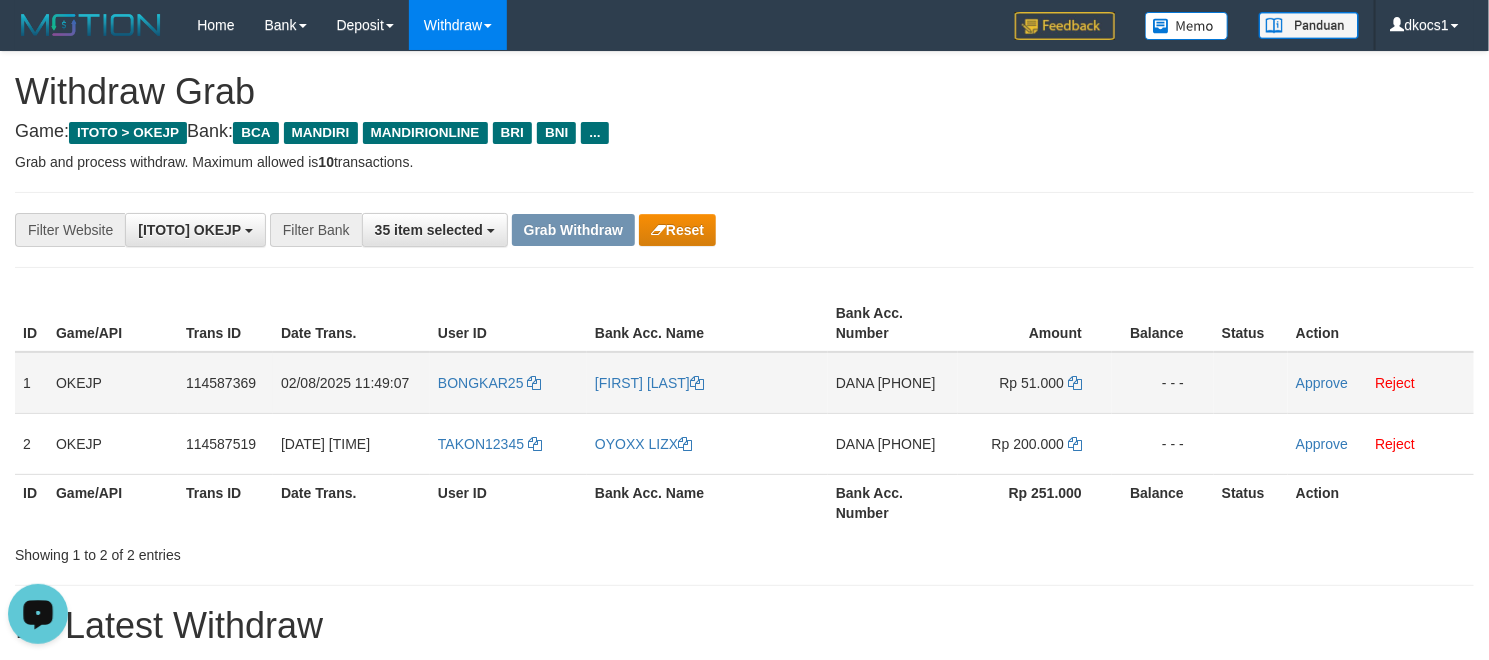 click on "BONGKAR25" at bounding box center [508, 383] 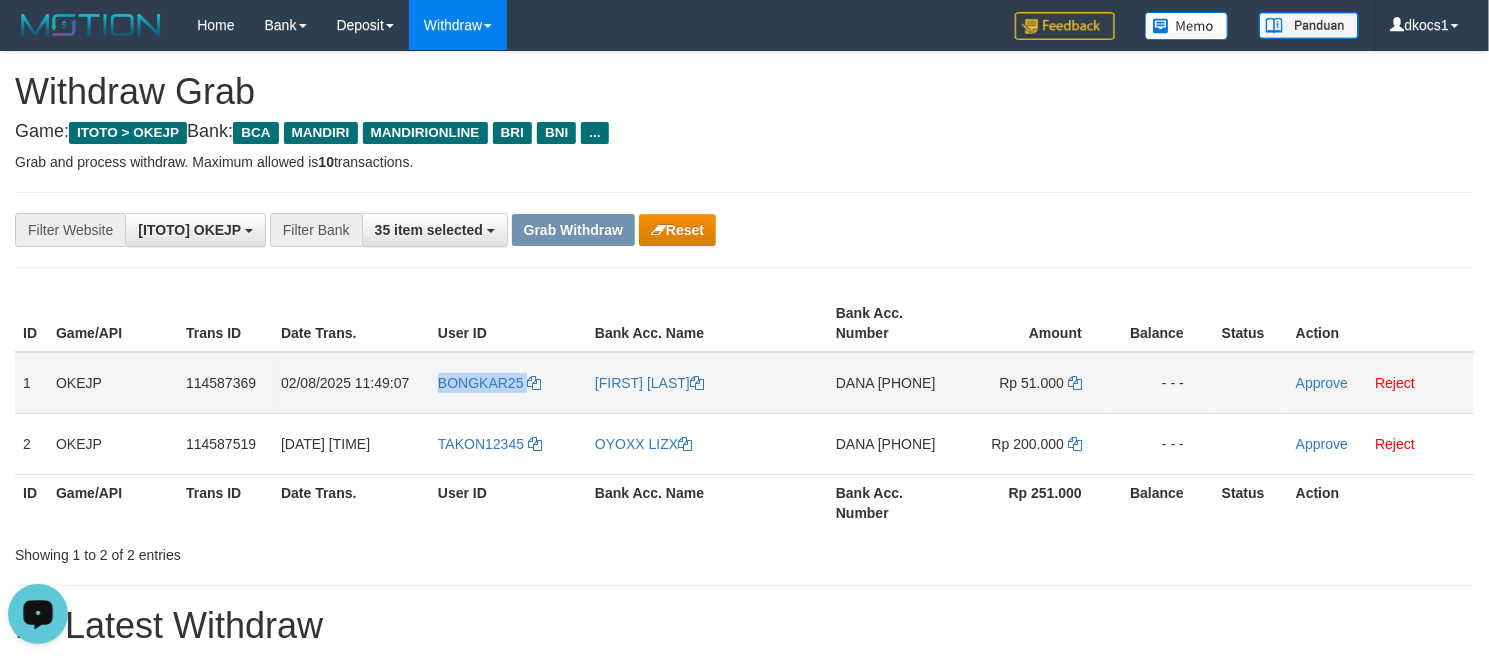 click on "BONGKAR25" at bounding box center (508, 383) 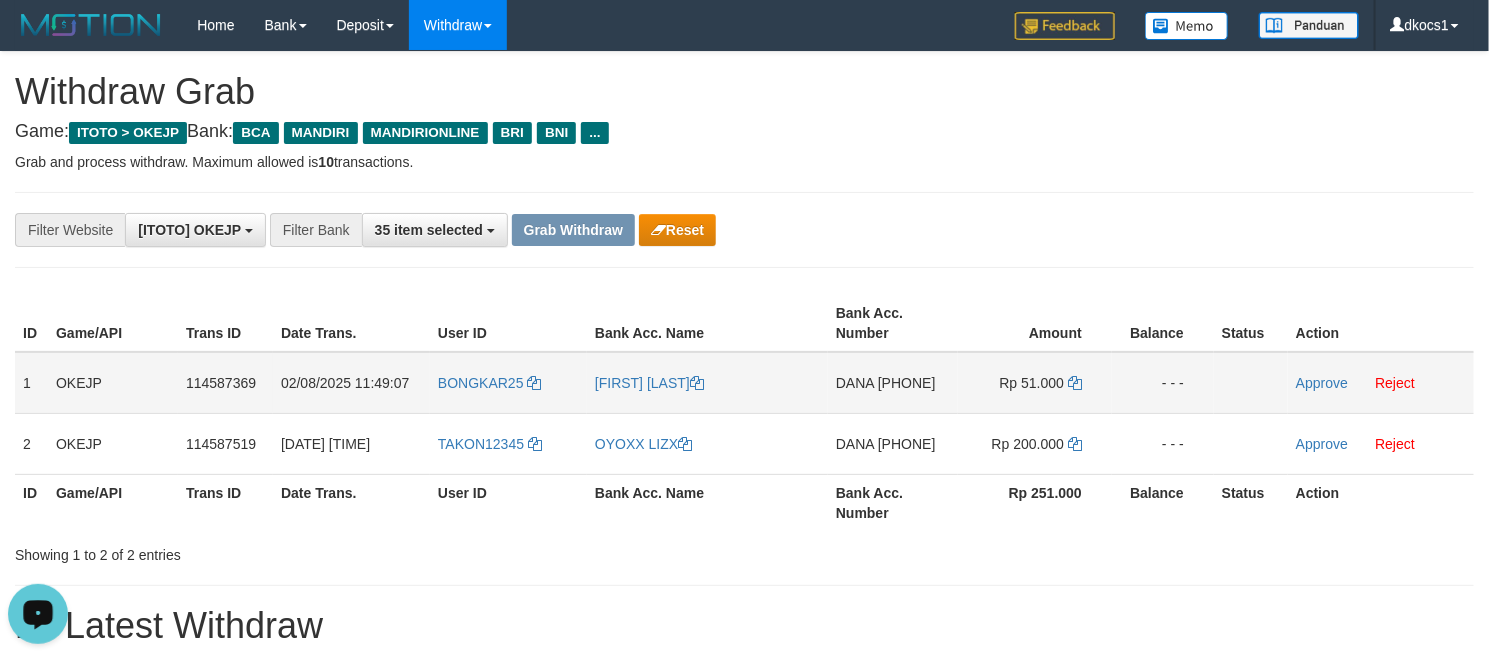 click on "[FIRST] [LAST]" at bounding box center [707, 383] 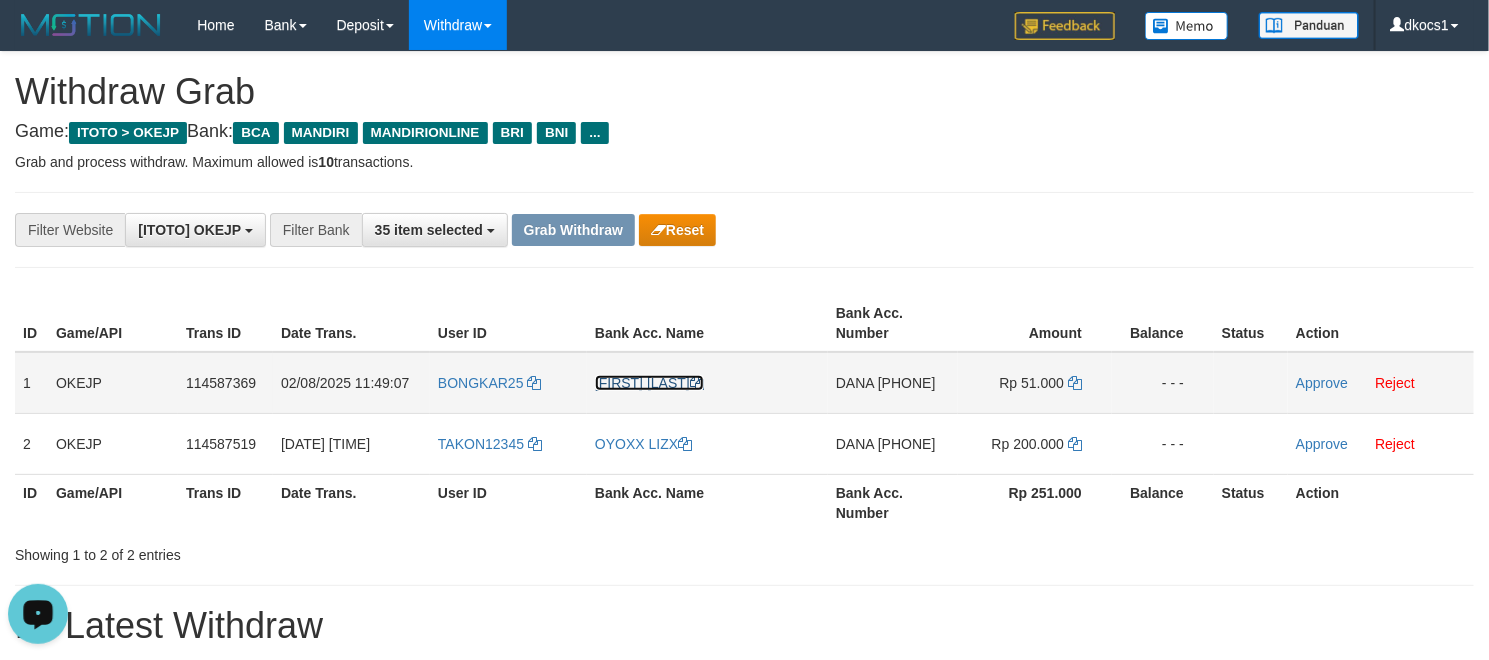 click on "[FIRST] [LAST]" at bounding box center [649, 383] 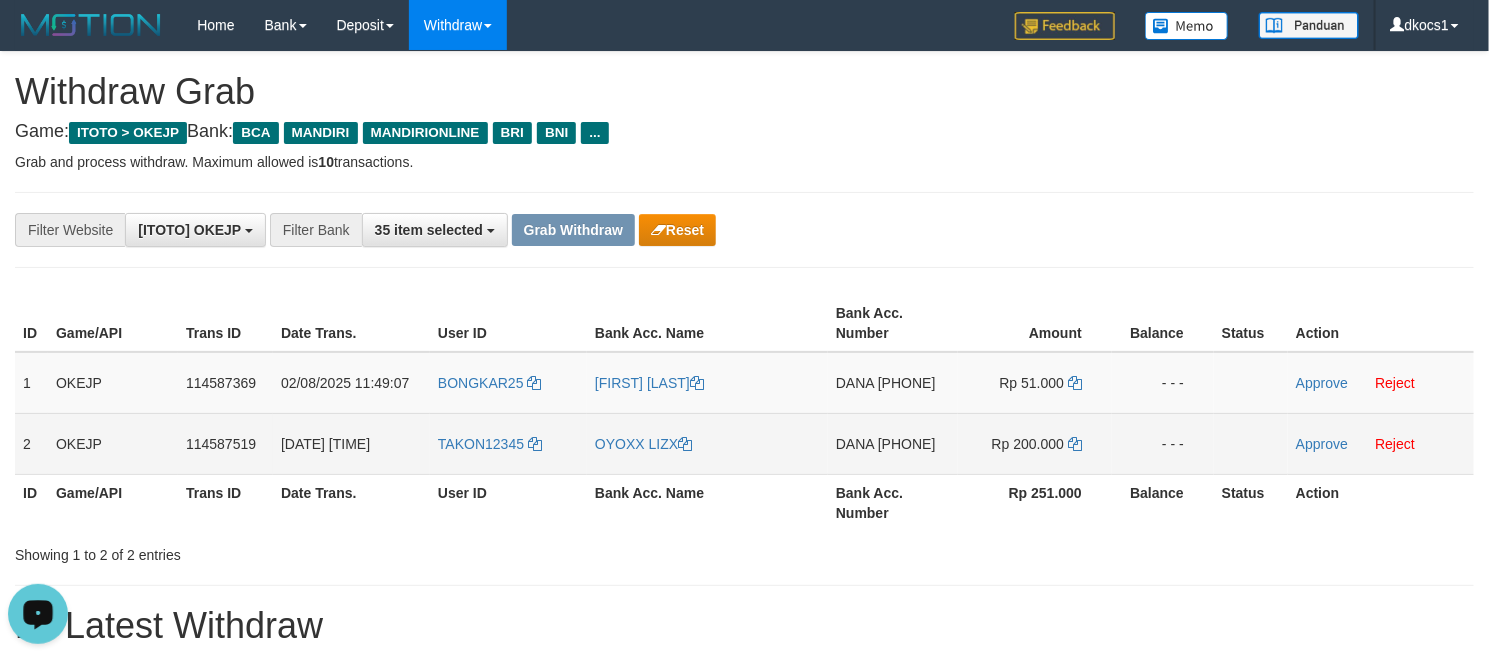 click on "TAKON12345" at bounding box center (508, 443) 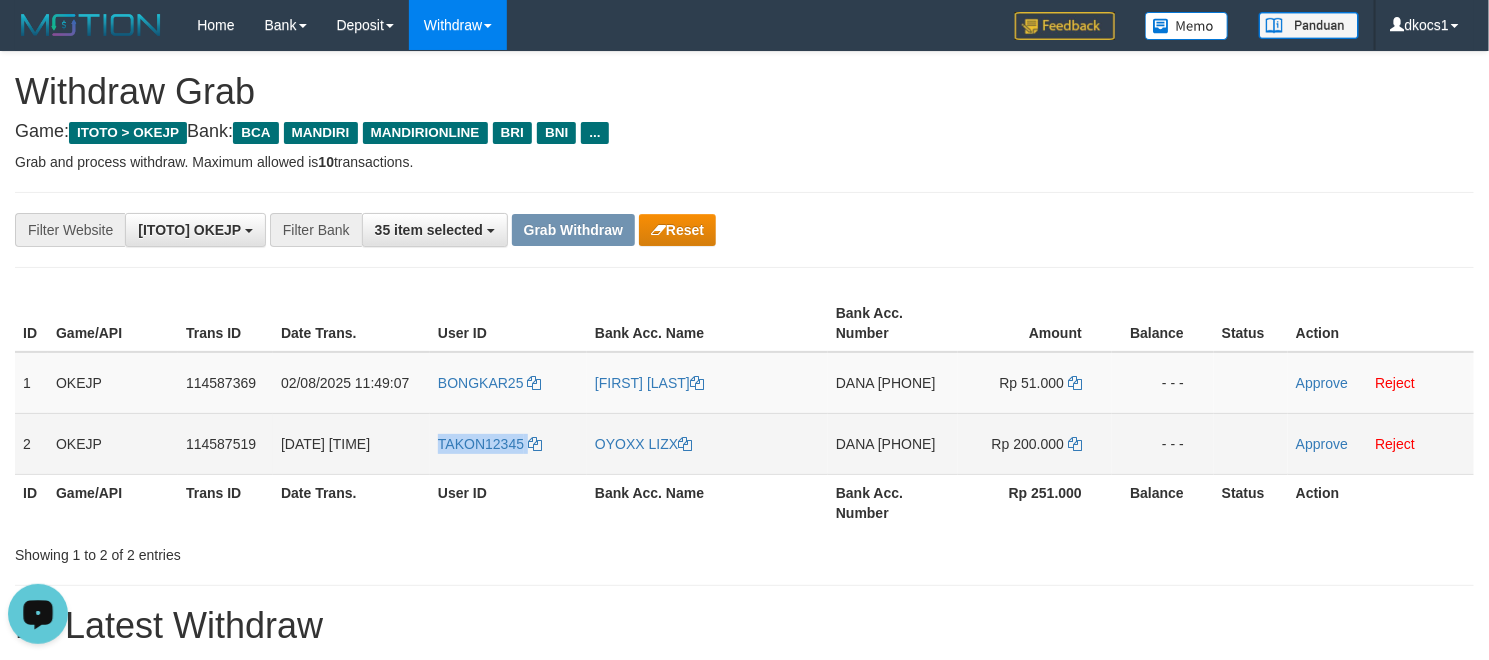 click on "TAKON12345" at bounding box center [508, 443] 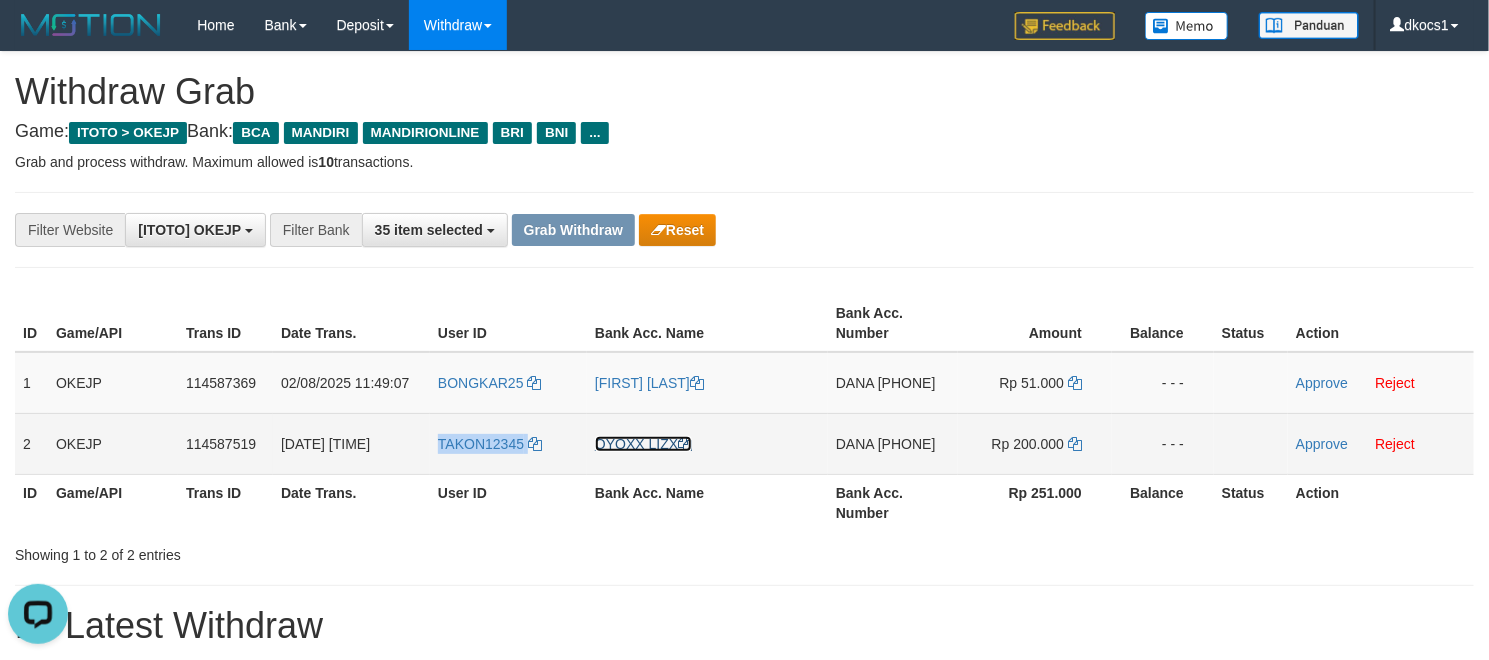 click on "OYOXX LIZX" at bounding box center [643, 444] 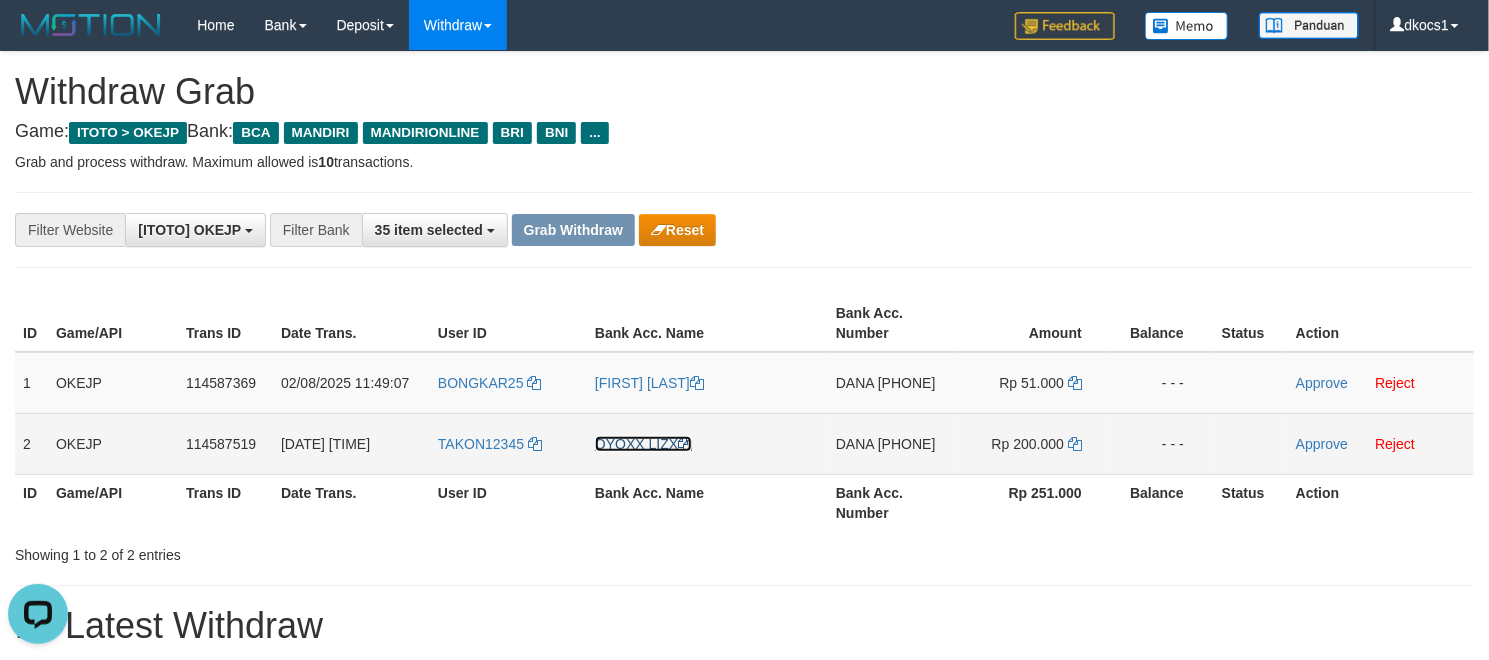 click on "OYOXX LIZX" at bounding box center [643, 444] 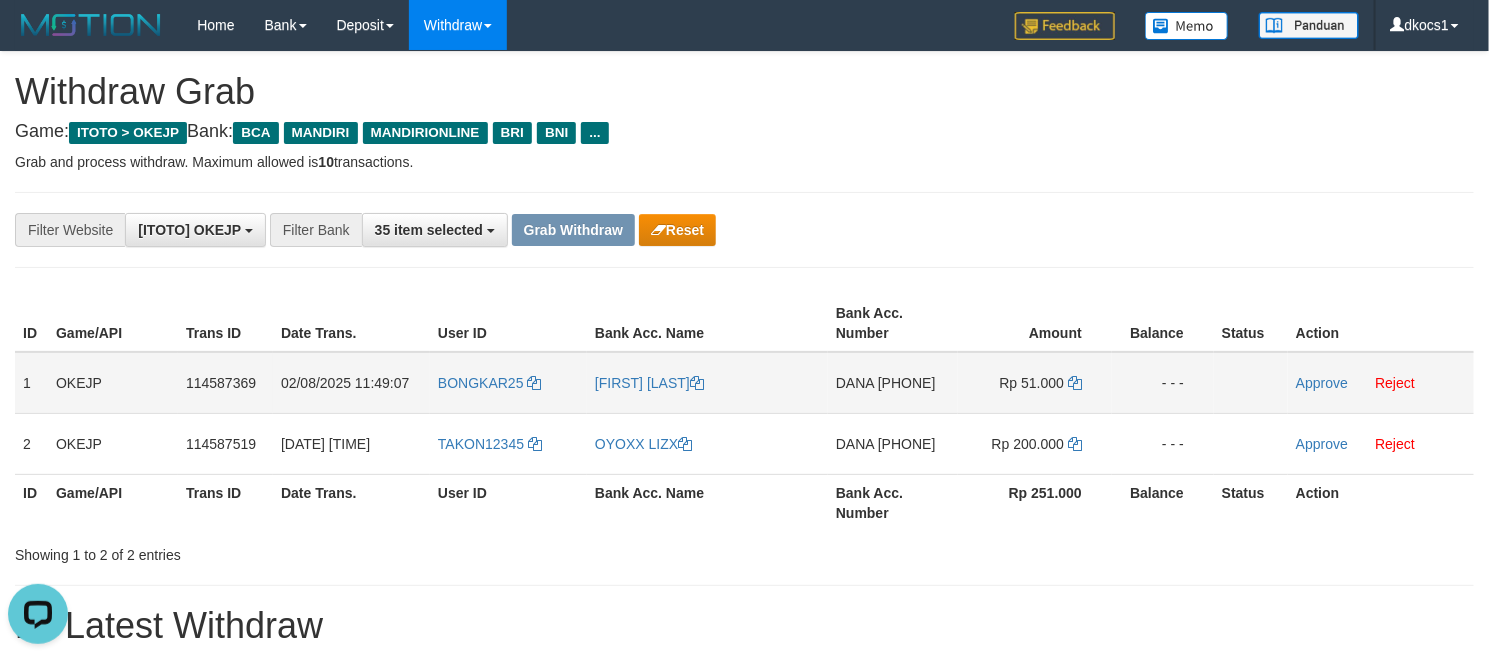 click on "DANA
082130055299" at bounding box center (893, 383) 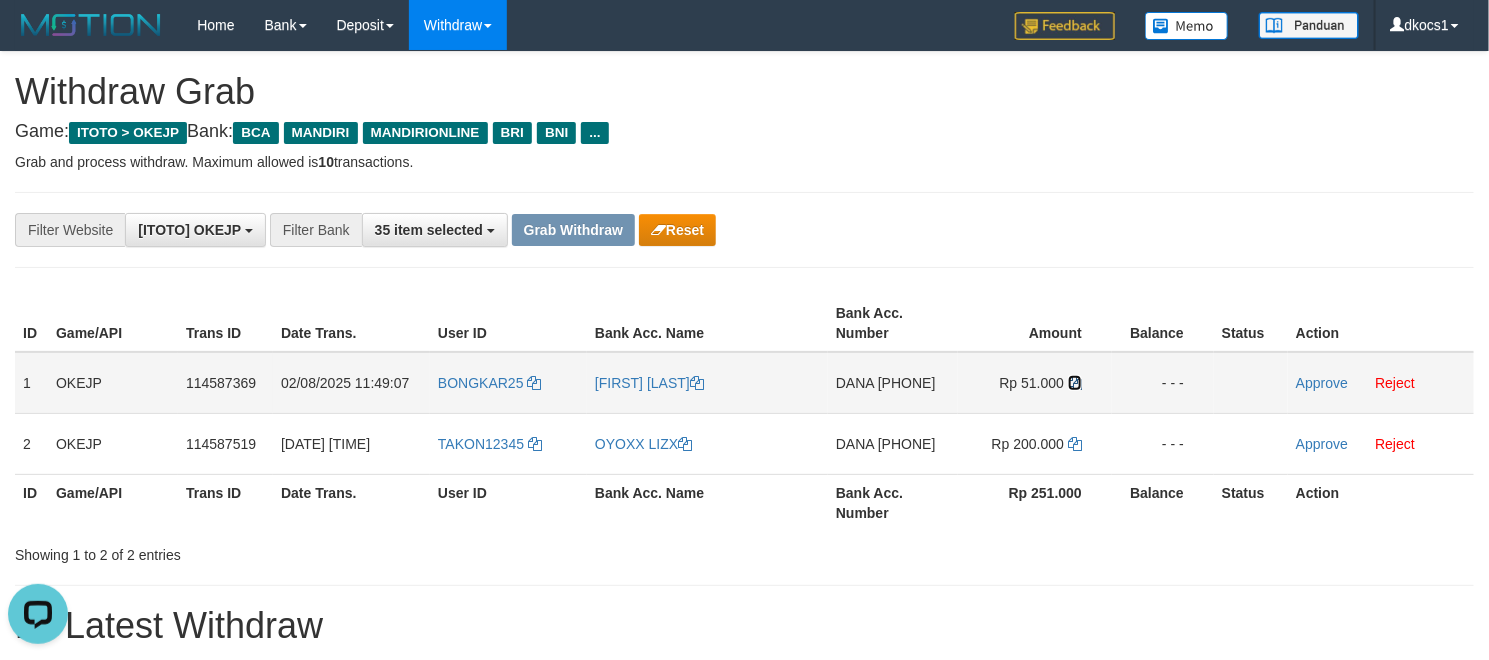 click at bounding box center [1075, 383] 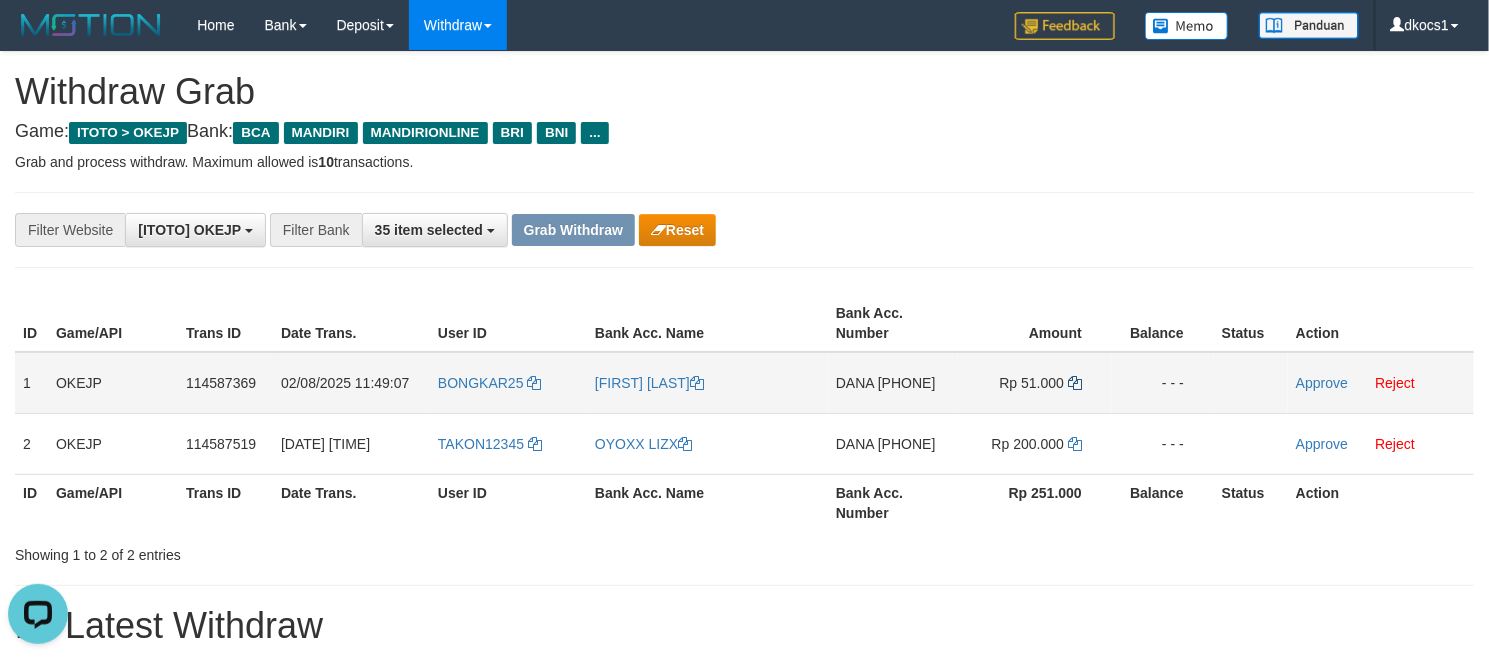 copy on "[PHONE]" 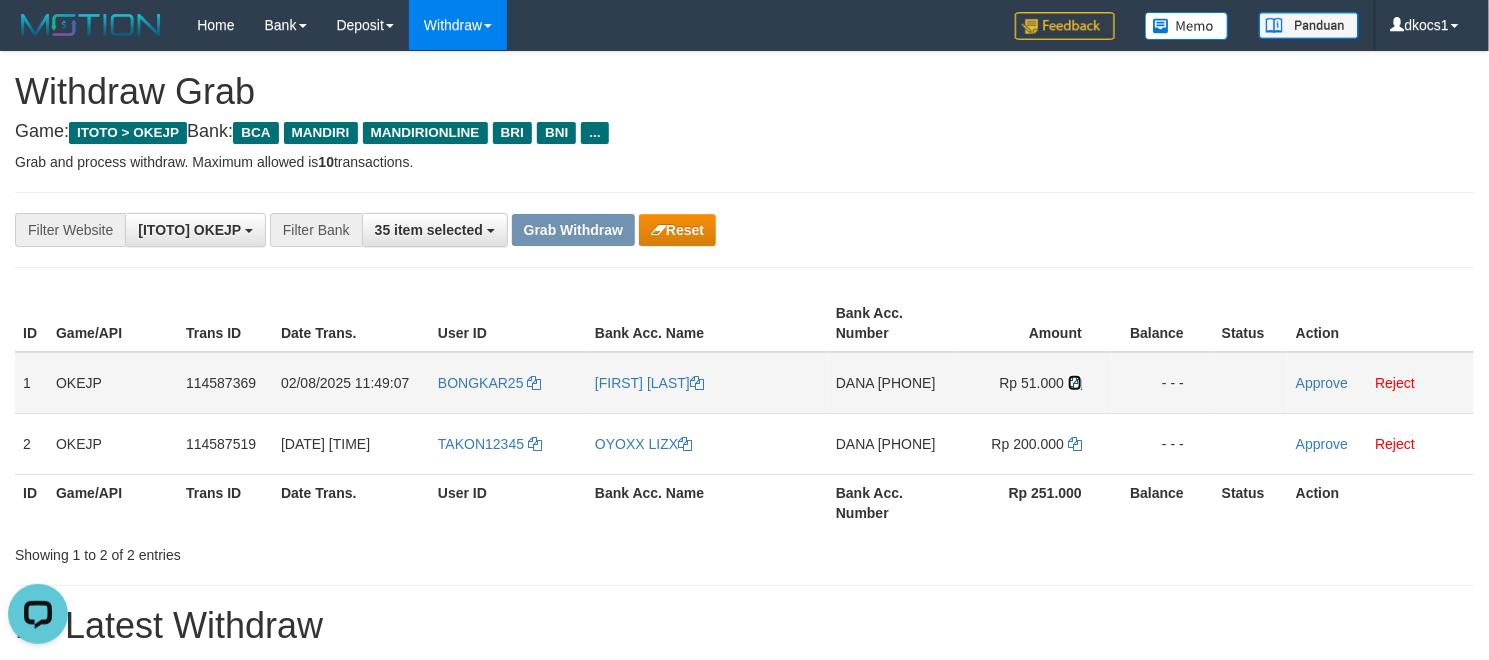 click at bounding box center [1075, 383] 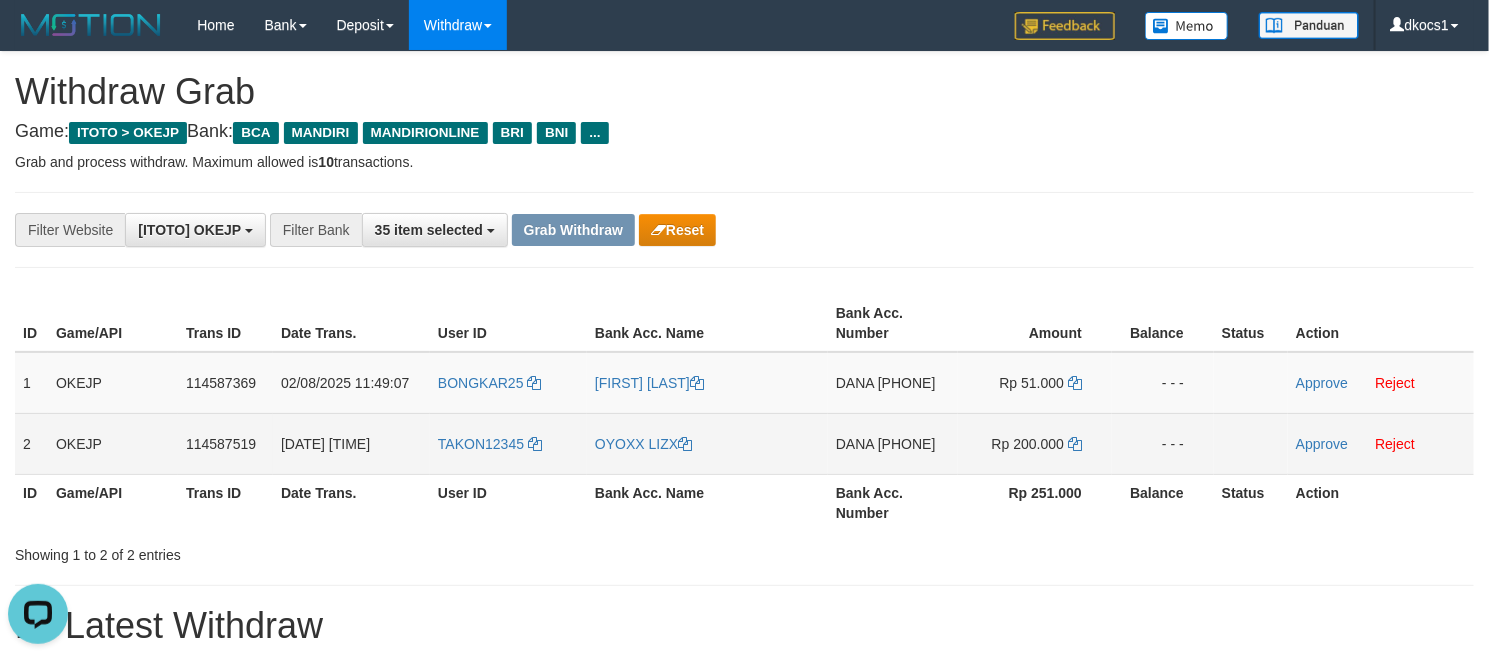click on "DANA
08126336006" at bounding box center [893, 443] 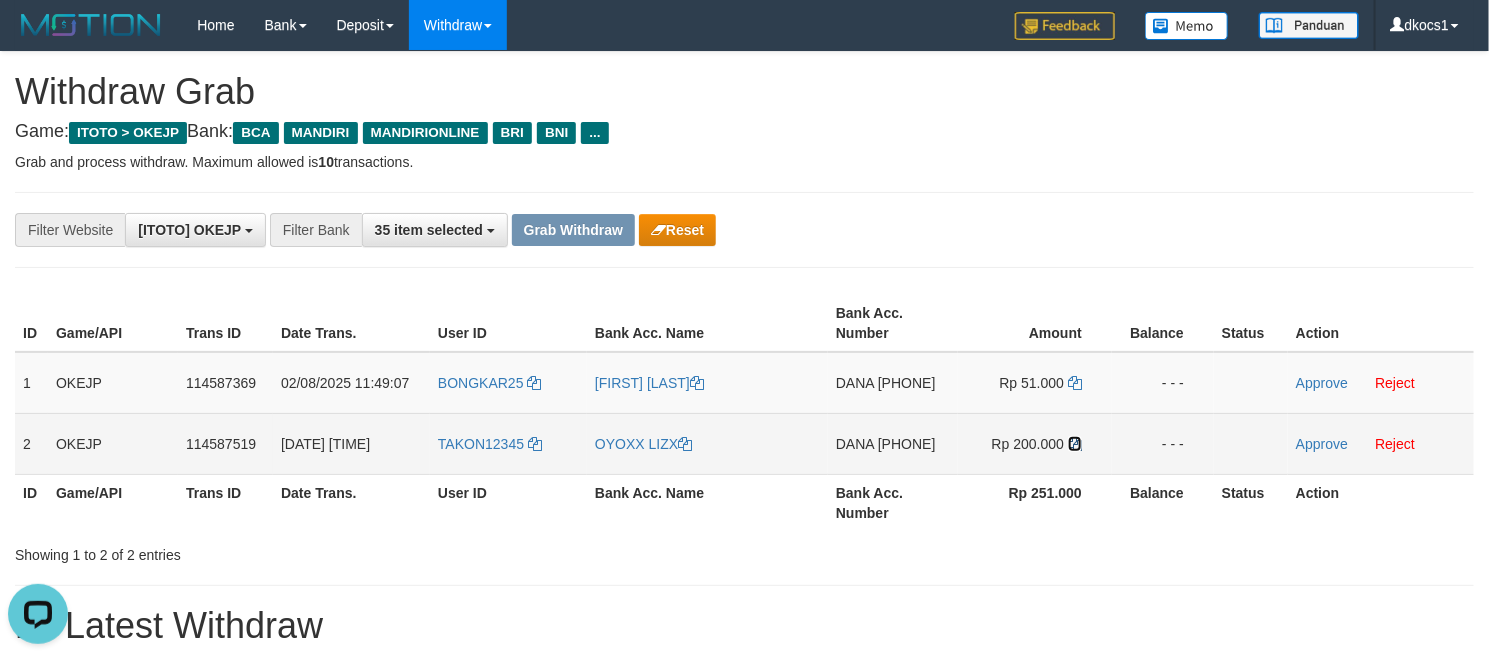 click at bounding box center [1075, 444] 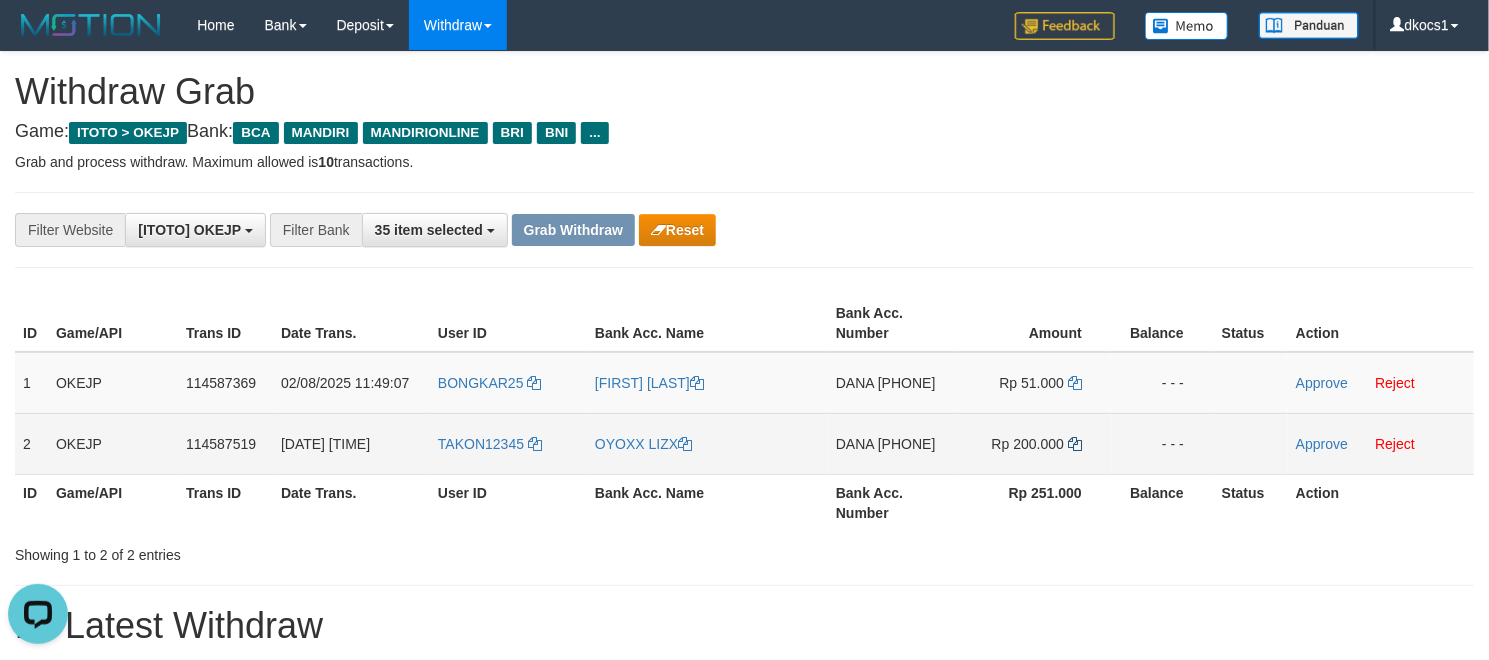 copy on "[PHONE]" 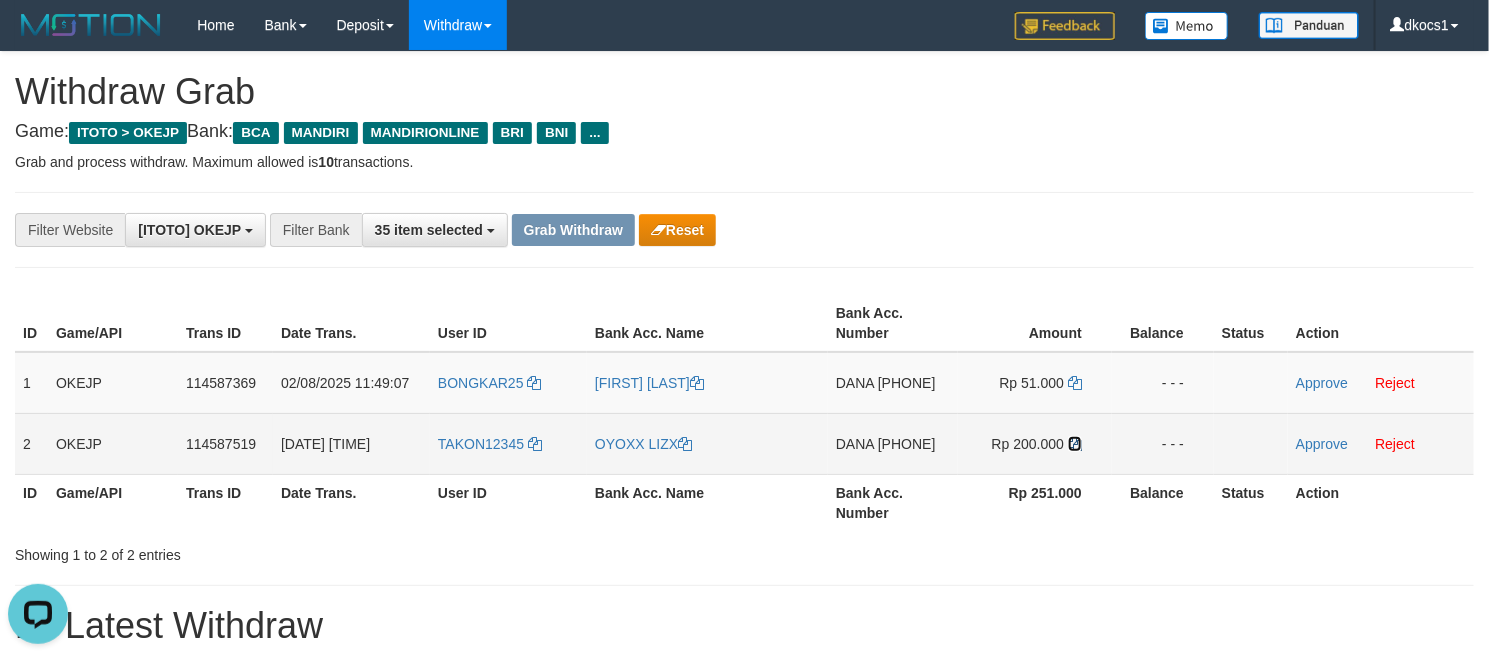 click at bounding box center [1075, 444] 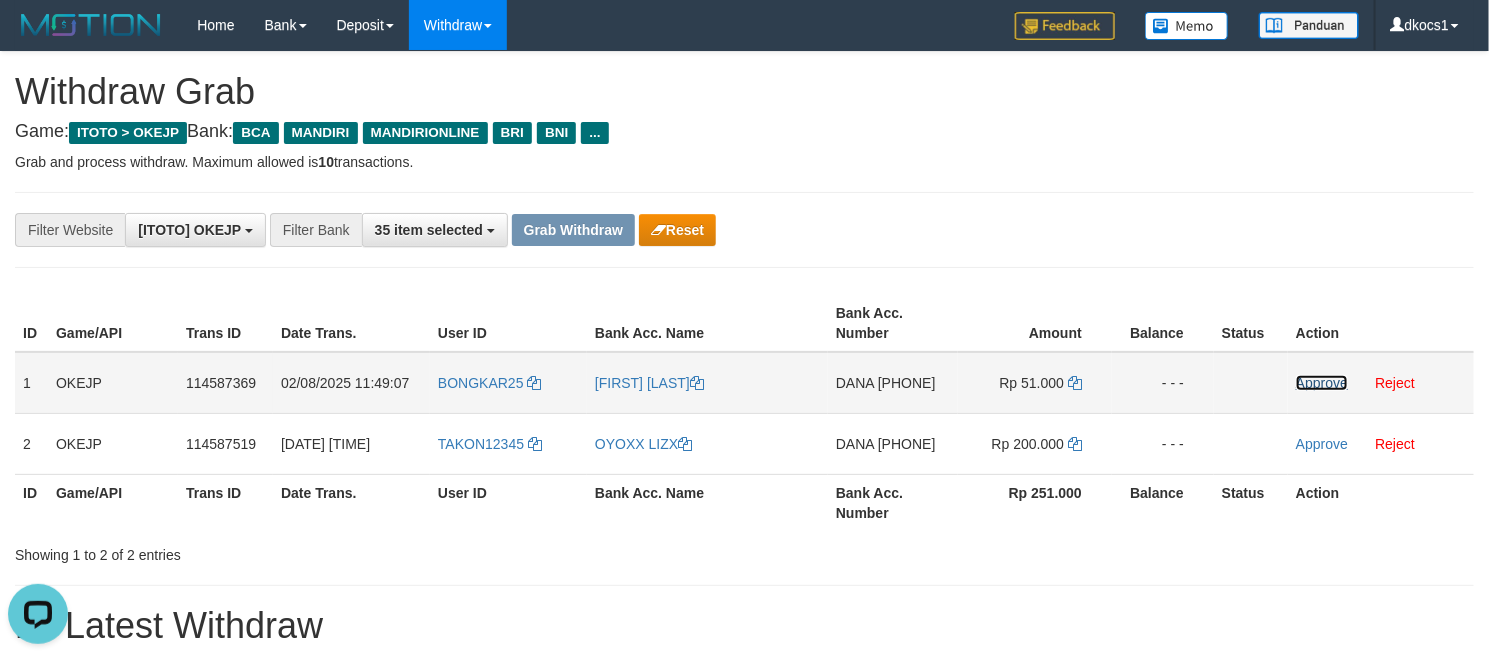 click on "Approve" at bounding box center [1322, 383] 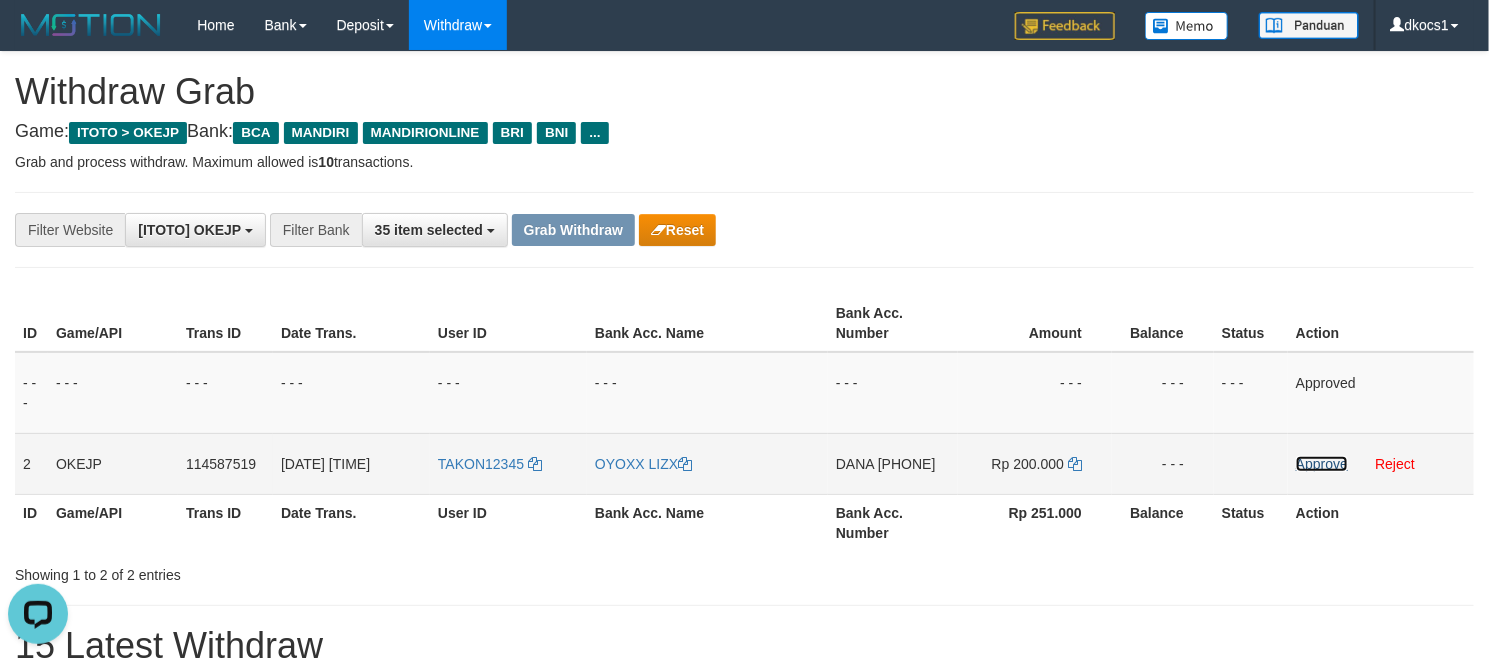 click on "Approve" at bounding box center (1322, 464) 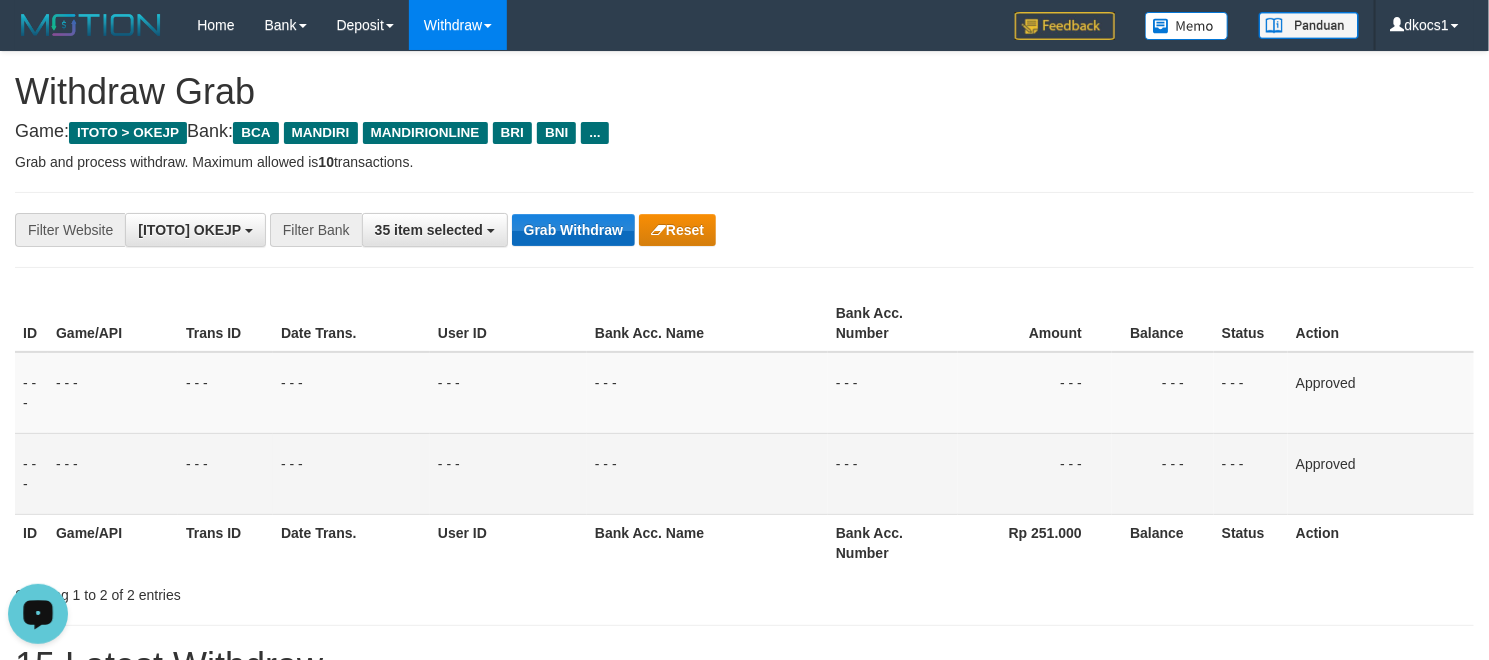 drag, startPoint x: 571, startPoint y: 252, endPoint x: 576, endPoint y: 237, distance: 15.811388 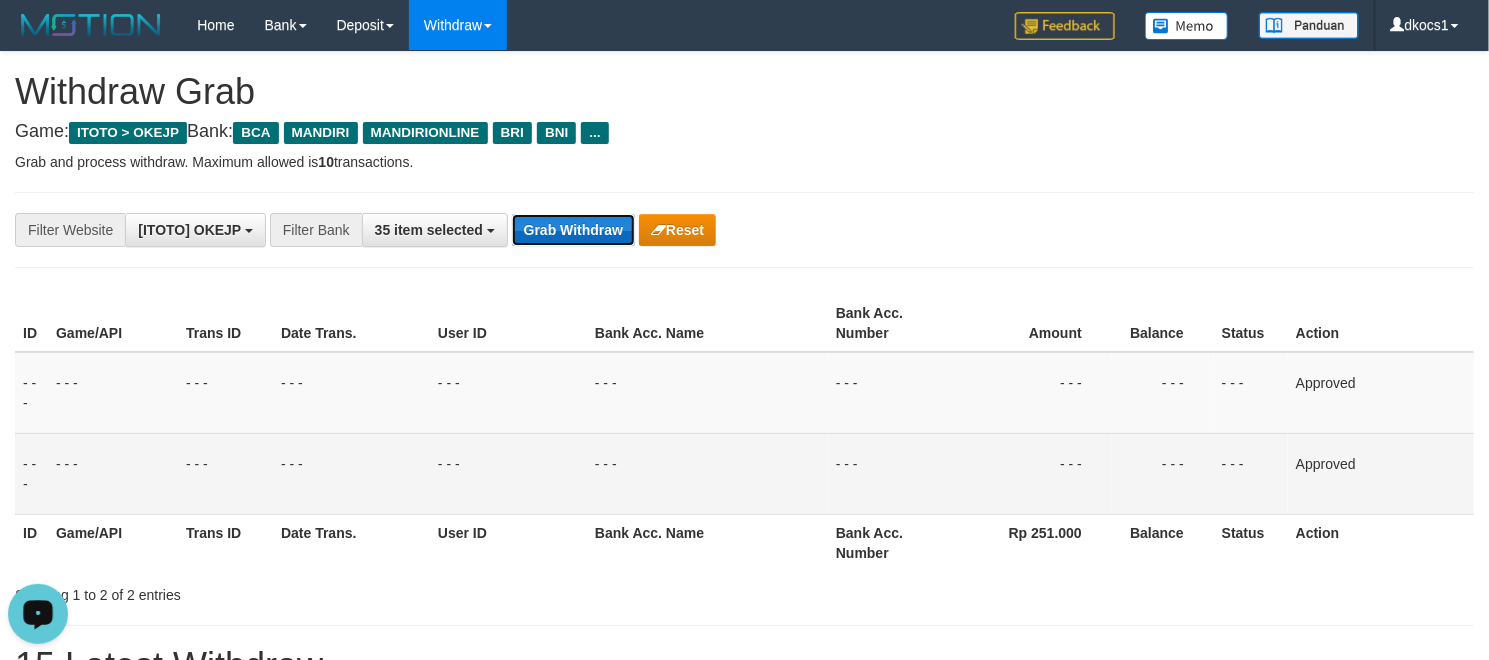 click on "Grab Withdraw" at bounding box center [573, 230] 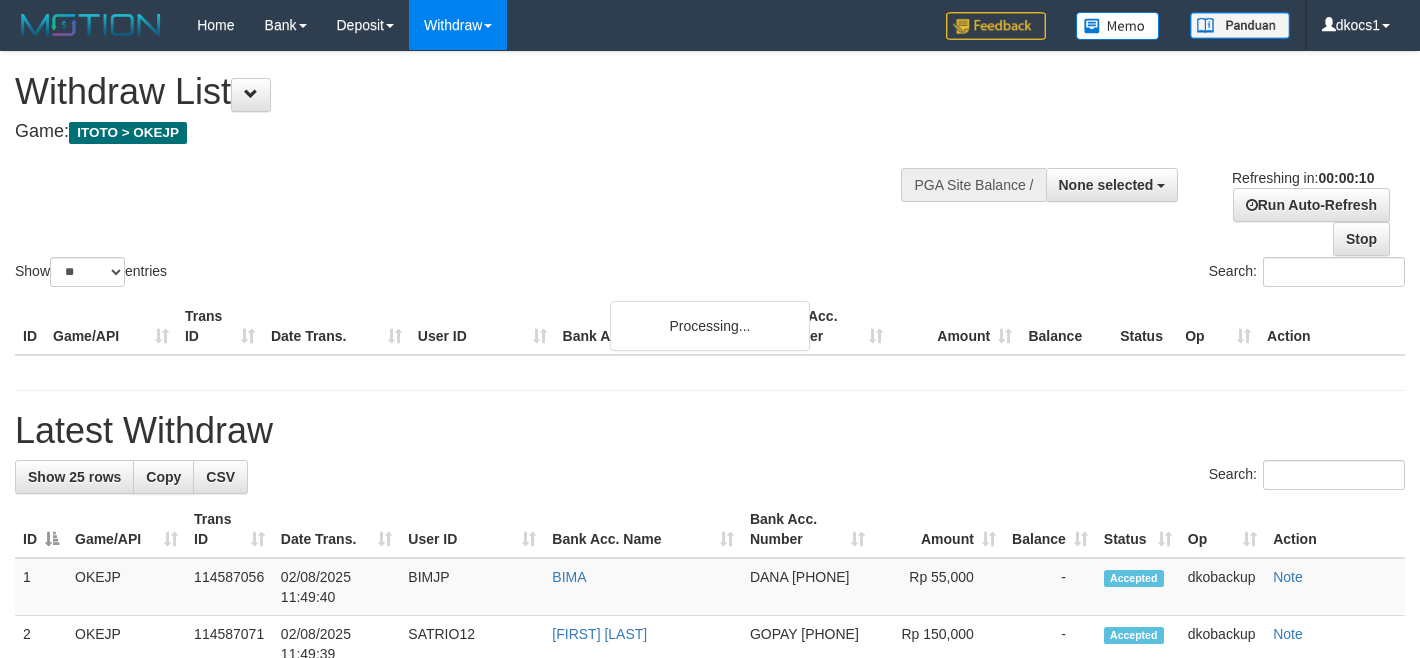 select 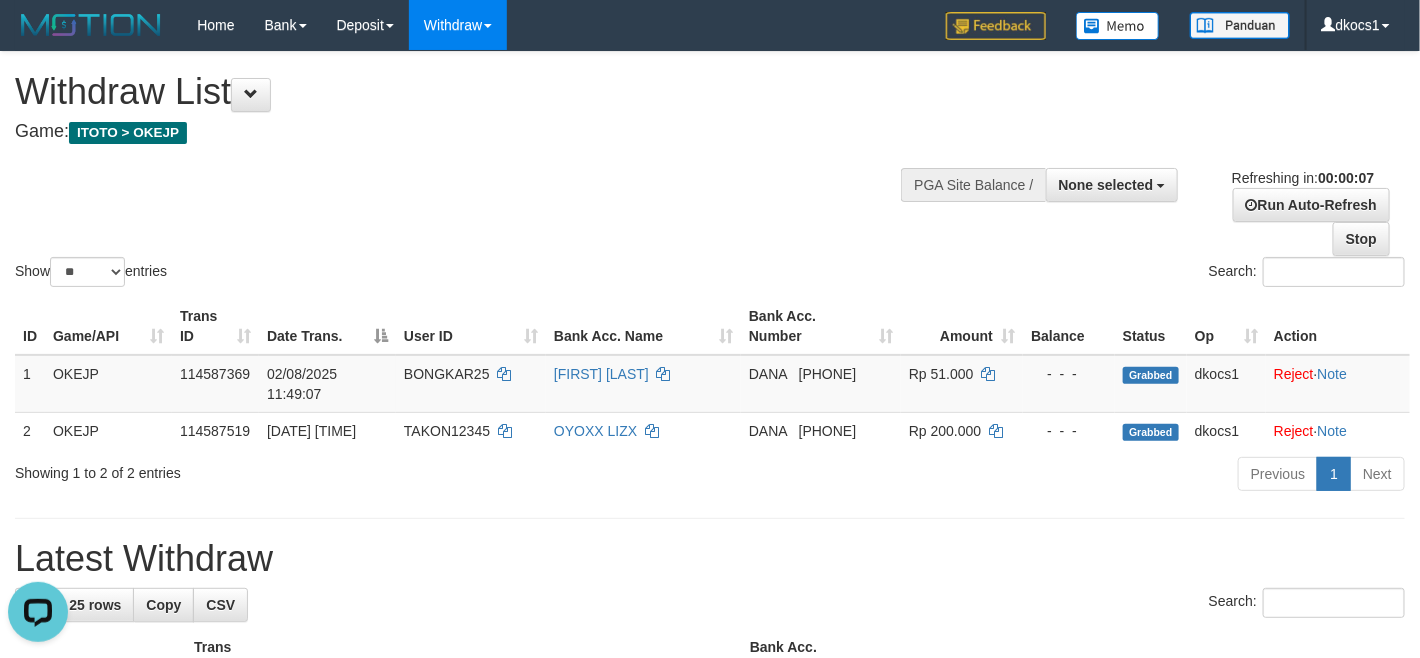 scroll, scrollTop: 0, scrollLeft: 0, axis: both 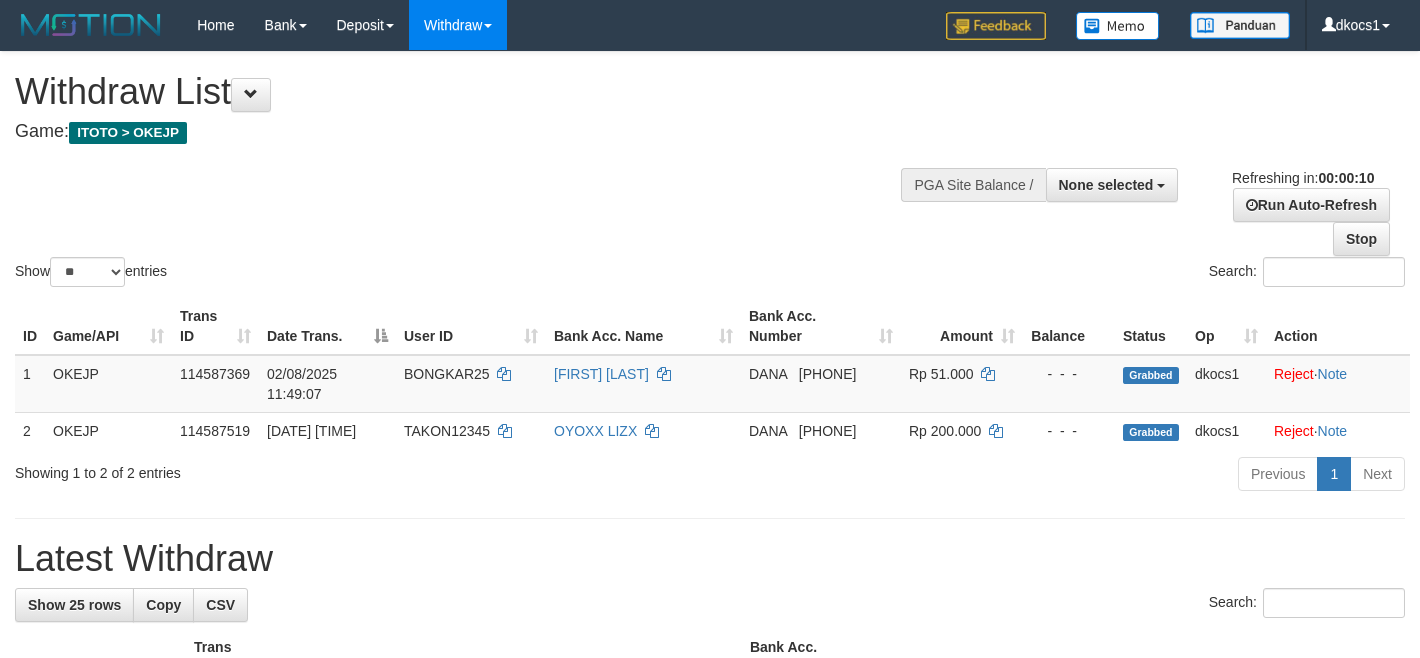 select 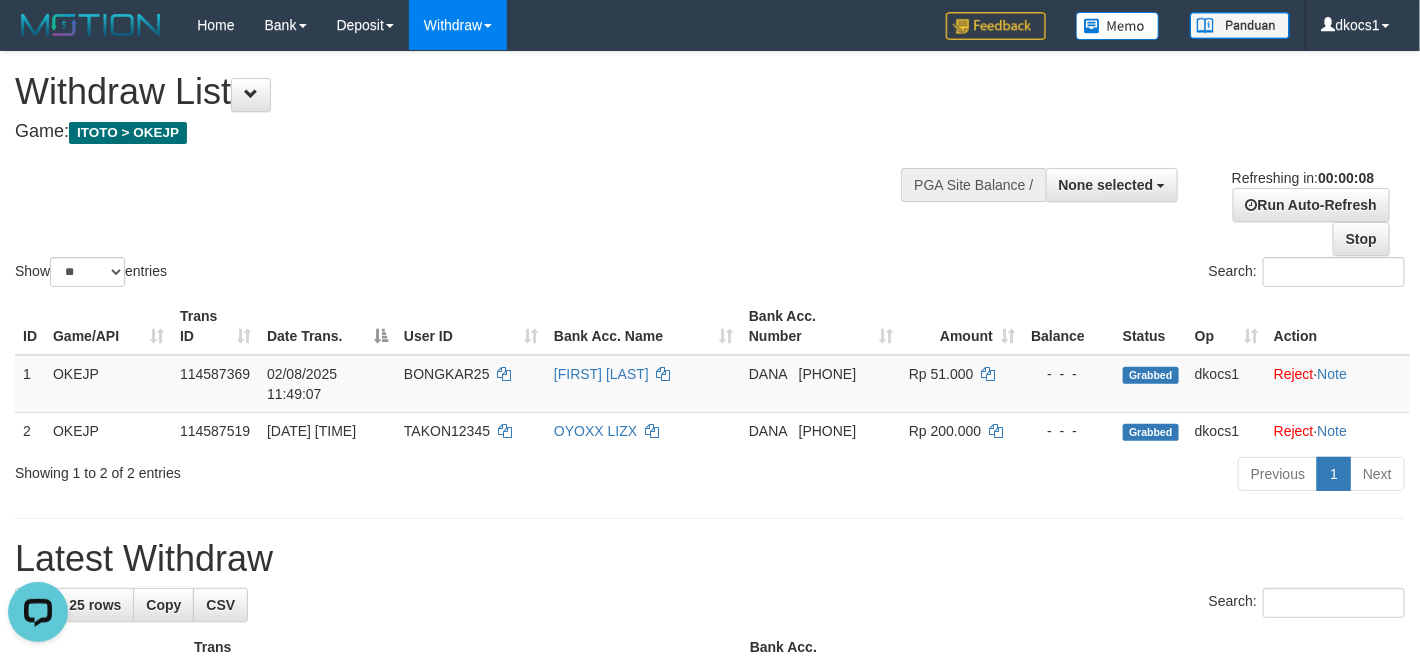 scroll, scrollTop: 0, scrollLeft: 0, axis: both 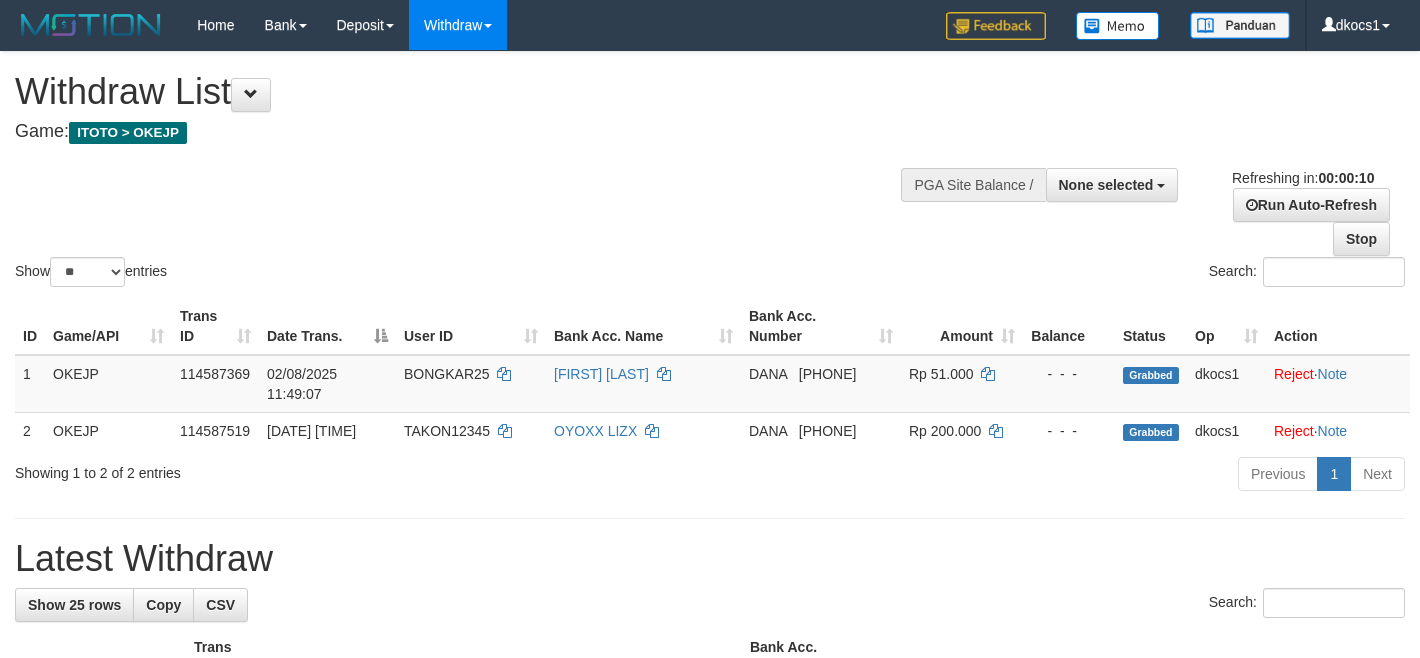 select 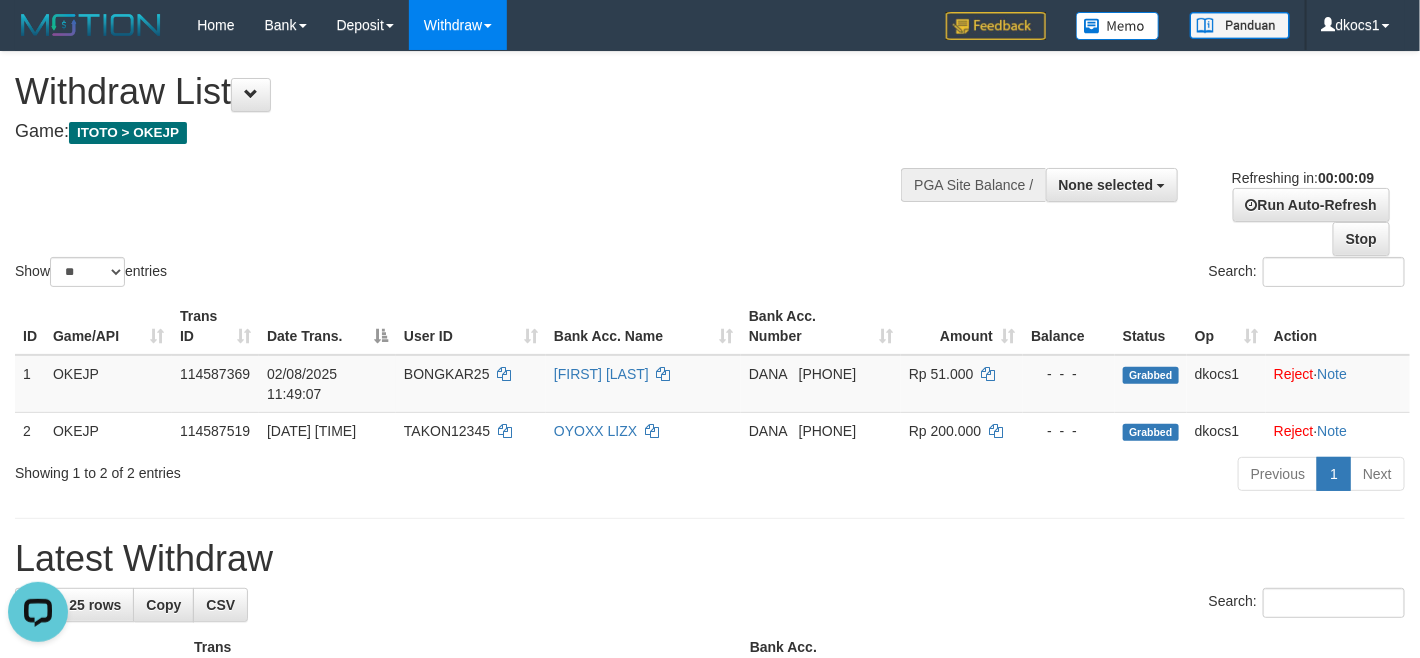 scroll, scrollTop: 0, scrollLeft: 0, axis: both 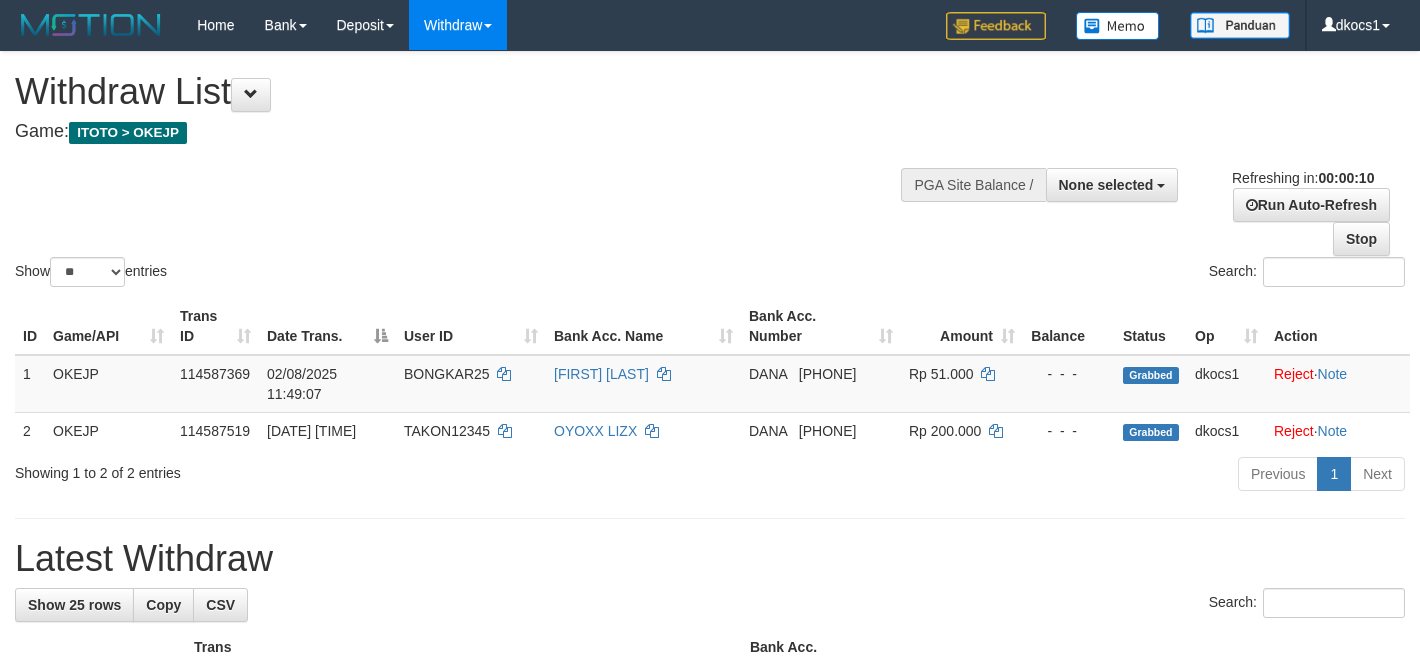 select 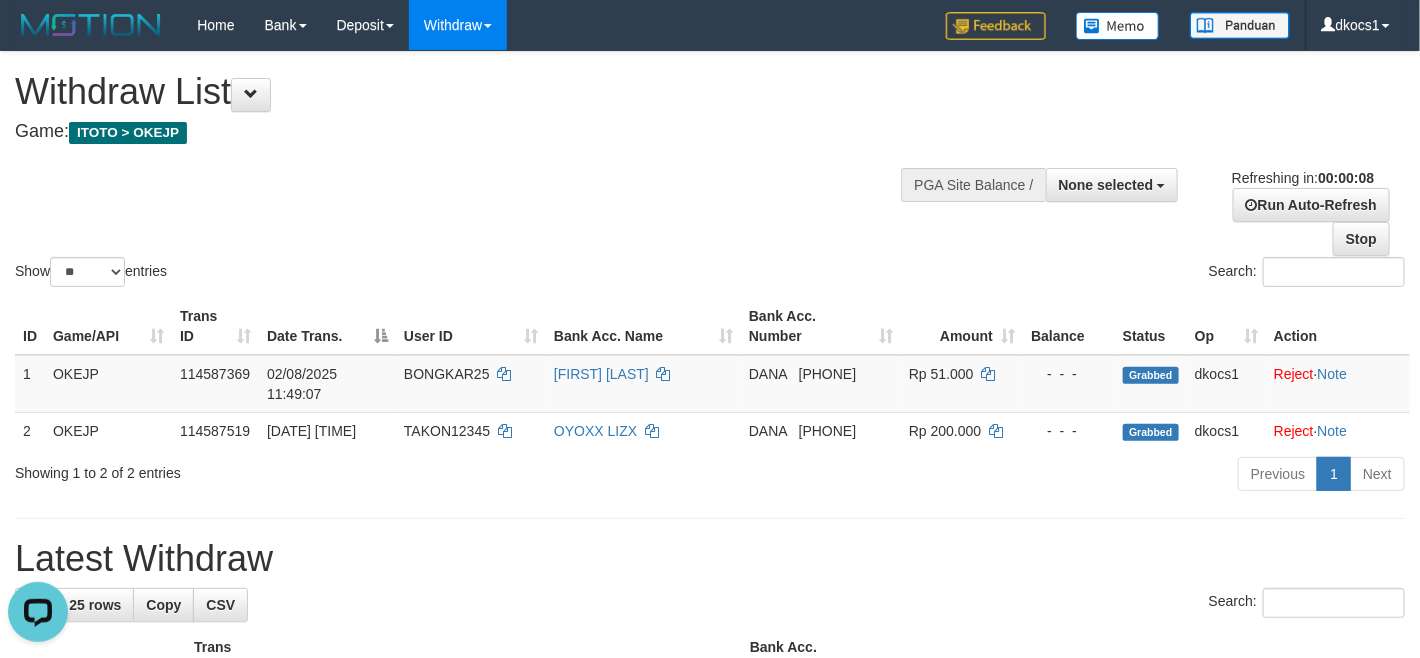 scroll, scrollTop: 0, scrollLeft: 0, axis: both 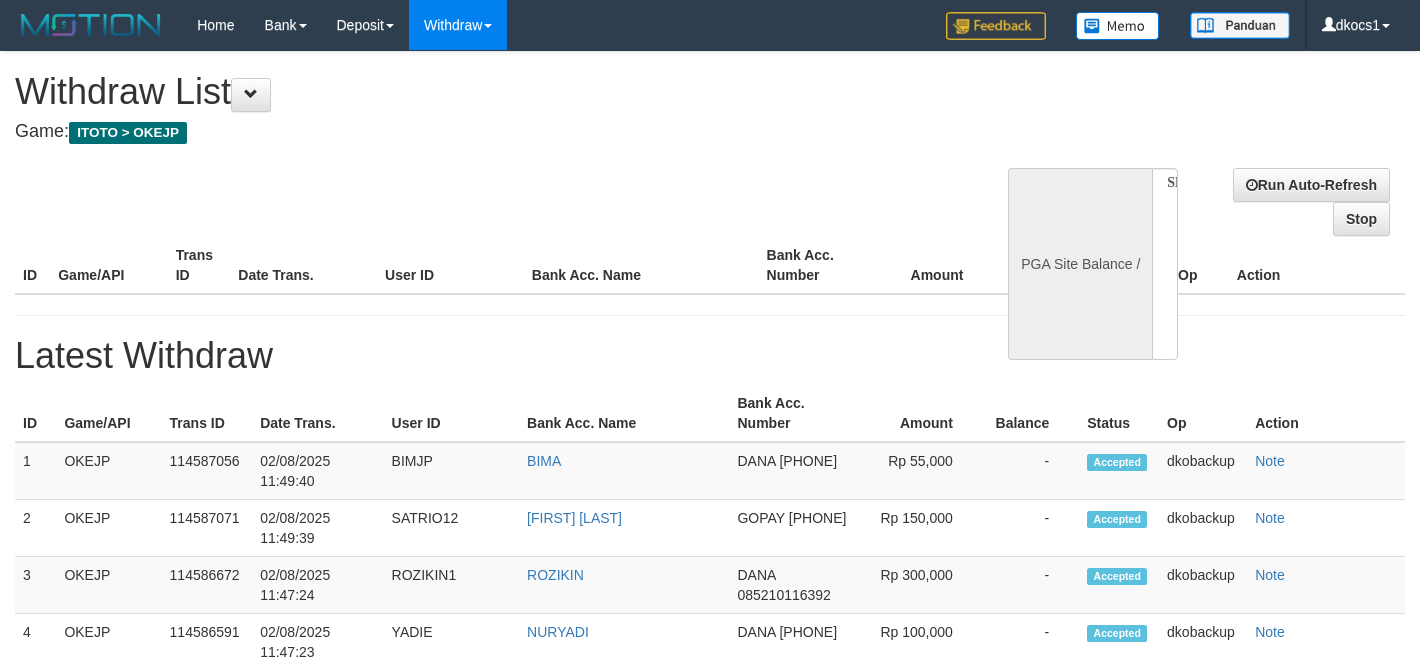 select 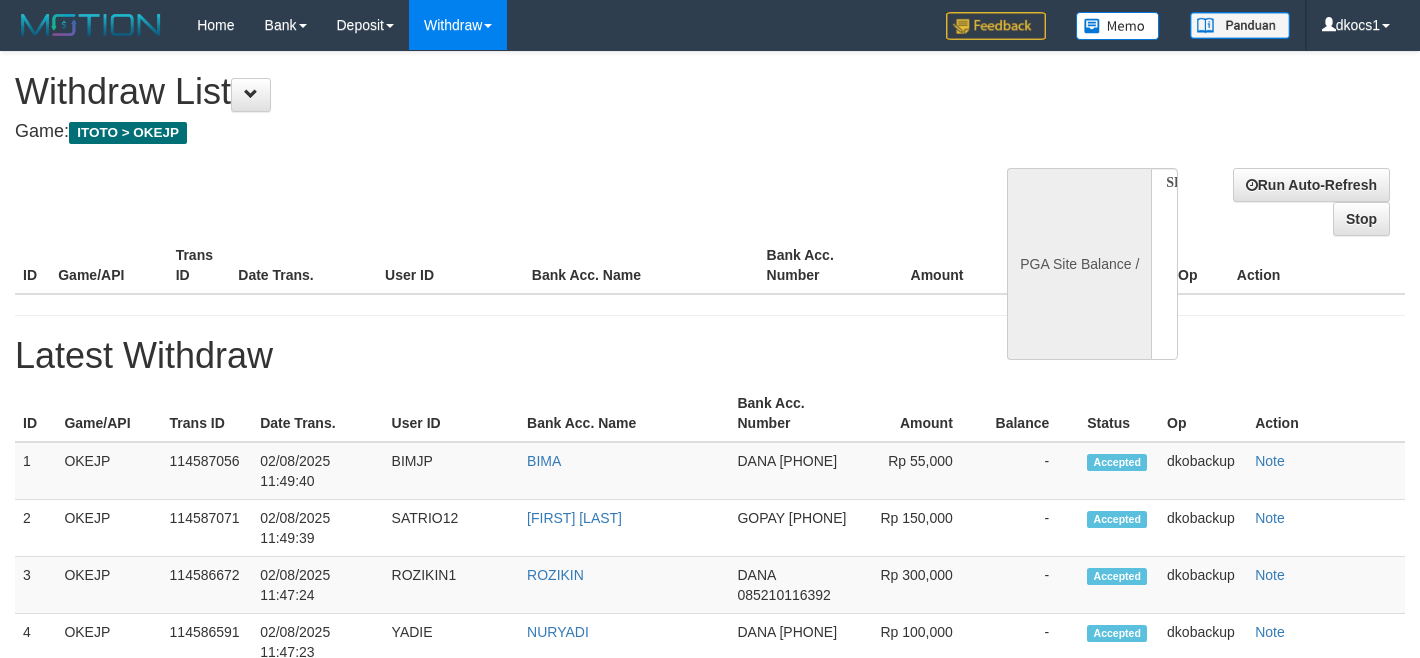 scroll, scrollTop: 0, scrollLeft: 0, axis: both 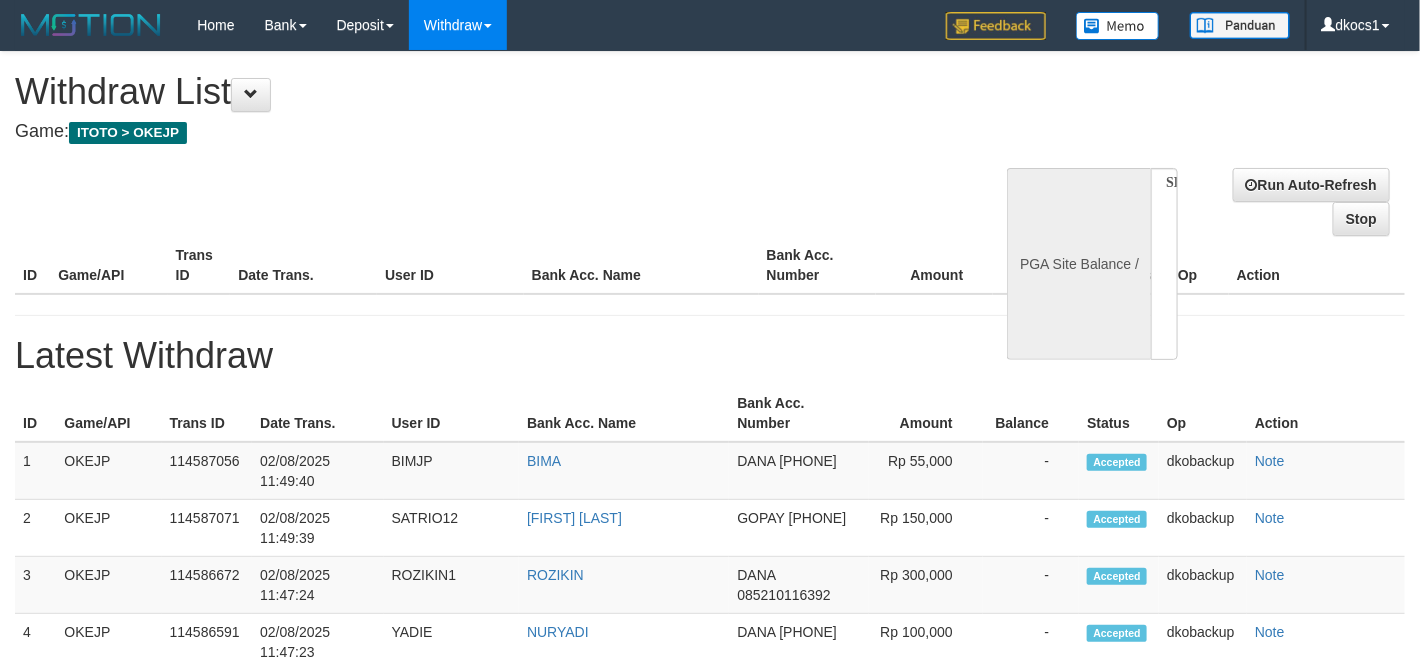 select on "**" 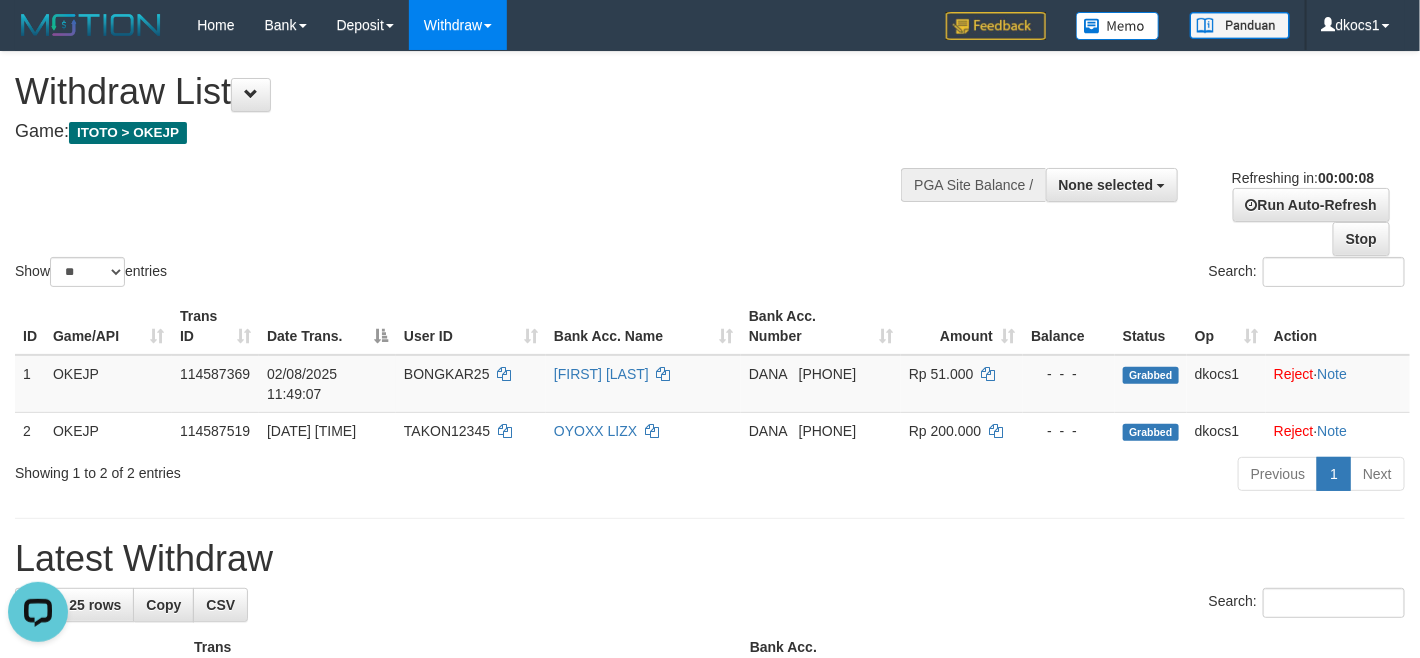 scroll, scrollTop: 0, scrollLeft: 0, axis: both 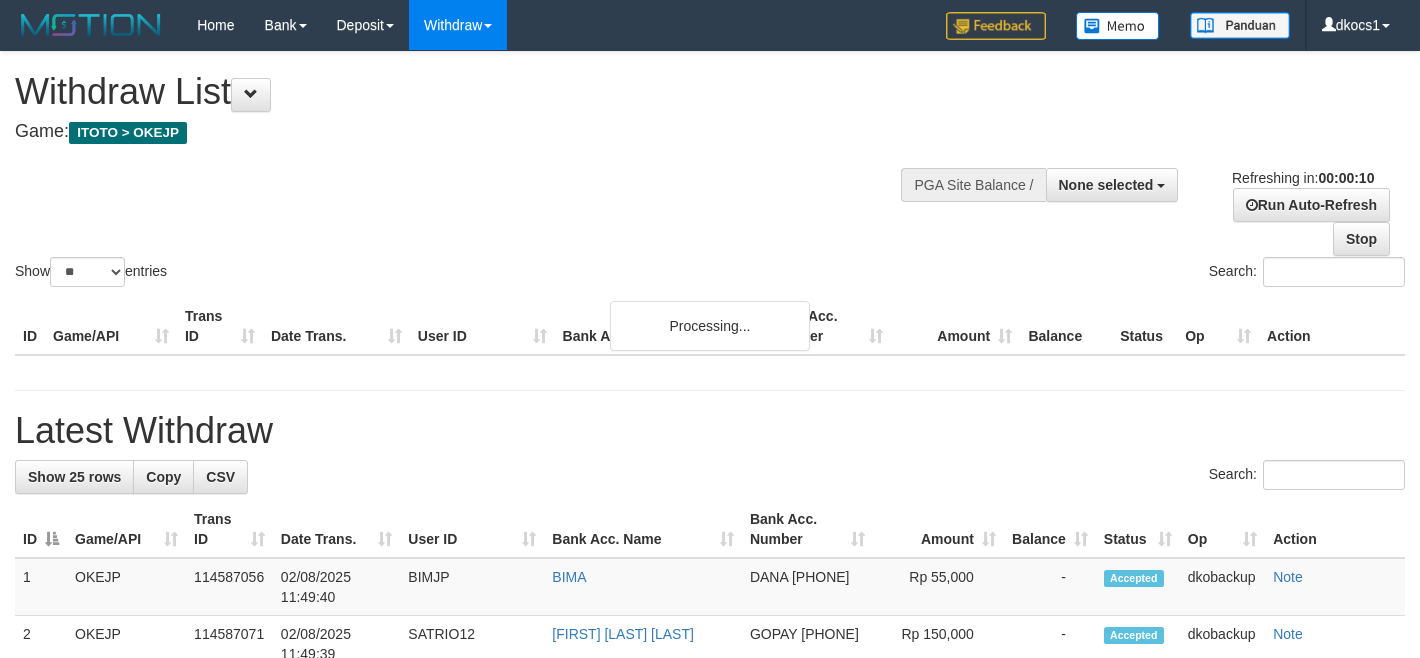 select 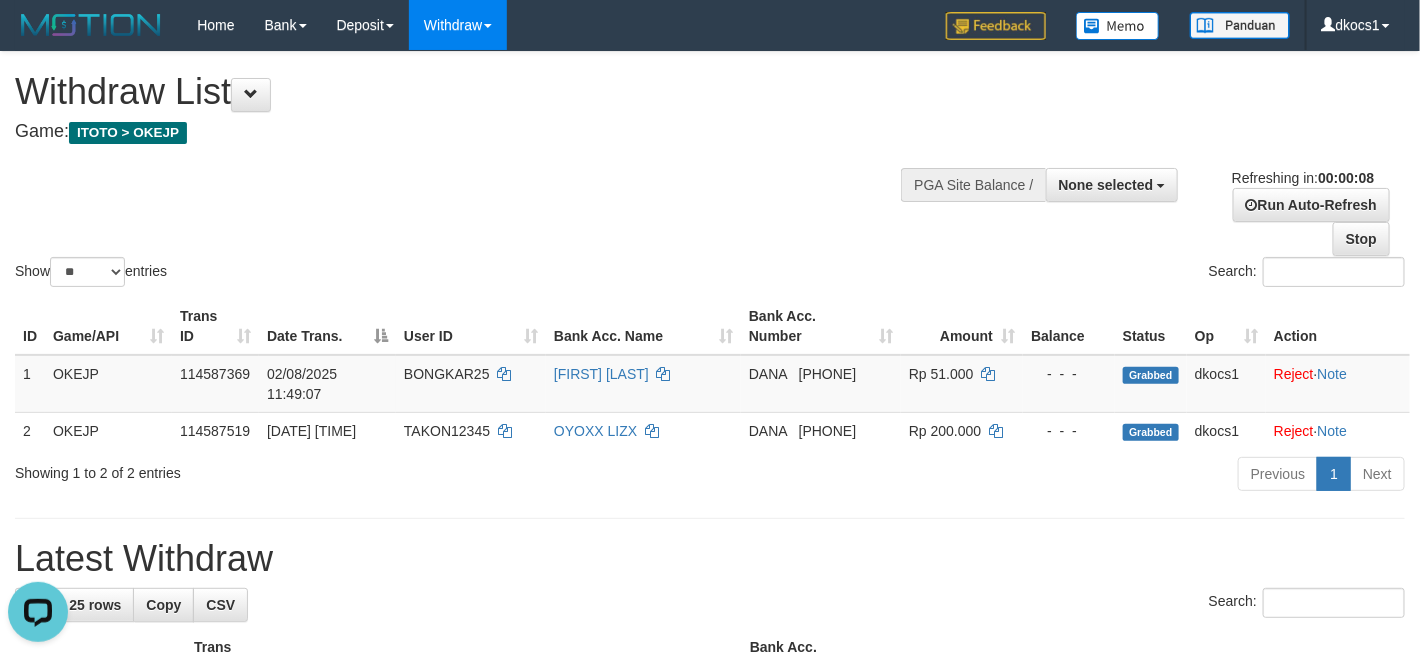 scroll, scrollTop: 0, scrollLeft: 0, axis: both 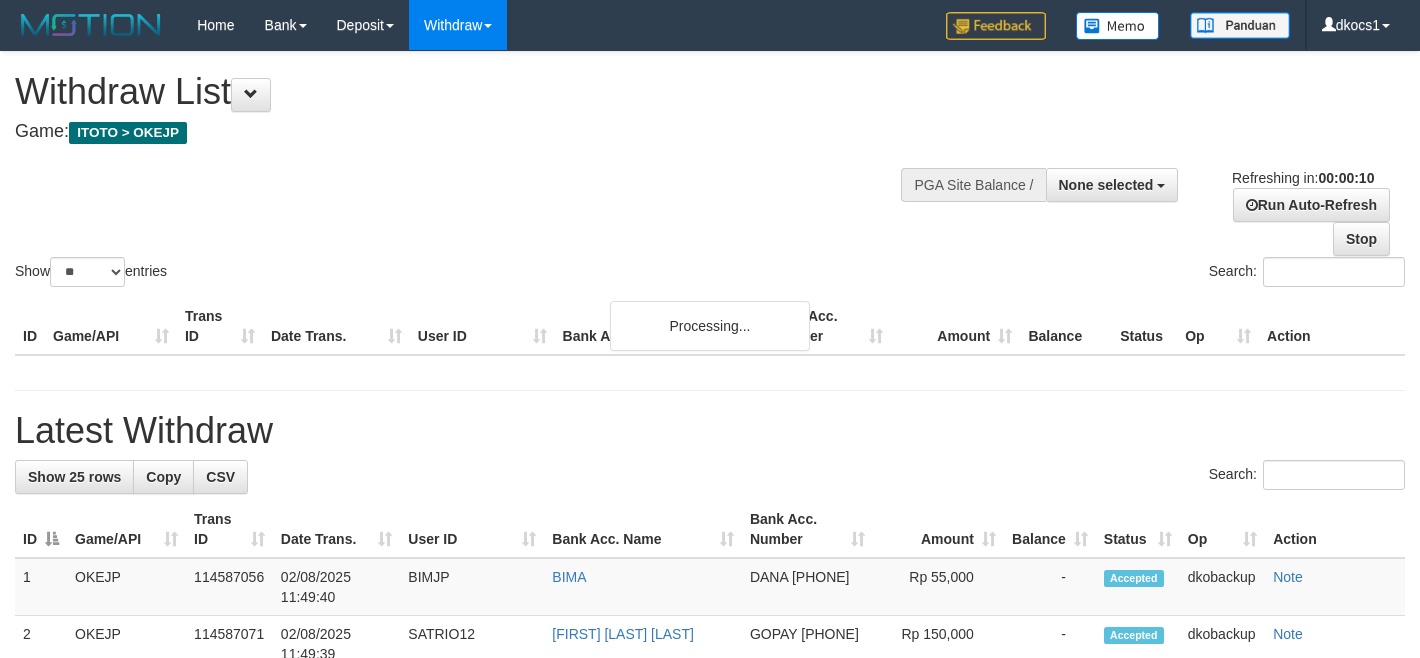 select 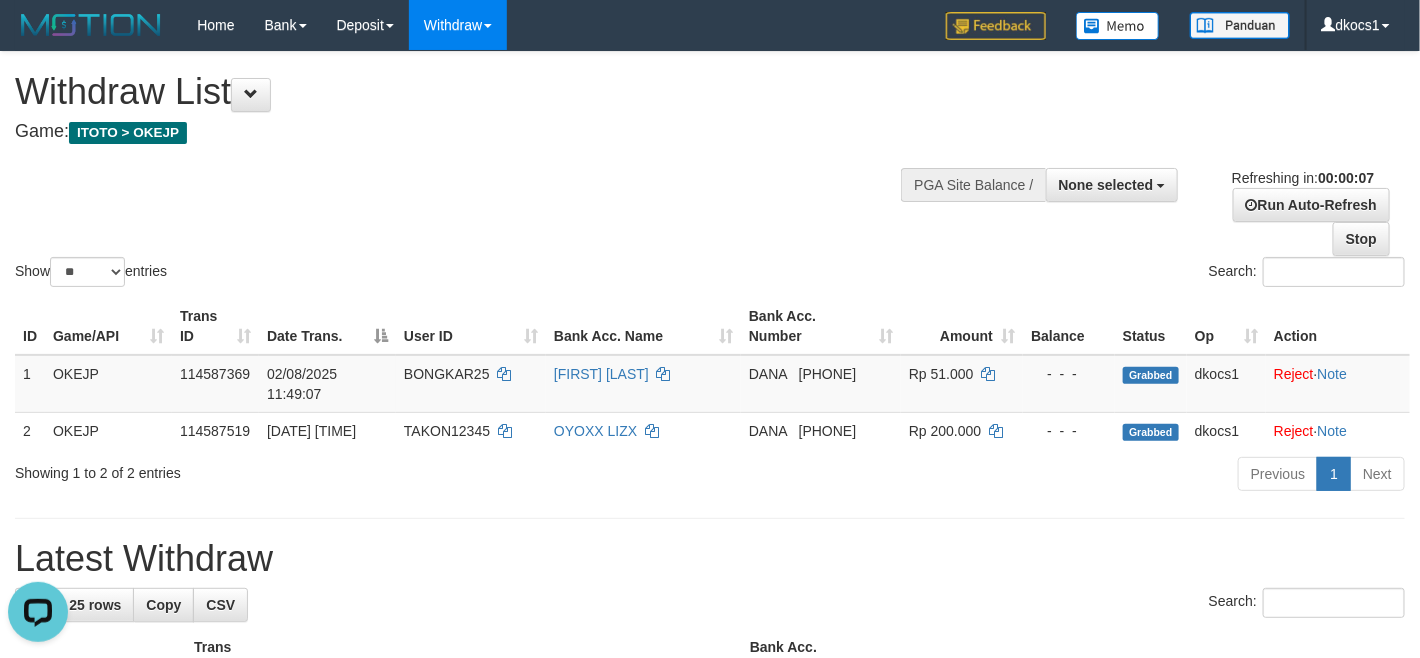 scroll, scrollTop: 0, scrollLeft: 0, axis: both 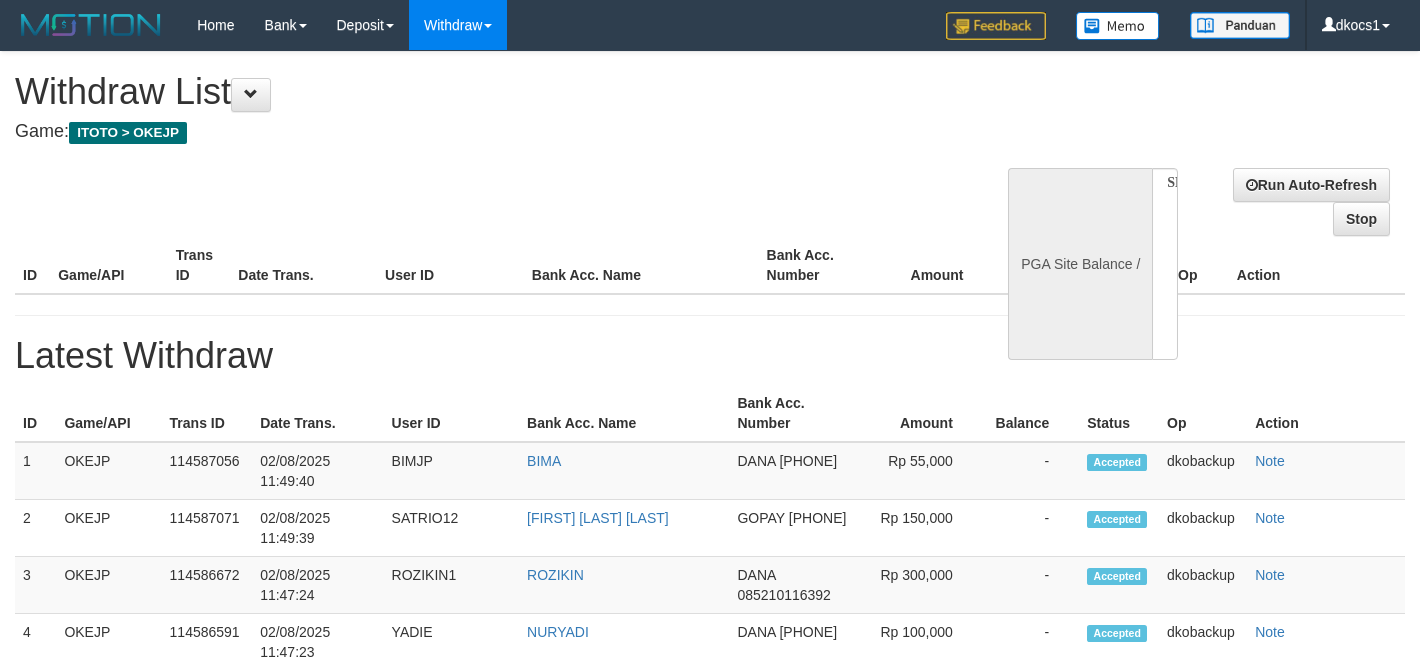 select 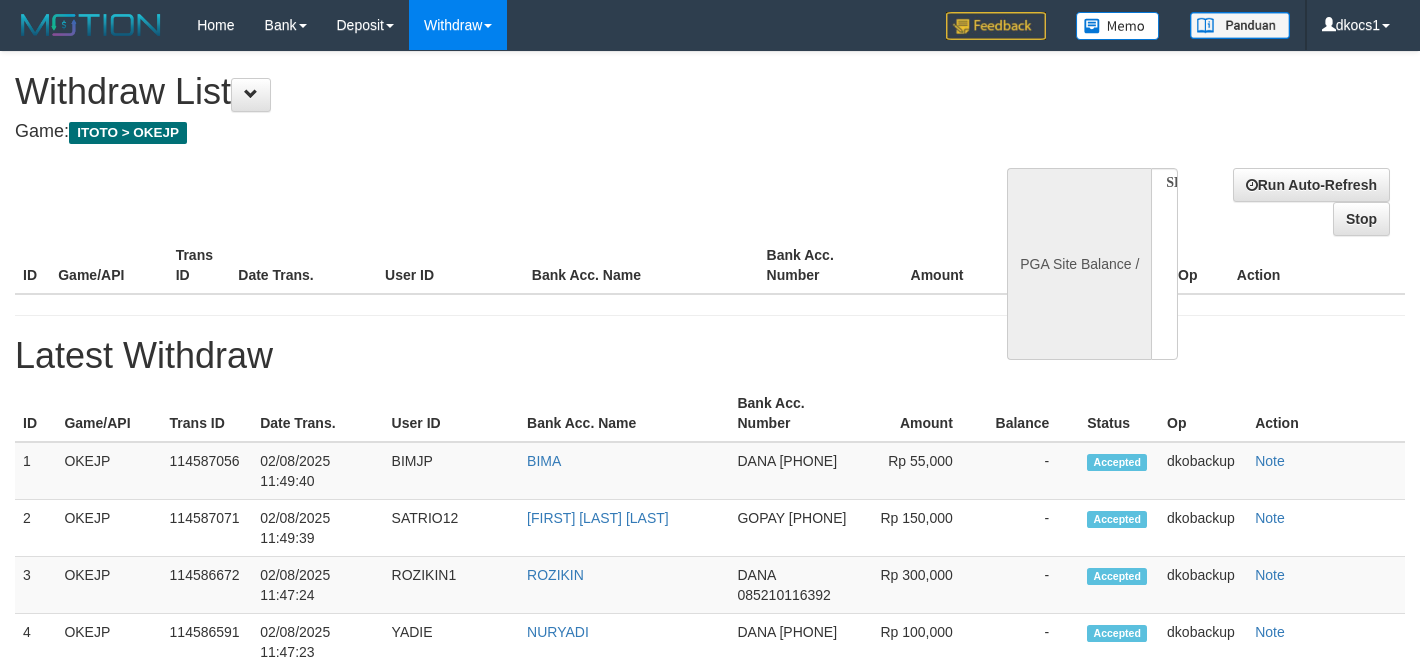scroll, scrollTop: 0, scrollLeft: 0, axis: both 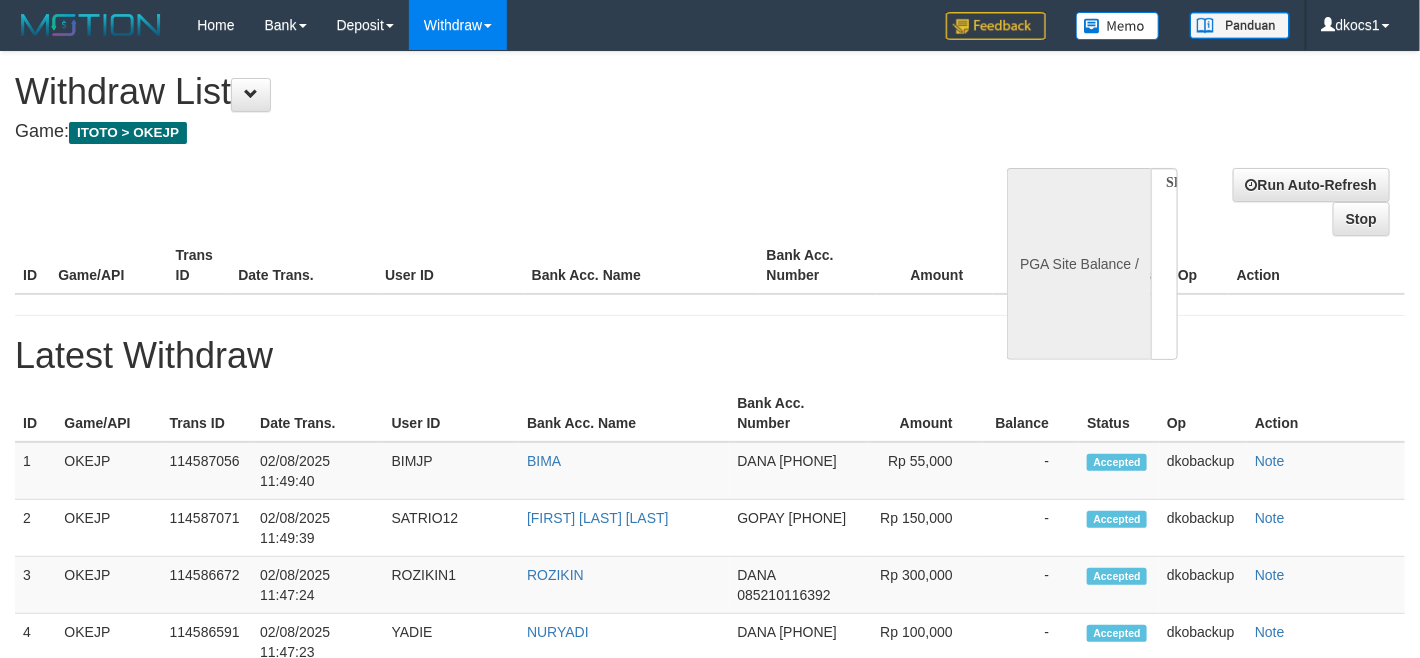 select on "**" 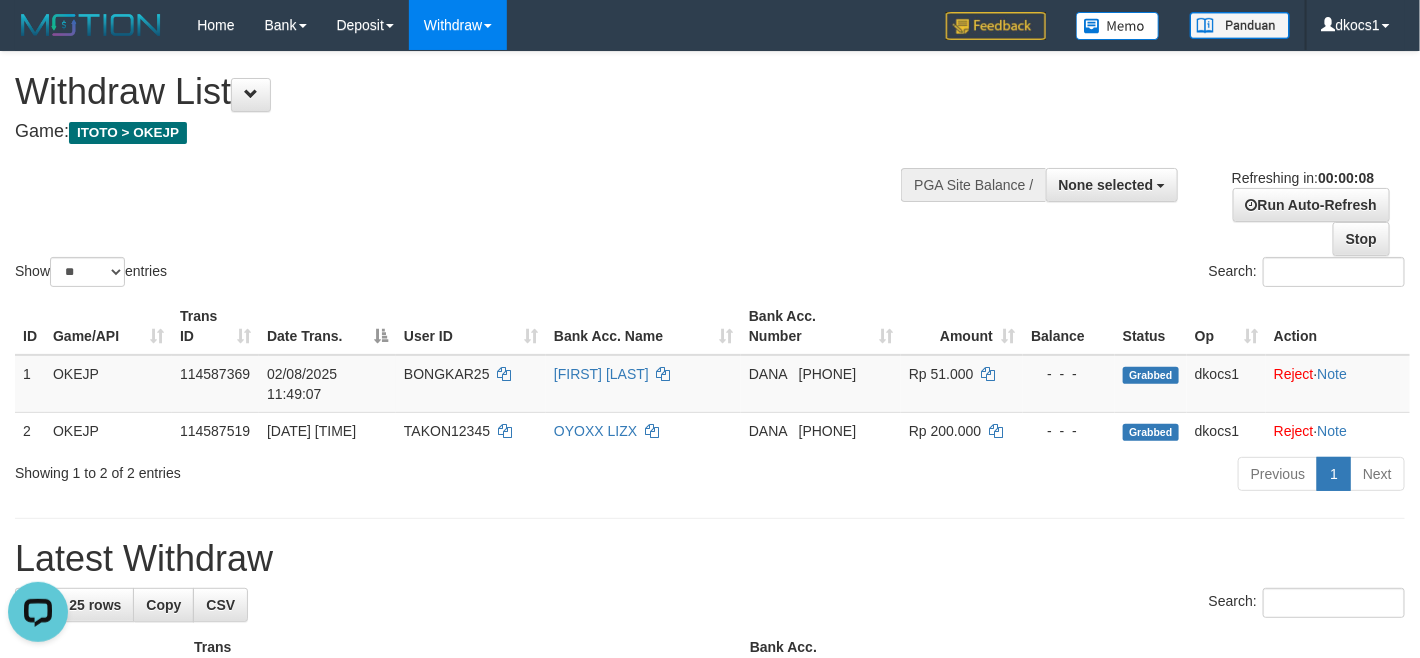 scroll, scrollTop: 0, scrollLeft: 0, axis: both 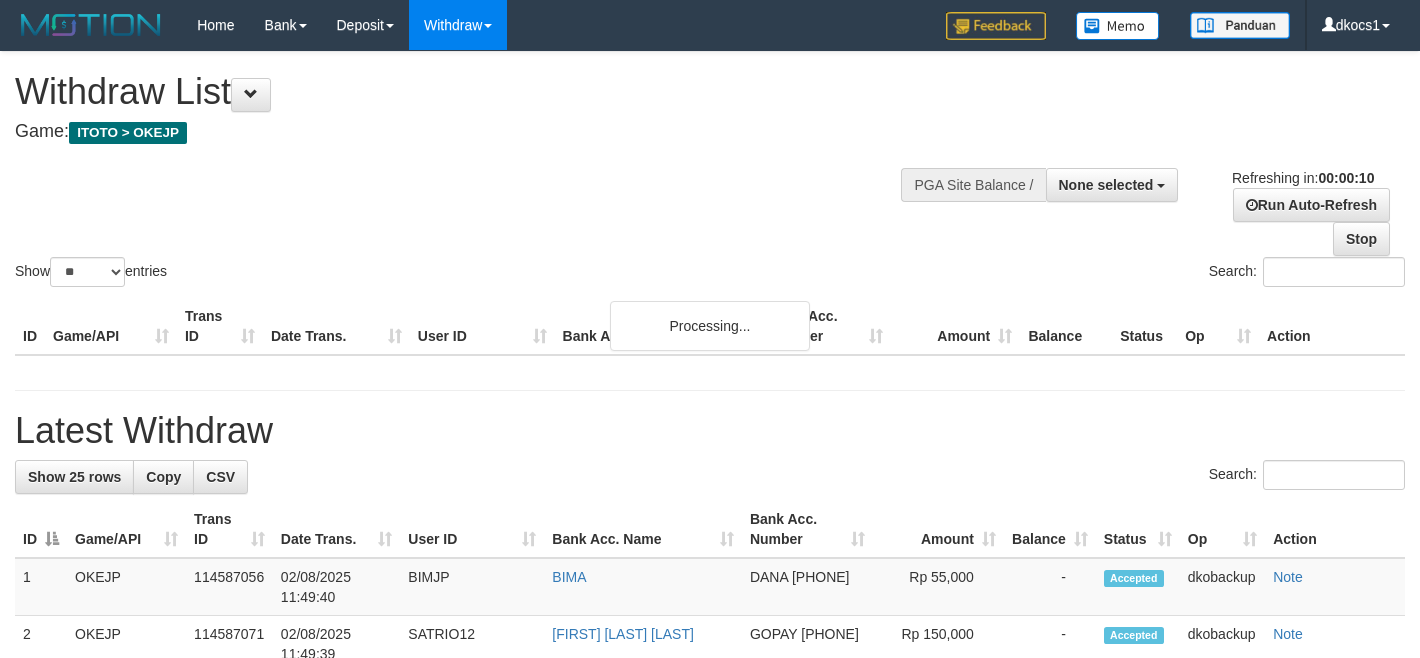 select 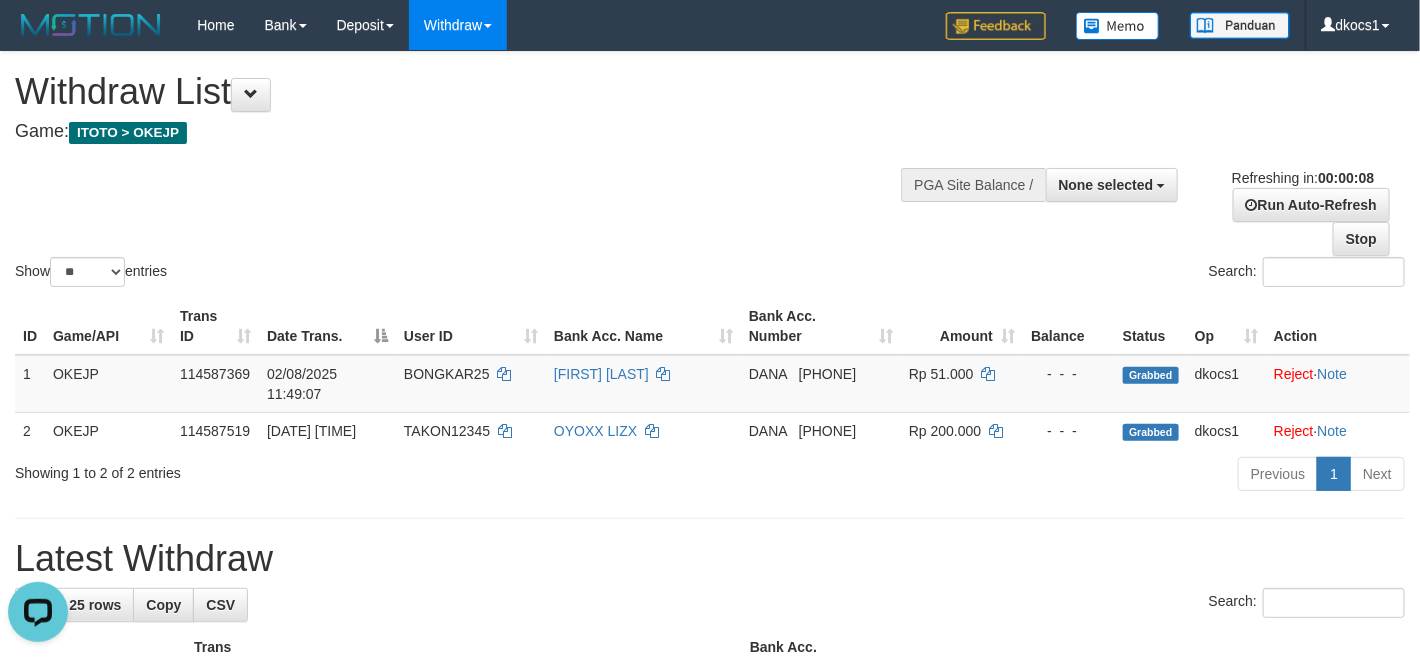 scroll, scrollTop: 0, scrollLeft: 0, axis: both 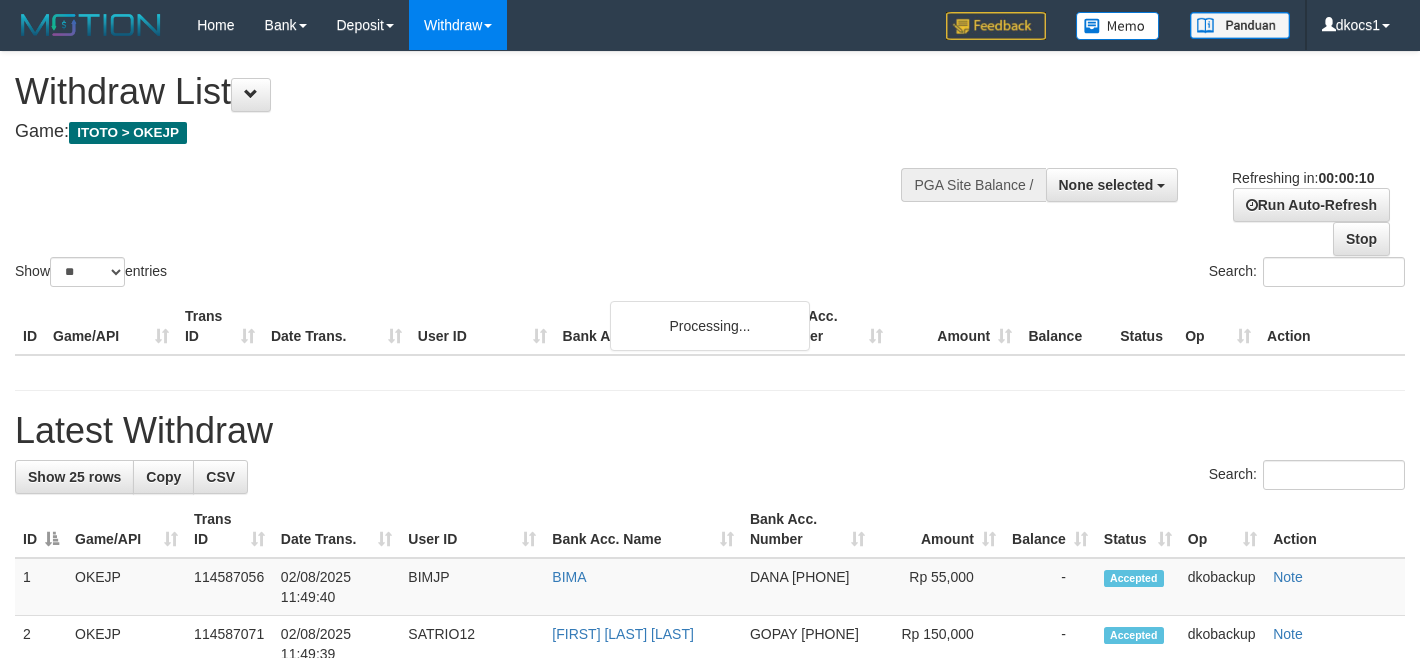 select 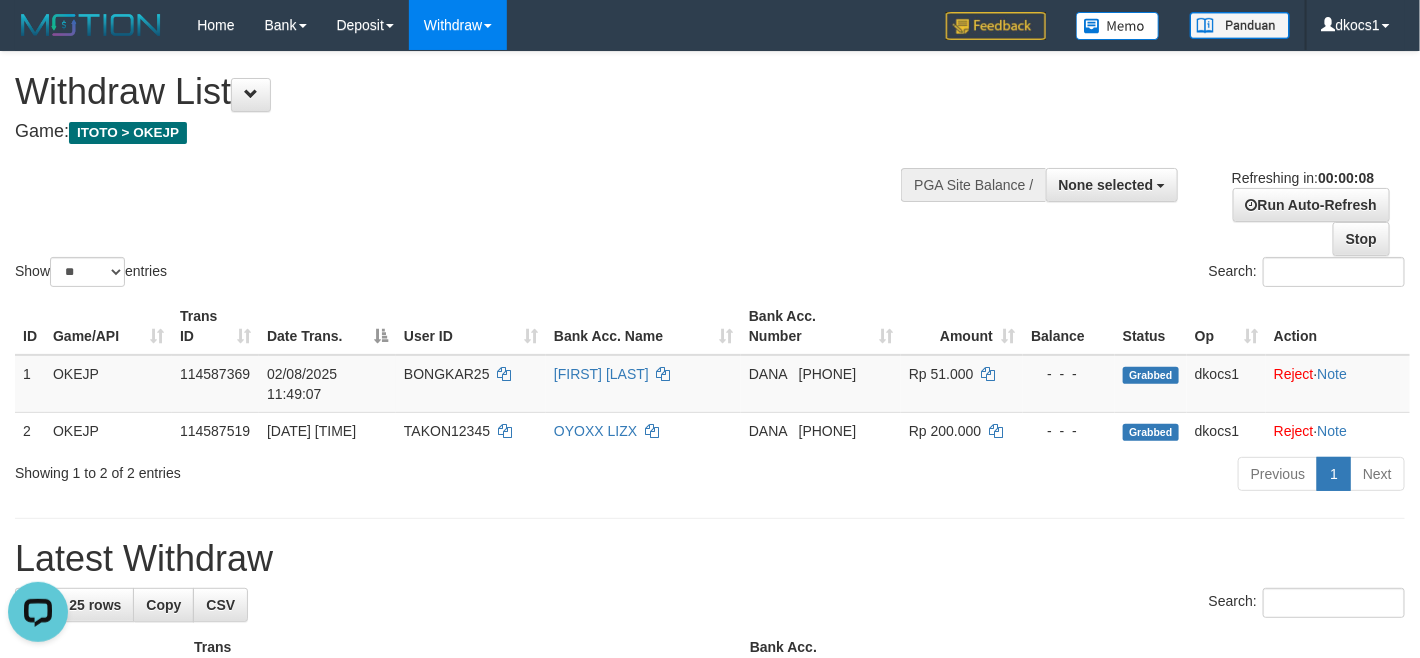 scroll, scrollTop: 0, scrollLeft: 0, axis: both 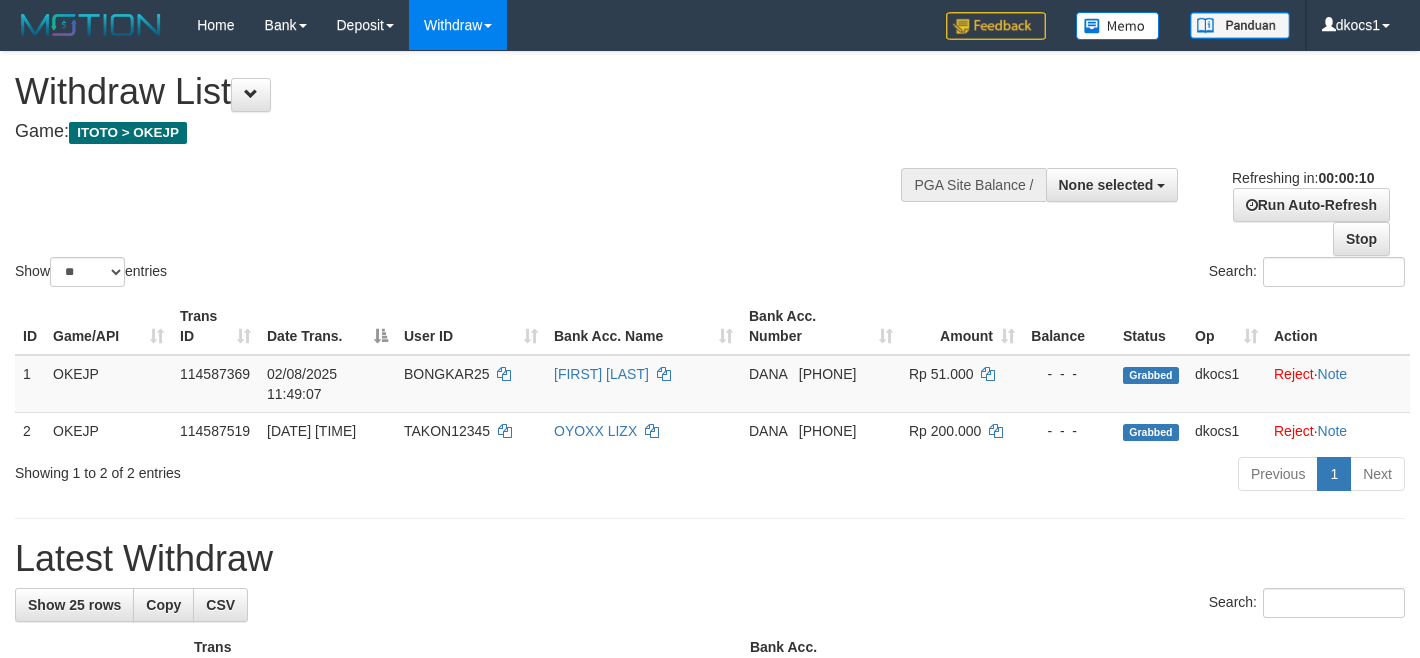 select 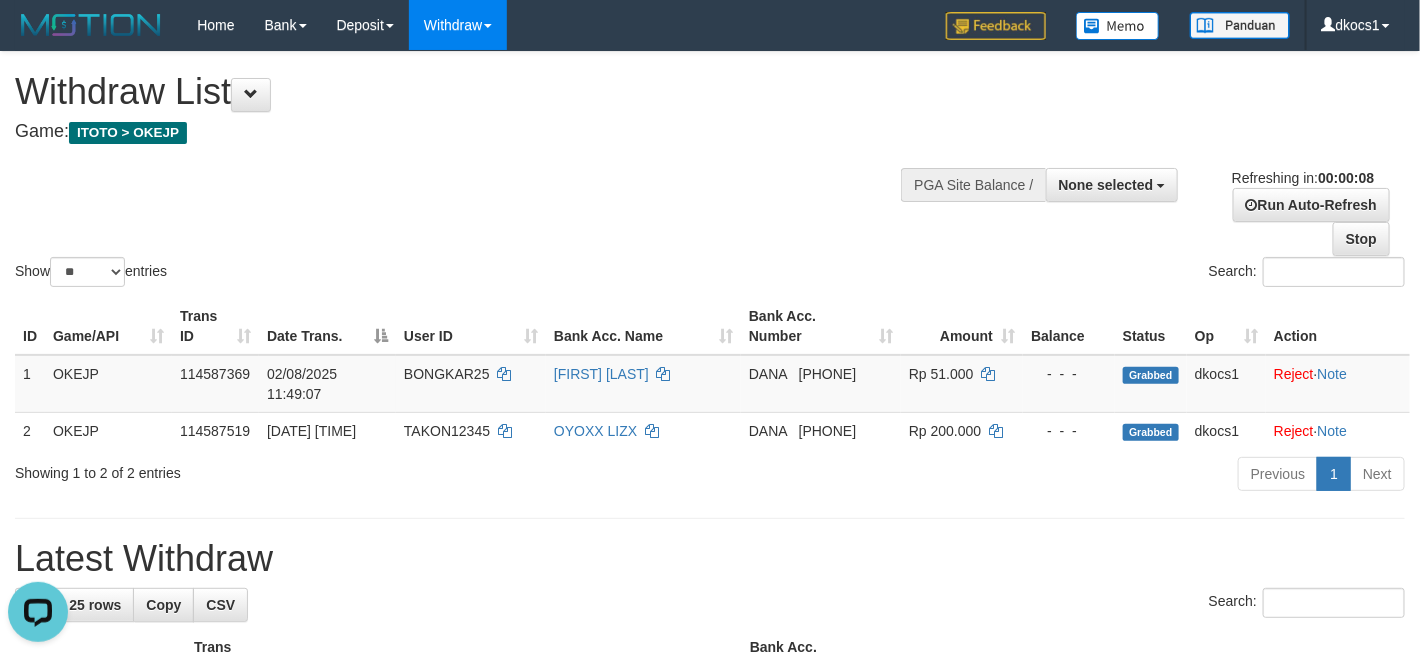 scroll, scrollTop: 0, scrollLeft: 0, axis: both 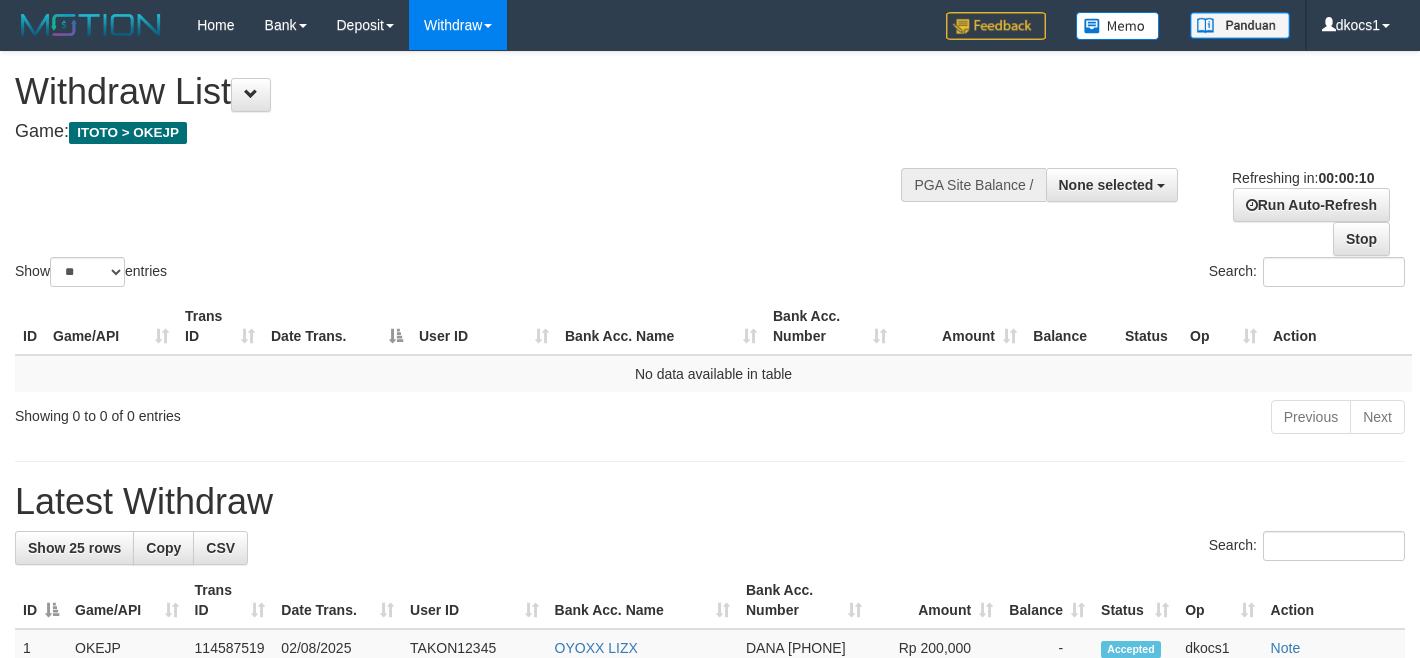 select 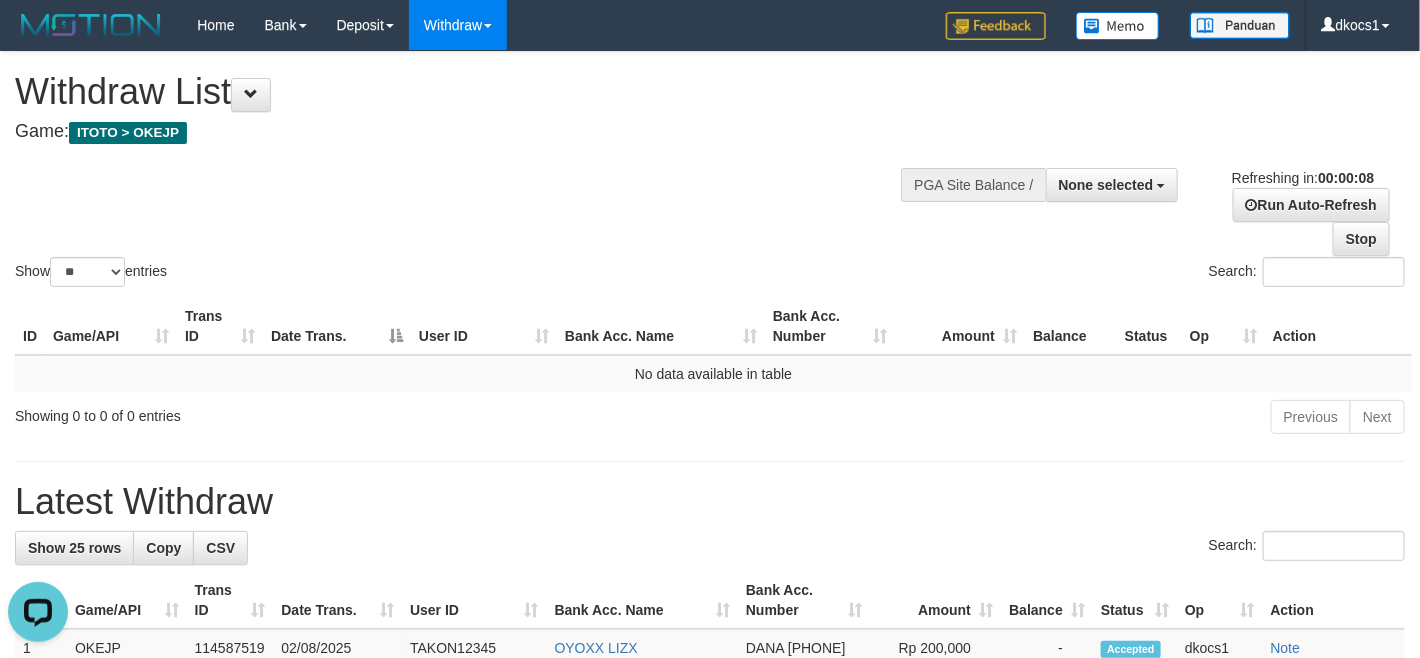 scroll, scrollTop: 0, scrollLeft: 0, axis: both 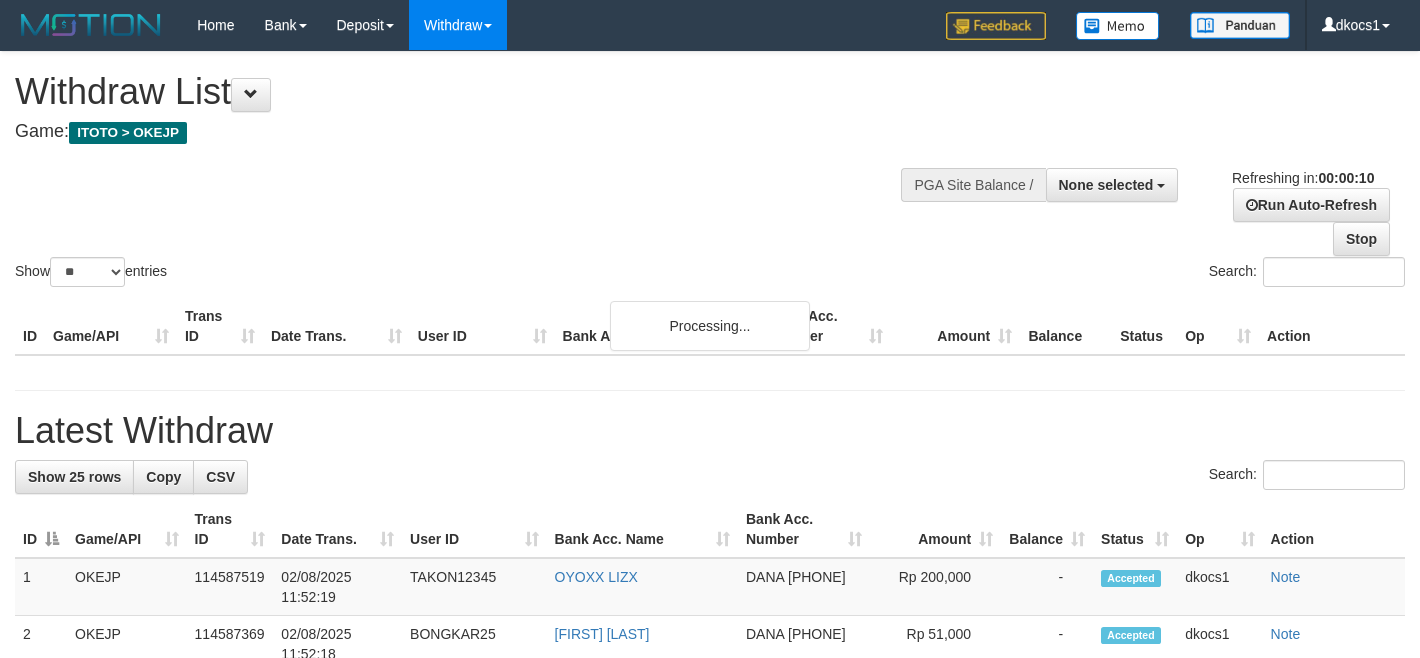 select 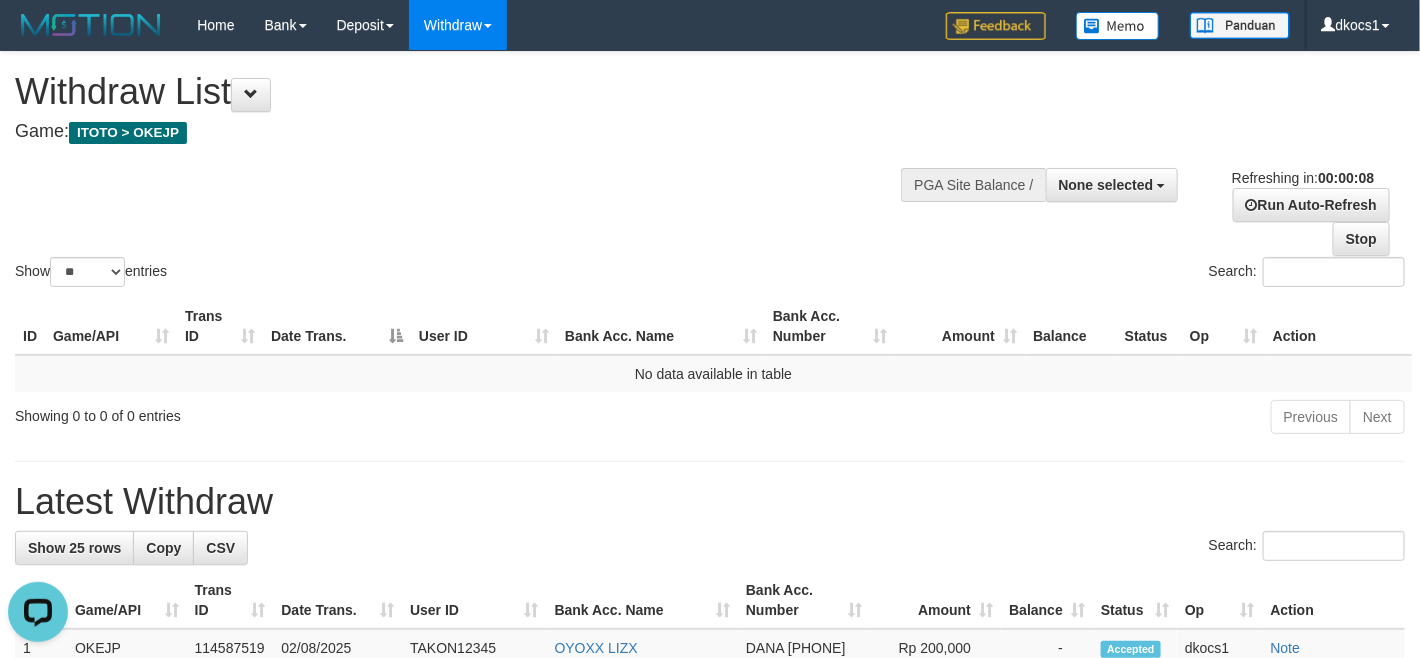 scroll, scrollTop: 0, scrollLeft: 0, axis: both 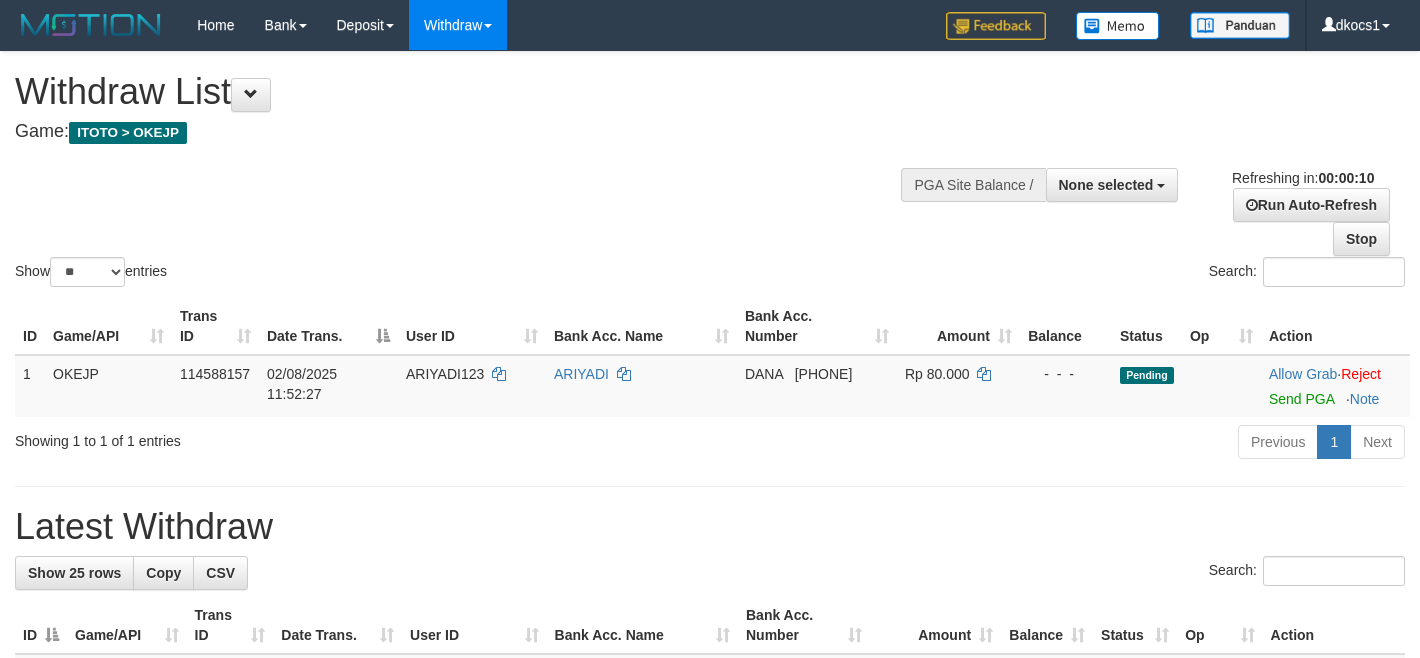 select 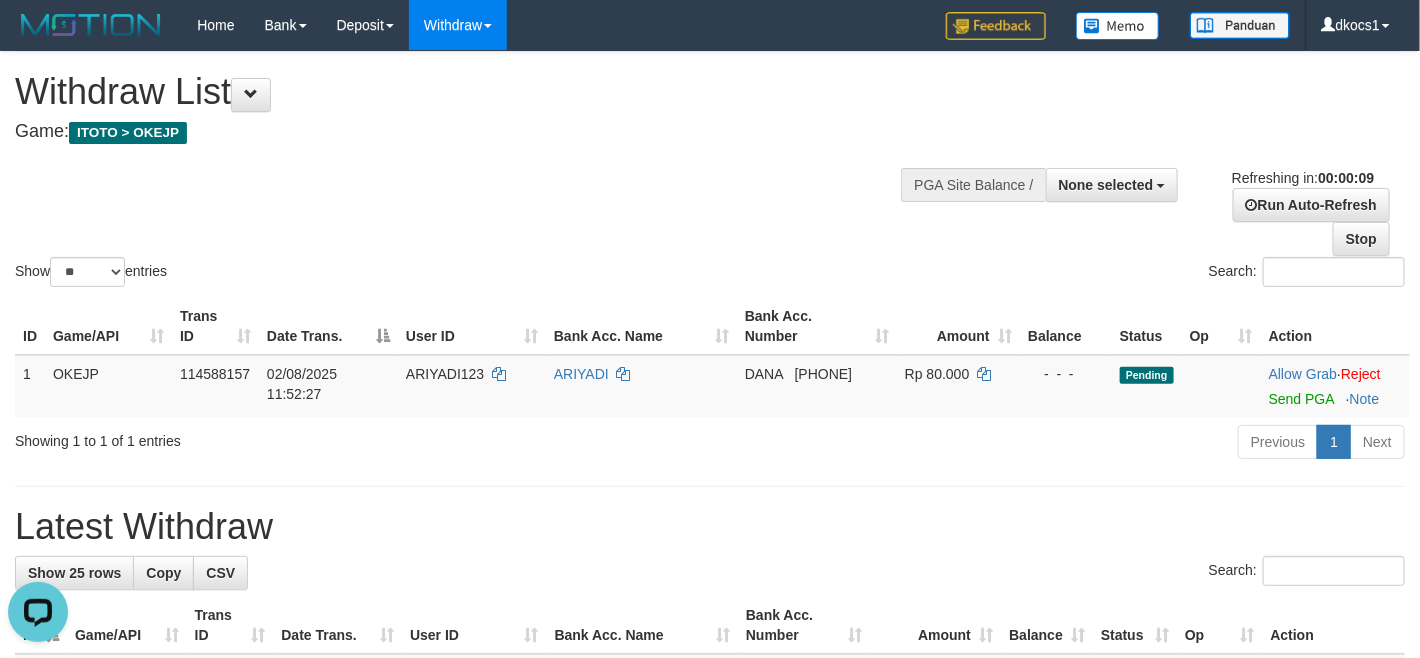 scroll, scrollTop: 0, scrollLeft: 0, axis: both 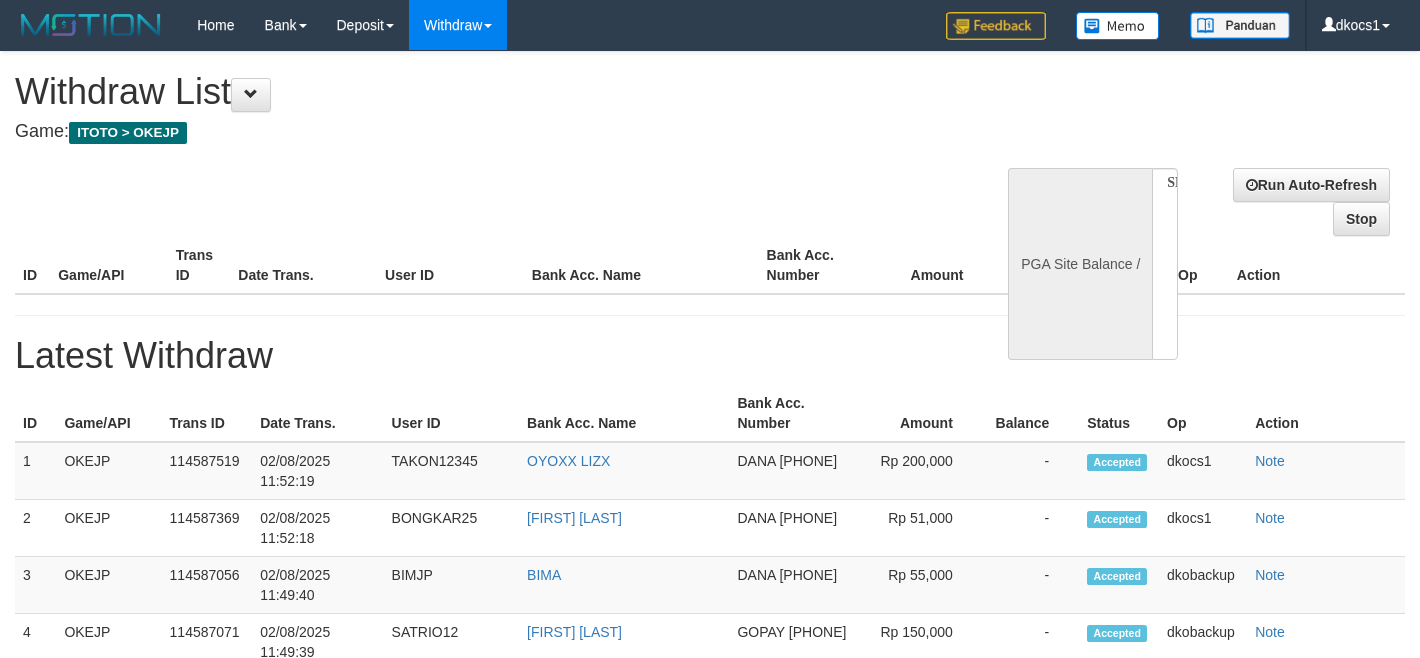 select 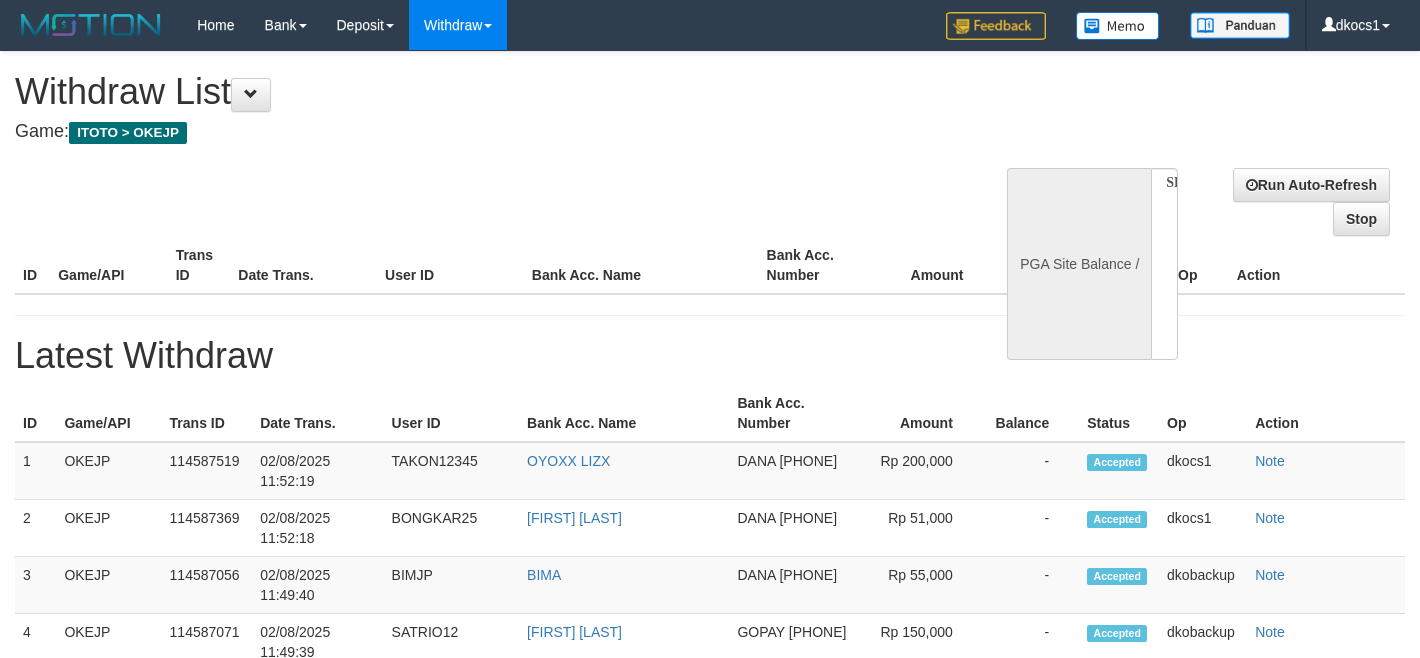 scroll, scrollTop: 0, scrollLeft: 0, axis: both 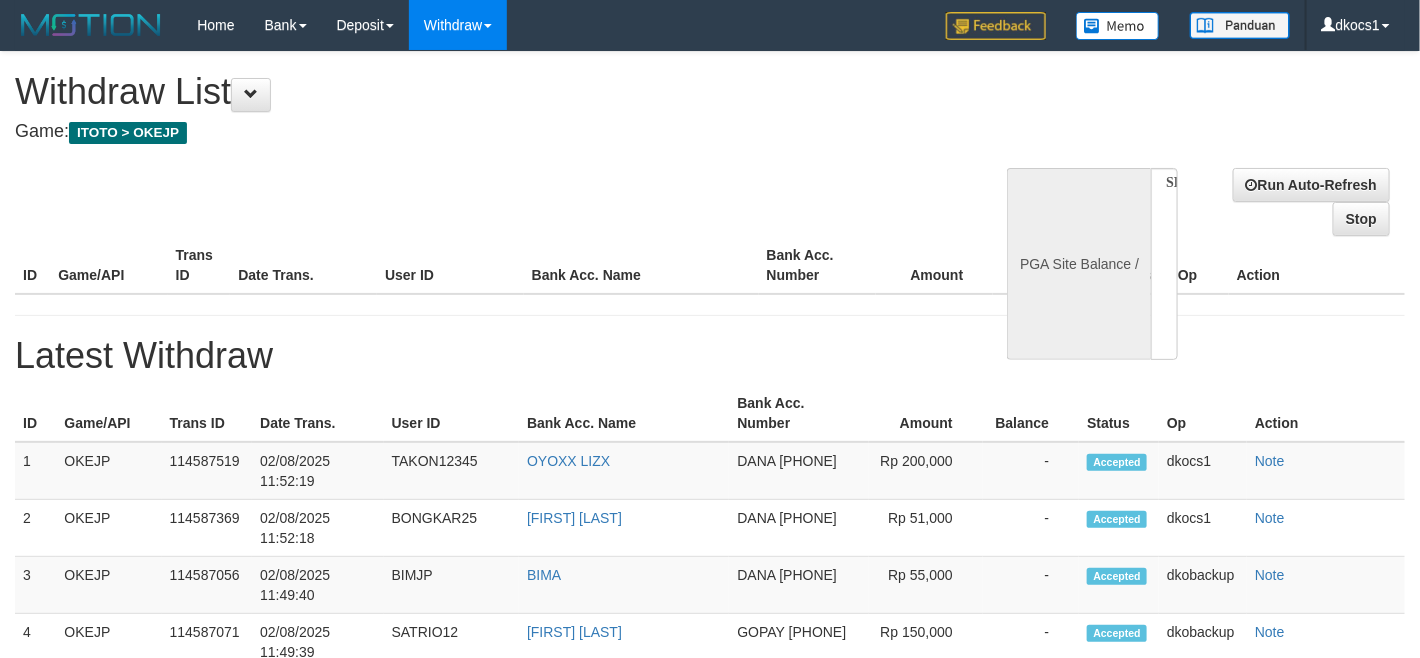 select on "**" 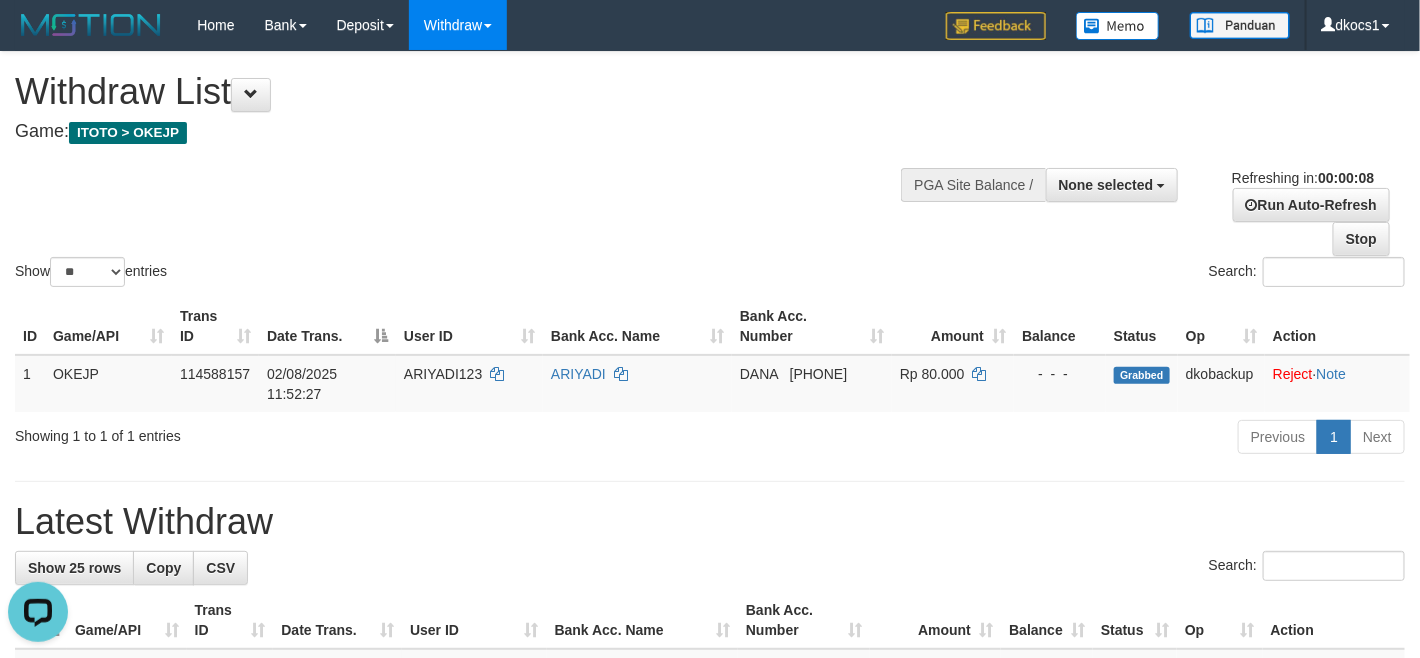scroll, scrollTop: 0, scrollLeft: 0, axis: both 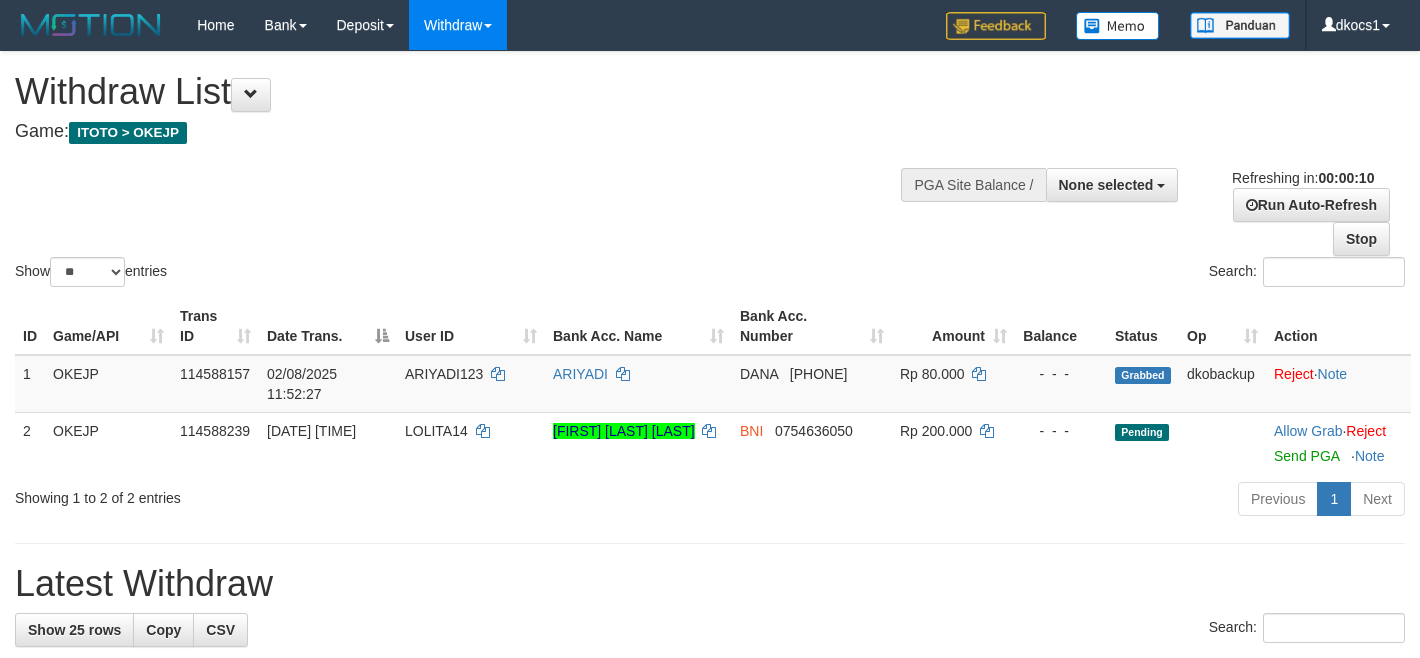 select 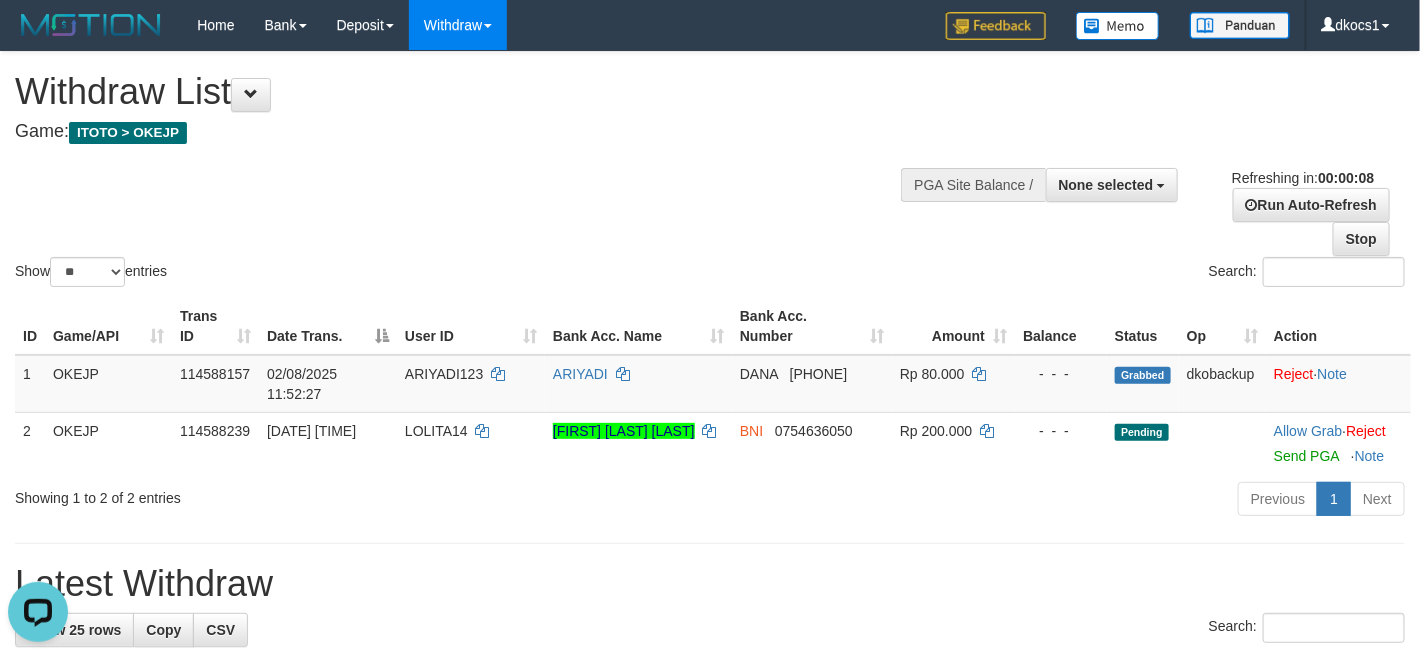 scroll, scrollTop: 0, scrollLeft: 0, axis: both 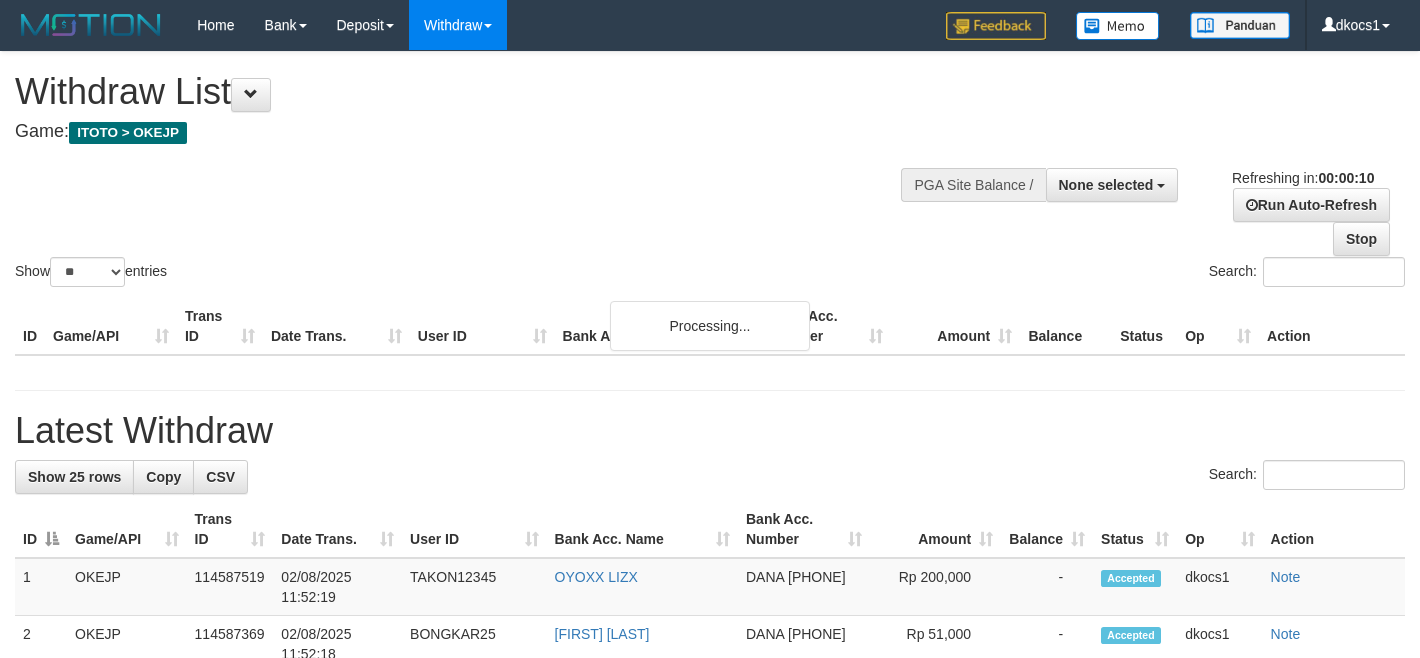 select 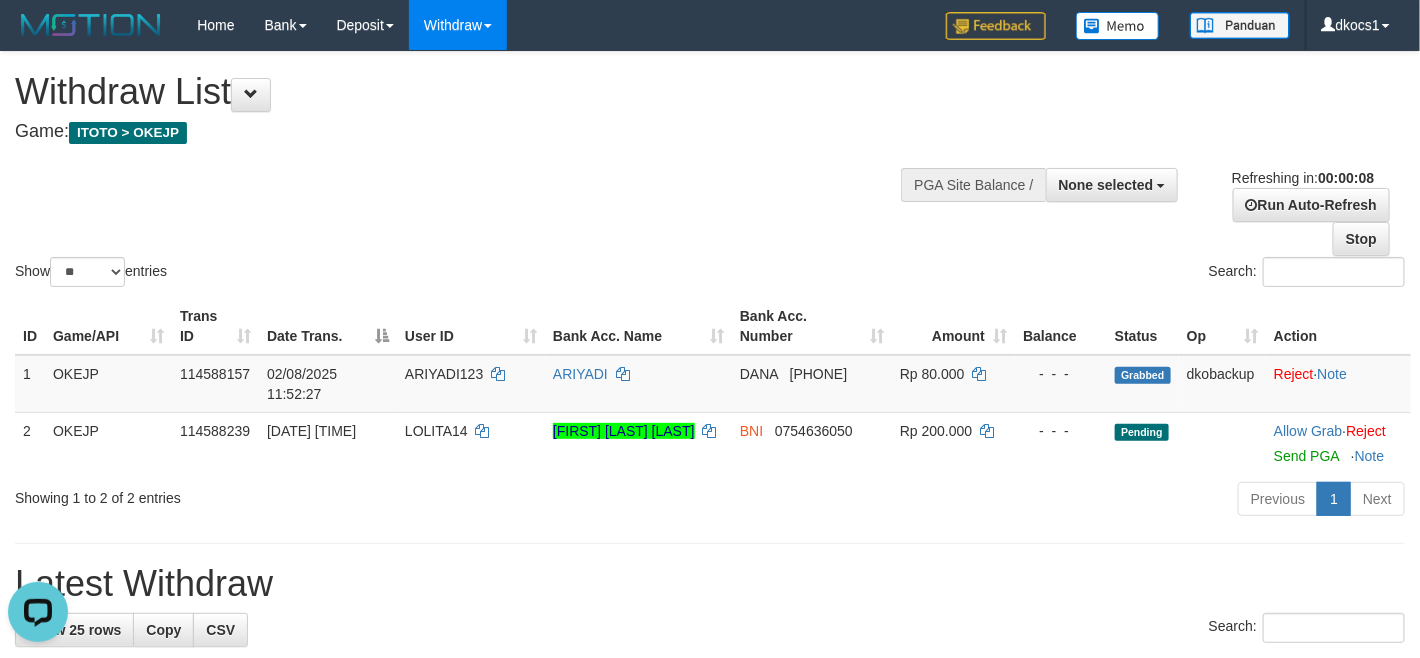 scroll, scrollTop: 0, scrollLeft: 0, axis: both 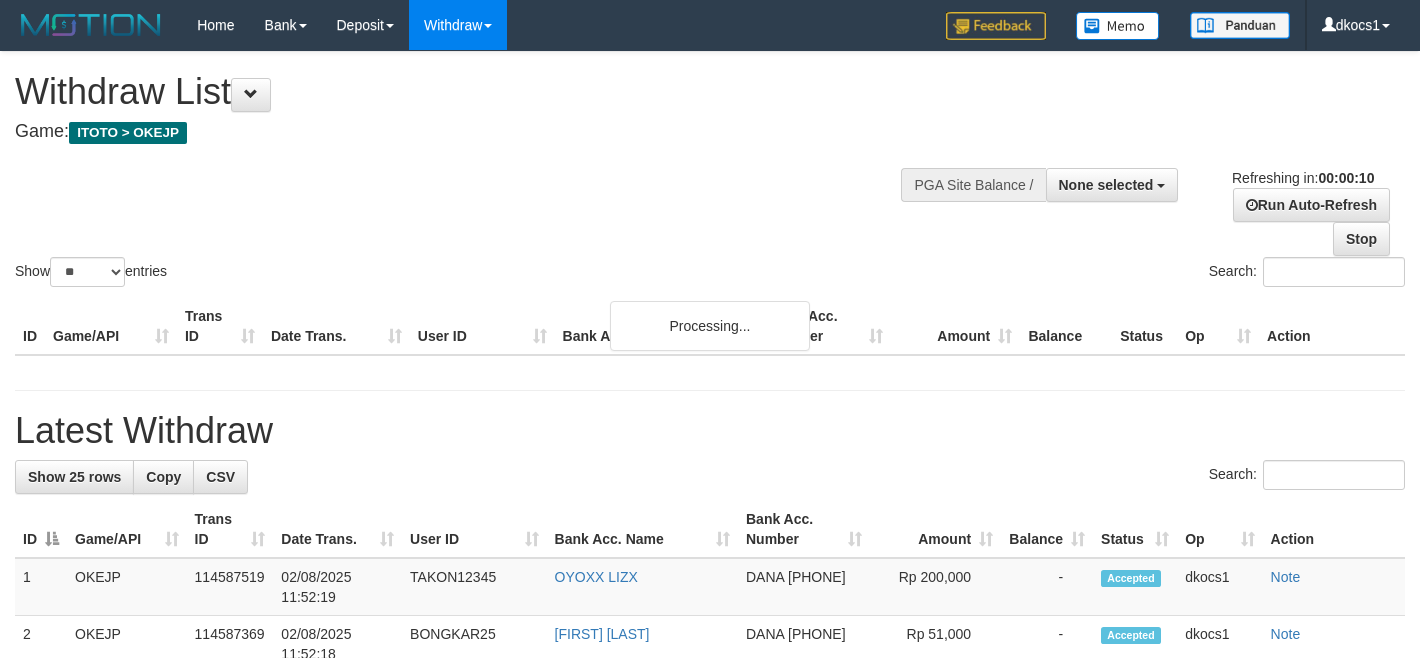 select 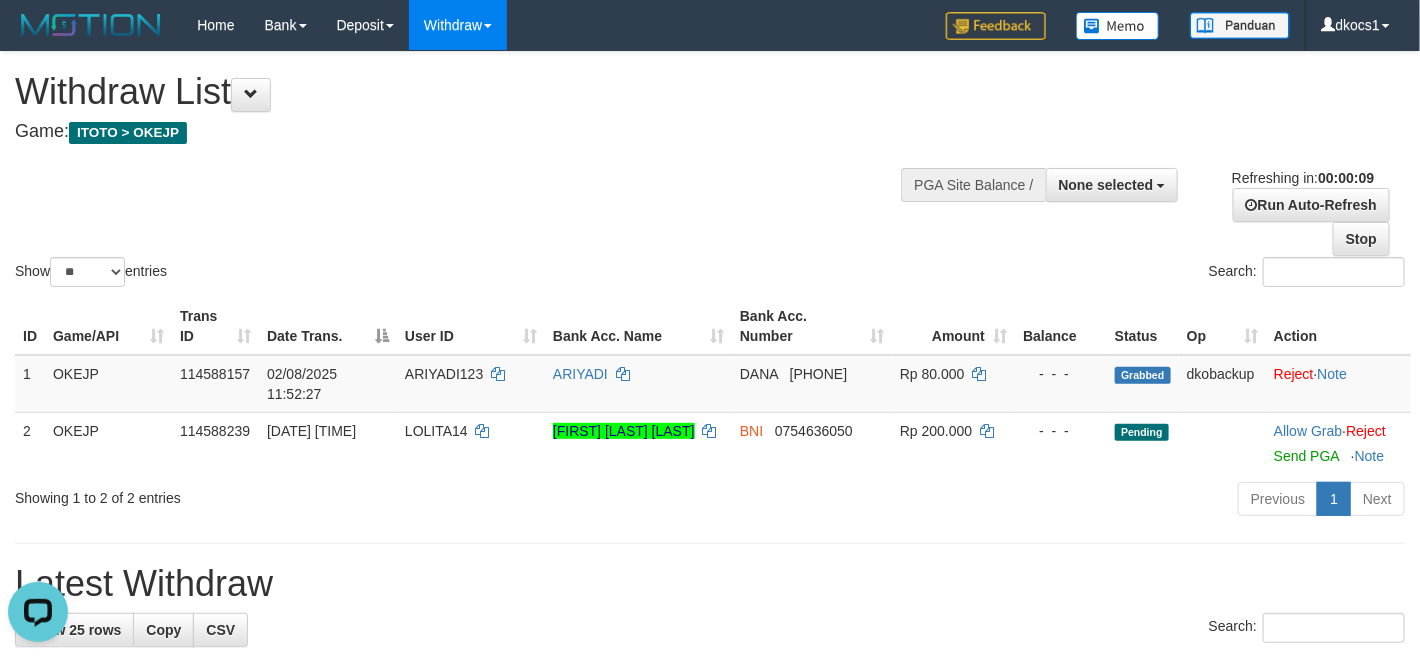 scroll, scrollTop: 0, scrollLeft: 0, axis: both 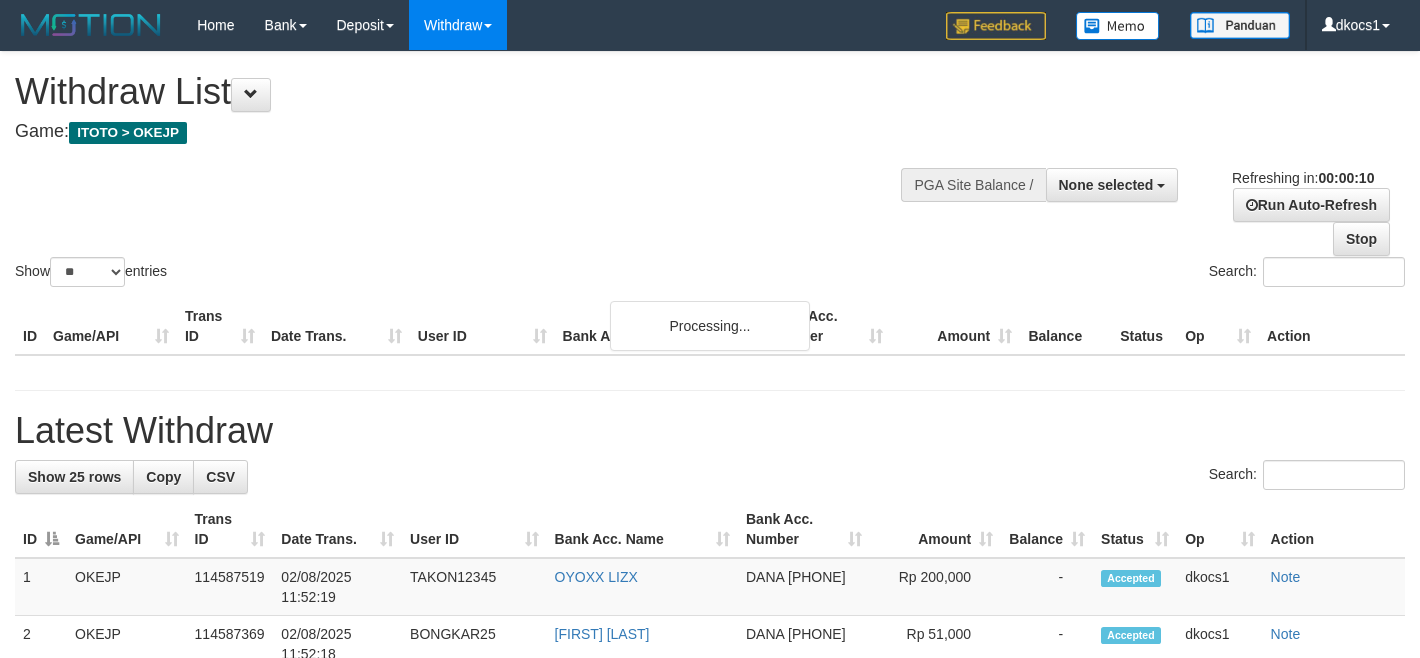 select 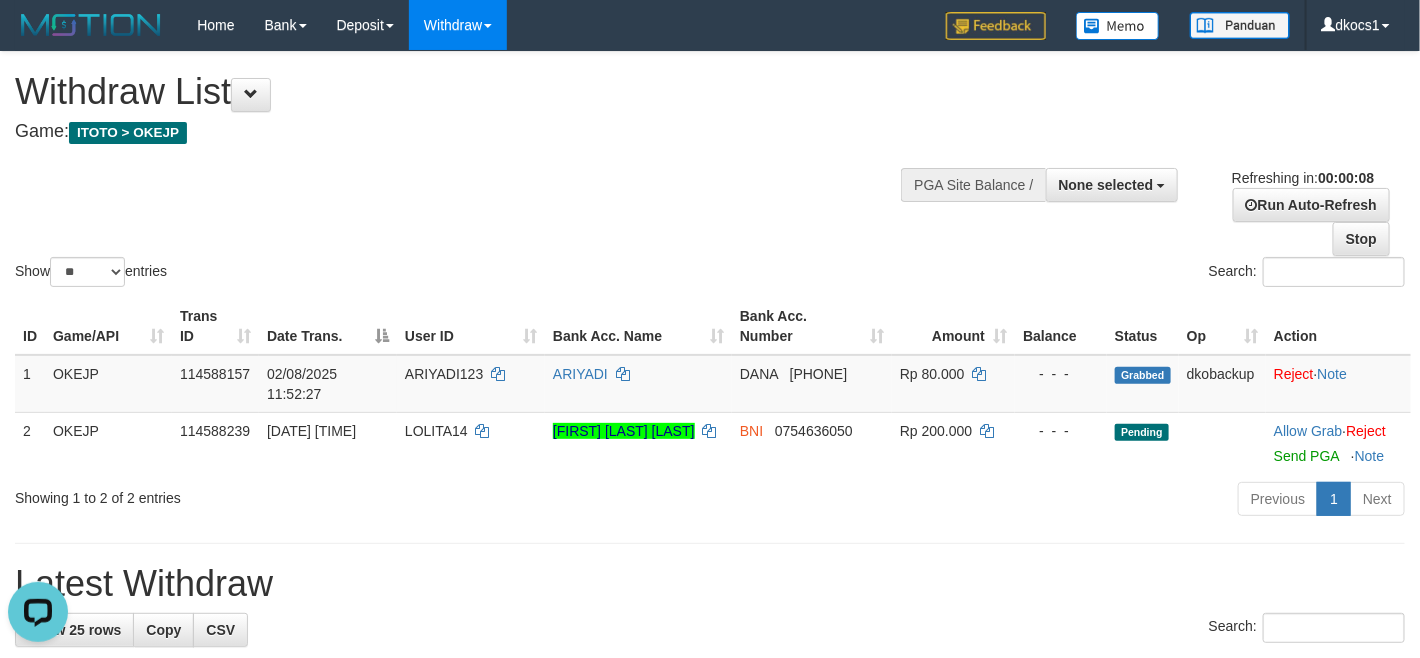 scroll, scrollTop: 0, scrollLeft: 0, axis: both 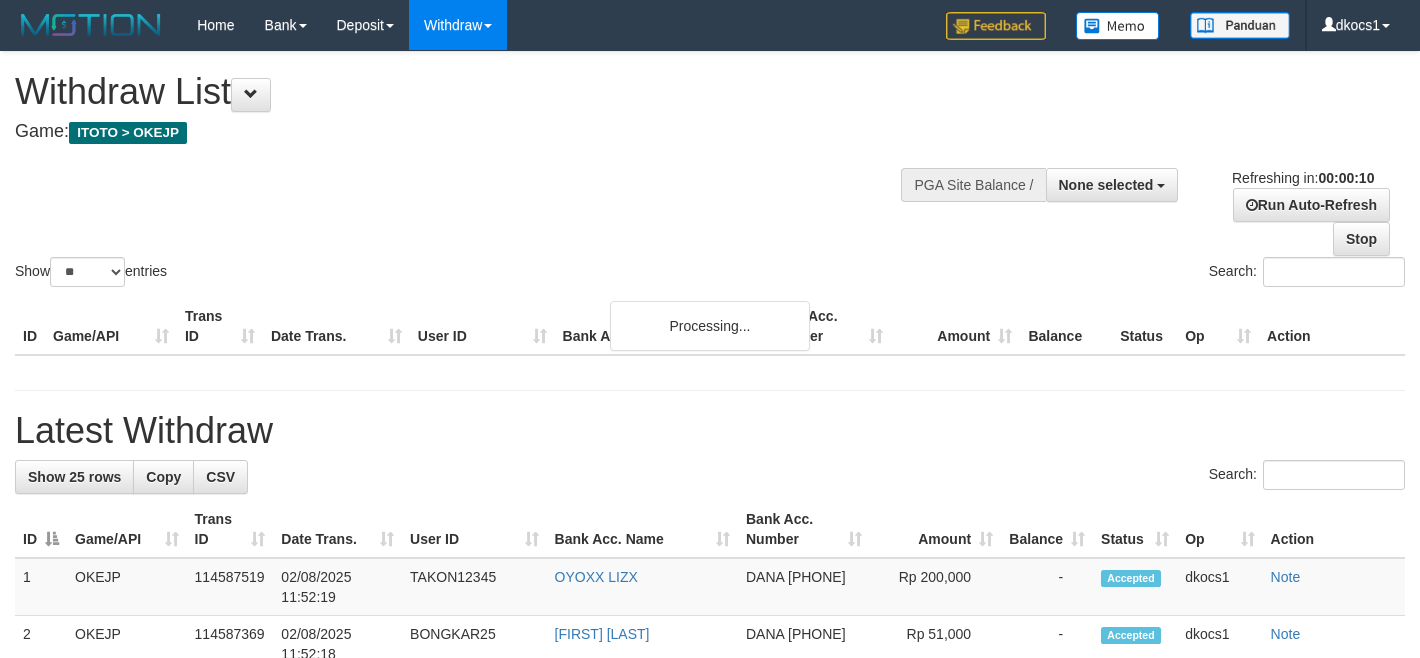 select 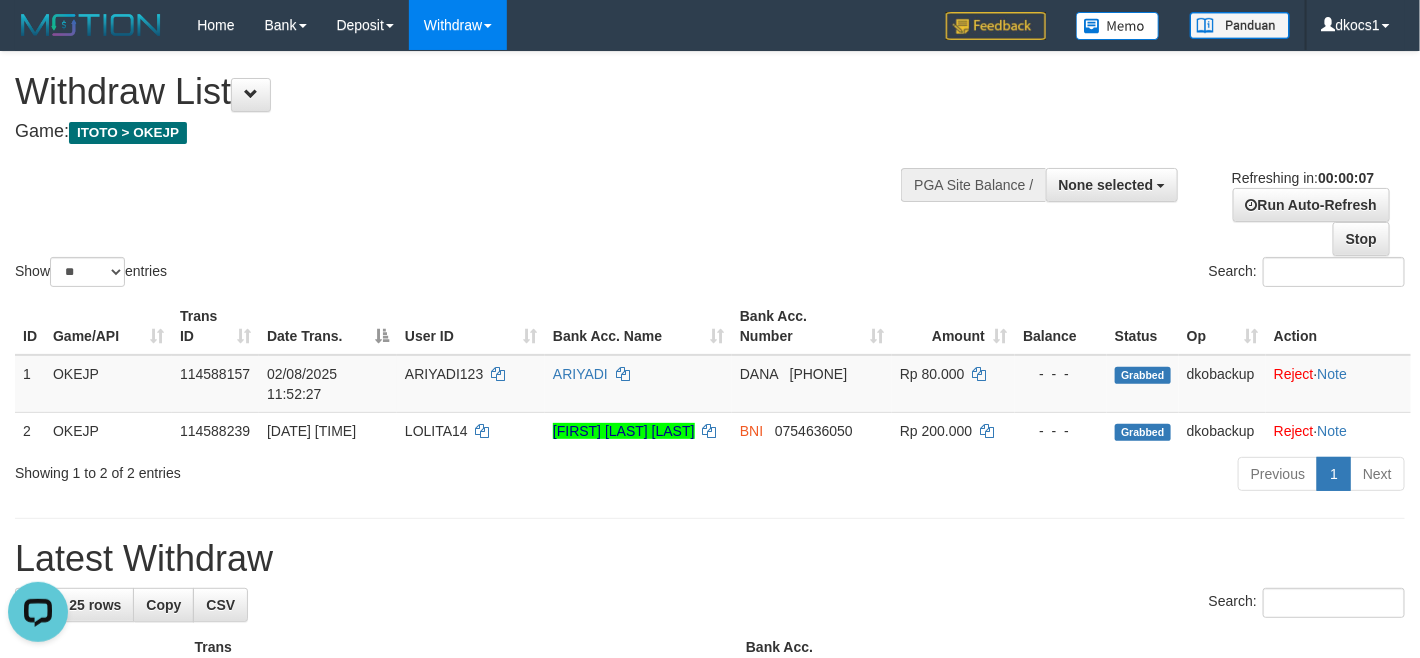 scroll, scrollTop: 0, scrollLeft: 0, axis: both 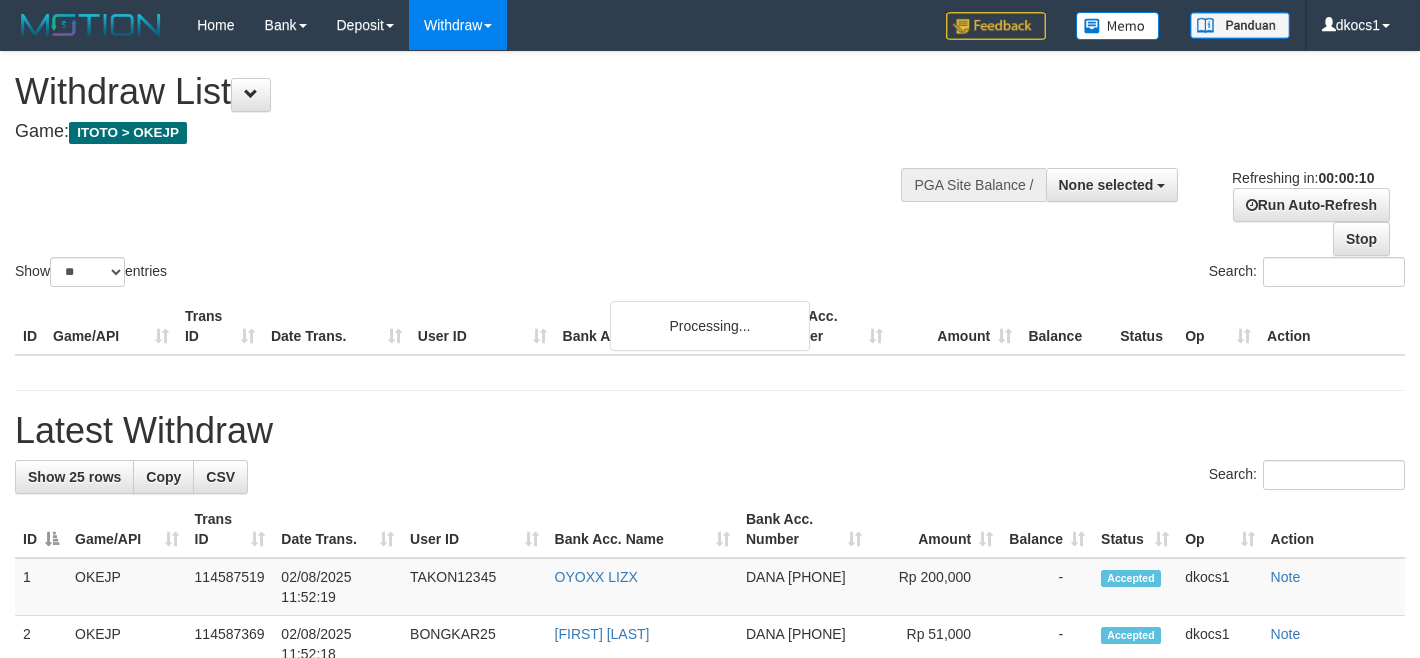 select 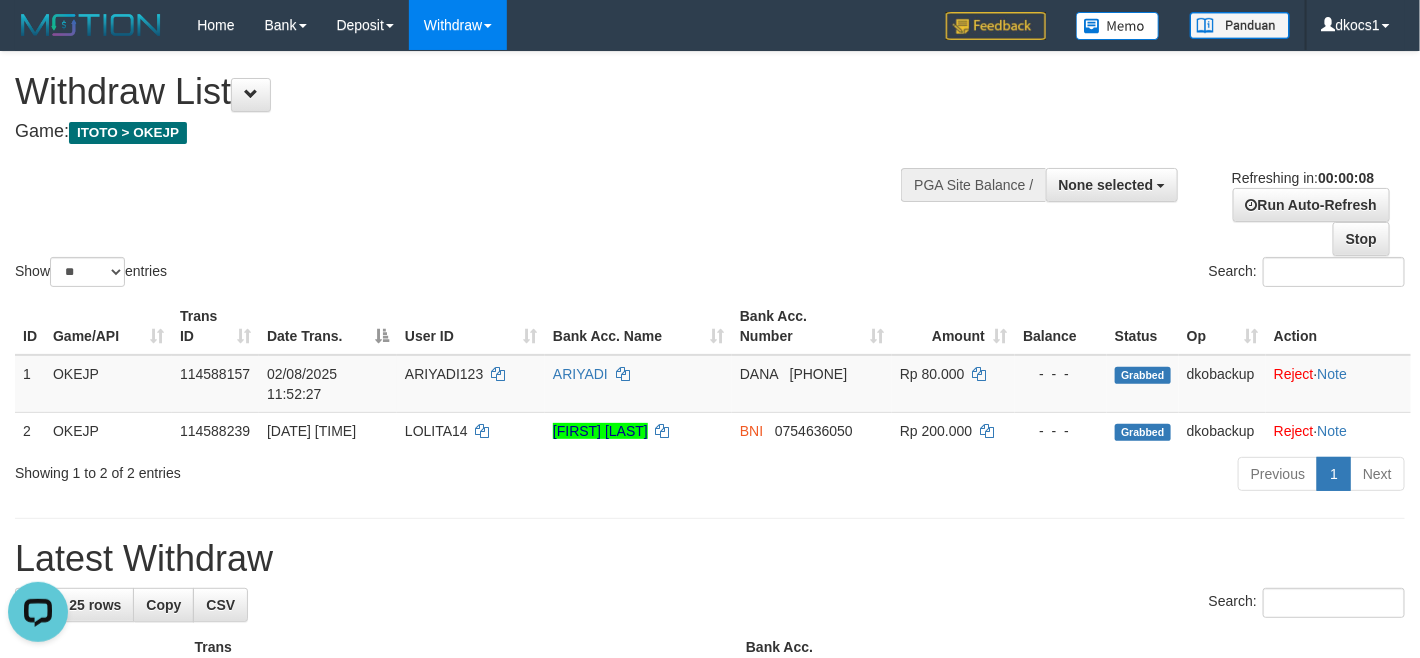 scroll, scrollTop: 0, scrollLeft: 0, axis: both 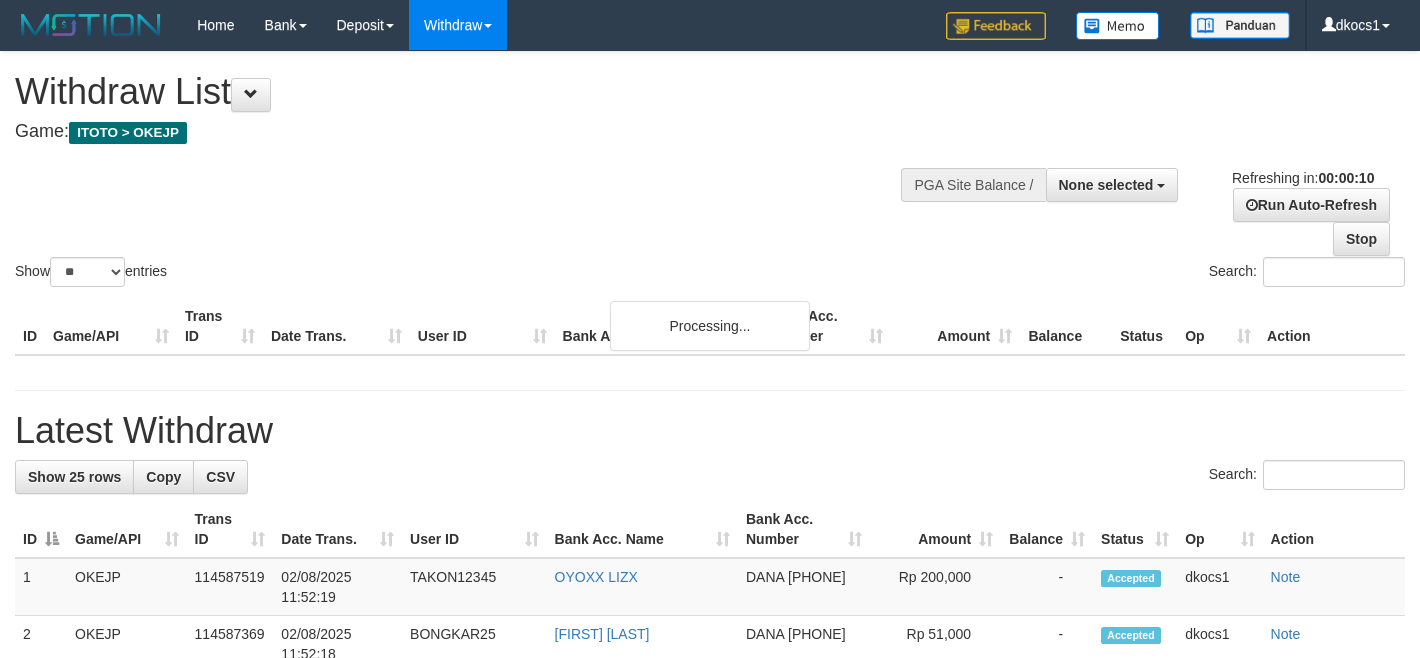 select 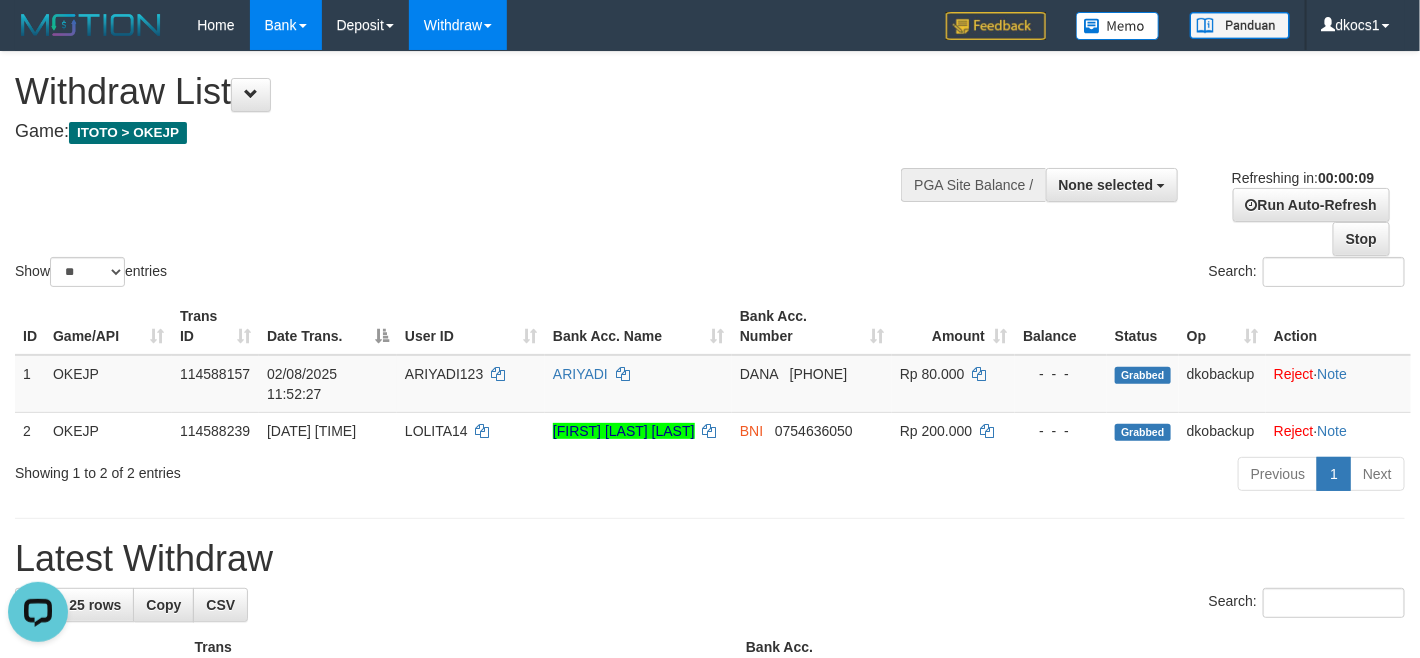 scroll, scrollTop: 0, scrollLeft: 0, axis: both 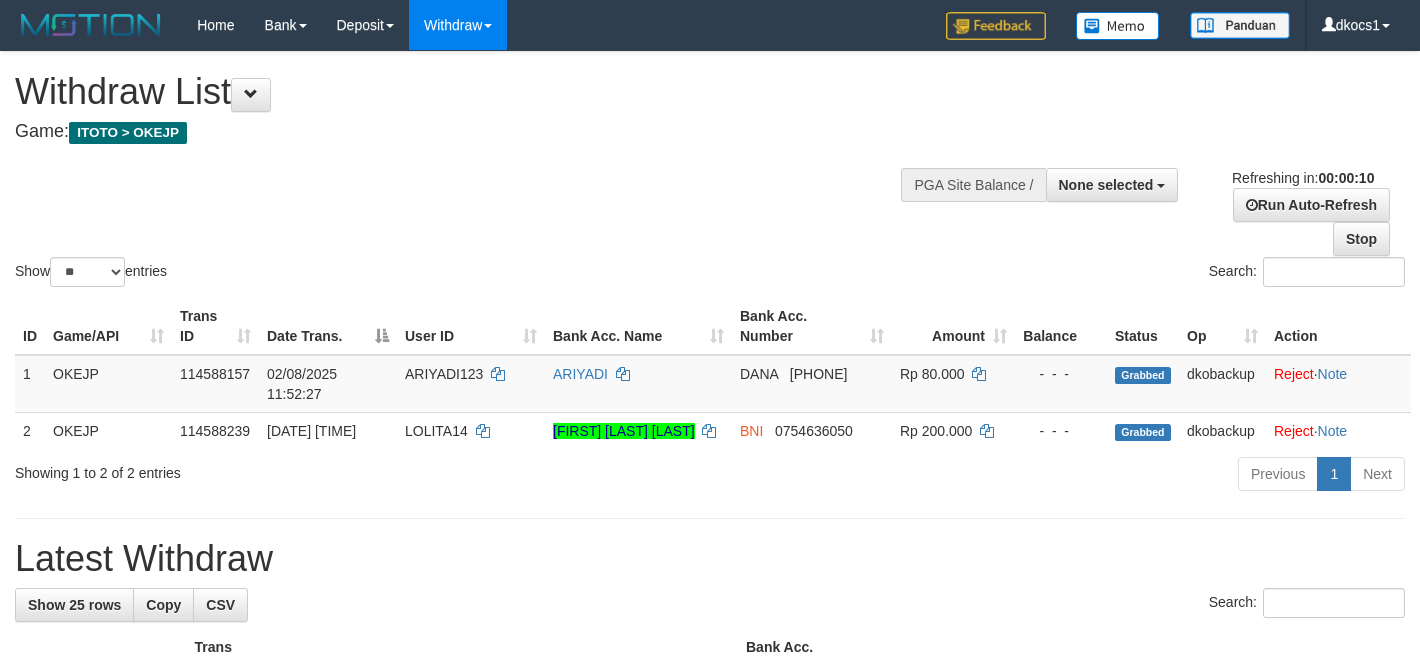select 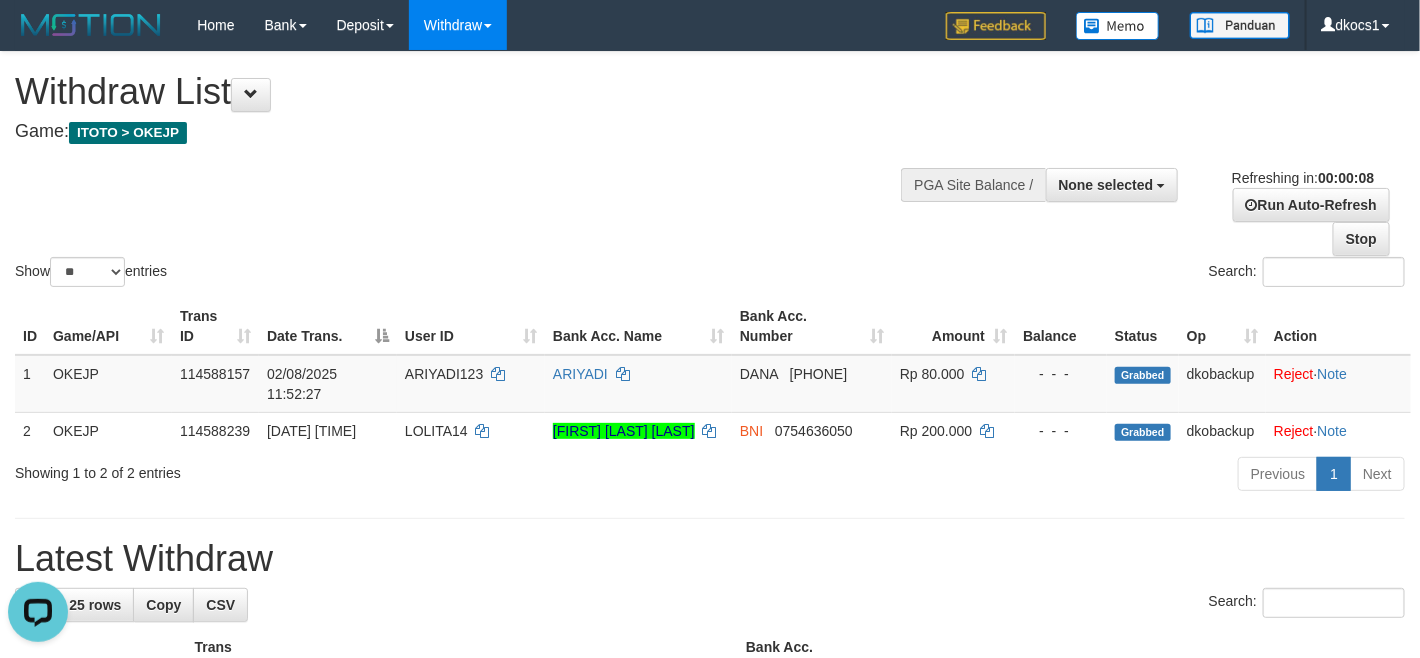 scroll, scrollTop: 0, scrollLeft: 0, axis: both 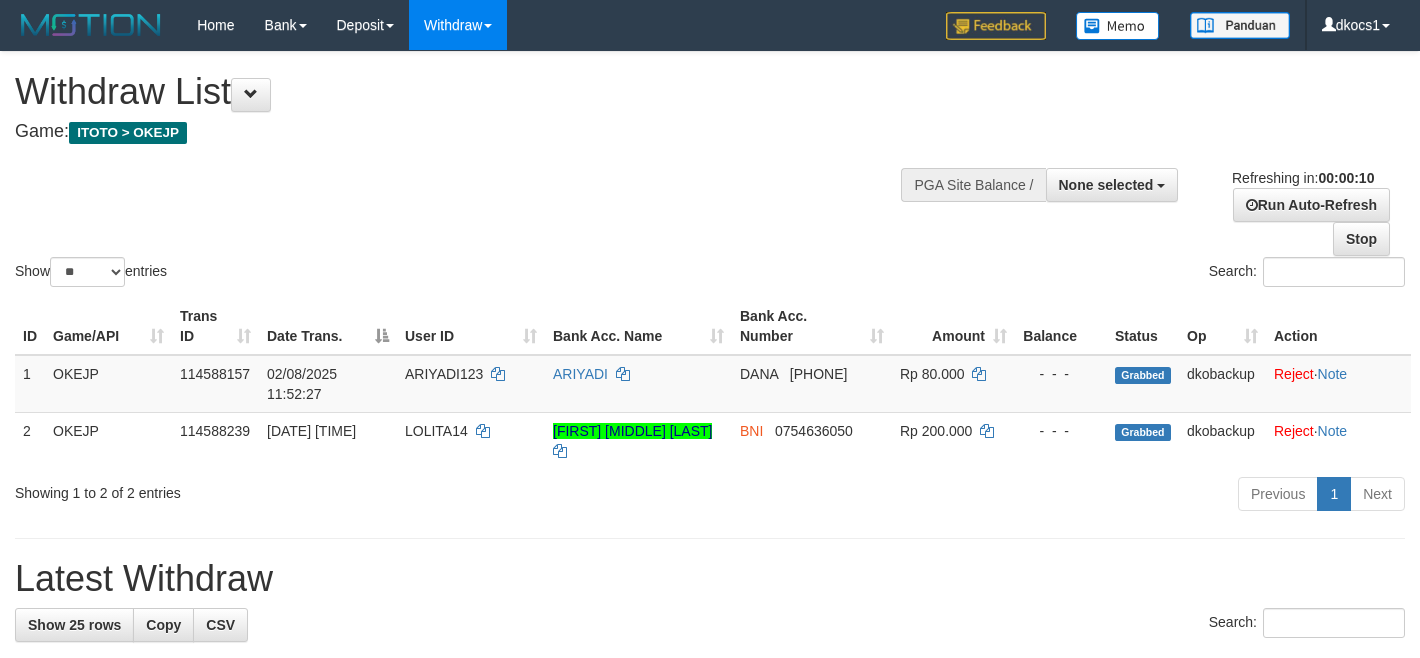 select 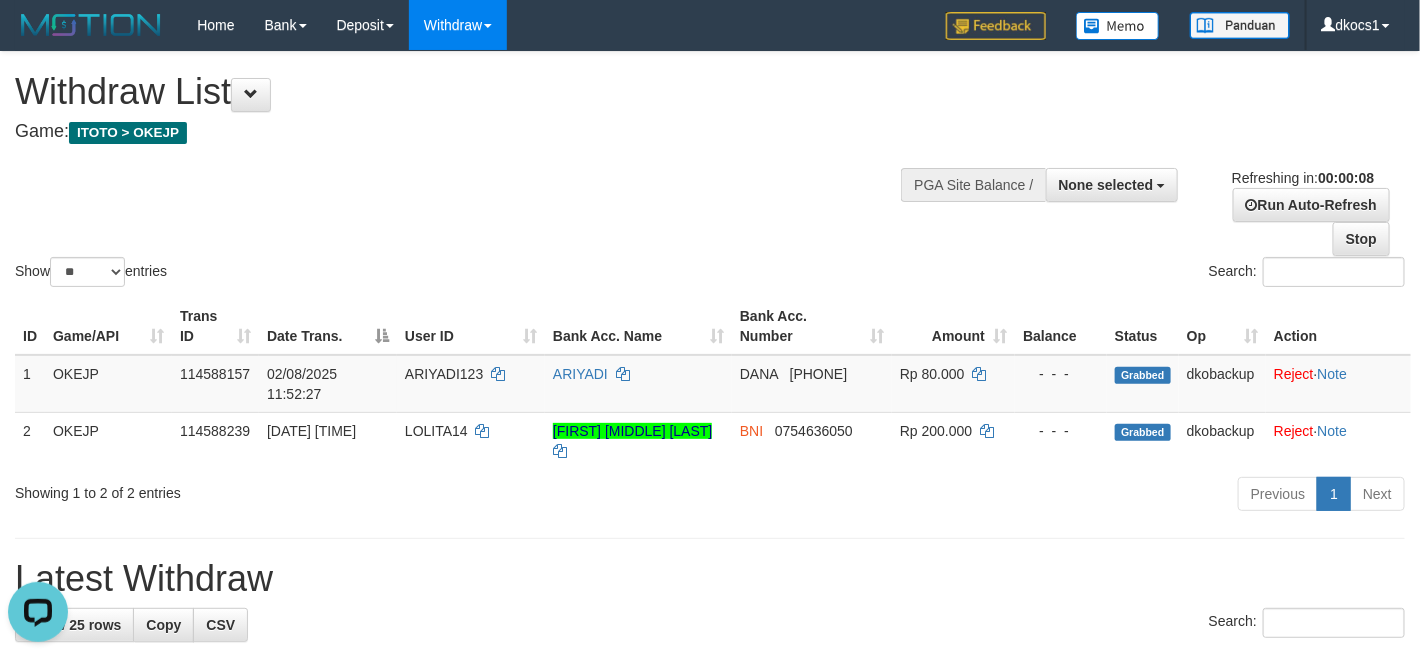 scroll, scrollTop: 0, scrollLeft: 0, axis: both 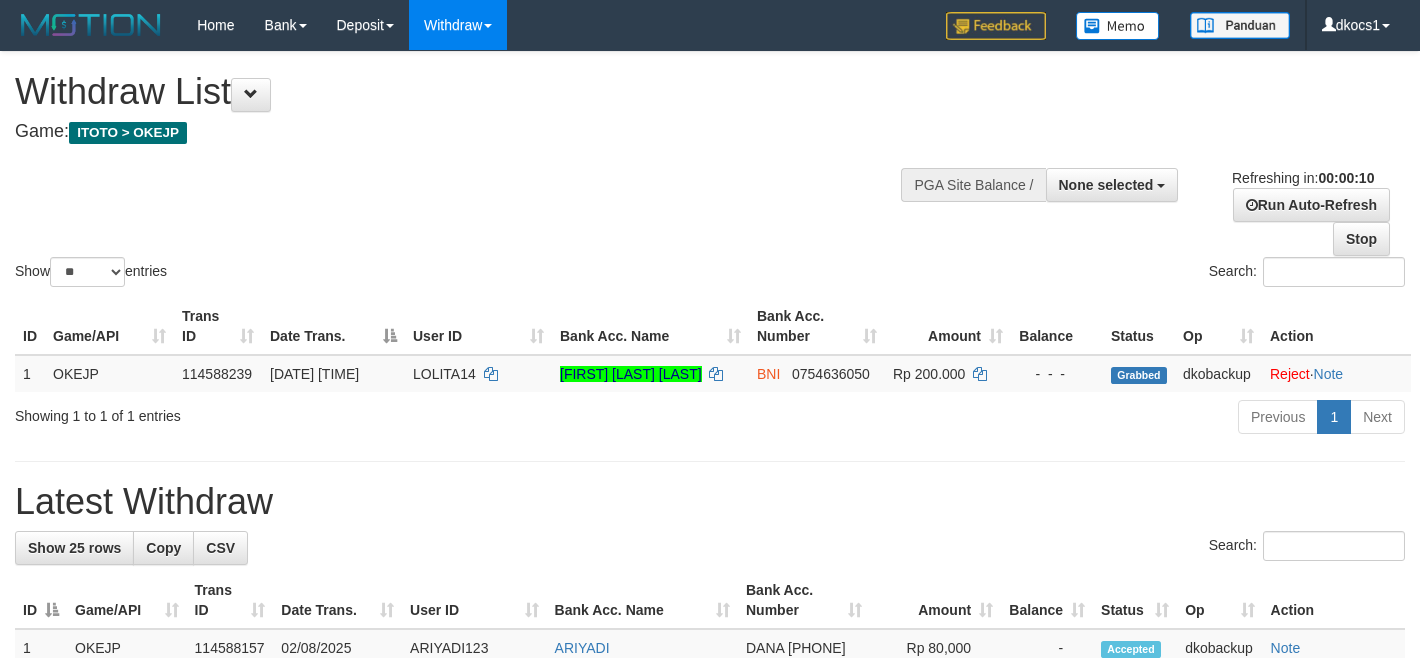 select 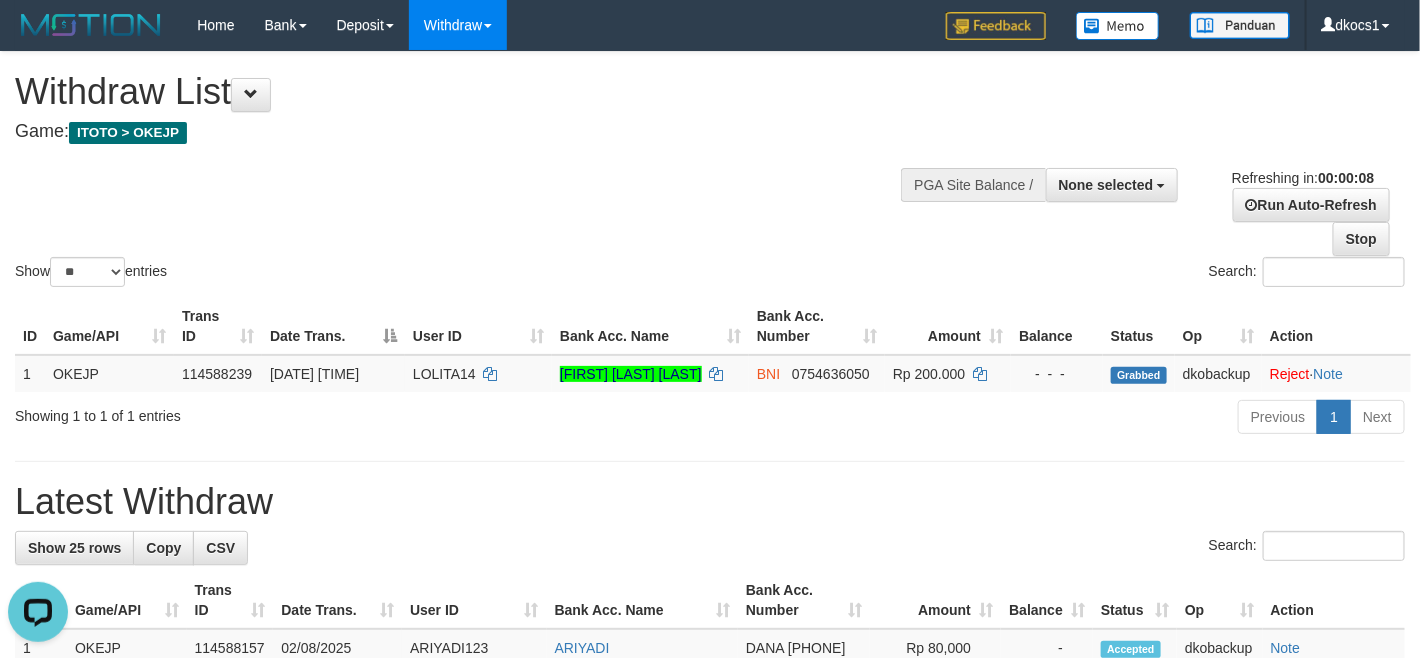 scroll, scrollTop: 0, scrollLeft: 0, axis: both 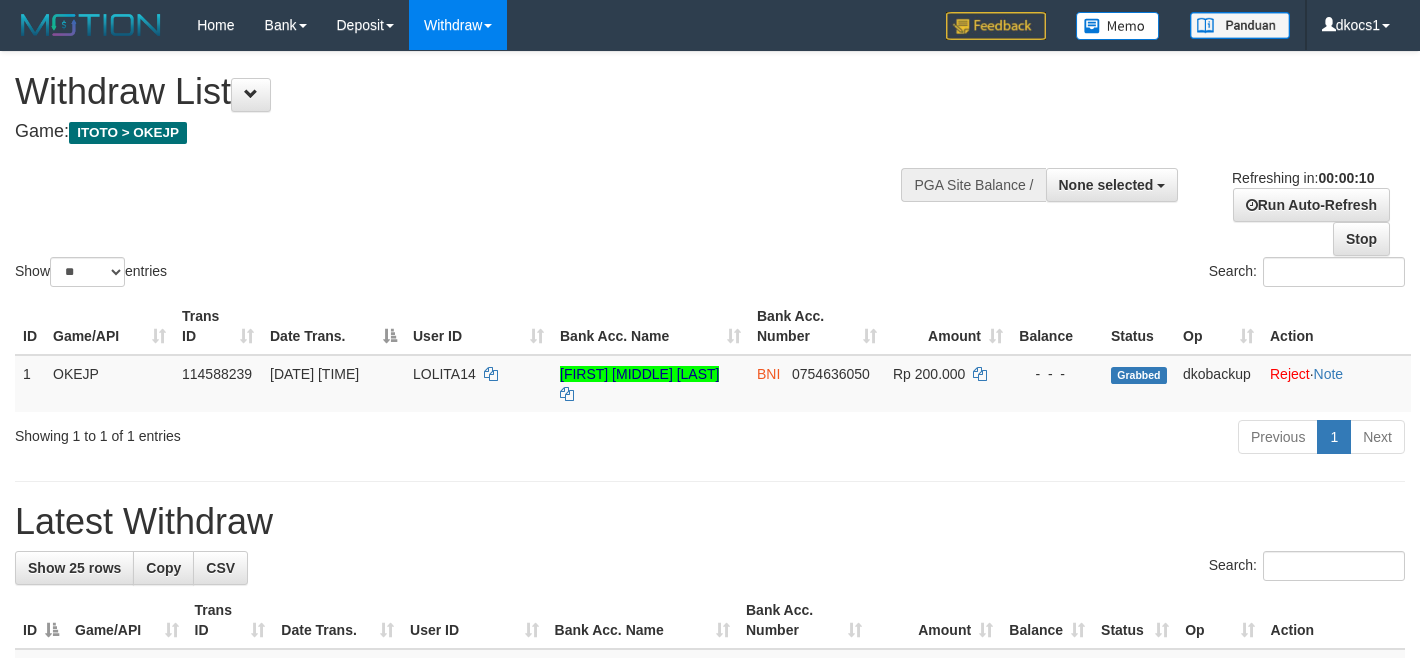 select 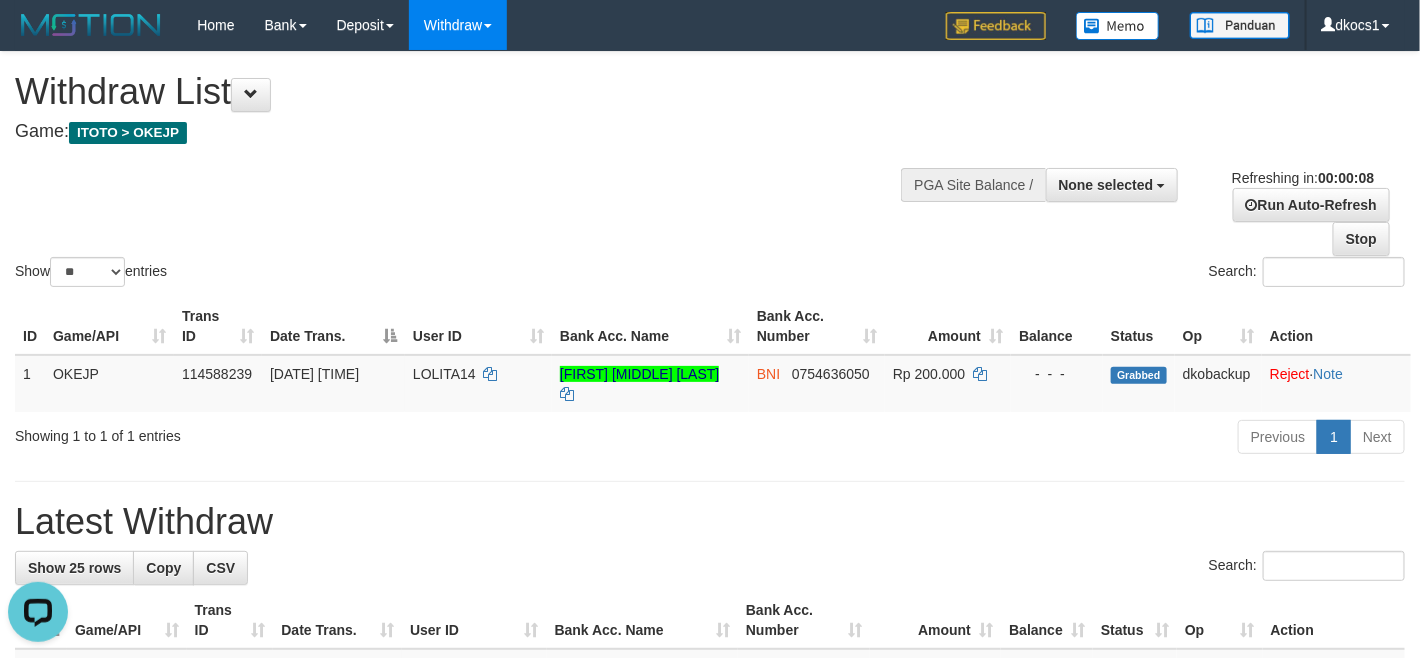 scroll, scrollTop: 0, scrollLeft: 0, axis: both 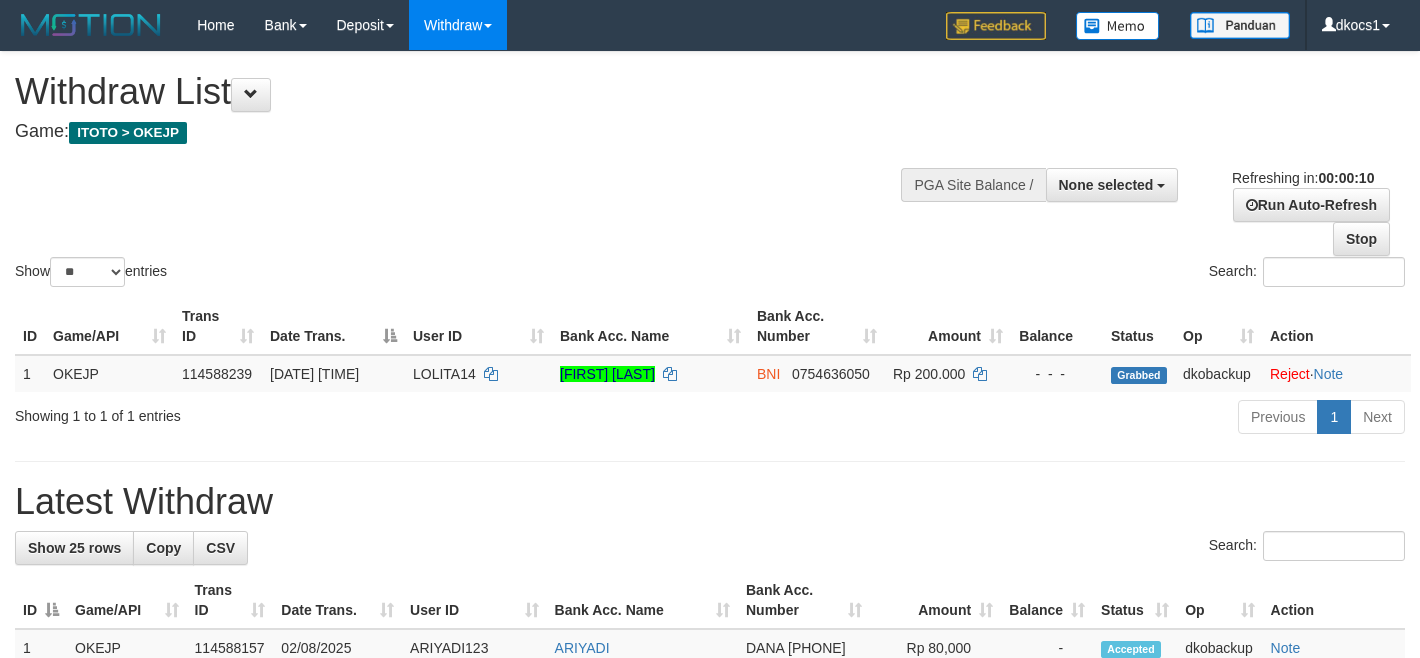 select 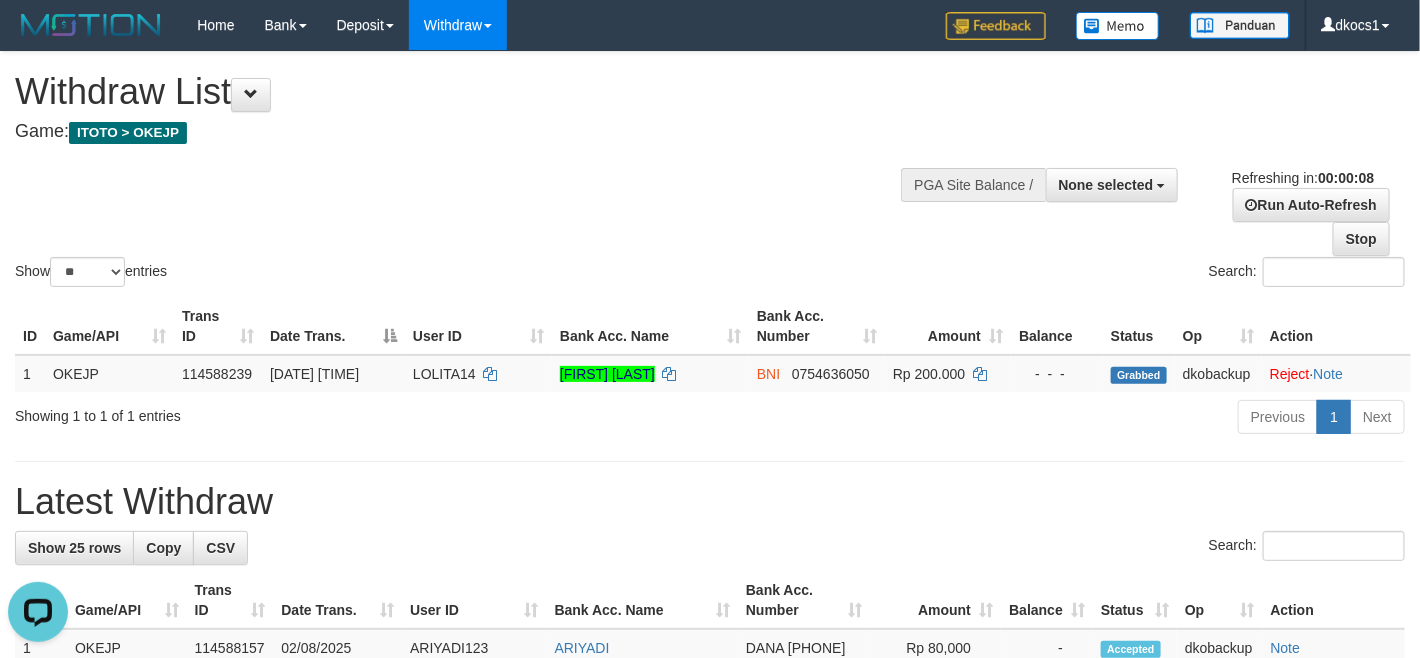 scroll, scrollTop: 0, scrollLeft: 0, axis: both 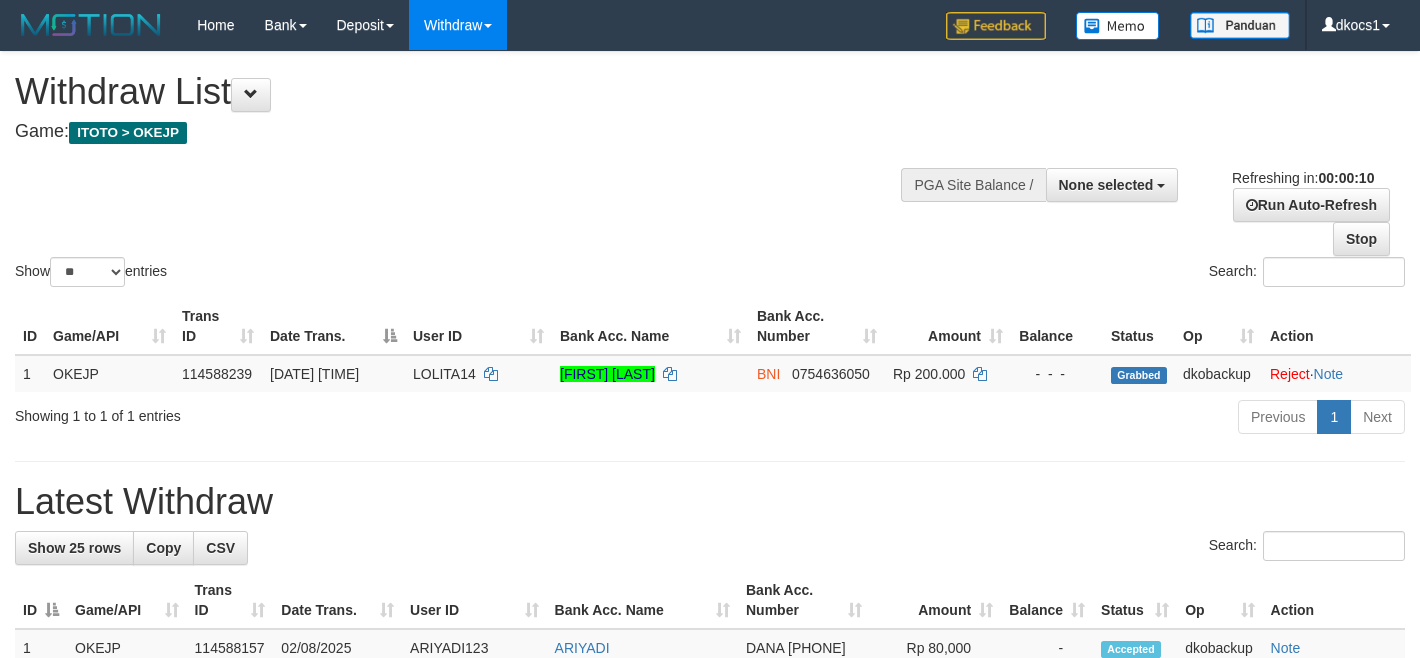 select 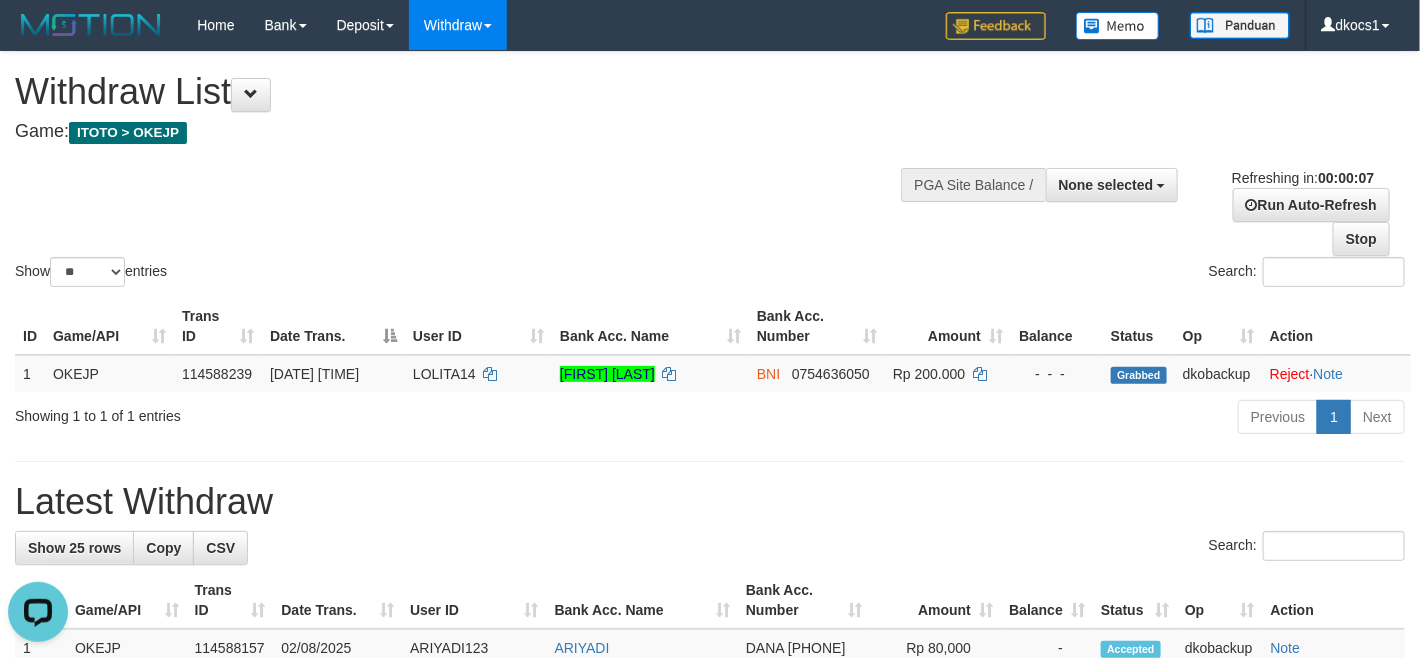 scroll, scrollTop: 0, scrollLeft: 0, axis: both 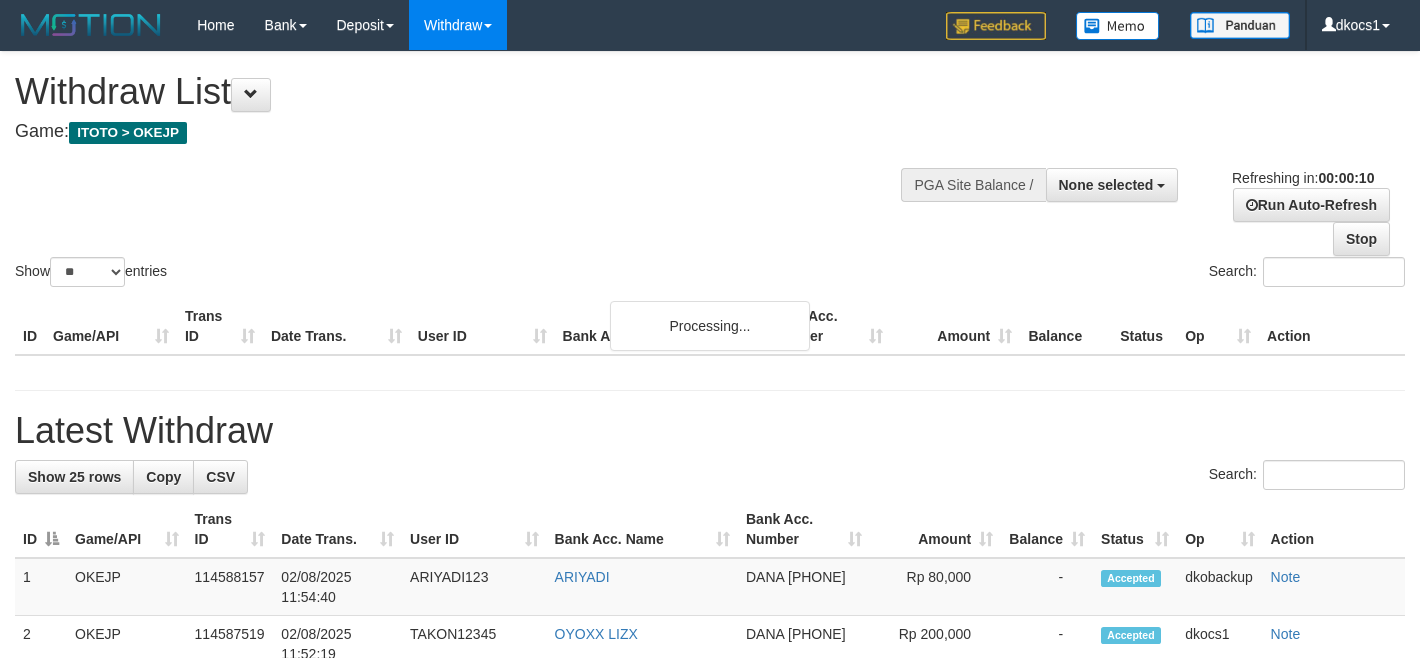 select 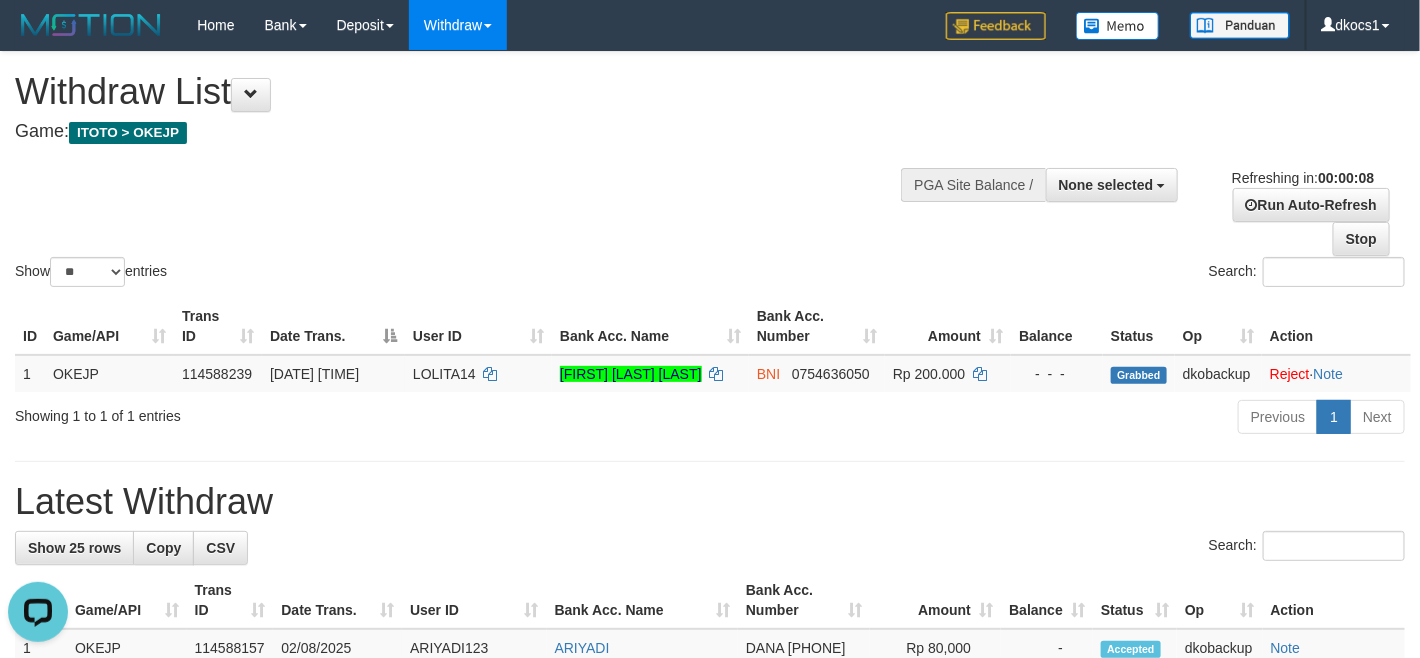 scroll, scrollTop: 0, scrollLeft: 0, axis: both 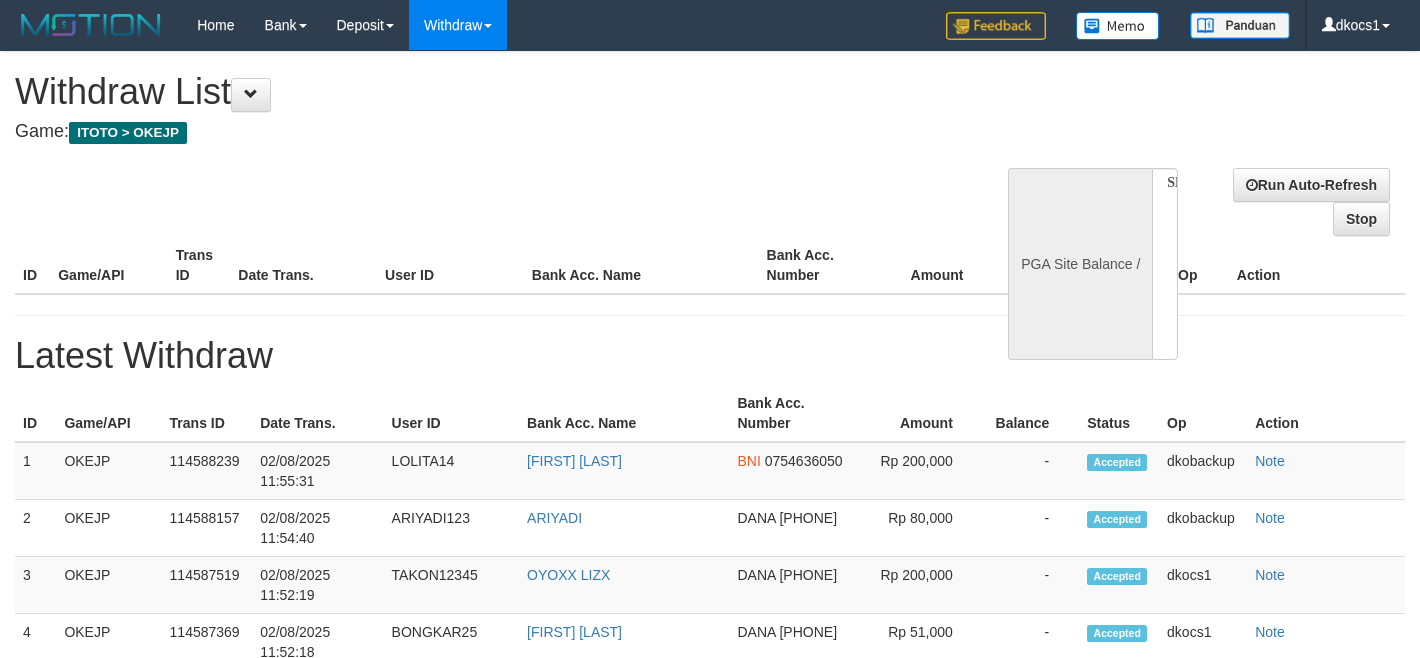 select 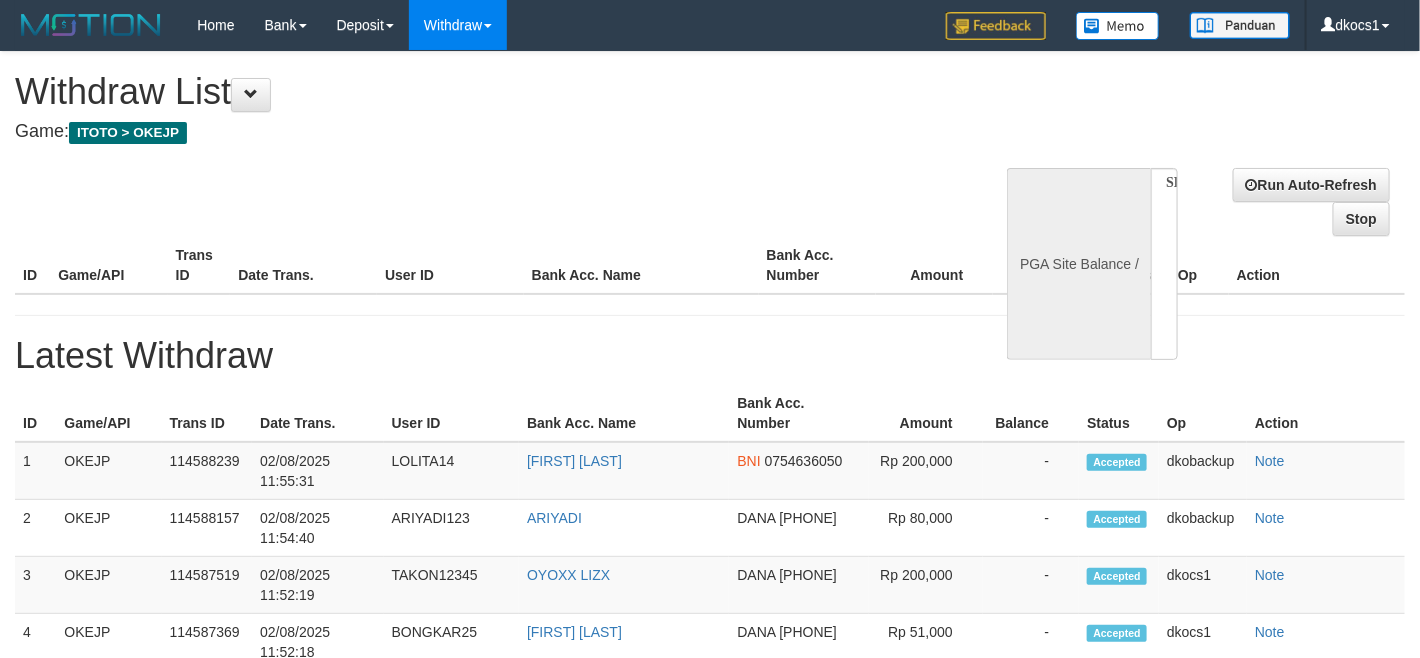 select on "**" 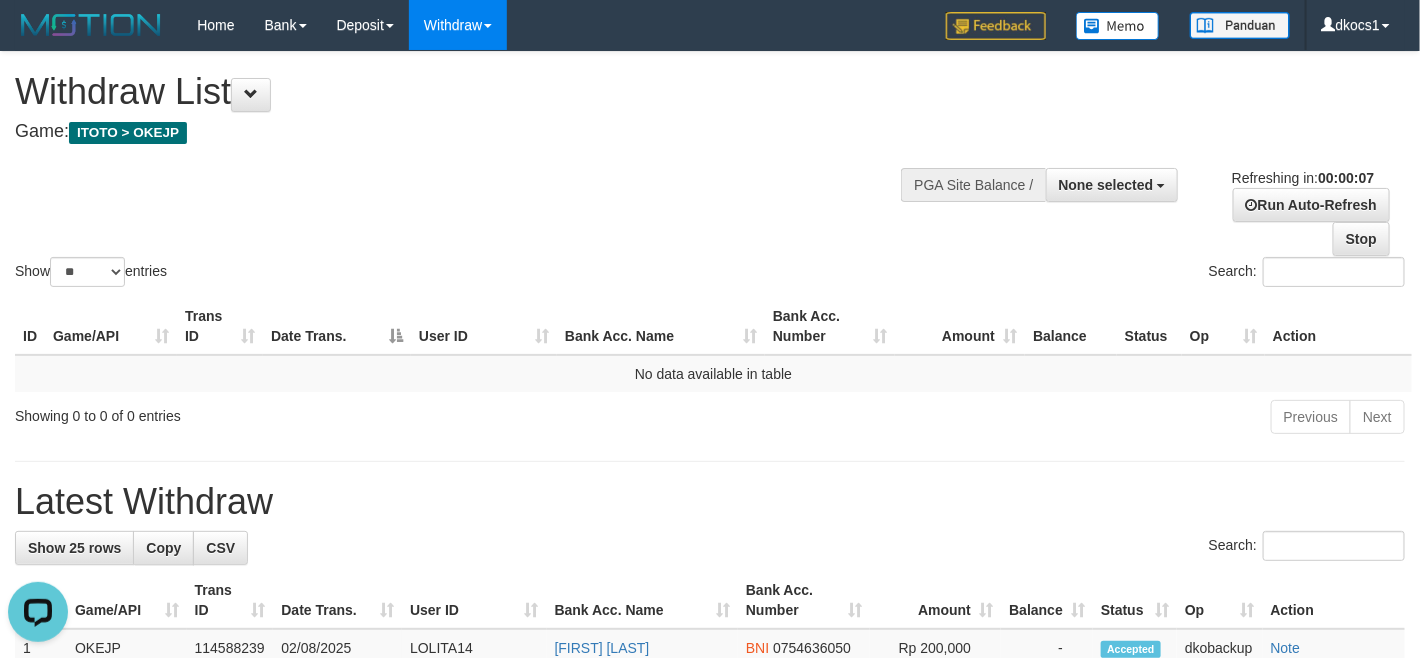 scroll, scrollTop: 0, scrollLeft: 0, axis: both 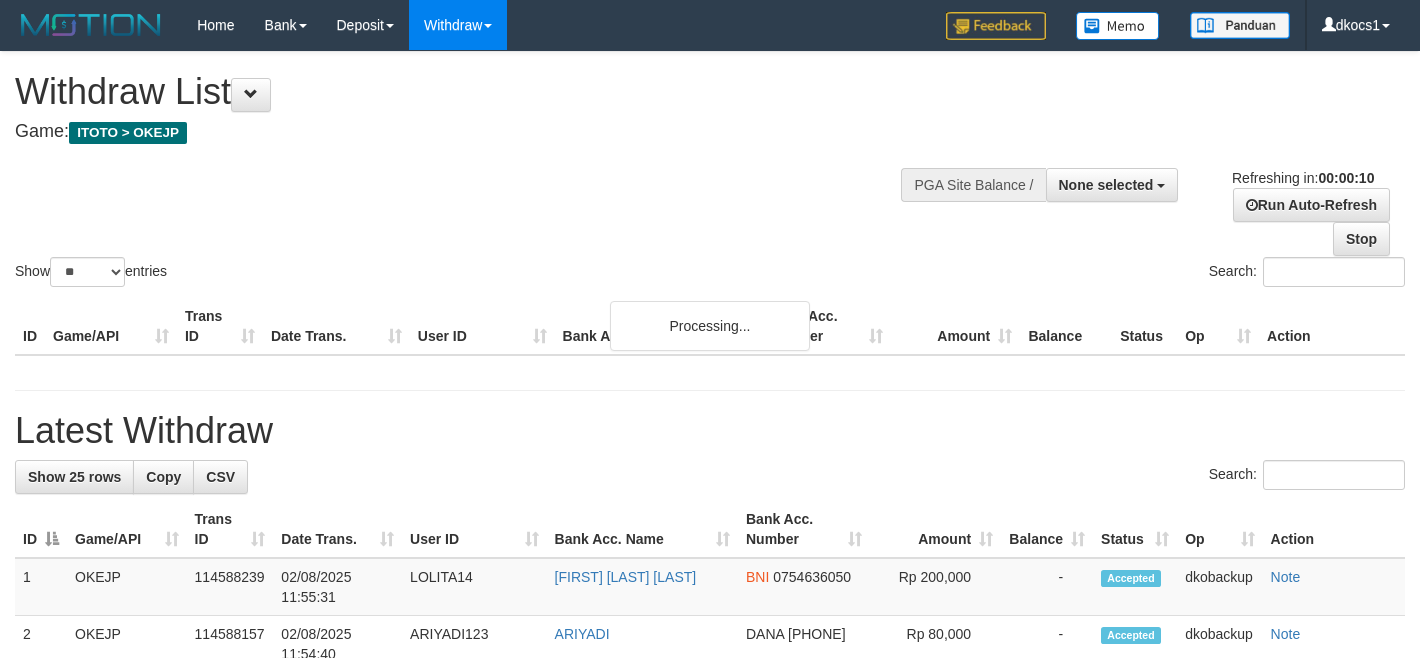 select 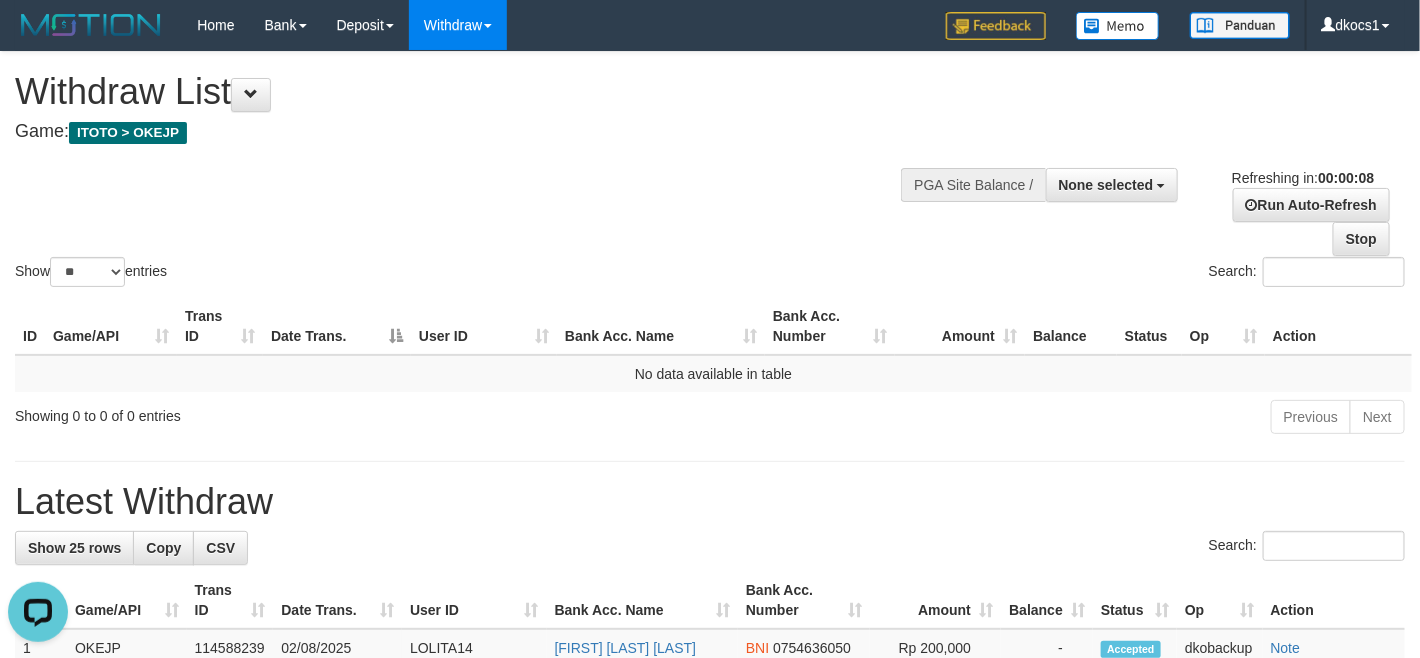 scroll, scrollTop: 0, scrollLeft: 0, axis: both 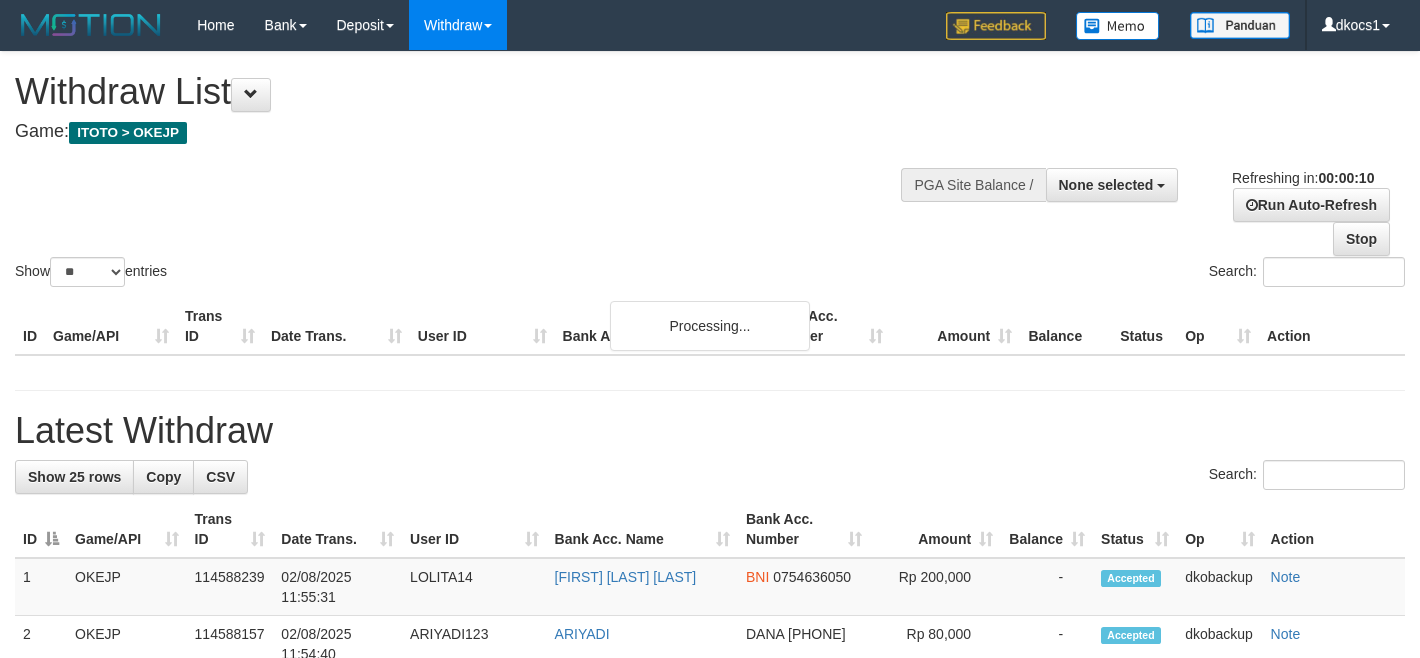 select 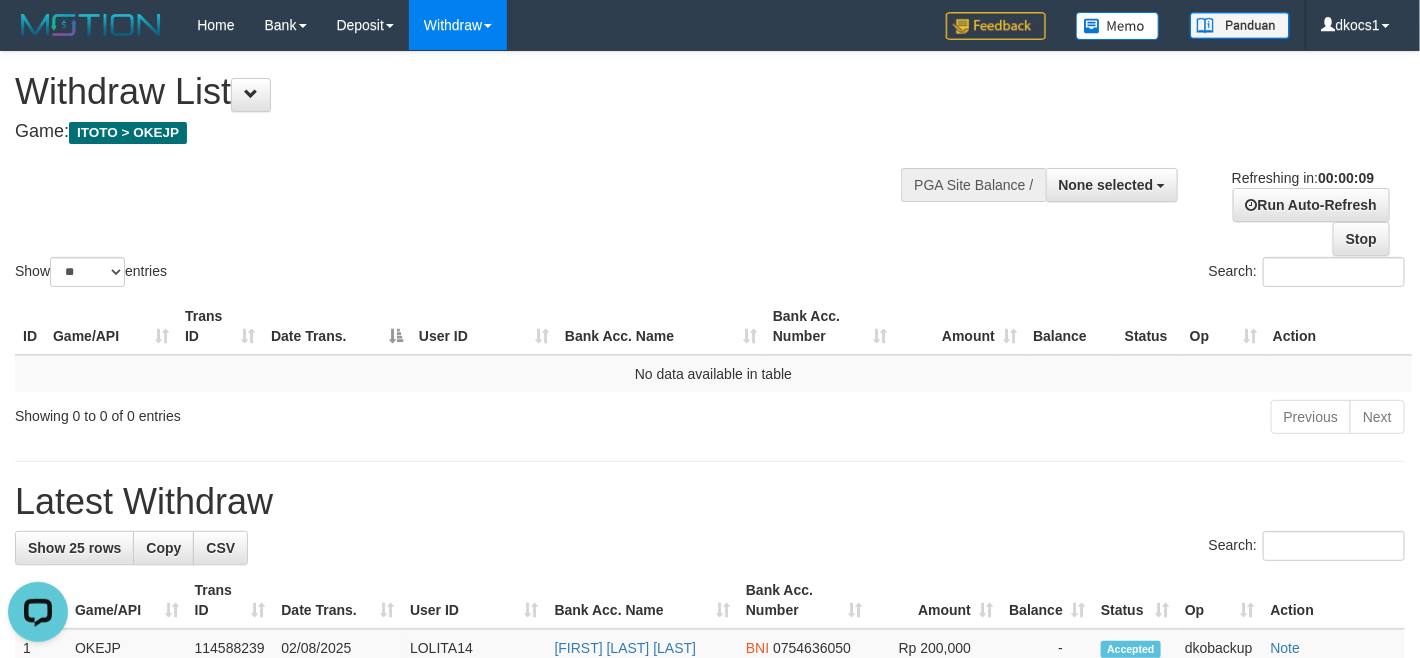 scroll, scrollTop: 0, scrollLeft: 0, axis: both 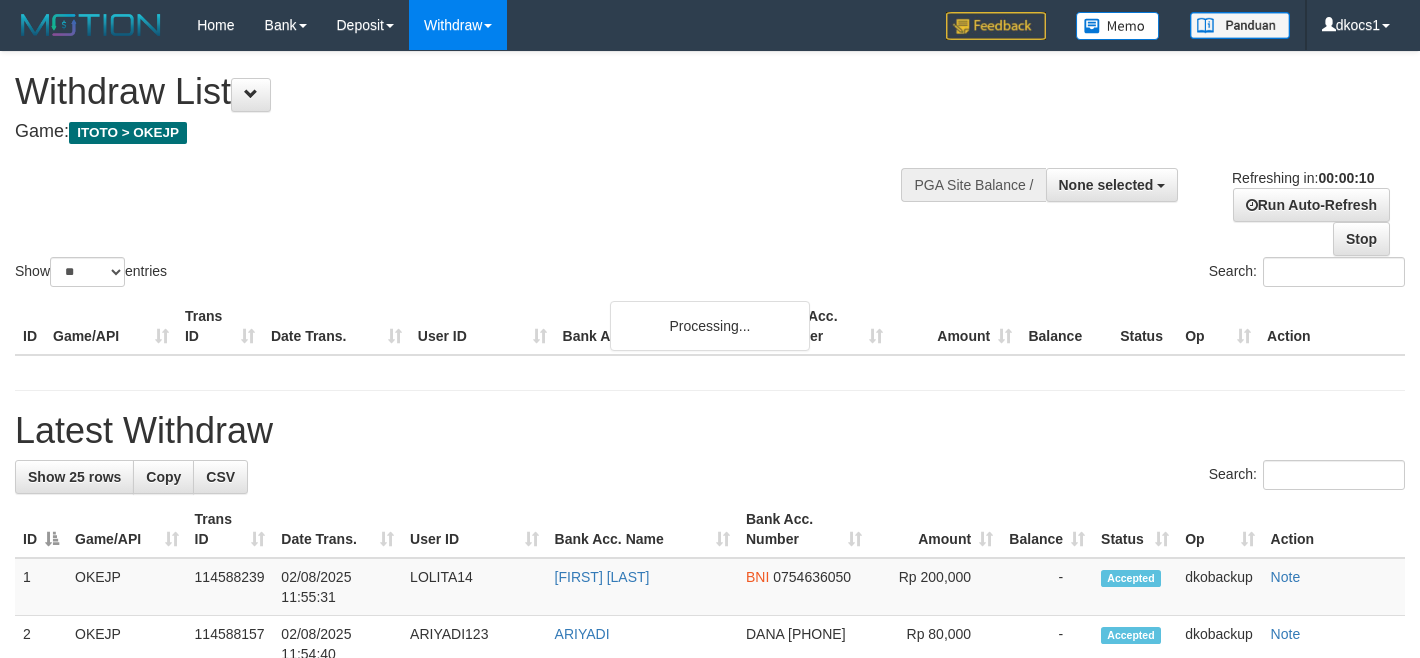 select 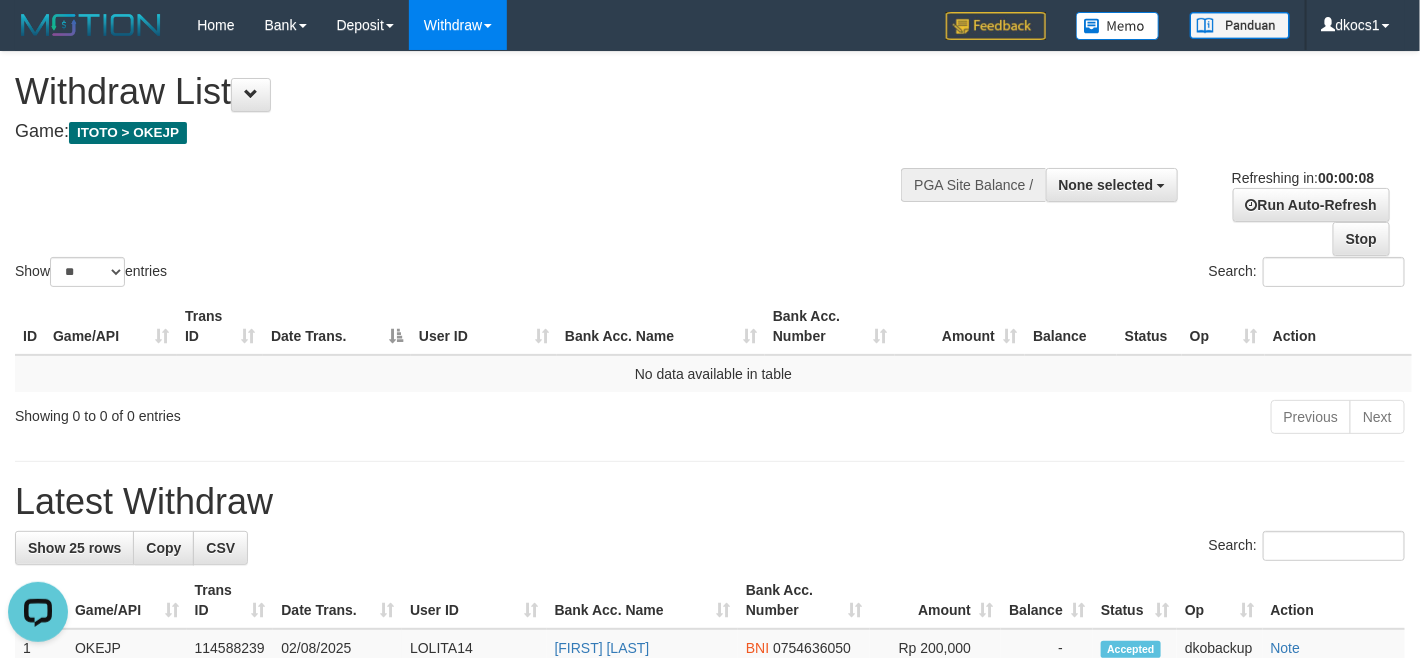 scroll, scrollTop: 0, scrollLeft: 0, axis: both 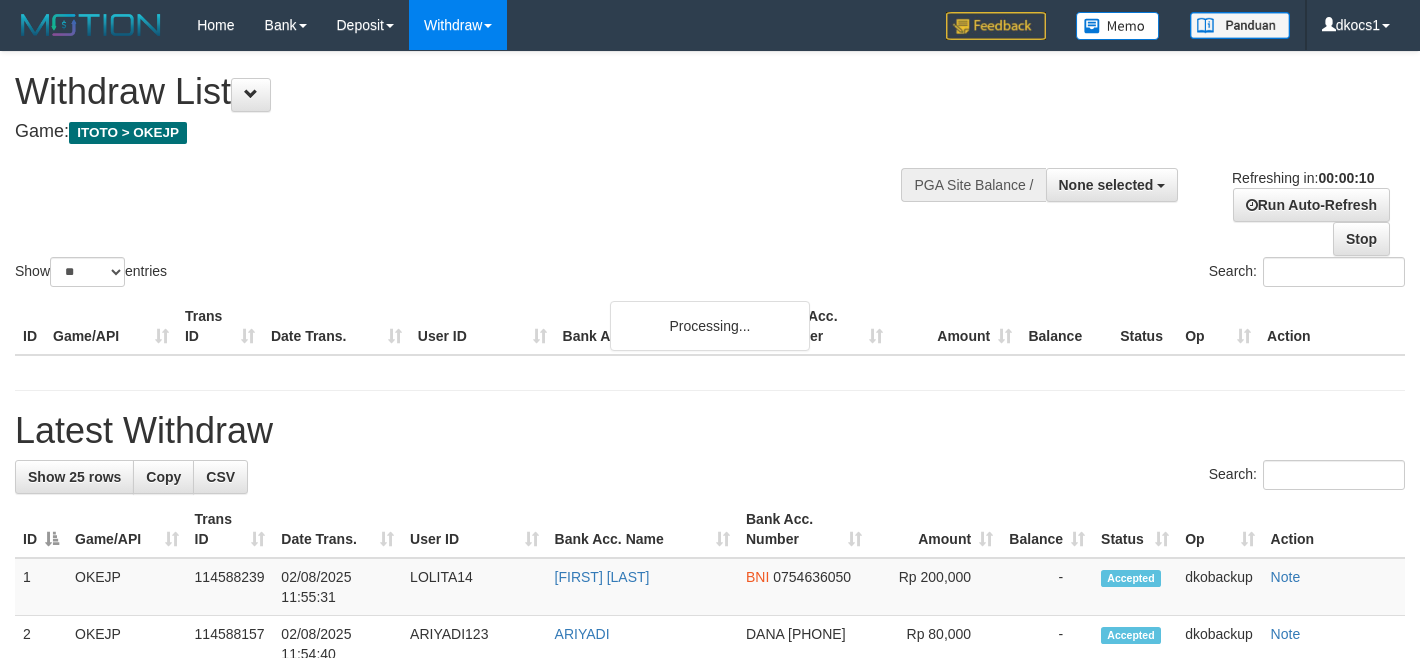 select 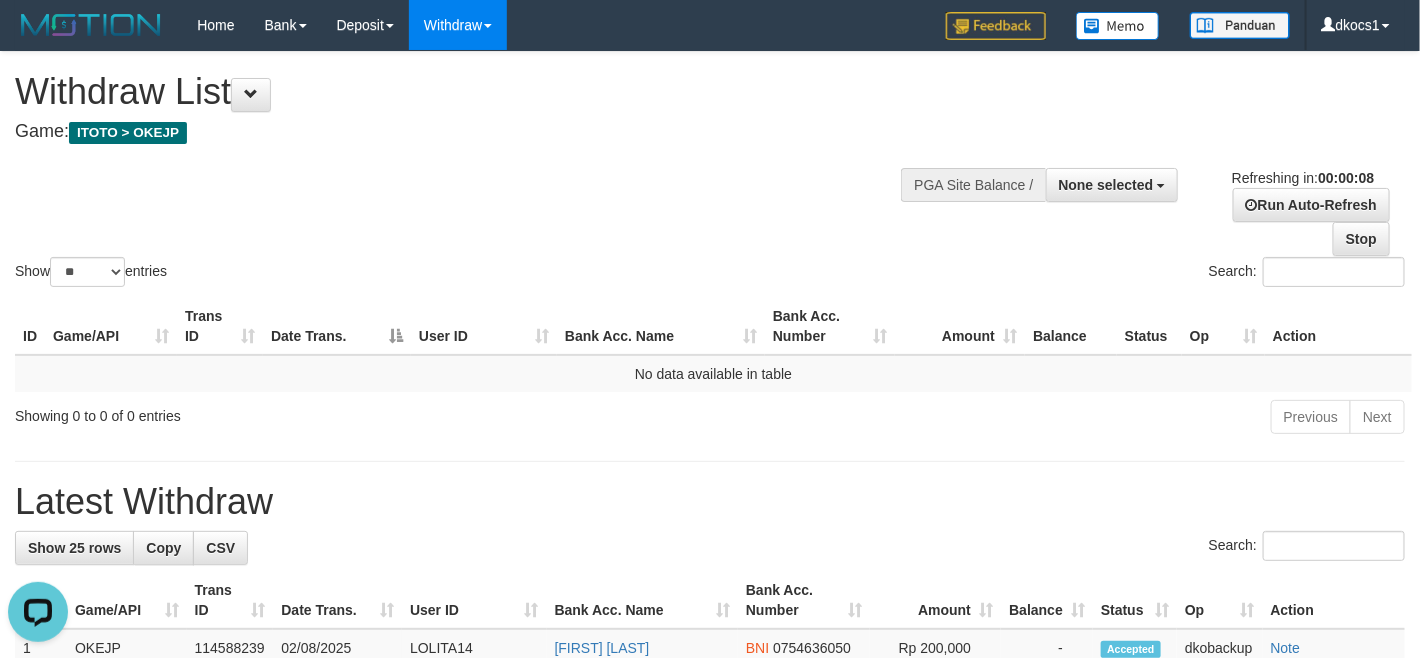 scroll, scrollTop: 0, scrollLeft: 0, axis: both 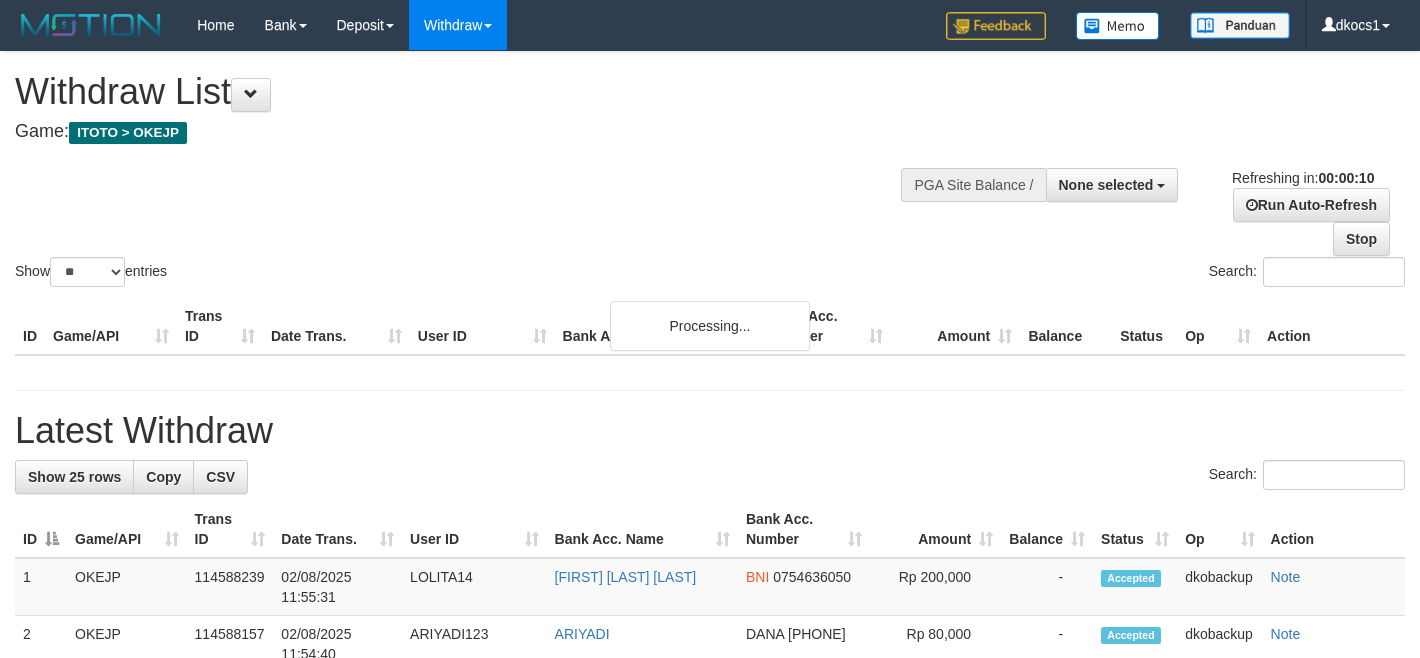 select 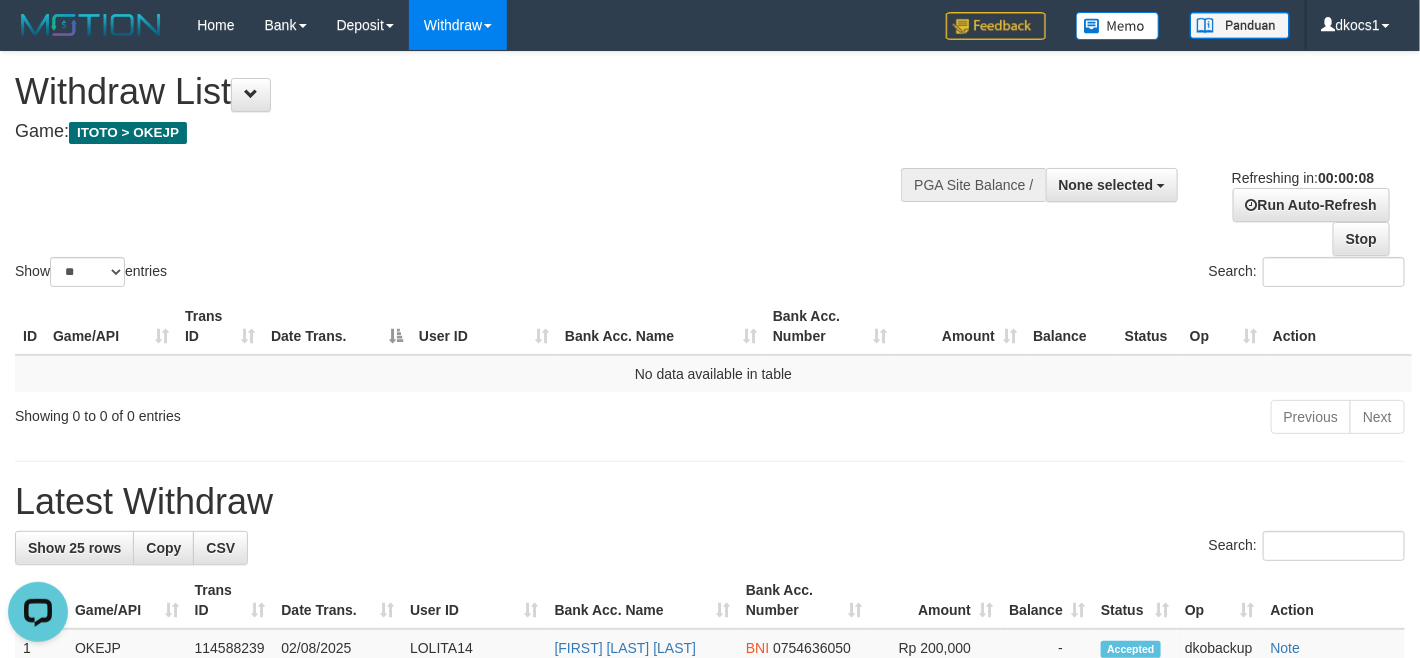 scroll, scrollTop: 0, scrollLeft: 0, axis: both 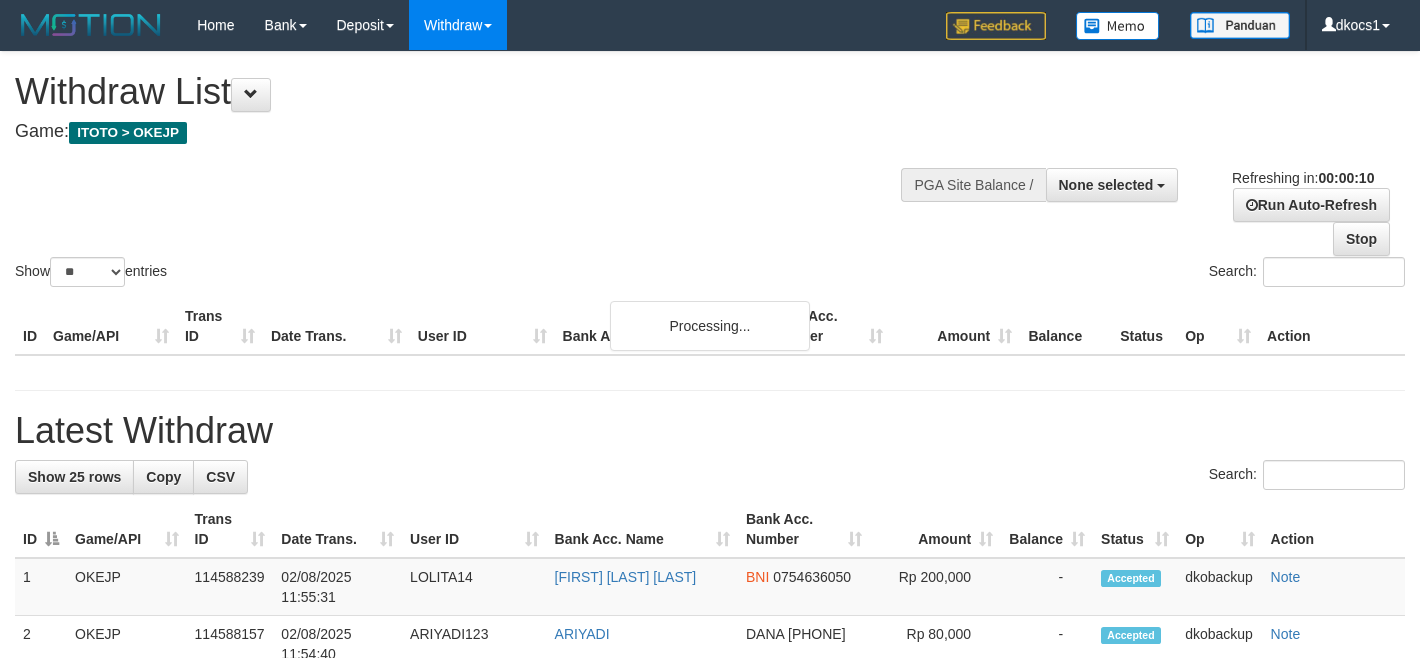 select 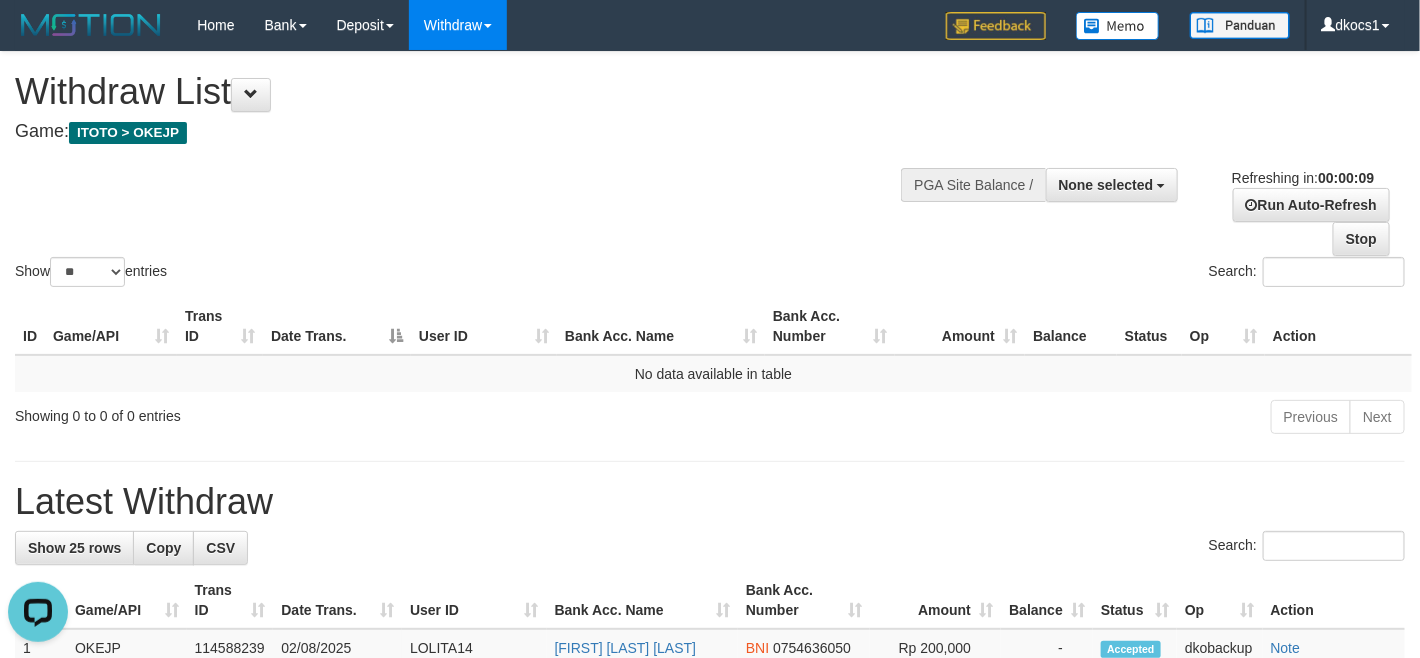 scroll, scrollTop: 0, scrollLeft: 0, axis: both 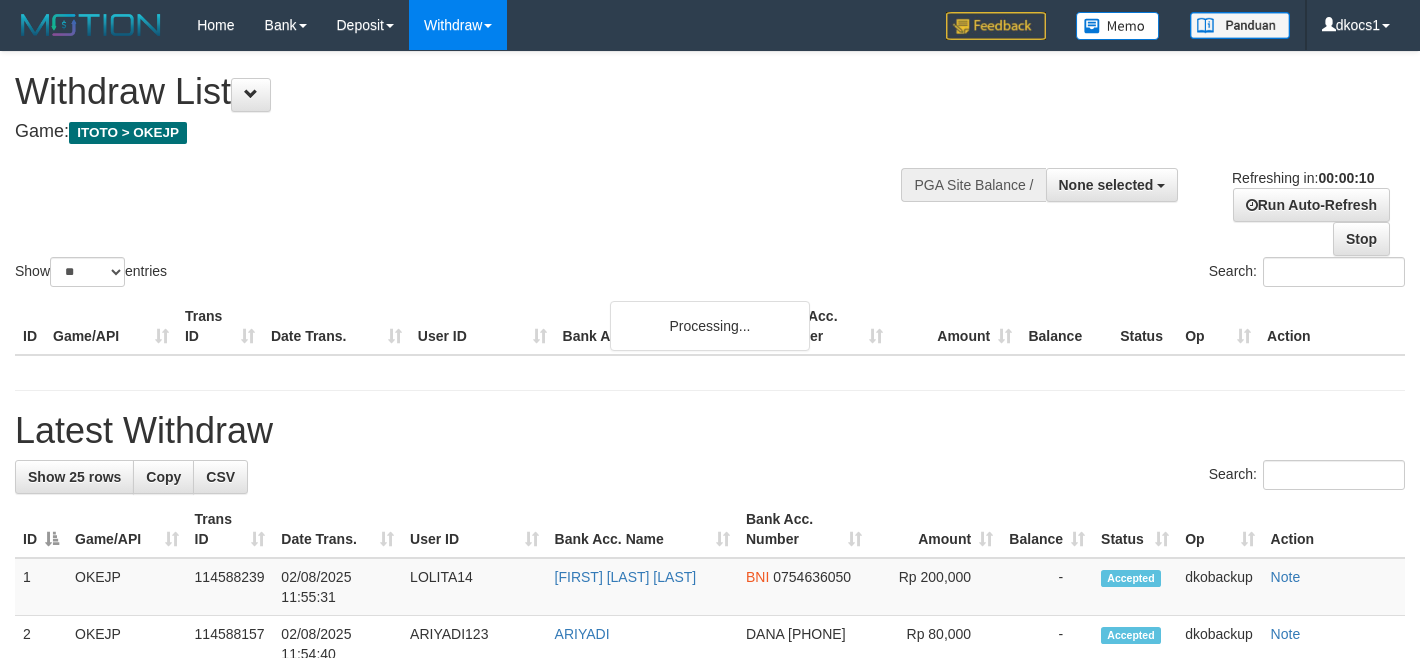 select 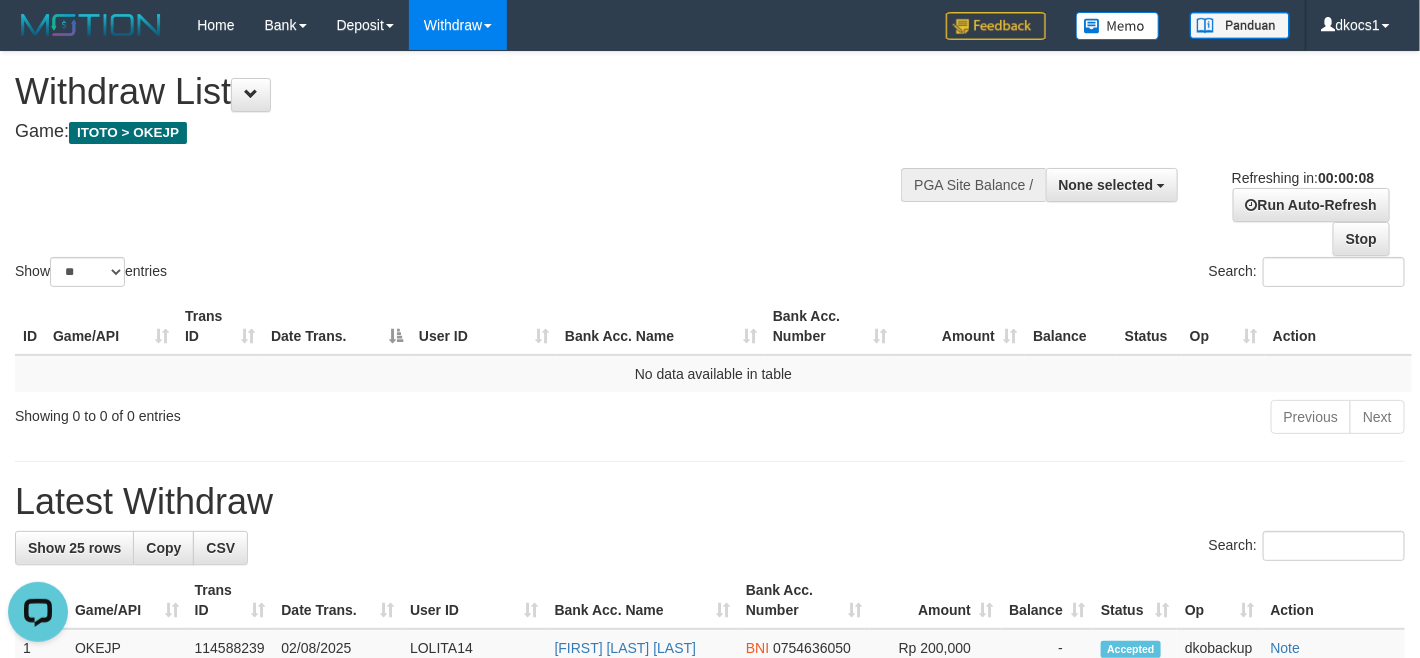scroll, scrollTop: 0, scrollLeft: 0, axis: both 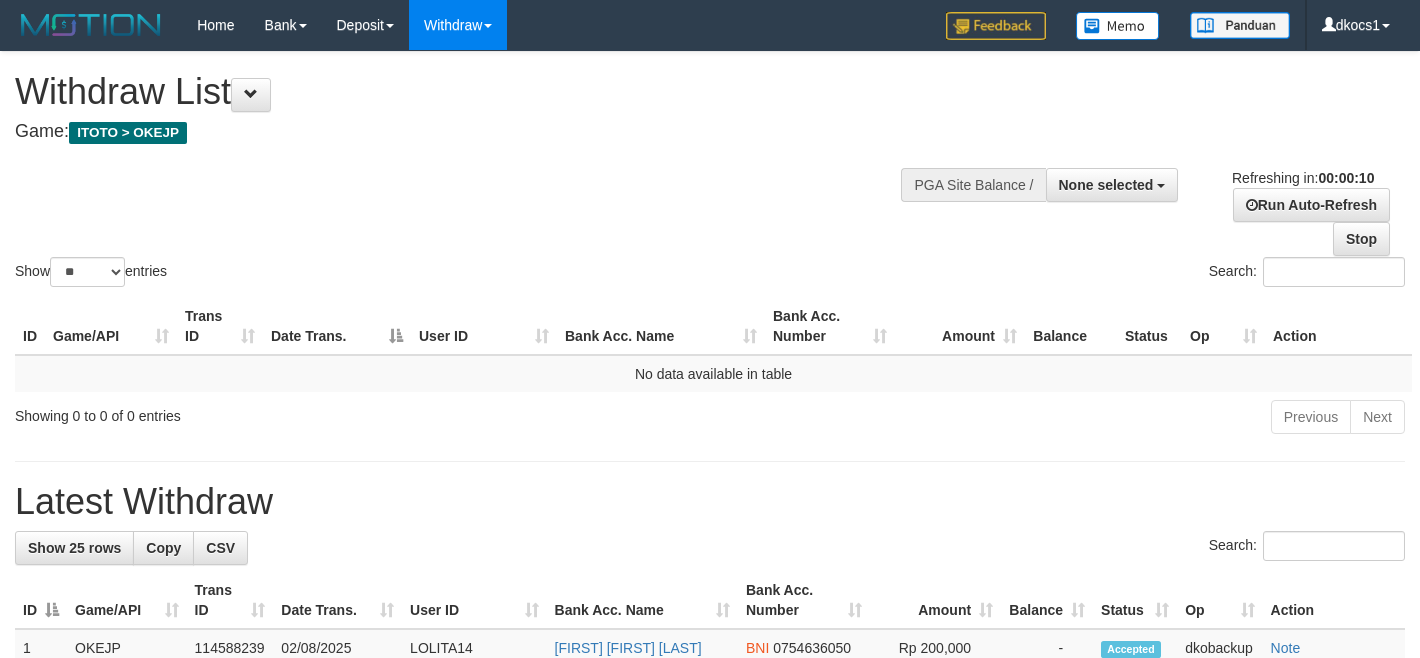 select 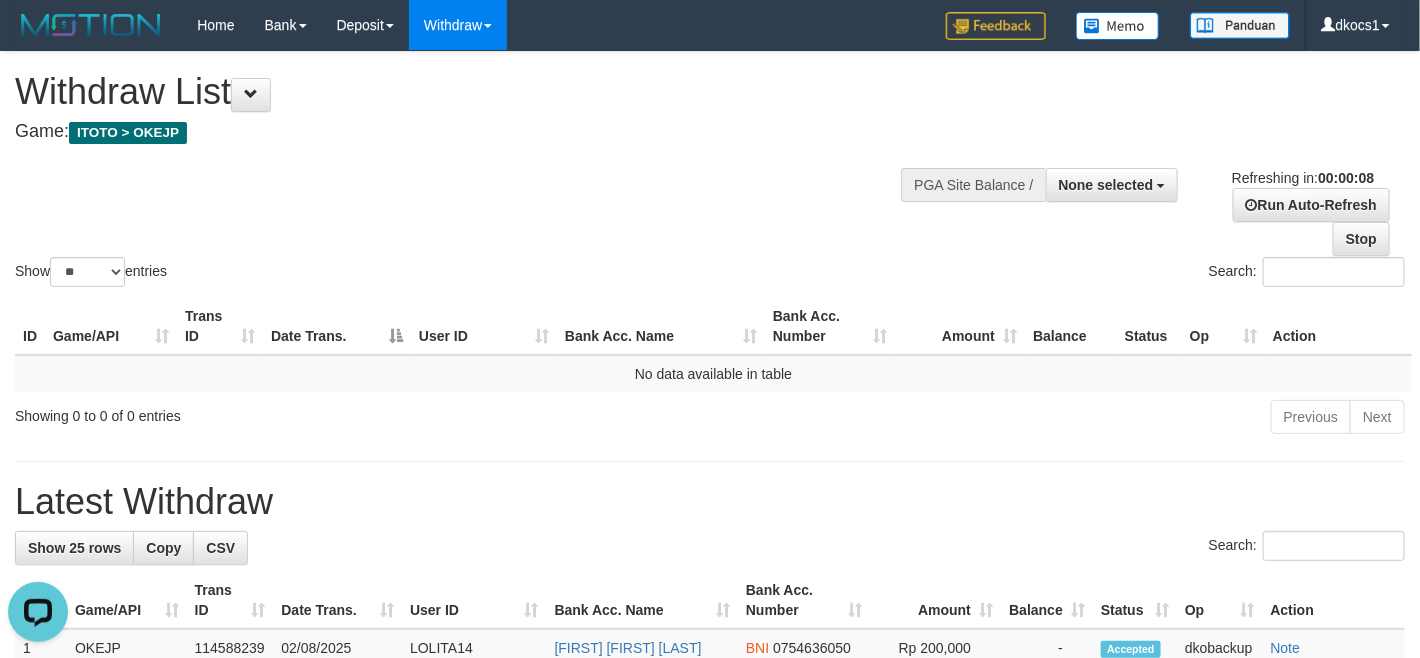 scroll, scrollTop: 0, scrollLeft: 0, axis: both 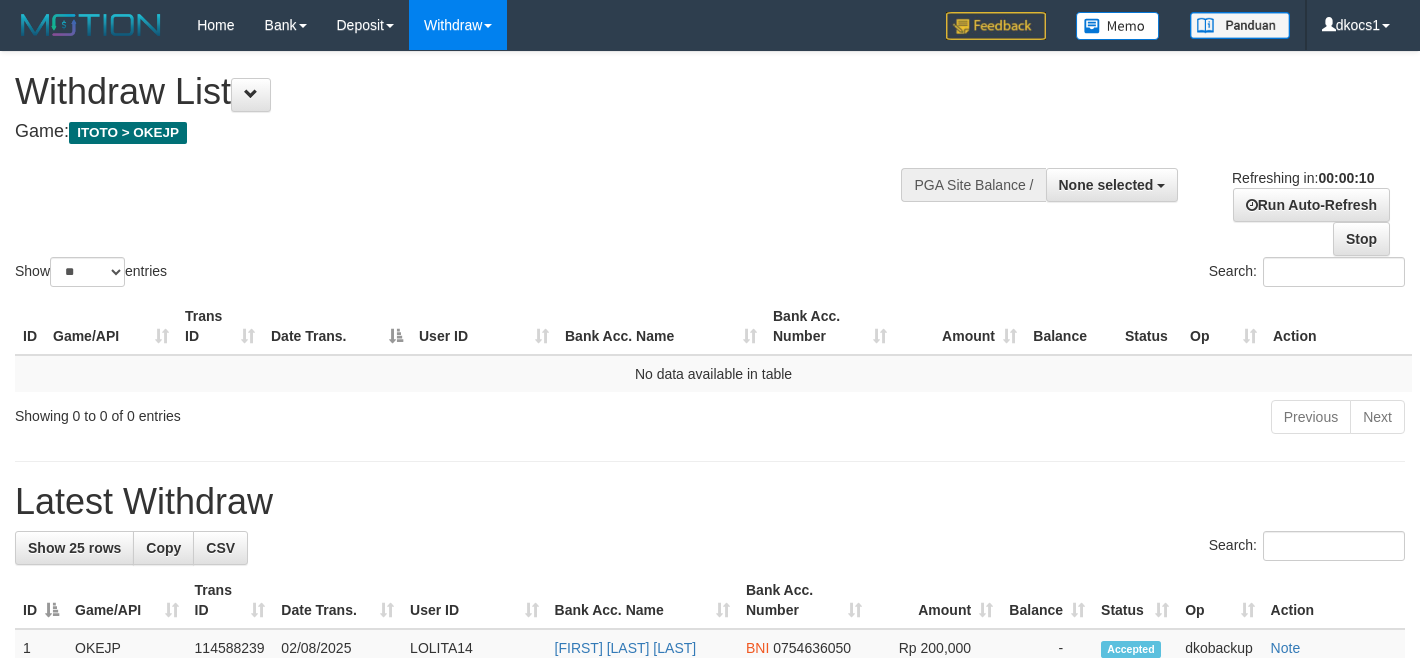 select 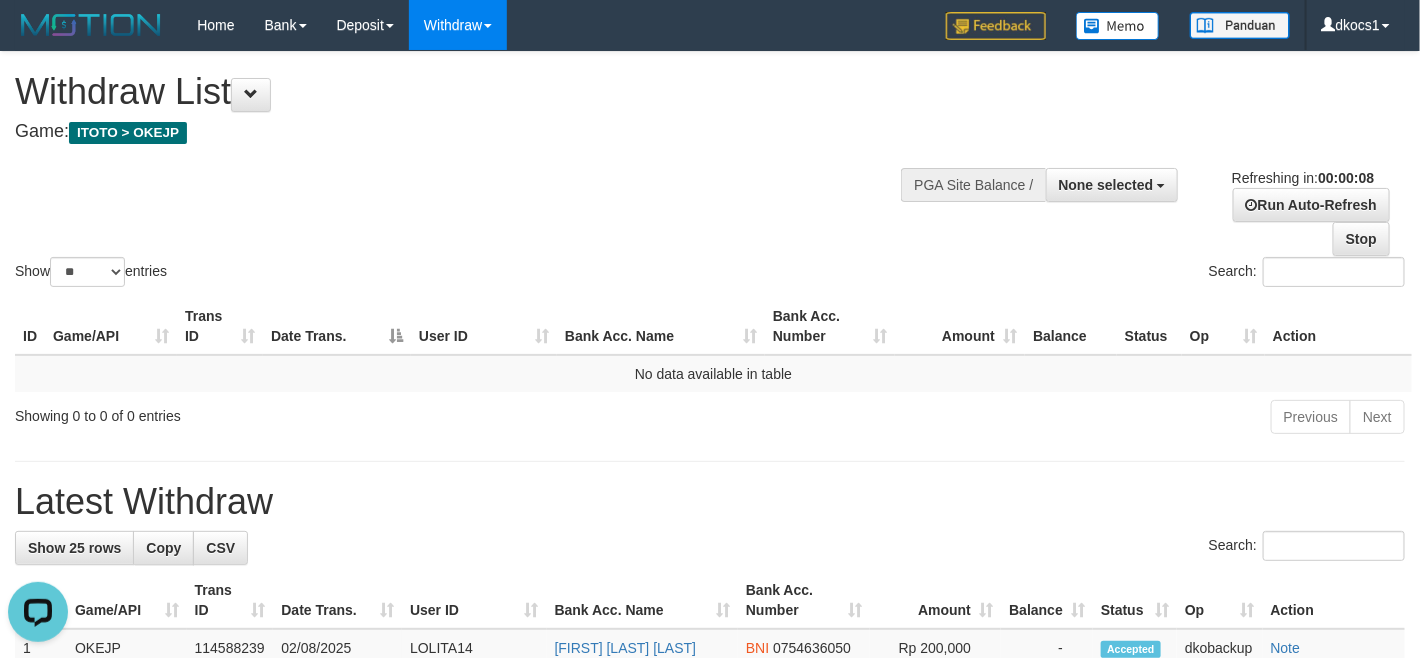 scroll, scrollTop: 0, scrollLeft: 0, axis: both 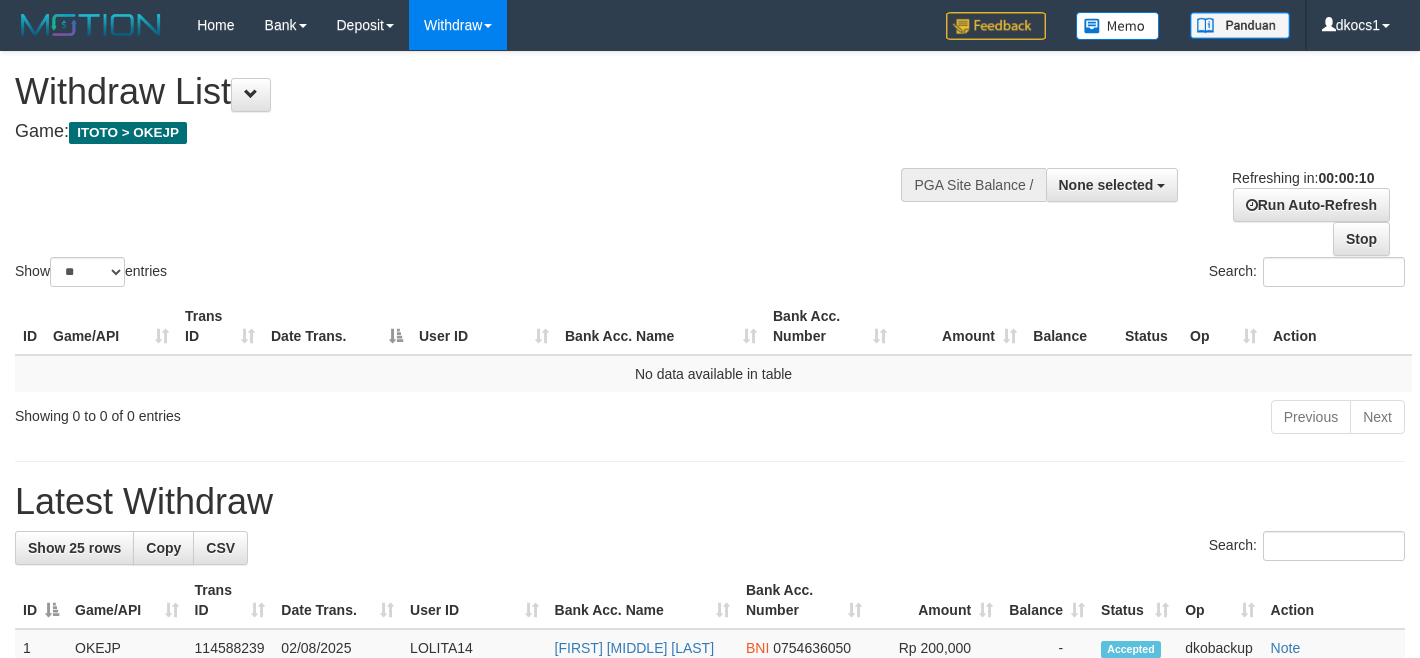 select 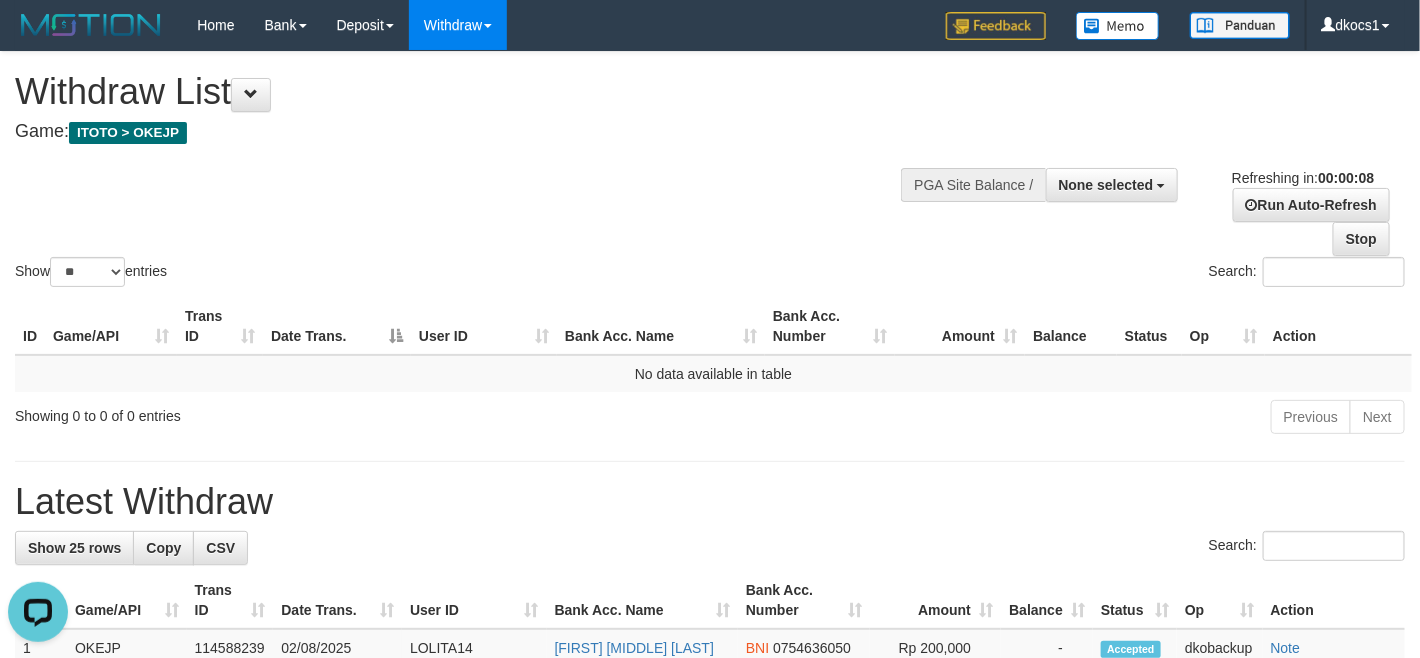 scroll, scrollTop: 0, scrollLeft: 0, axis: both 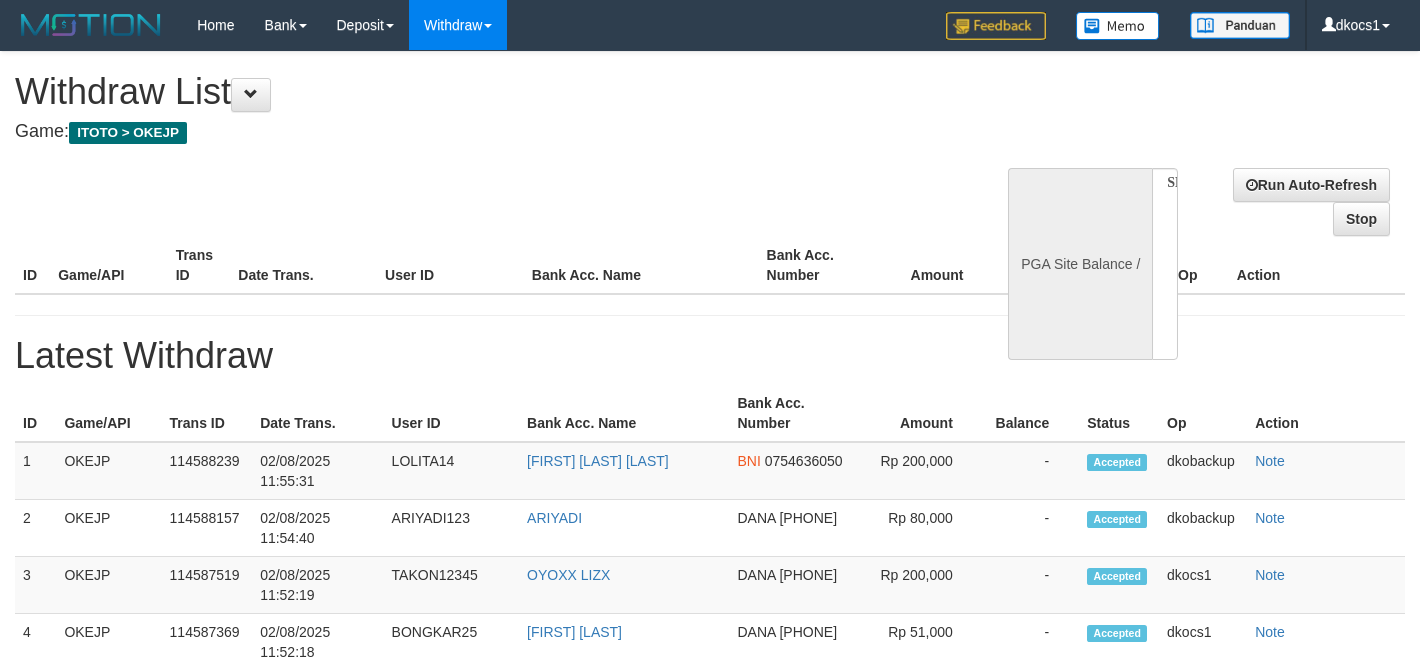 select 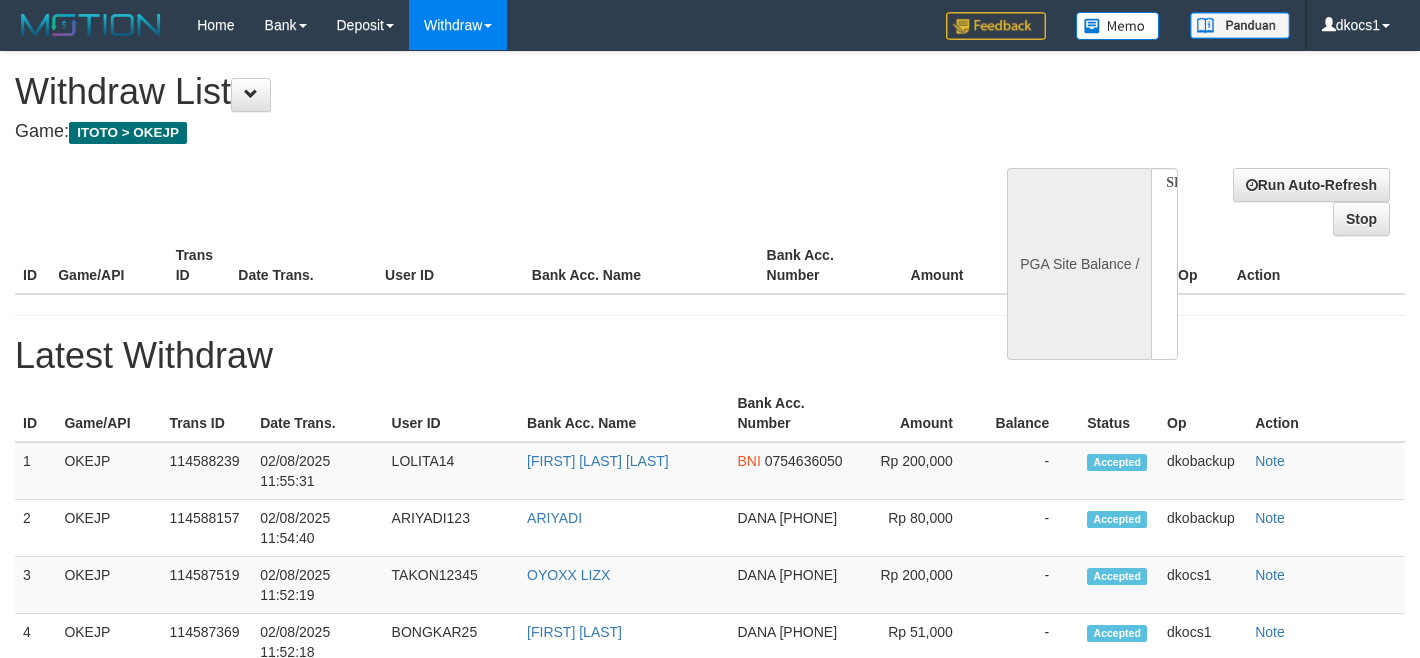 scroll, scrollTop: 0, scrollLeft: 0, axis: both 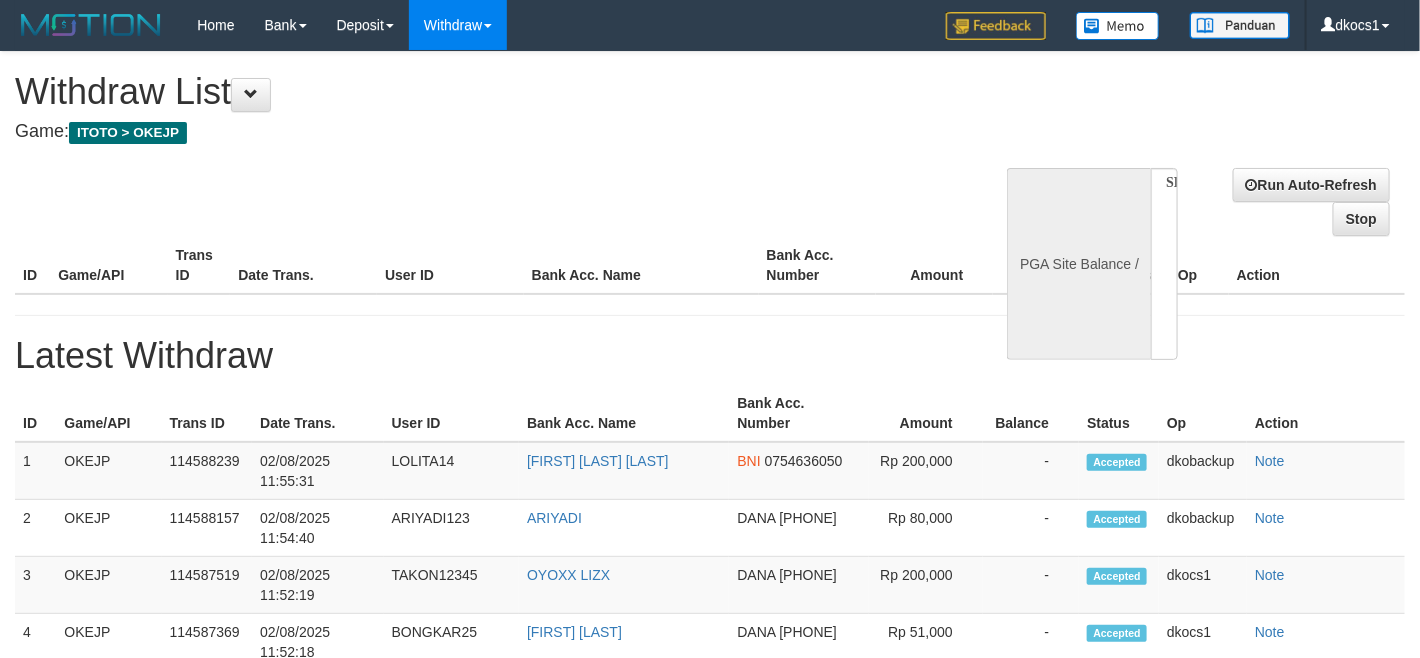 select on "**" 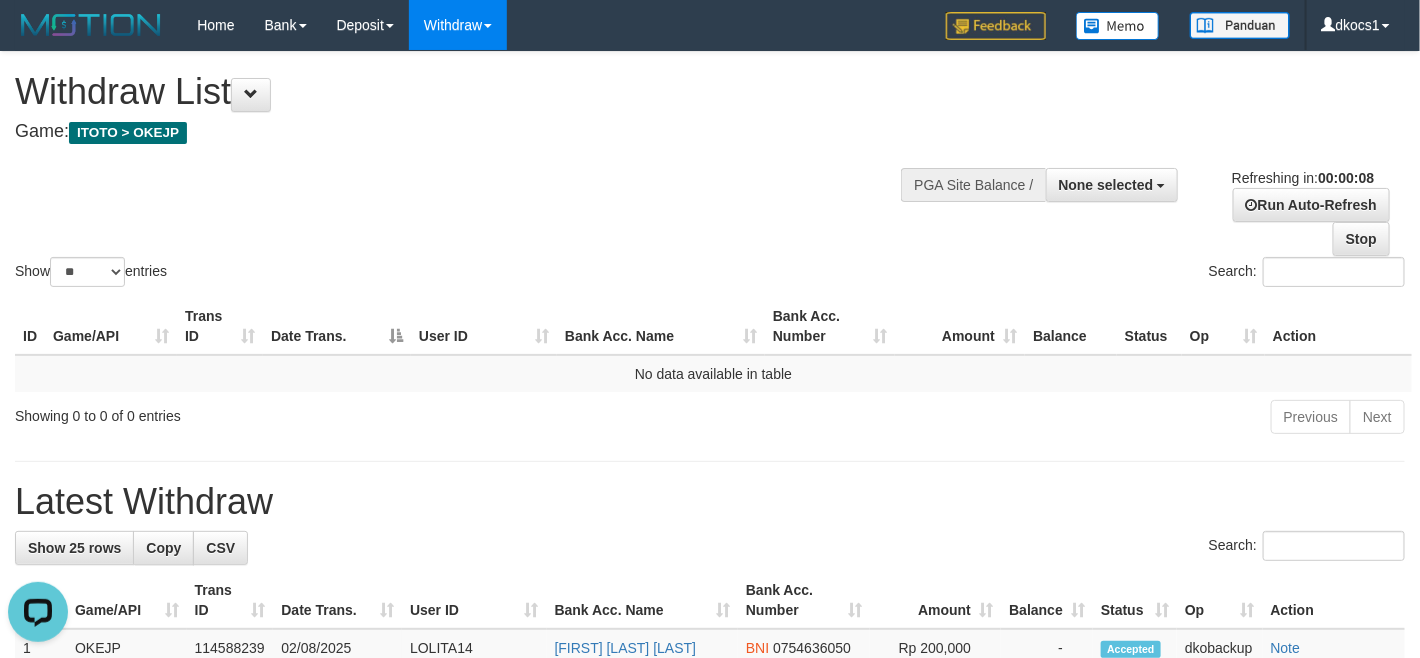 scroll, scrollTop: 0, scrollLeft: 0, axis: both 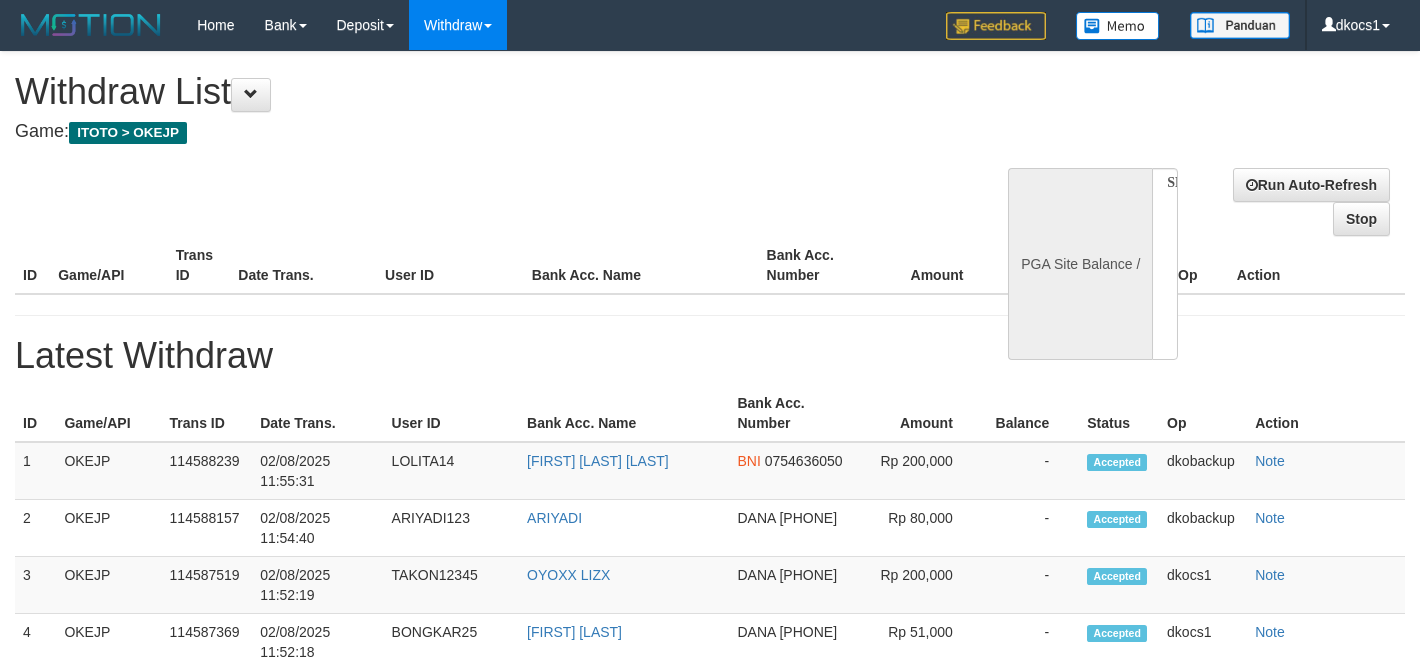 select 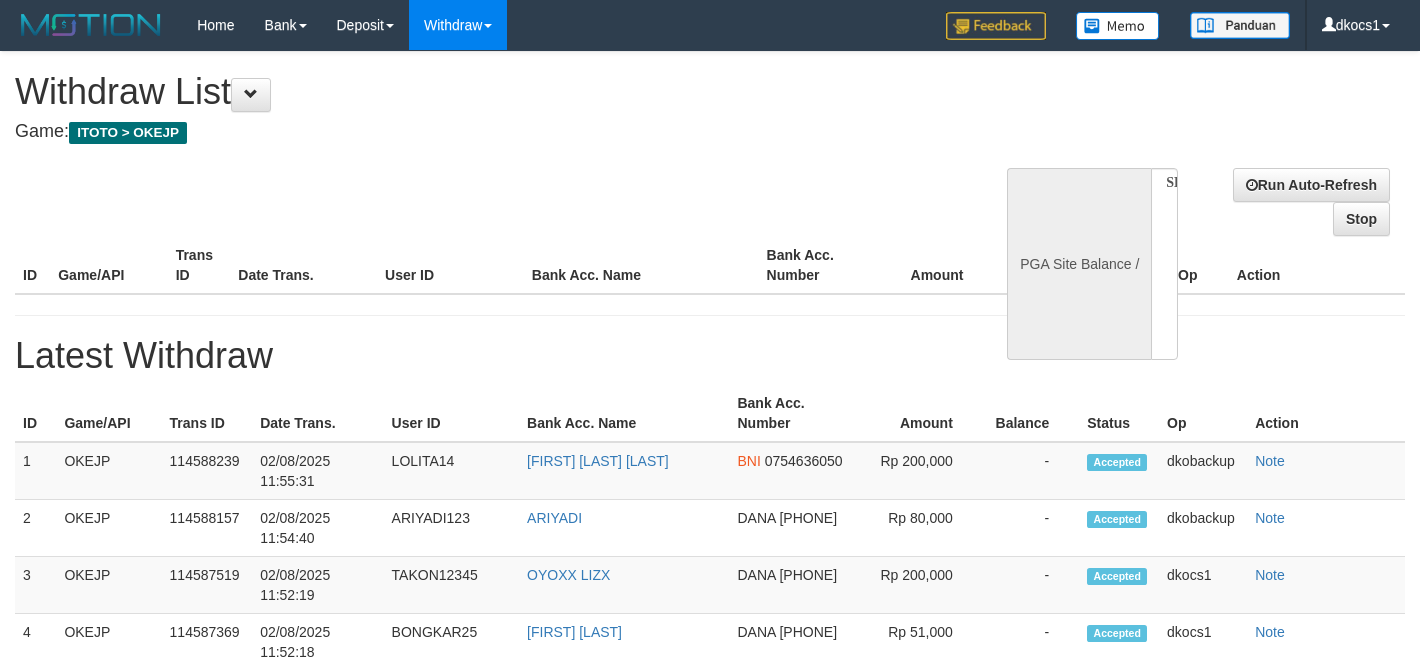 scroll, scrollTop: 0, scrollLeft: 0, axis: both 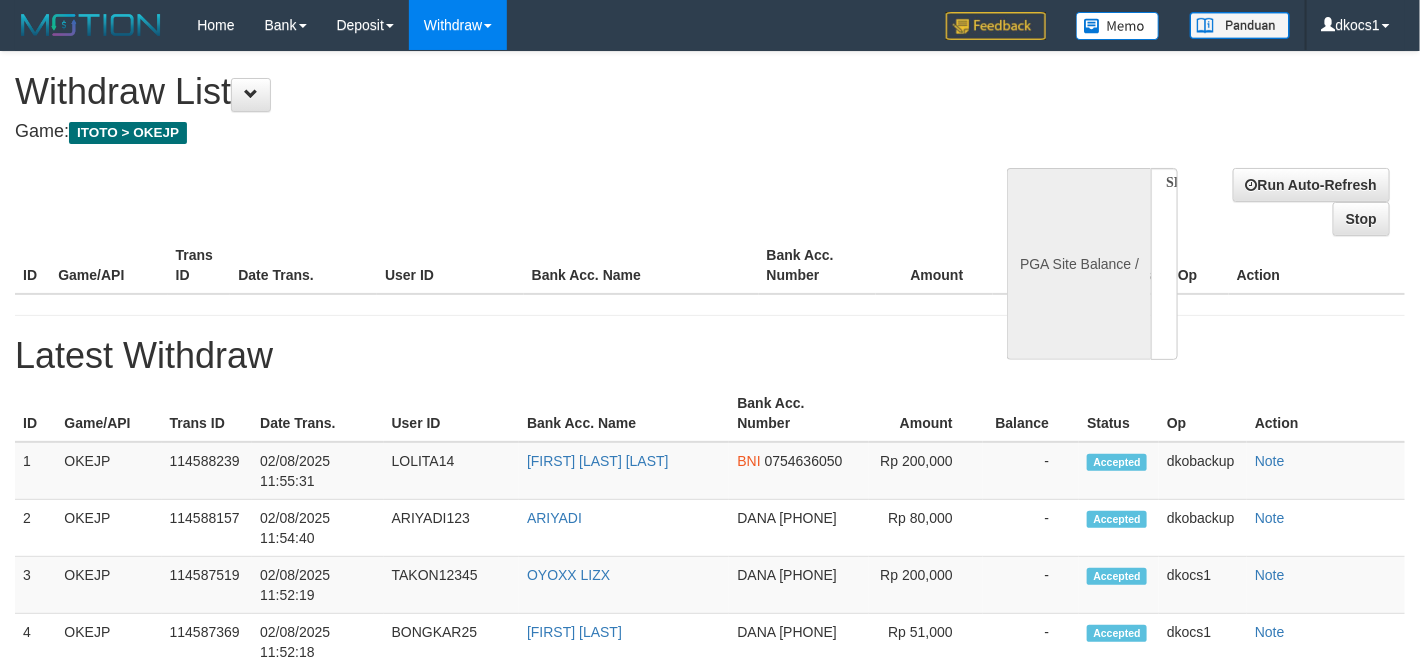 select on "**" 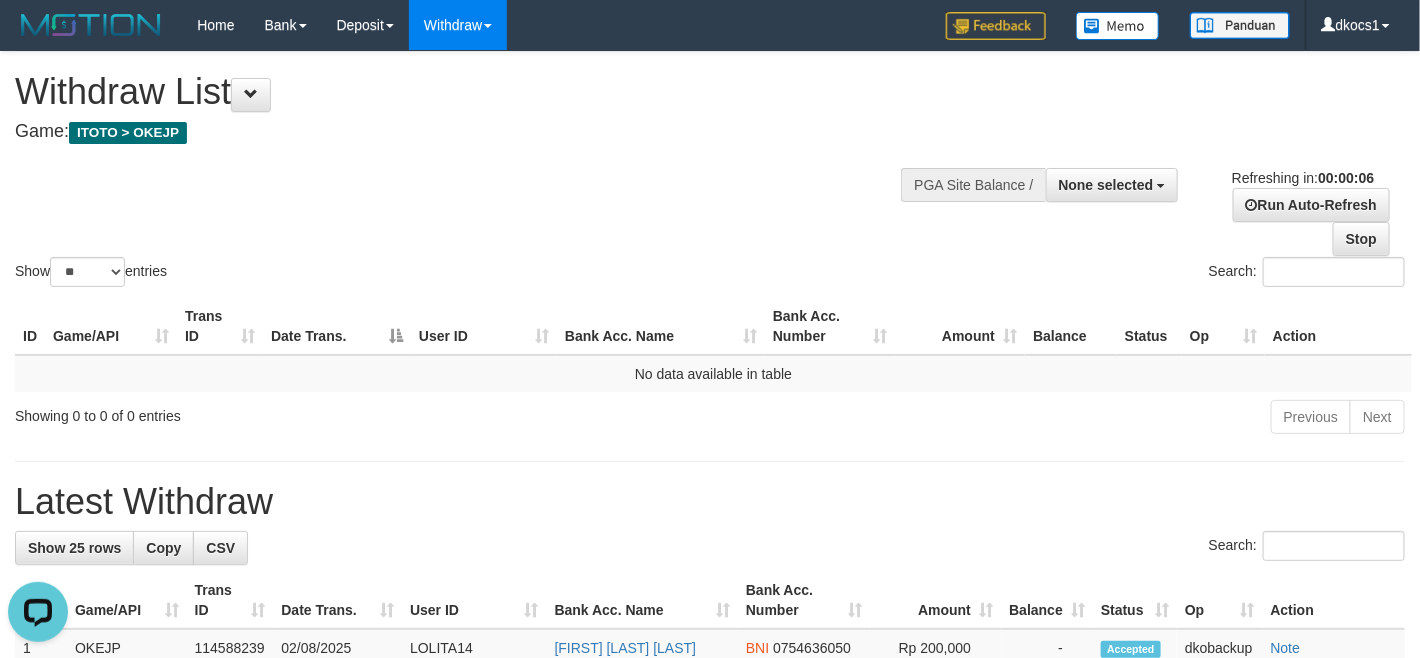 scroll, scrollTop: 0, scrollLeft: 0, axis: both 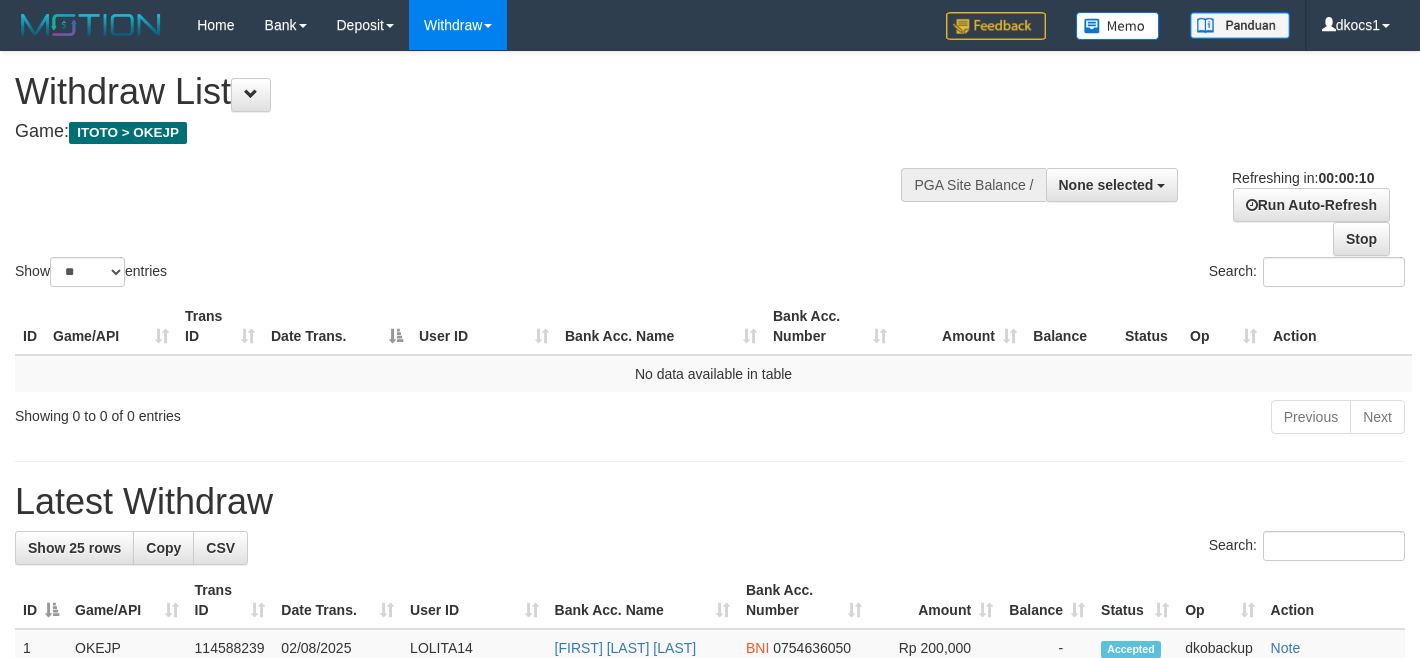 select 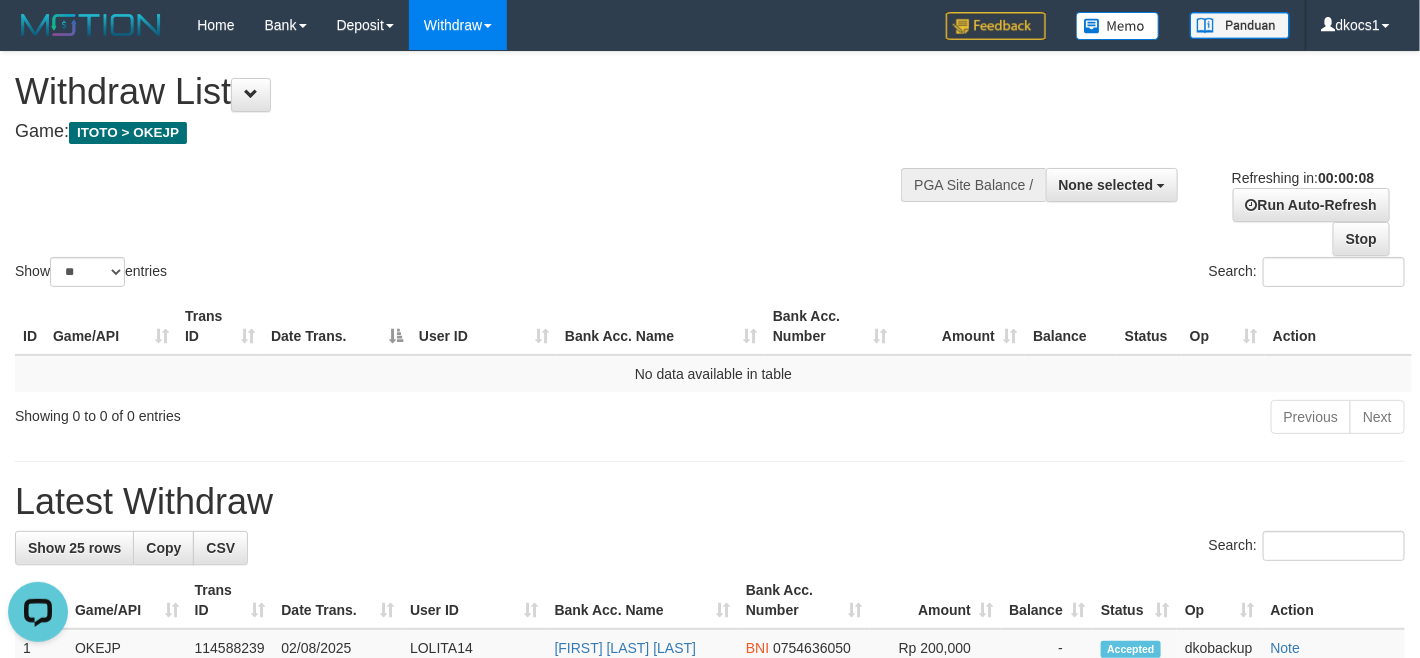 scroll, scrollTop: 0, scrollLeft: 0, axis: both 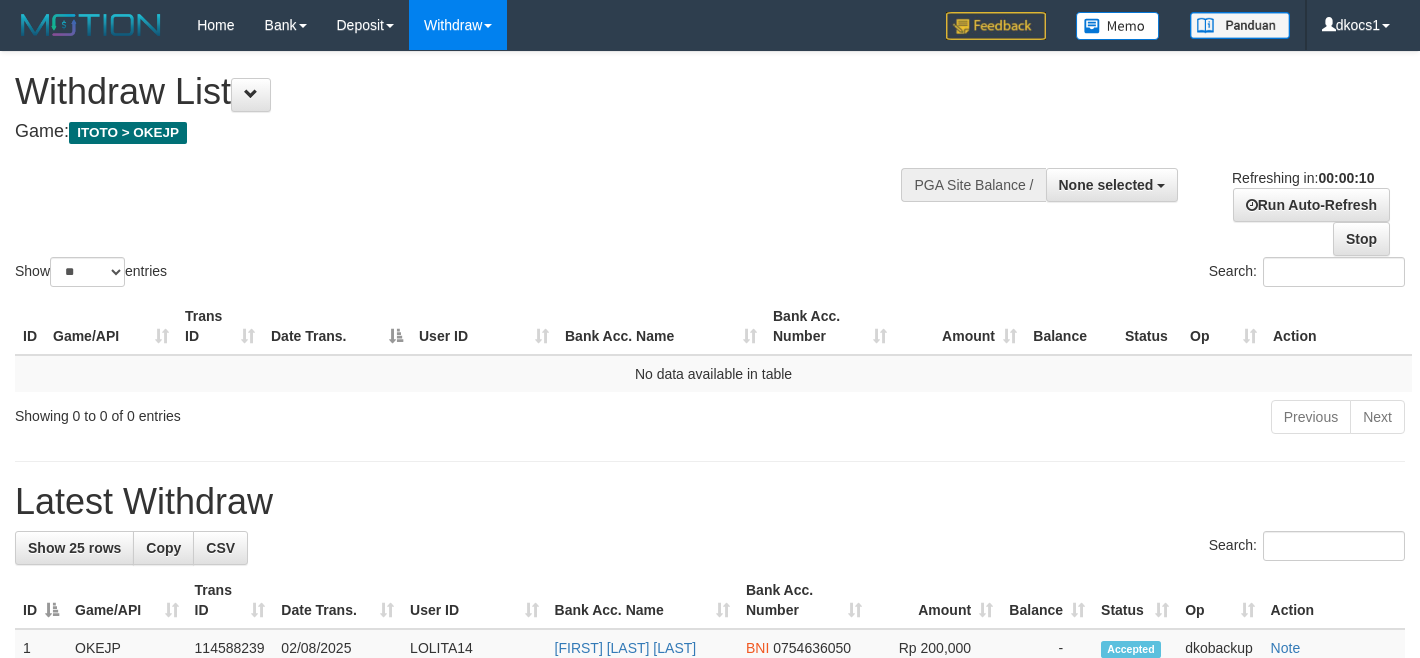 select 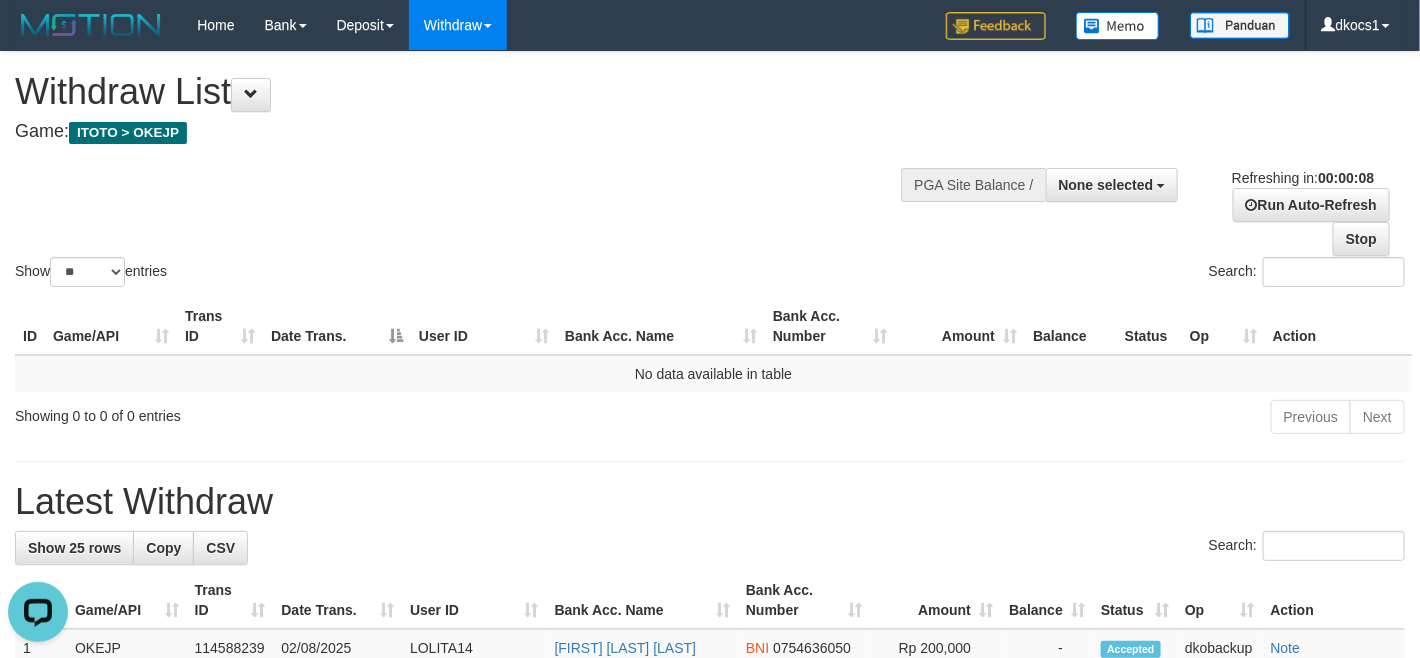 scroll, scrollTop: 0, scrollLeft: 0, axis: both 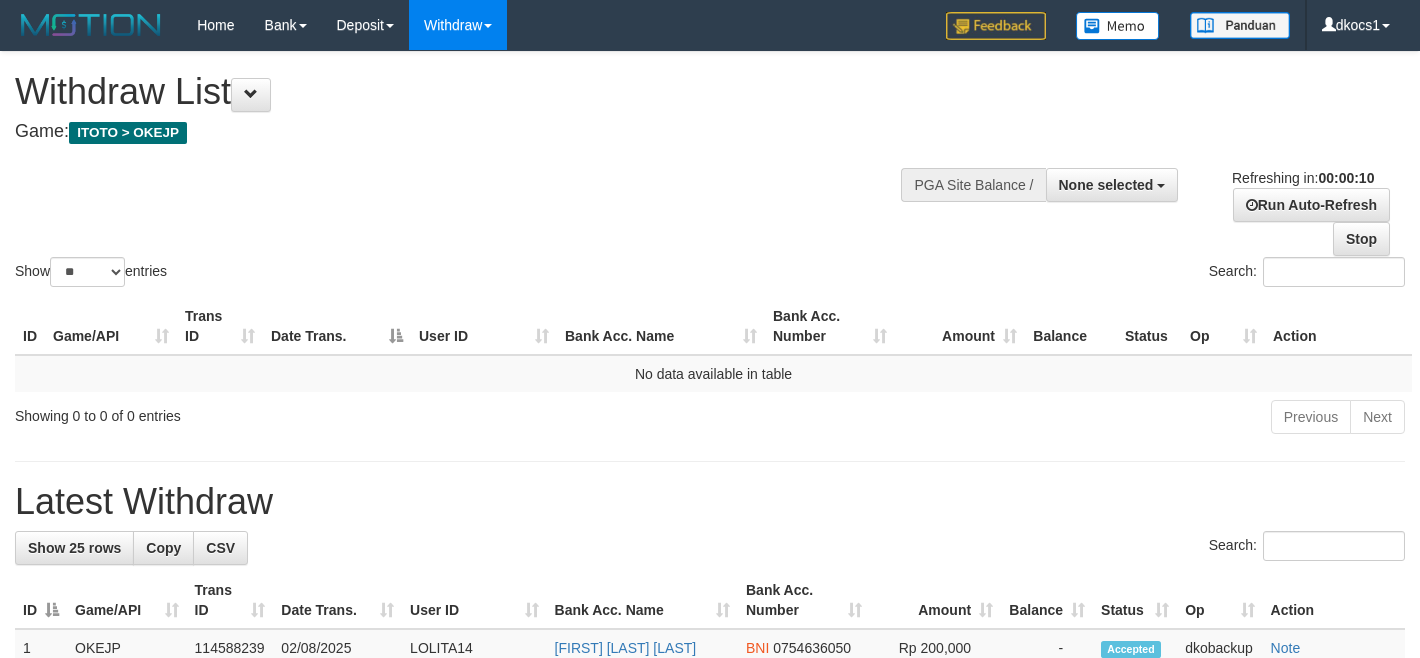 select 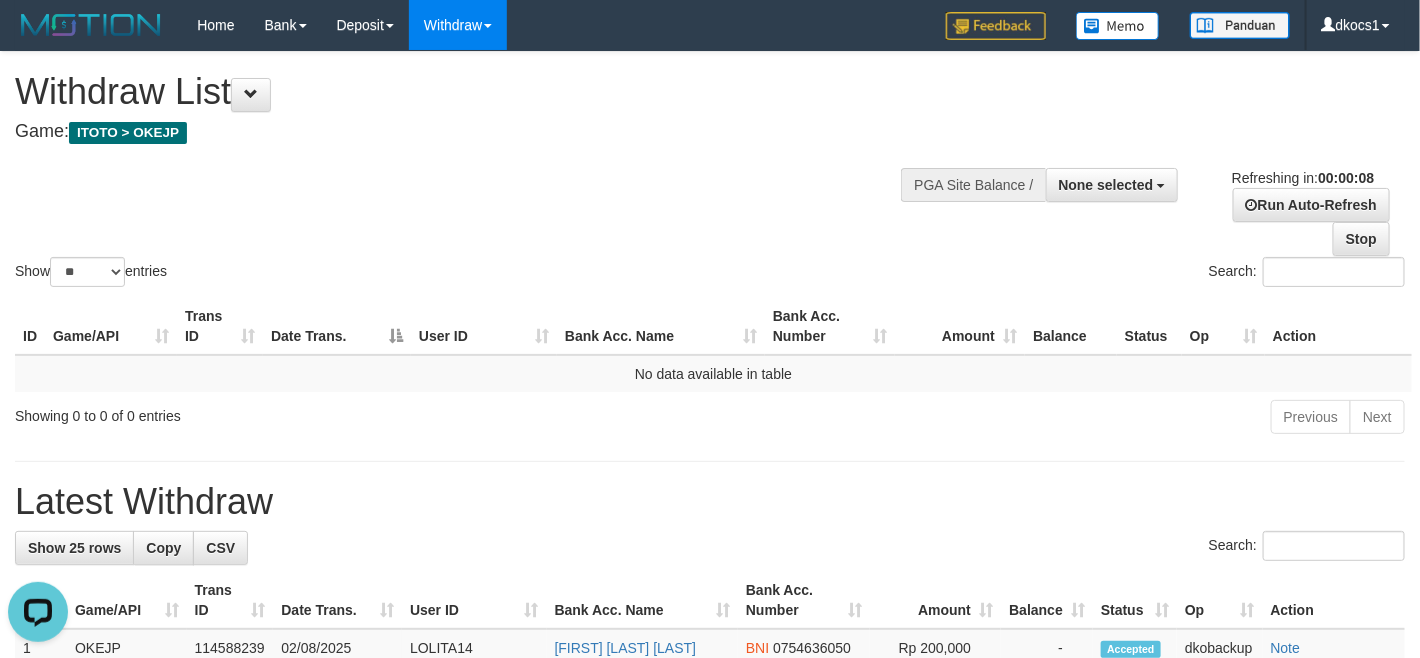scroll, scrollTop: 0, scrollLeft: 0, axis: both 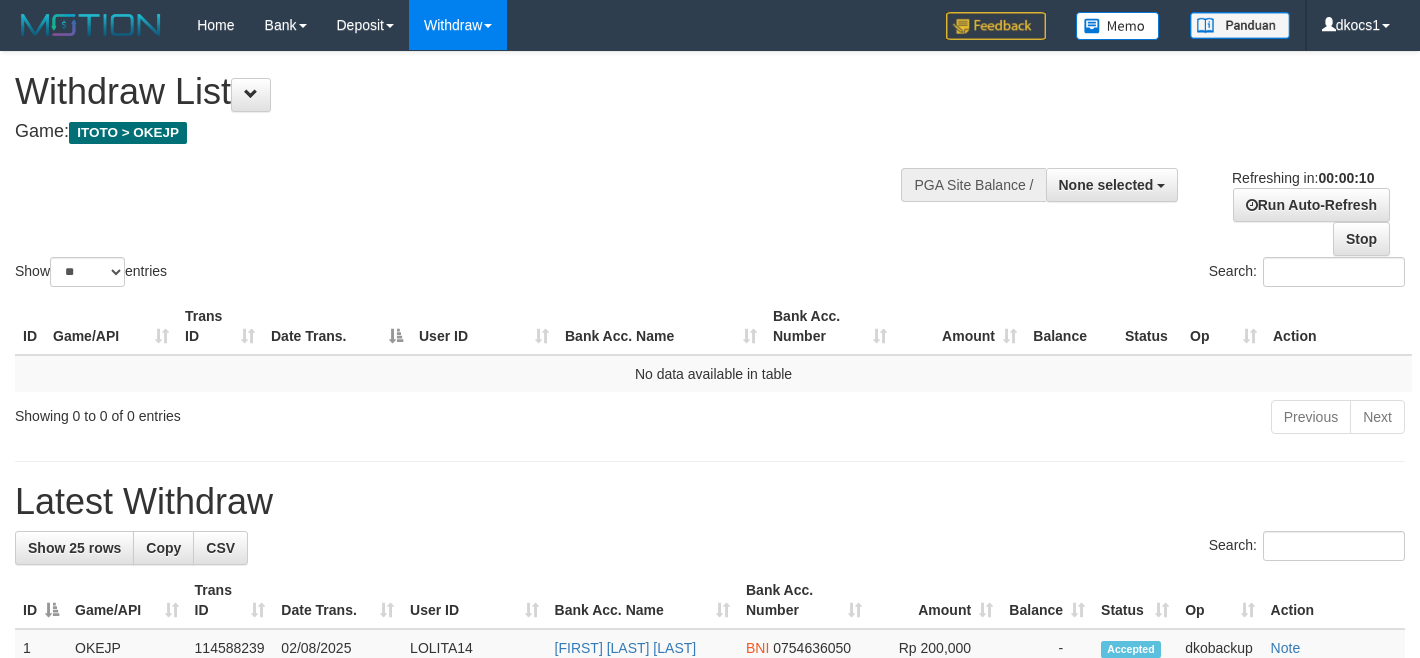 select 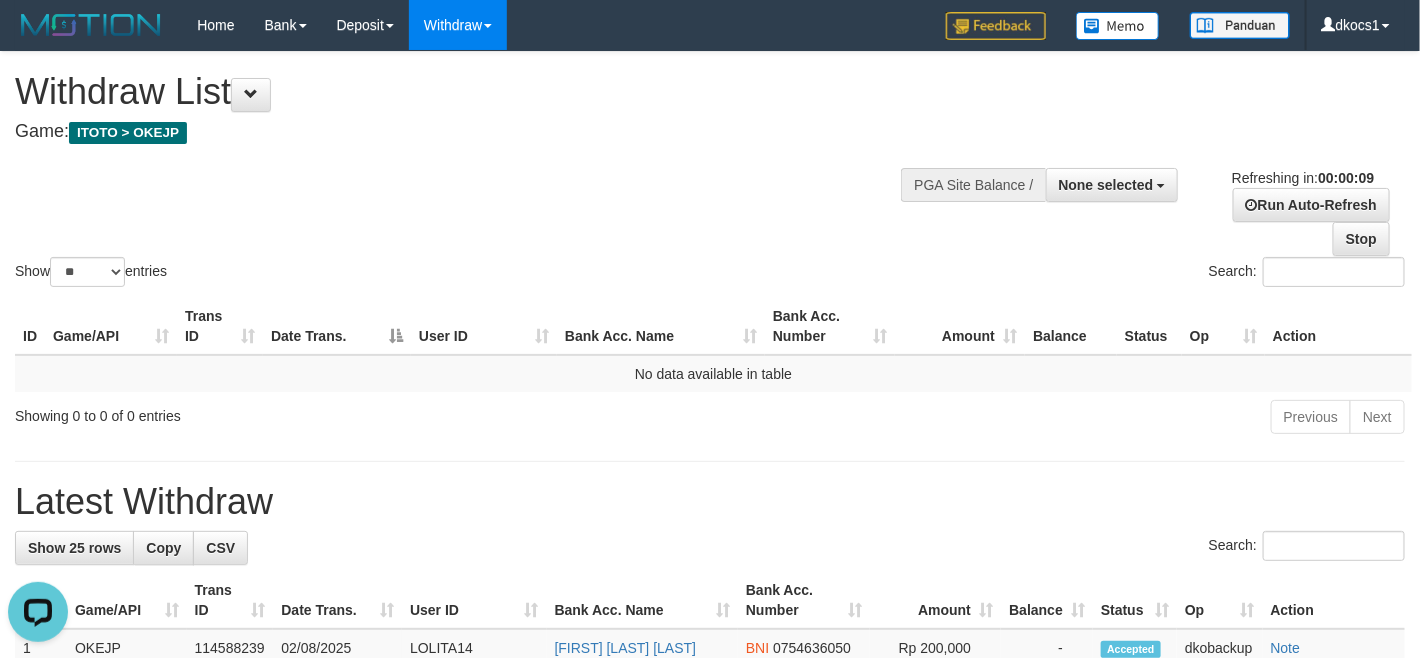 scroll, scrollTop: 0, scrollLeft: 0, axis: both 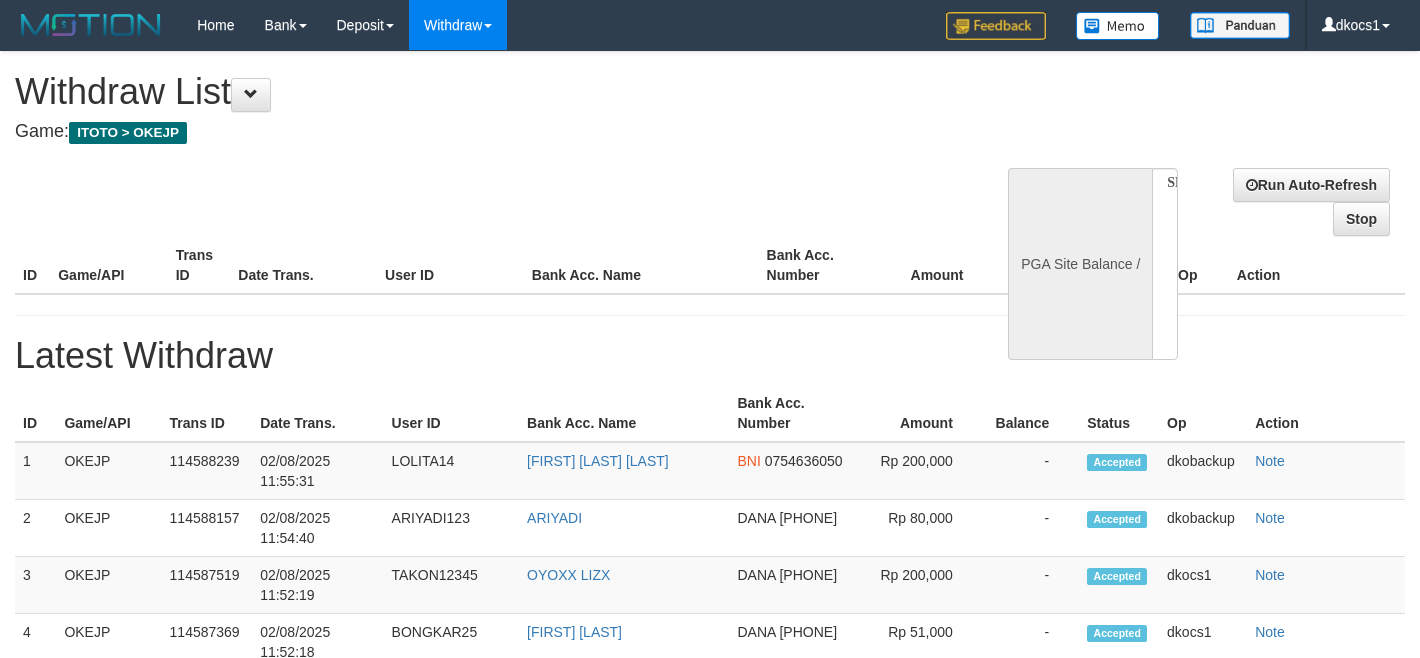 select 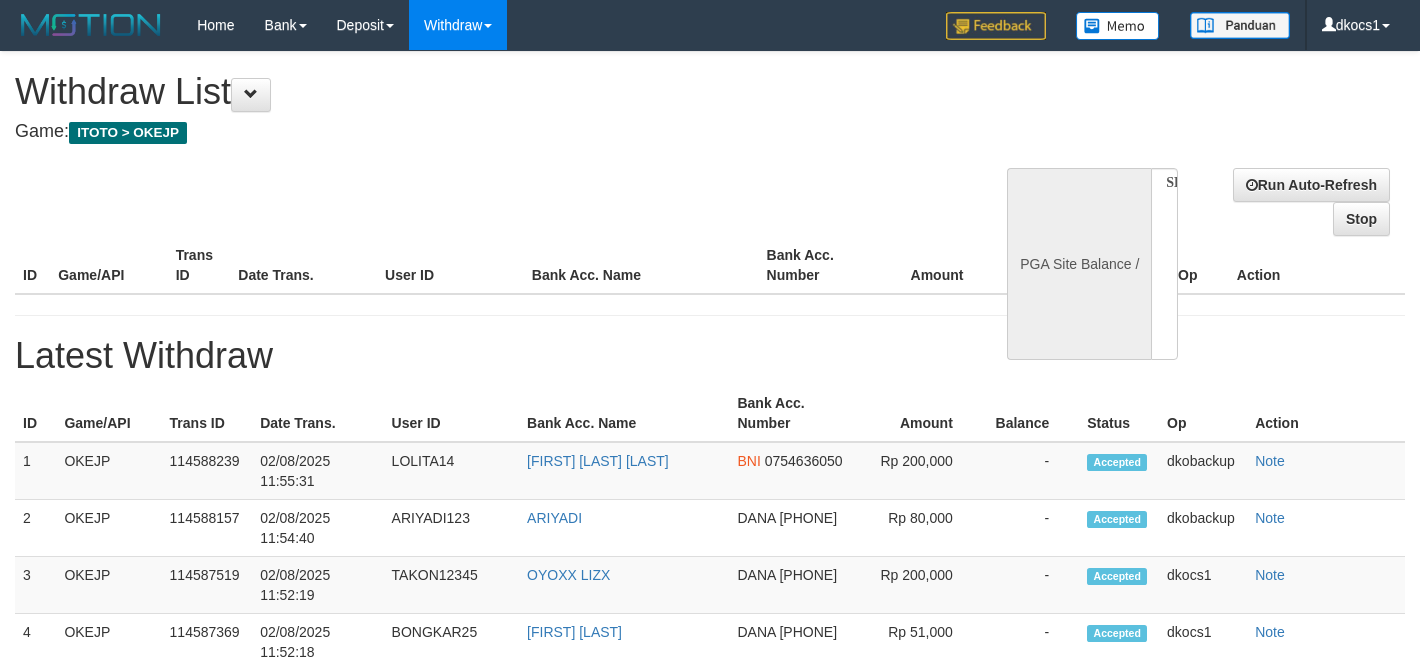 scroll, scrollTop: 0, scrollLeft: 0, axis: both 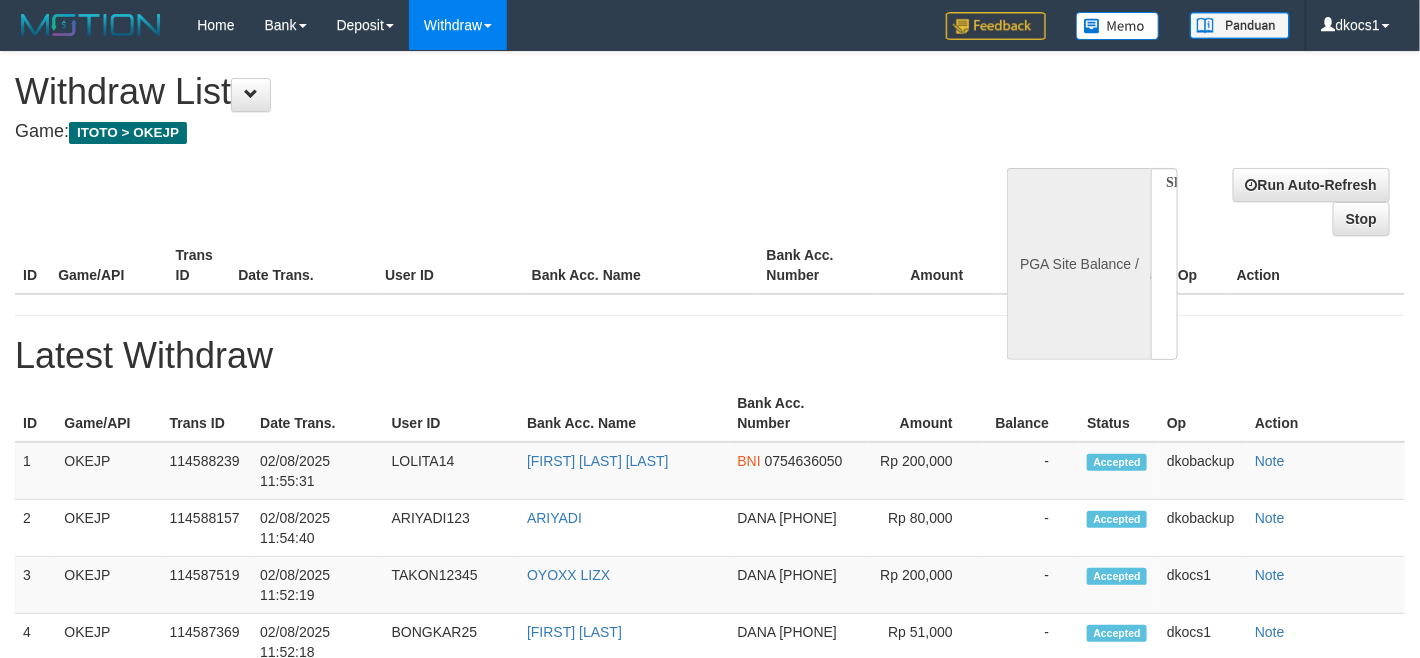 select on "**" 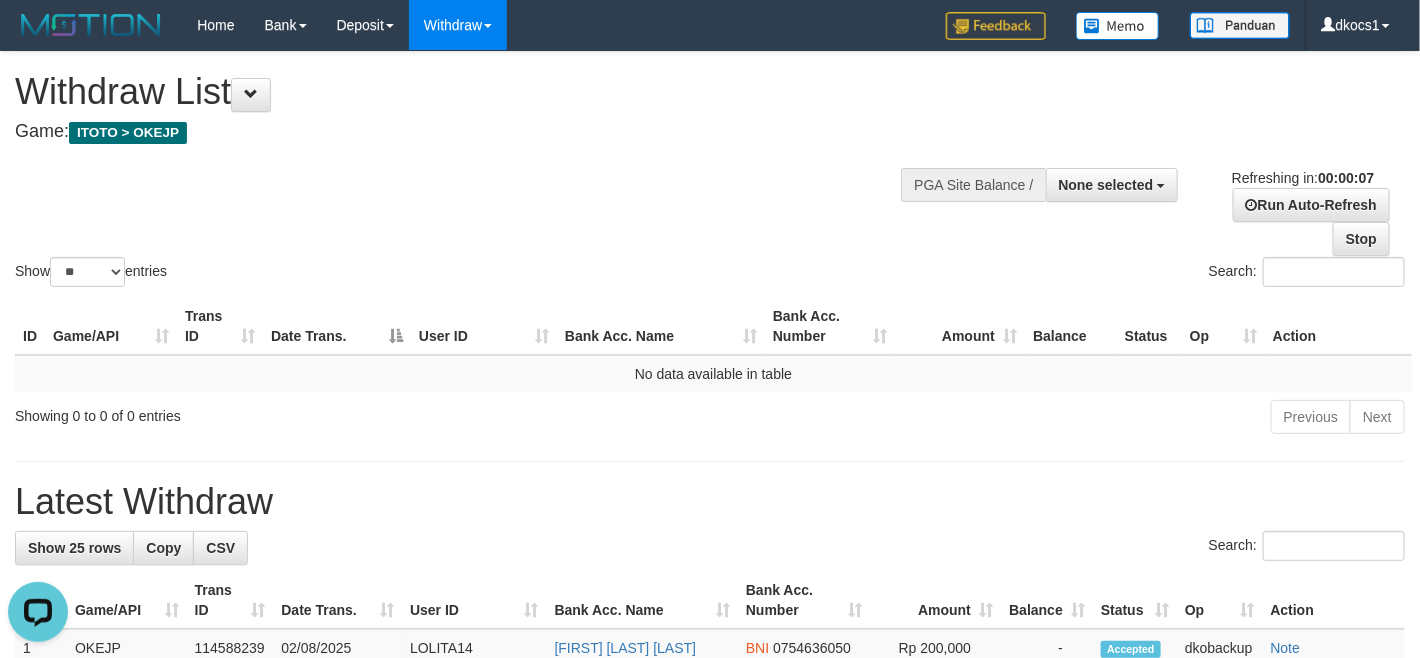 scroll, scrollTop: 0, scrollLeft: 0, axis: both 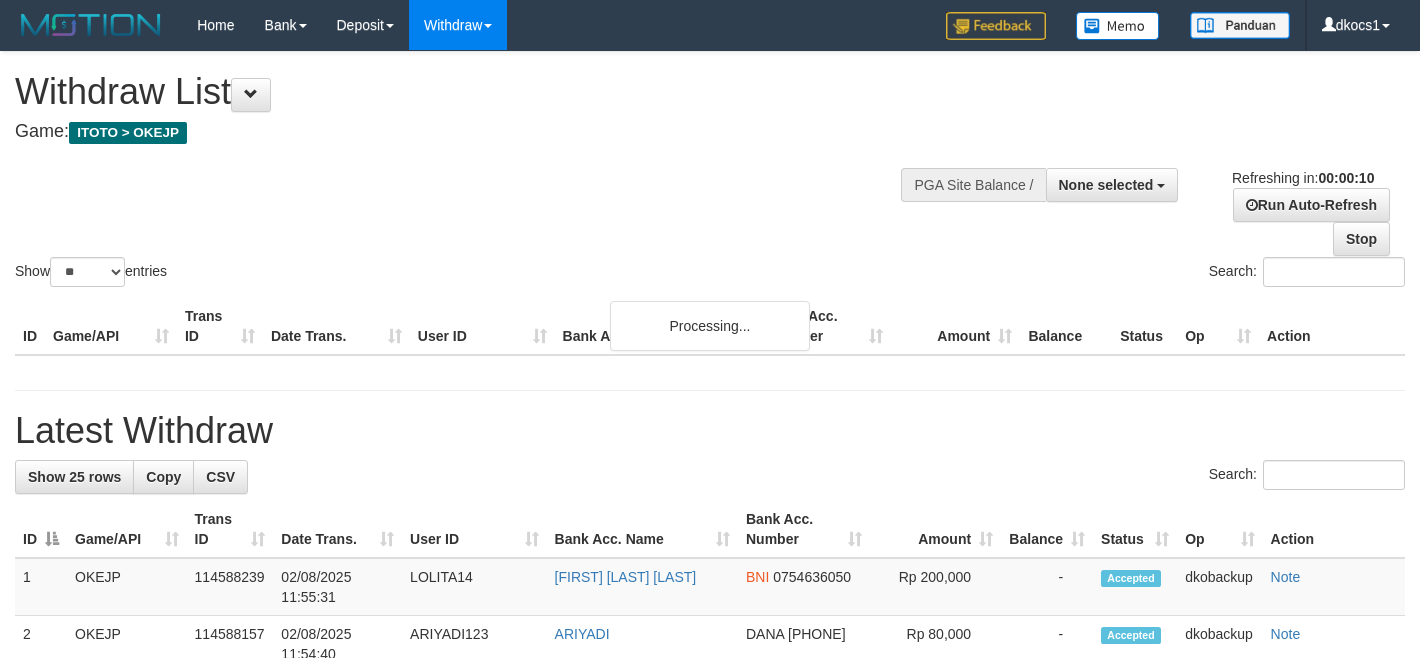 select 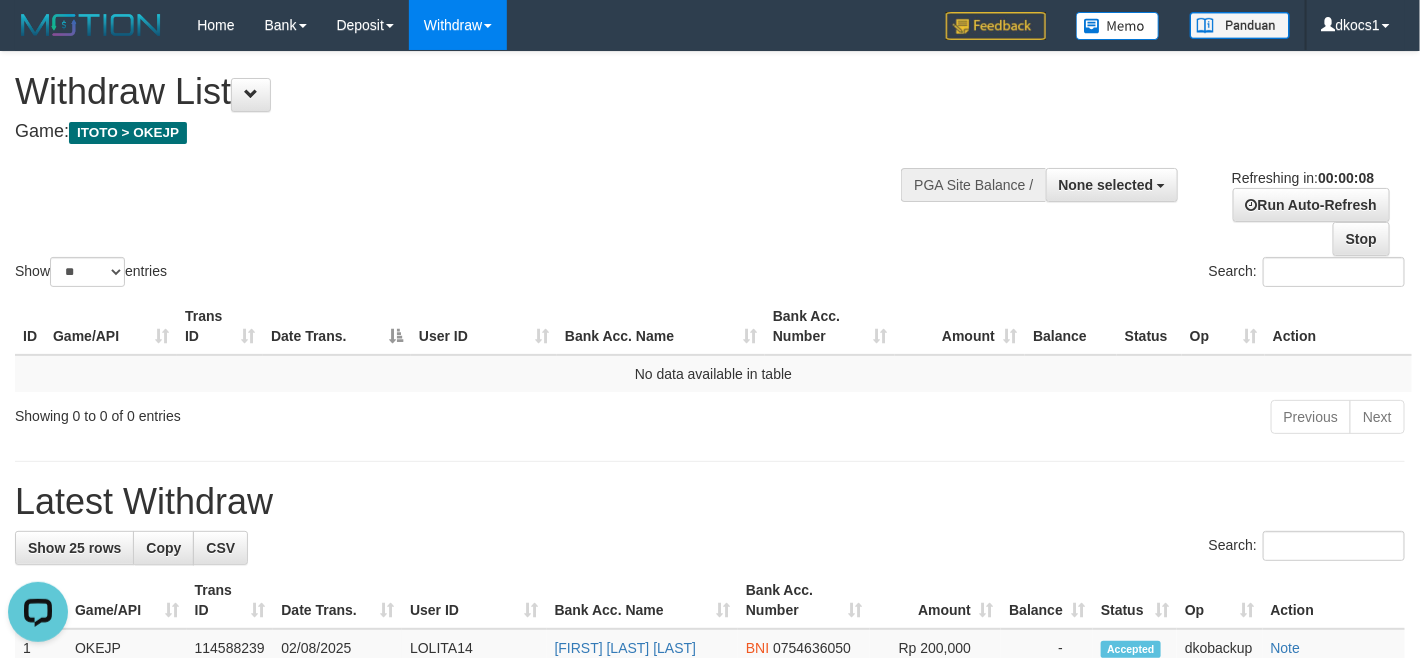 scroll, scrollTop: 0, scrollLeft: 0, axis: both 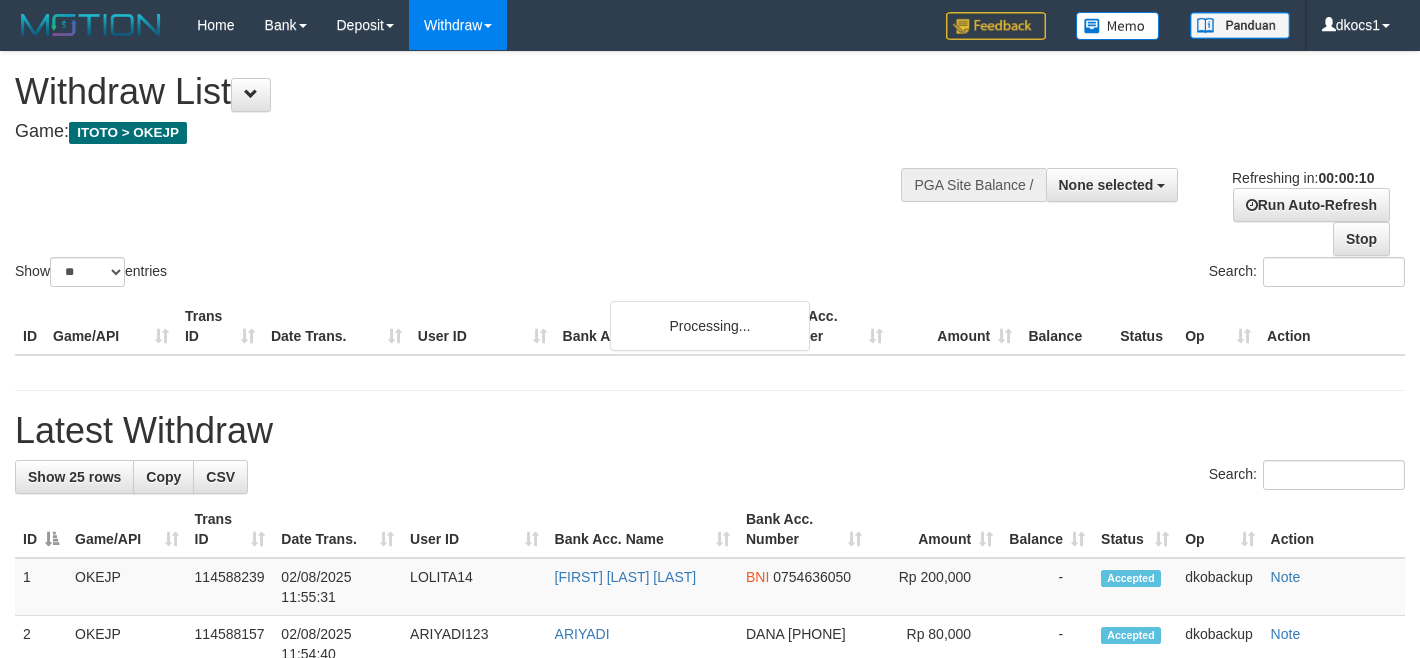 select 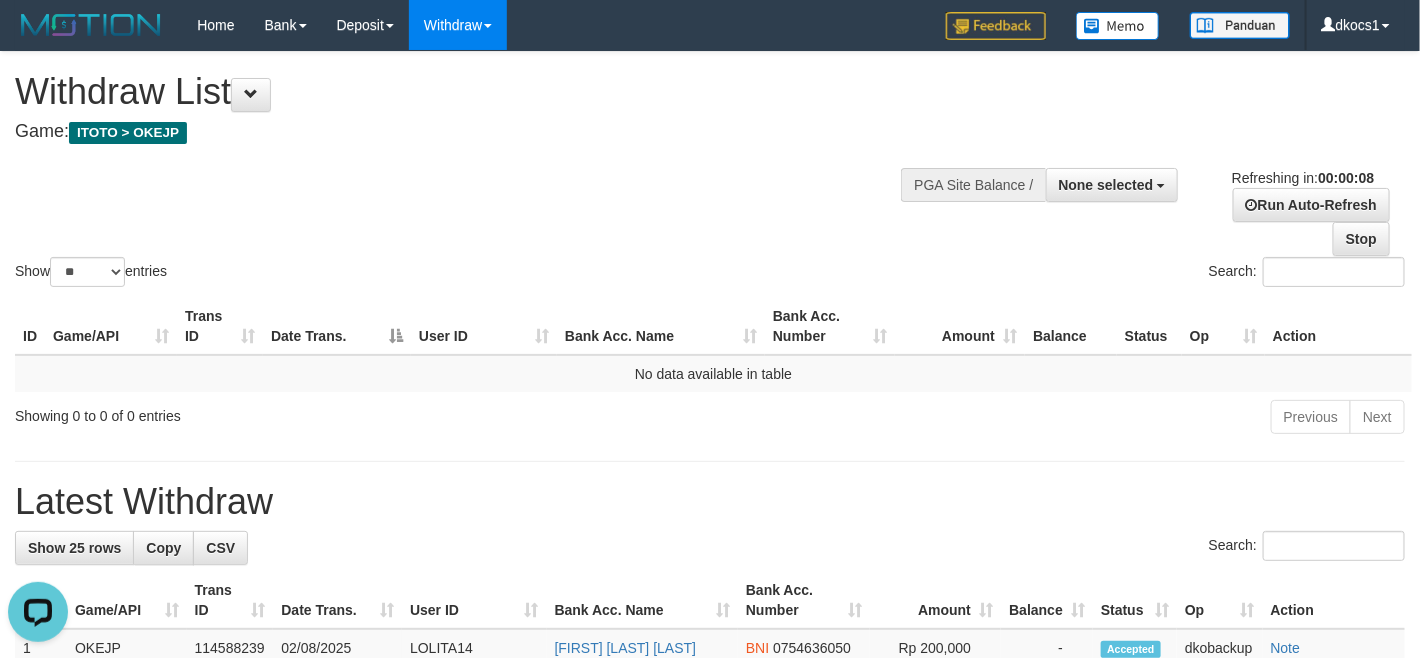 scroll, scrollTop: 0, scrollLeft: 0, axis: both 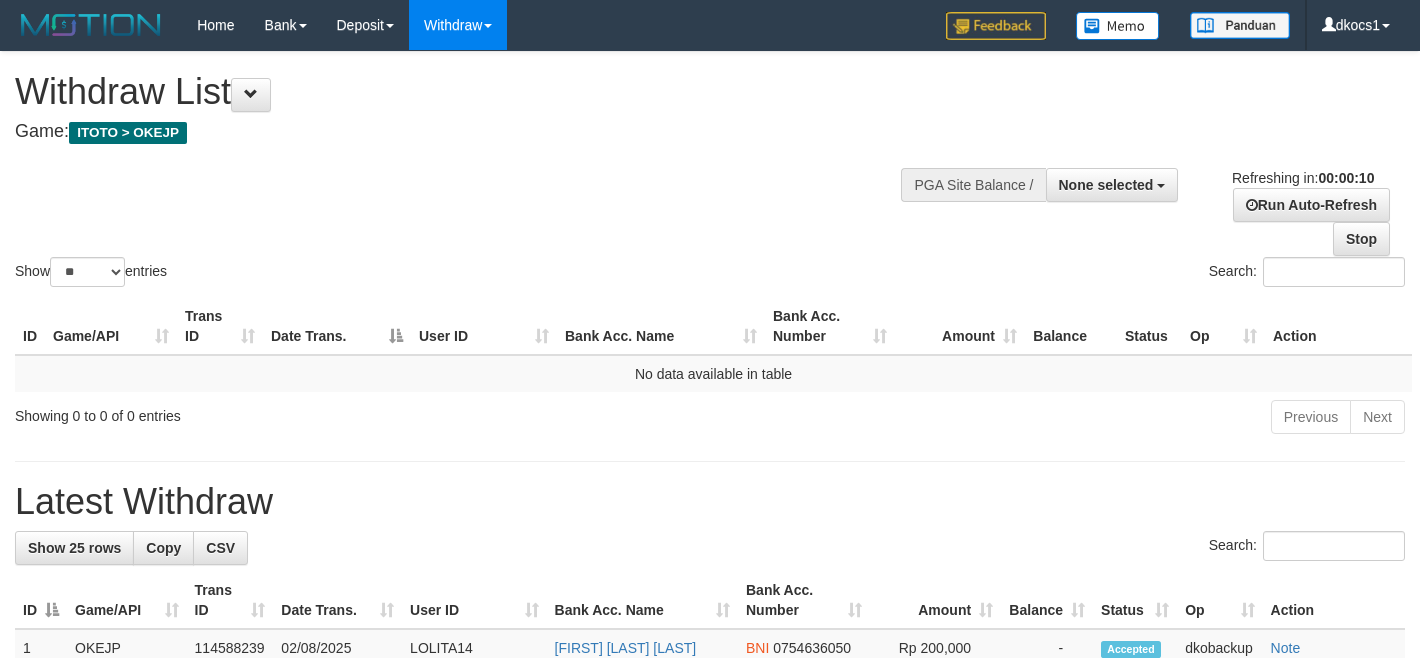 select 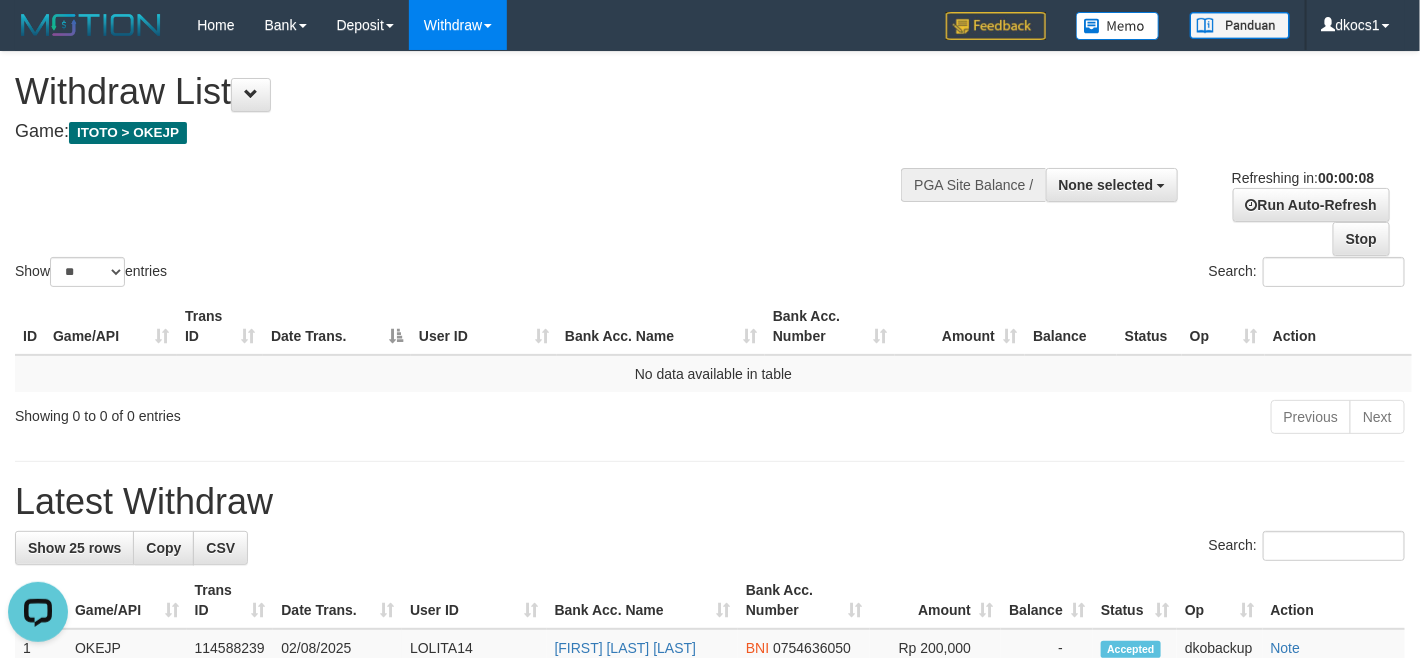 scroll, scrollTop: 0, scrollLeft: 0, axis: both 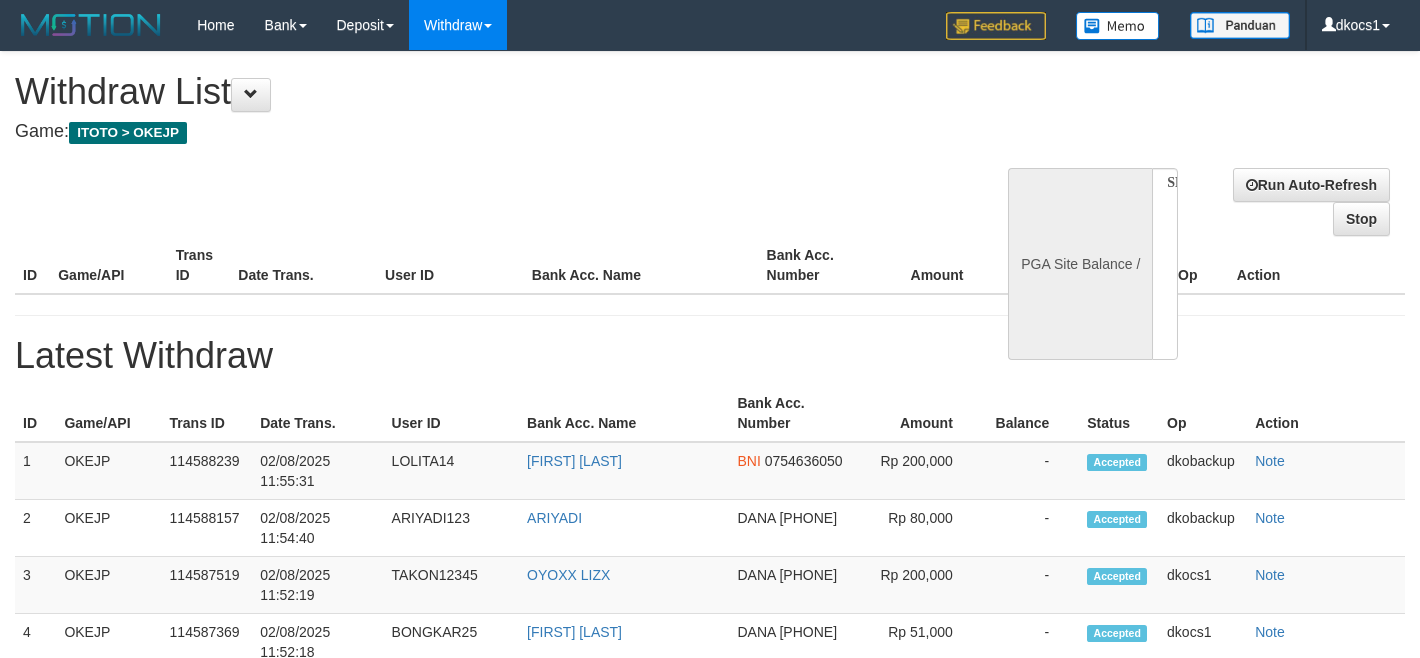select 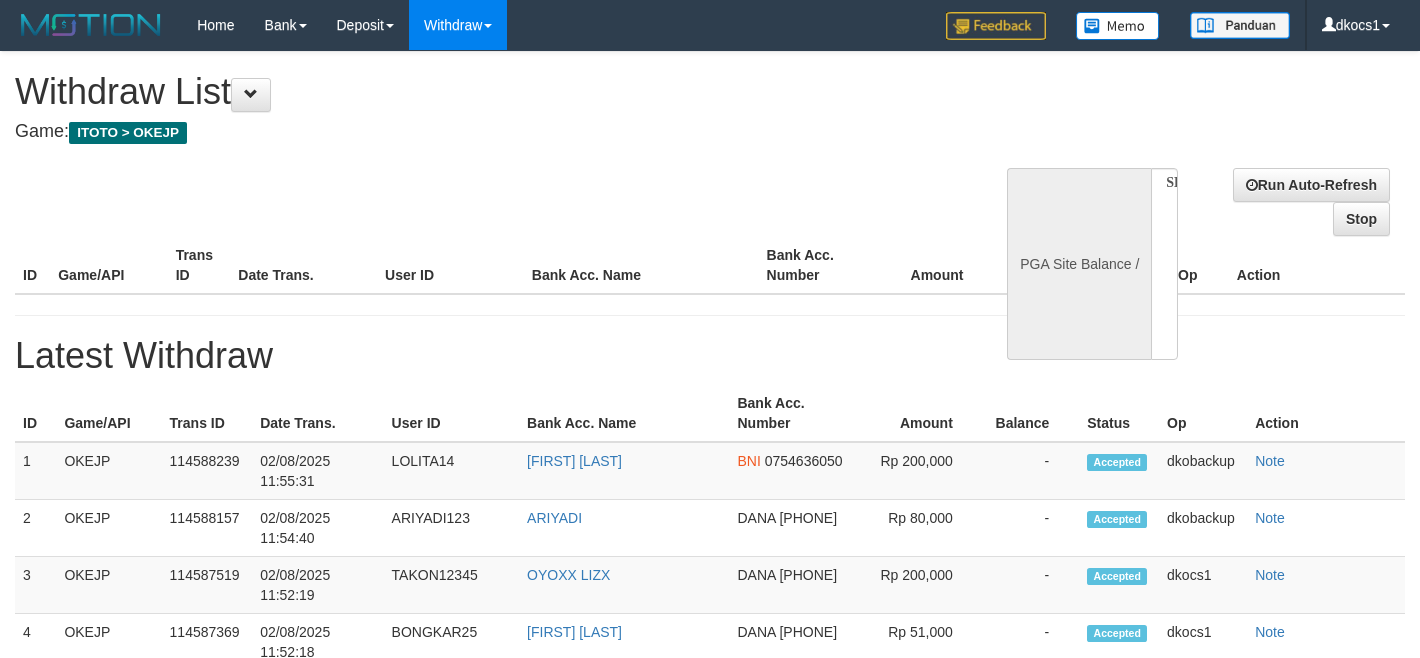 scroll, scrollTop: 0, scrollLeft: 0, axis: both 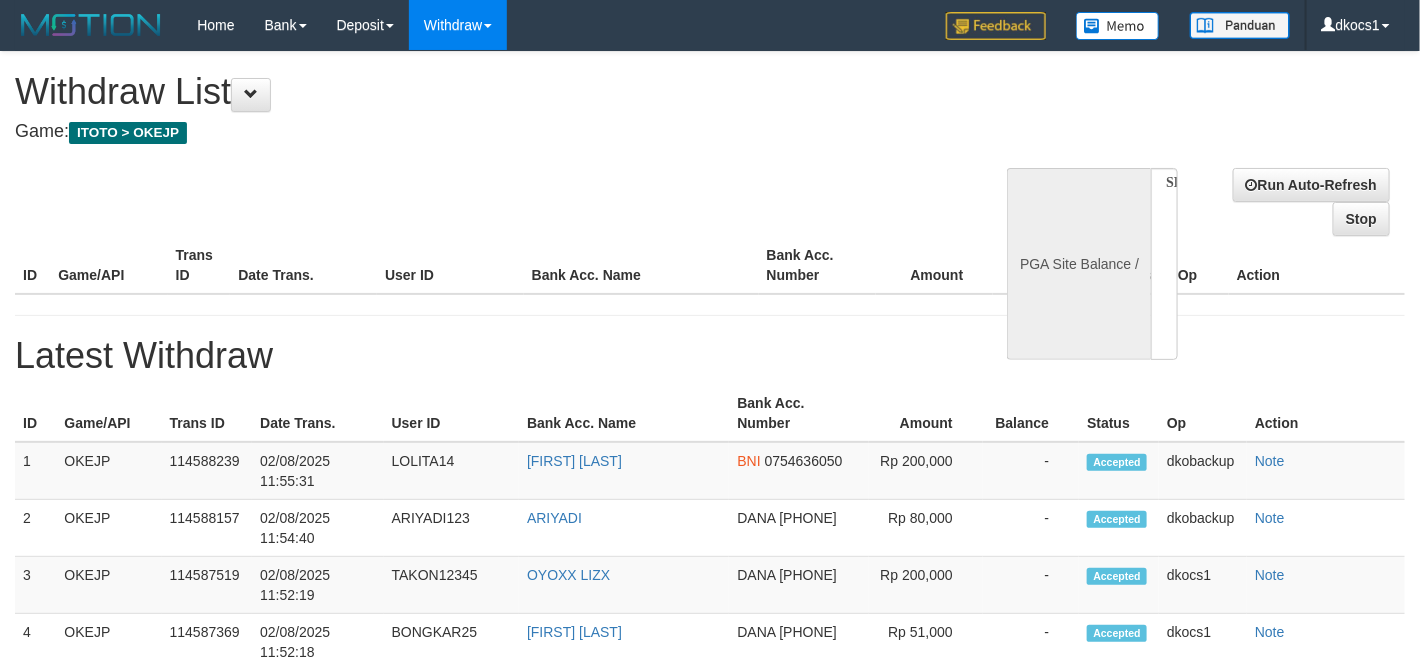 select on "**" 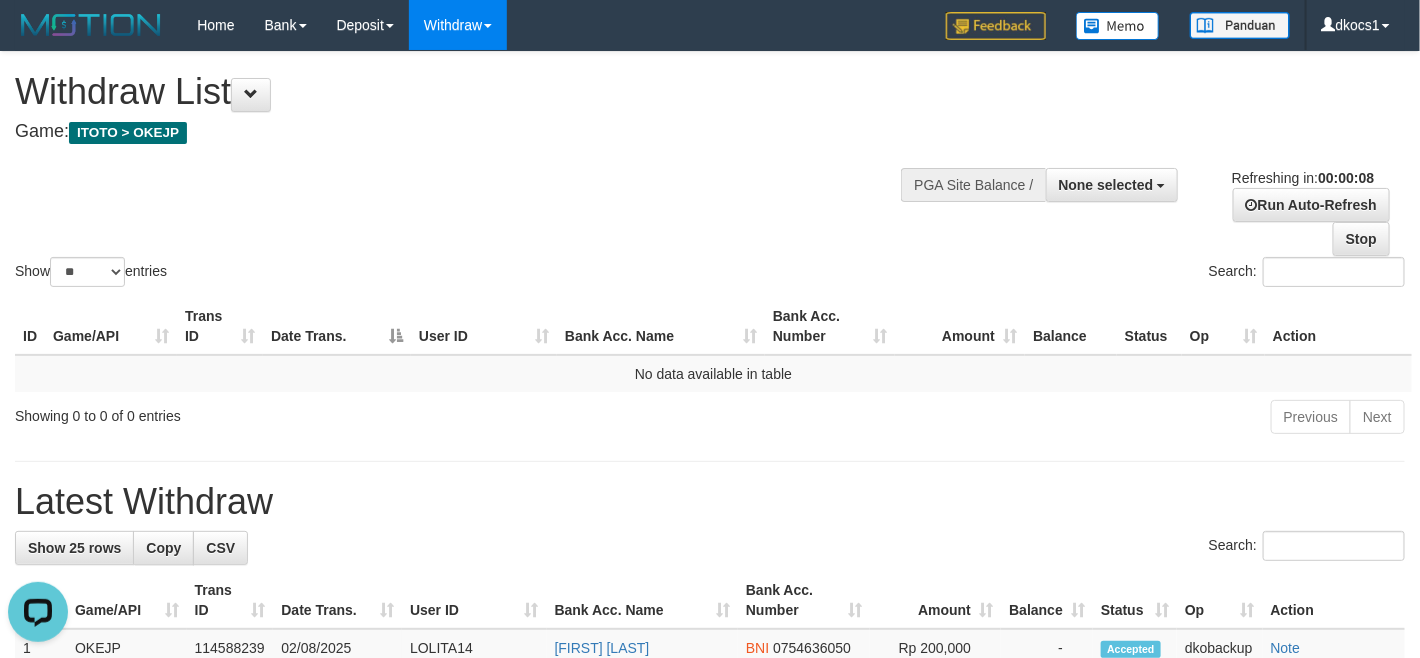 scroll, scrollTop: 0, scrollLeft: 0, axis: both 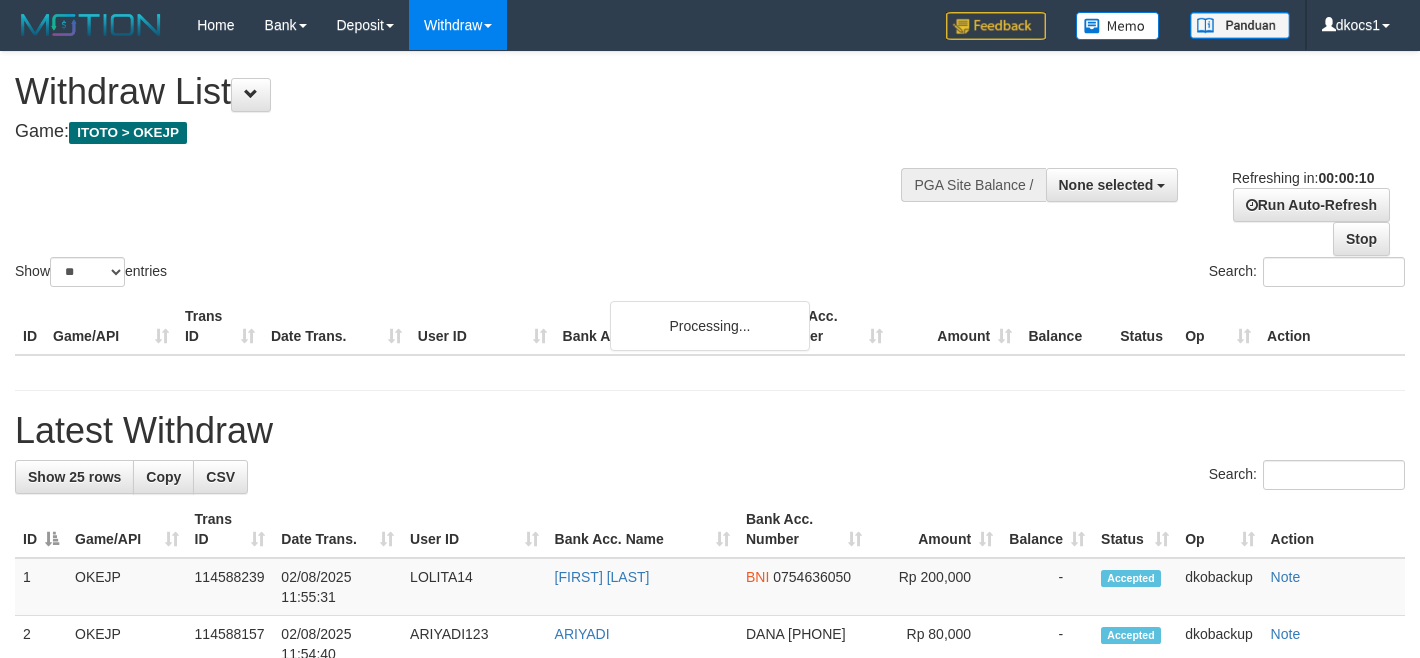 select 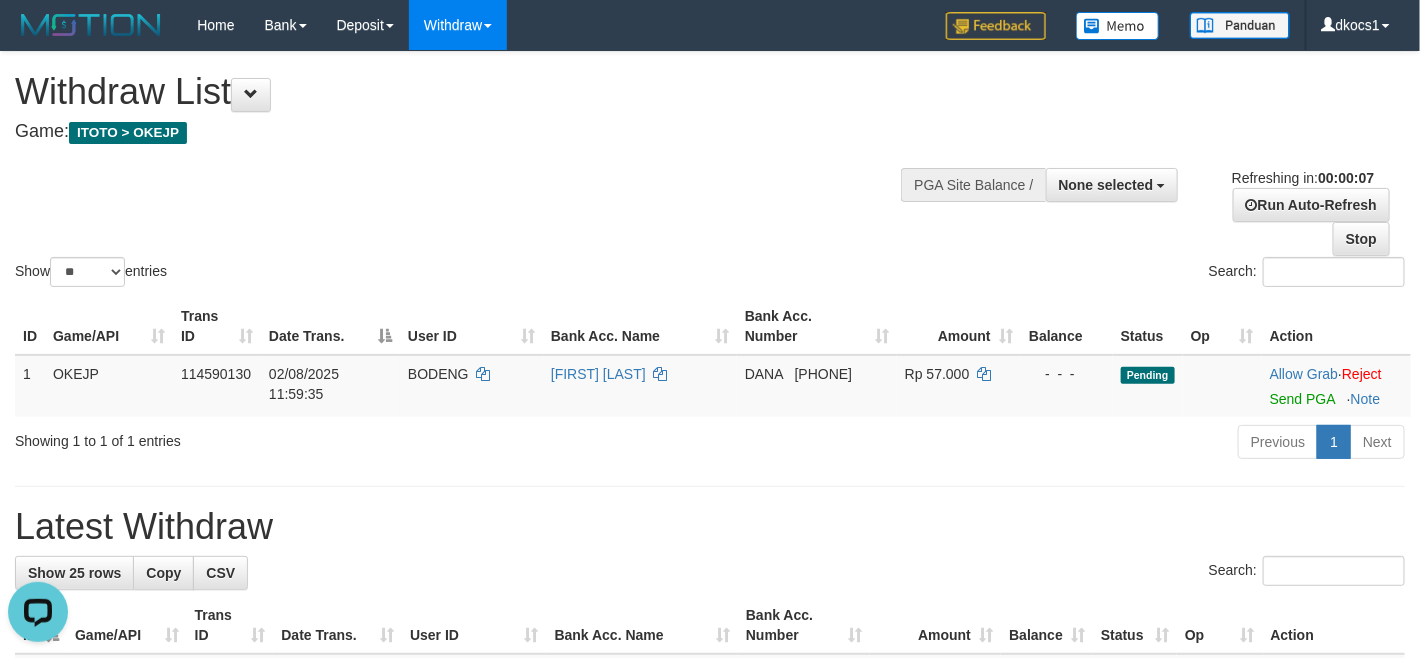 scroll, scrollTop: 0, scrollLeft: 0, axis: both 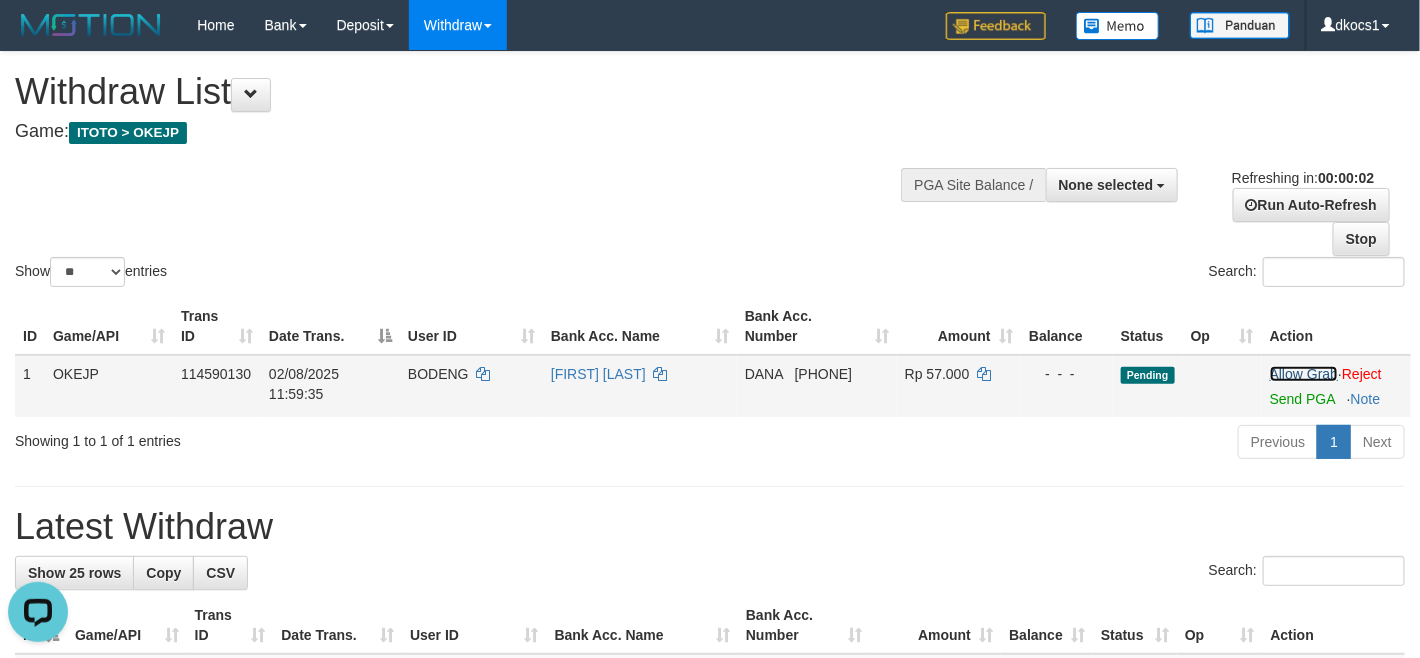 click on "Allow Grab" at bounding box center (1304, 374) 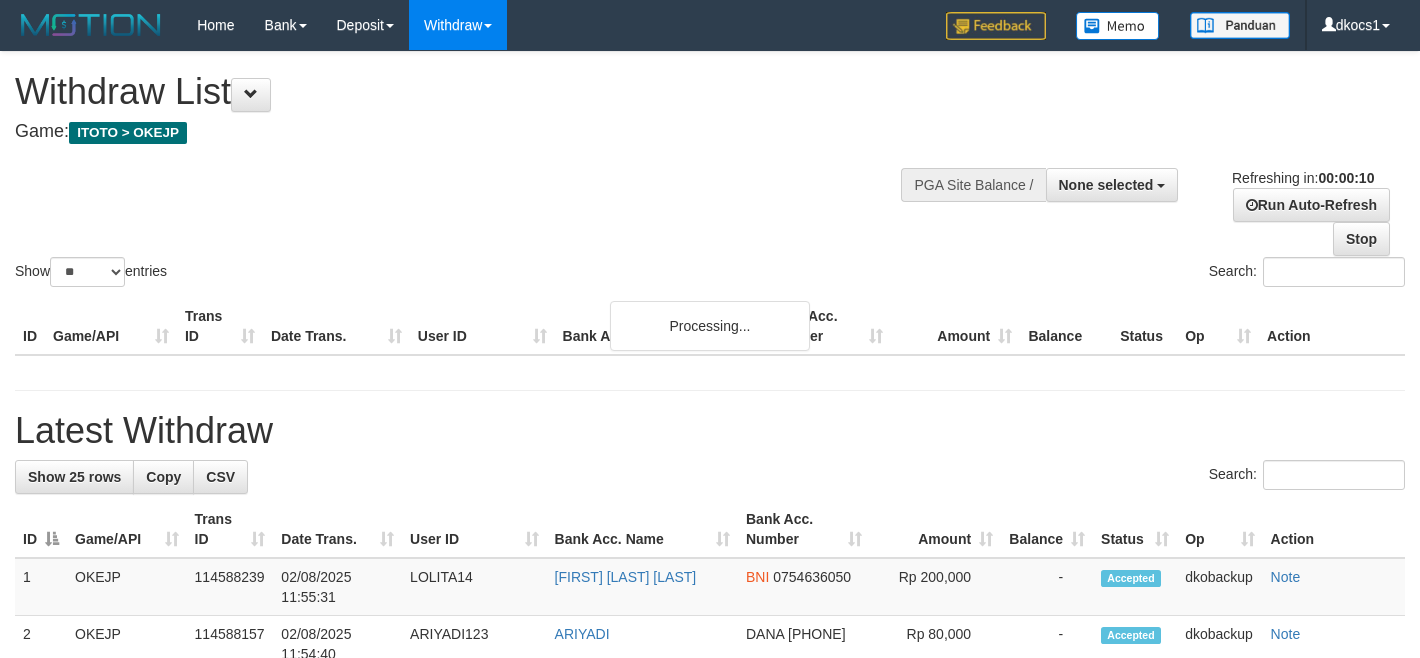 select 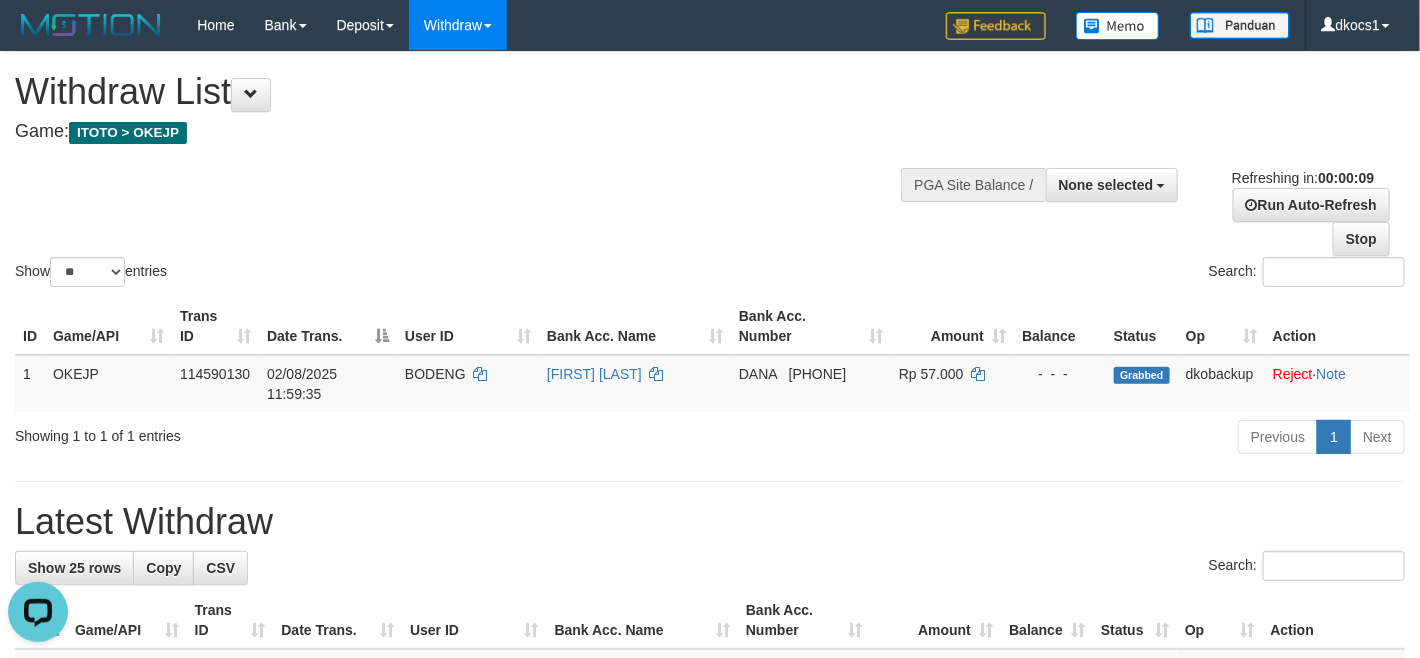 scroll, scrollTop: 0, scrollLeft: 0, axis: both 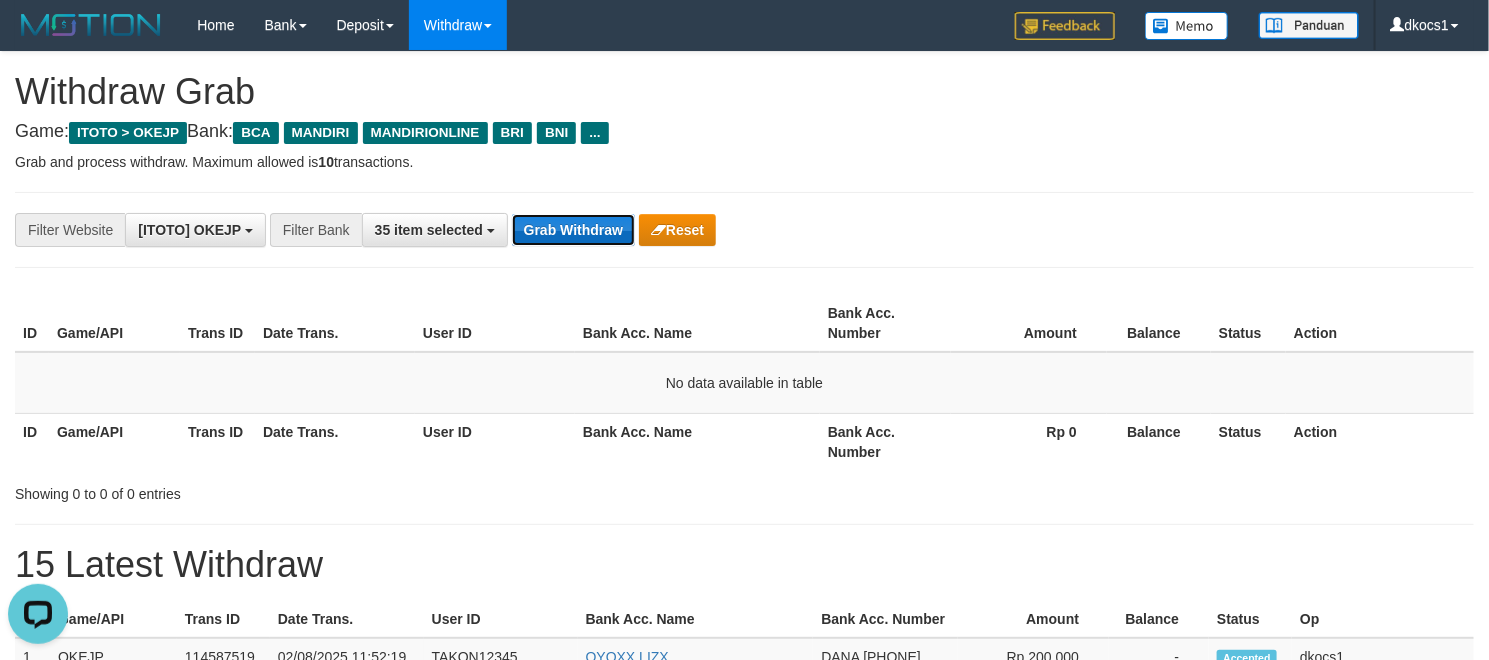 drag, startPoint x: 585, startPoint y: 228, endPoint x: 564, endPoint y: 232, distance: 21.377558 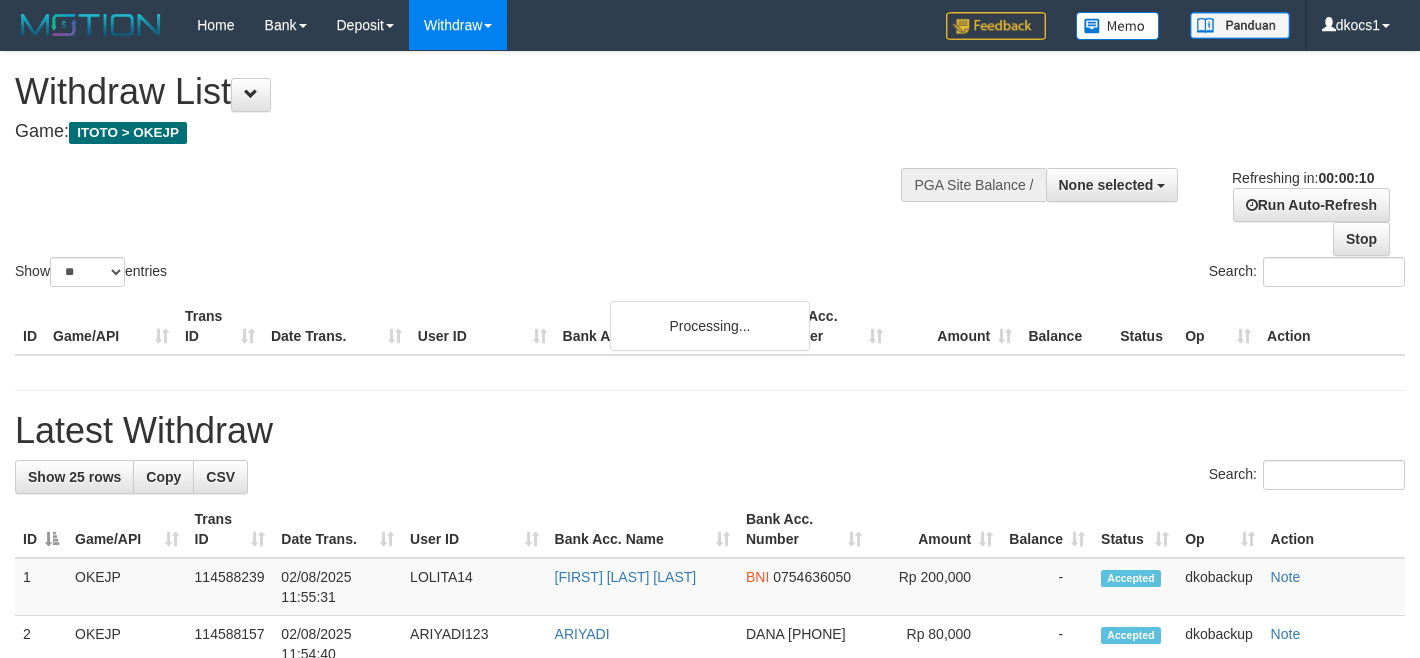 select 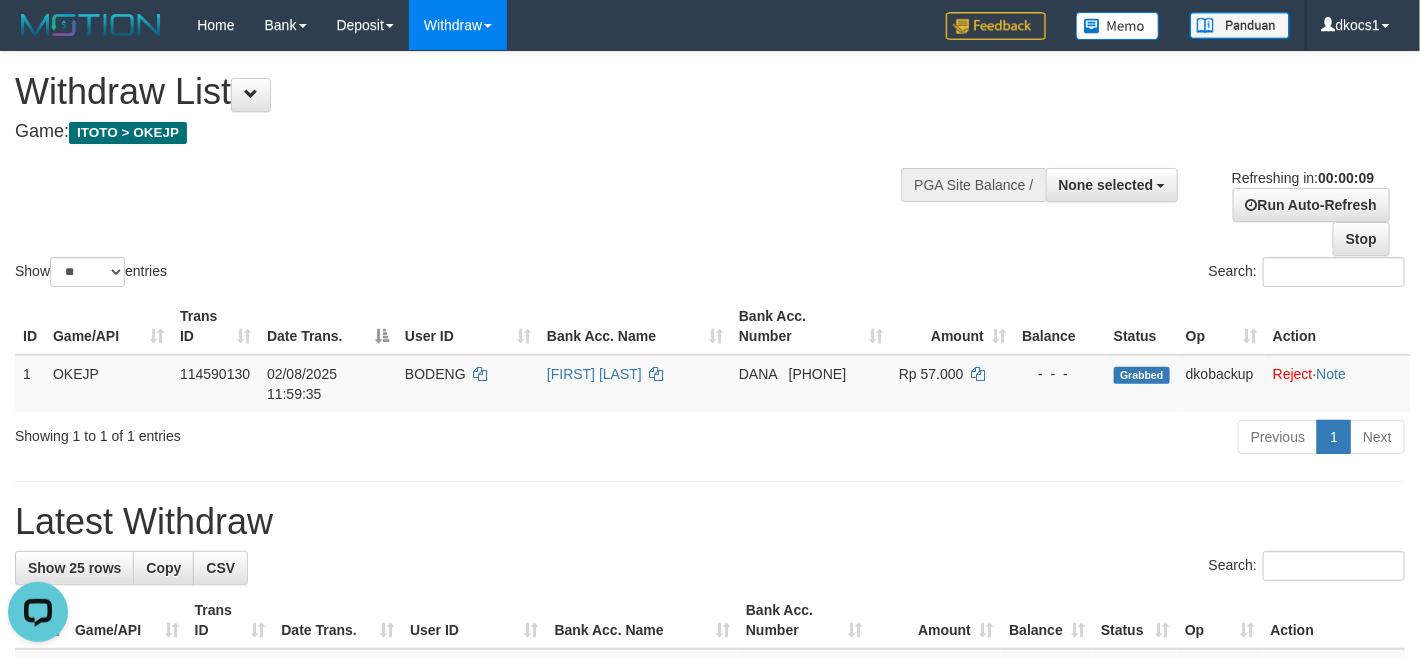 scroll, scrollTop: 0, scrollLeft: 0, axis: both 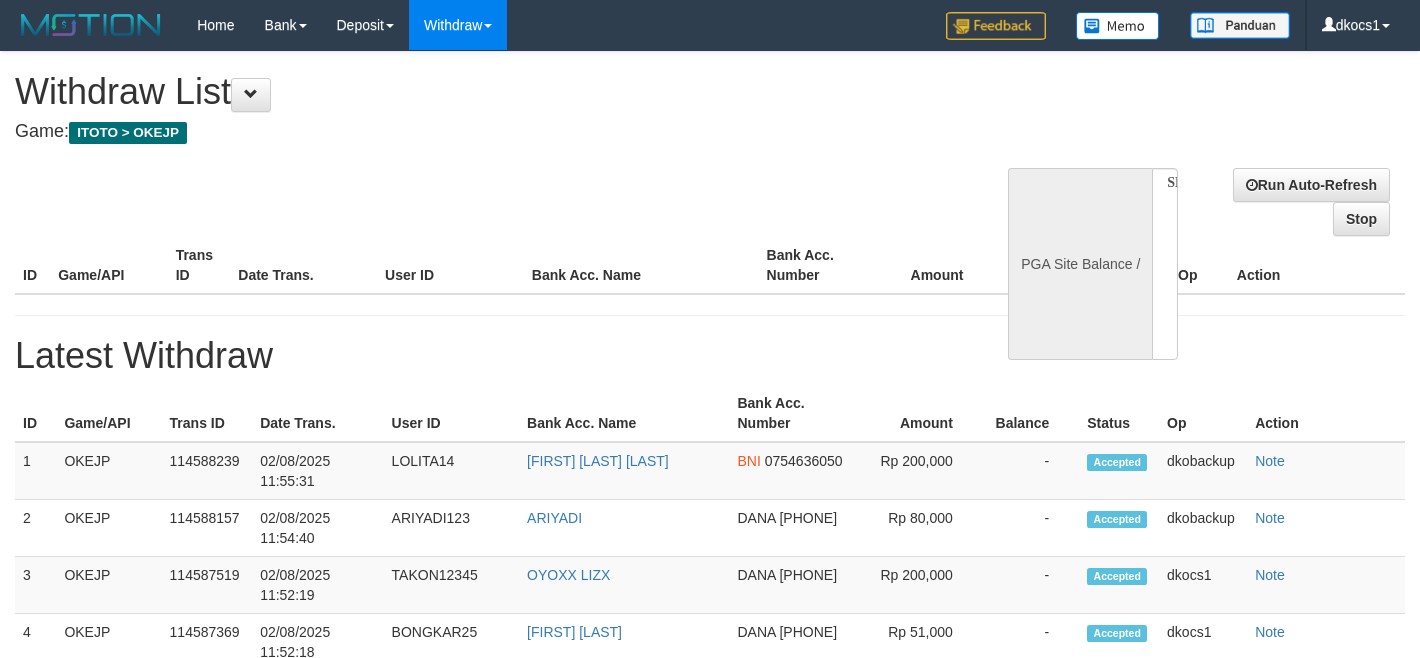 select 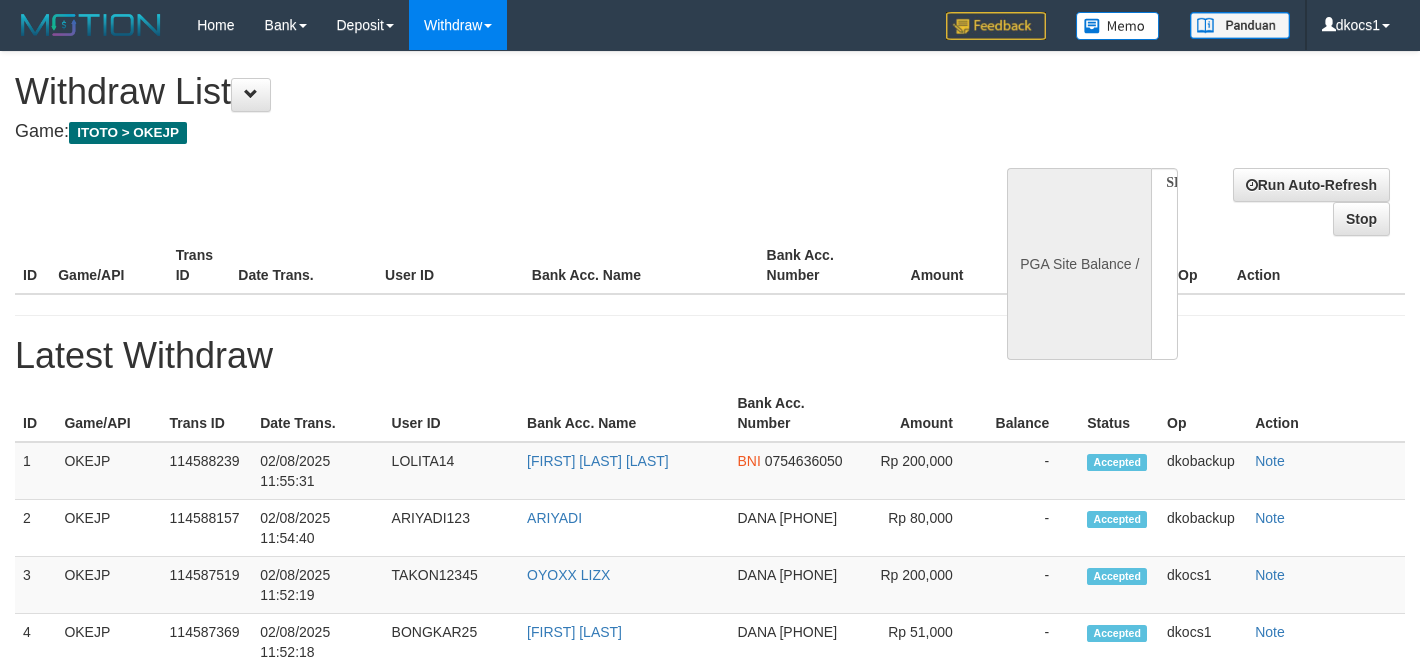 scroll, scrollTop: 0, scrollLeft: 0, axis: both 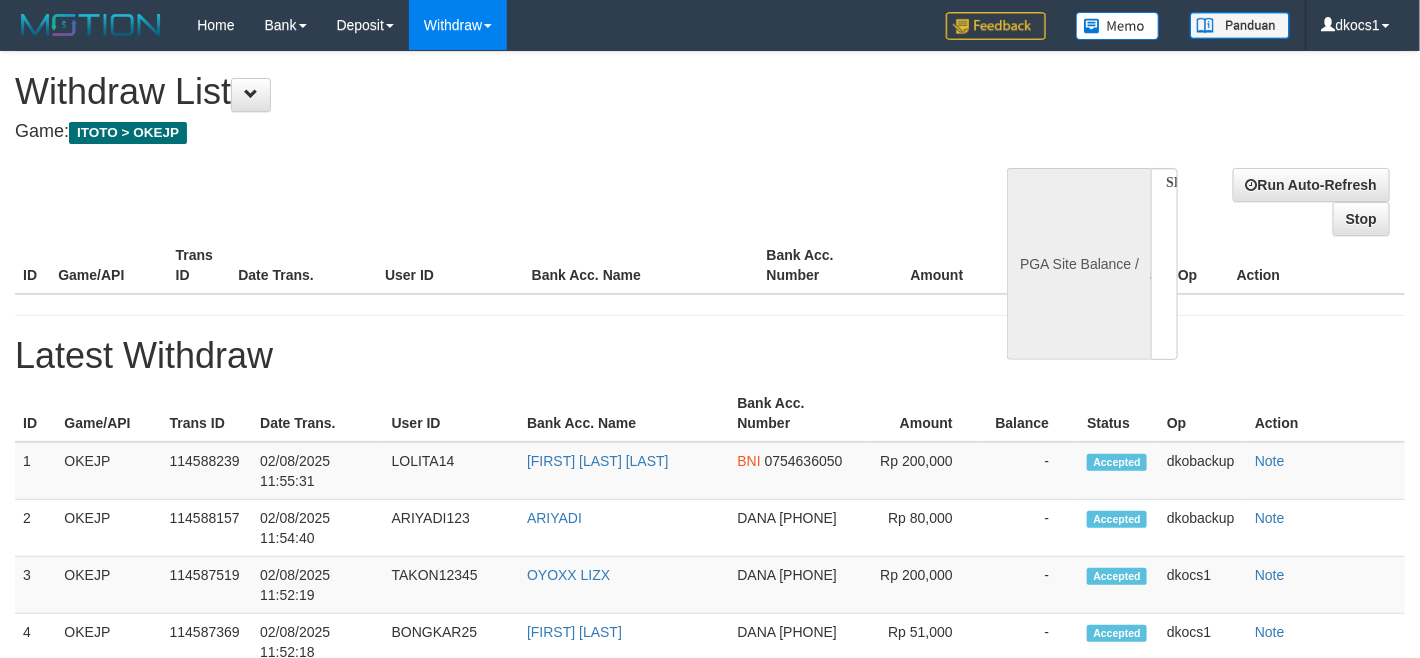 select on "**" 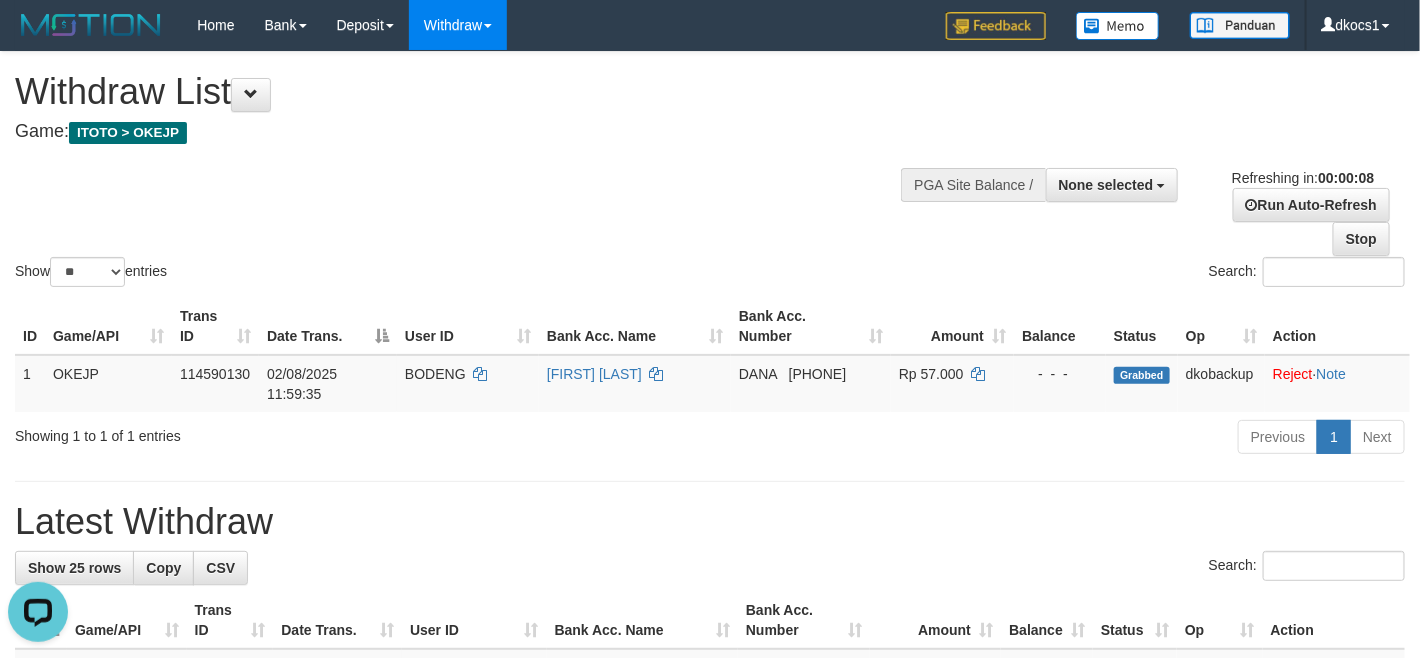 scroll, scrollTop: 0, scrollLeft: 0, axis: both 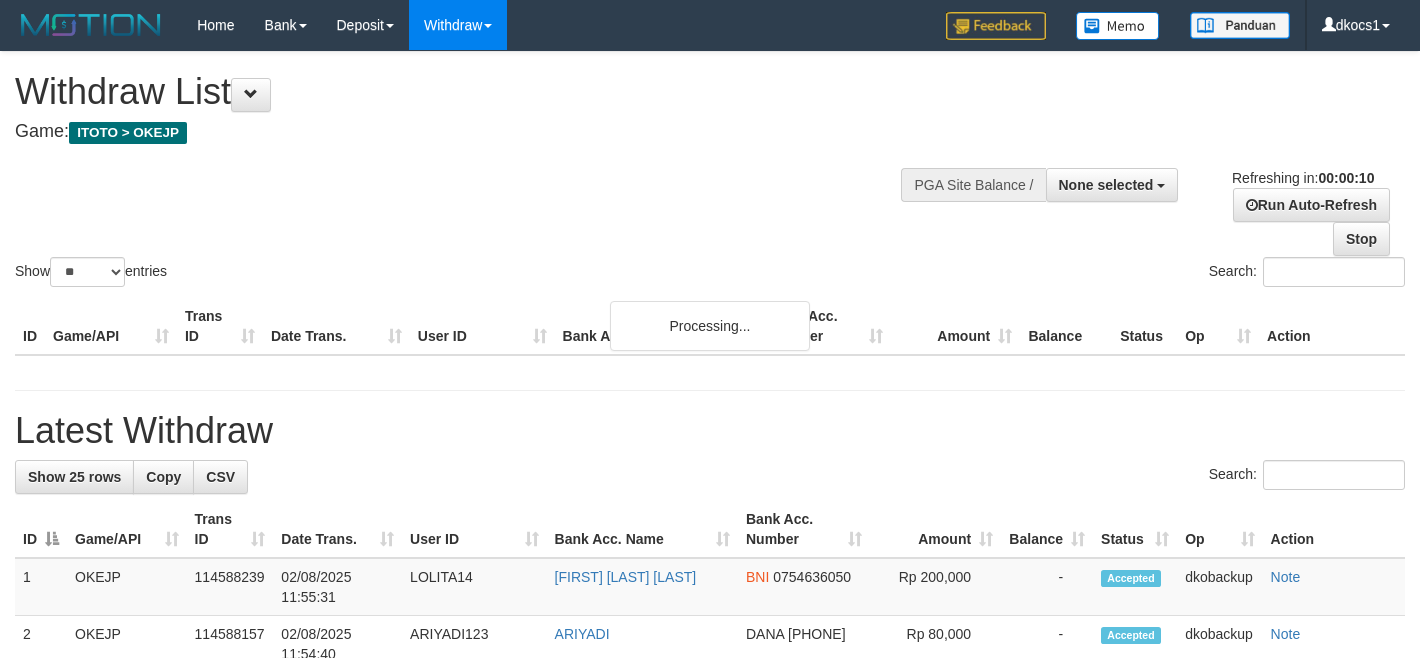 select 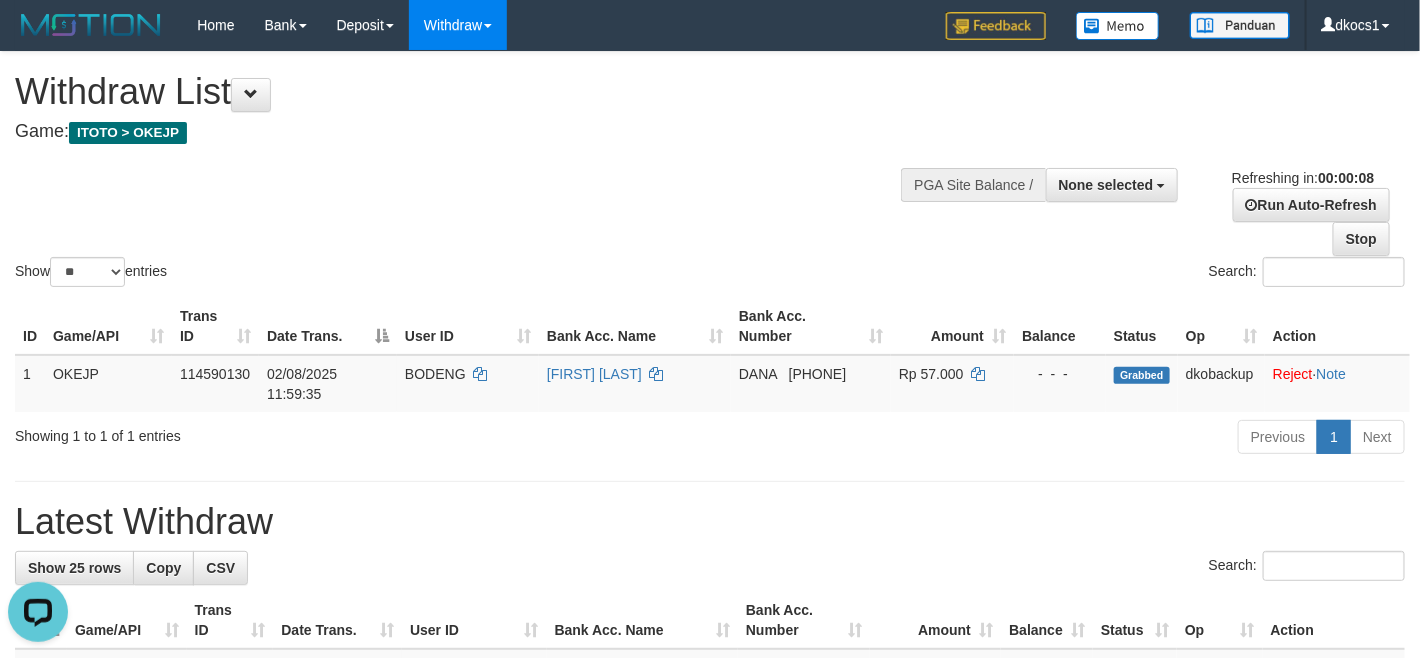 scroll, scrollTop: 0, scrollLeft: 0, axis: both 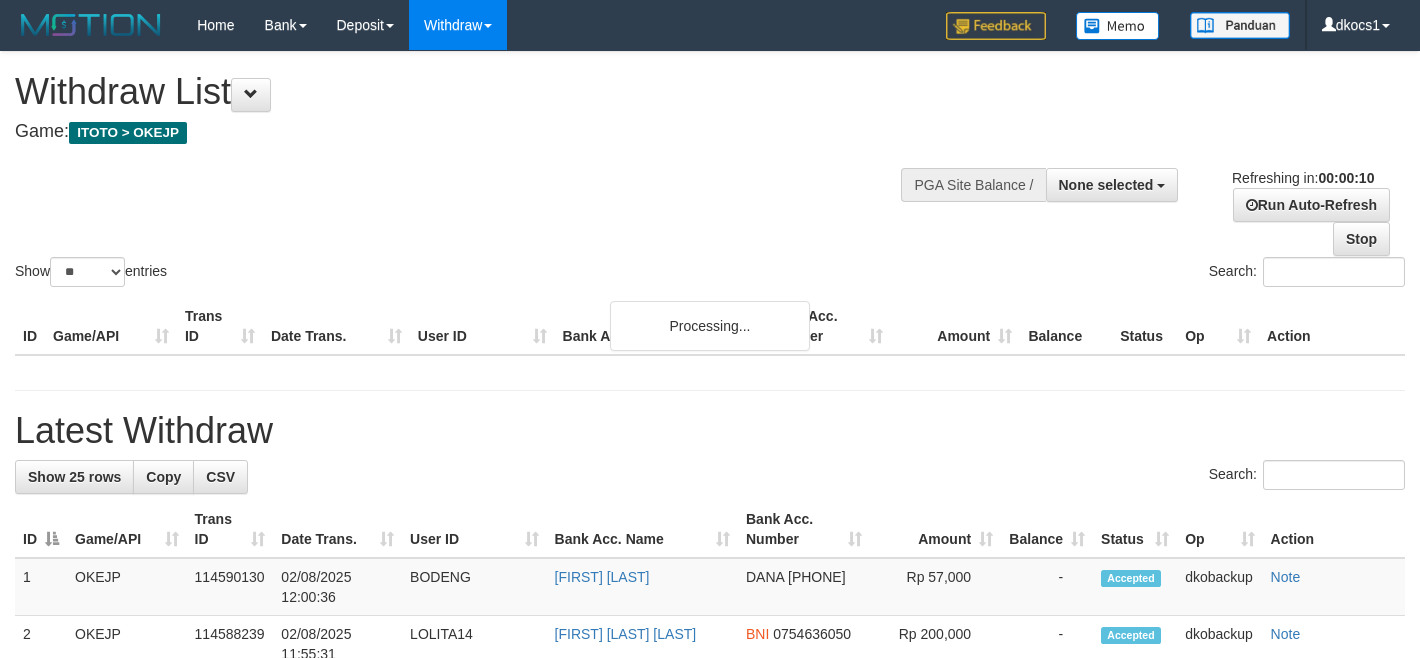 select 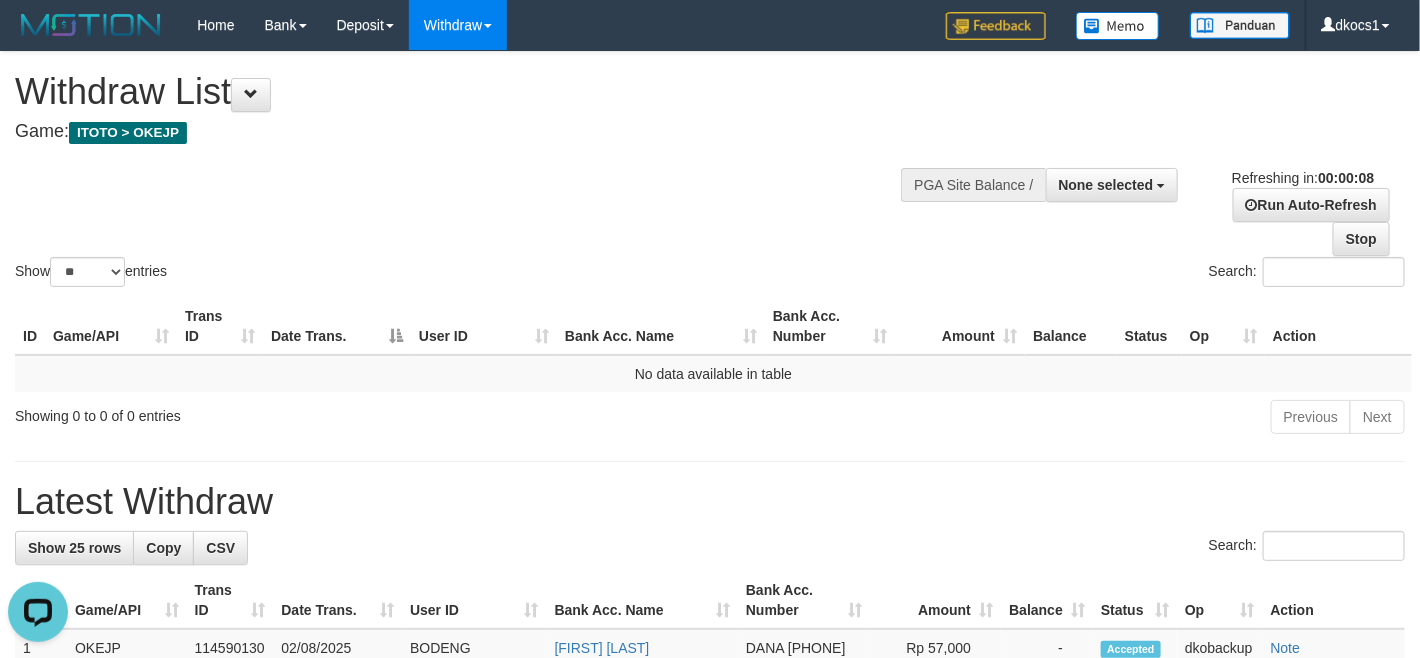 scroll, scrollTop: 0, scrollLeft: 0, axis: both 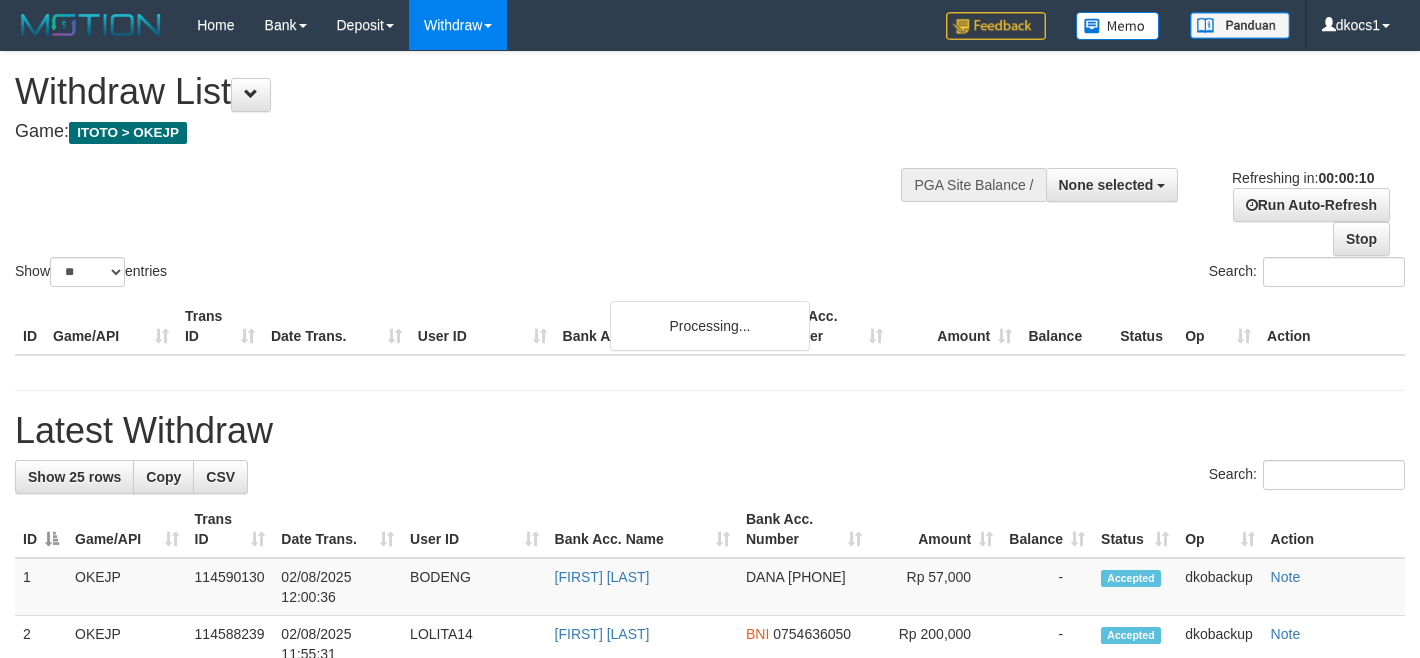 select 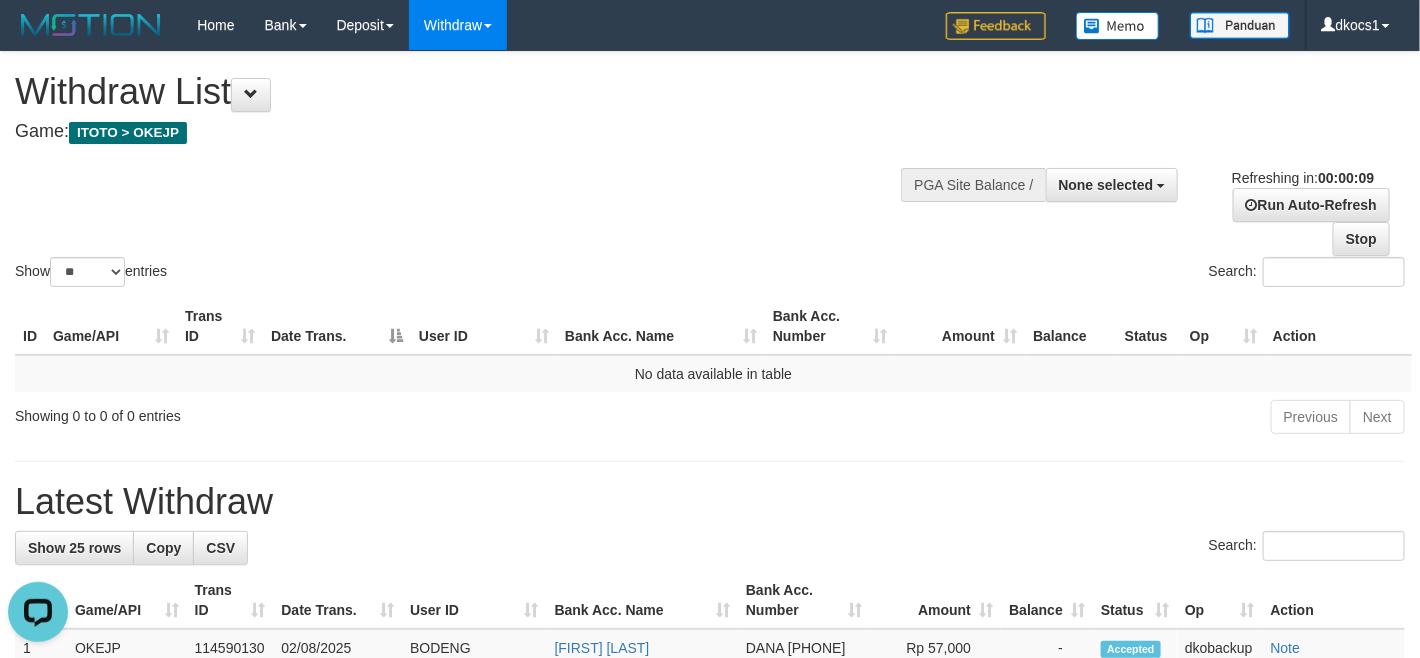 scroll, scrollTop: 0, scrollLeft: 0, axis: both 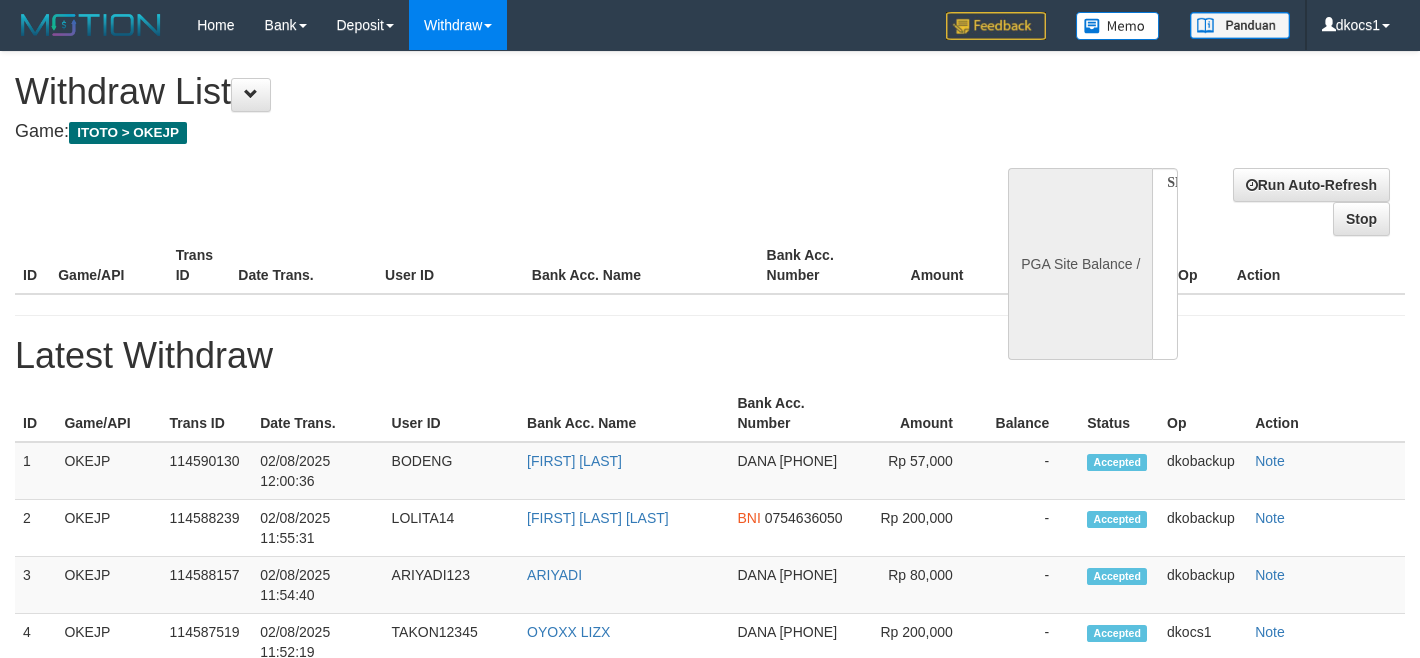 select 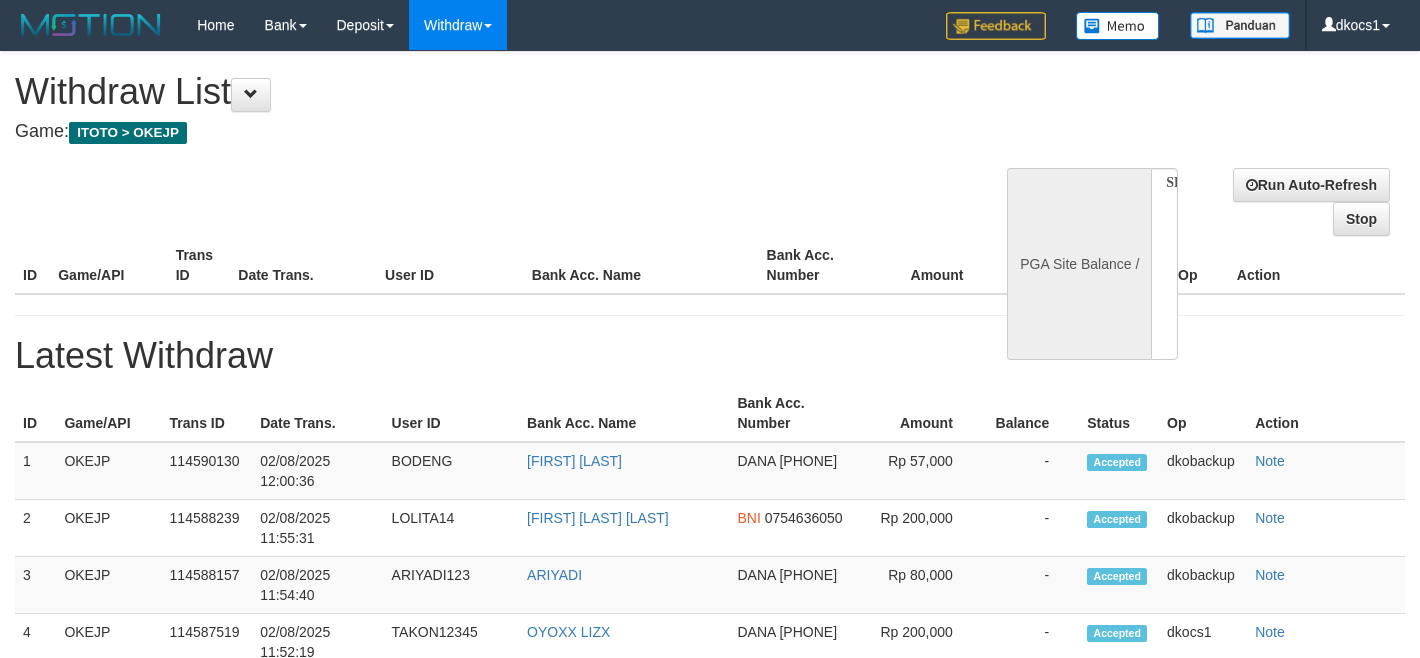 scroll, scrollTop: 0, scrollLeft: 0, axis: both 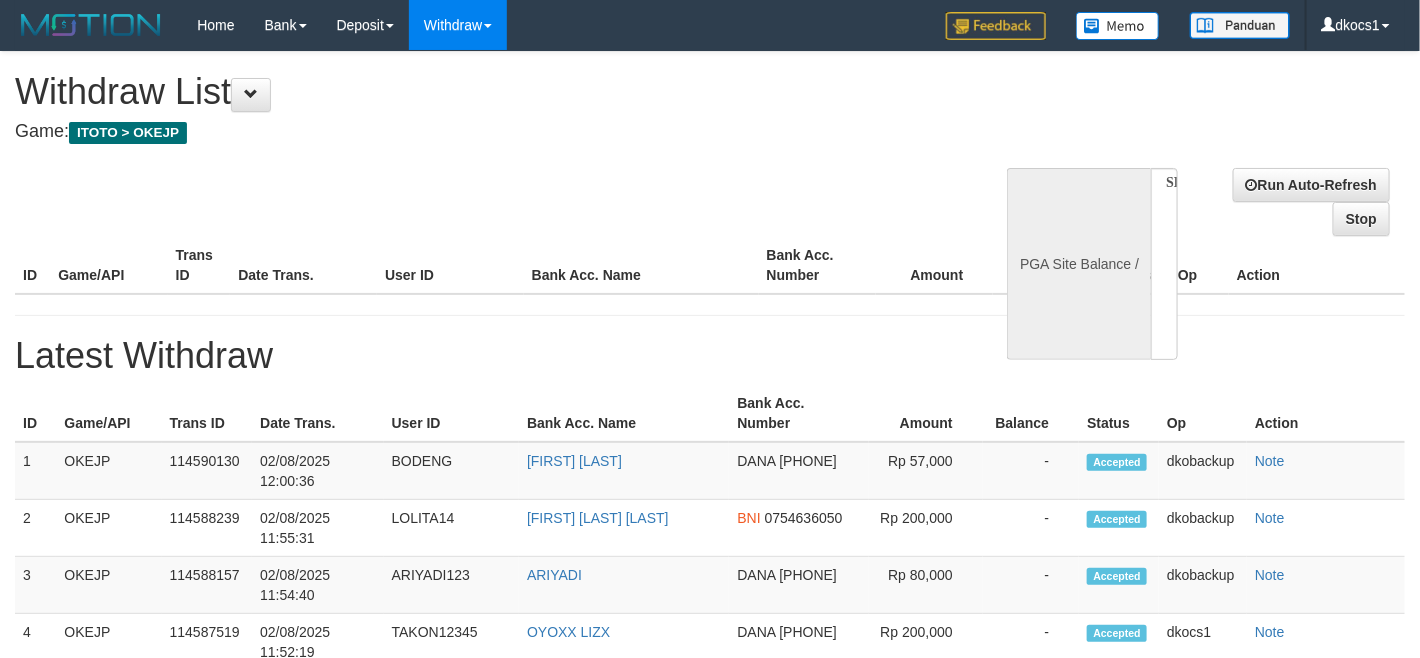select on "**" 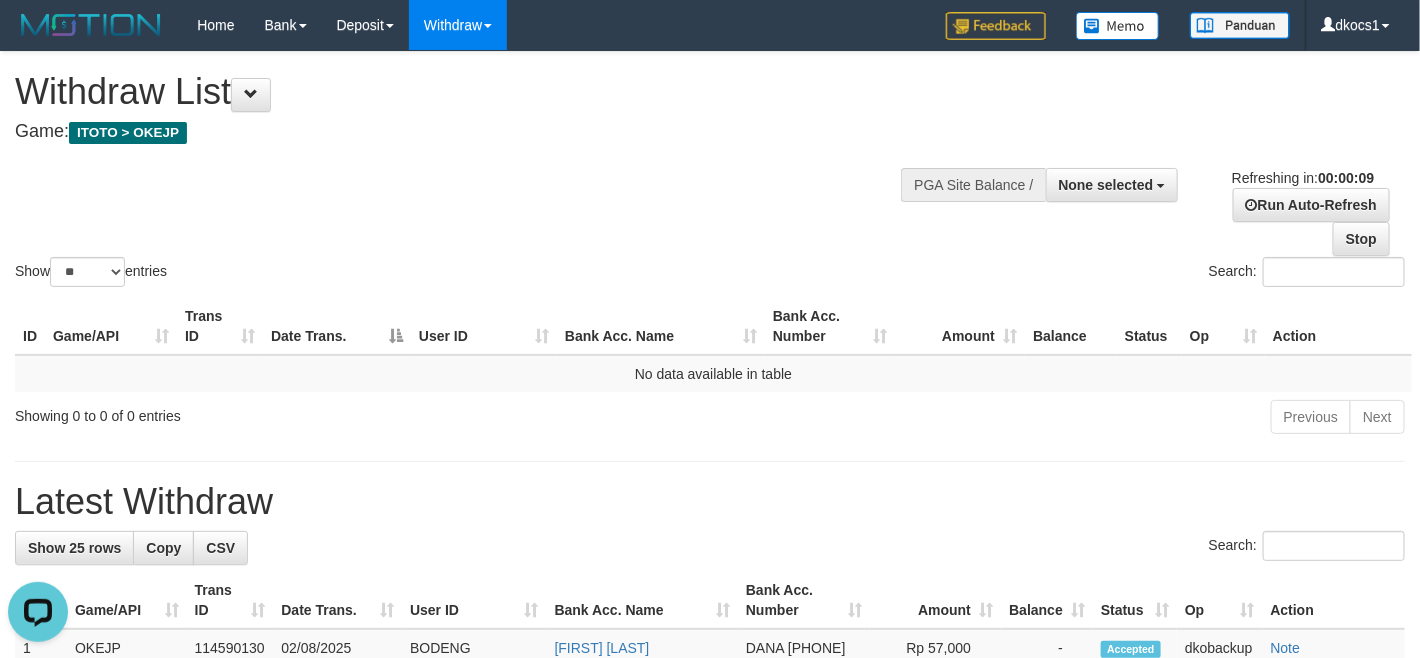 scroll, scrollTop: 0, scrollLeft: 0, axis: both 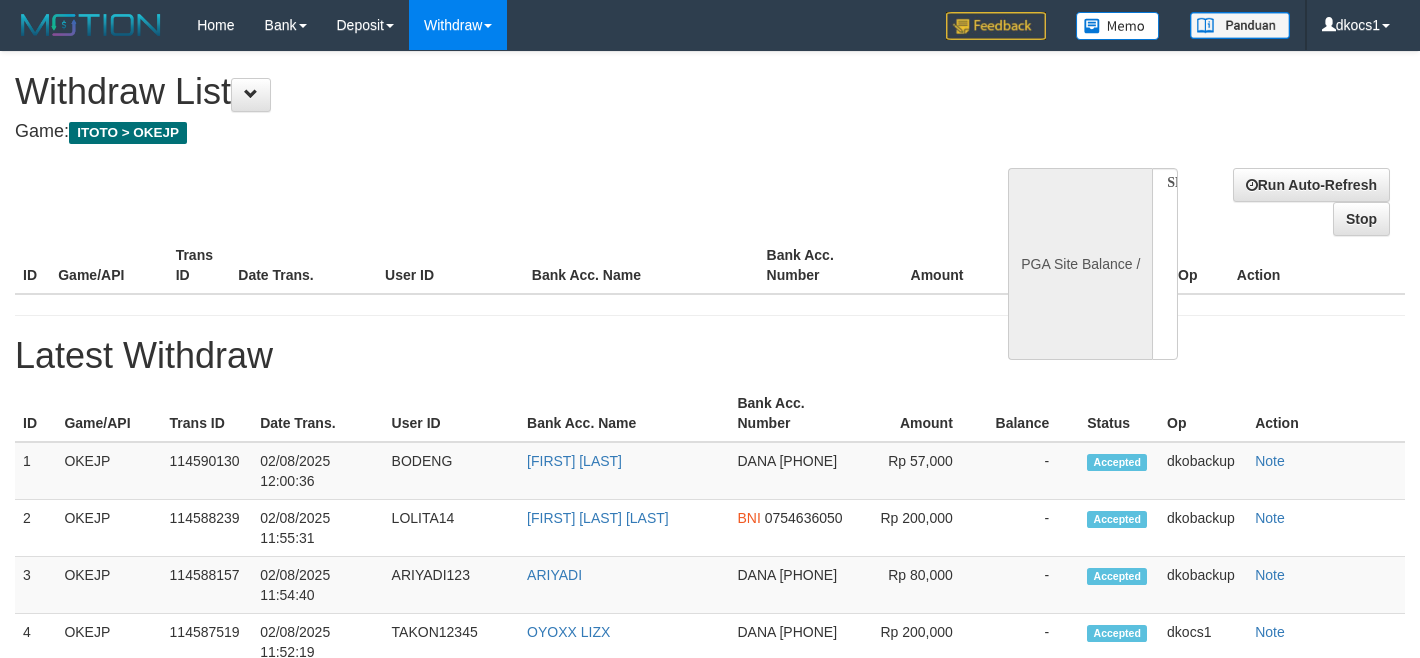 select 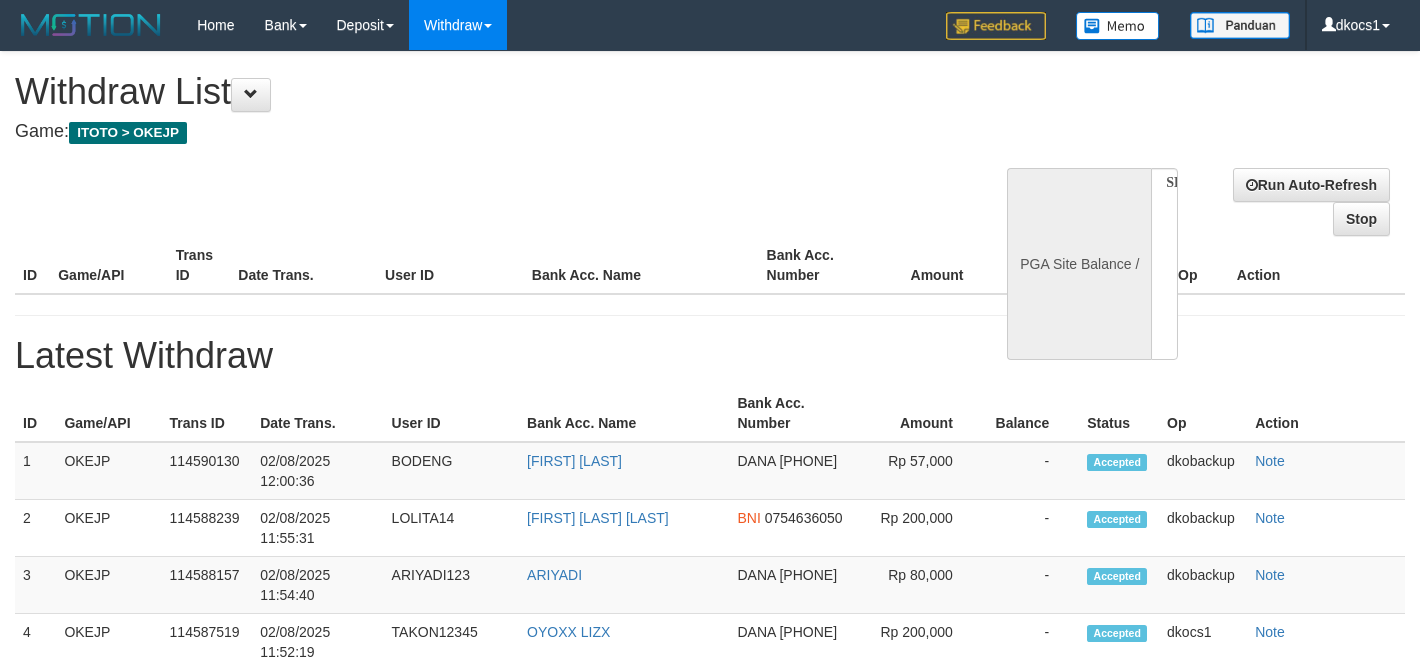 scroll, scrollTop: 0, scrollLeft: 0, axis: both 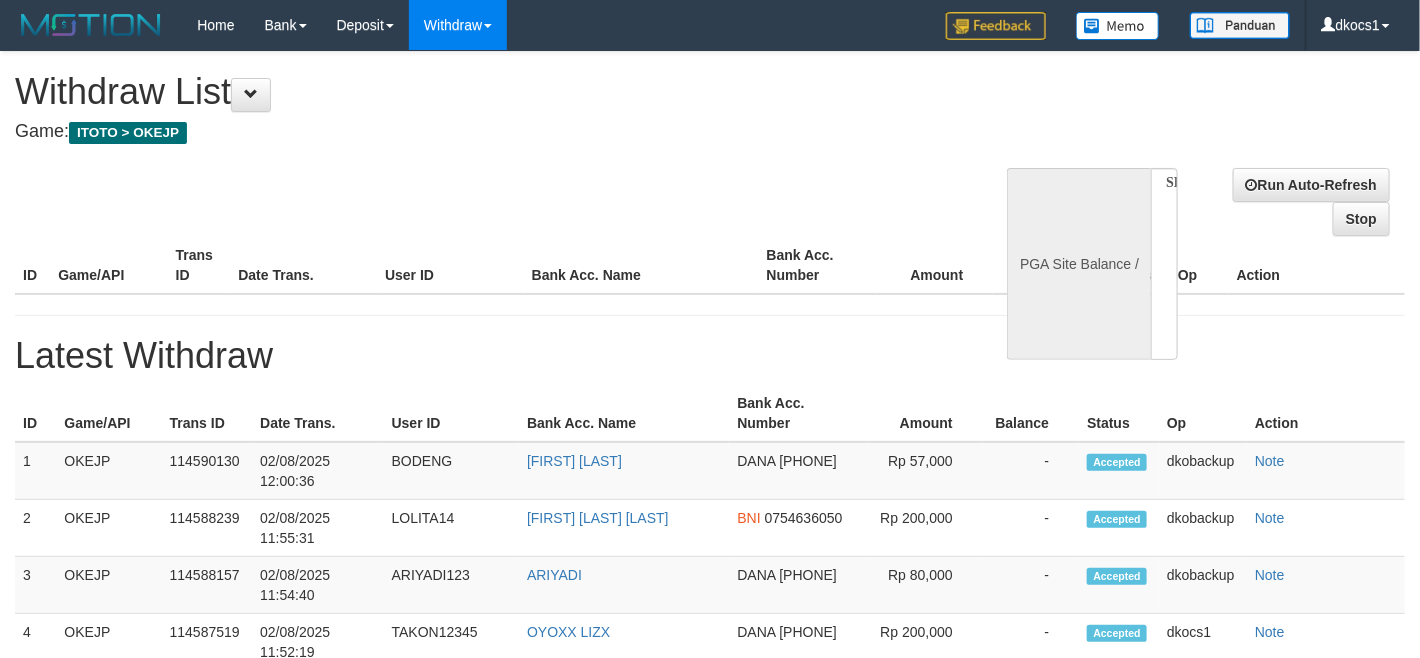 select on "**" 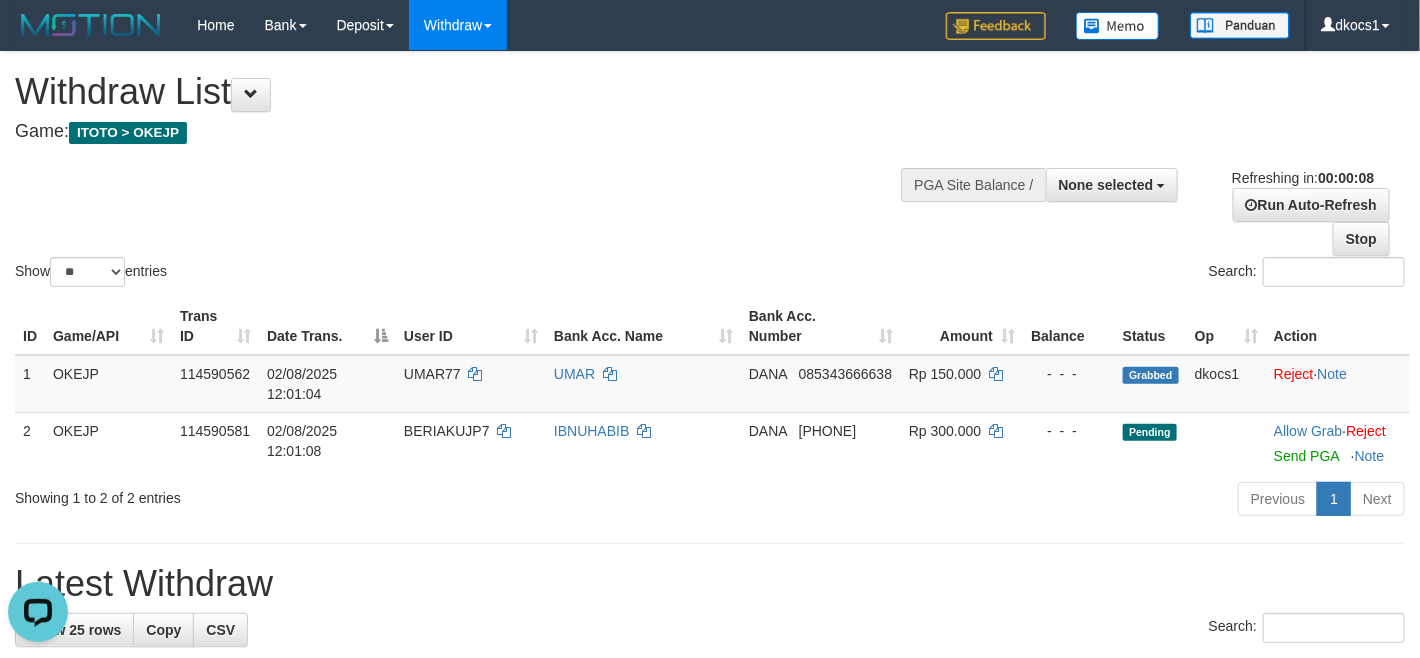 scroll, scrollTop: 0, scrollLeft: 0, axis: both 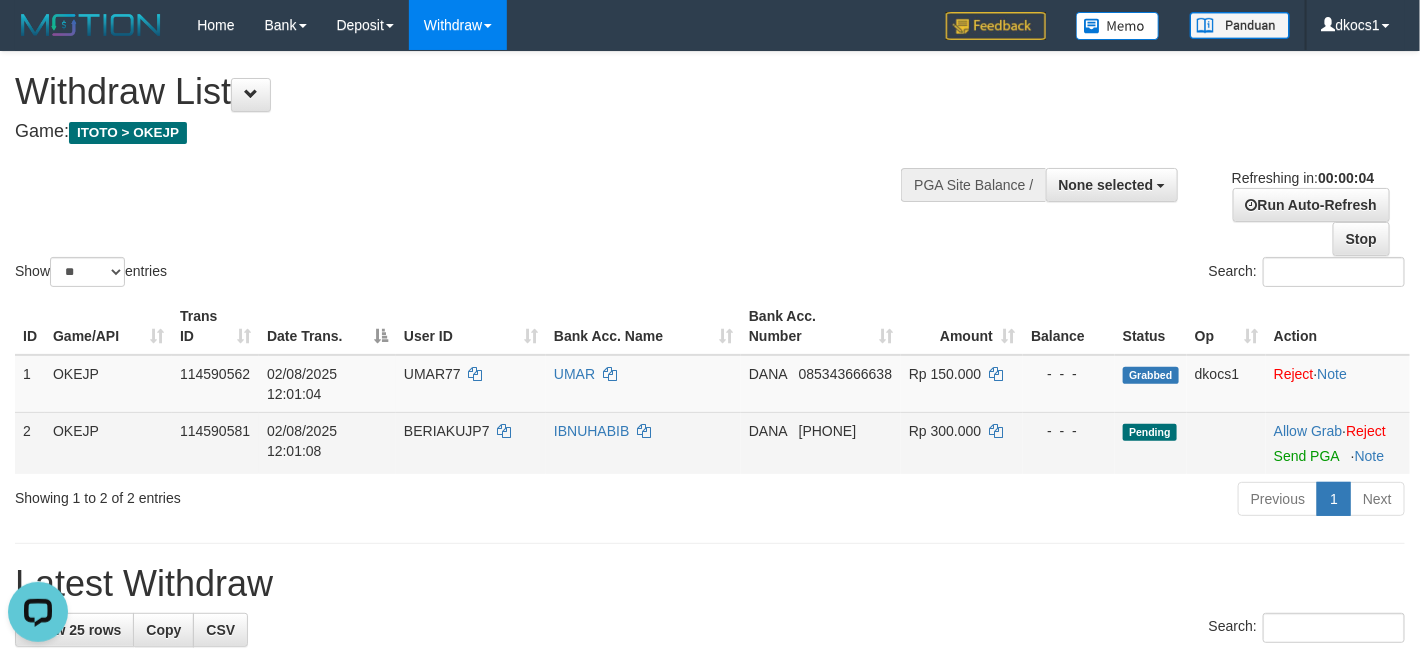 click on "Allow Grab   ·    Reject Send PGA     ·    Note" at bounding box center (1338, 443) 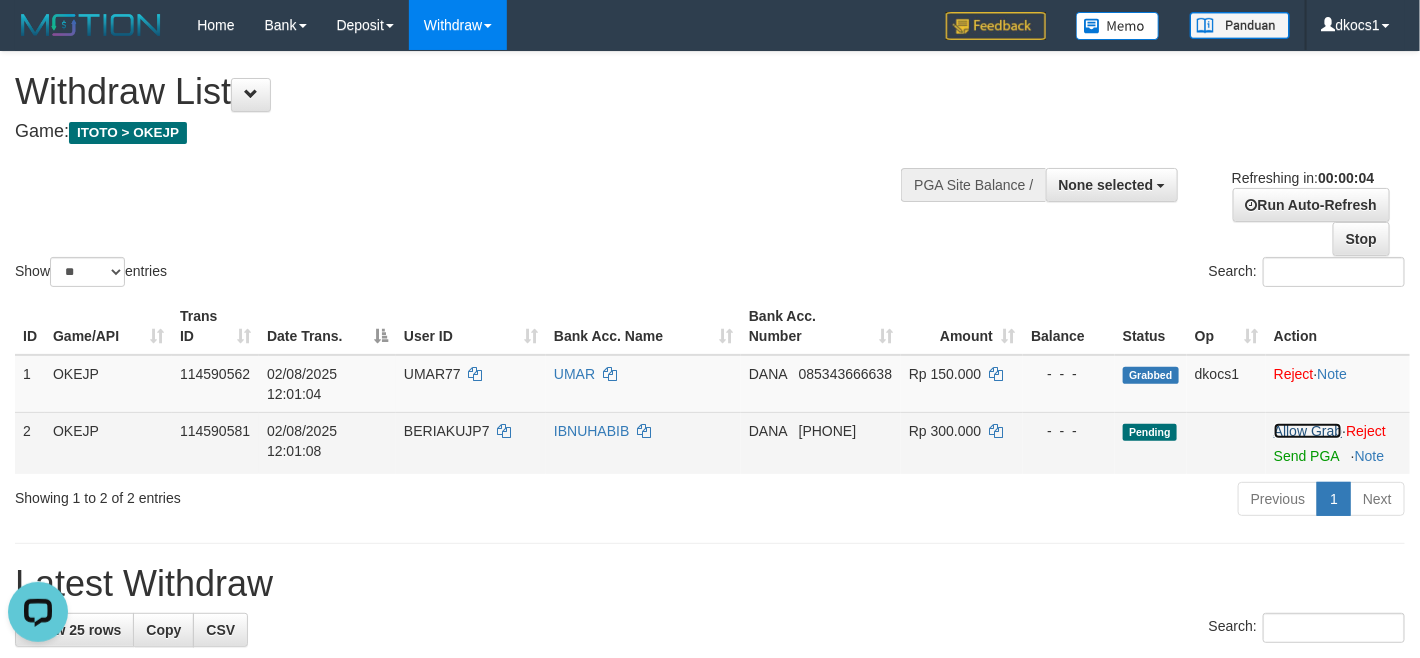click on "Allow Grab" at bounding box center [1308, 431] 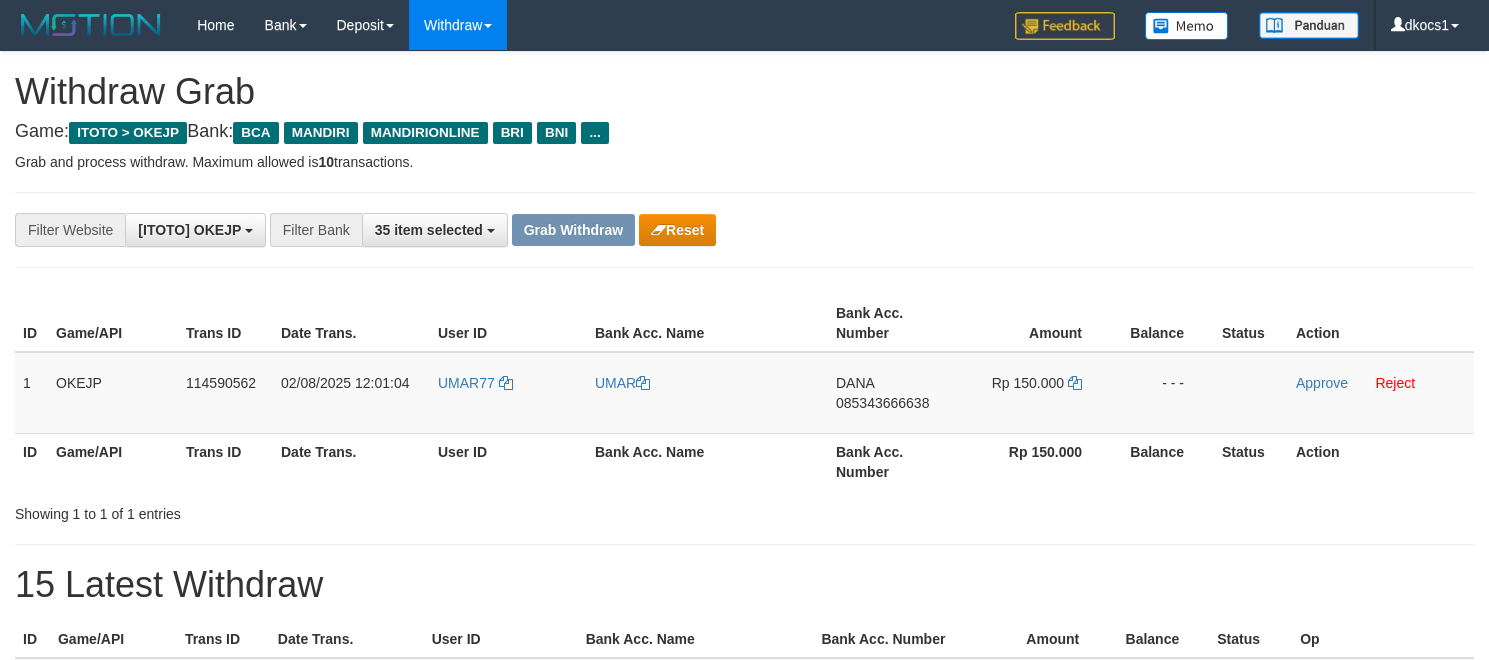 scroll, scrollTop: 0, scrollLeft: 0, axis: both 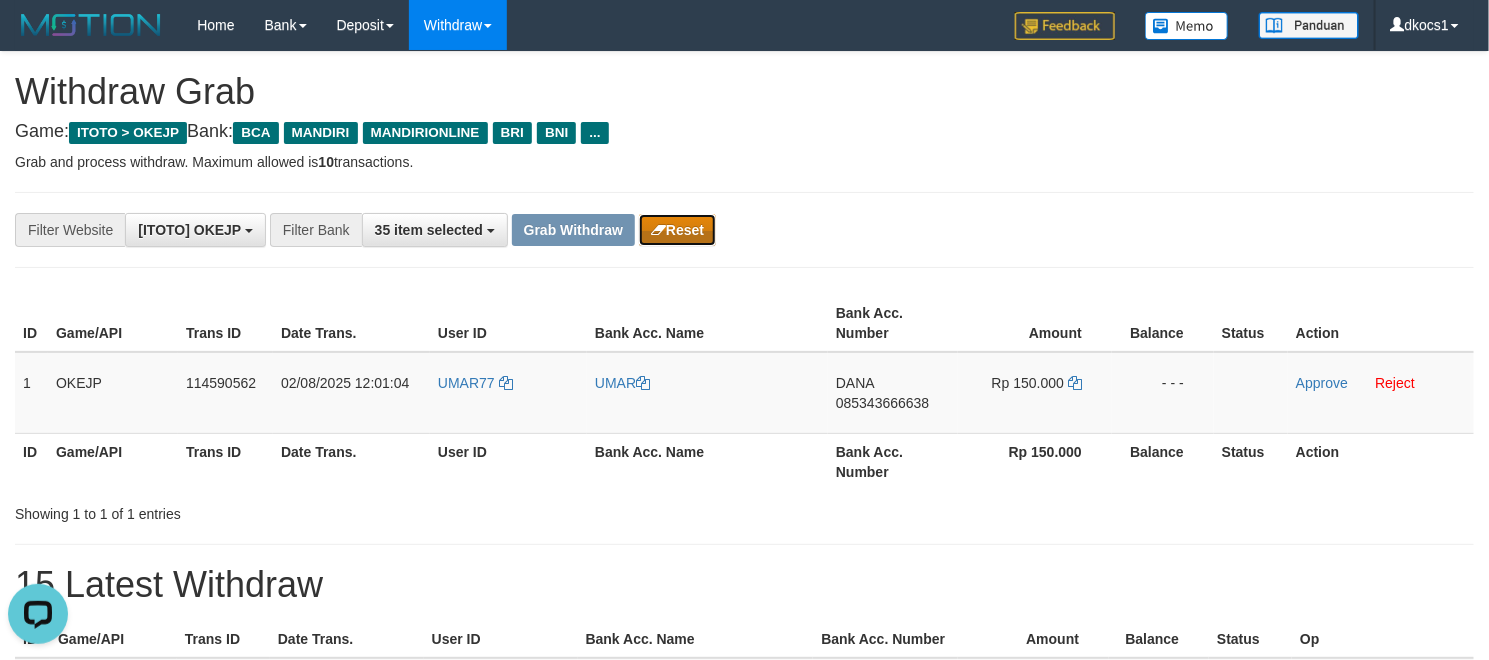 click on "Reset" at bounding box center (677, 230) 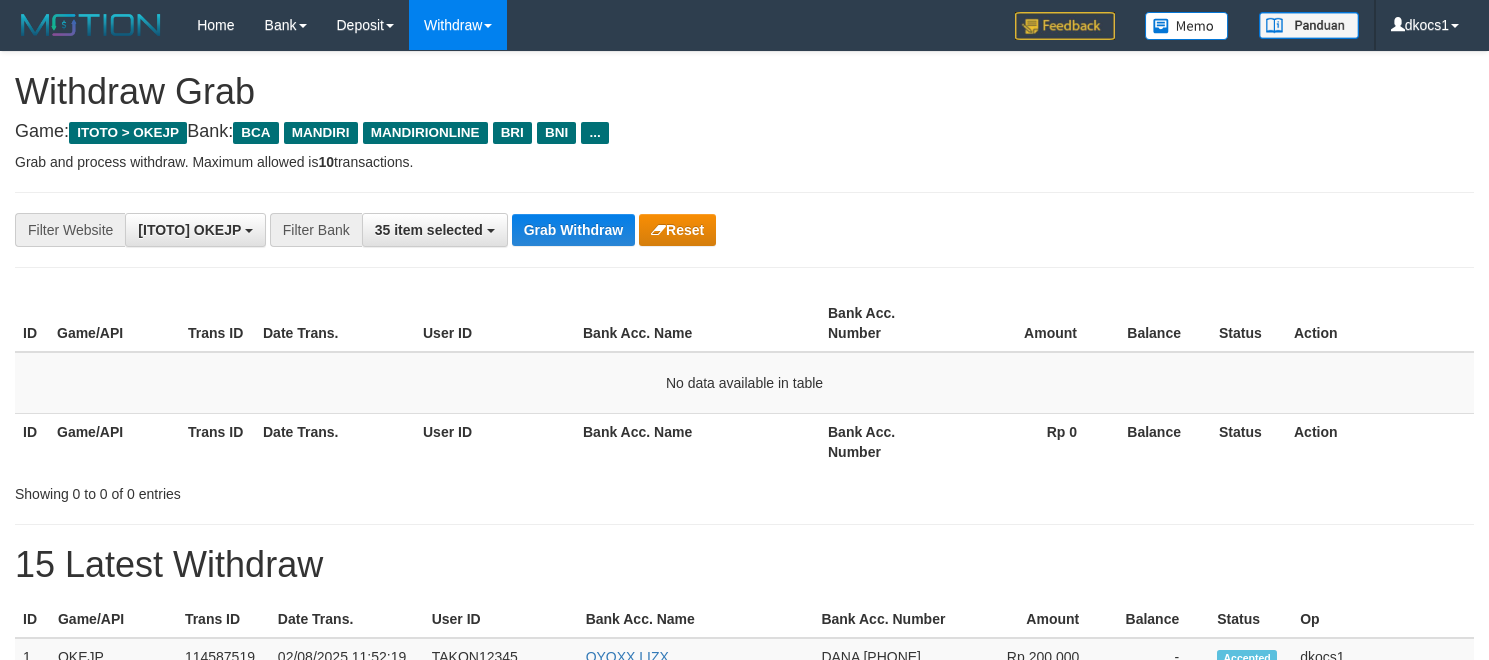 scroll, scrollTop: 0, scrollLeft: 0, axis: both 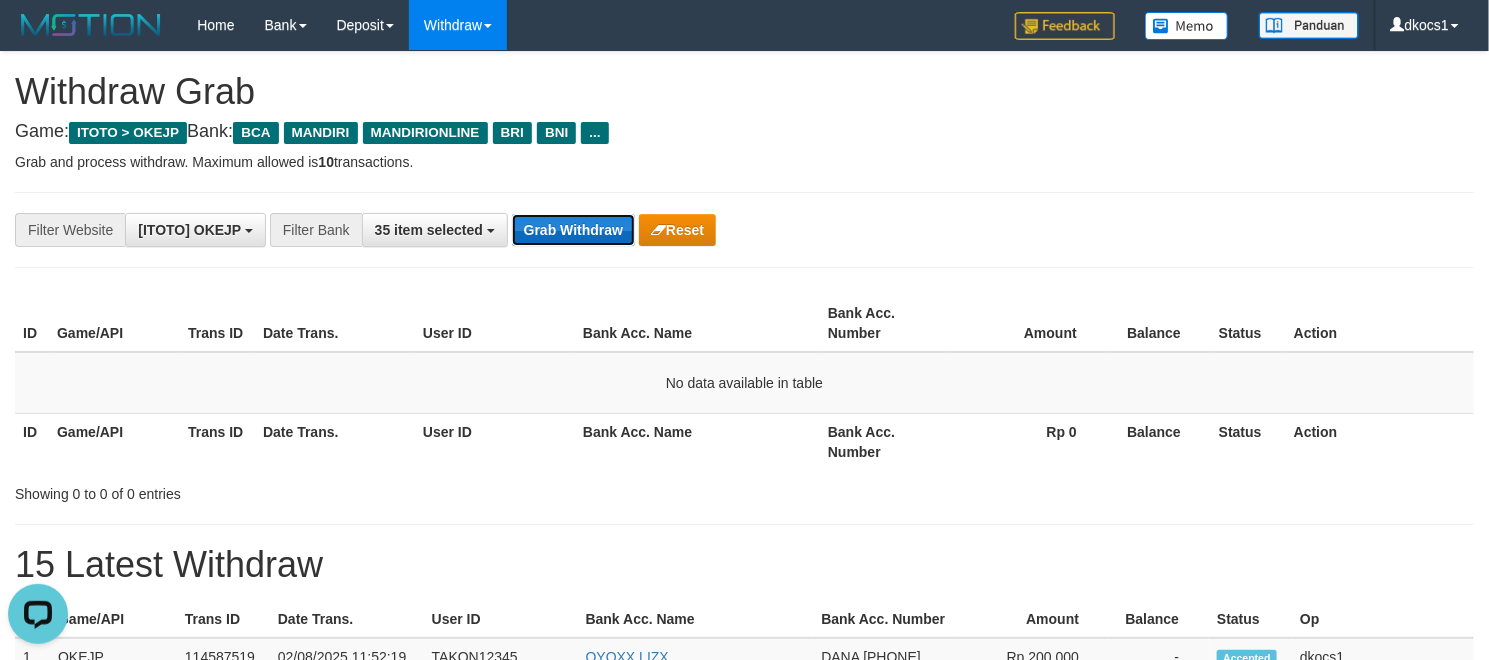 click on "Grab Withdraw" at bounding box center [573, 230] 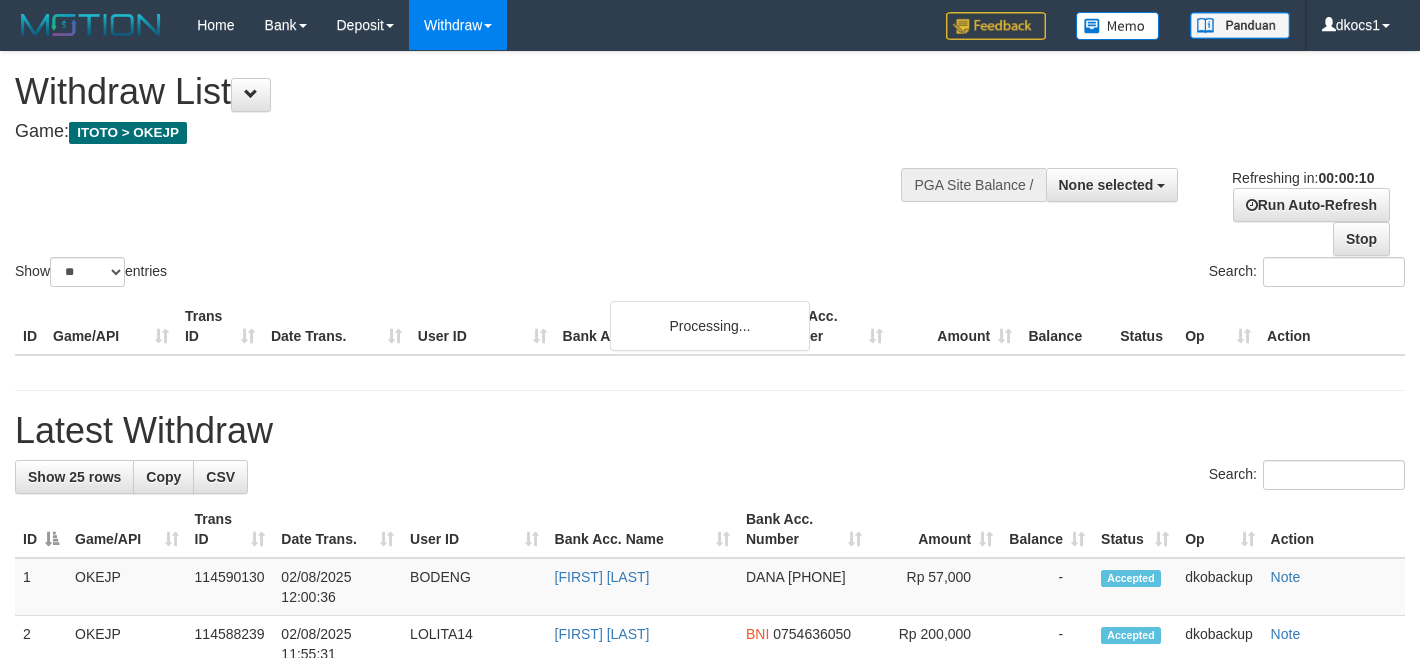 select 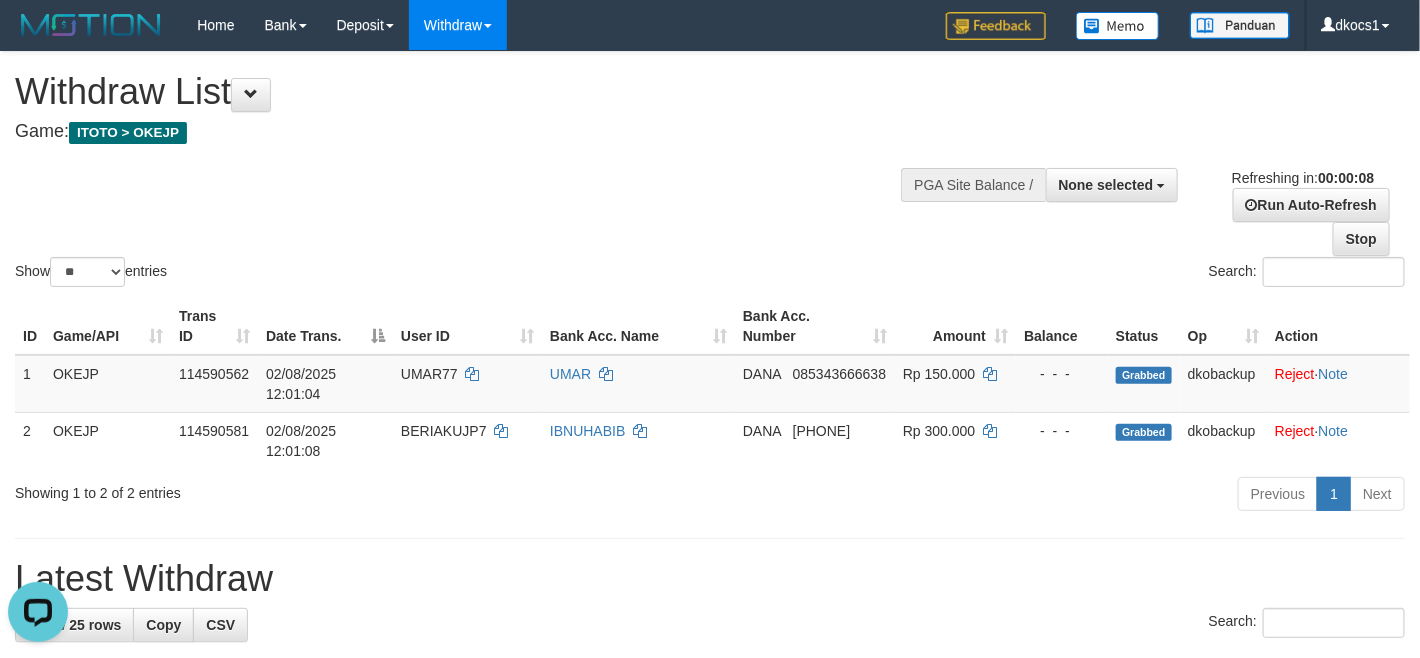 scroll, scrollTop: 0, scrollLeft: 0, axis: both 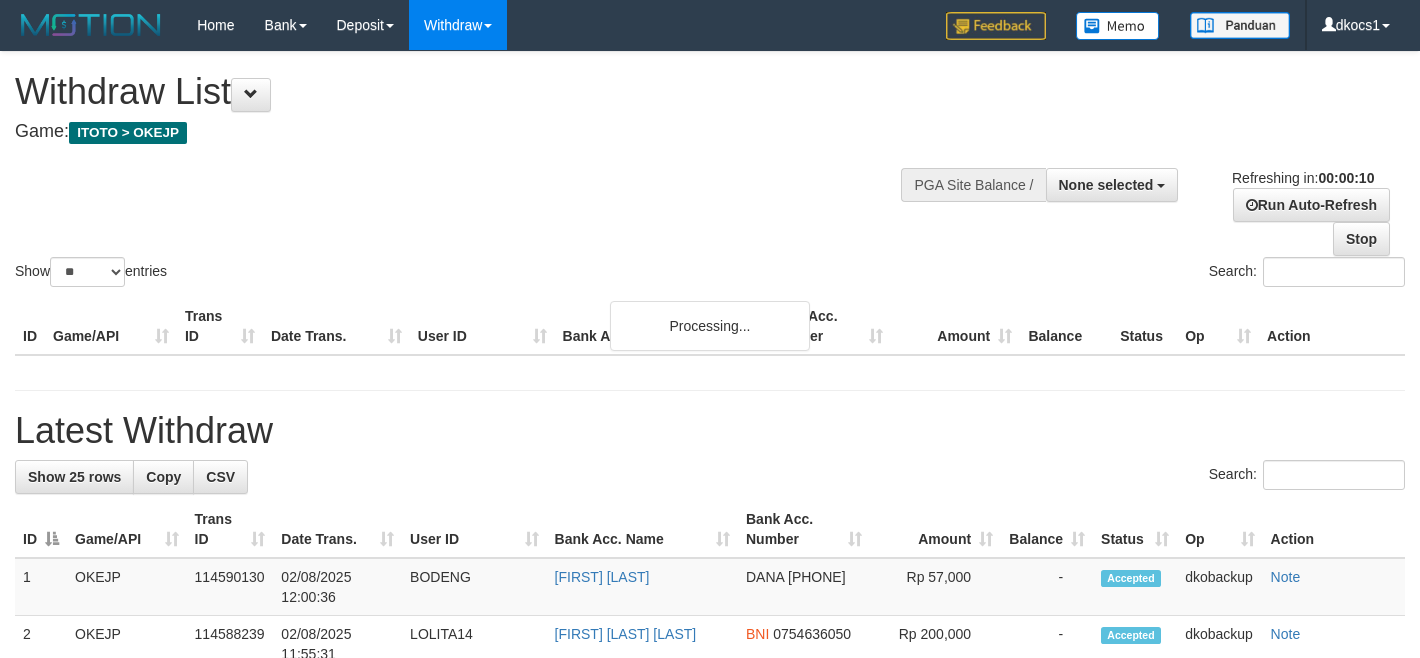 select 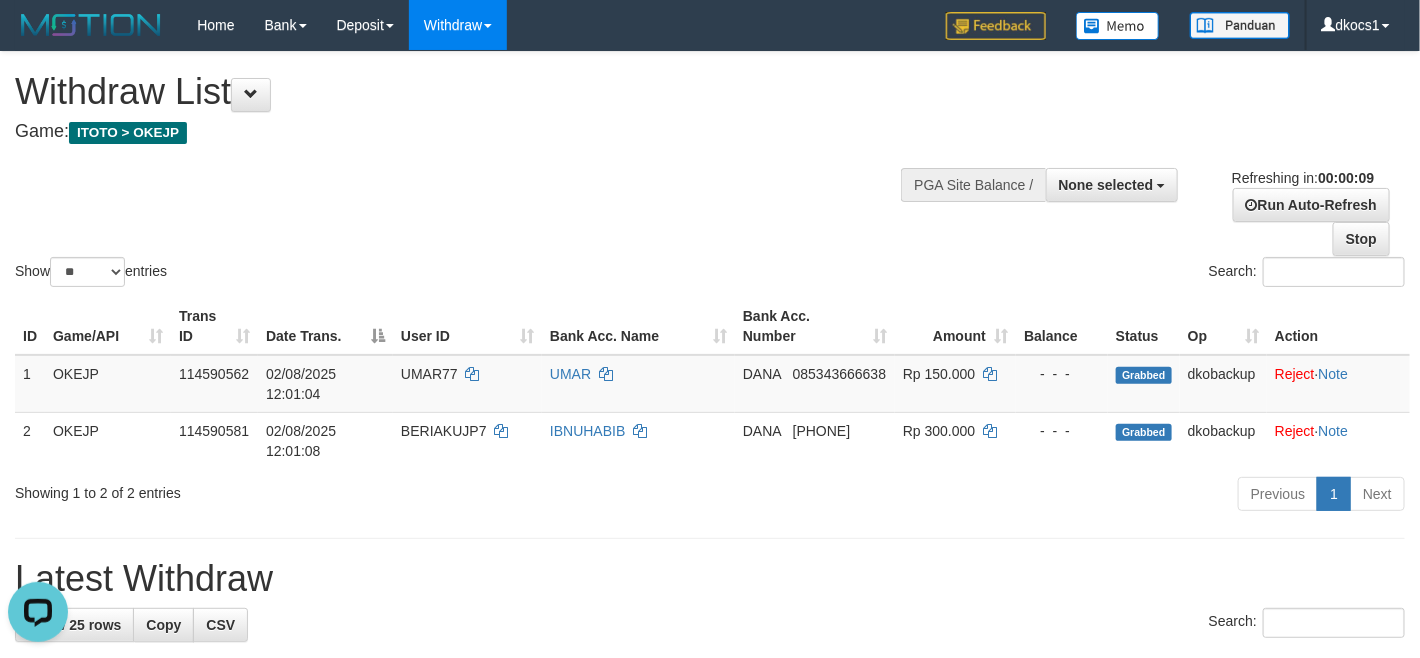 scroll, scrollTop: 0, scrollLeft: 0, axis: both 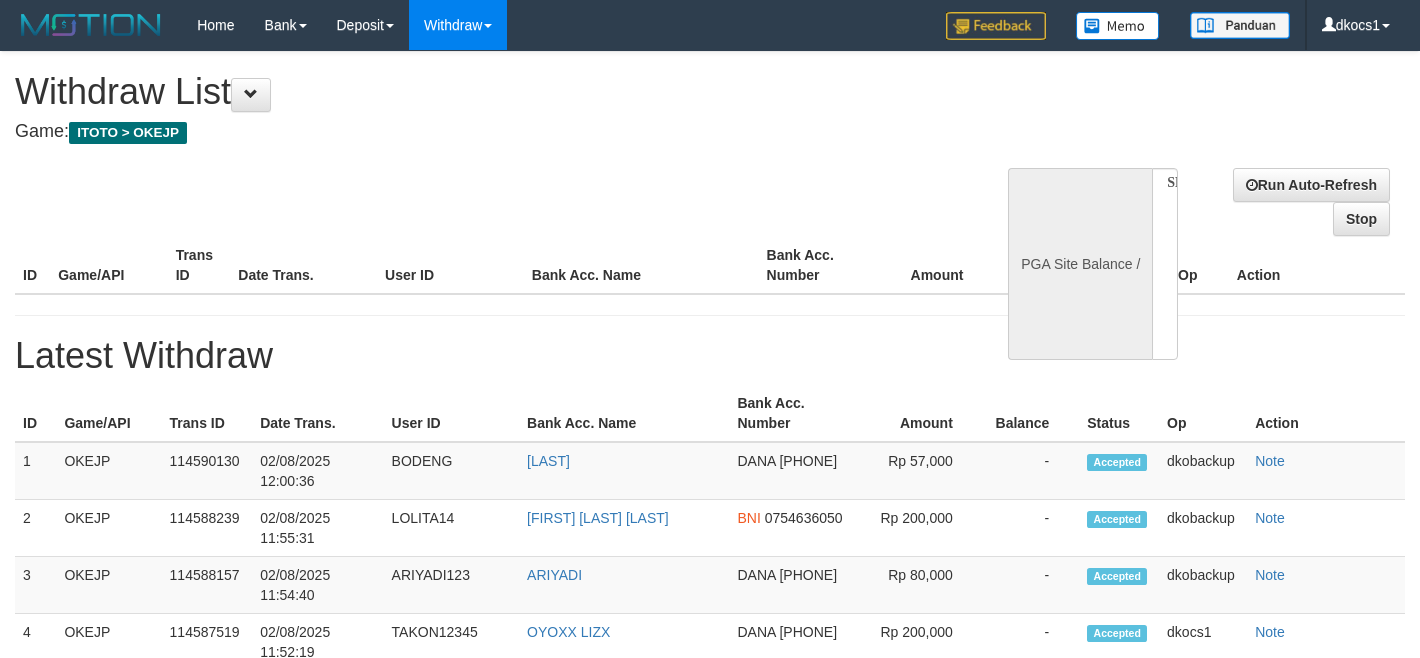 select 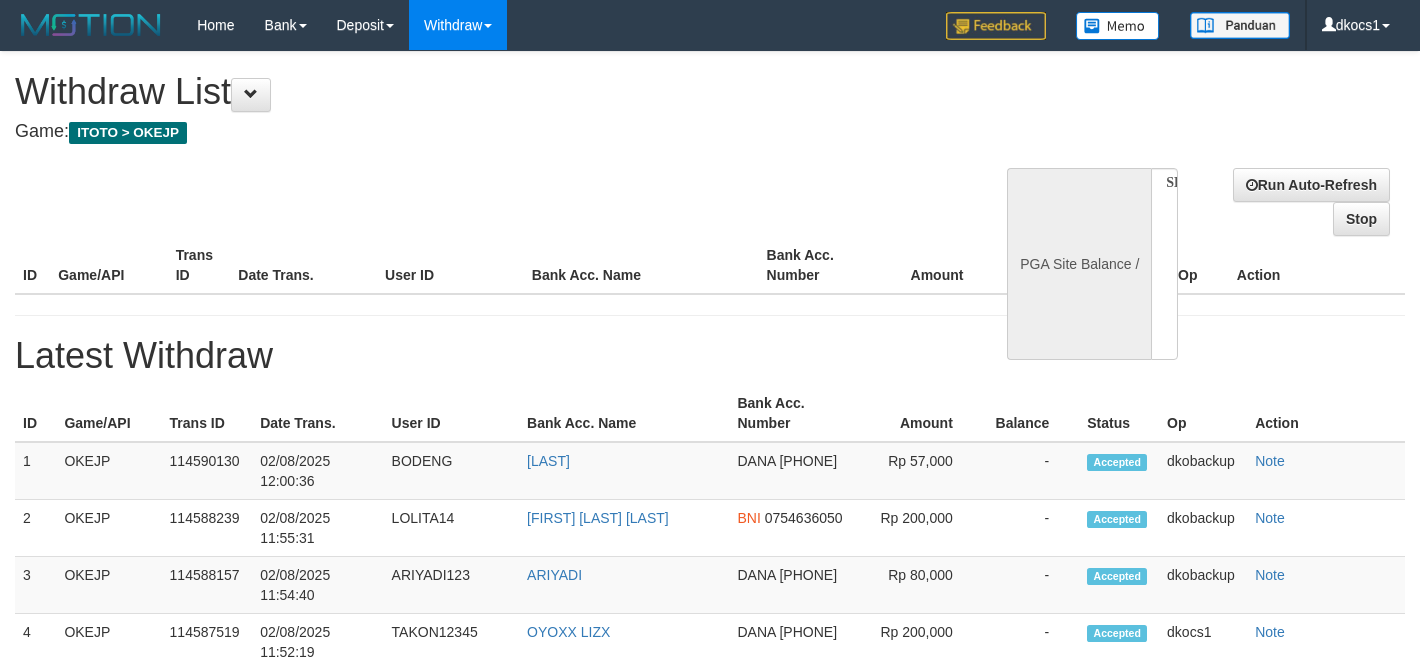 scroll, scrollTop: 0, scrollLeft: 0, axis: both 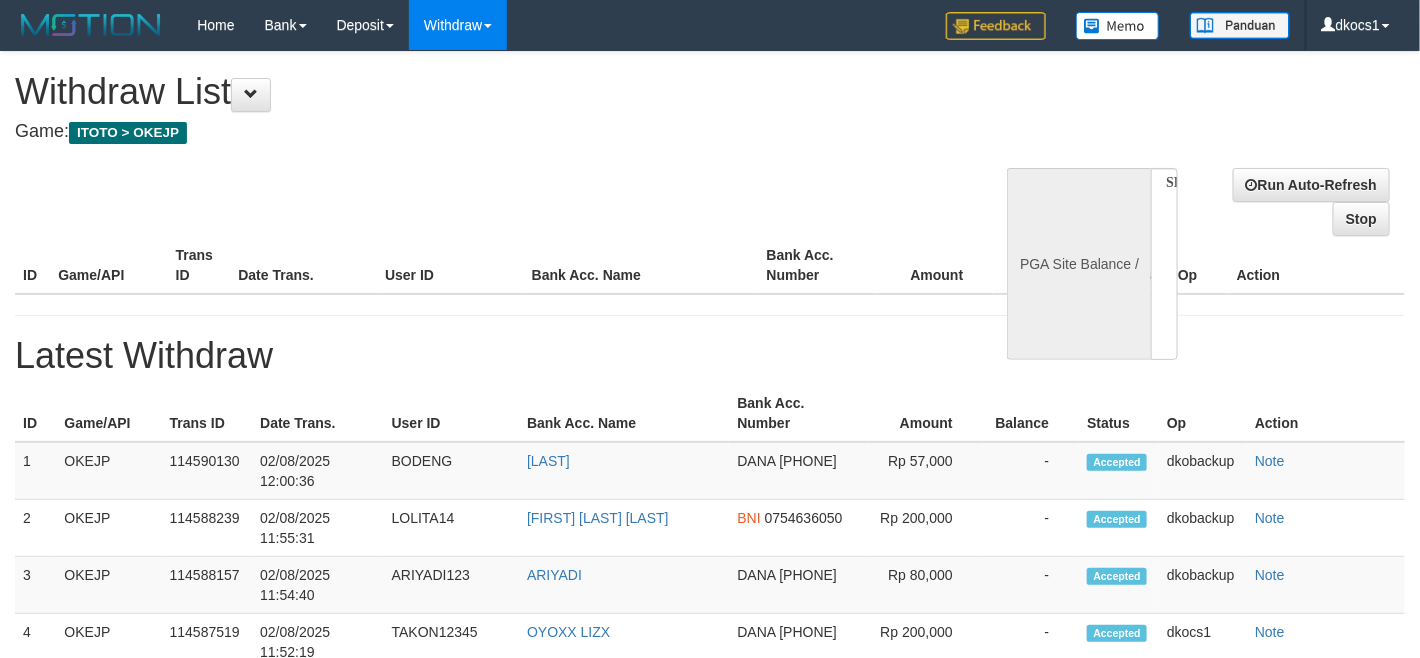 select on "**" 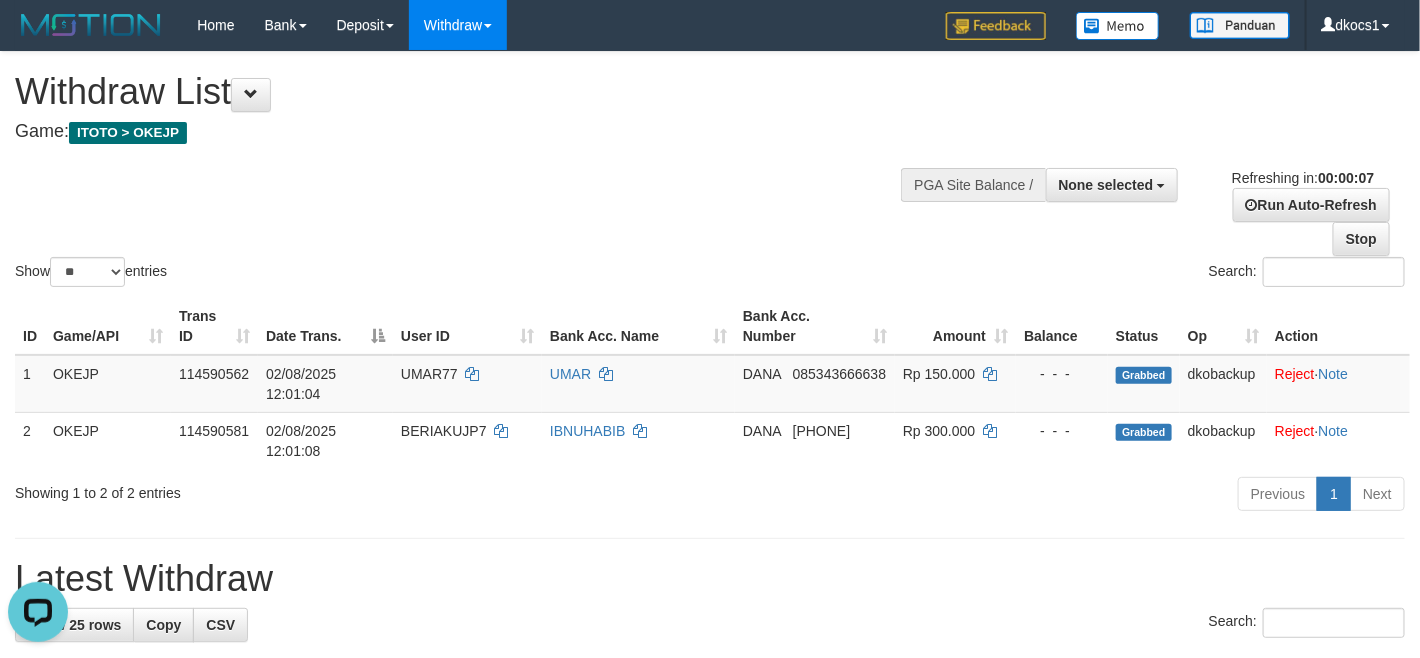 scroll, scrollTop: 0, scrollLeft: 0, axis: both 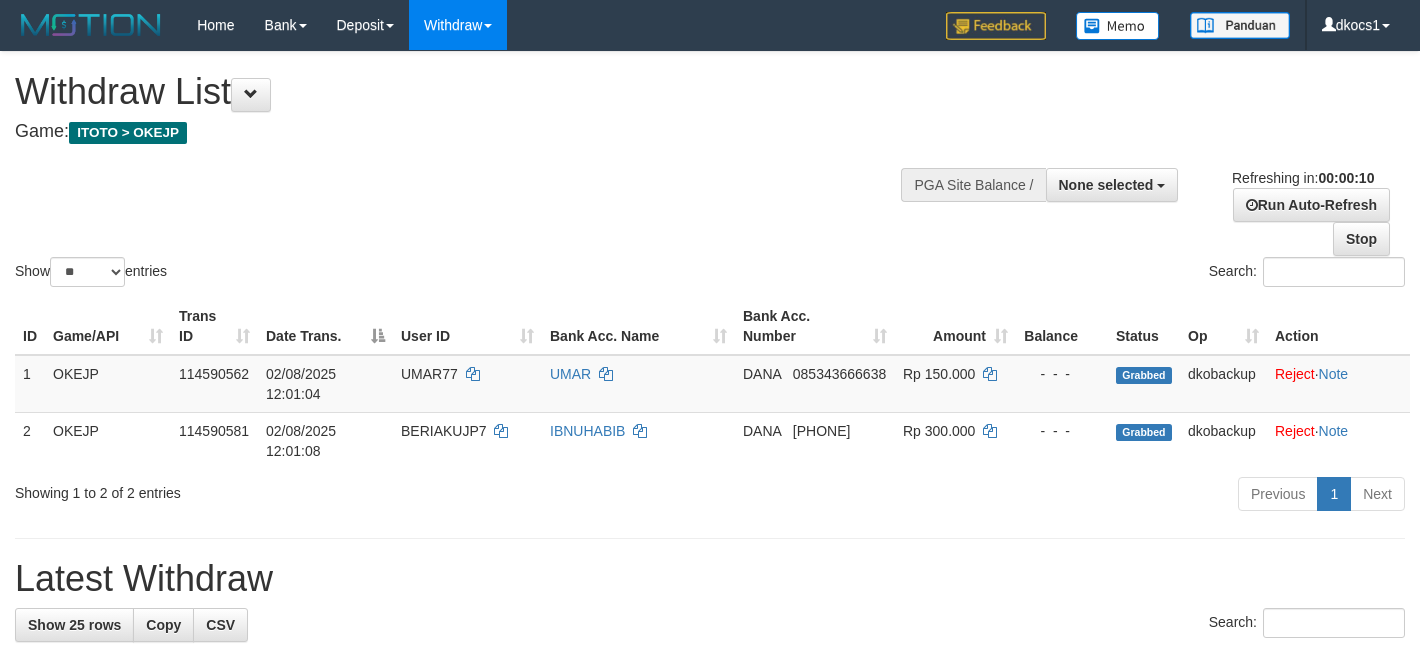 select 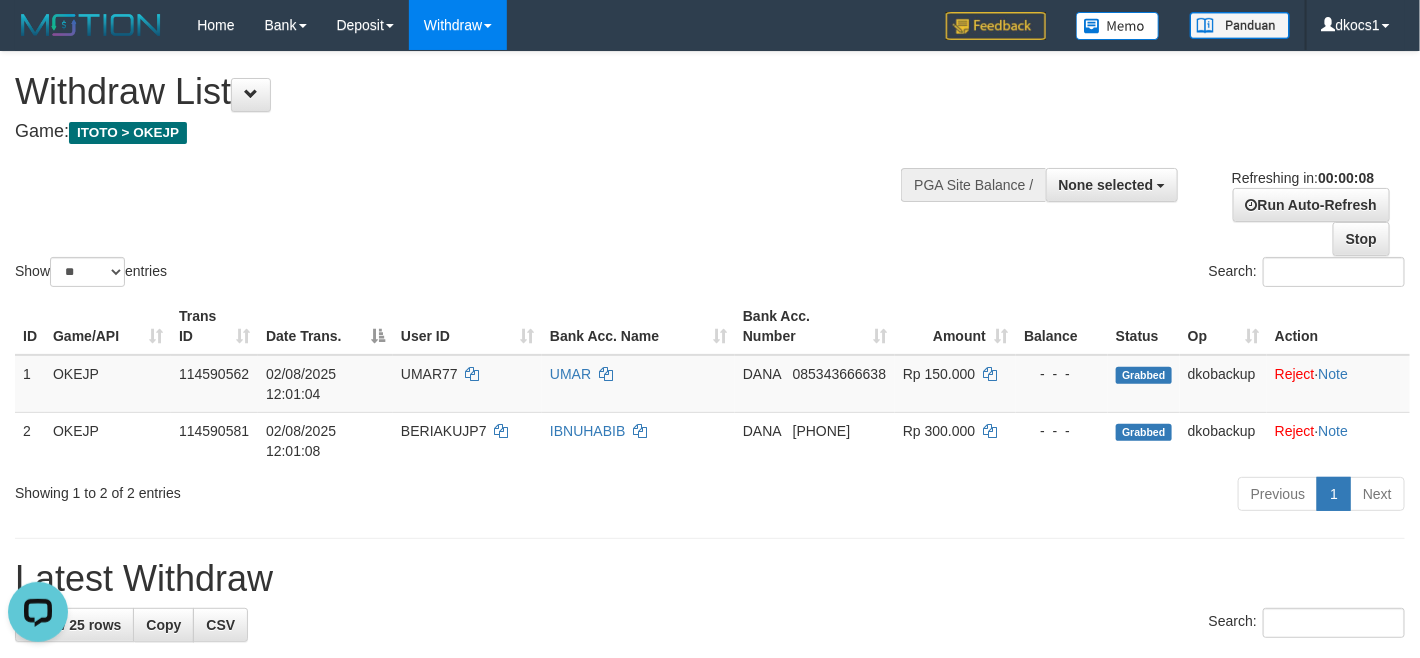 scroll, scrollTop: 0, scrollLeft: 0, axis: both 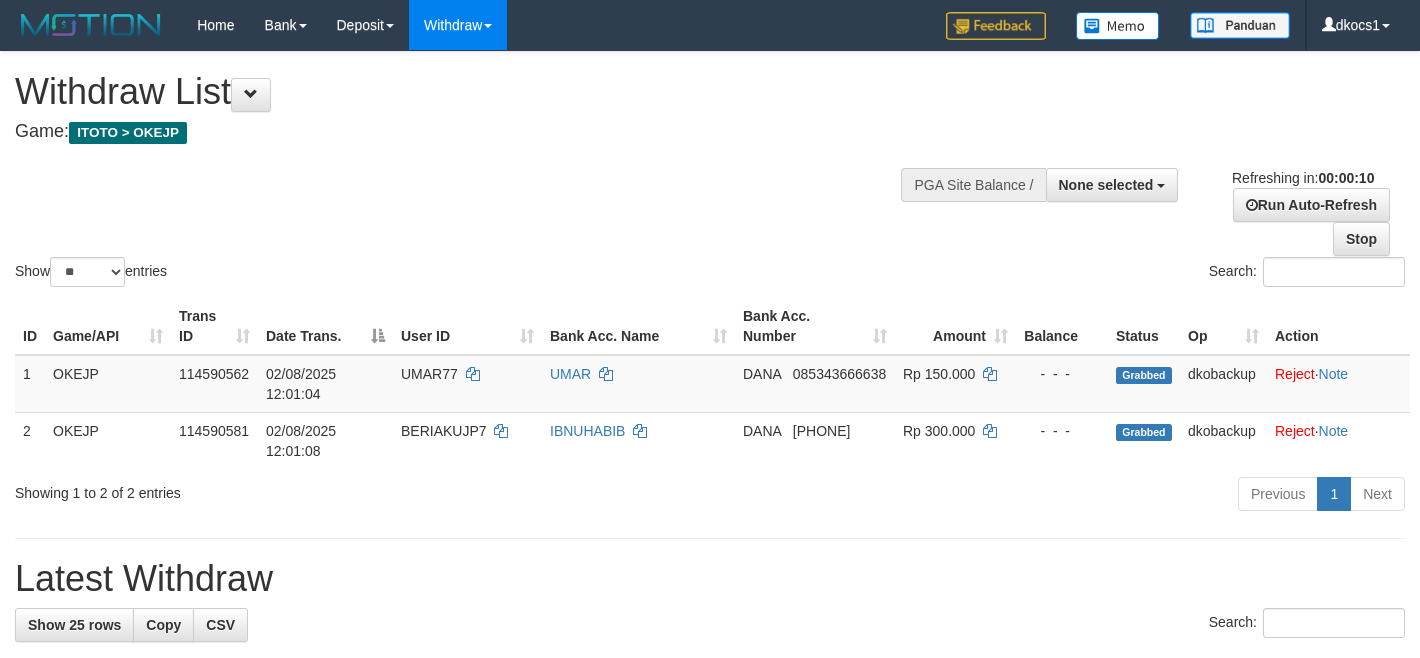 select 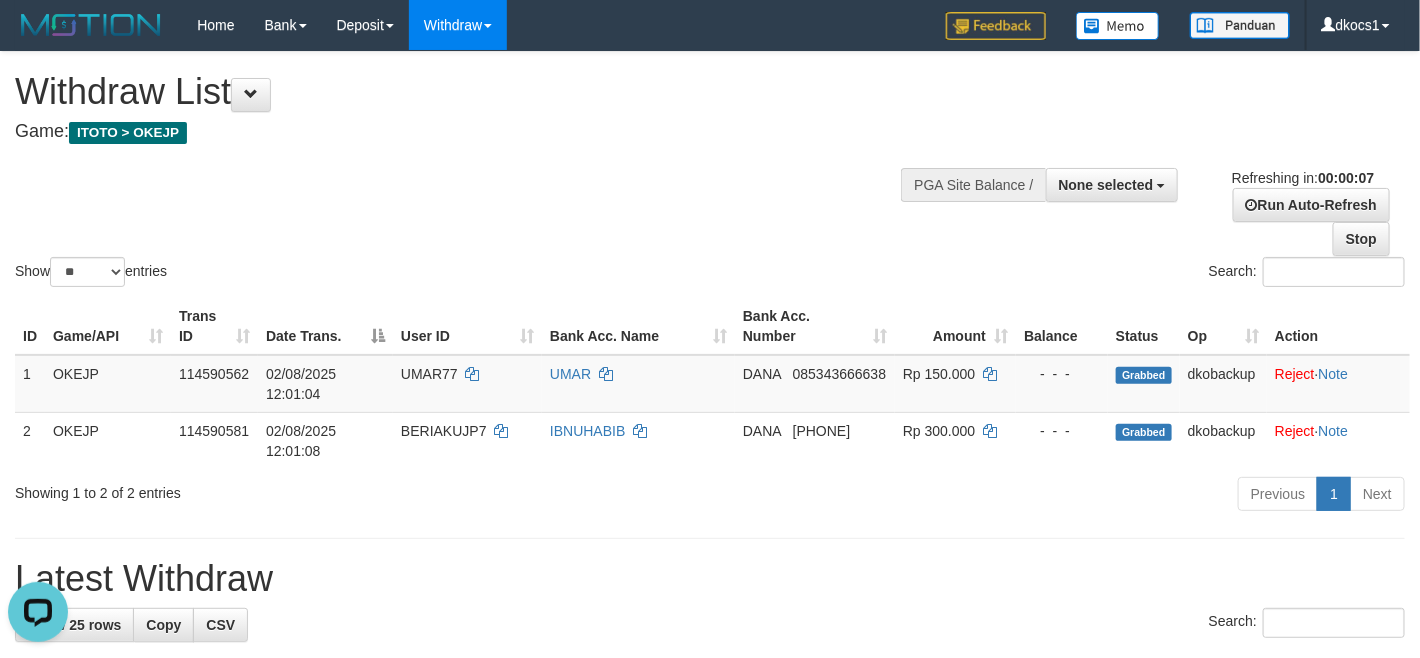 scroll, scrollTop: 0, scrollLeft: 0, axis: both 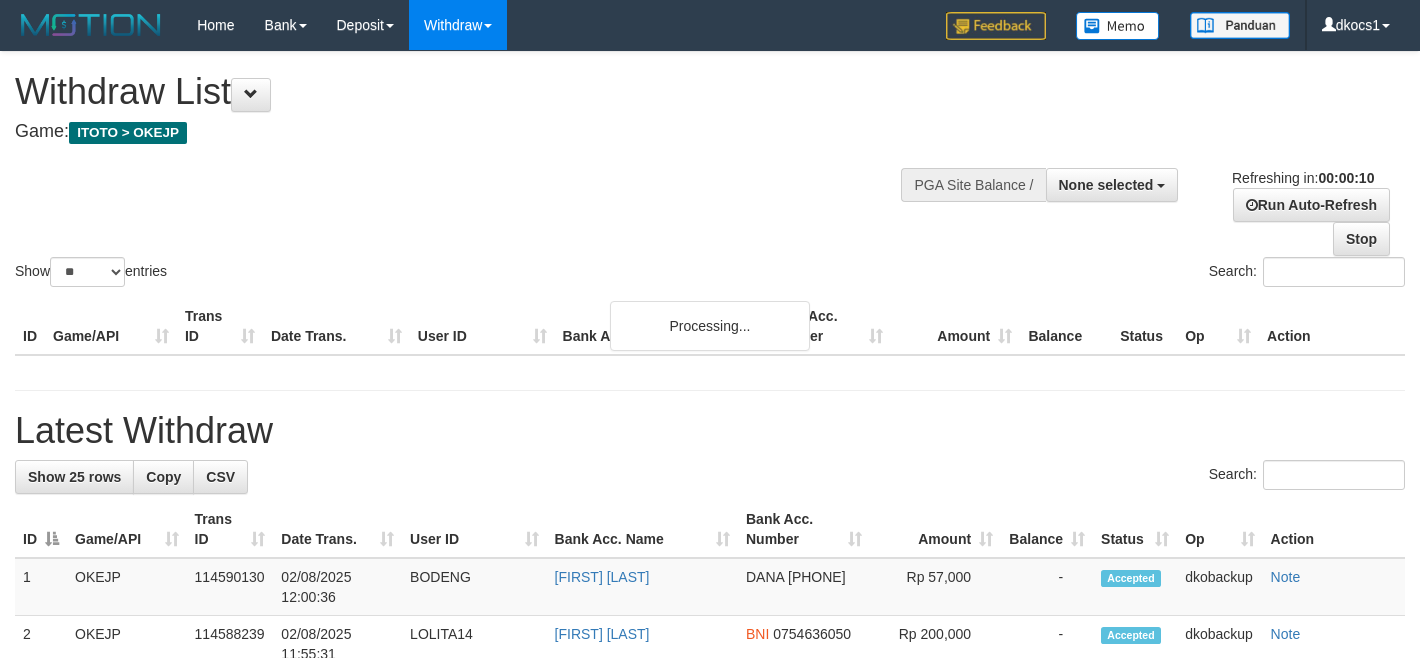 select 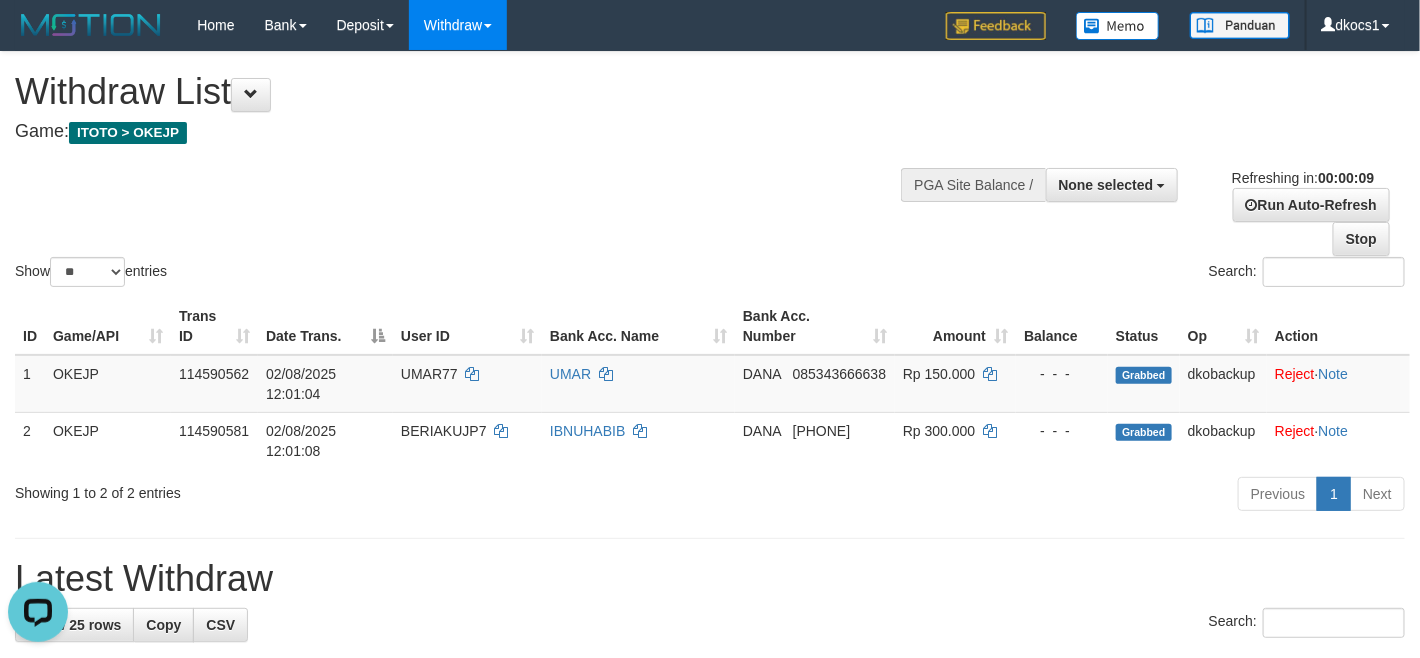 scroll, scrollTop: 0, scrollLeft: 0, axis: both 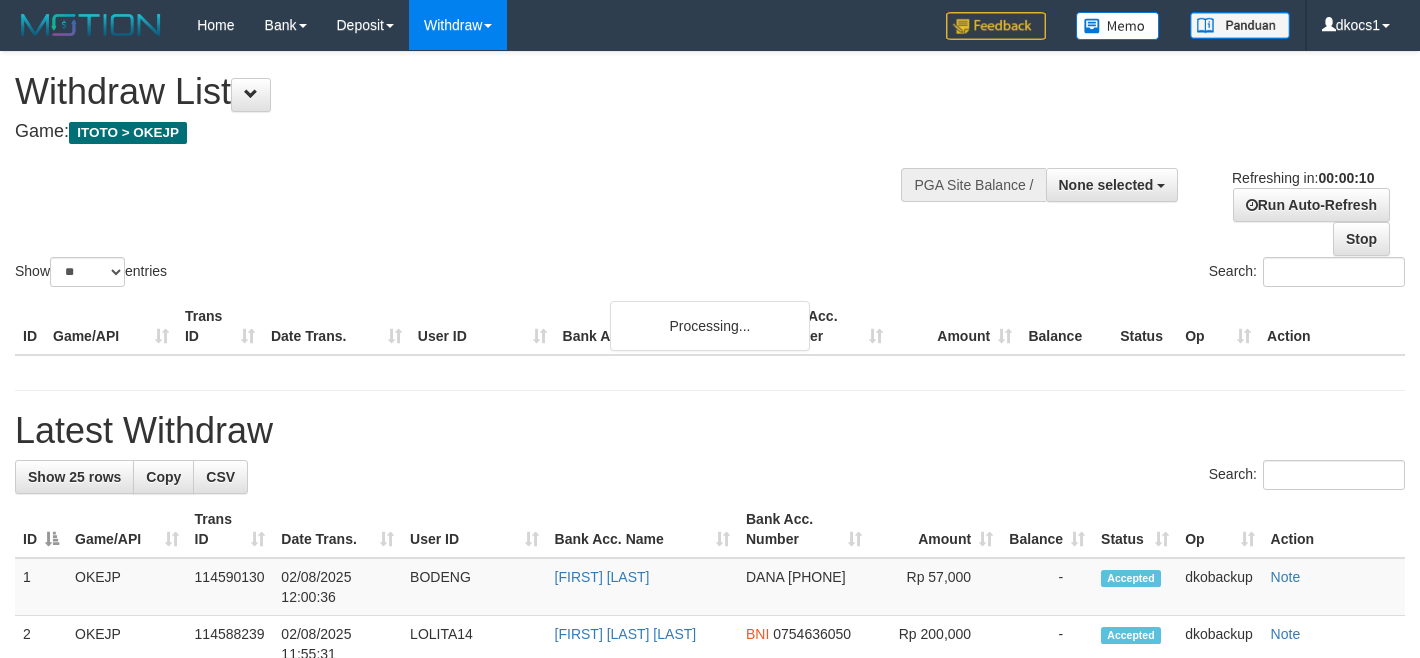 select 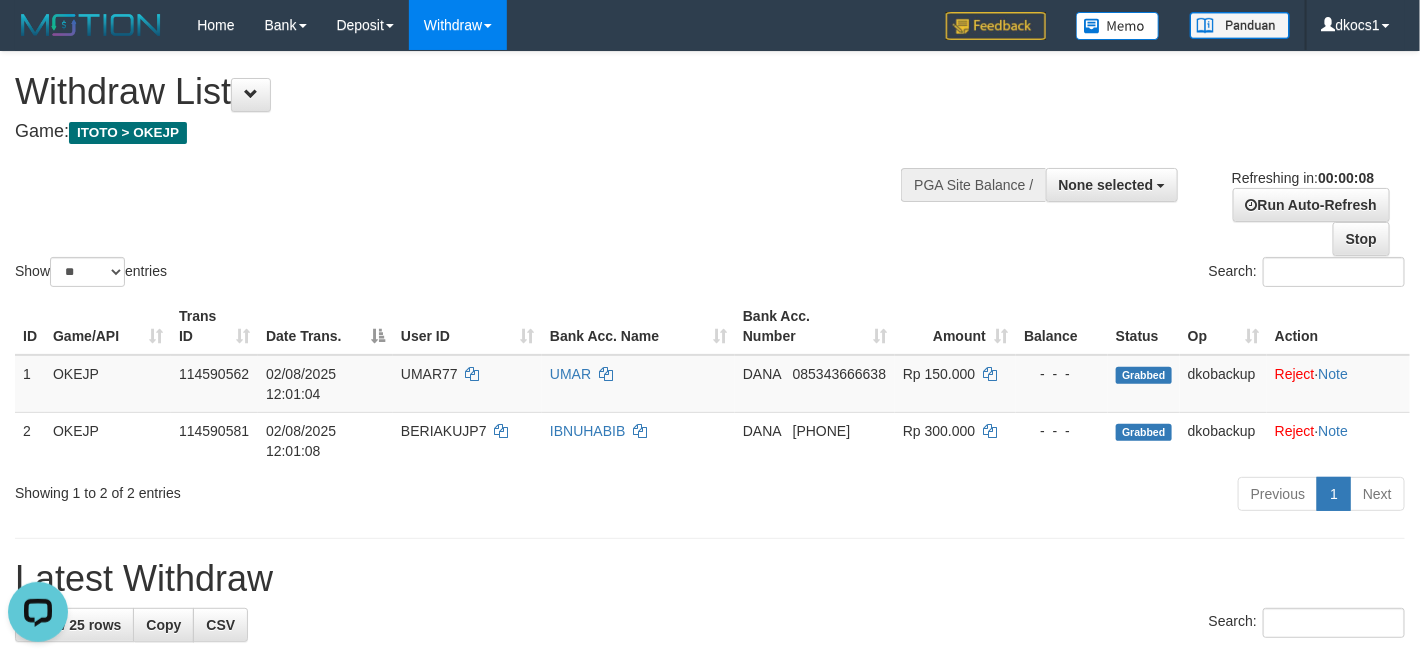 scroll, scrollTop: 0, scrollLeft: 0, axis: both 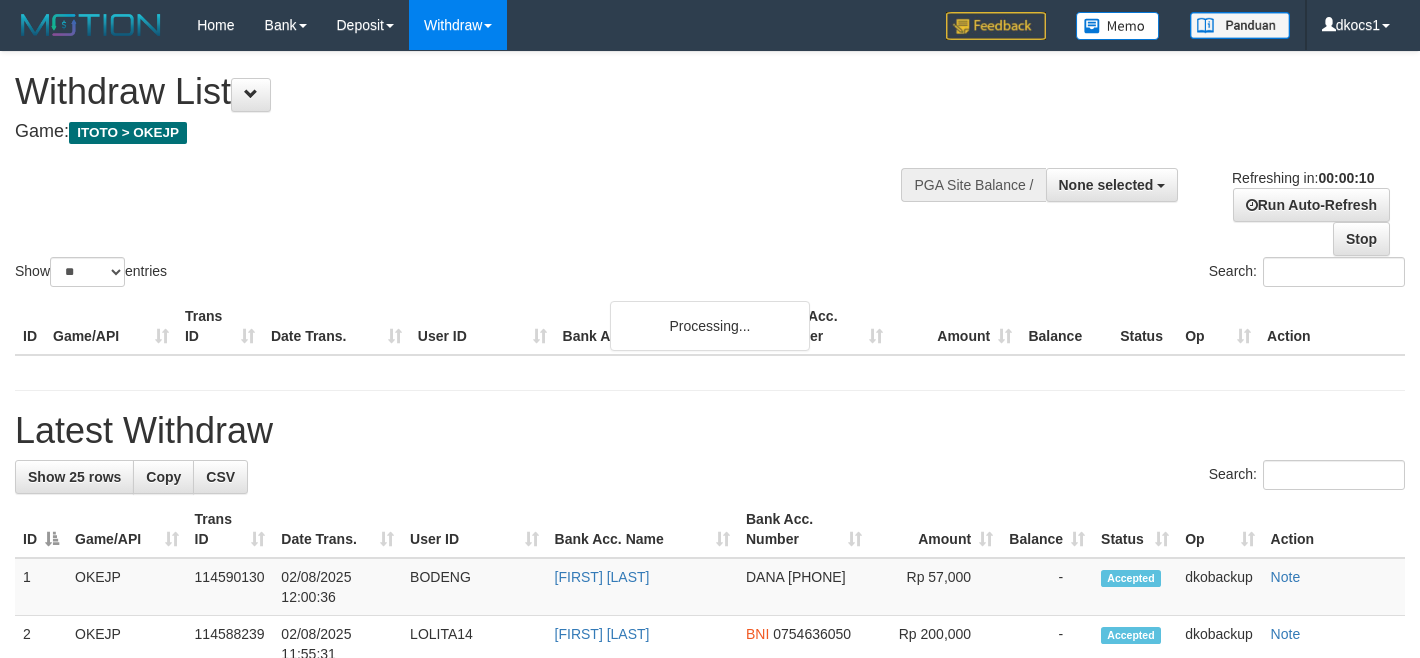 select 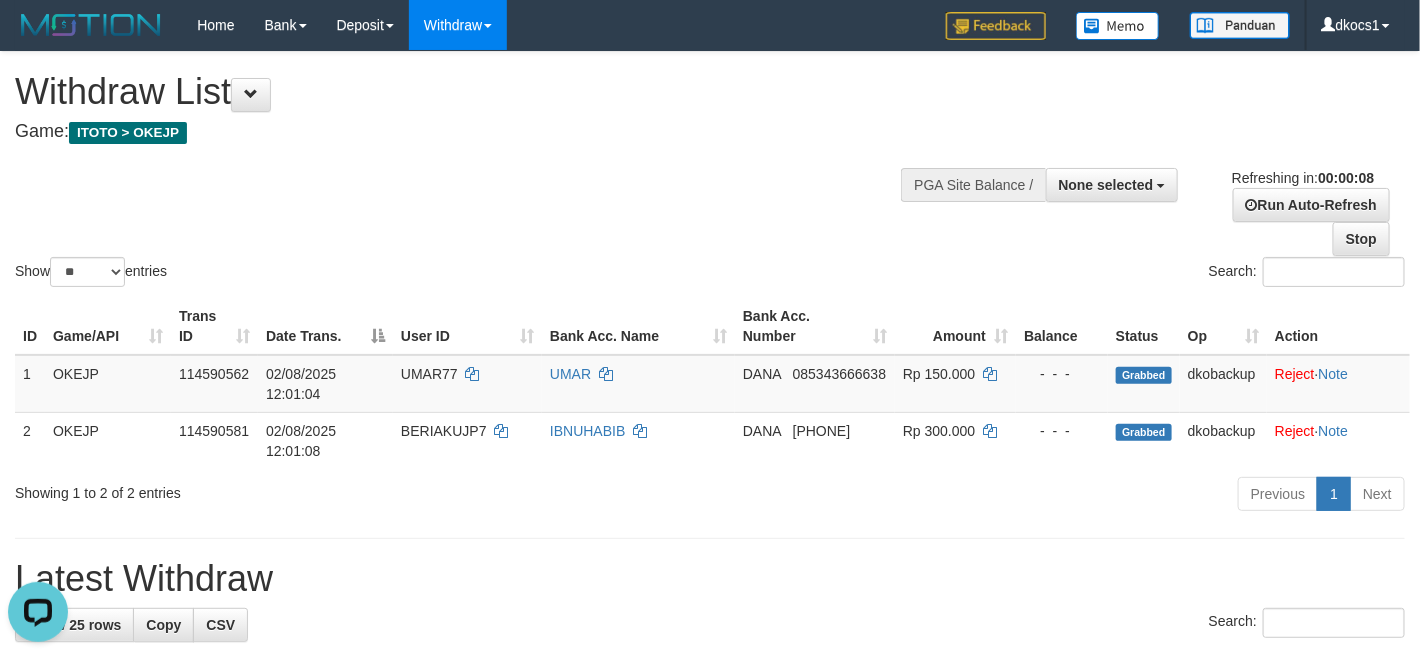 scroll, scrollTop: 0, scrollLeft: 0, axis: both 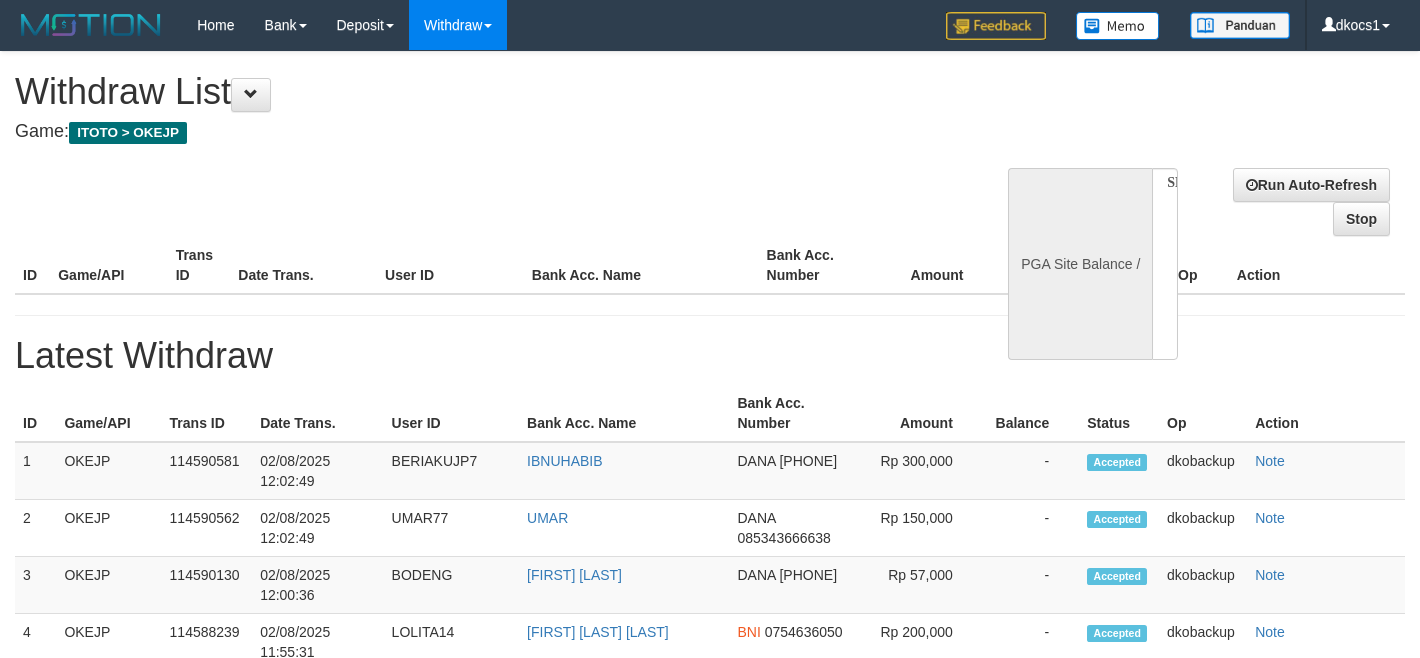 select 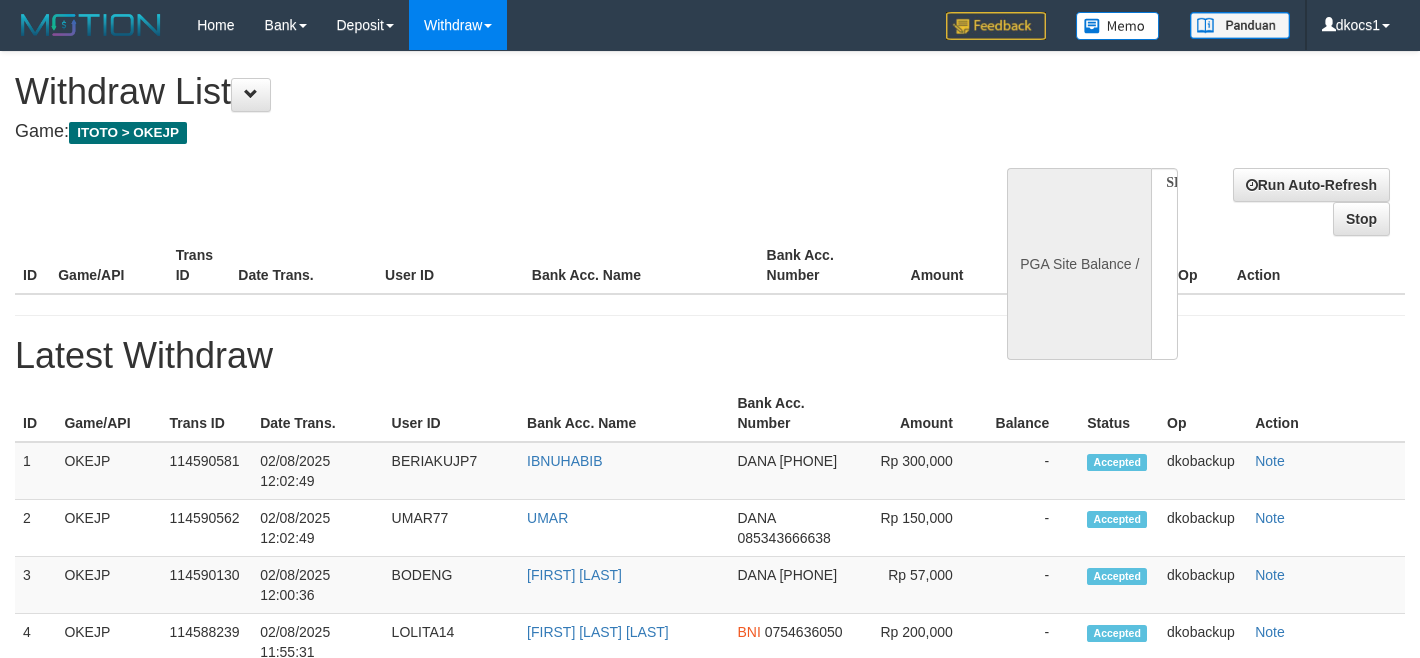 scroll, scrollTop: 0, scrollLeft: 0, axis: both 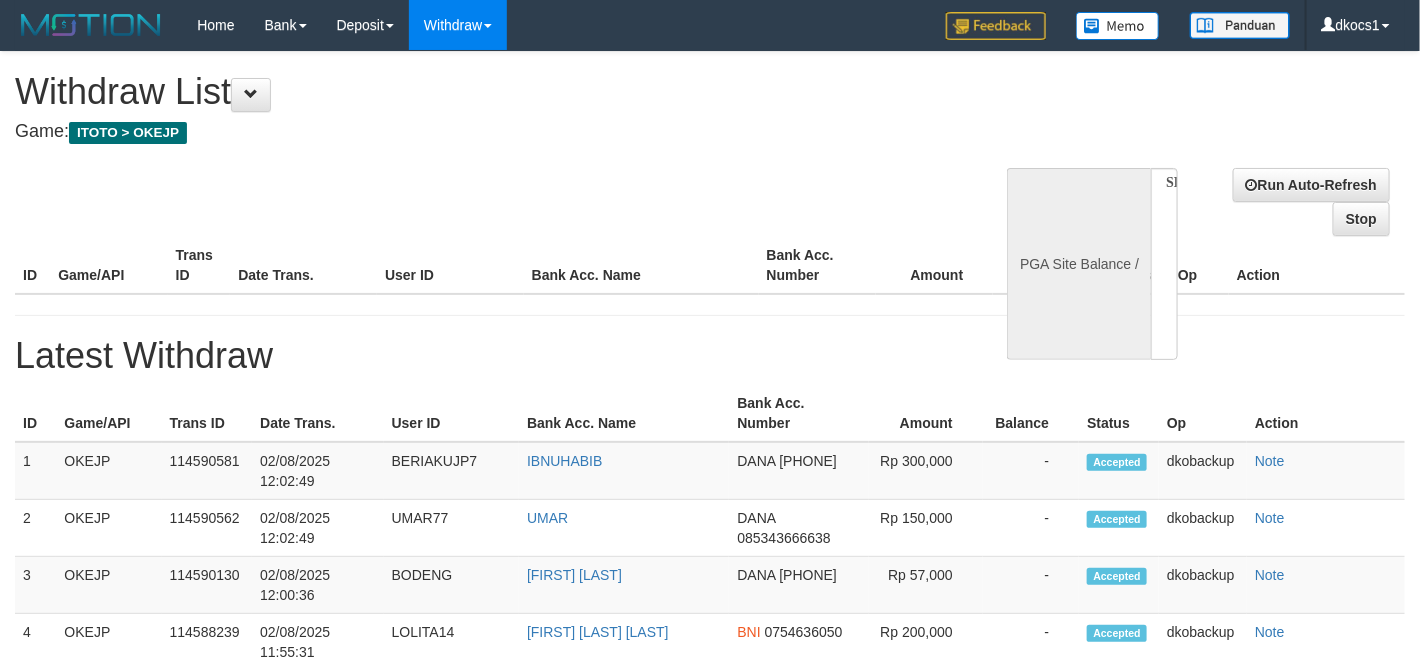 select on "**" 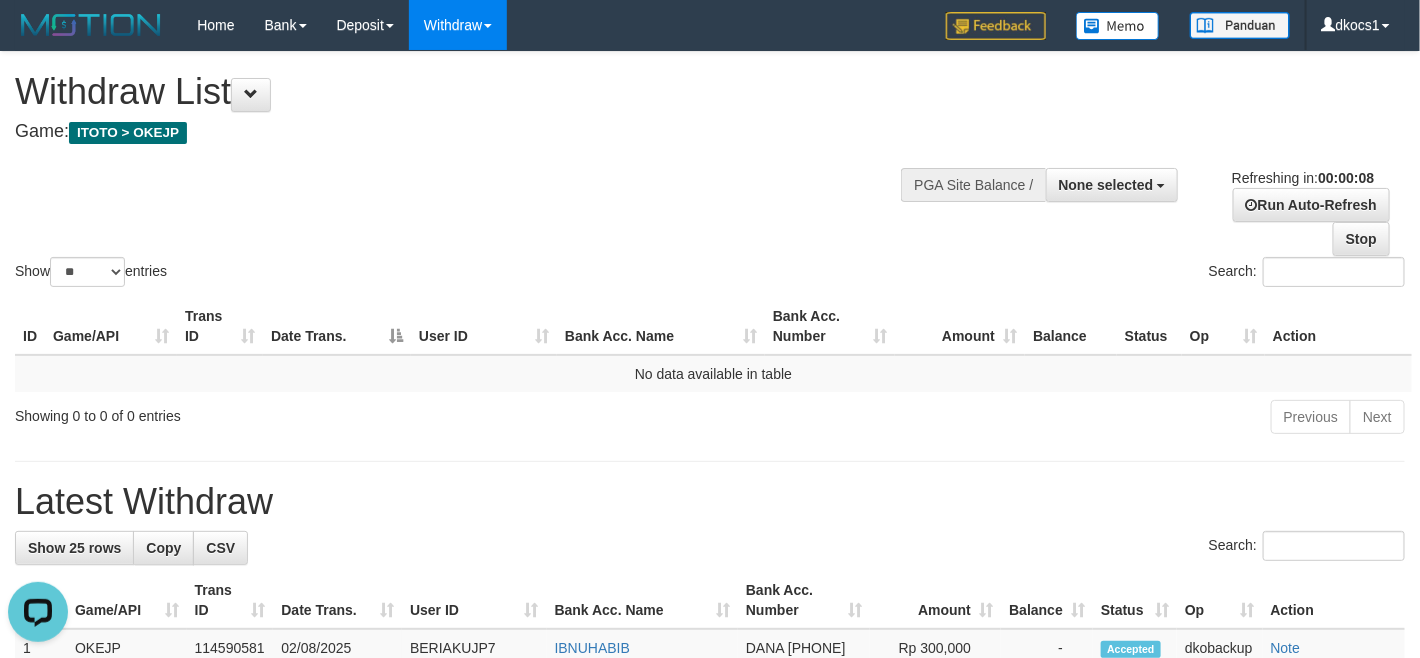 scroll, scrollTop: 0, scrollLeft: 0, axis: both 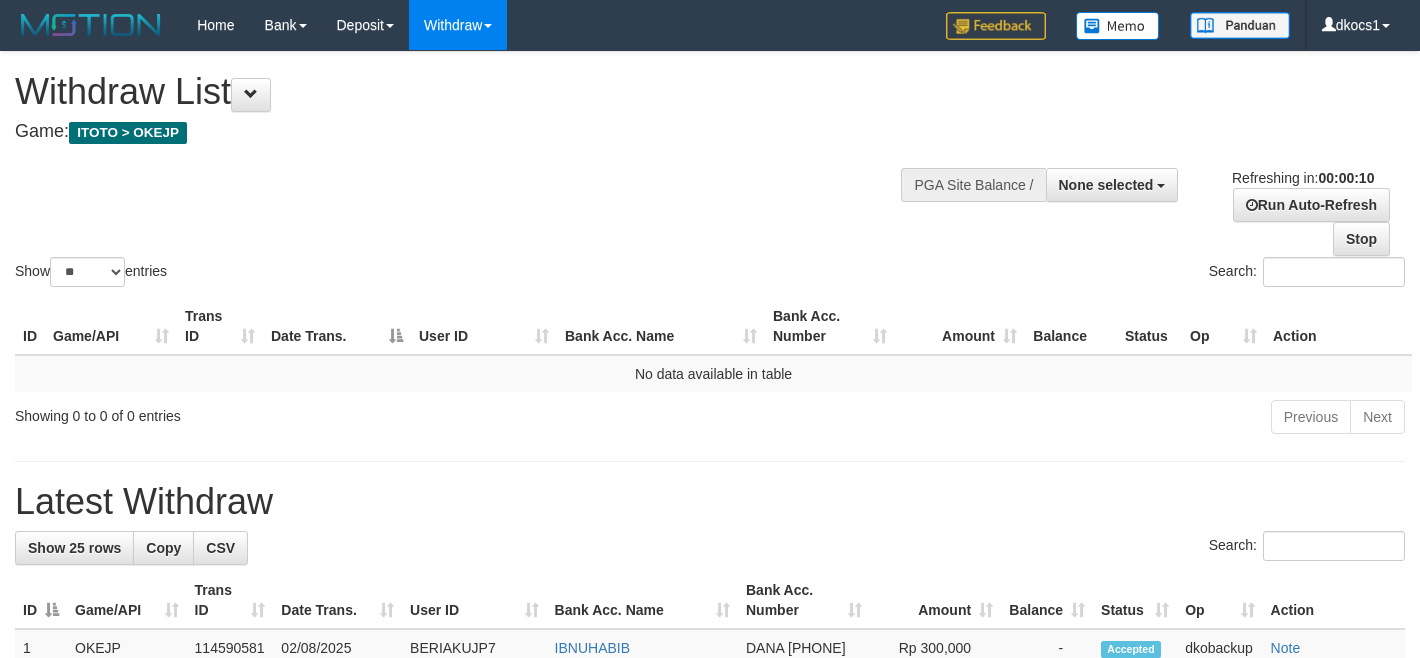 select 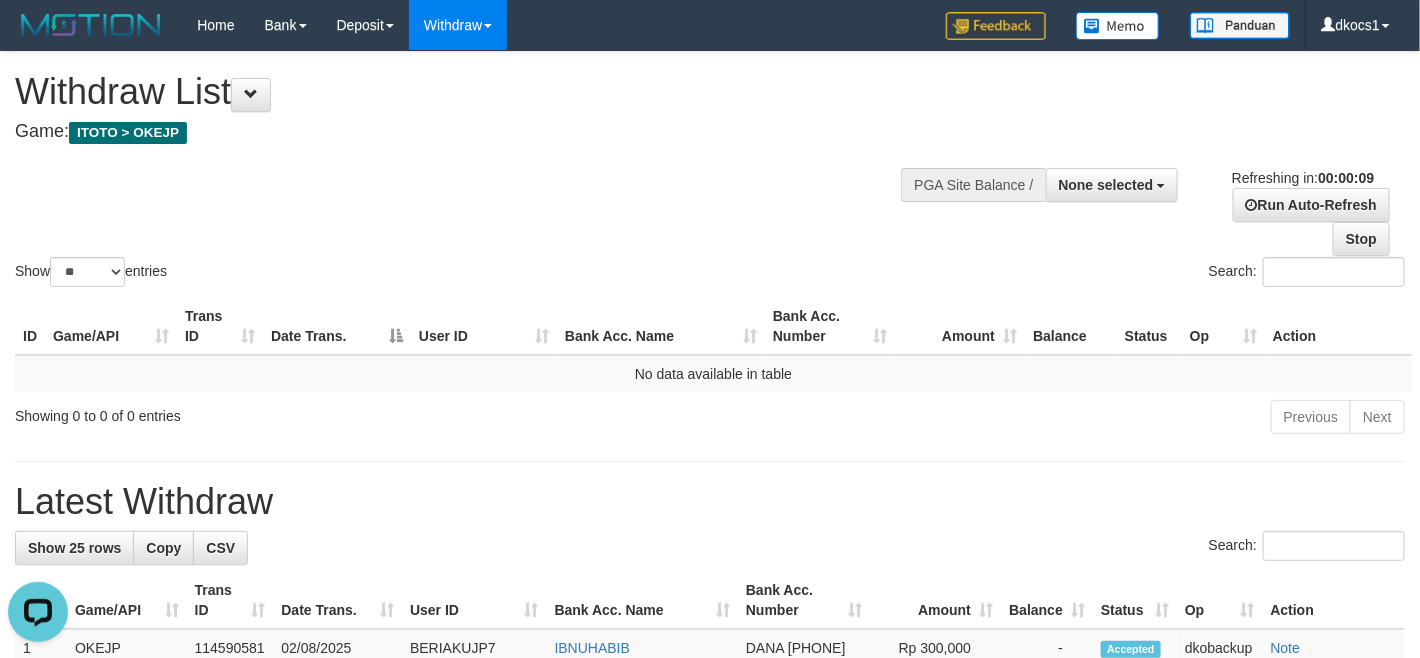 scroll, scrollTop: 0, scrollLeft: 0, axis: both 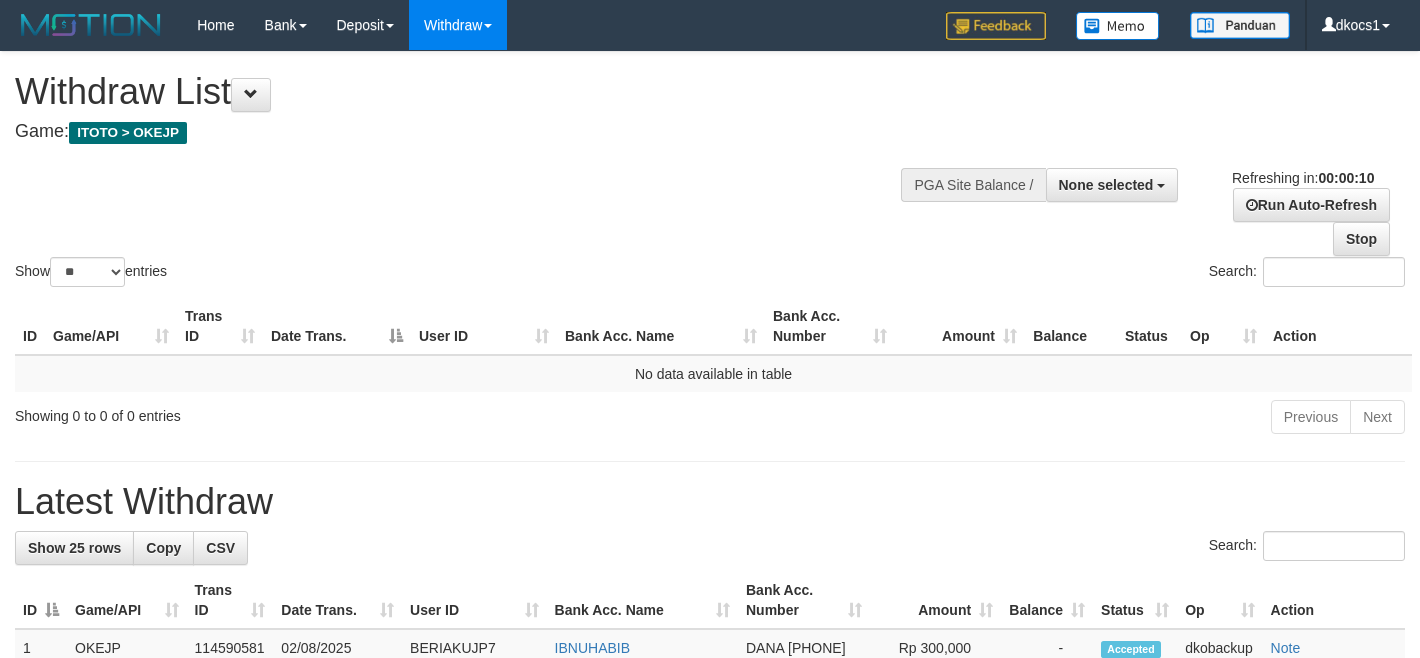 select 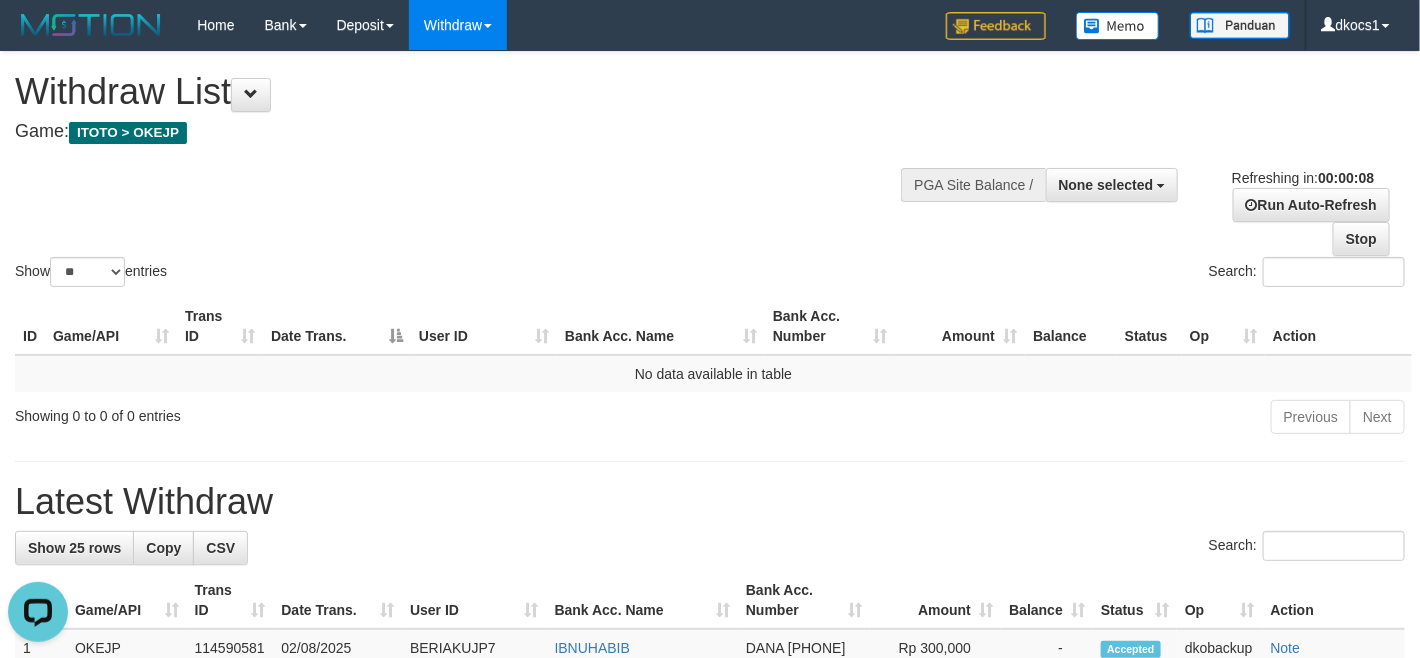 scroll, scrollTop: 0, scrollLeft: 0, axis: both 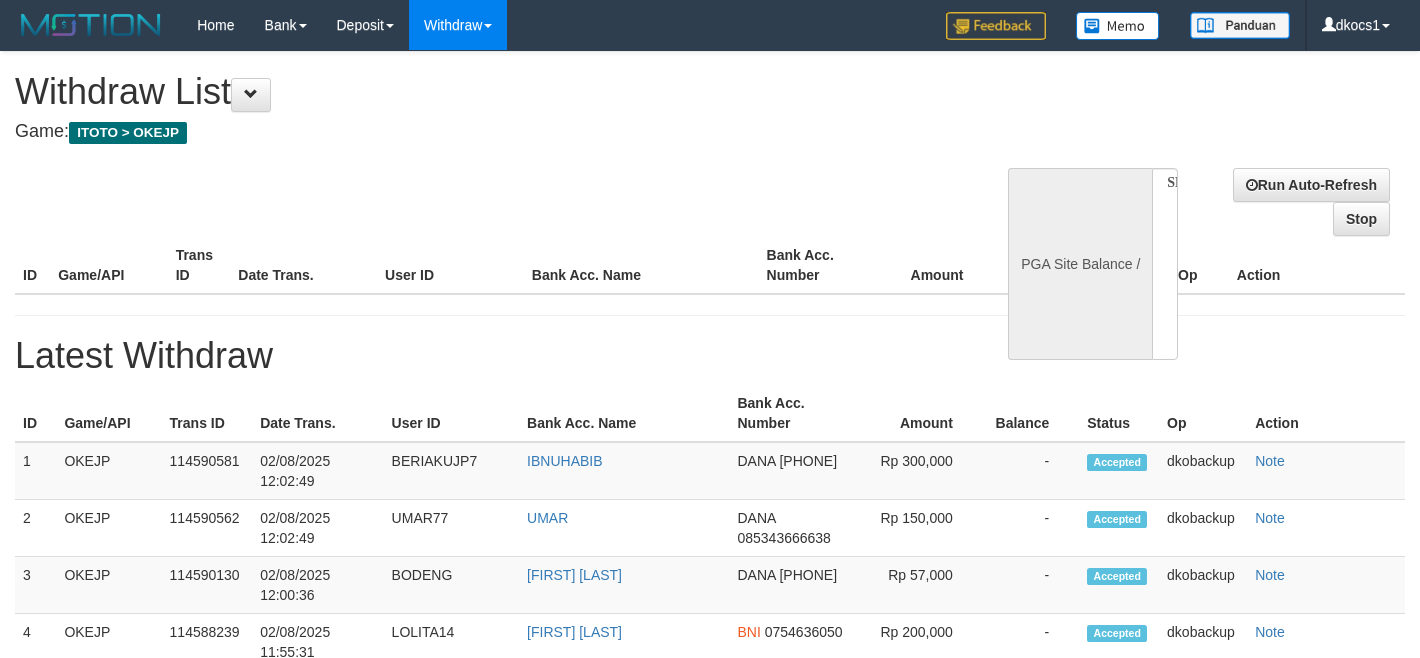 select 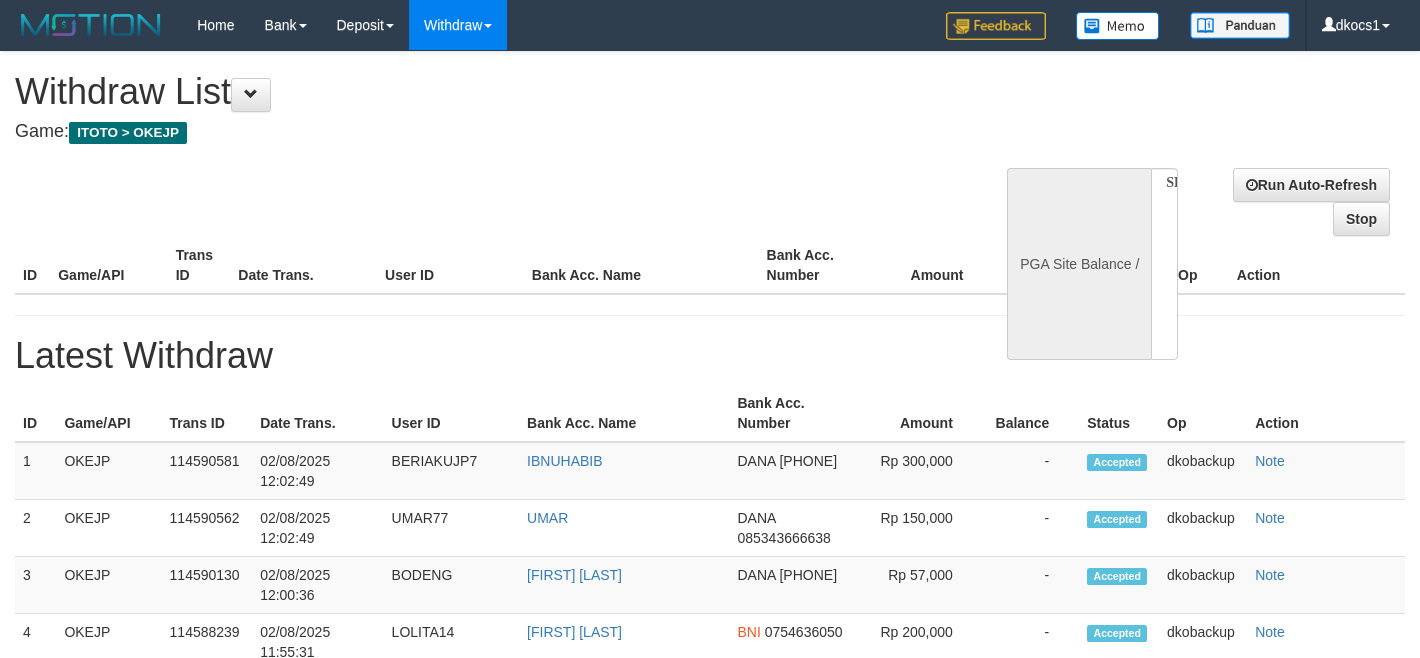 scroll, scrollTop: 0, scrollLeft: 0, axis: both 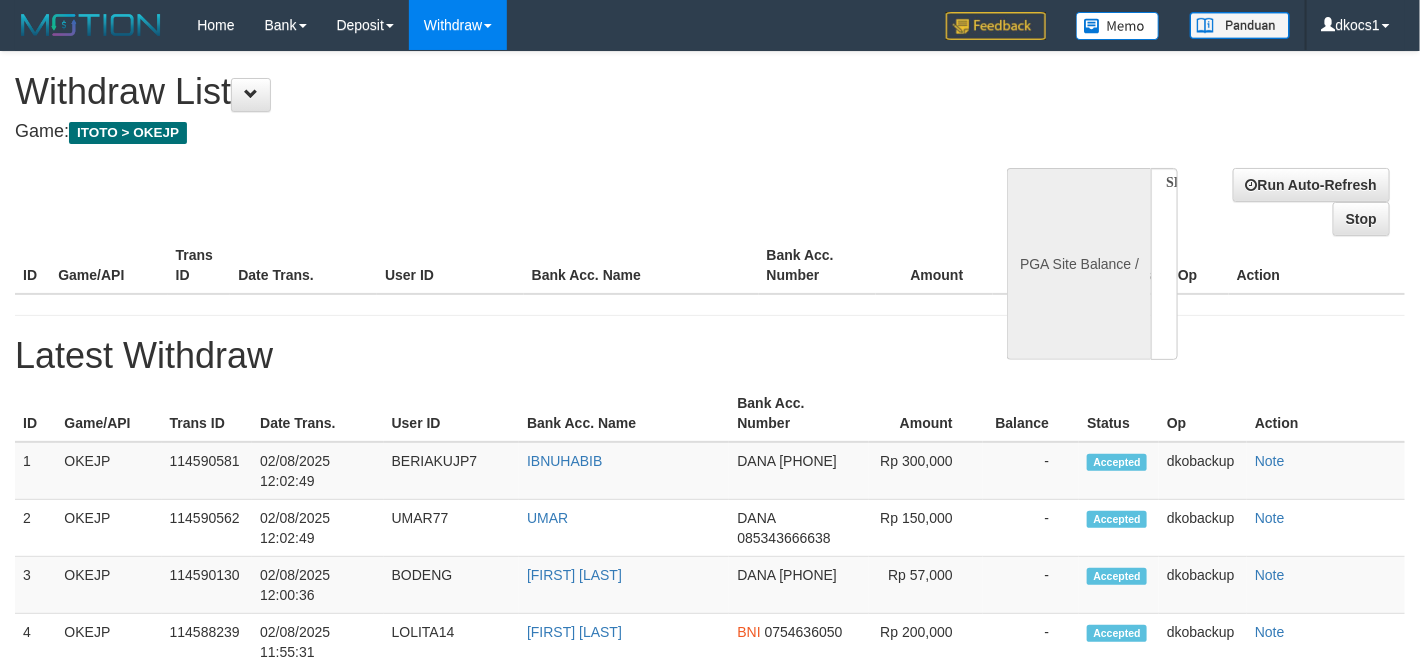 select on "**" 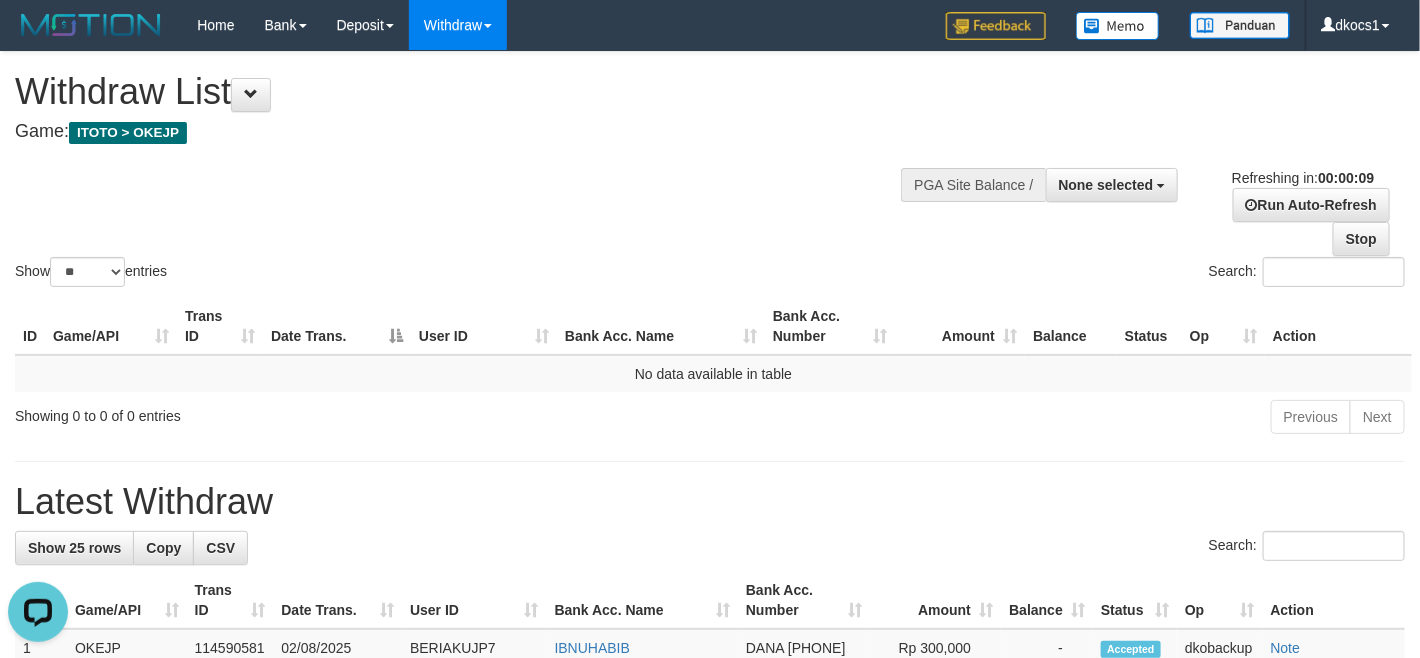 scroll, scrollTop: 0, scrollLeft: 0, axis: both 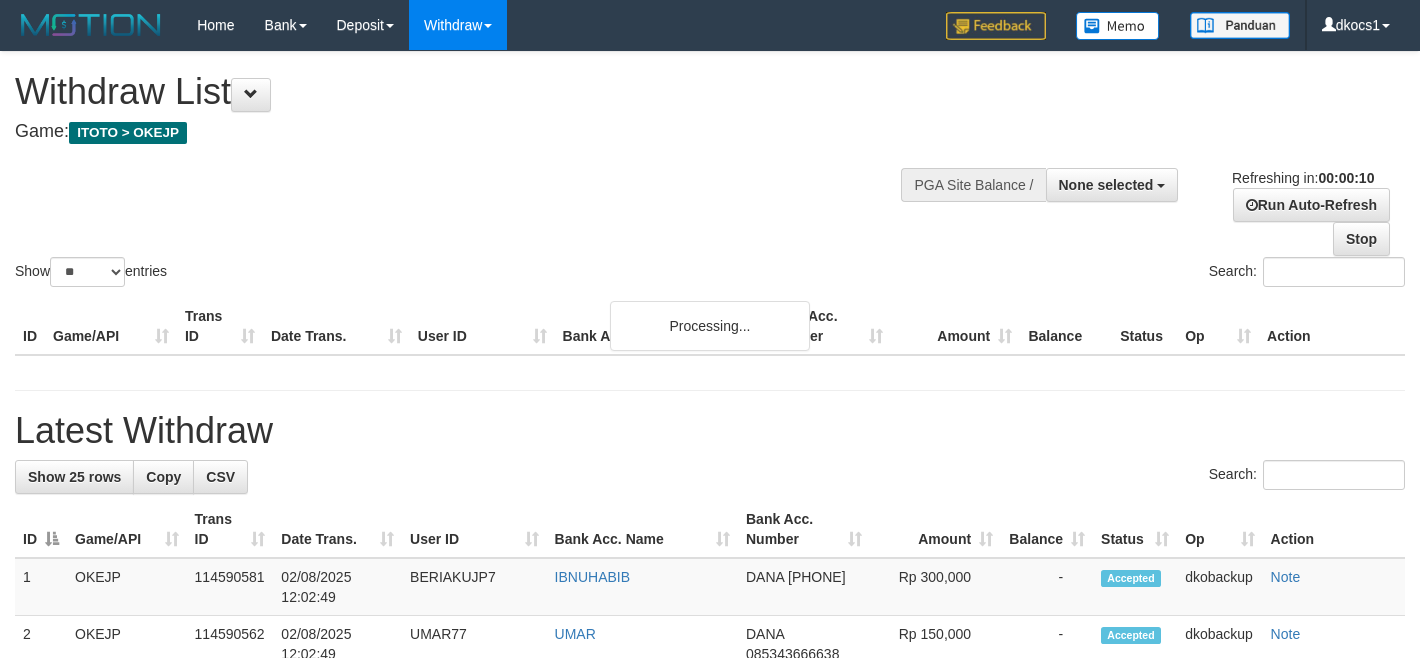 select 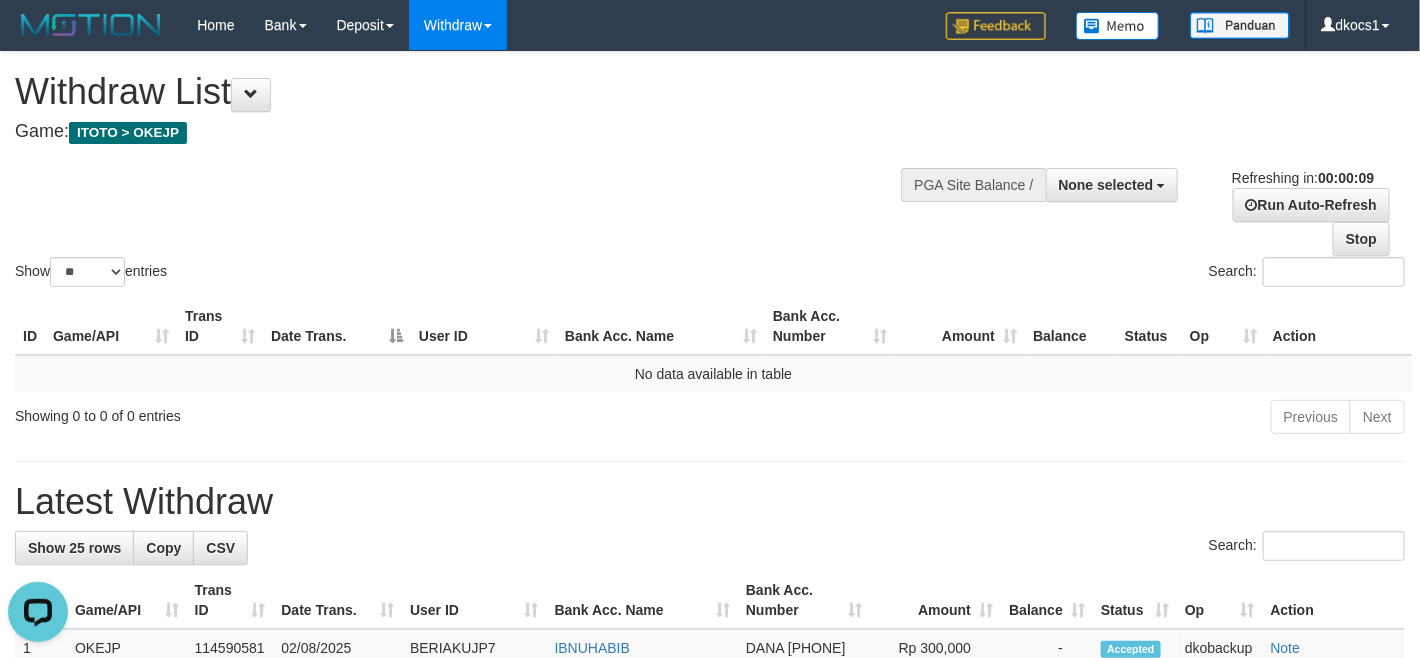 scroll, scrollTop: 0, scrollLeft: 0, axis: both 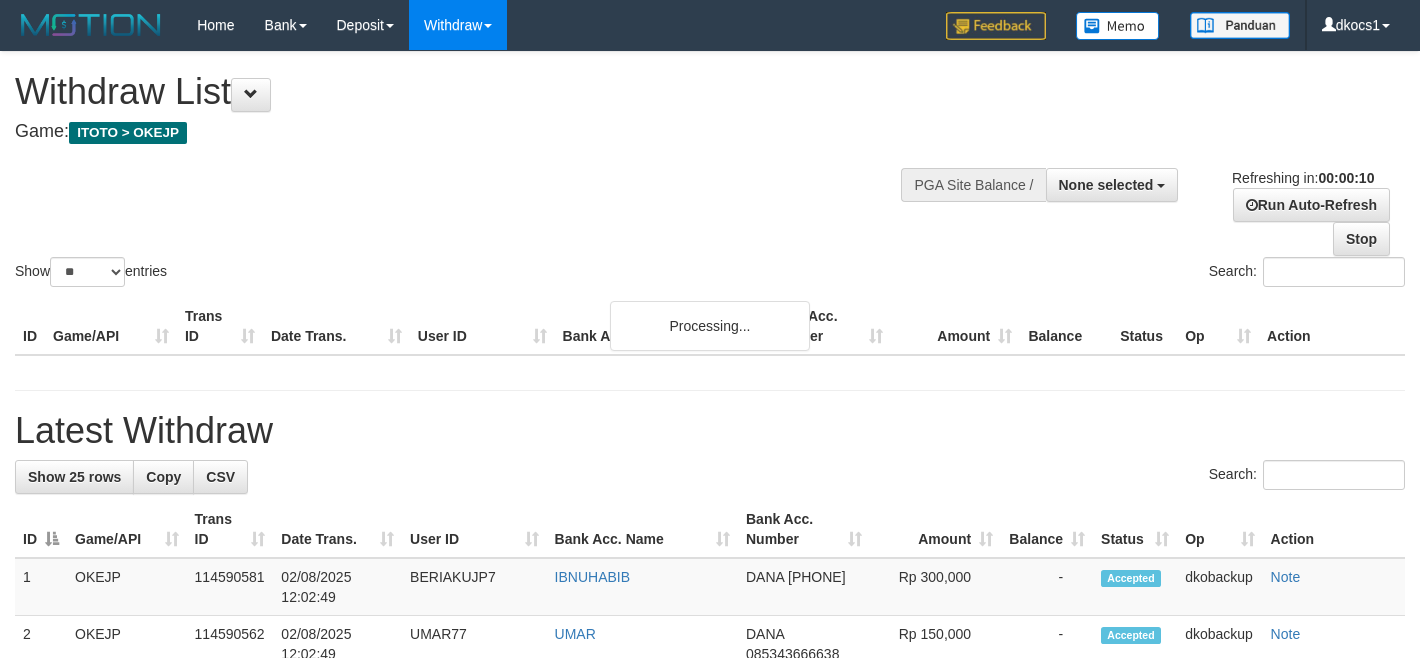 select 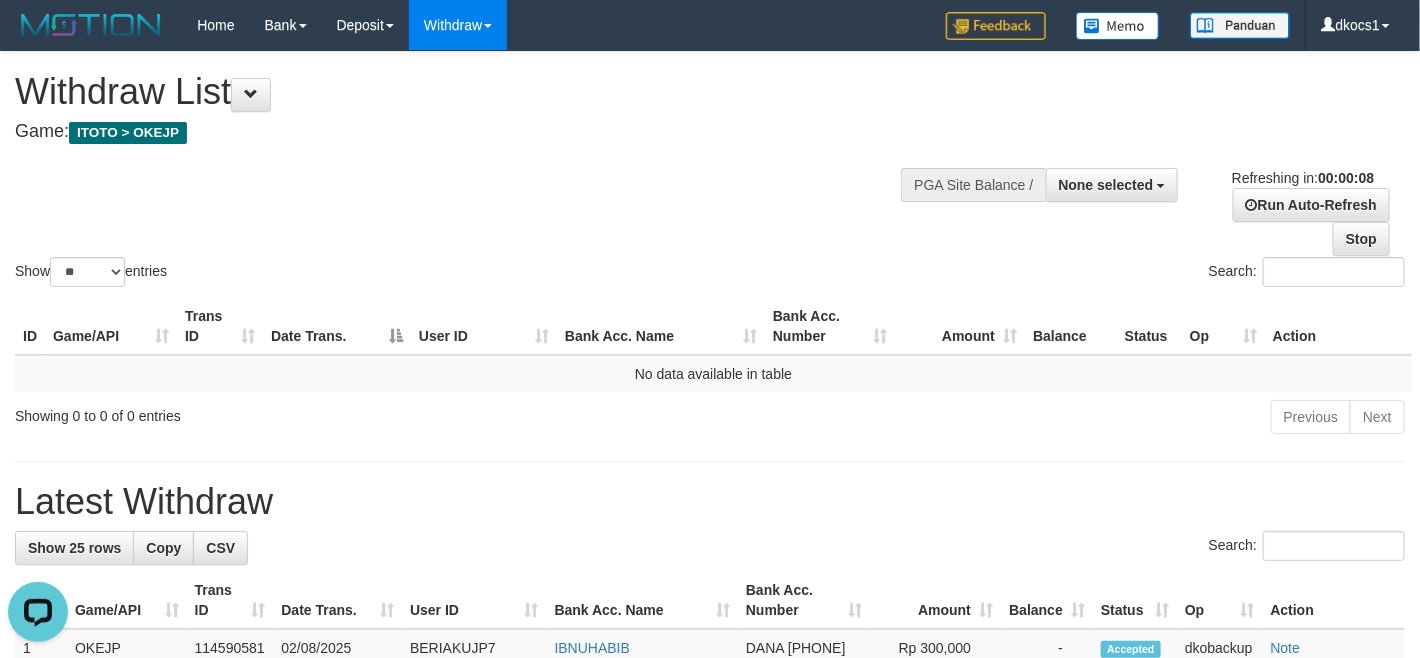 scroll, scrollTop: 0, scrollLeft: 0, axis: both 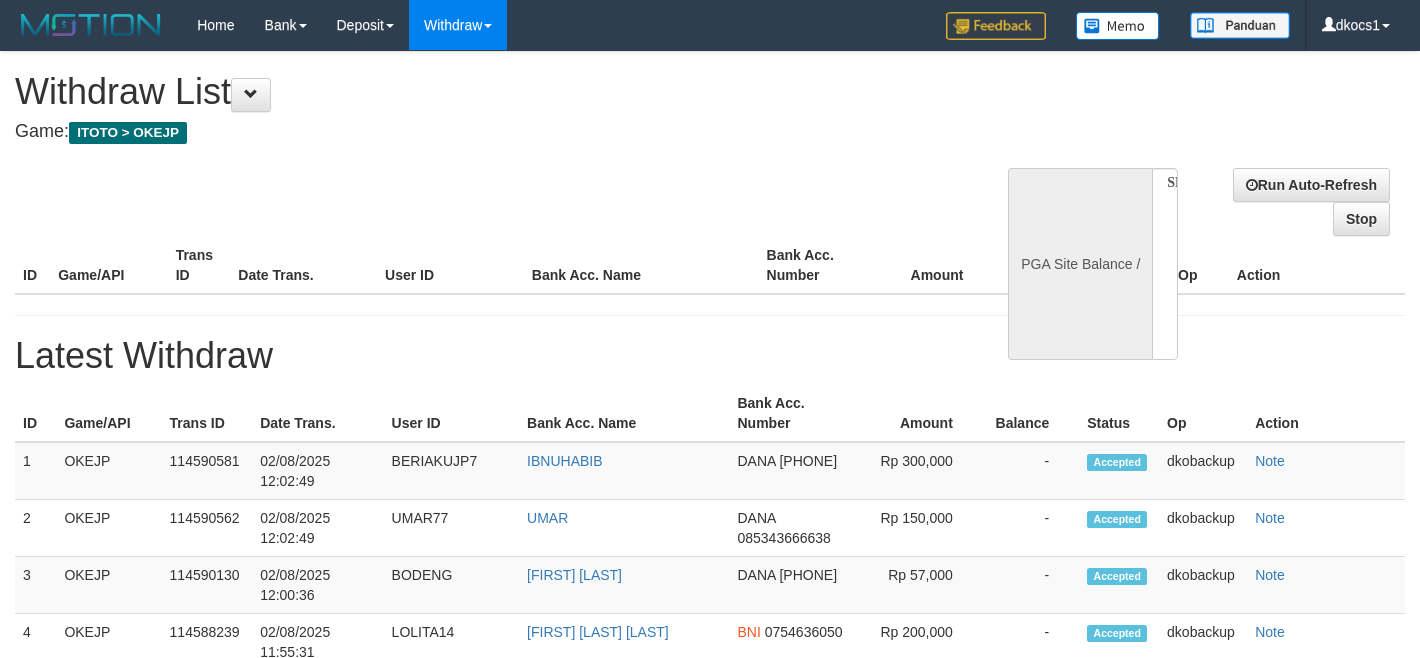 select 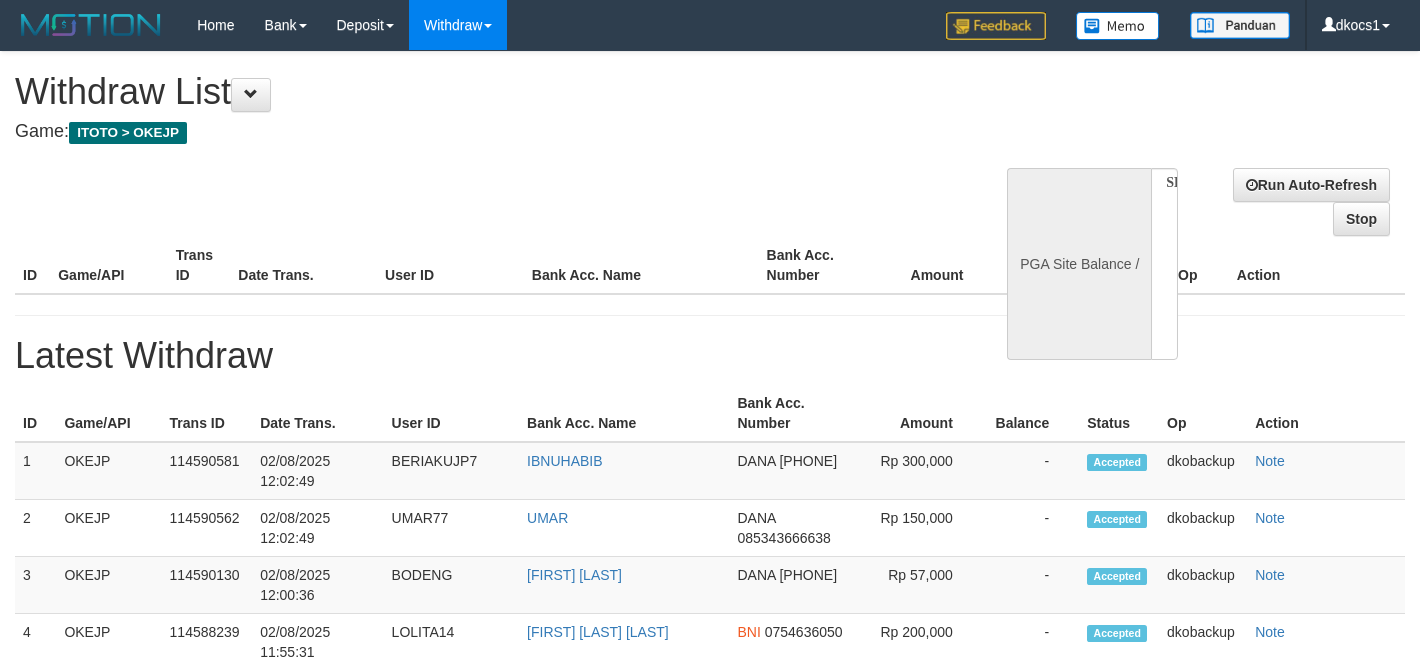 scroll, scrollTop: 0, scrollLeft: 0, axis: both 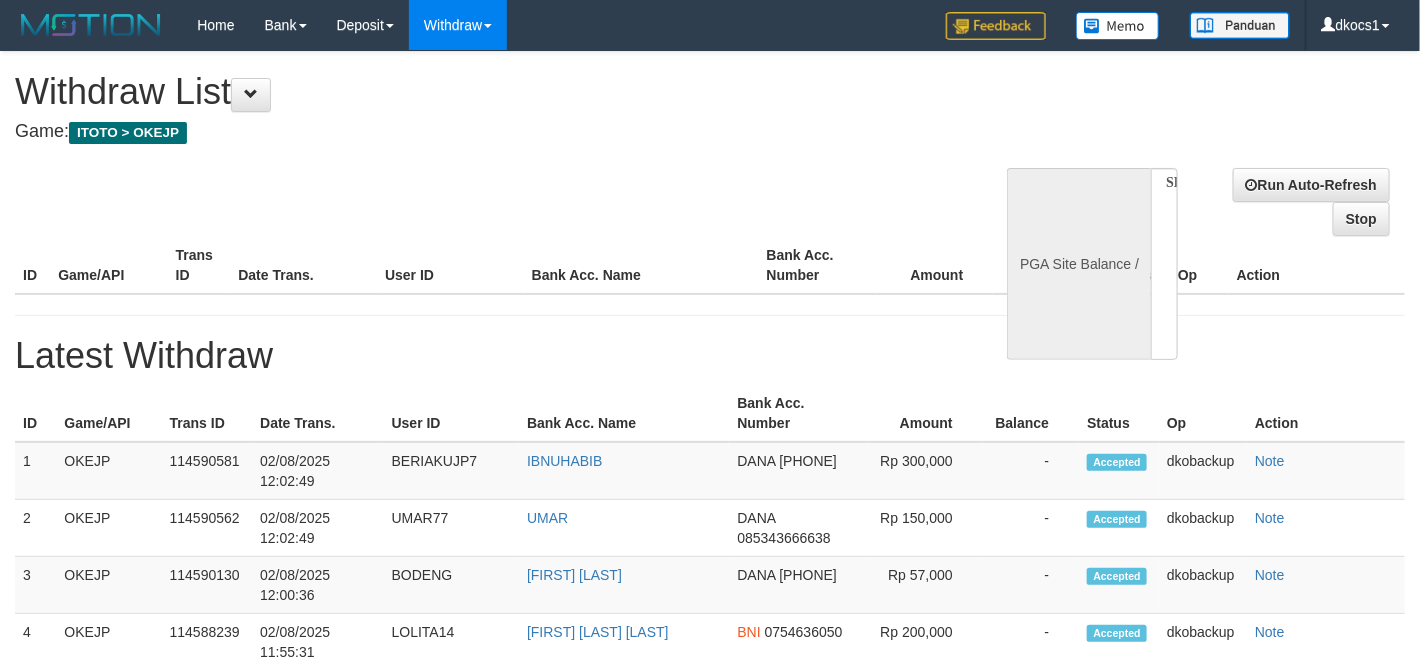 select on "**" 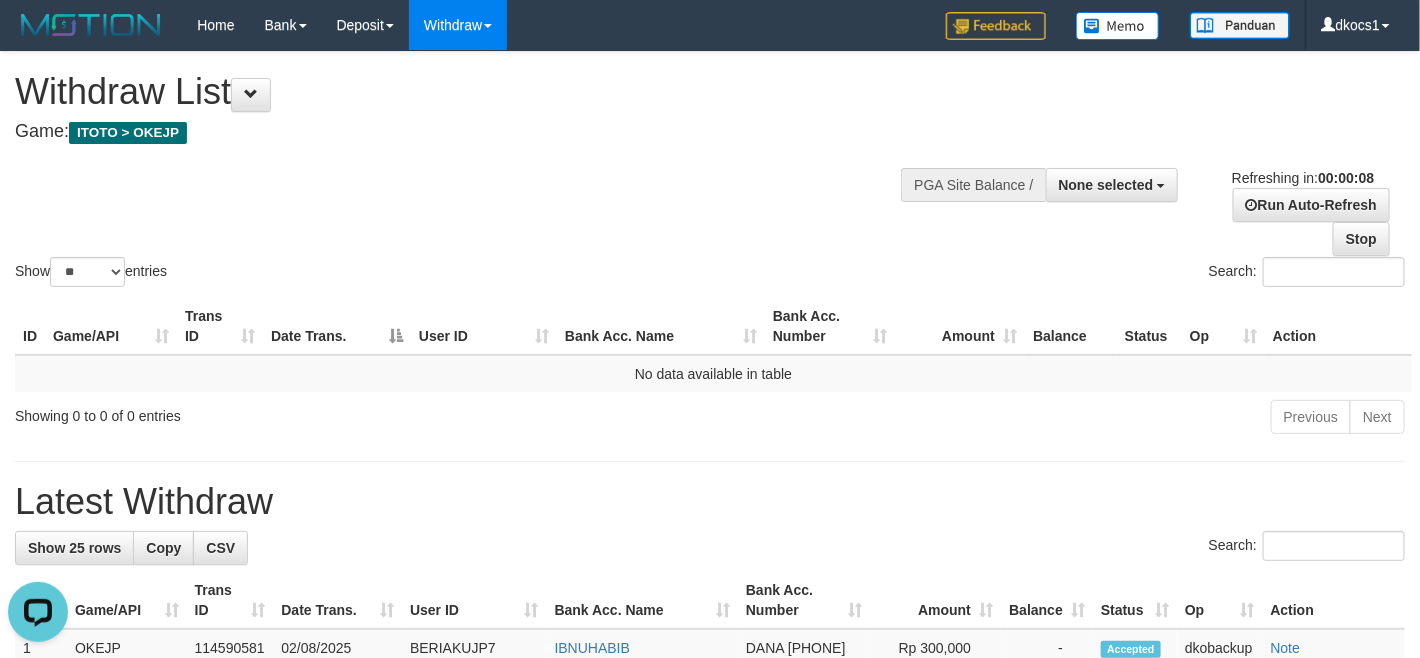 scroll, scrollTop: 0, scrollLeft: 0, axis: both 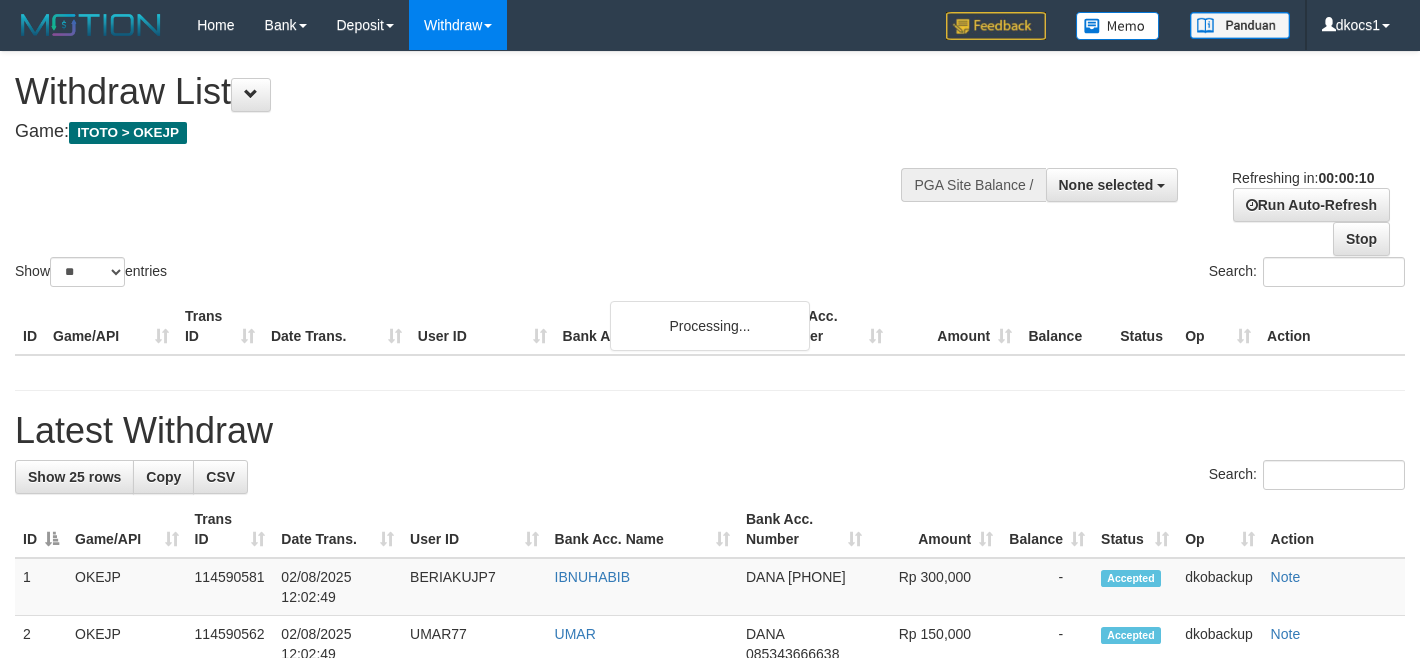 select 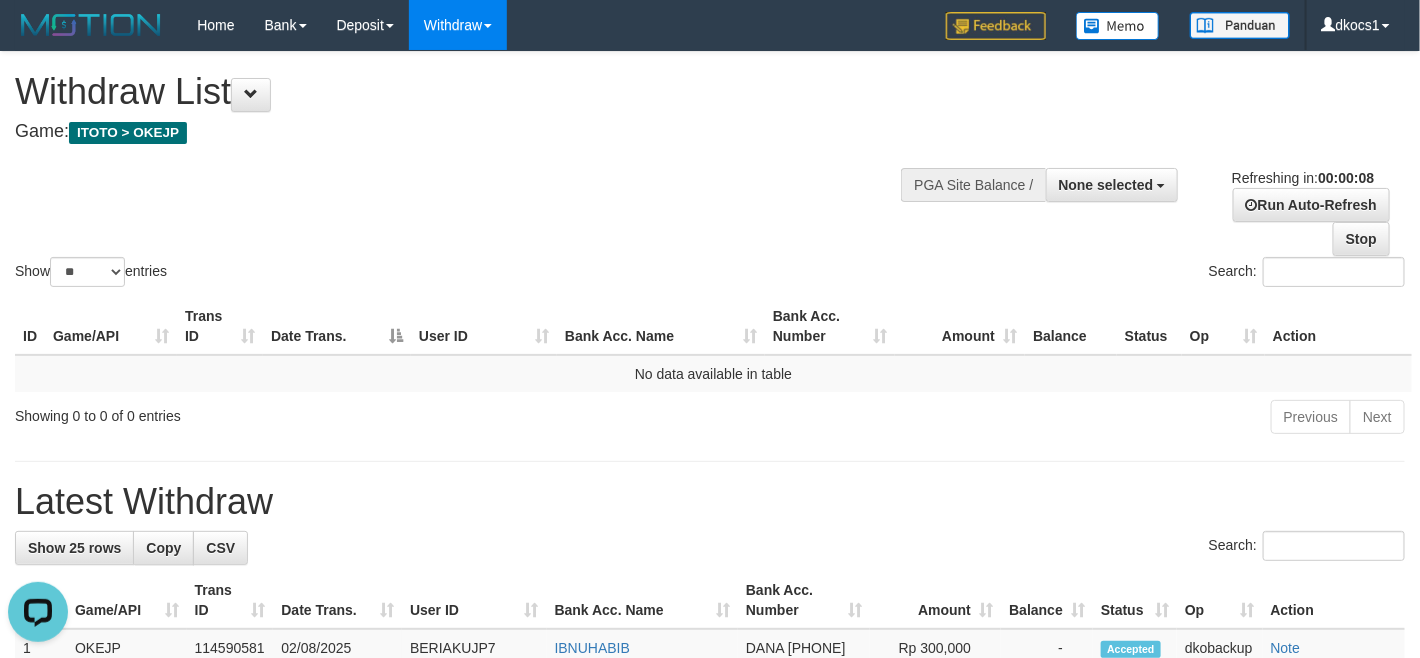 scroll, scrollTop: 0, scrollLeft: 0, axis: both 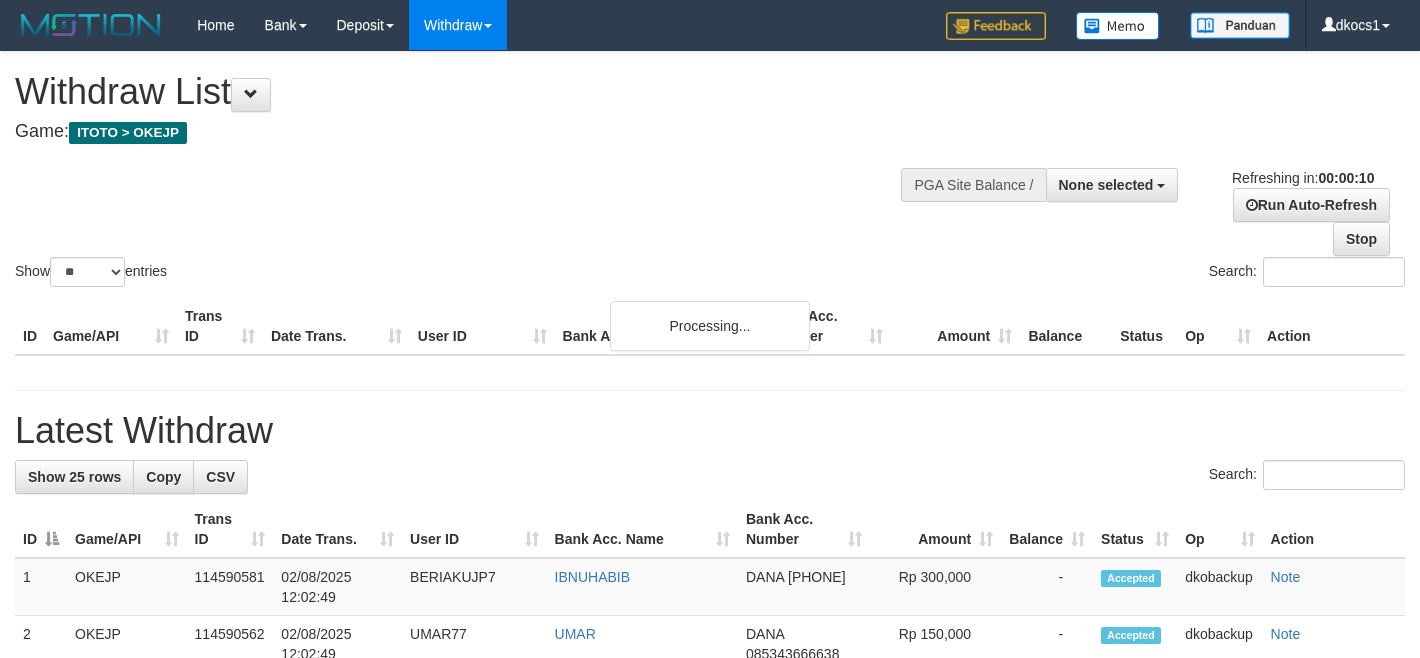 select 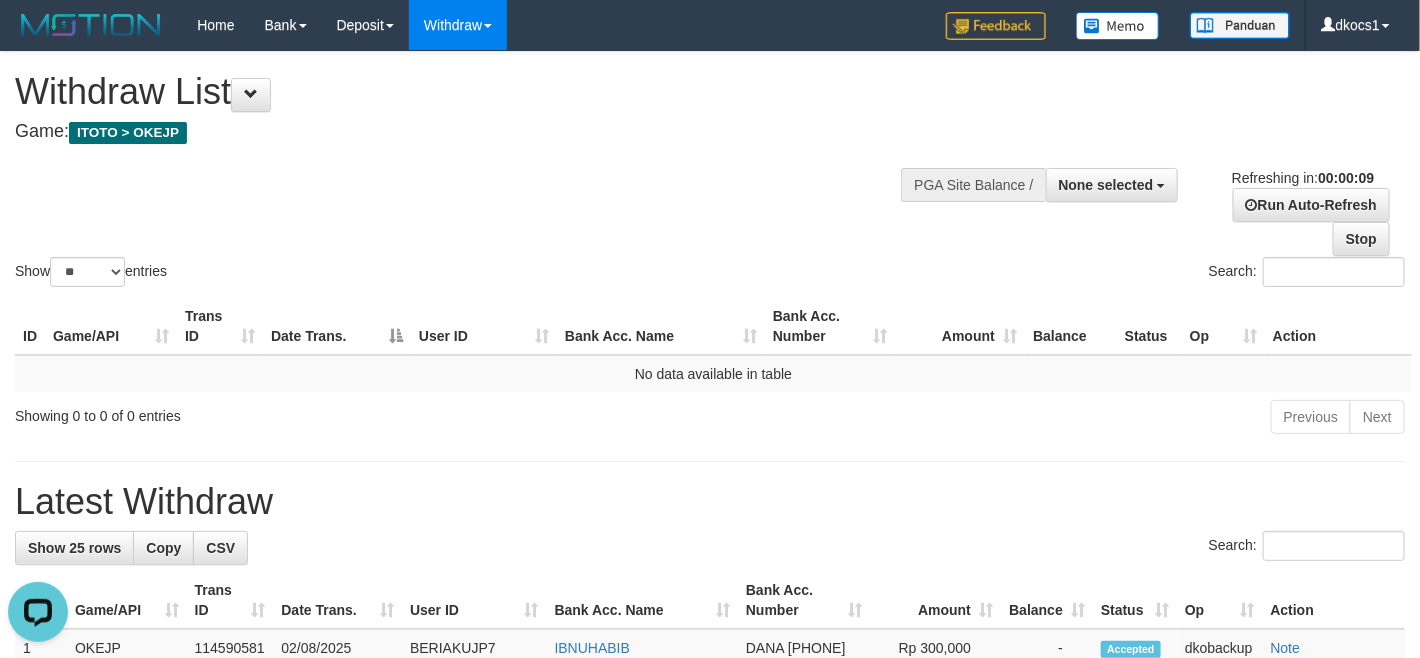 scroll, scrollTop: 0, scrollLeft: 0, axis: both 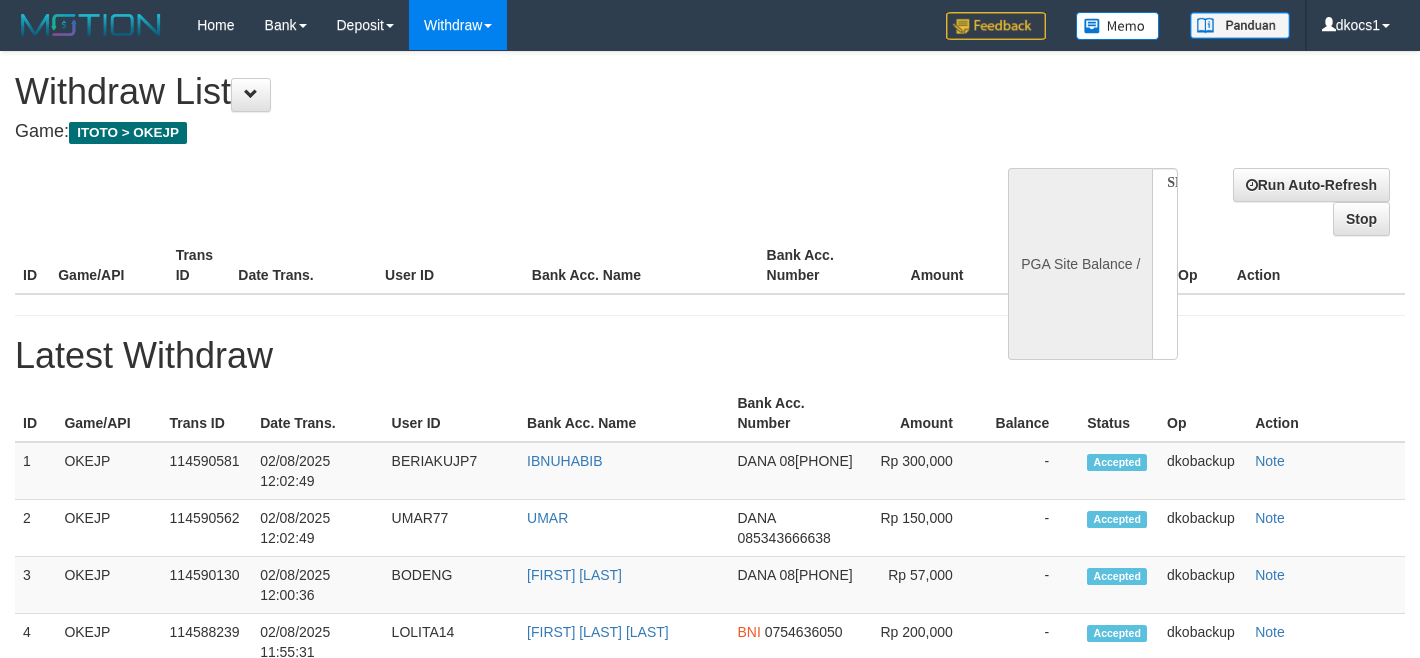 select 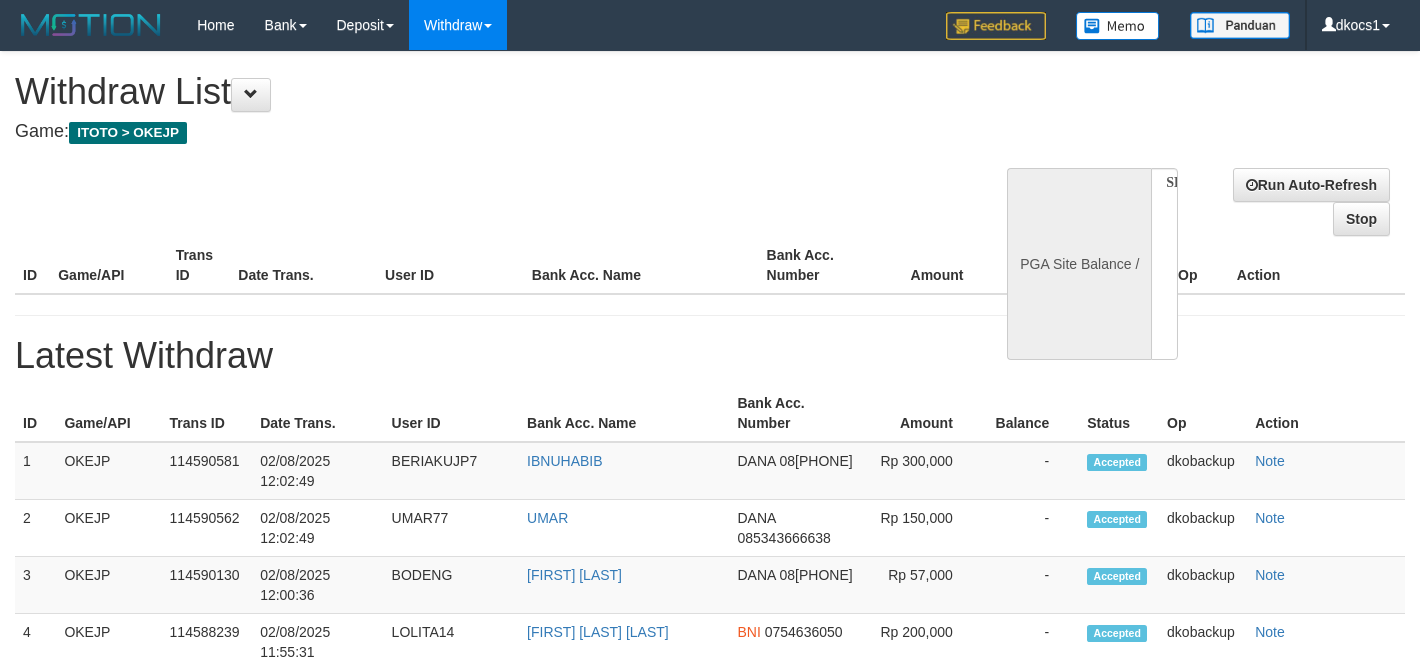 scroll, scrollTop: 0, scrollLeft: 0, axis: both 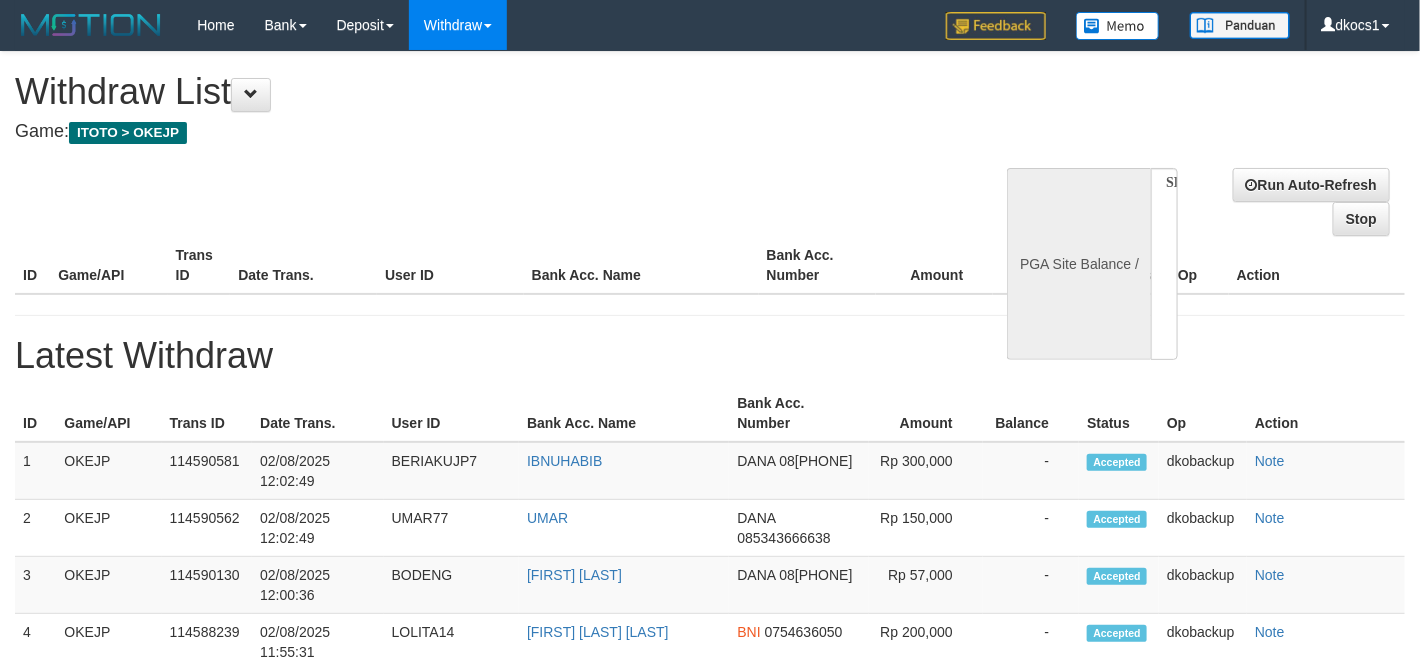 select on "**" 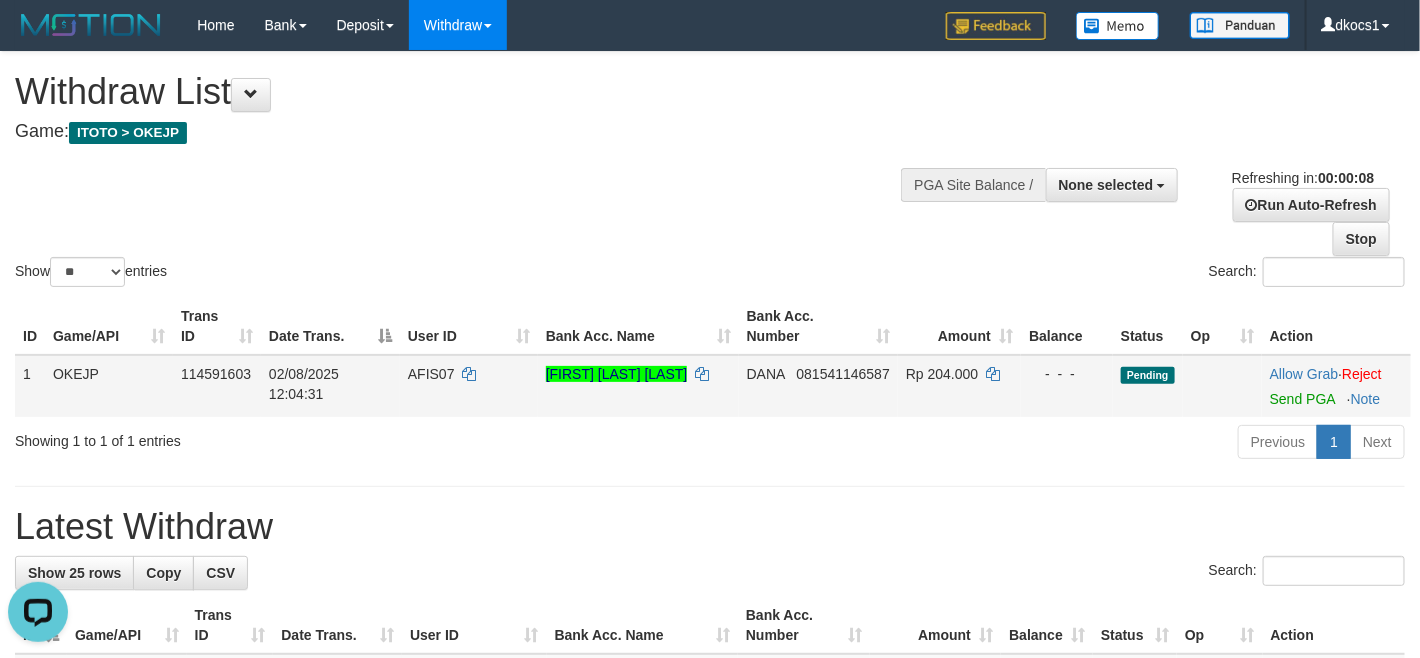 scroll, scrollTop: 0, scrollLeft: 0, axis: both 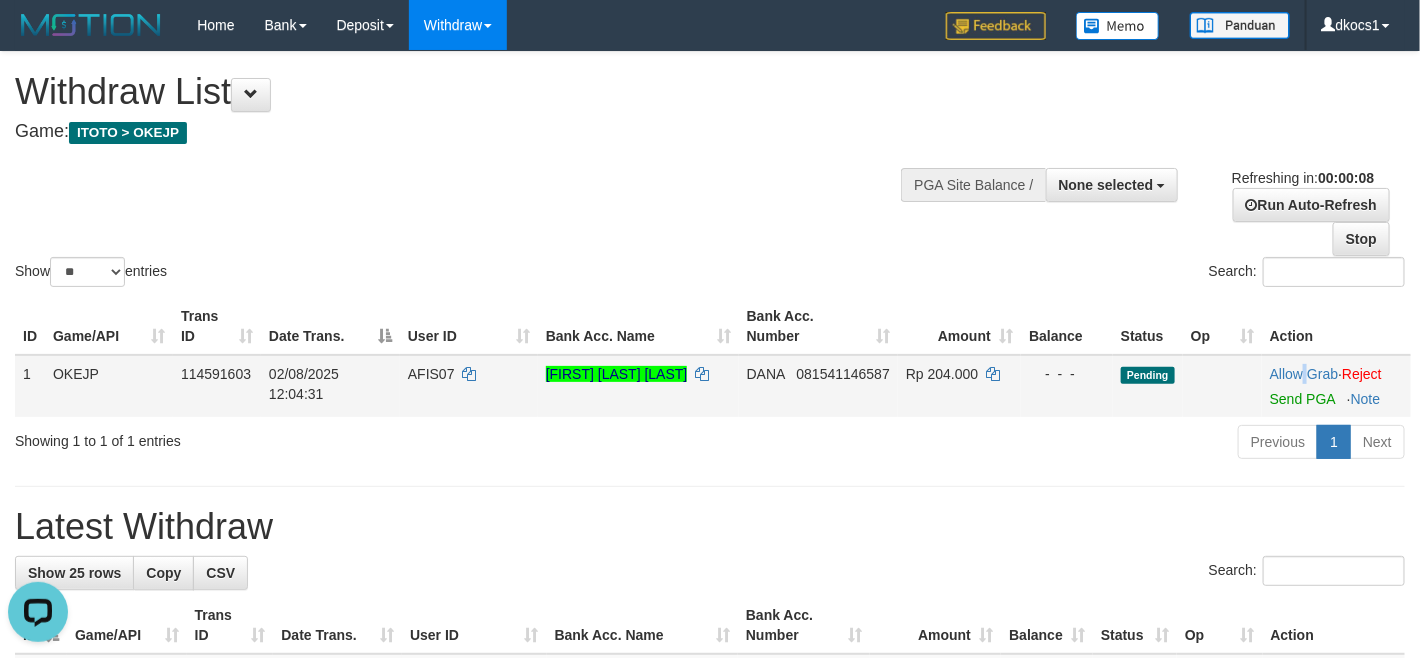 click on "Allow Grab   ·    Reject Send PGA     ·    Note" at bounding box center [1336, 386] 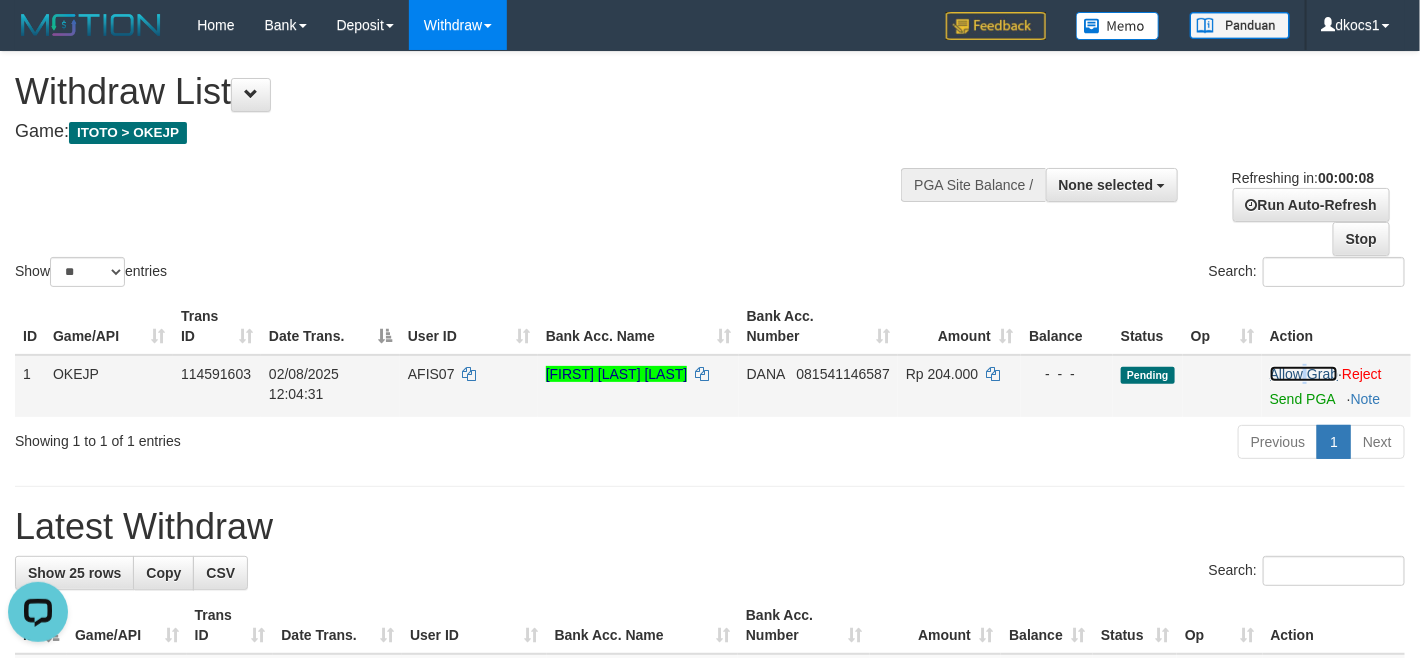 click on "Allow Grab" at bounding box center [1304, 374] 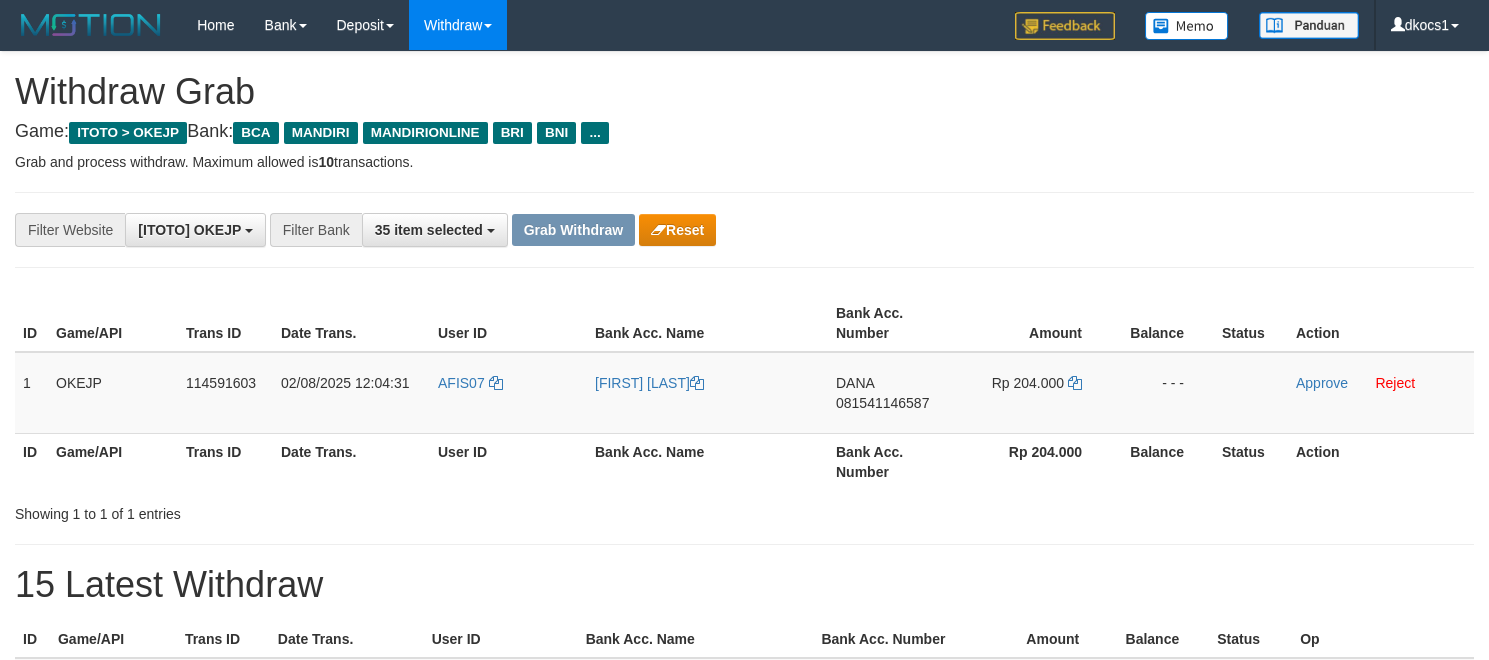 scroll, scrollTop: 0, scrollLeft: 0, axis: both 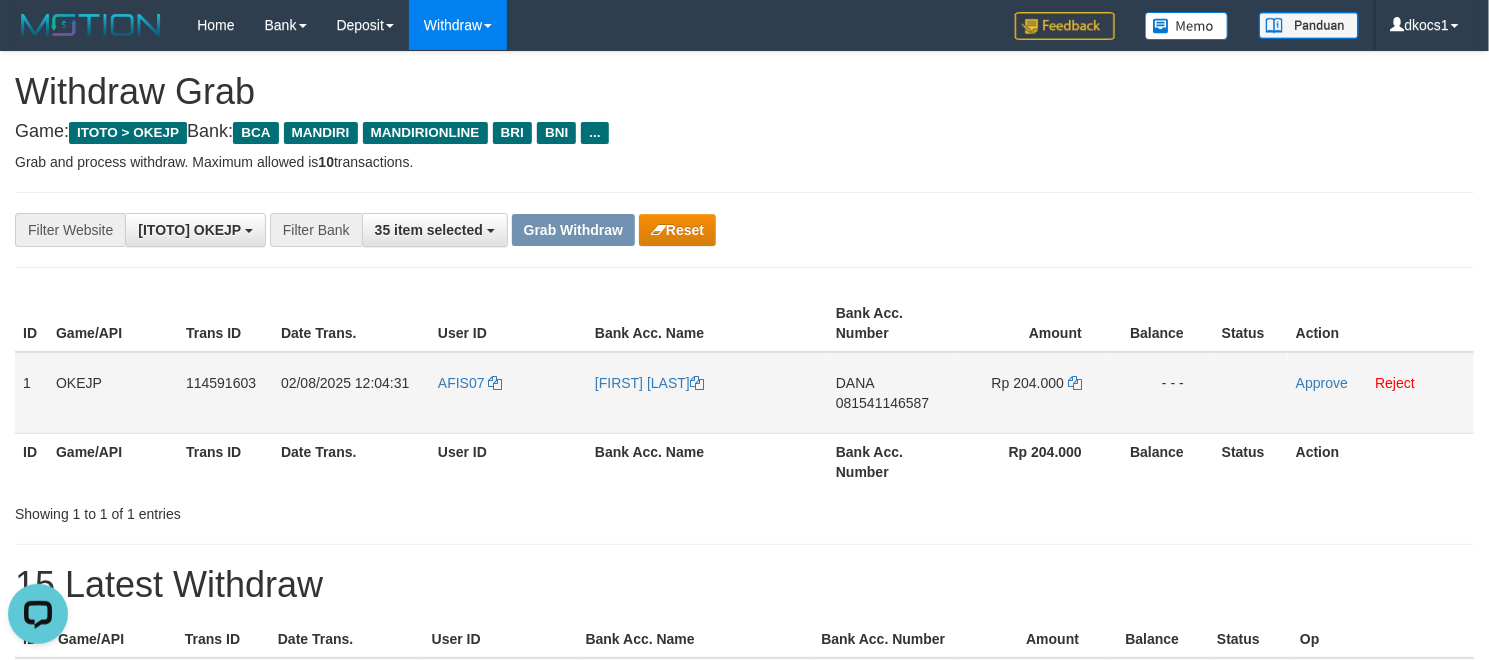 click on "AFIS07" at bounding box center [508, 393] 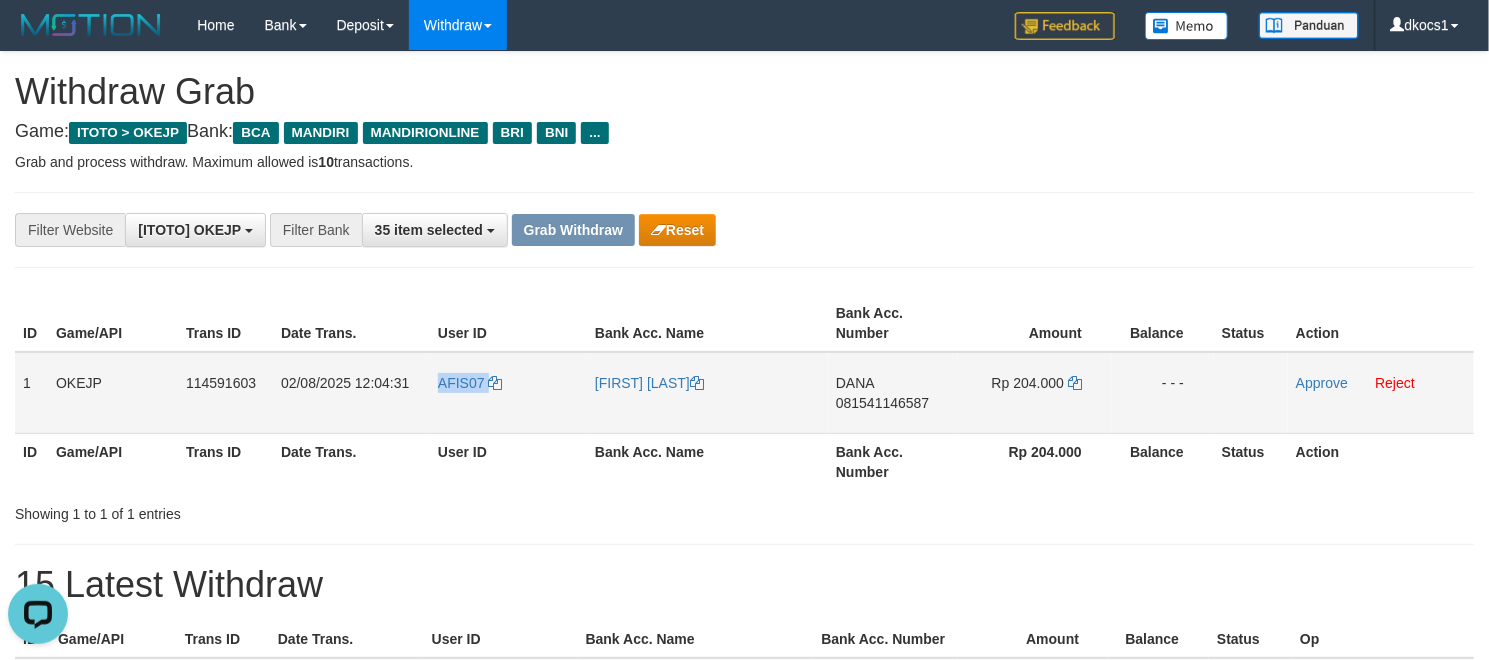 click on "AFIS07" at bounding box center [508, 393] 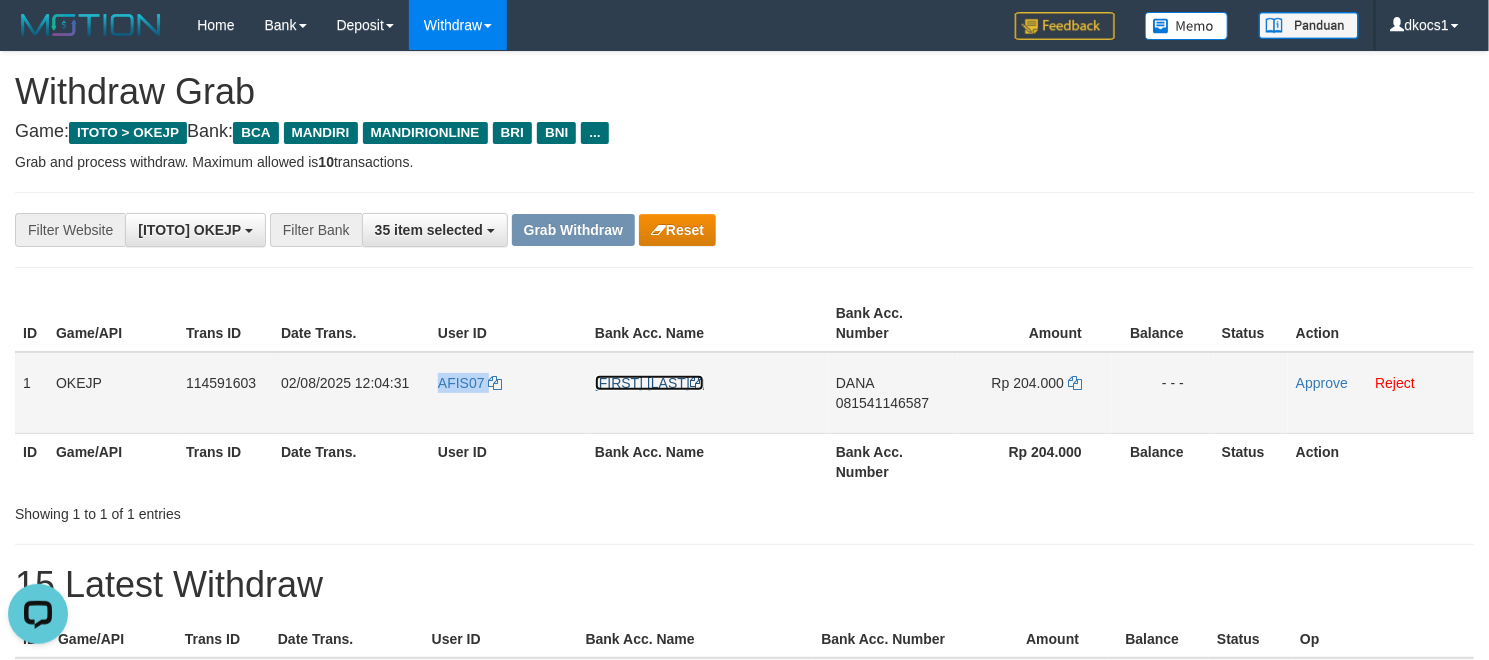 click on "[FIRST] [LAST] [LAST]" at bounding box center [649, 383] 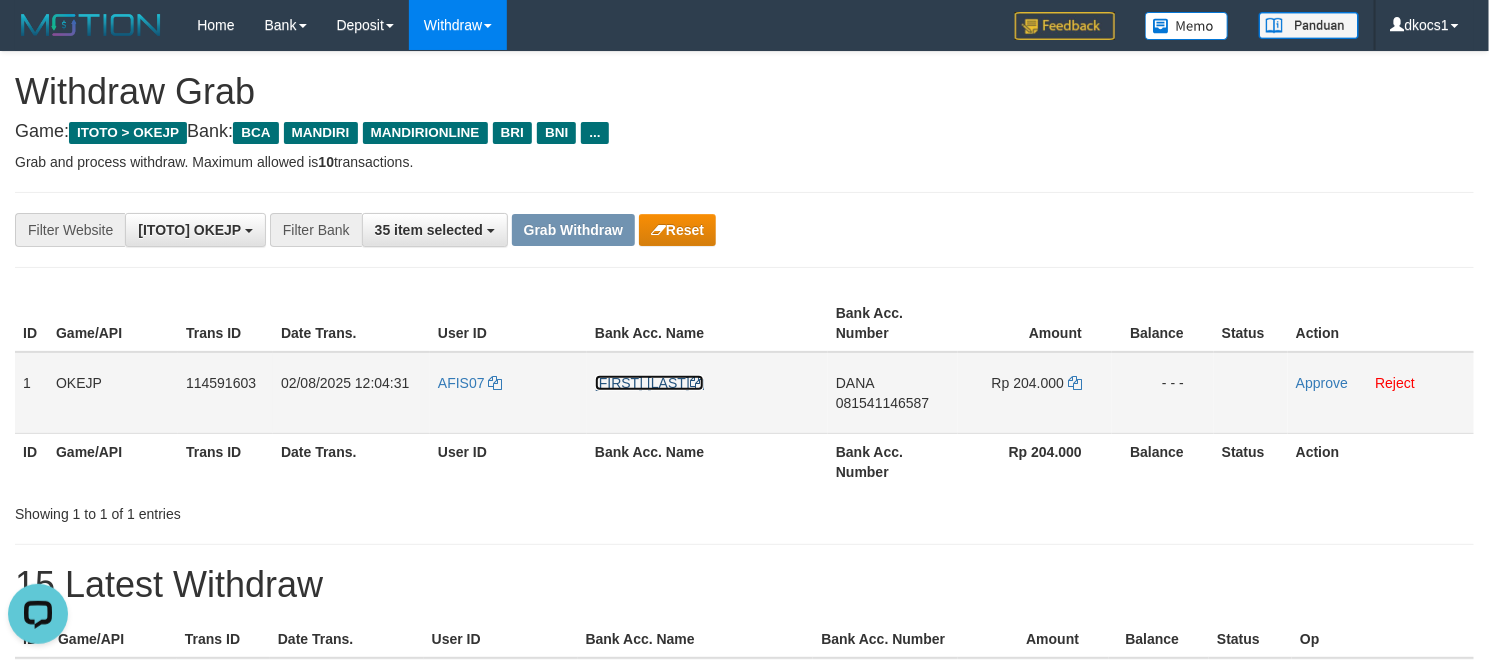 click on "[FIRST] [LAST] [LAST]" at bounding box center (649, 383) 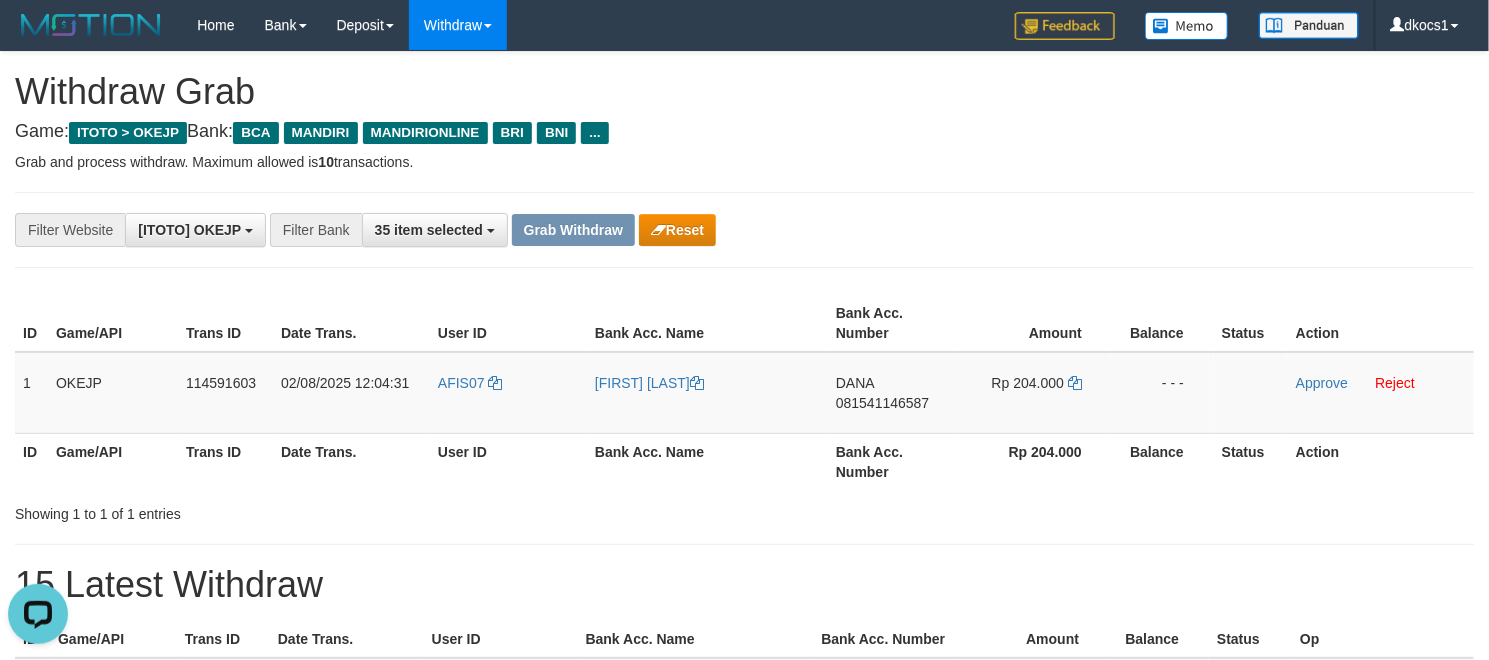 click on "Bank Acc. Number" at bounding box center (893, 461) 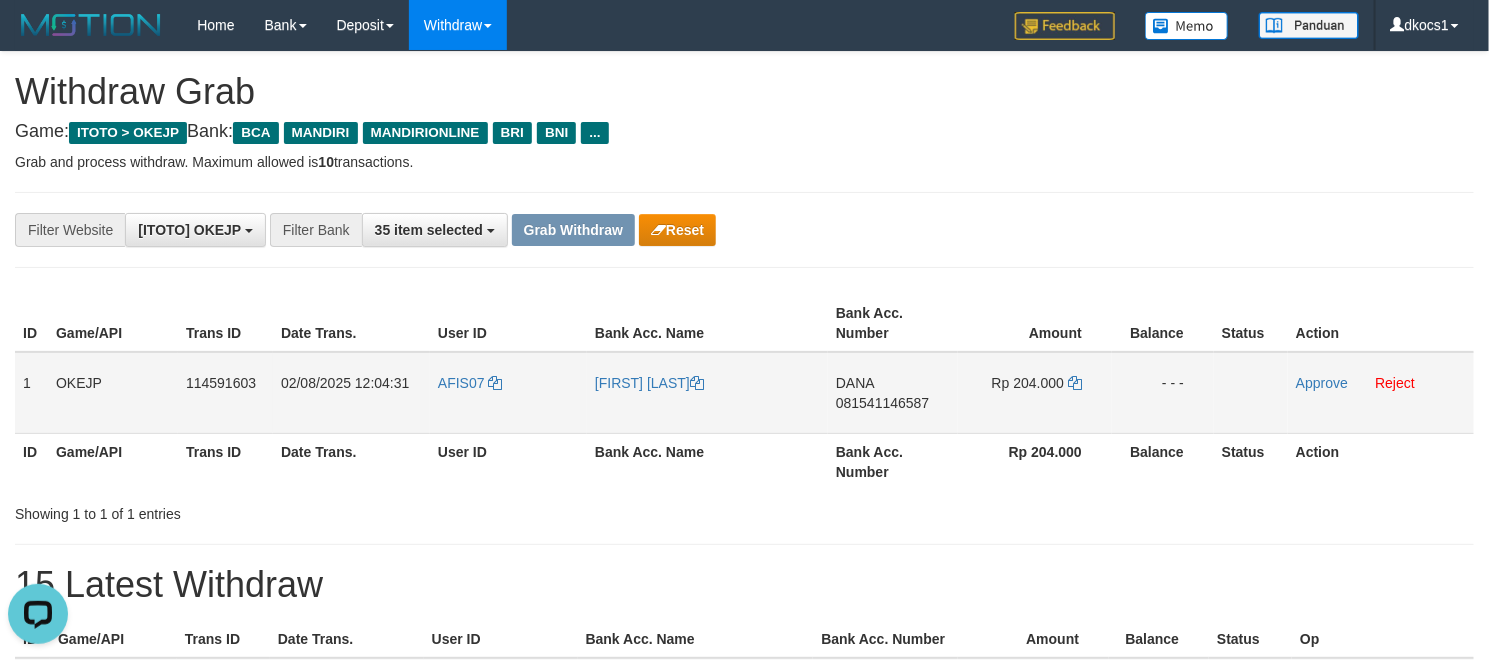 click on "DANA
081541146587" at bounding box center [893, 393] 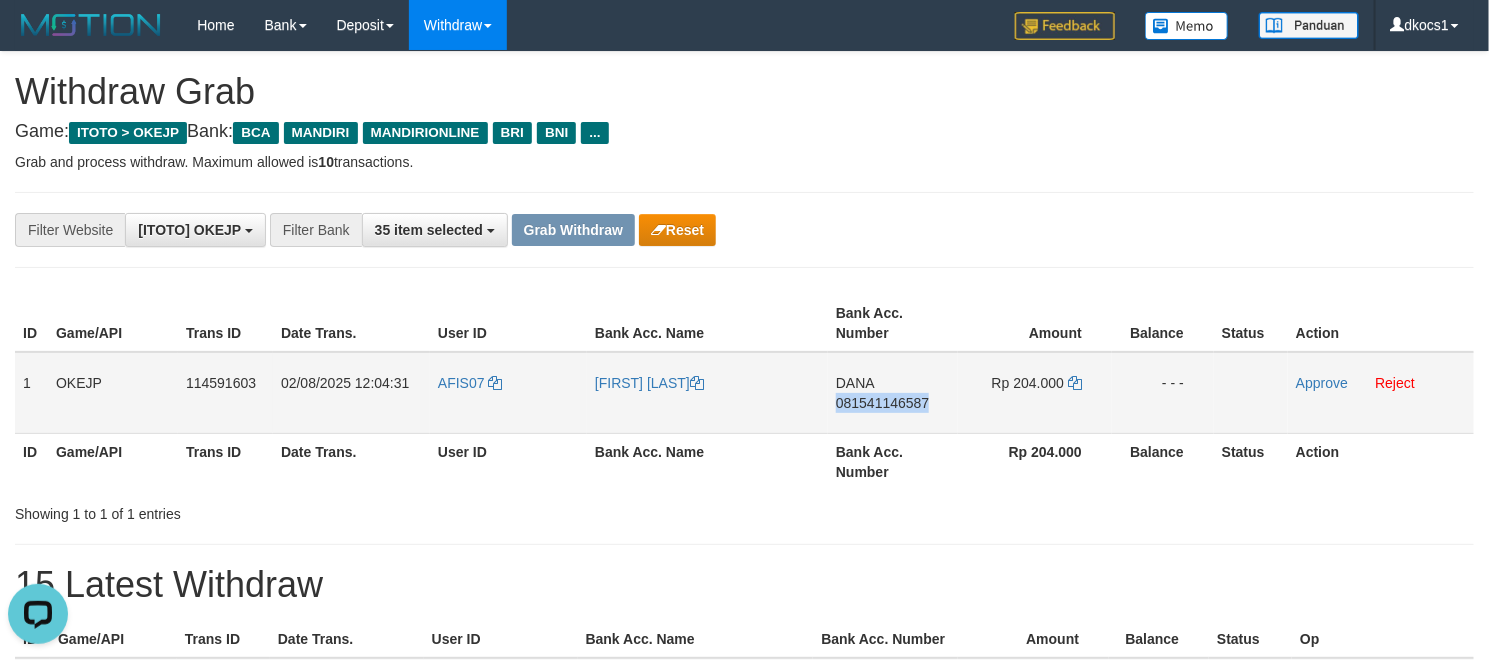 click on "DANA
081541146587" at bounding box center (893, 393) 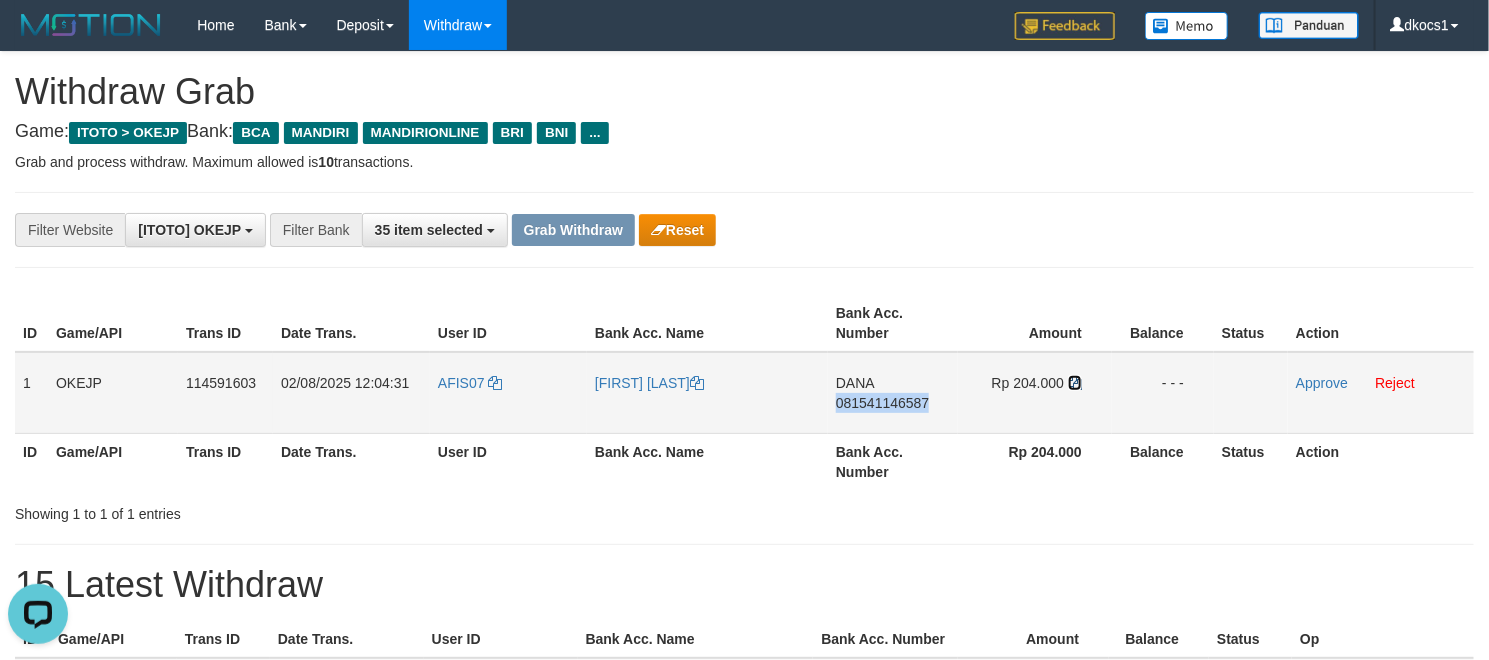 click at bounding box center (1075, 383) 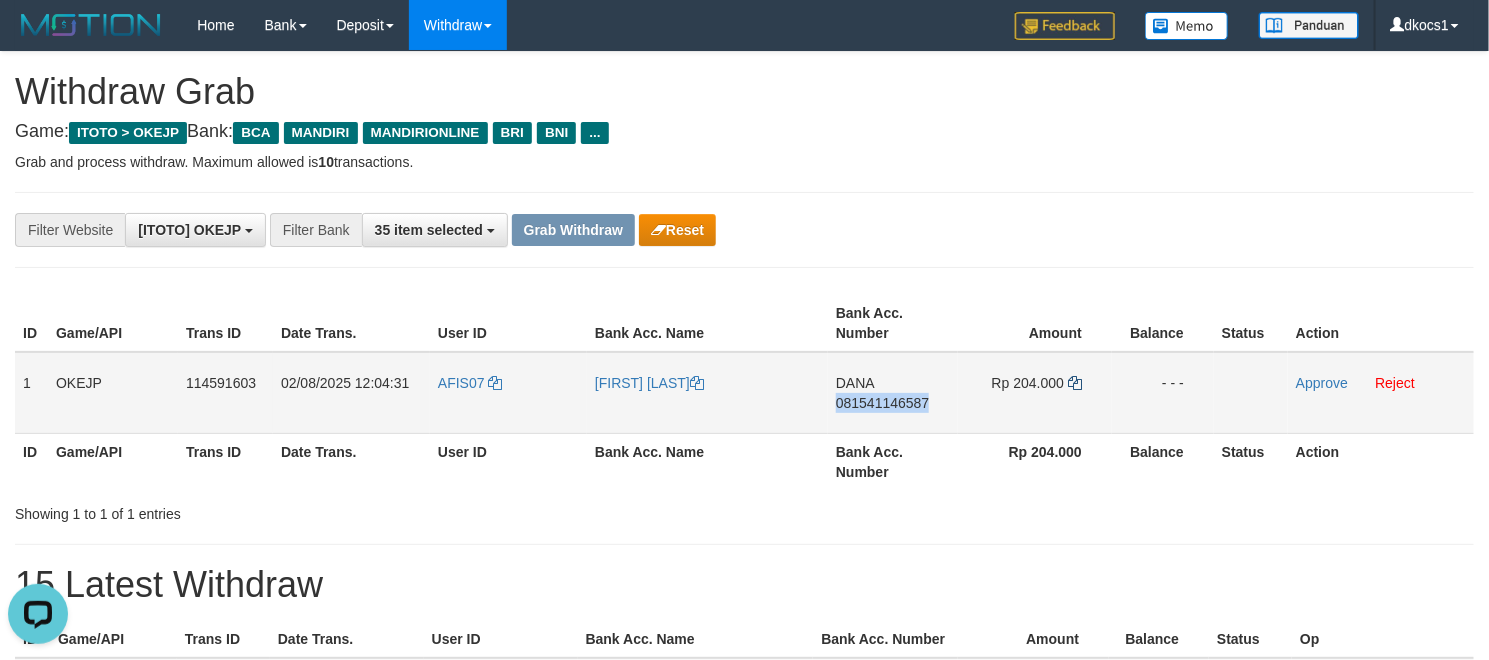 copy on "081541146587" 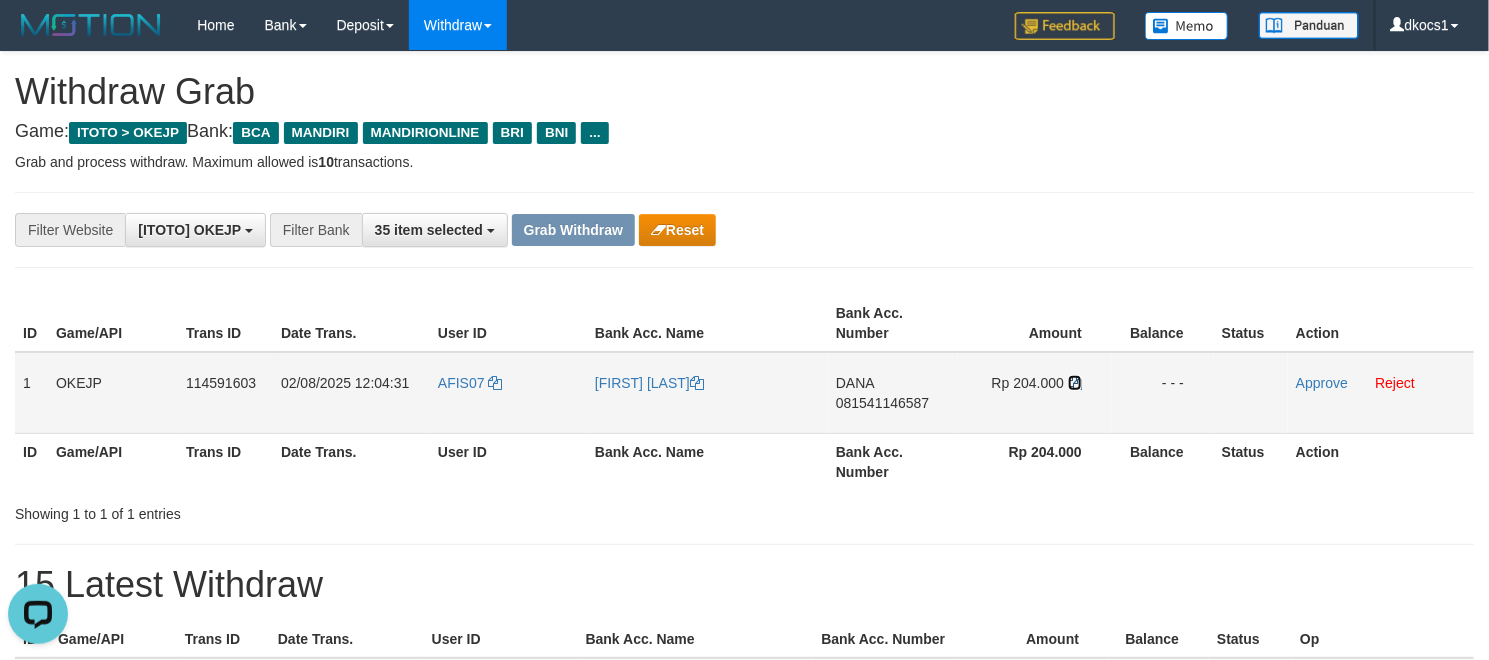 click at bounding box center (1075, 383) 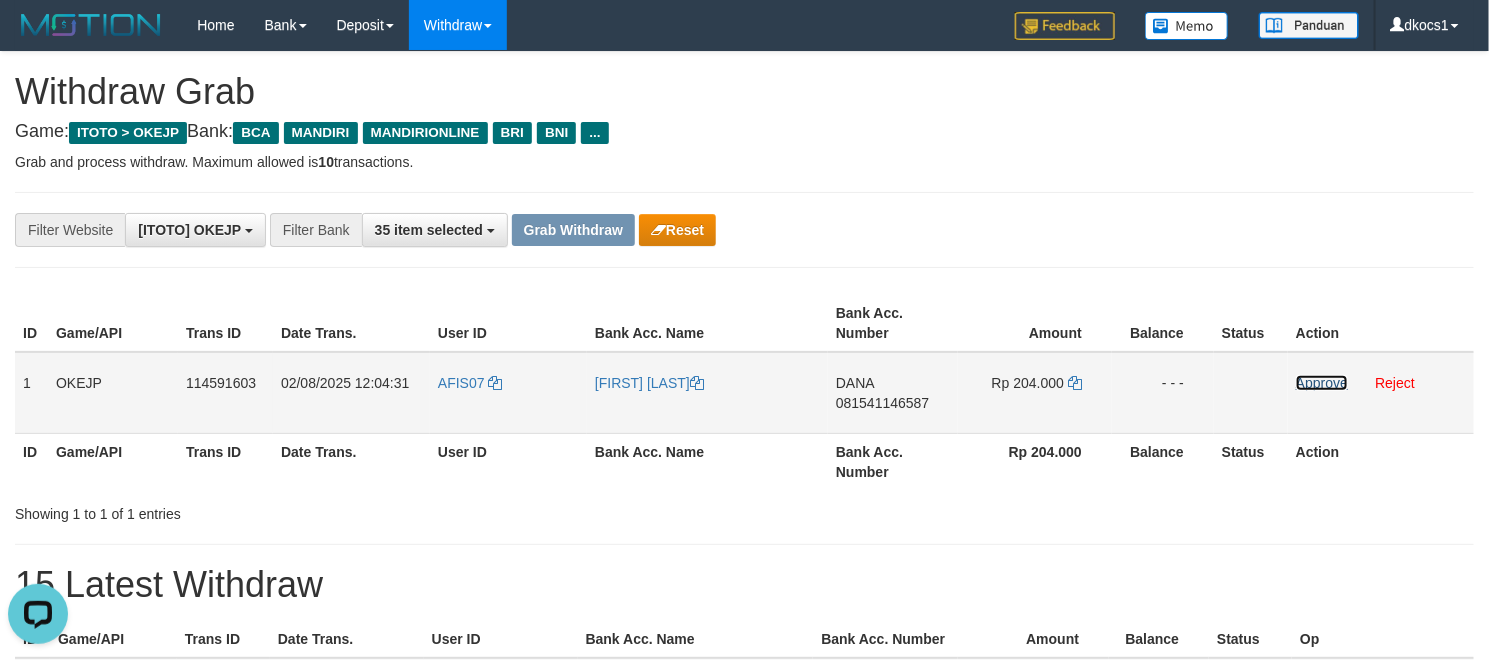 click on "Approve" at bounding box center [1322, 383] 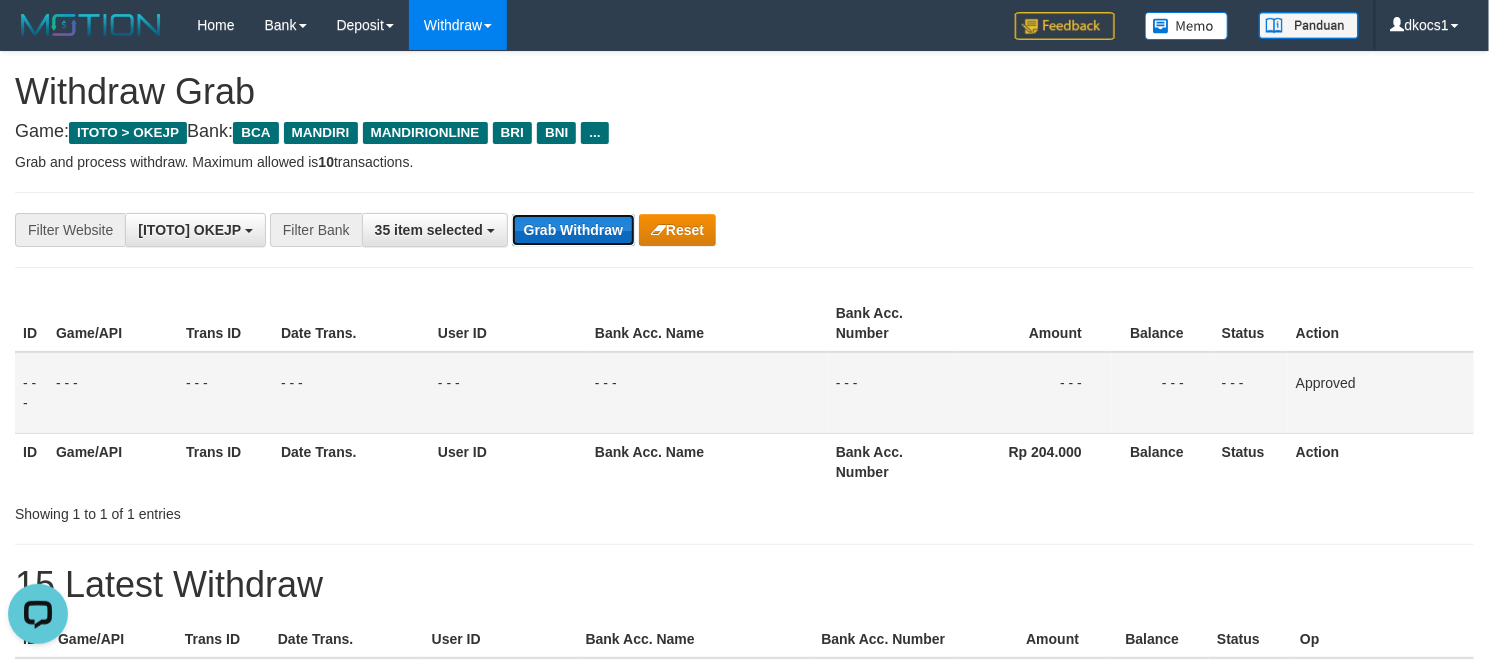 click on "Grab Withdraw" at bounding box center [573, 230] 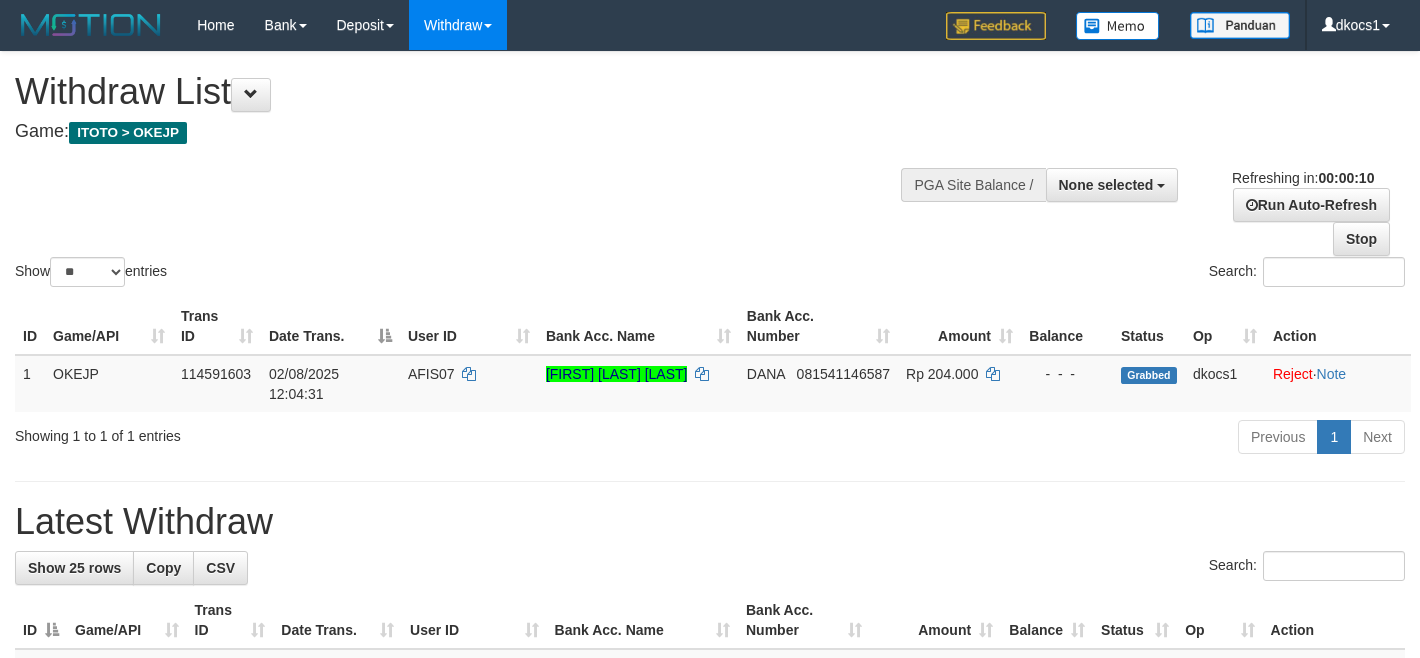select 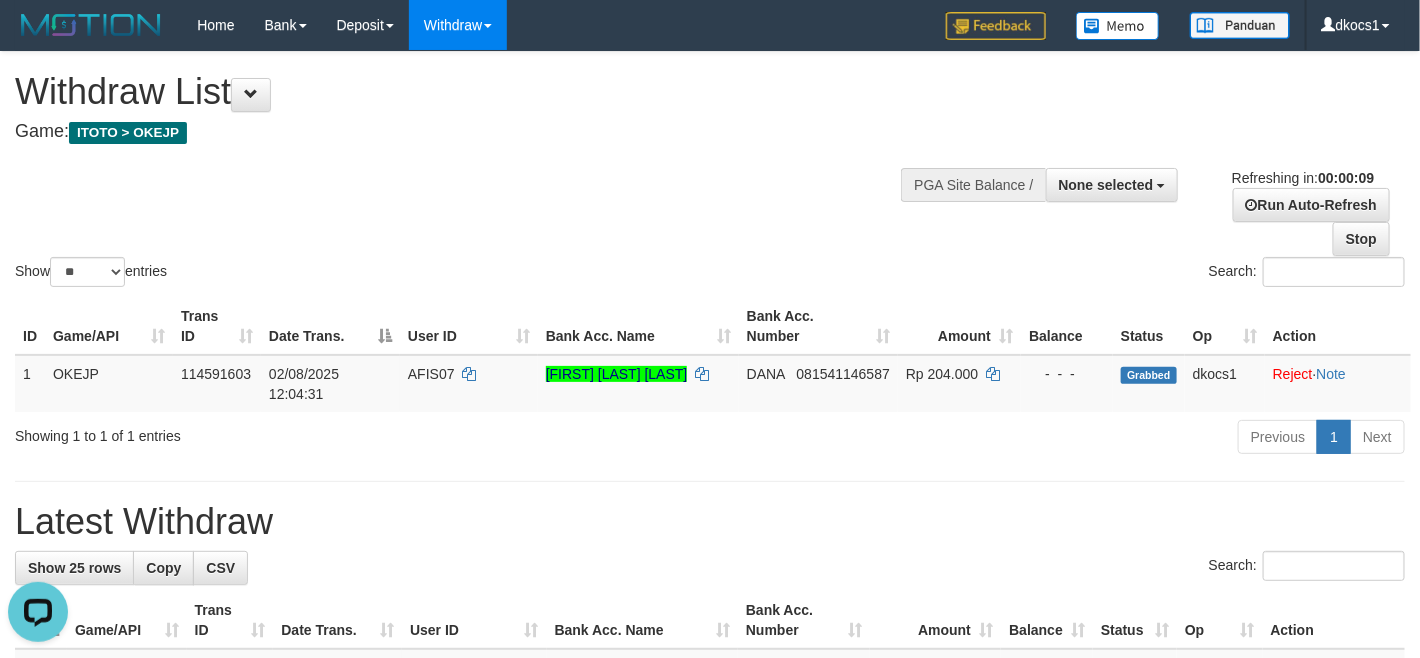 scroll, scrollTop: 0, scrollLeft: 0, axis: both 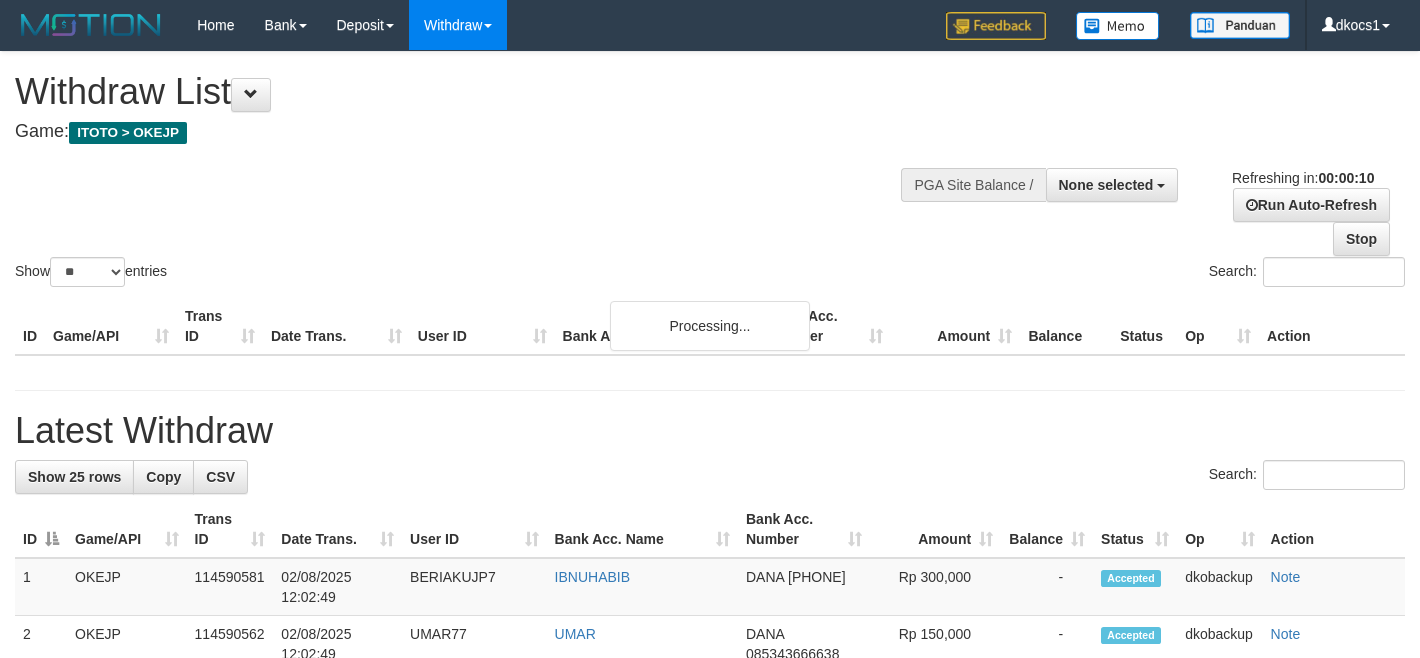 select 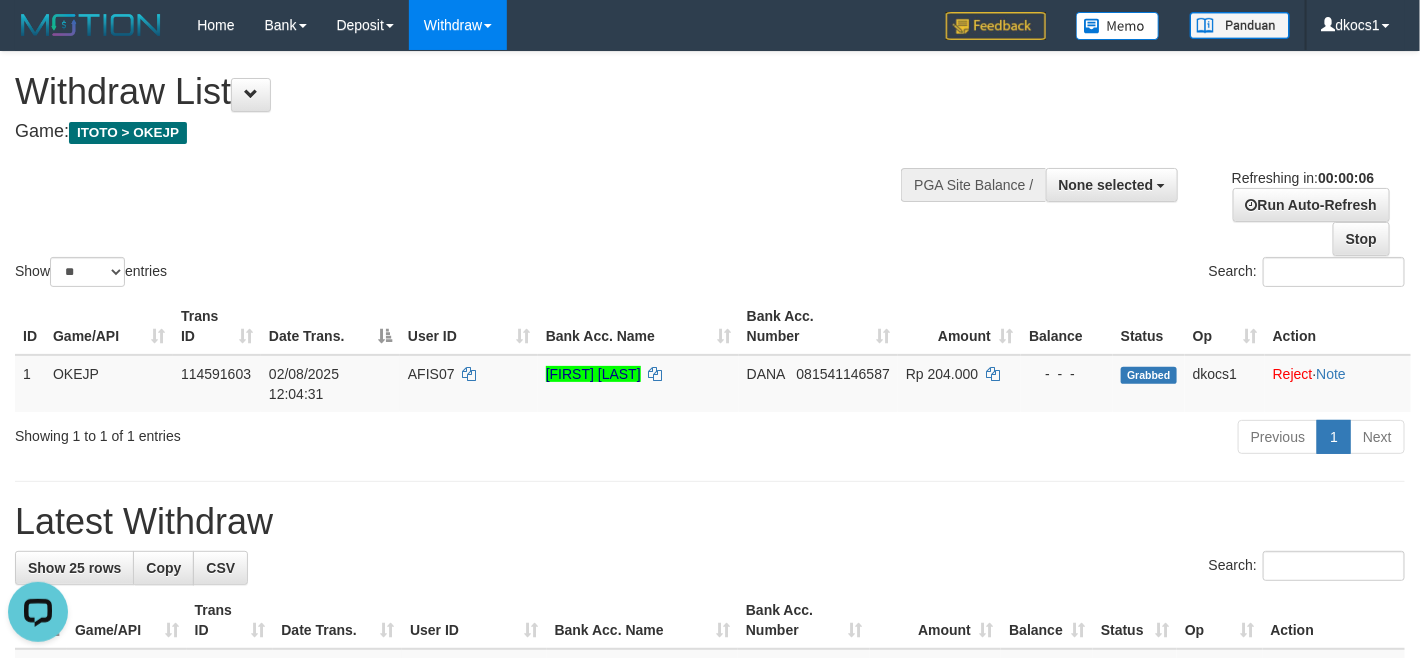 scroll, scrollTop: 0, scrollLeft: 0, axis: both 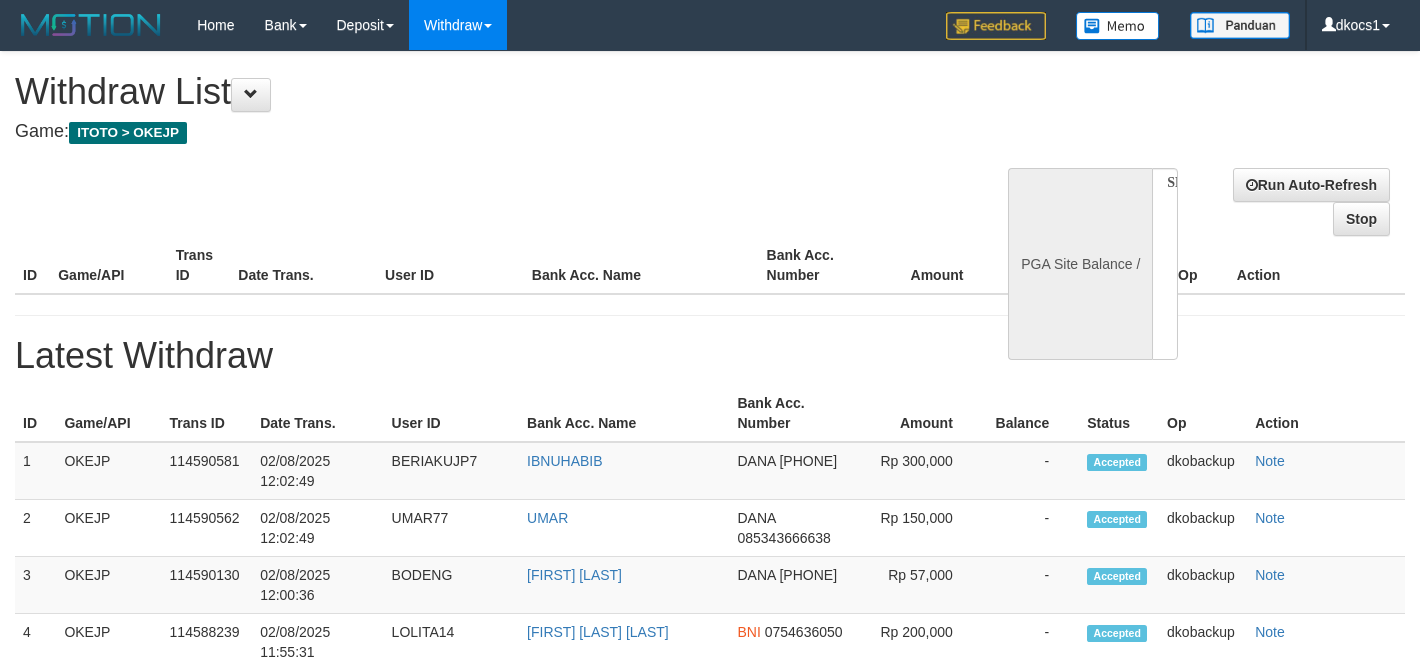 select 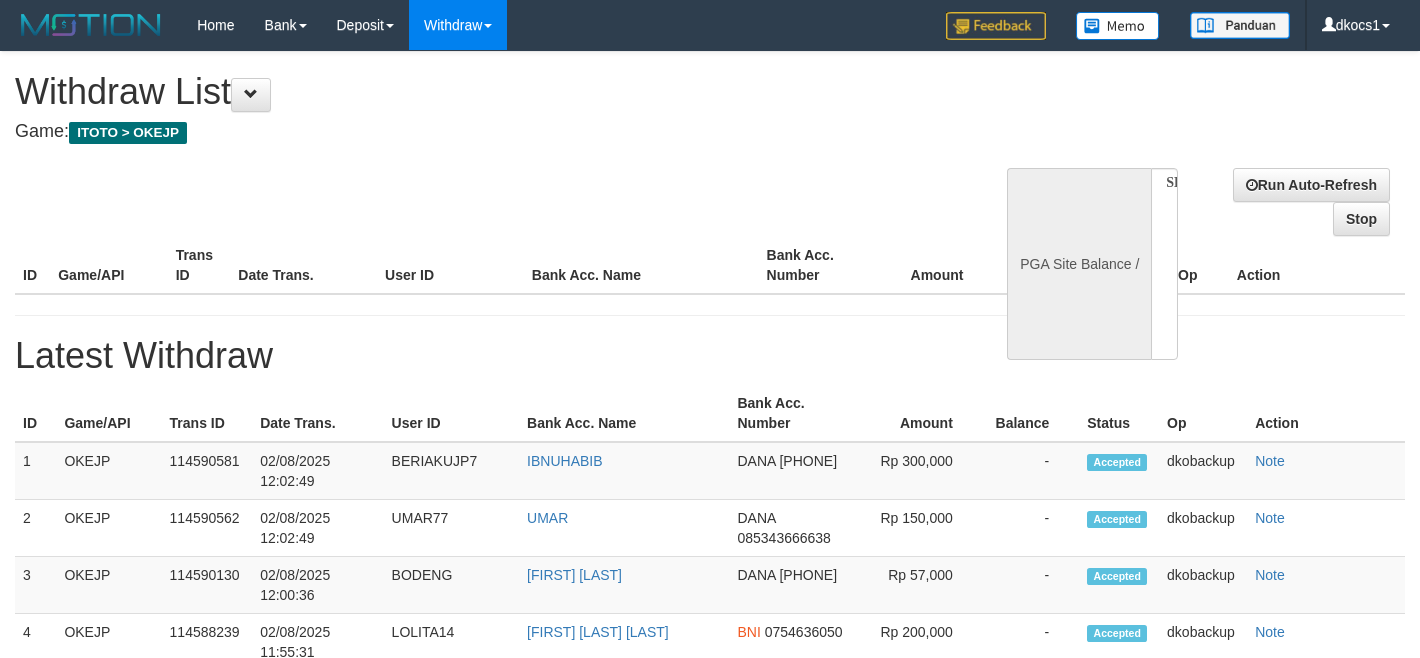 scroll, scrollTop: 0, scrollLeft: 0, axis: both 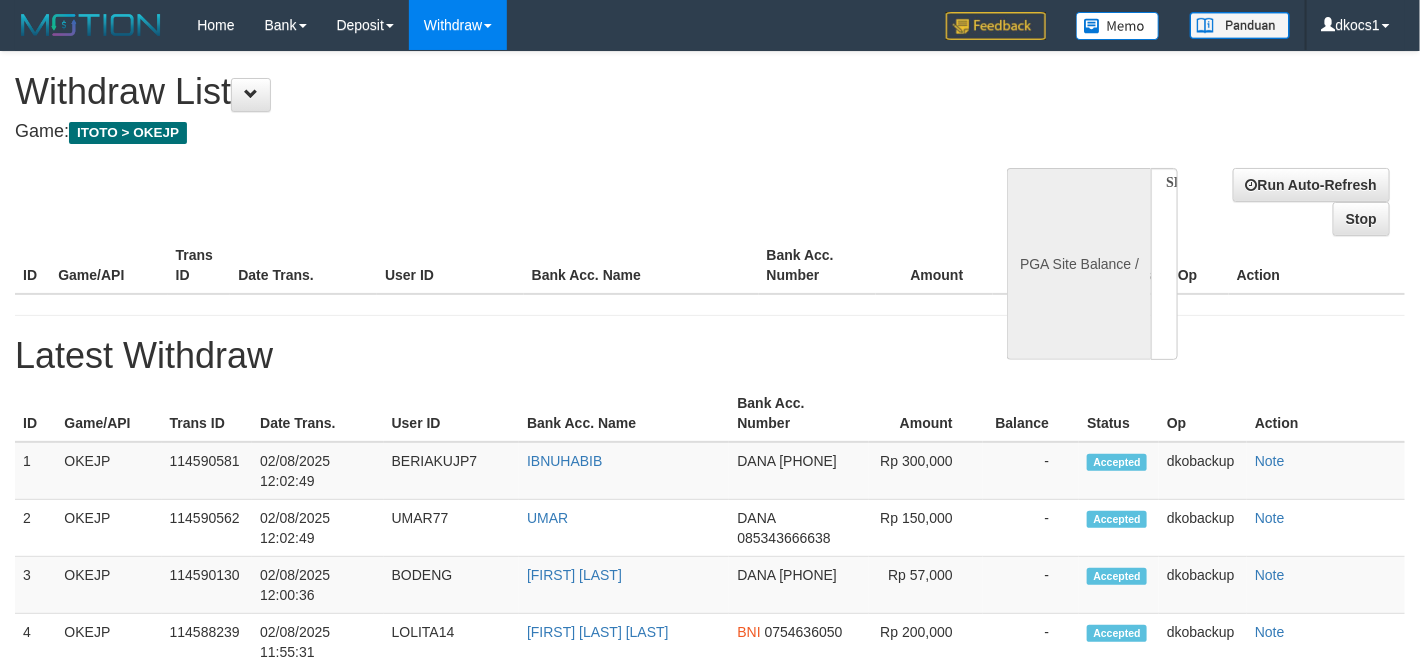 select on "**" 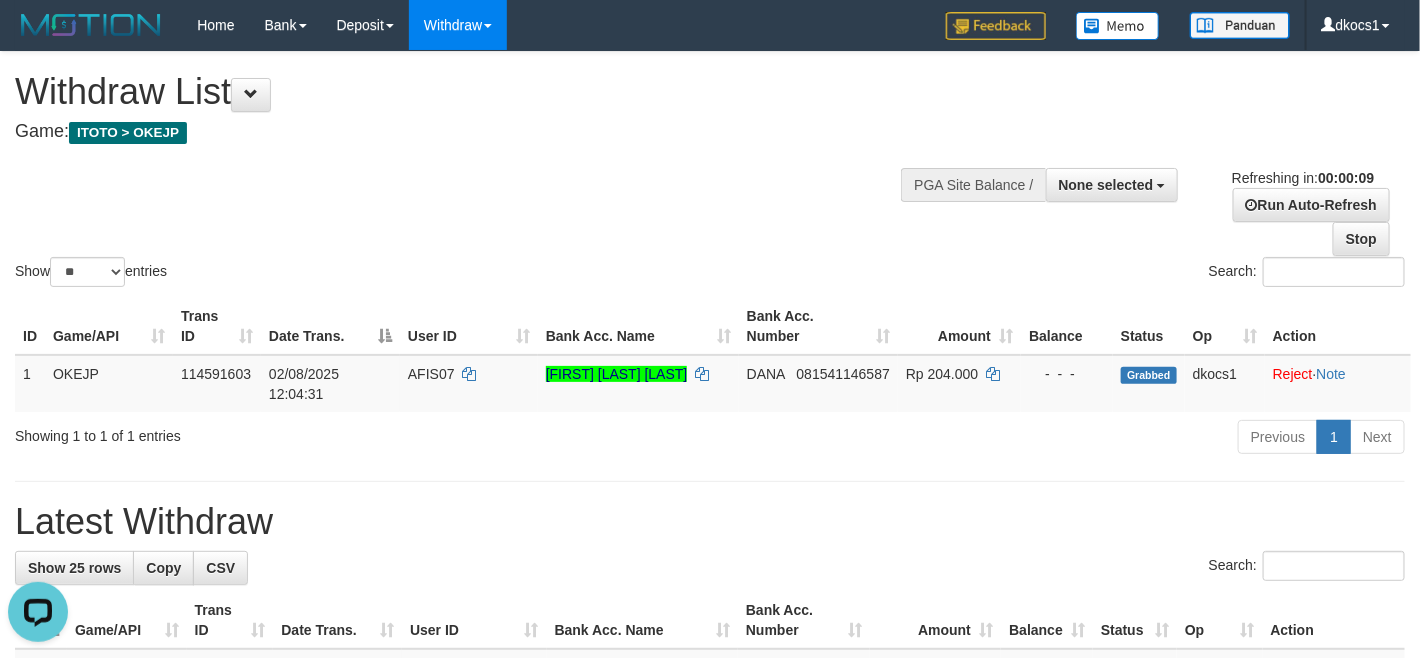 scroll, scrollTop: 0, scrollLeft: 0, axis: both 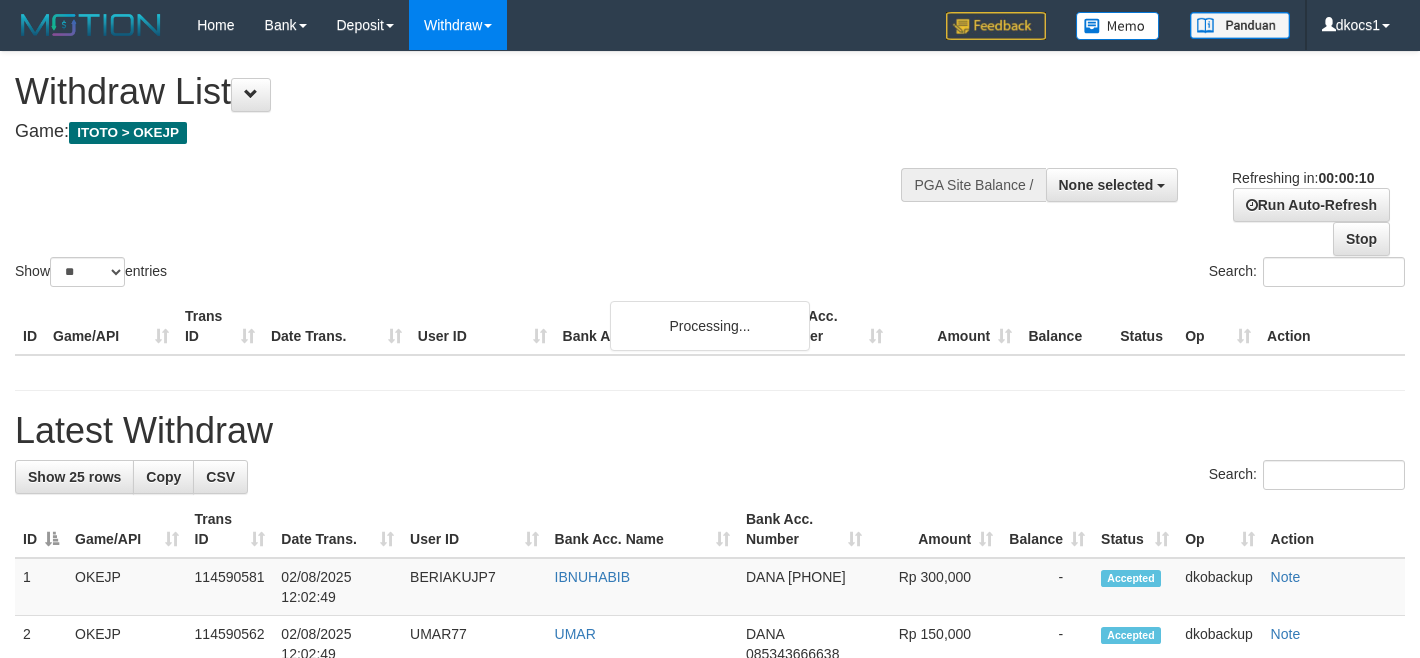select 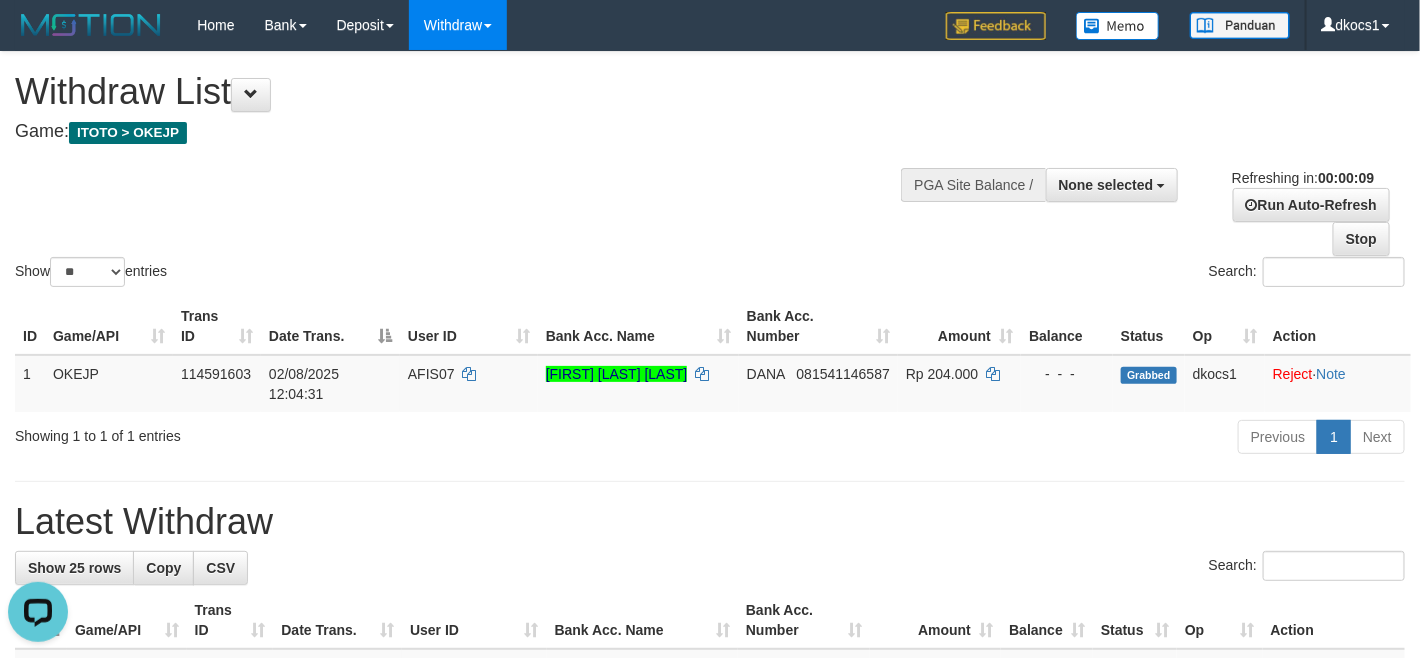scroll, scrollTop: 0, scrollLeft: 0, axis: both 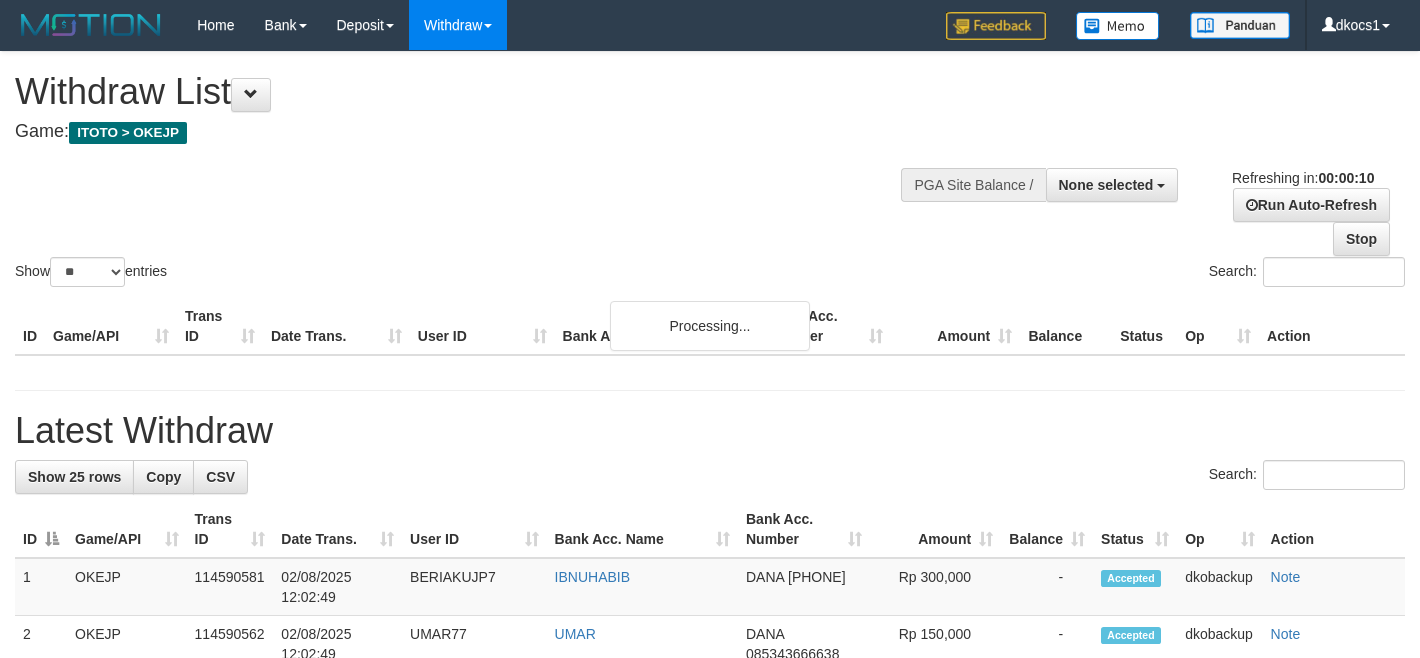 select 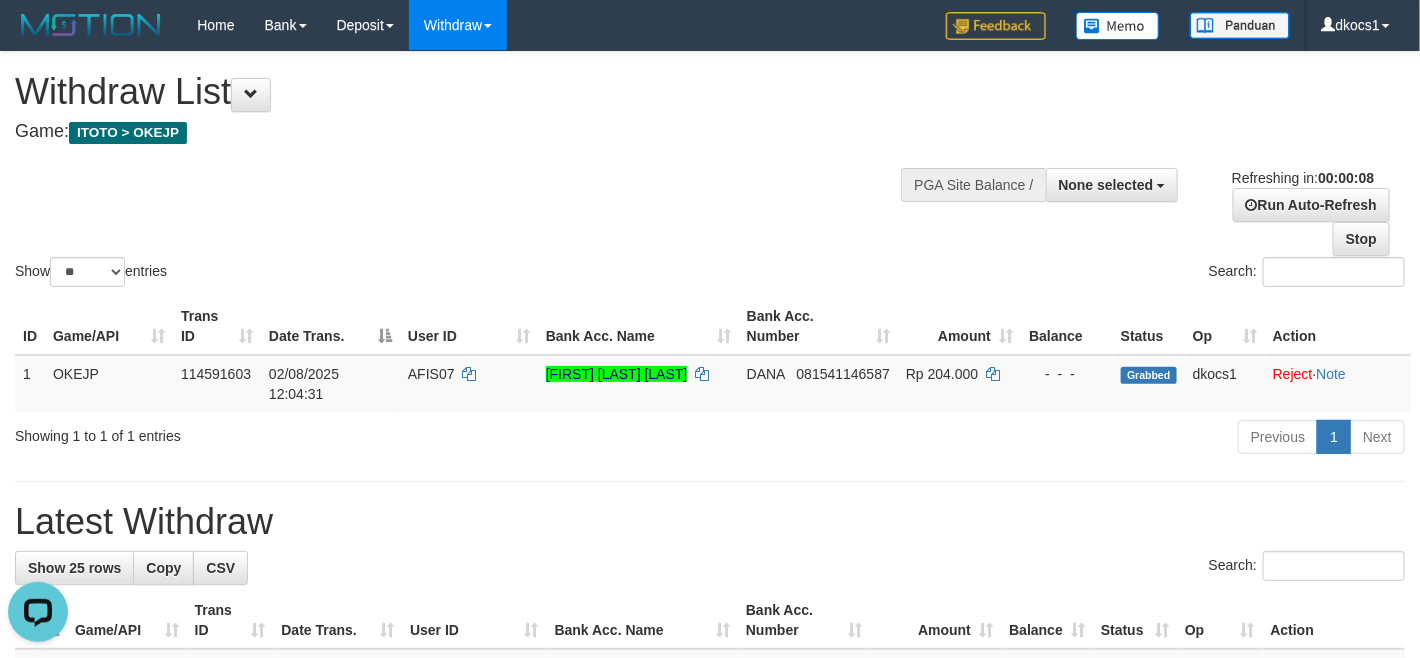 scroll, scrollTop: 0, scrollLeft: 0, axis: both 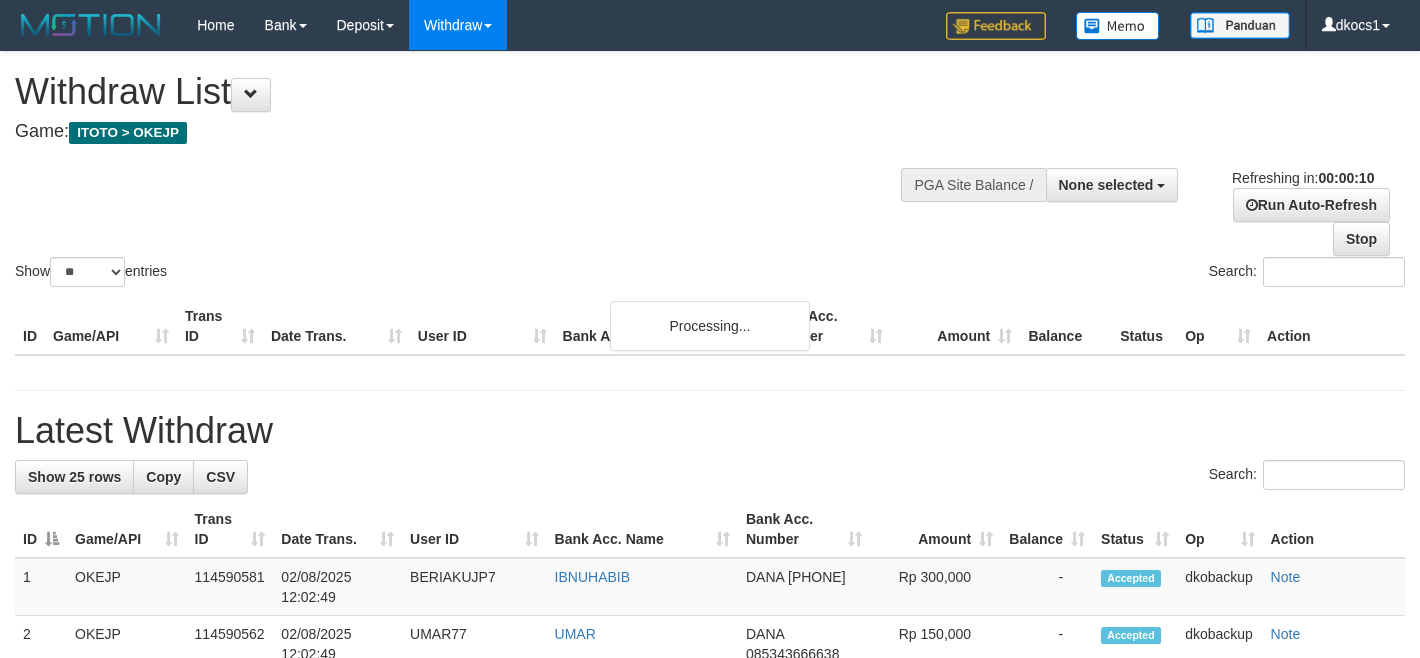 select 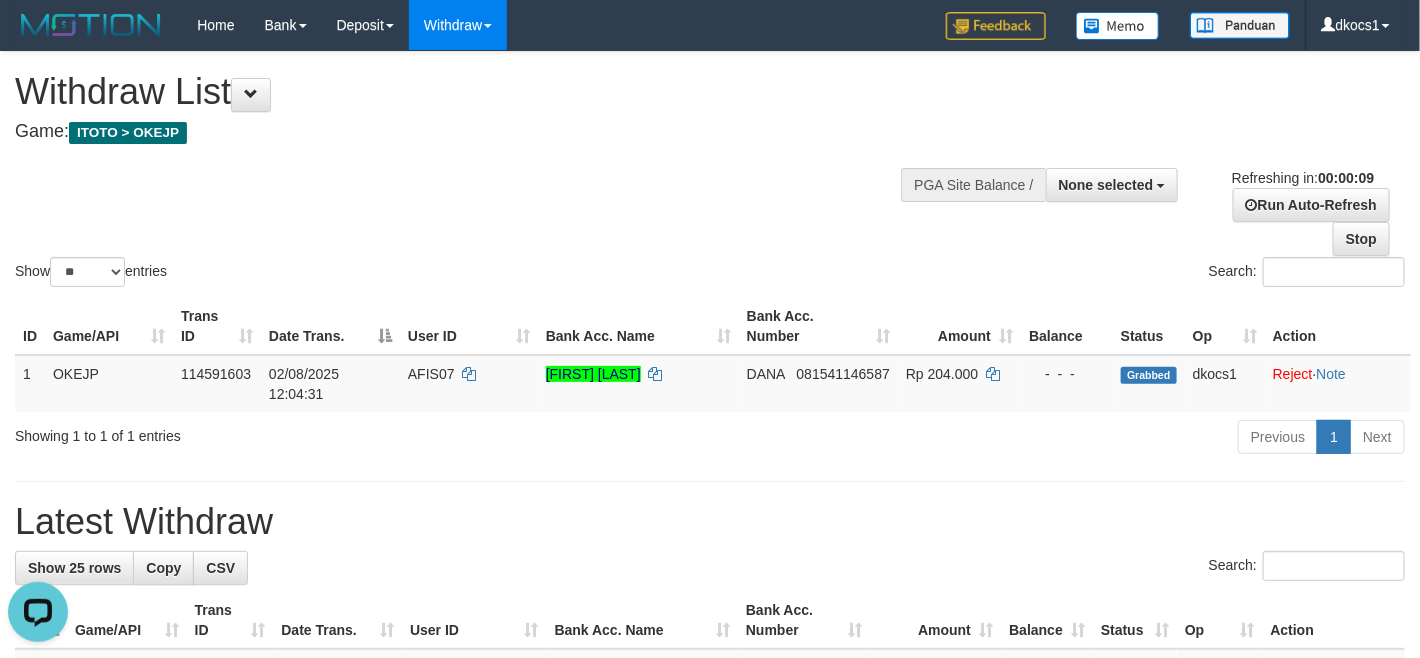 scroll, scrollTop: 0, scrollLeft: 0, axis: both 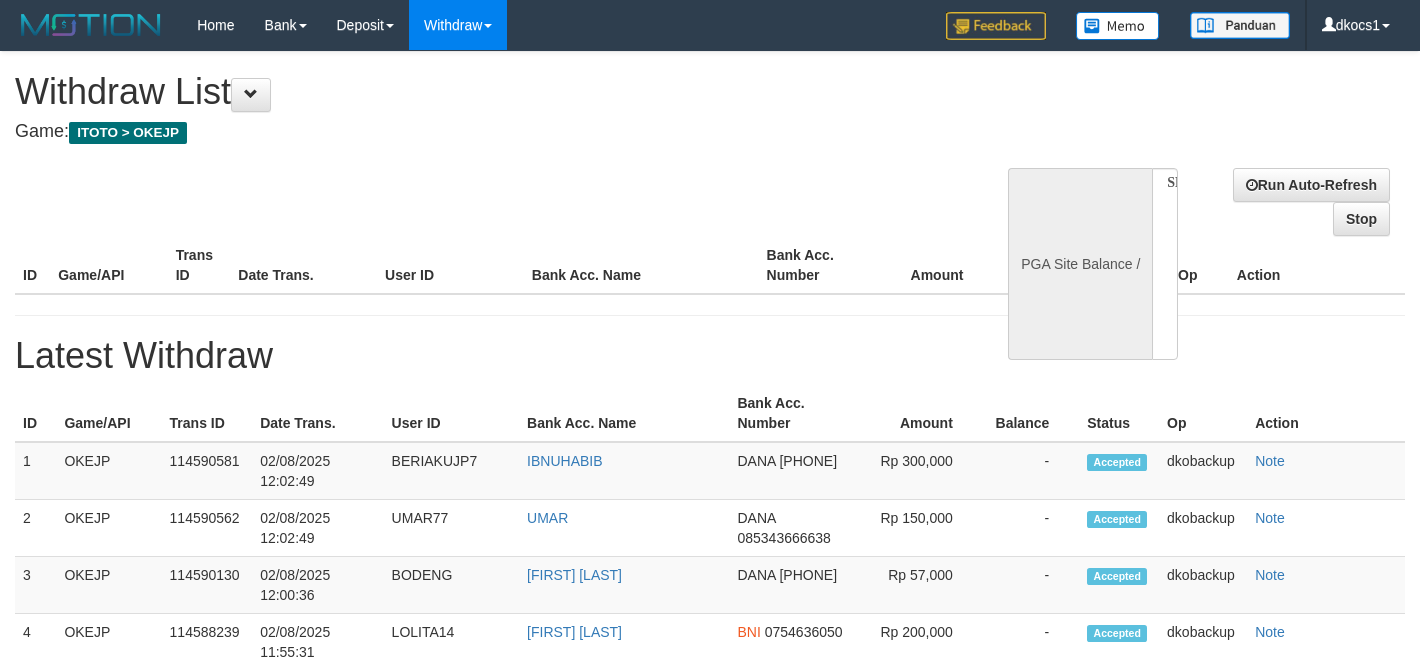 select 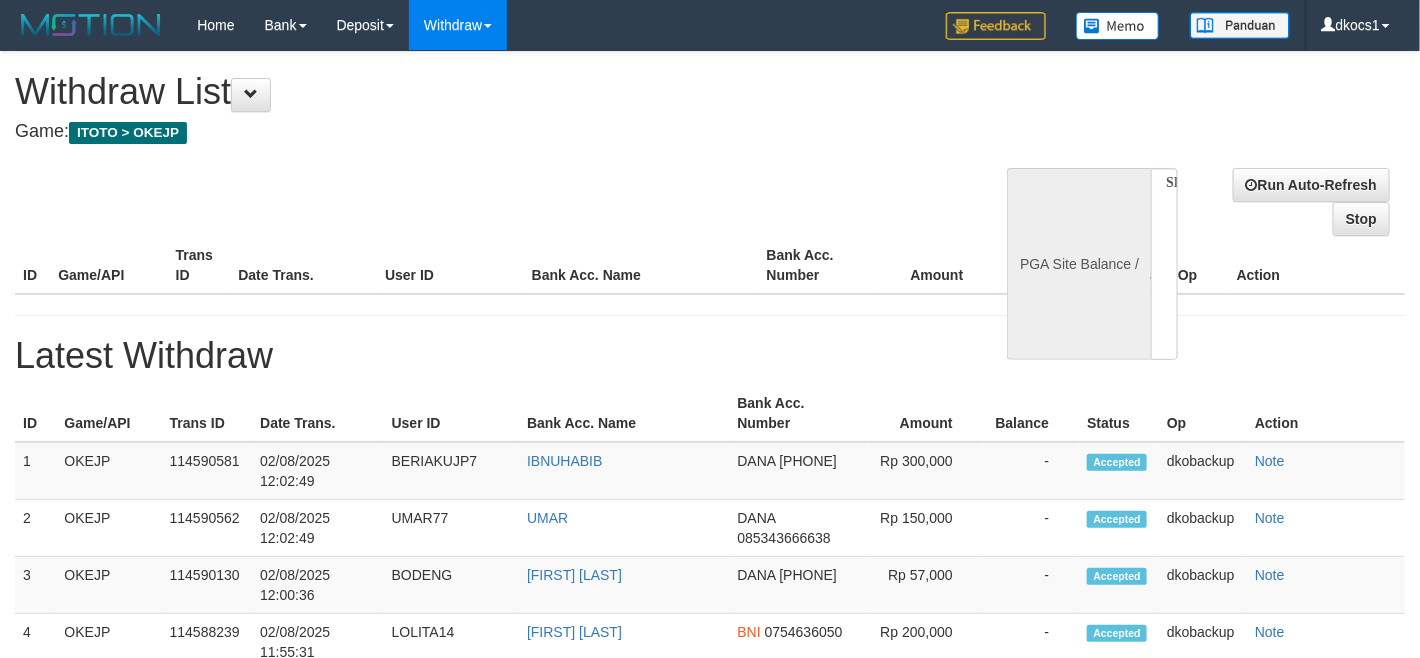 select on "**" 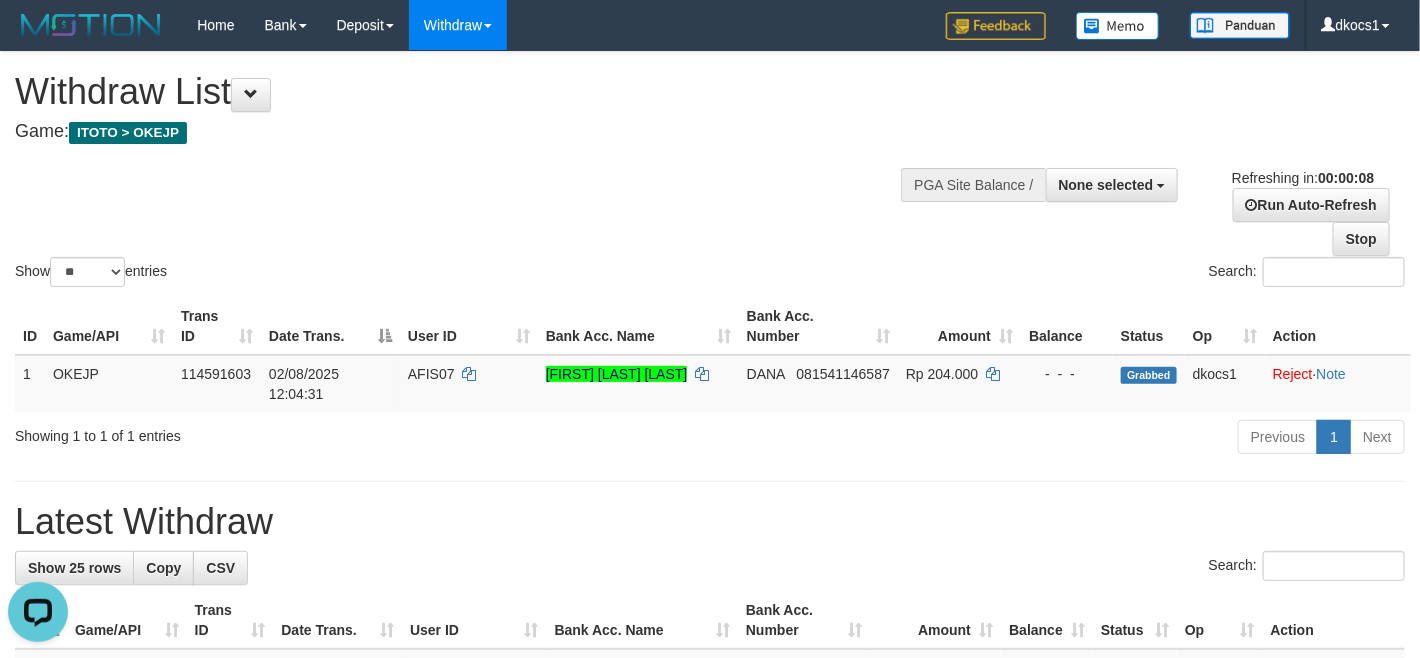 scroll, scrollTop: 0, scrollLeft: 0, axis: both 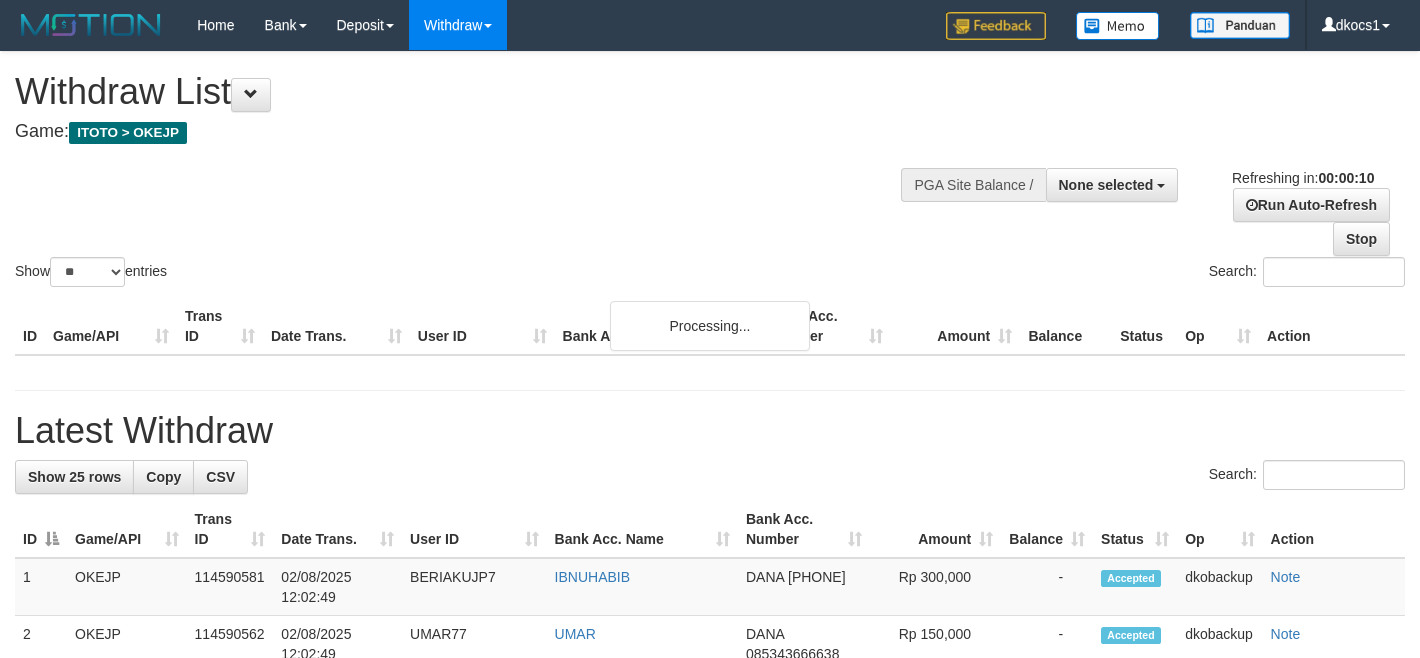 select 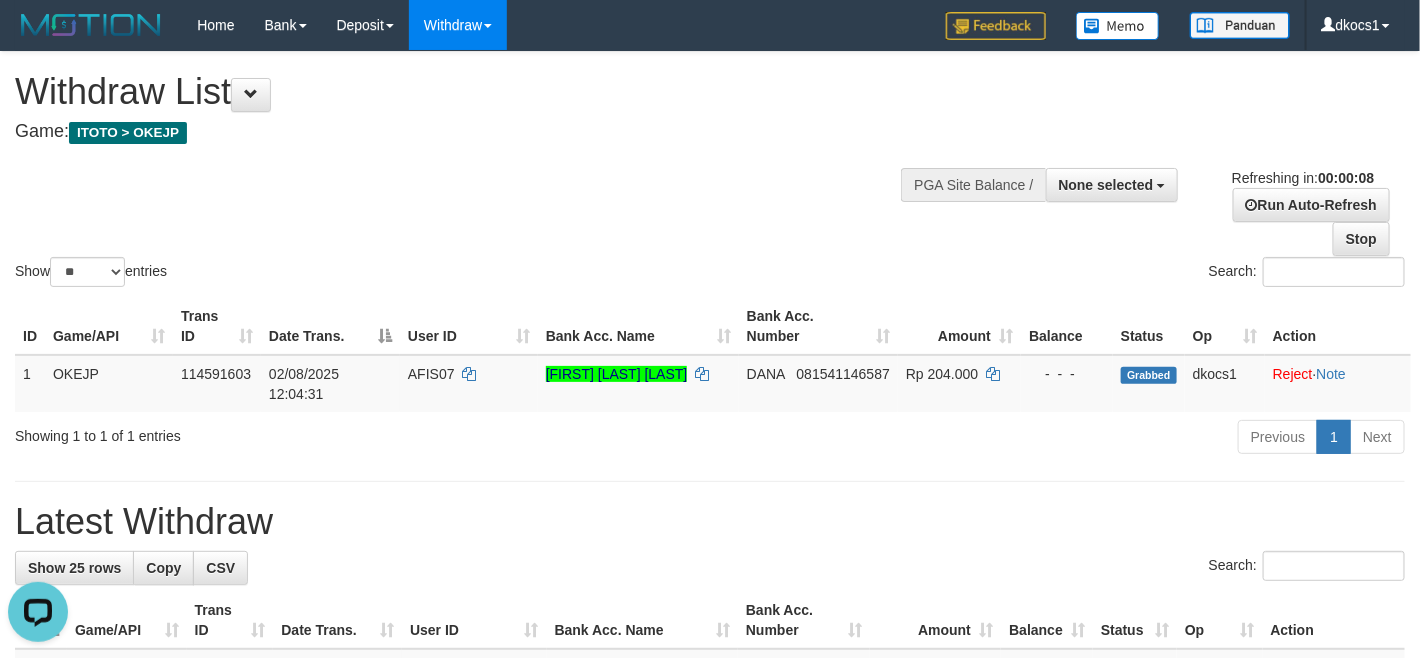 scroll, scrollTop: 0, scrollLeft: 0, axis: both 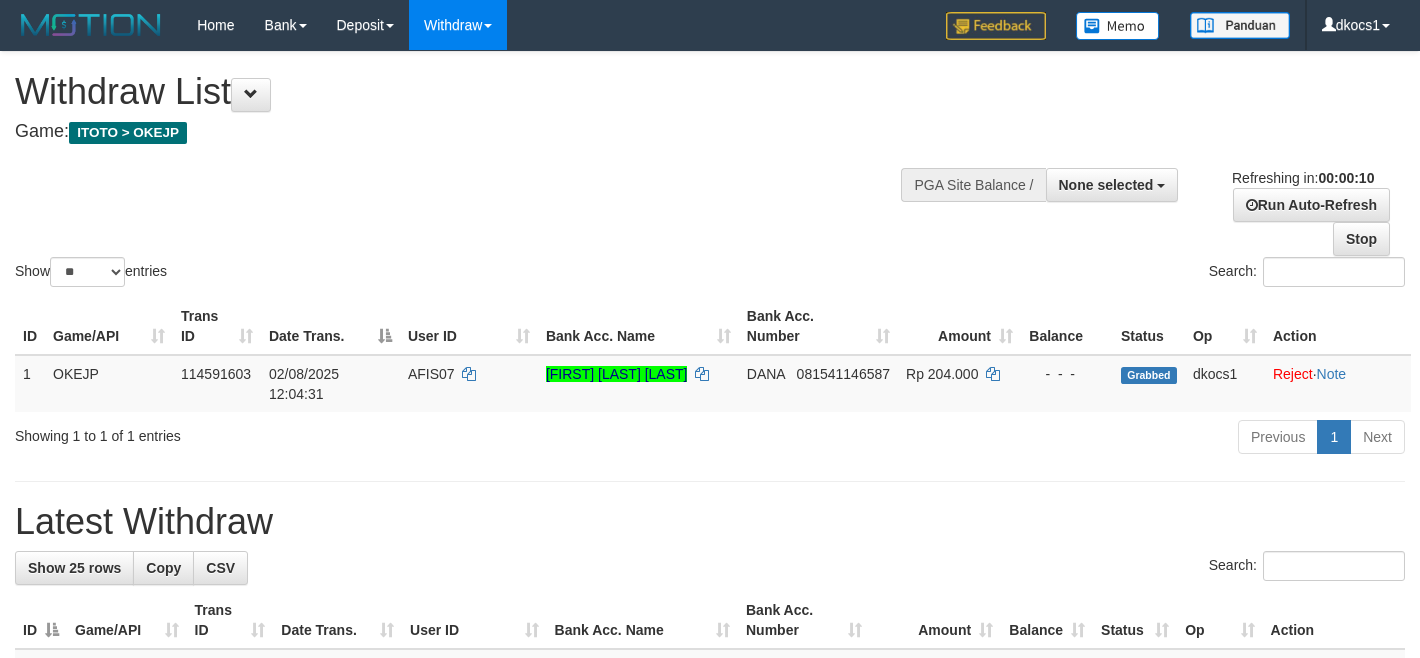 select 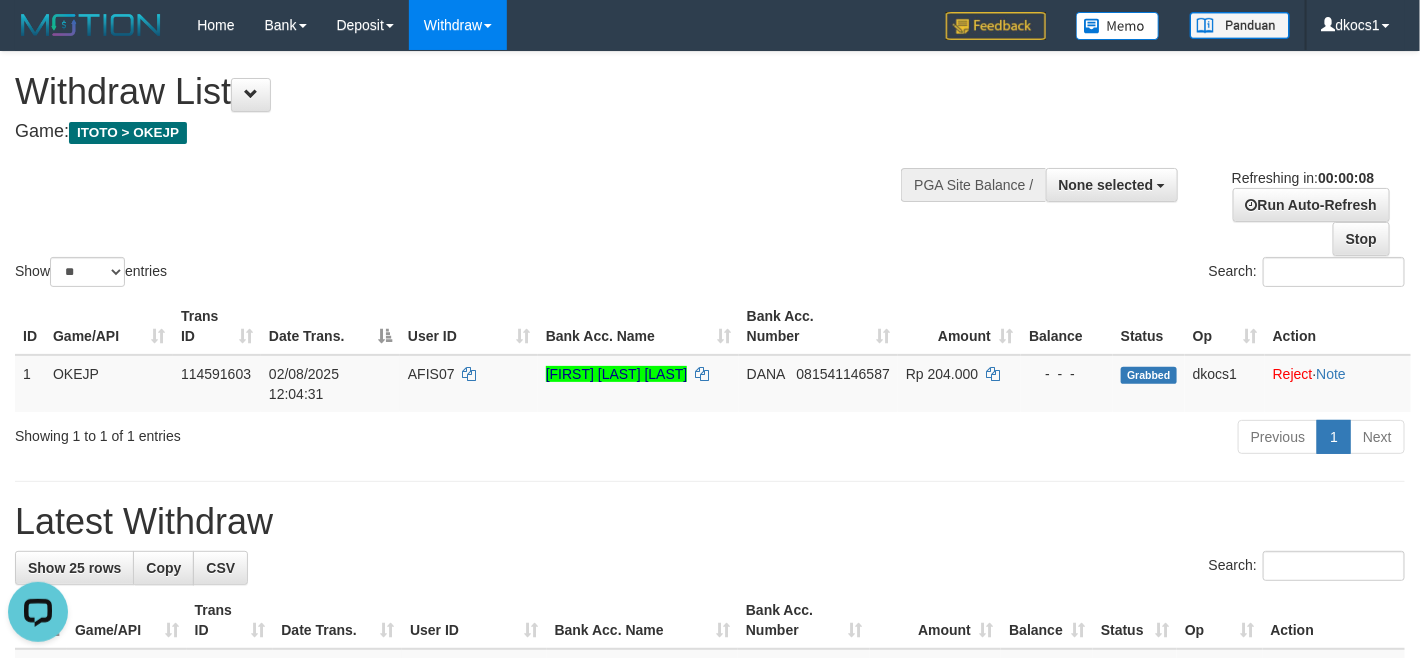 scroll, scrollTop: 0, scrollLeft: 0, axis: both 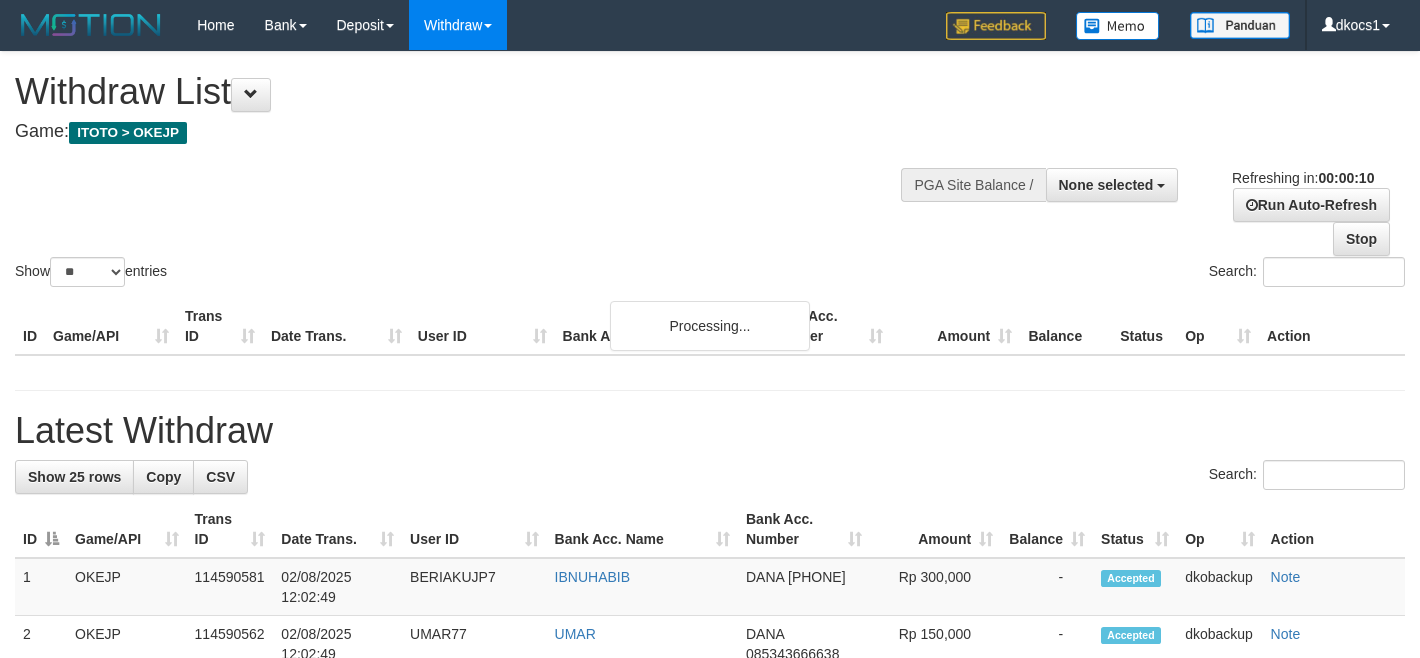 select 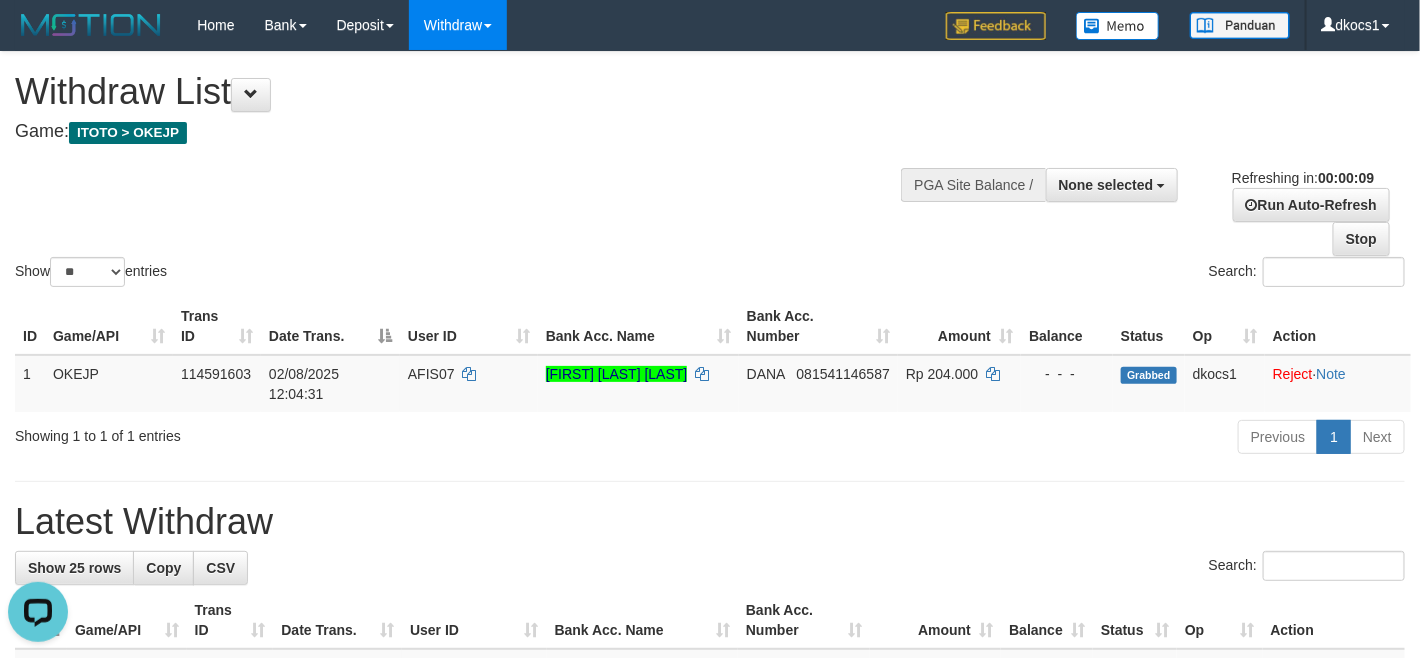scroll, scrollTop: 0, scrollLeft: 0, axis: both 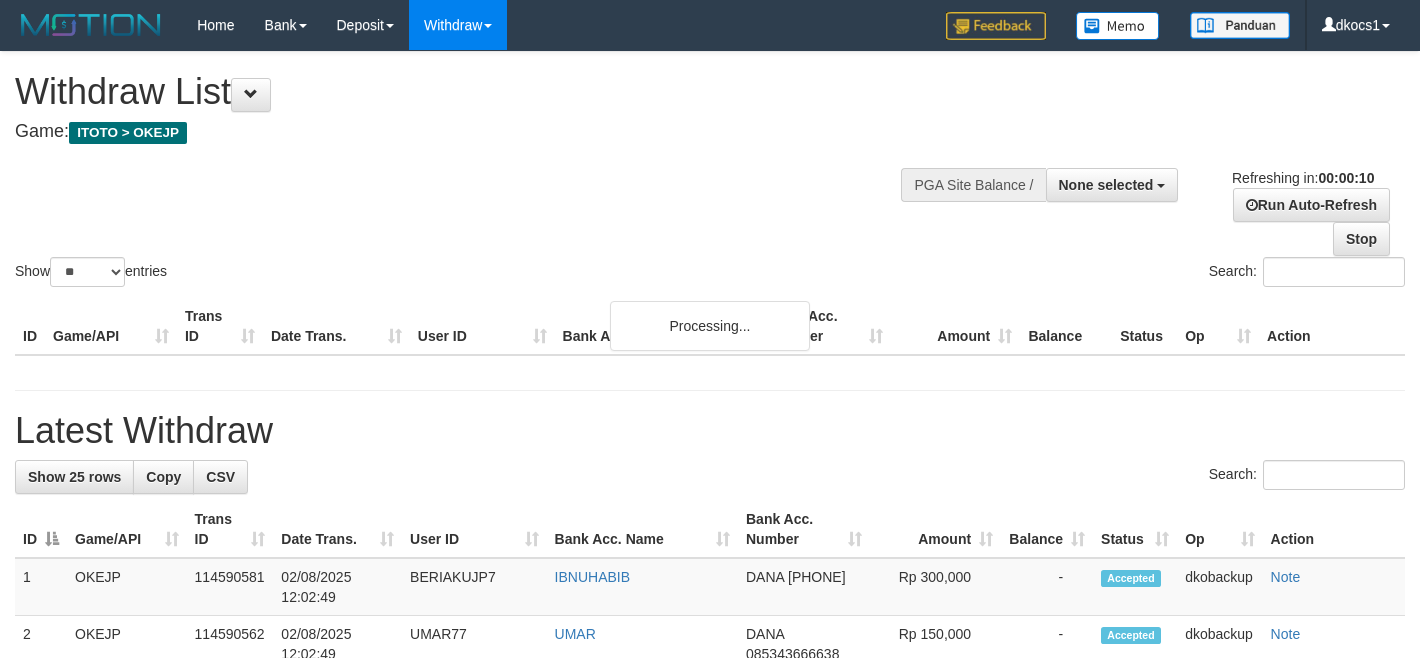 select 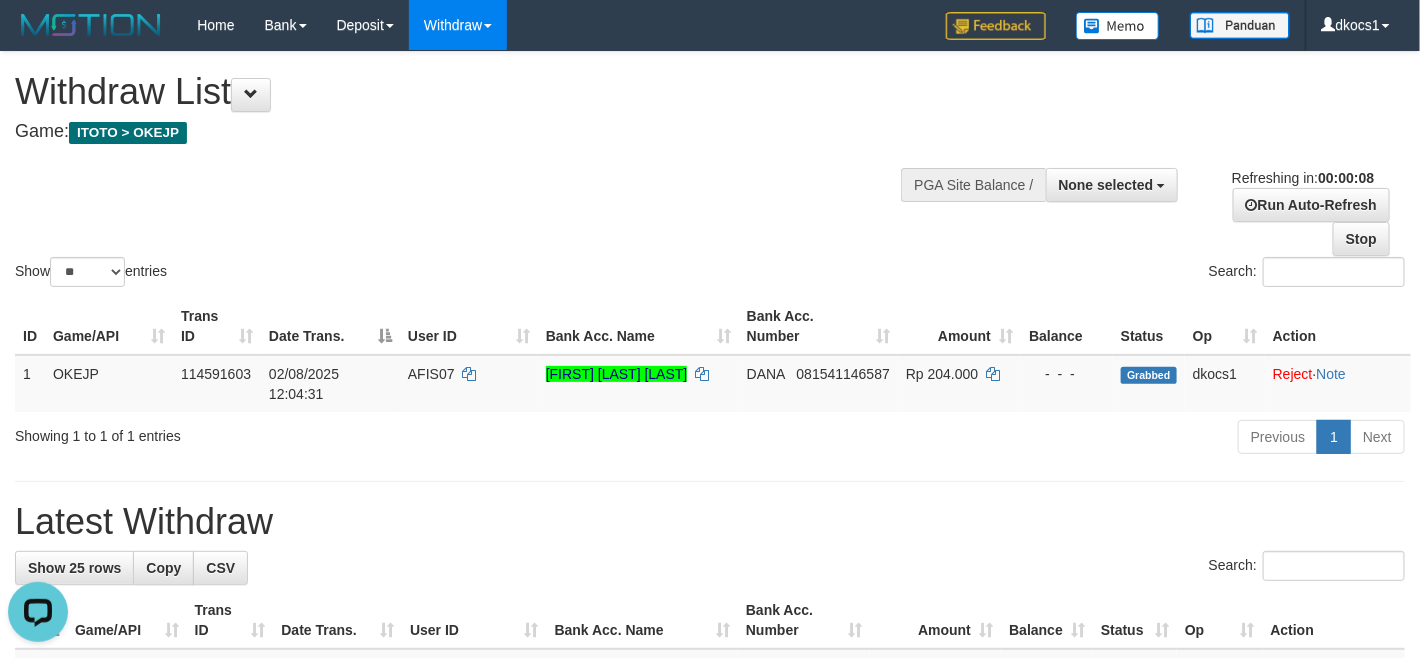 scroll, scrollTop: 0, scrollLeft: 0, axis: both 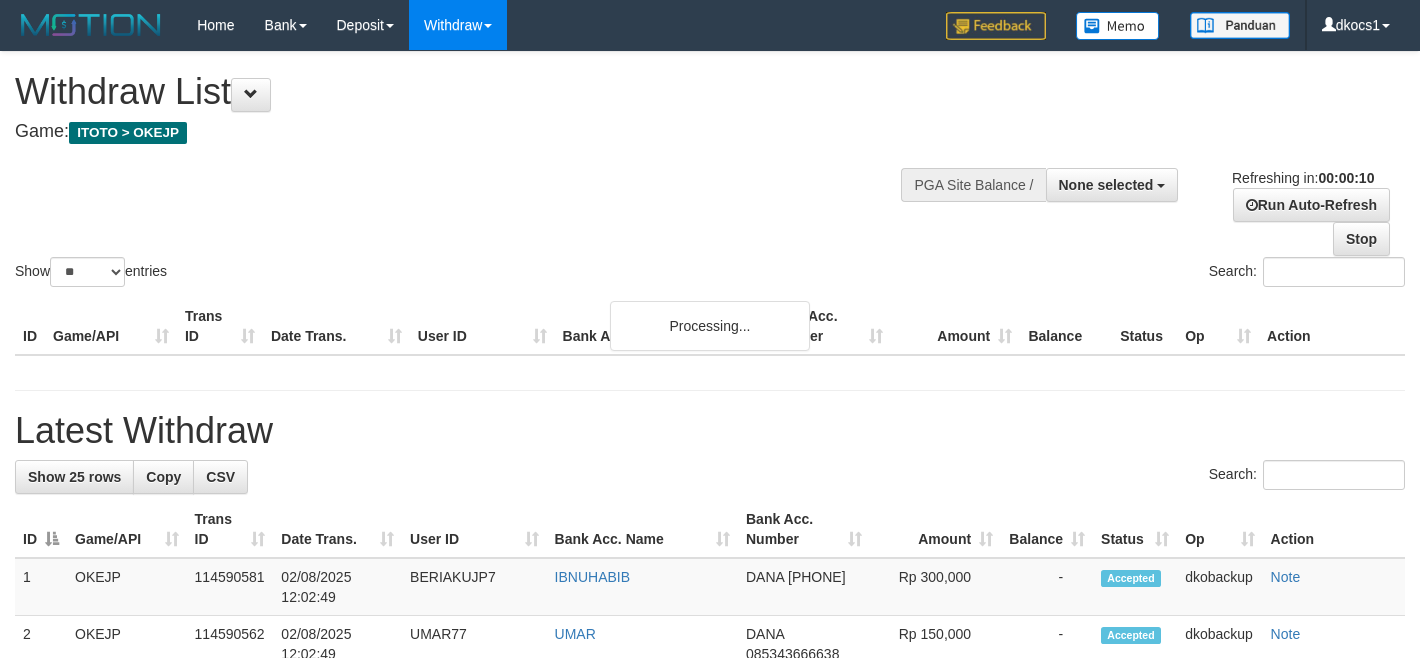 select 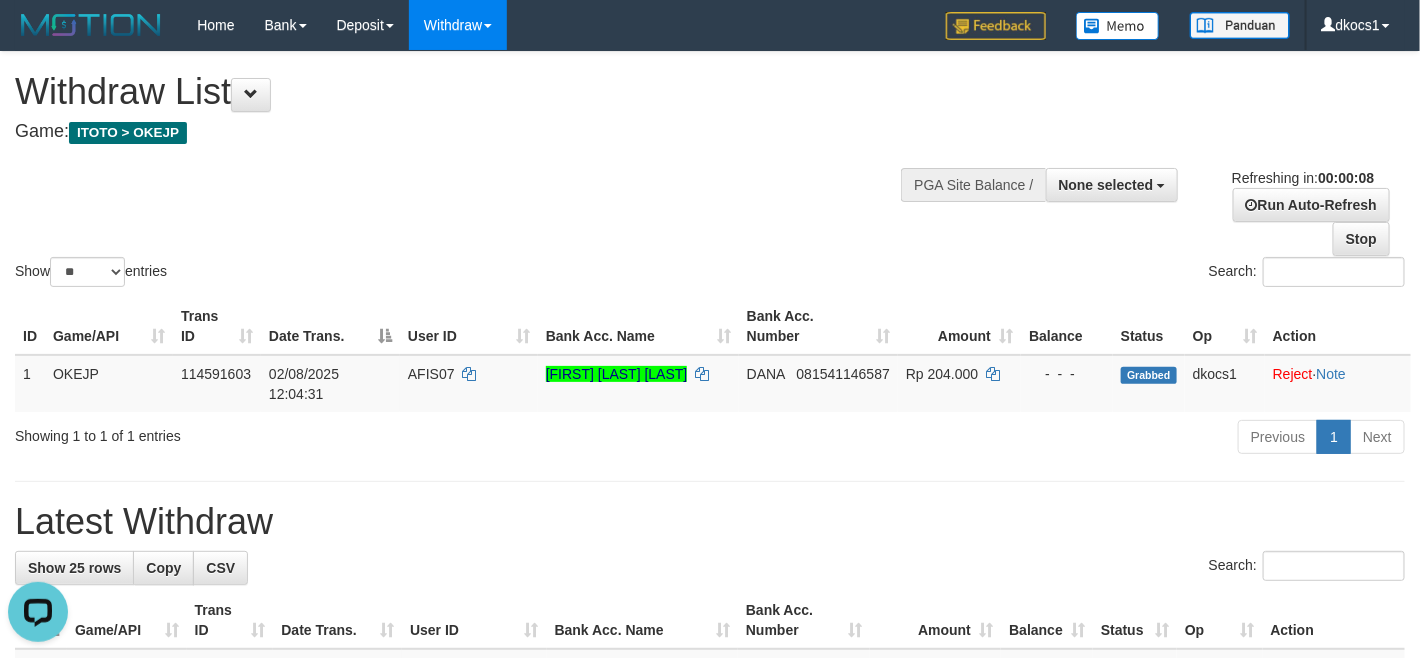 scroll, scrollTop: 0, scrollLeft: 0, axis: both 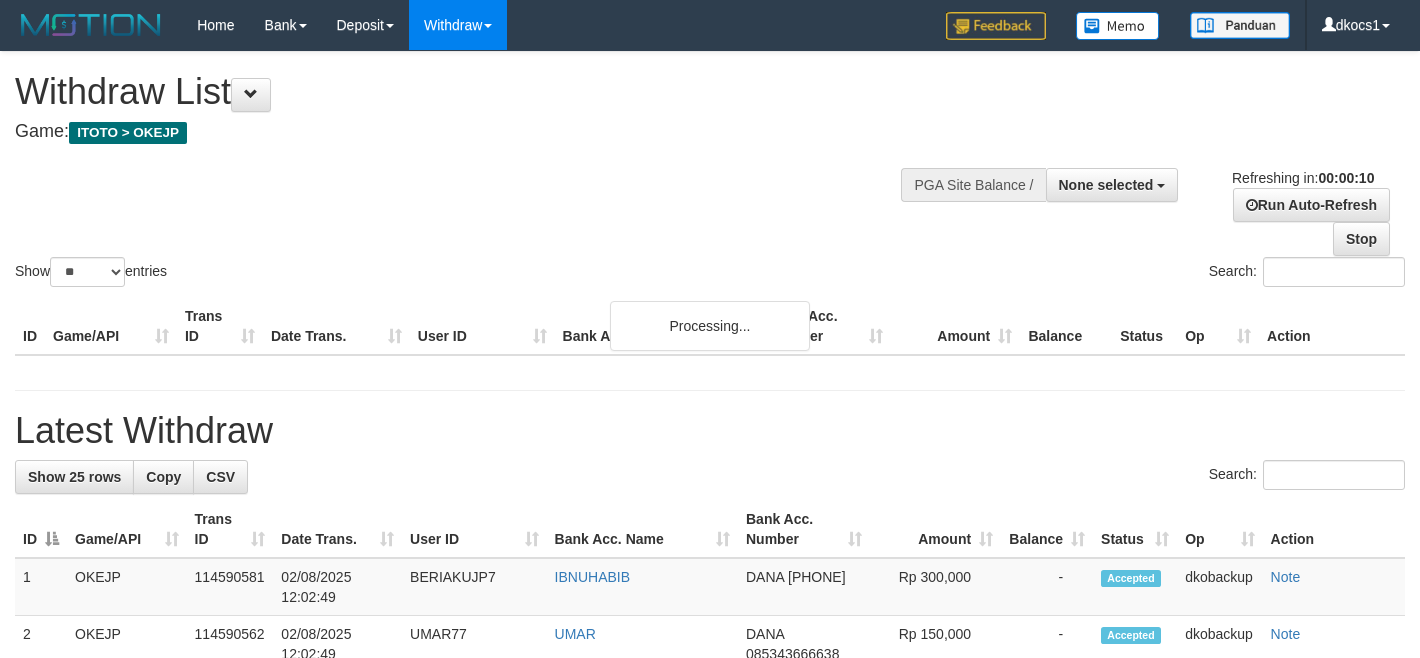 select 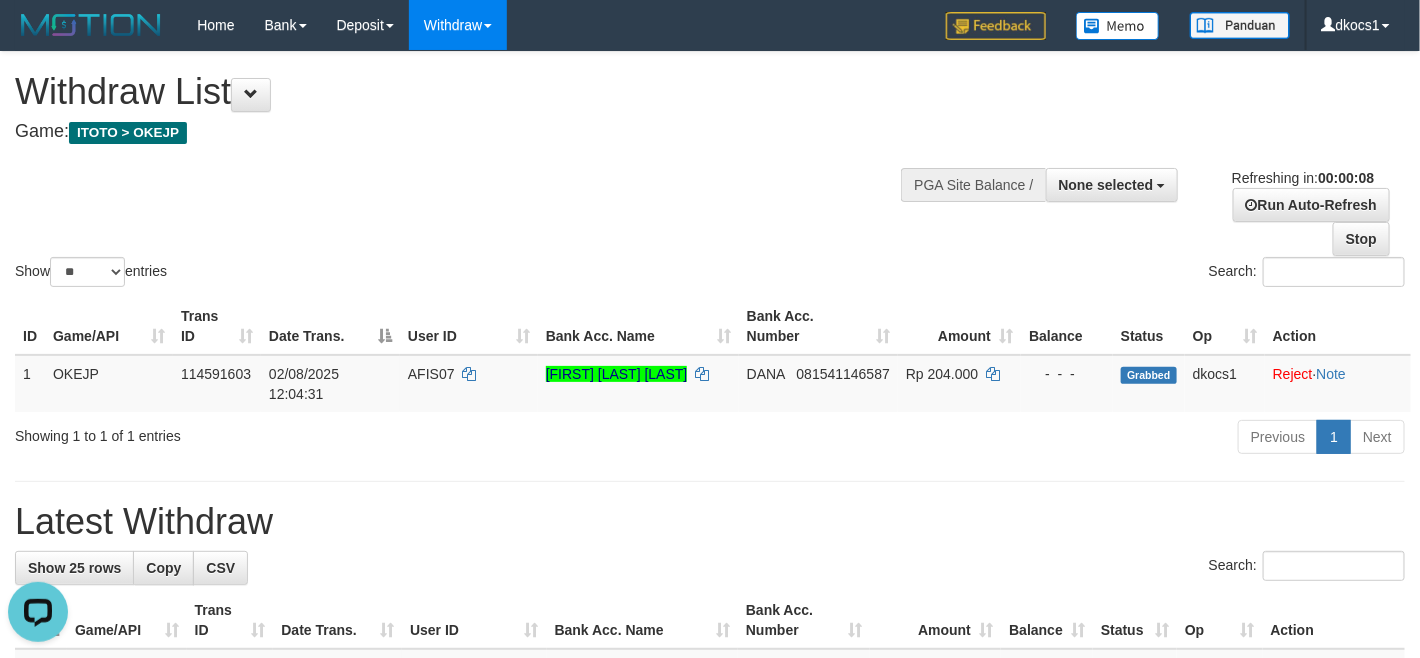 scroll, scrollTop: 0, scrollLeft: 0, axis: both 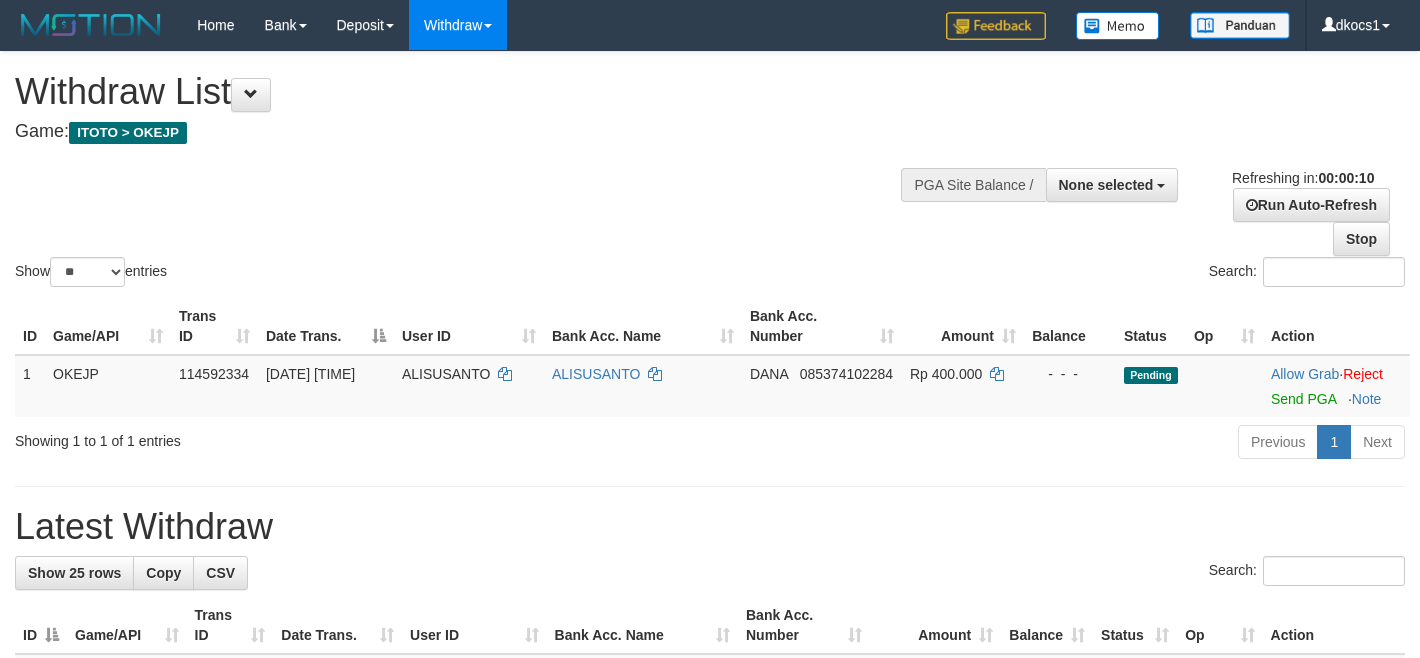 select 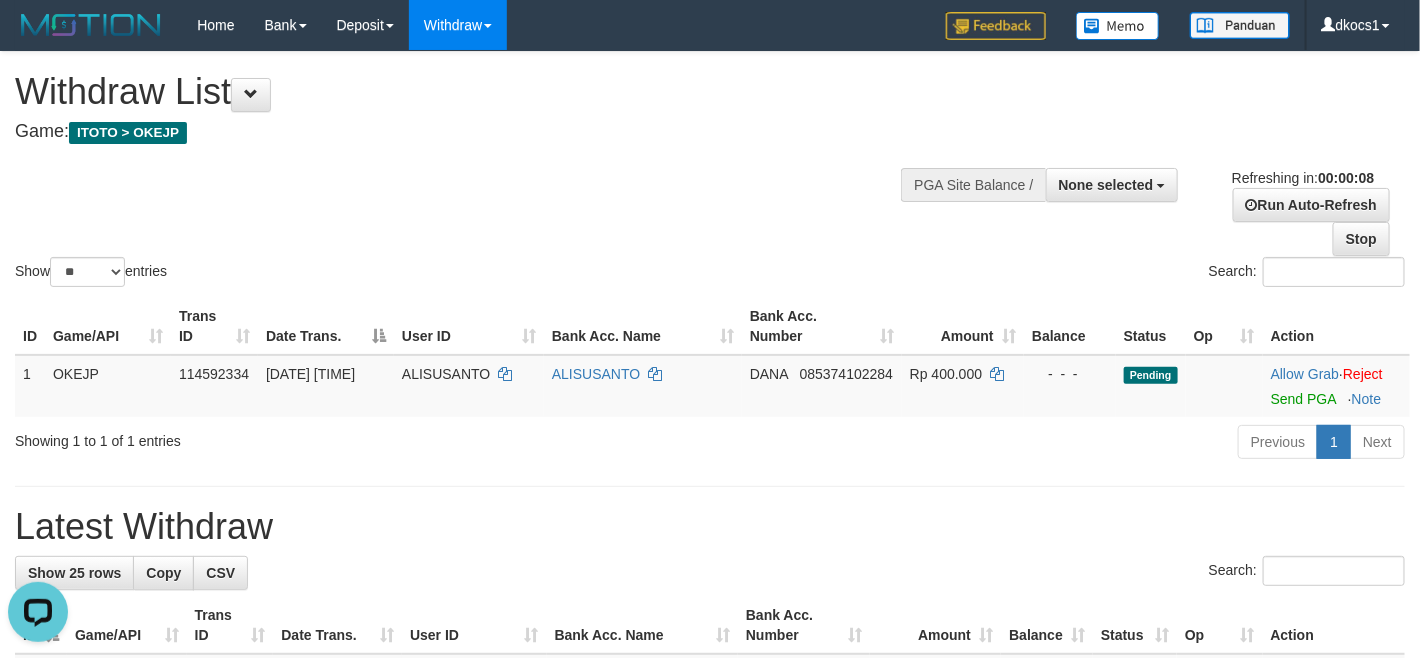 scroll, scrollTop: 0, scrollLeft: 0, axis: both 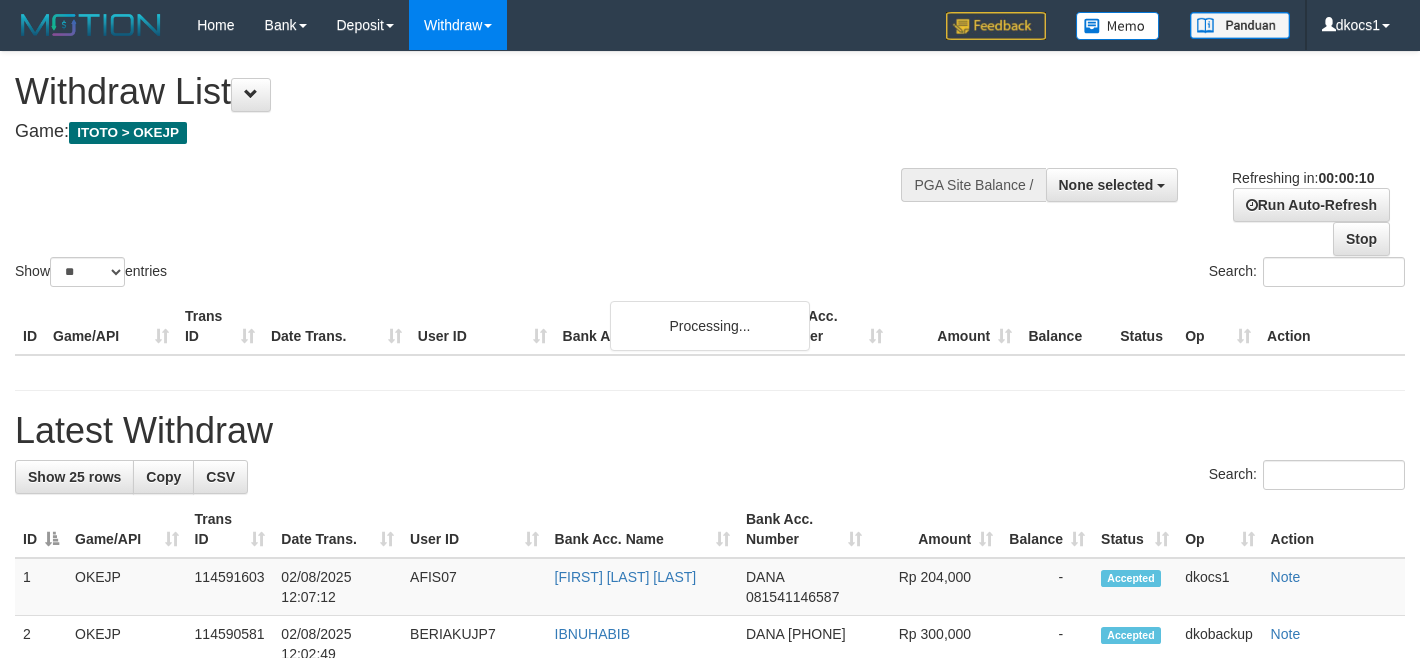 select 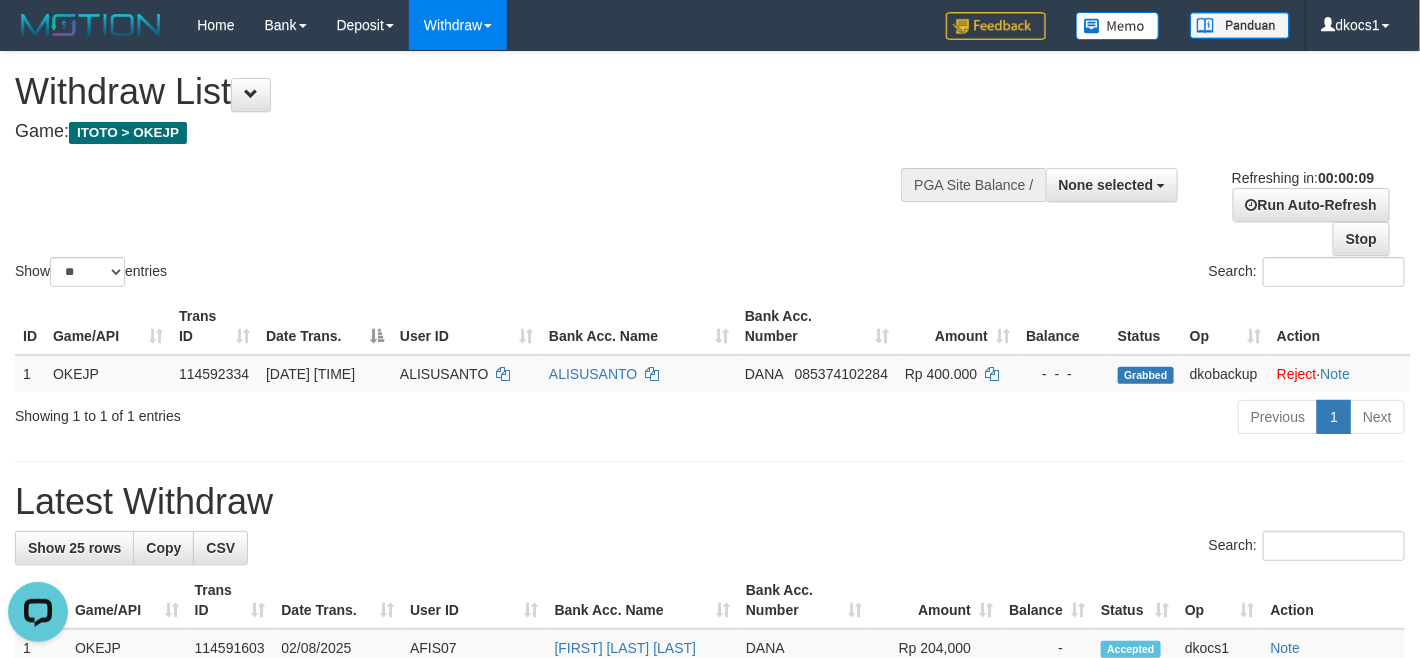 scroll, scrollTop: 0, scrollLeft: 0, axis: both 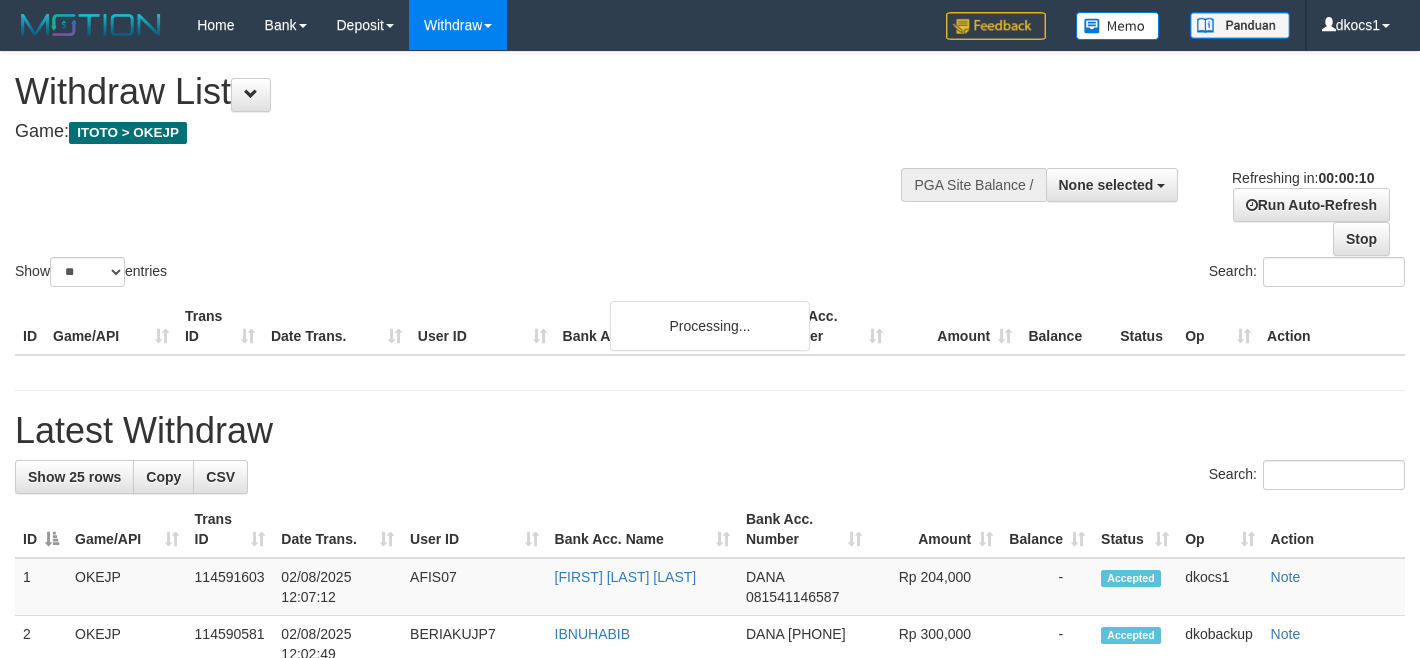 select 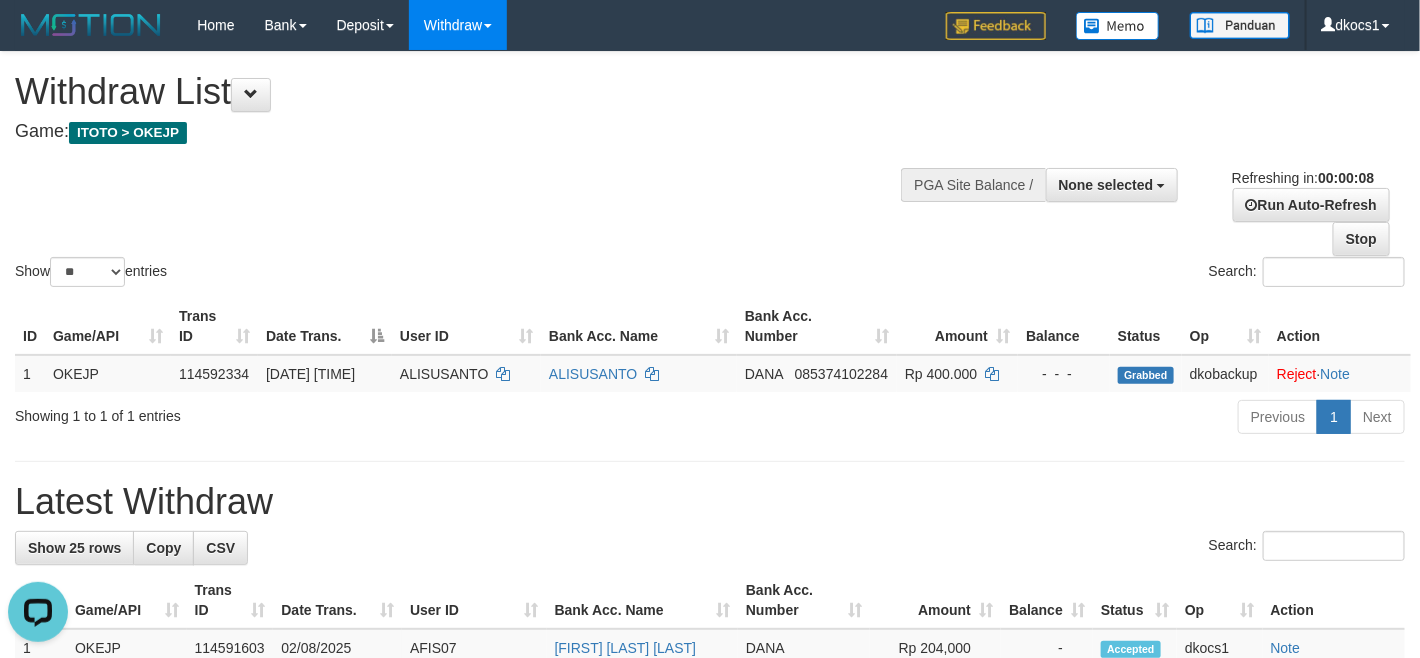 scroll, scrollTop: 0, scrollLeft: 0, axis: both 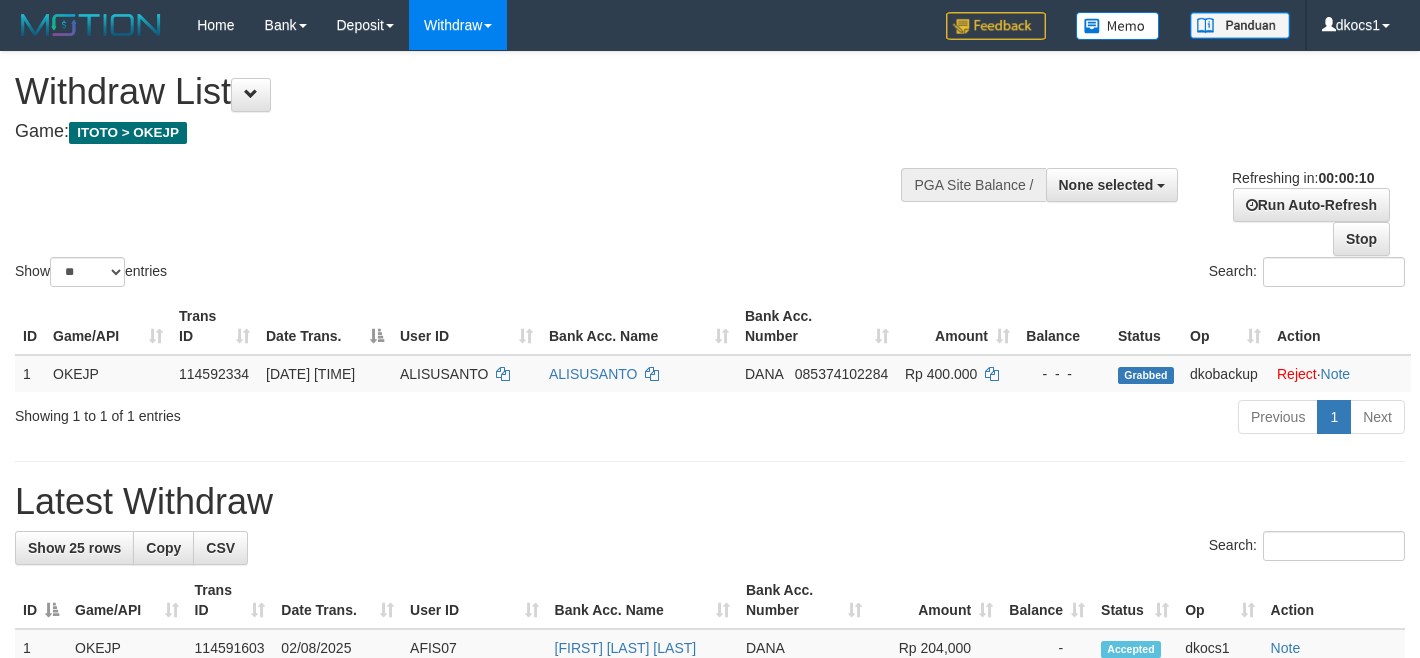 select 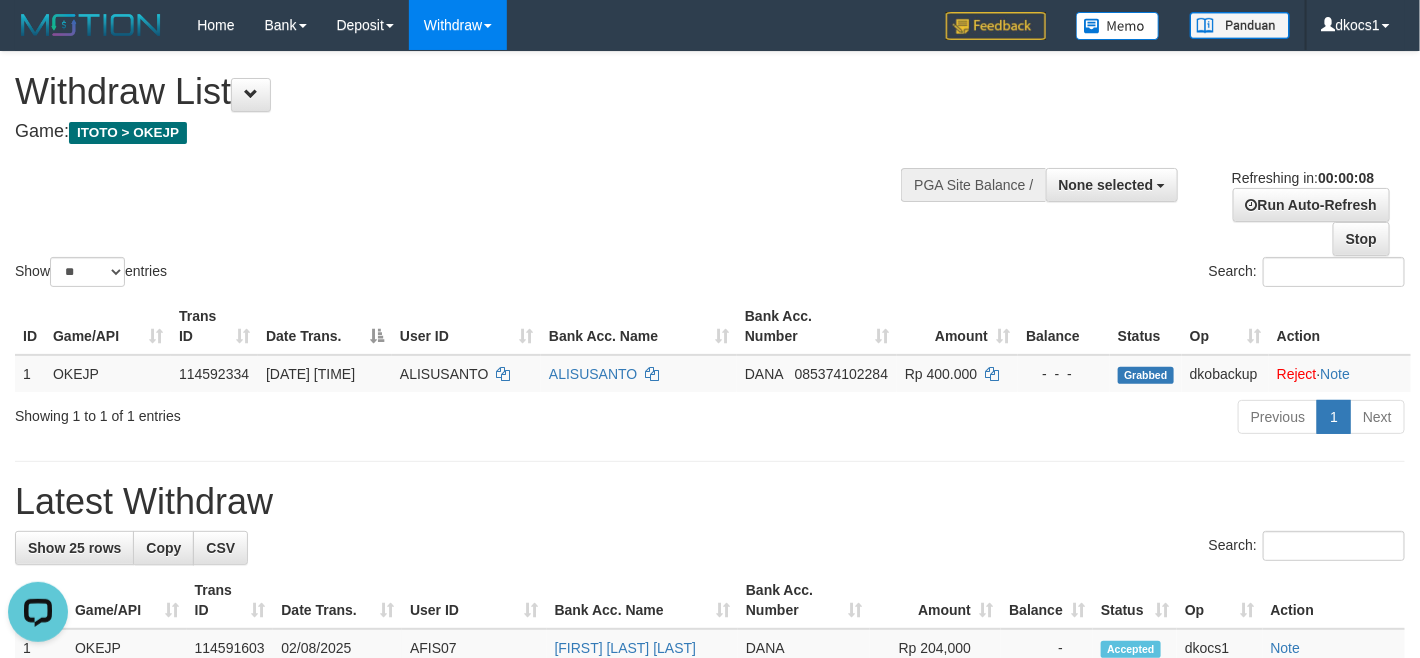 scroll, scrollTop: 0, scrollLeft: 0, axis: both 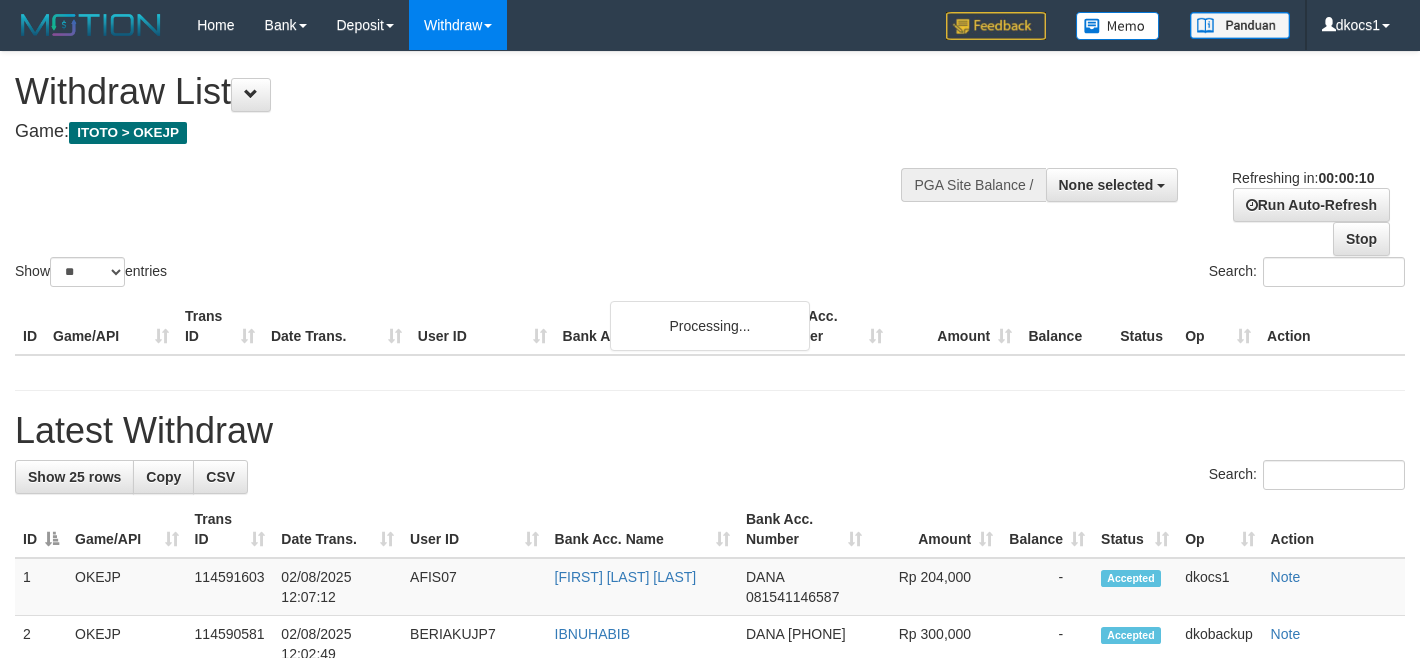 select 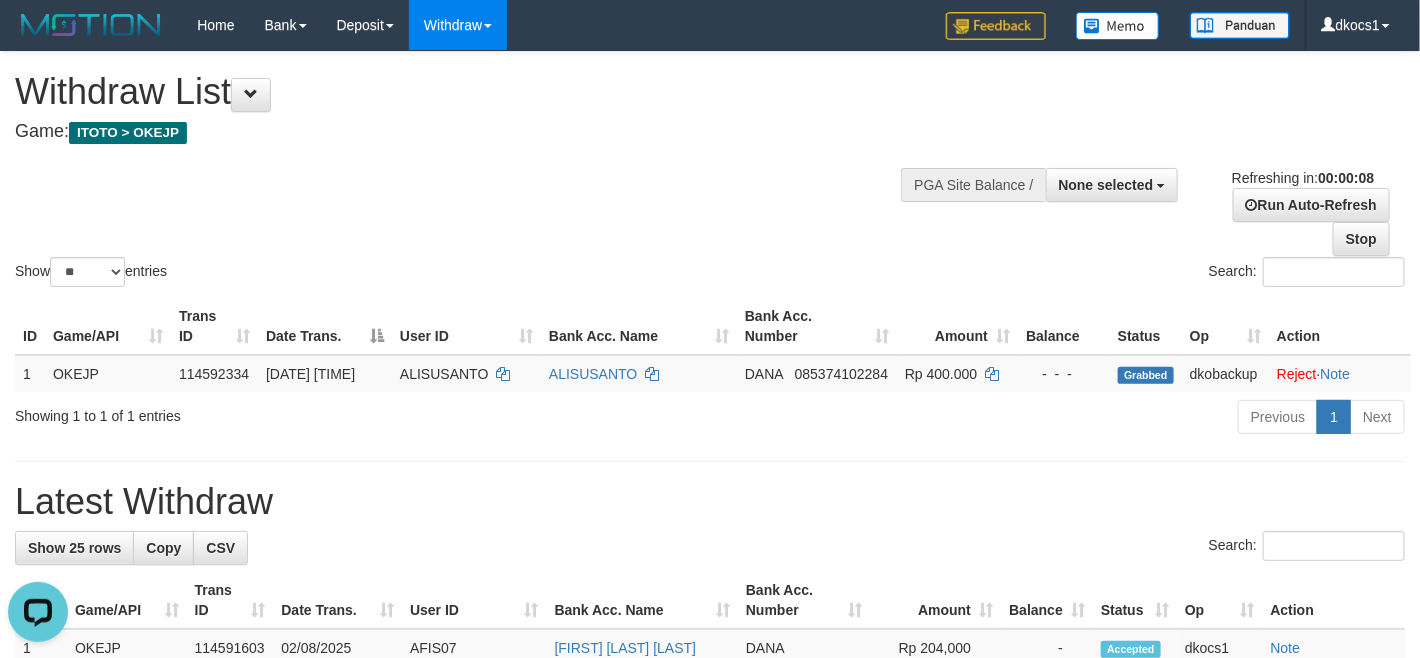 scroll, scrollTop: 0, scrollLeft: 0, axis: both 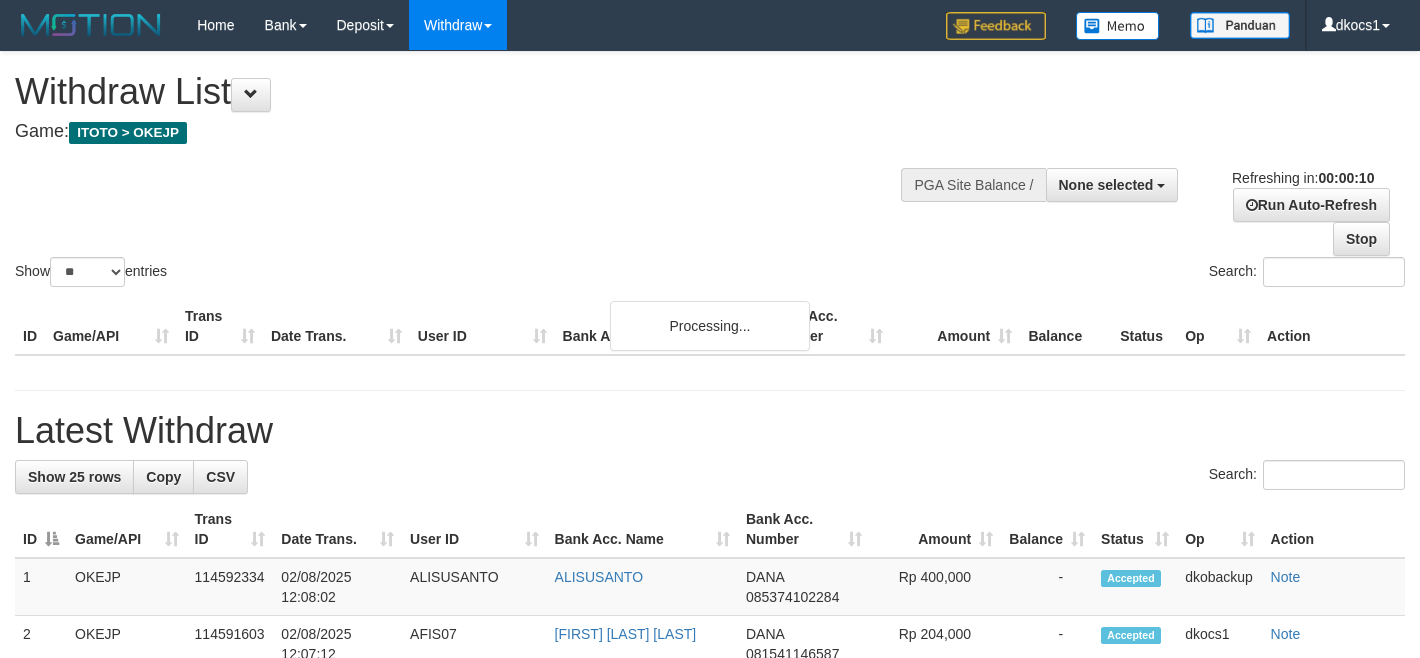 select 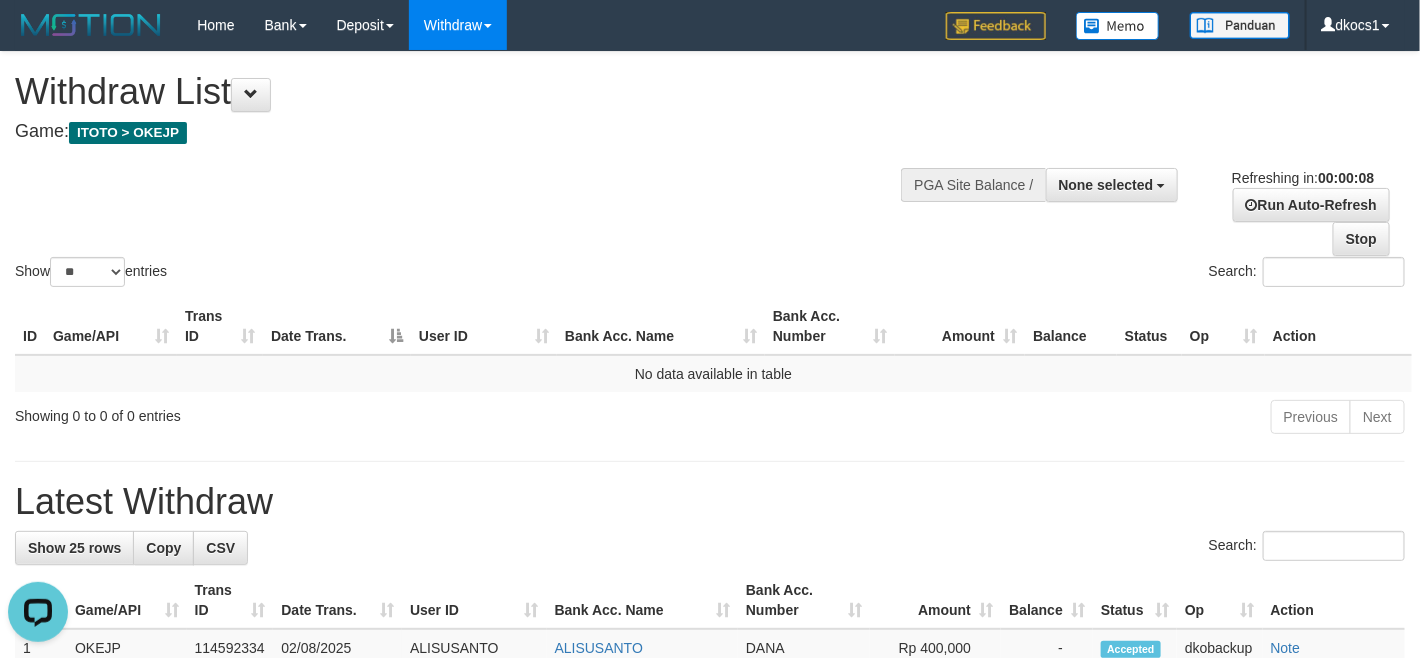 scroll, scrollTop: 0, scrollLeft: 0, axis: both 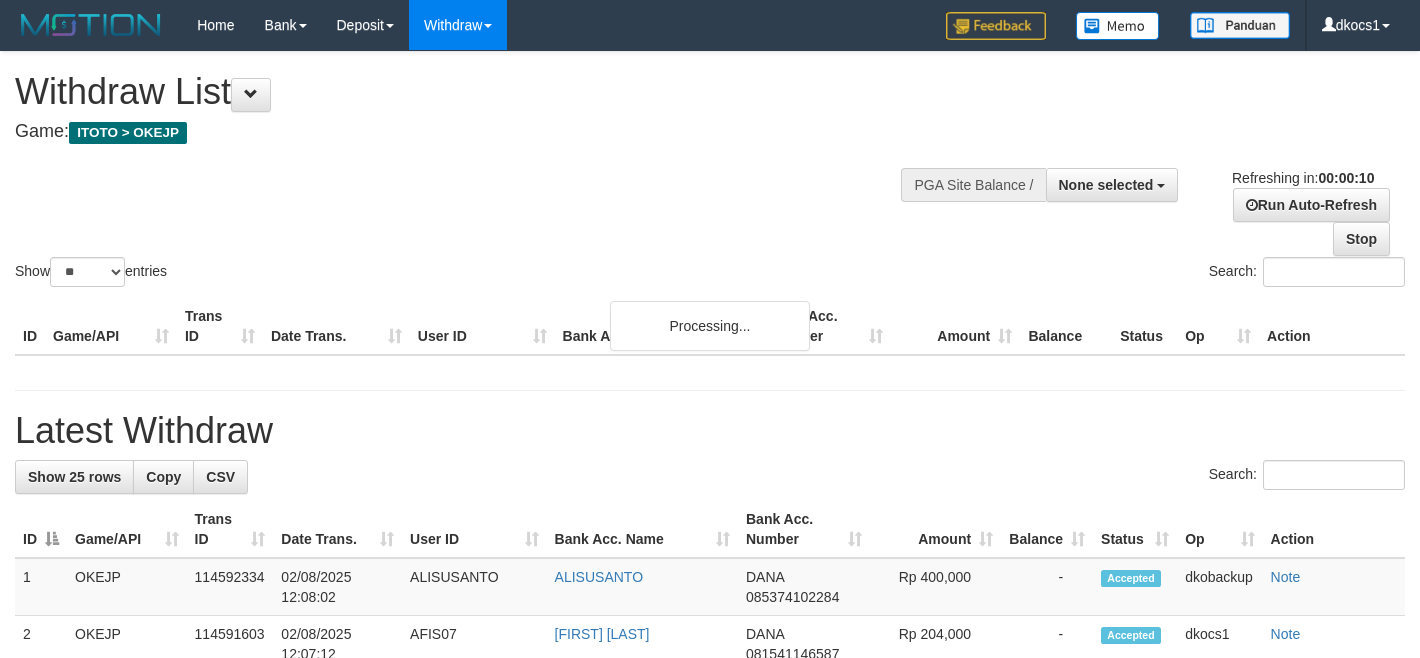 select 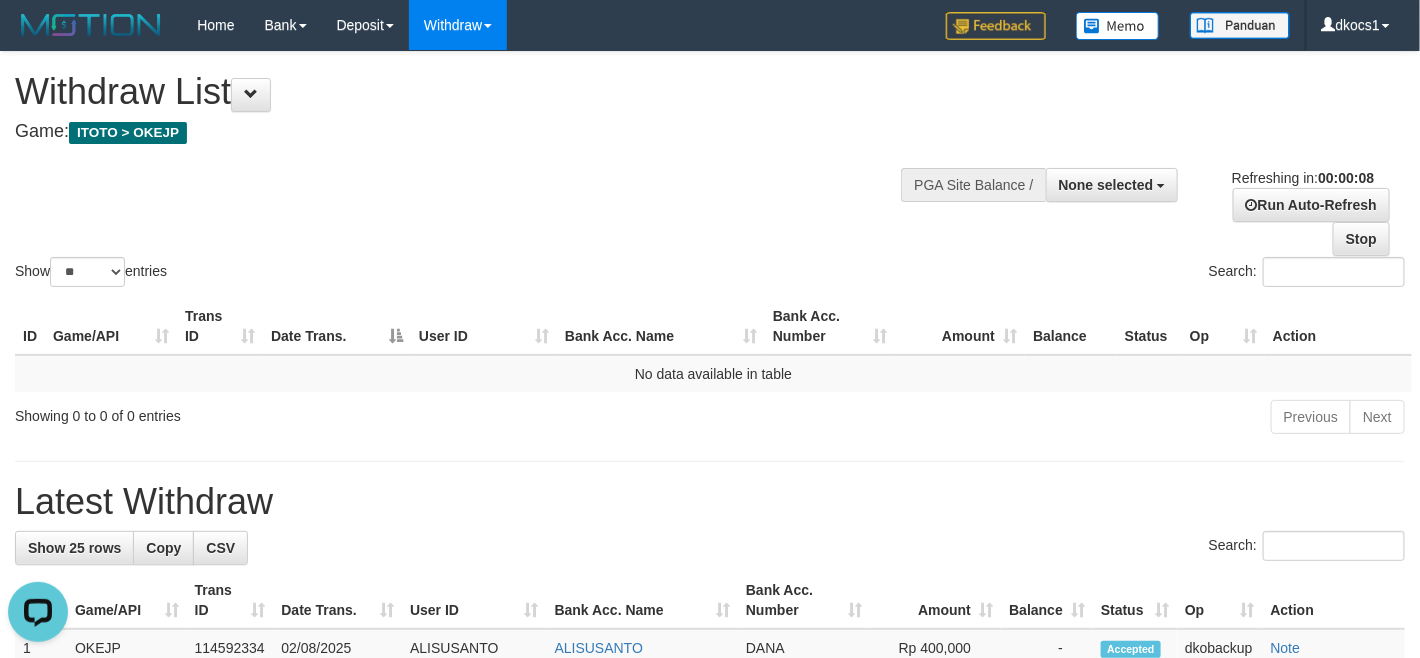 scroll, scrollTop: 0, scrollLeft: 0, axis: both 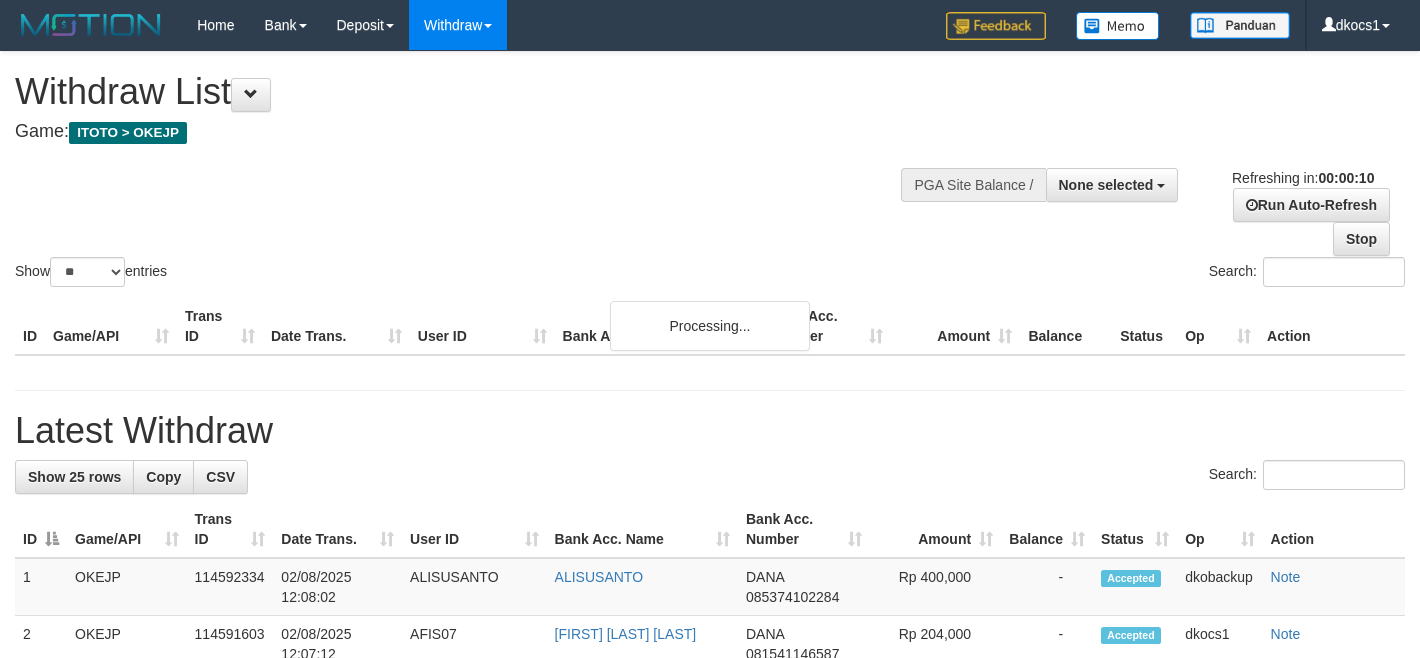 select 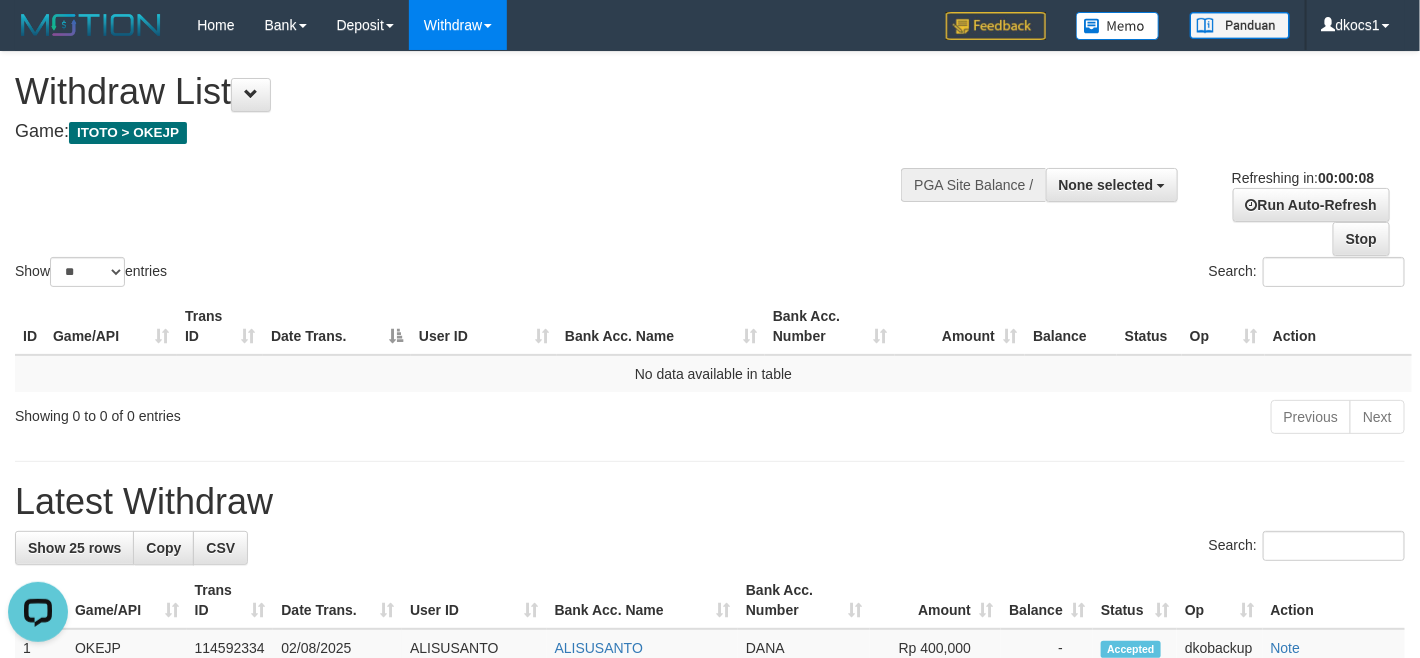 scroll, scrollTop: 0, scrollLeft: 0, axis: both 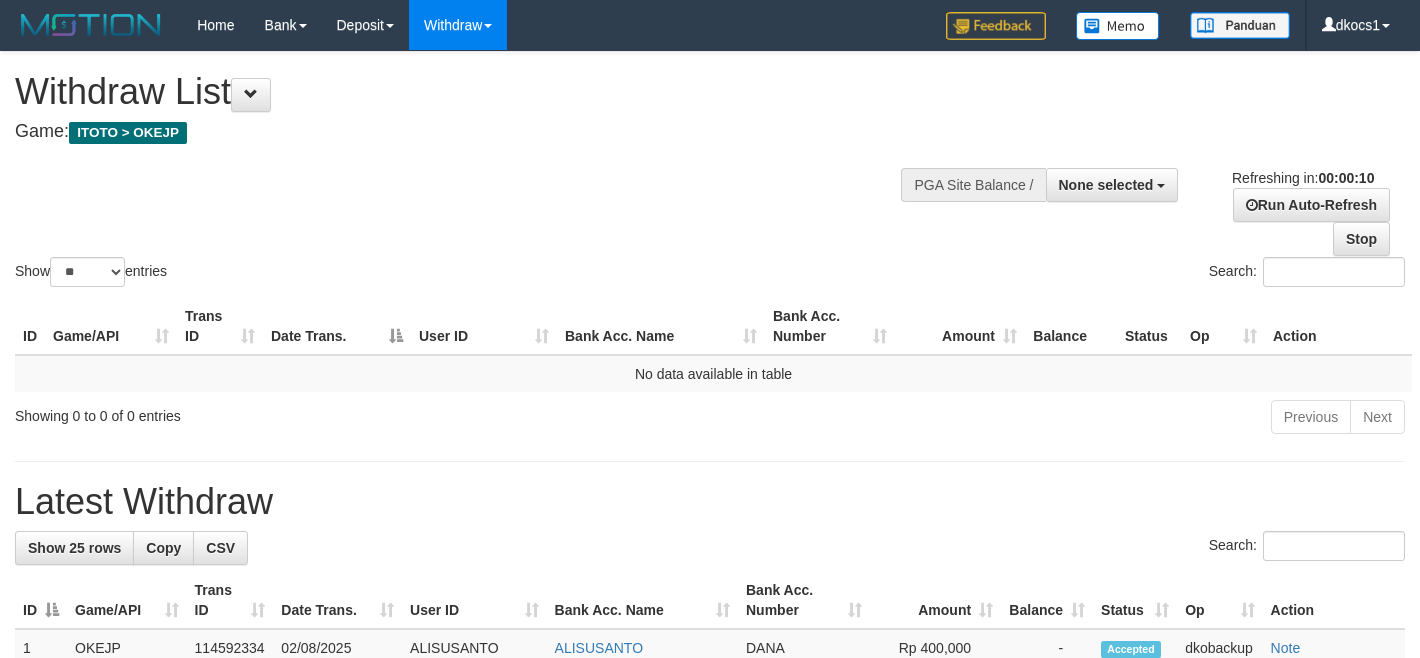 select 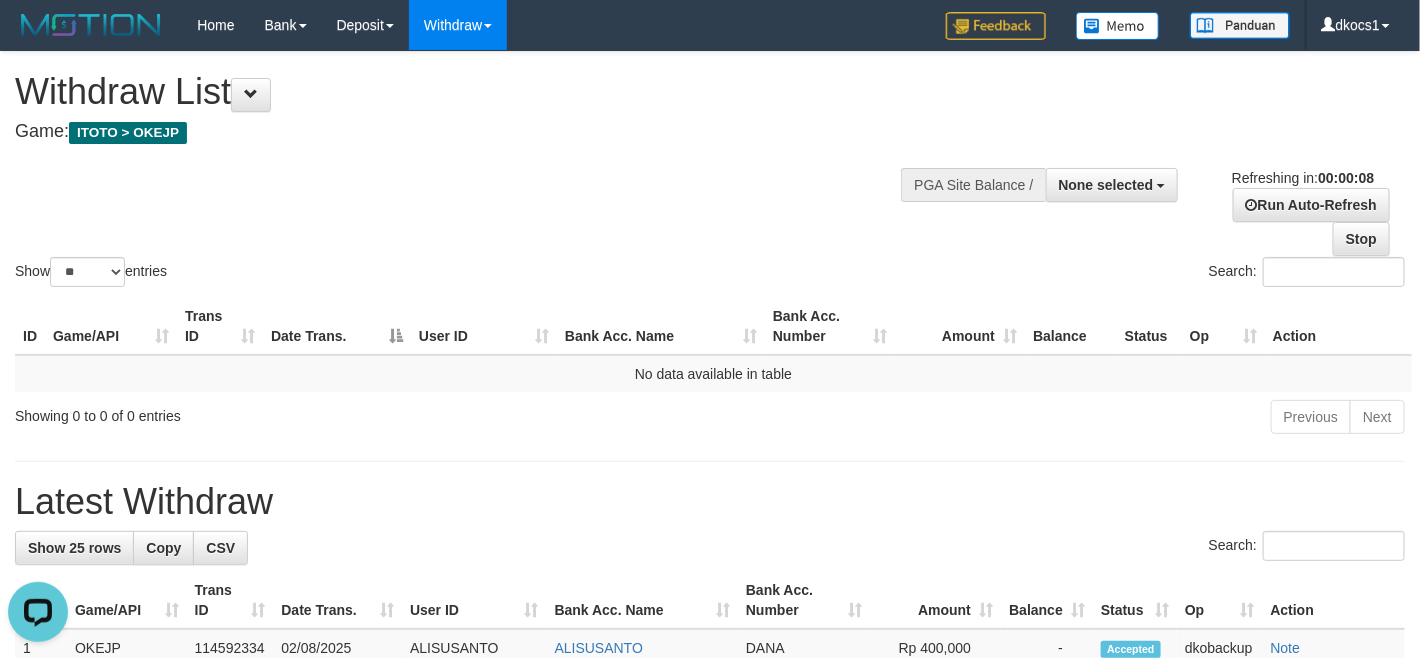 scroll, scrollTop: 0, scrollLeft: 0, axis: both 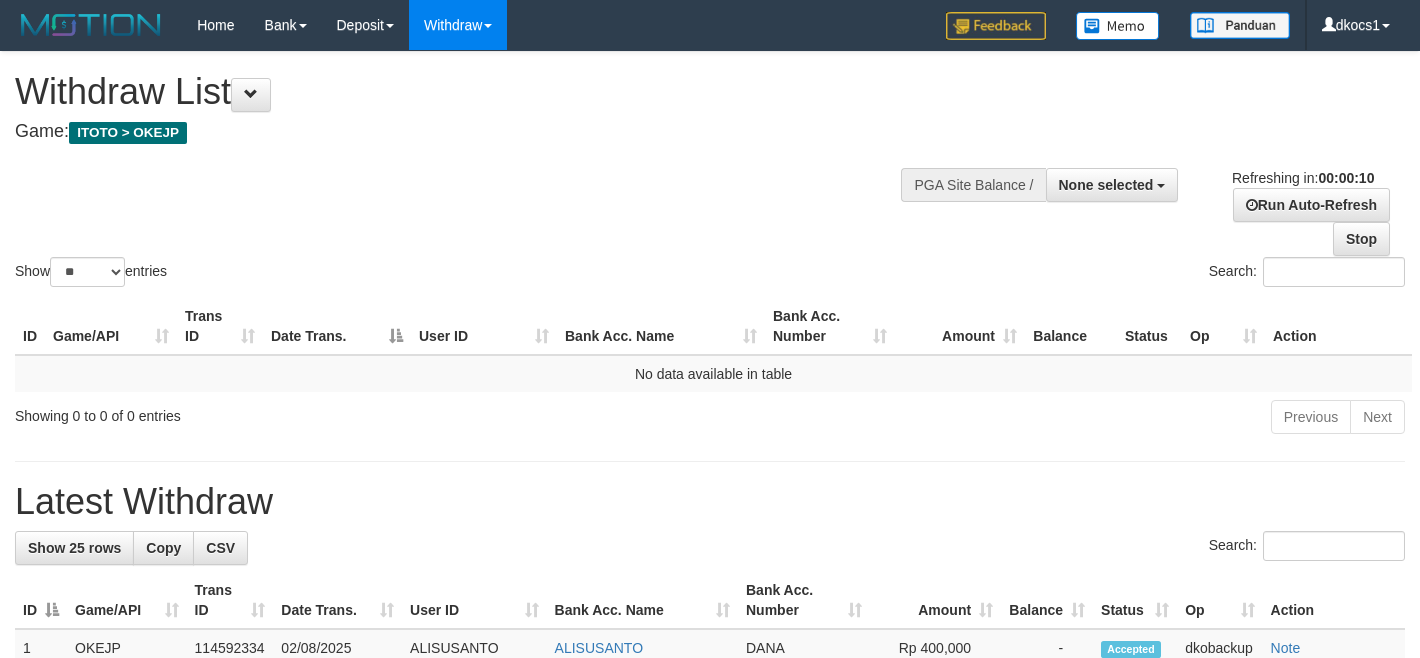 select 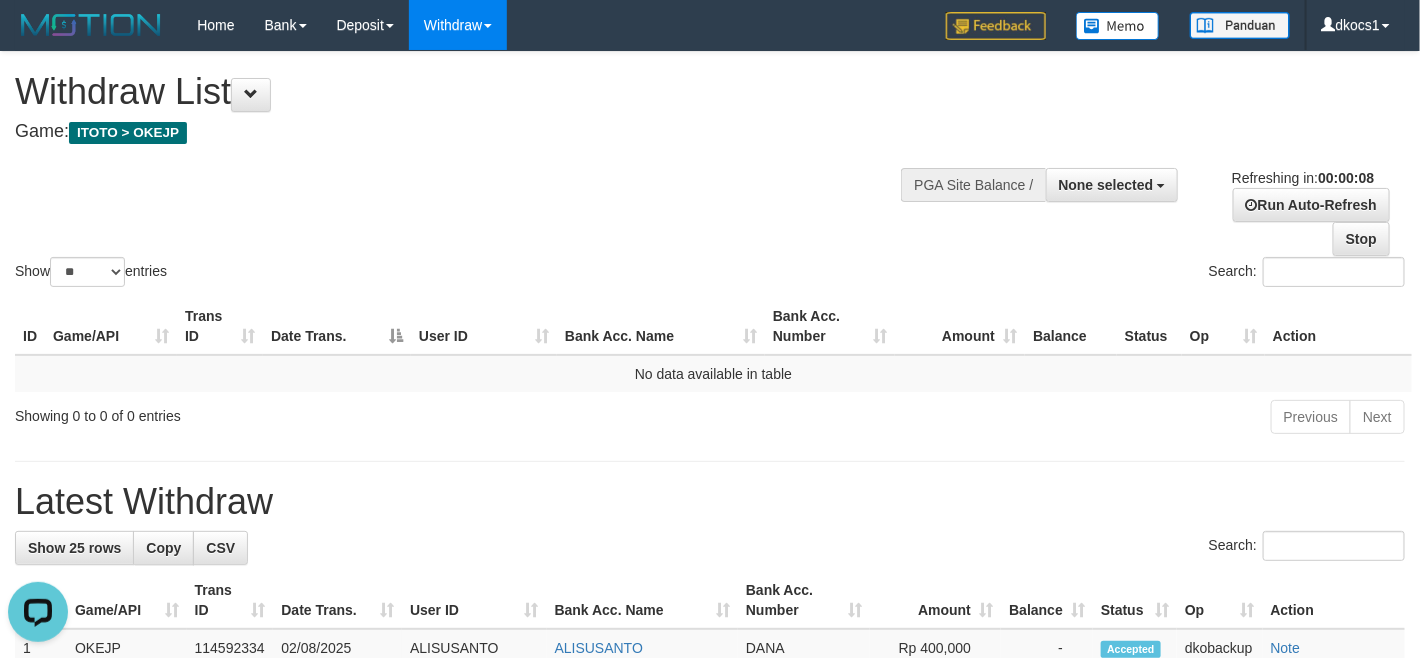 scroll, scrollTop: 0, scrollLeft: 0, axis: both 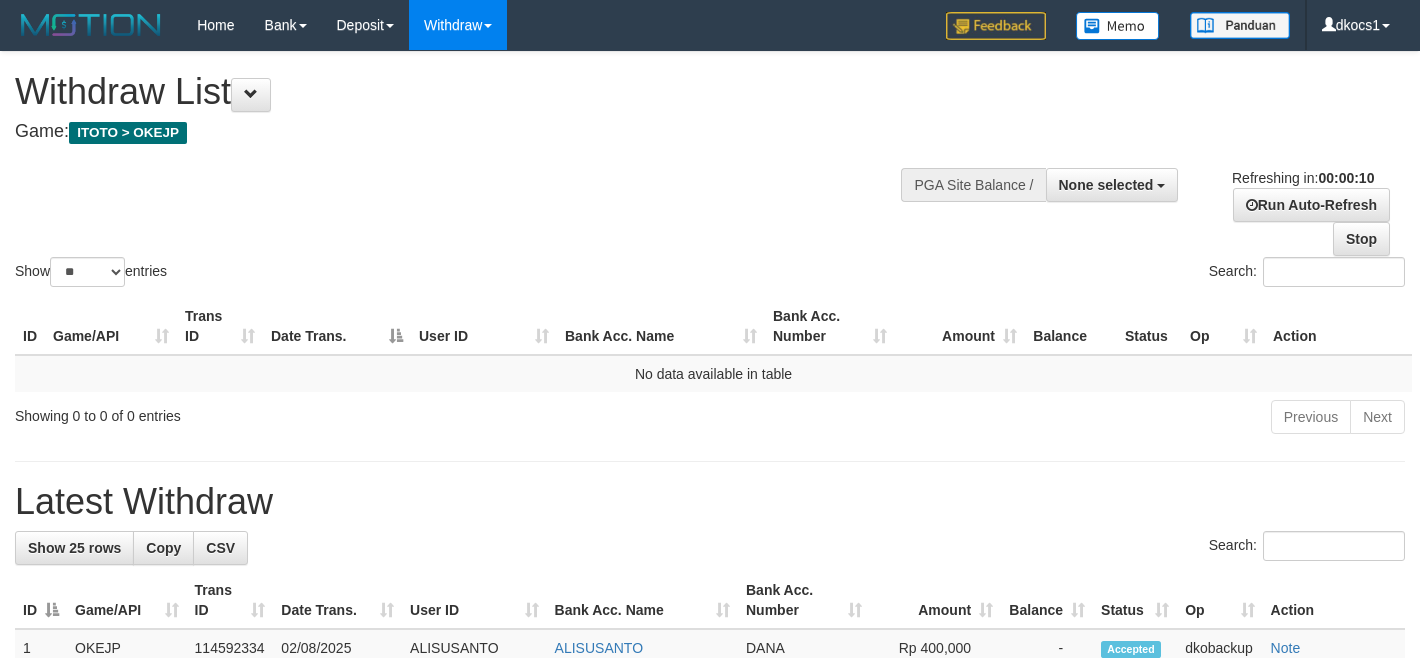 select 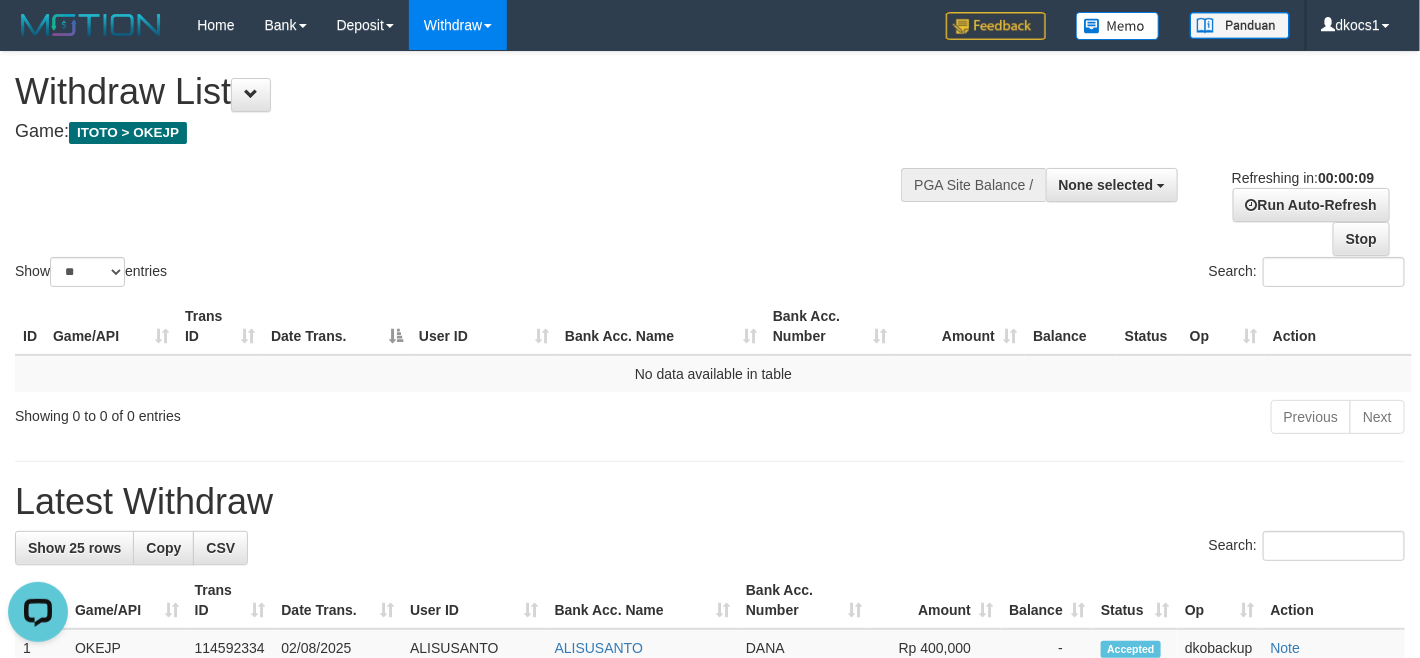 scroll, scrollTop: 0, scrollLeft: 0, axis: both 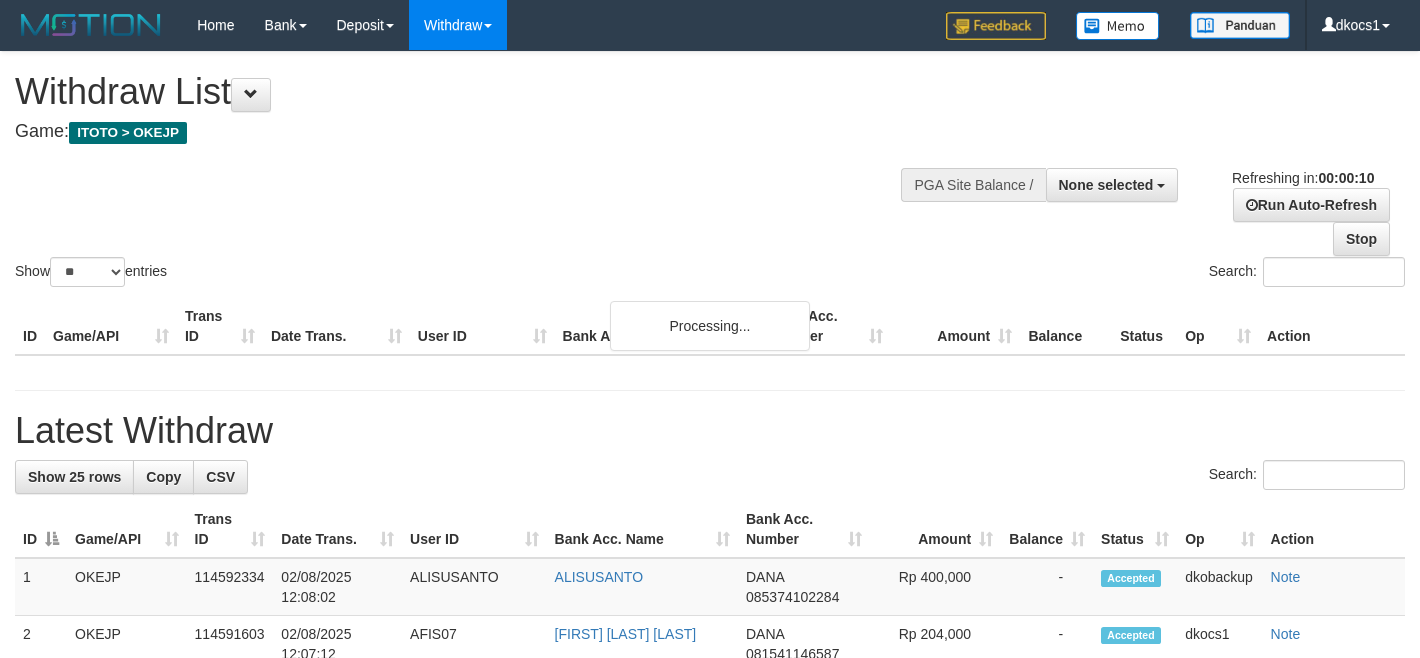 select 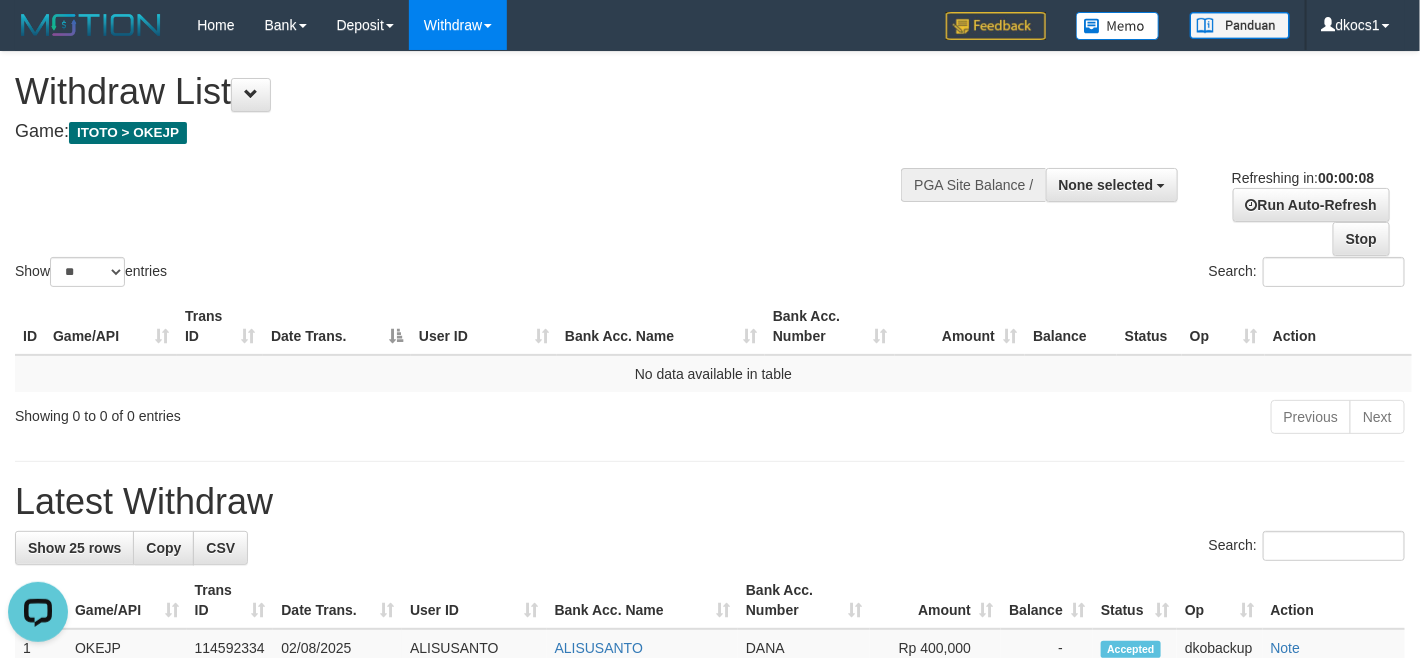 scroll, scrollTop: 0, scrollLeft: 0, axis: both 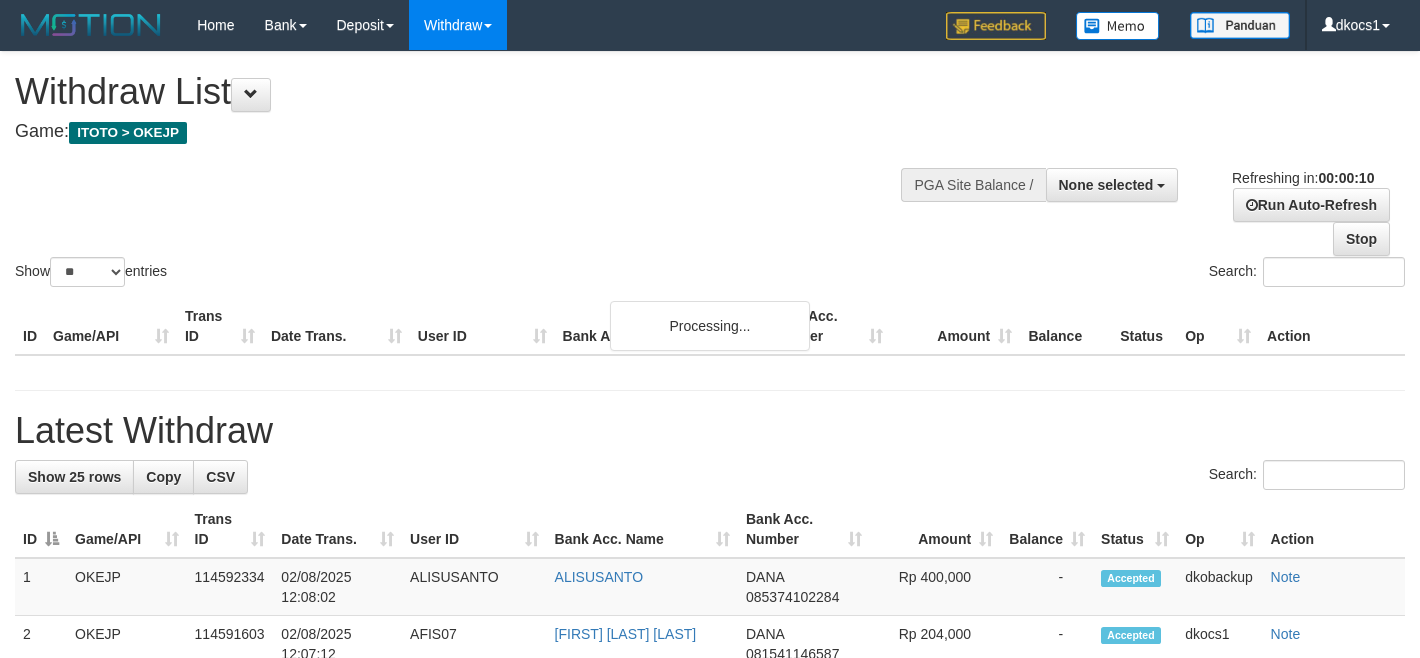 select 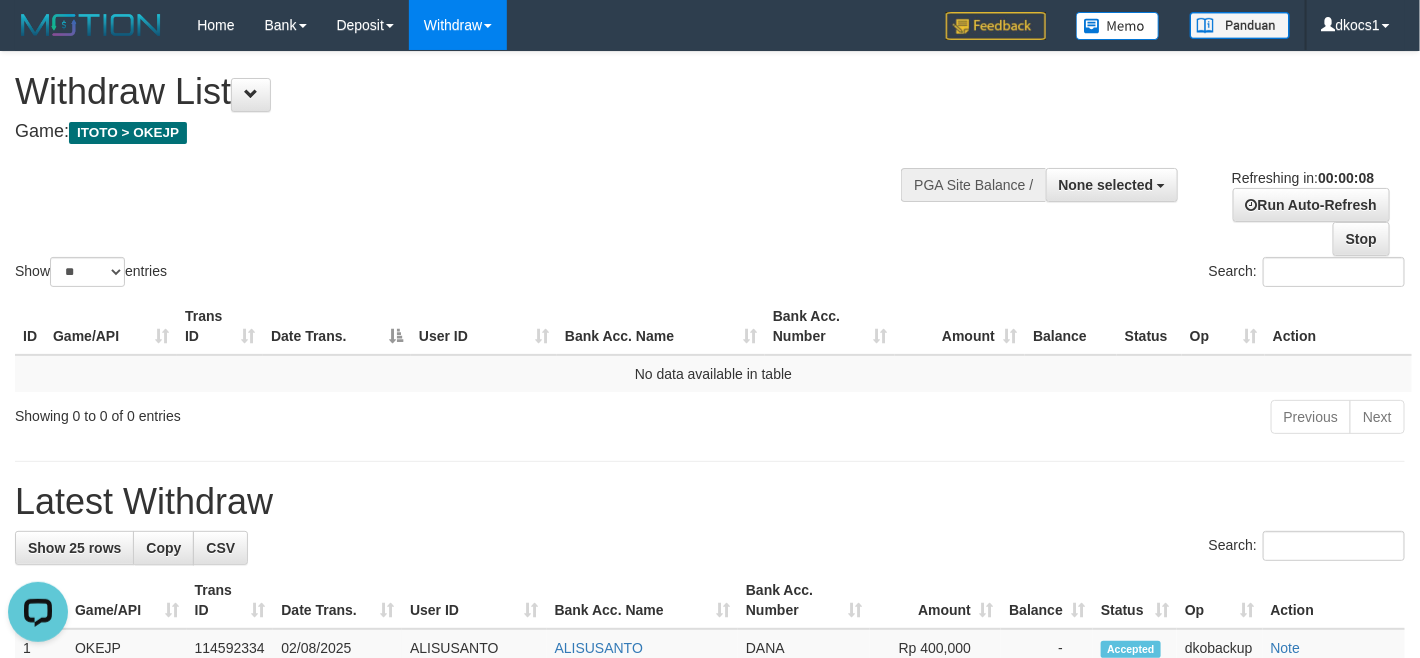 scroll, scrollTop: 0, scrollLeft: 0, axis: both 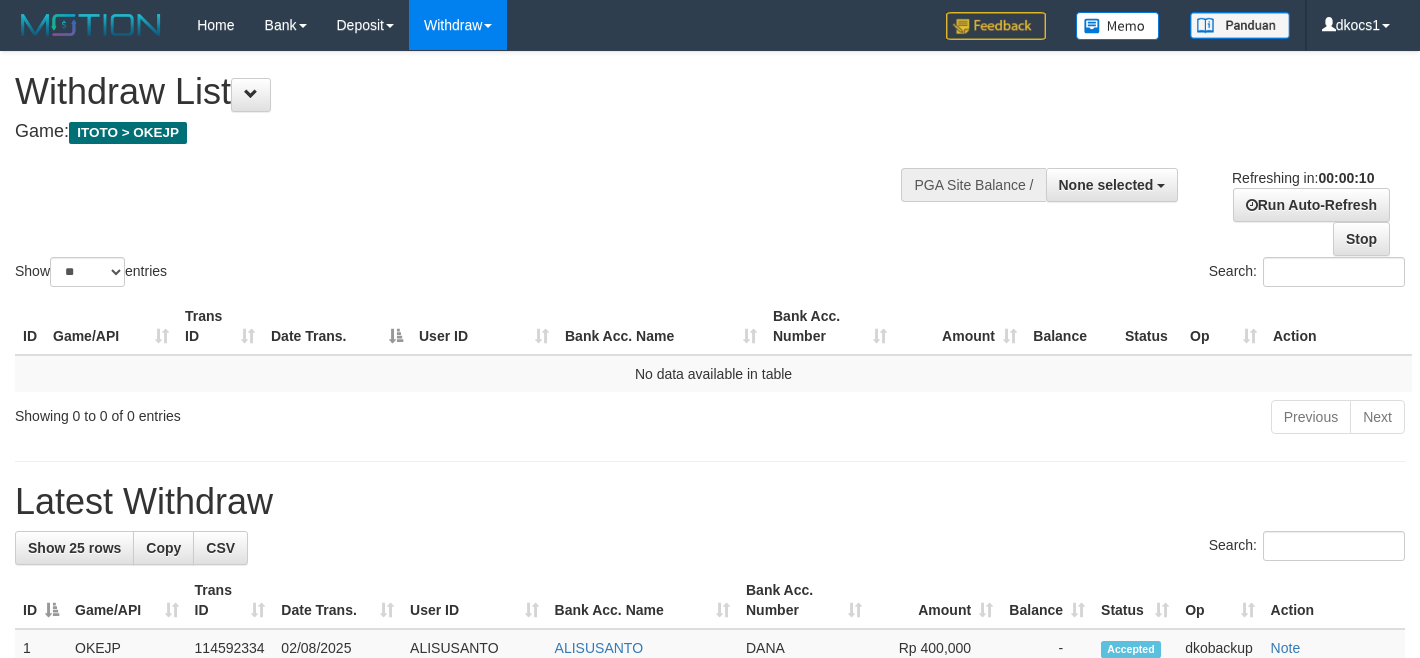 select 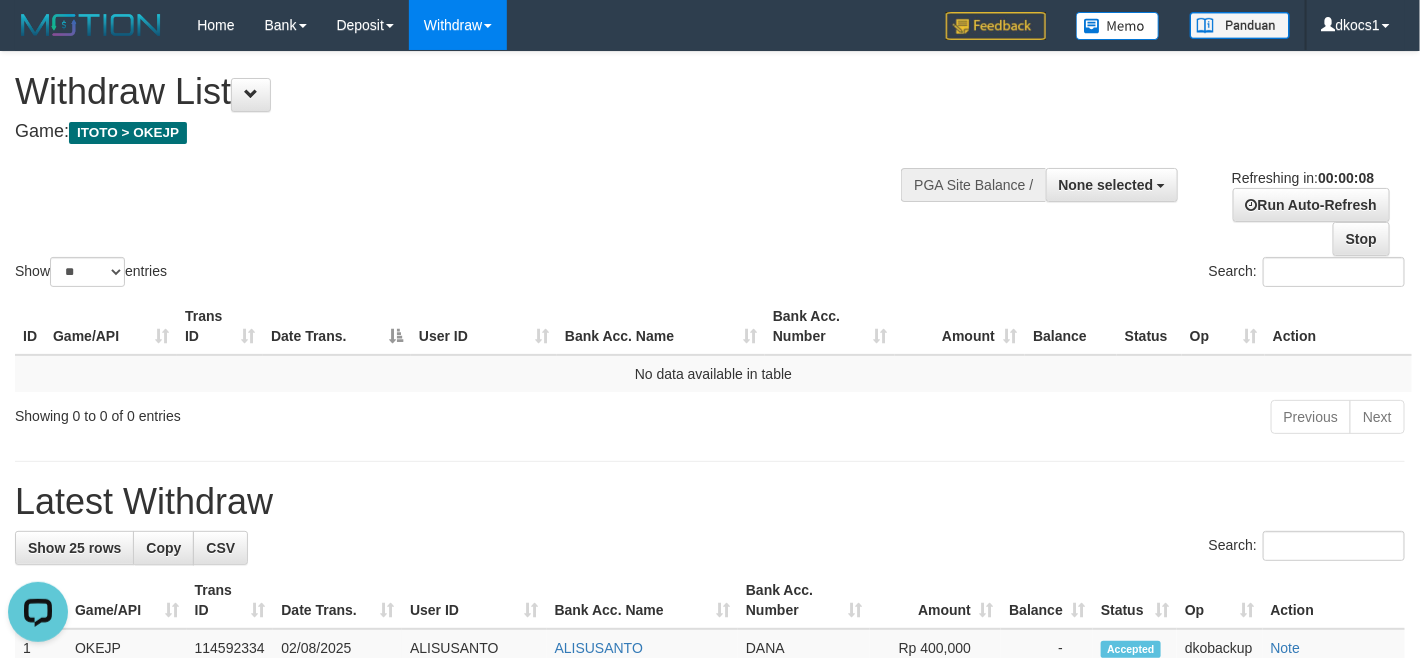 scroll, scrollTop: 0, scrollLeft: 0, axis: both 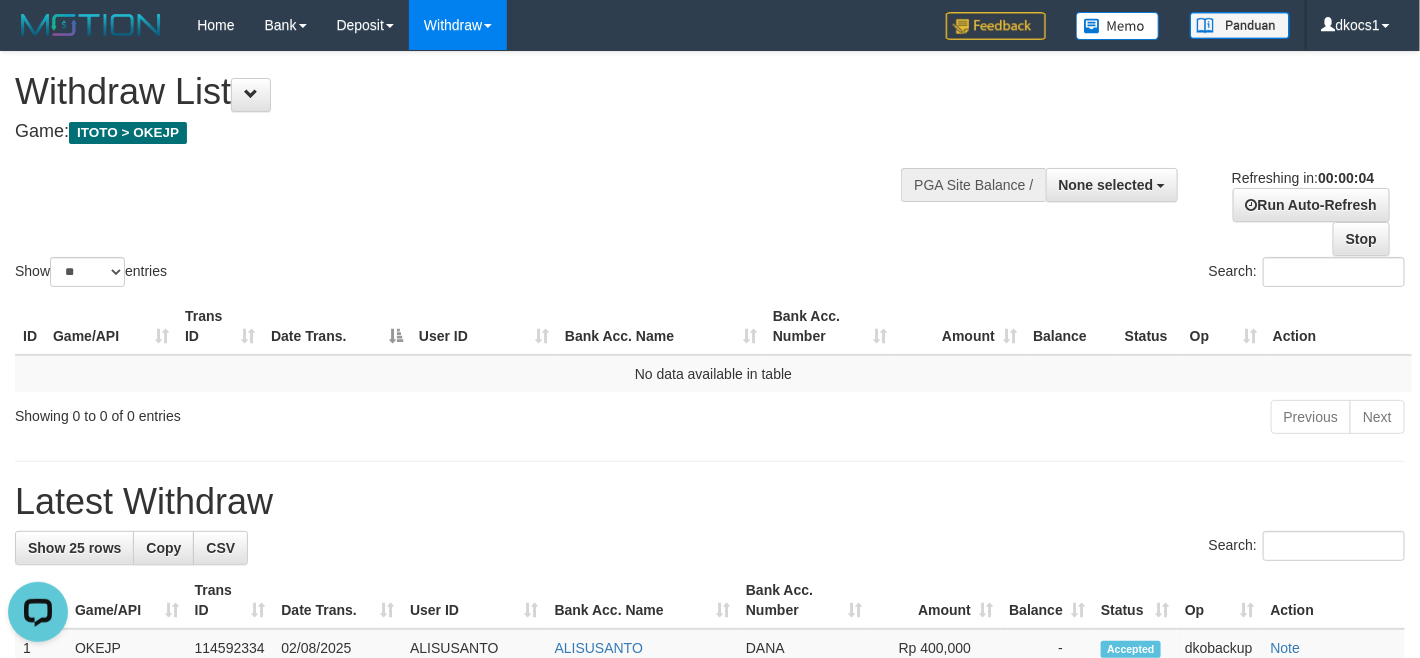 drag, startPoint x: 591, startPoint y: 198, endPoint x: 396, endPoint y: 100, distance: 218.24069 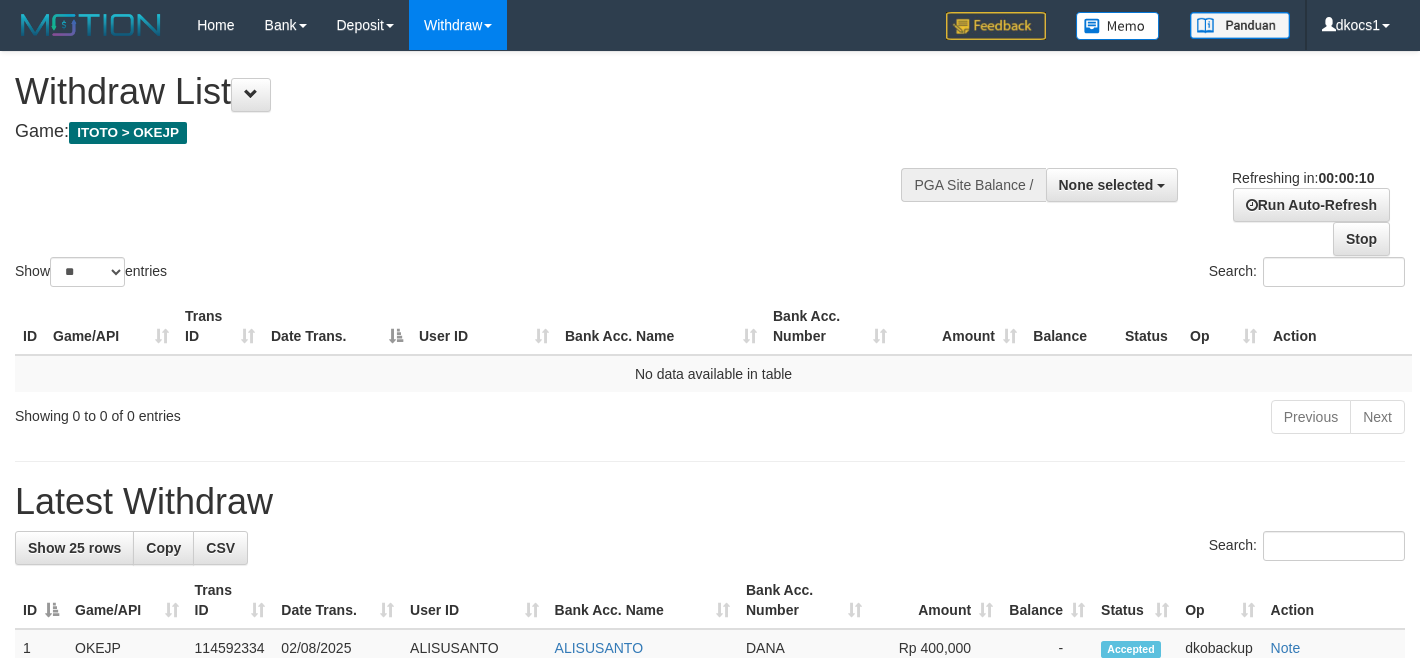 select 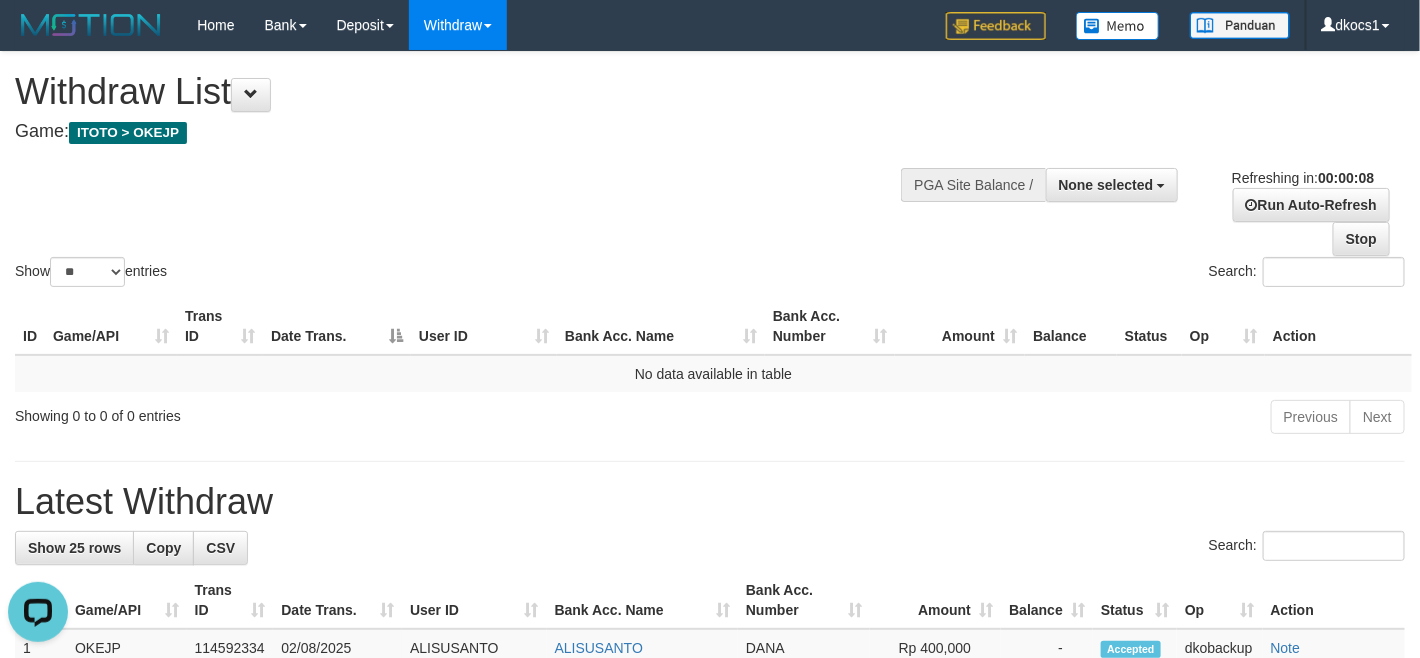 scroll, scrollTop: 0, scrollLeft: 0, axis: both 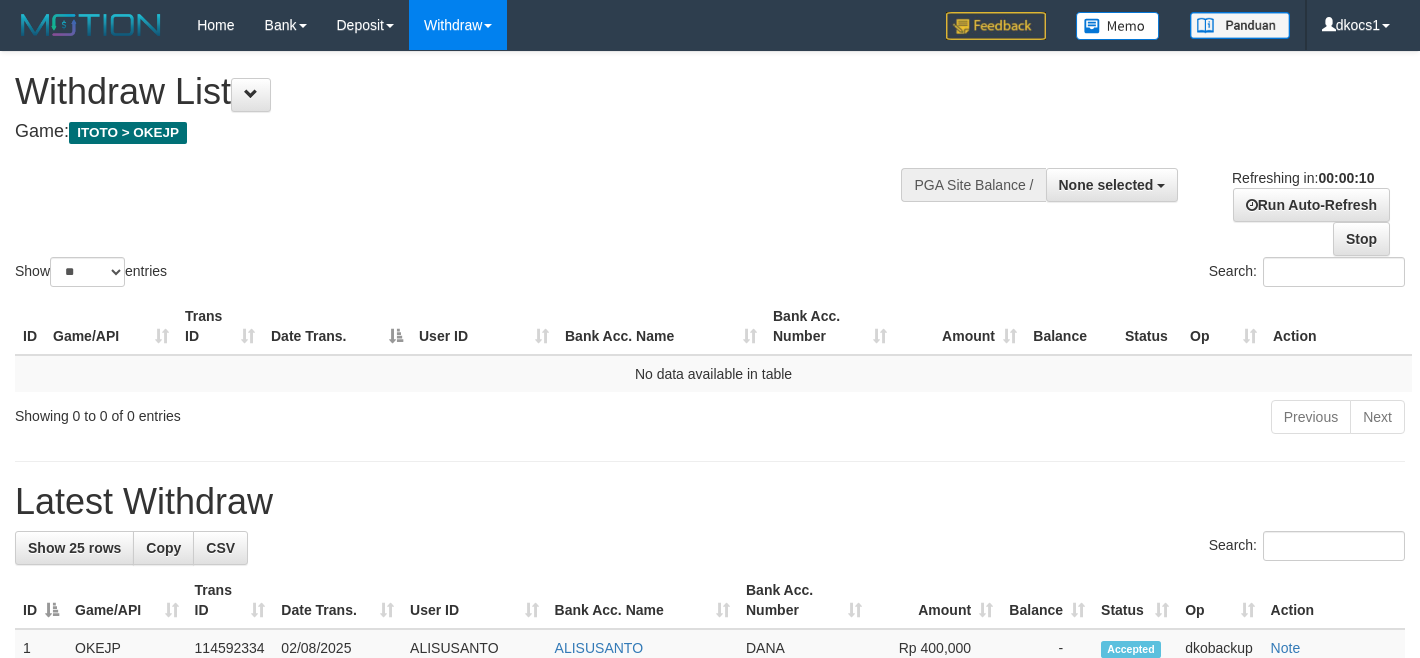 select 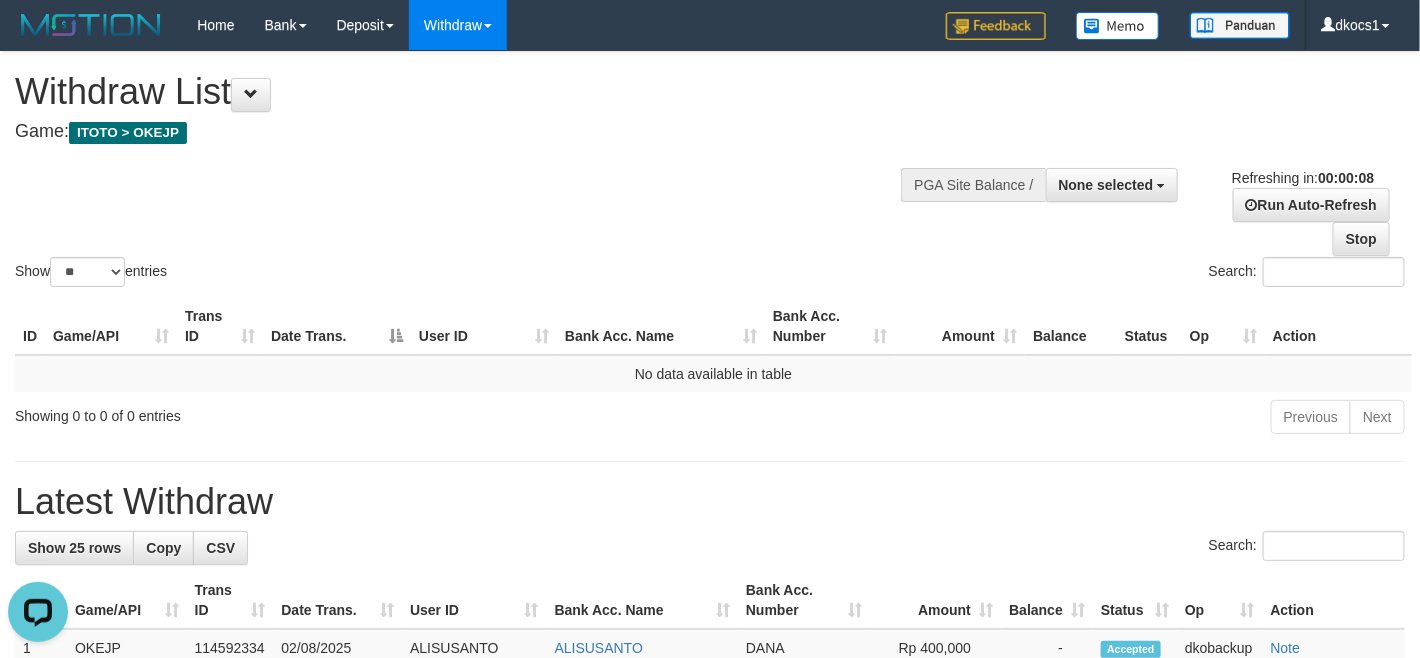 scroll, scrollTop: 0, scrollLeft: 0, axis: both 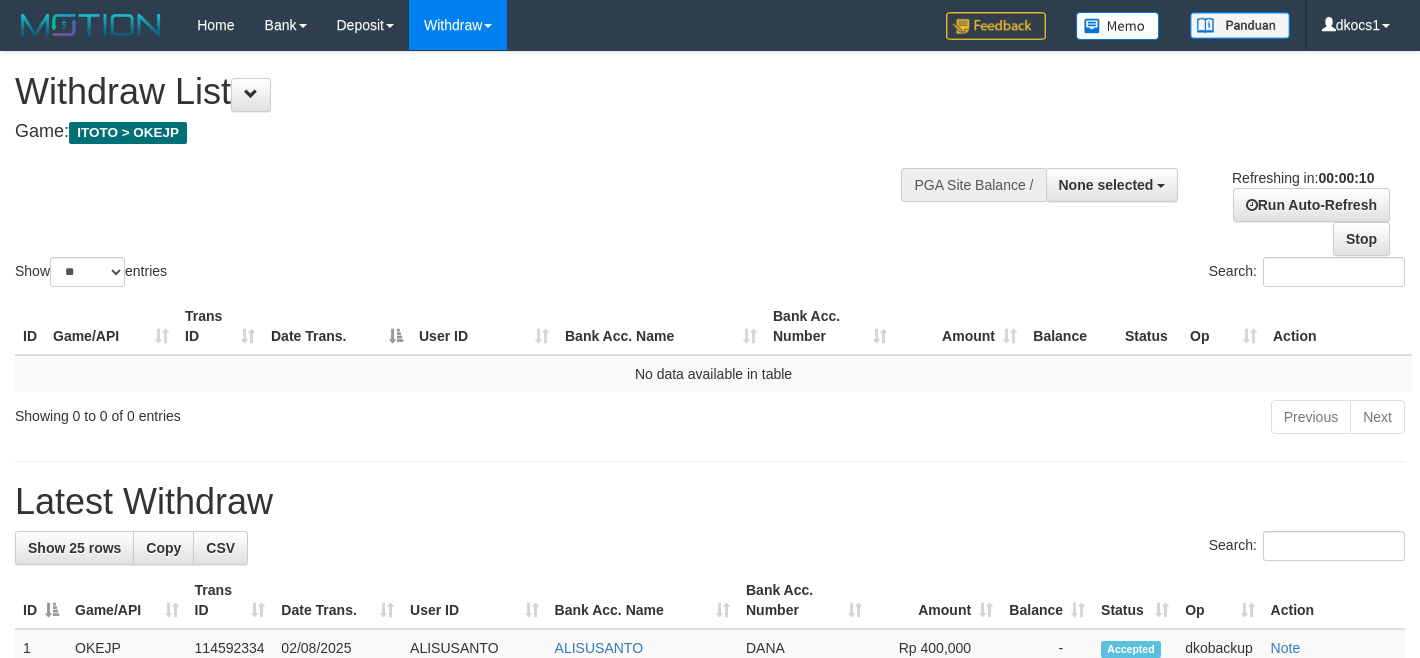 select 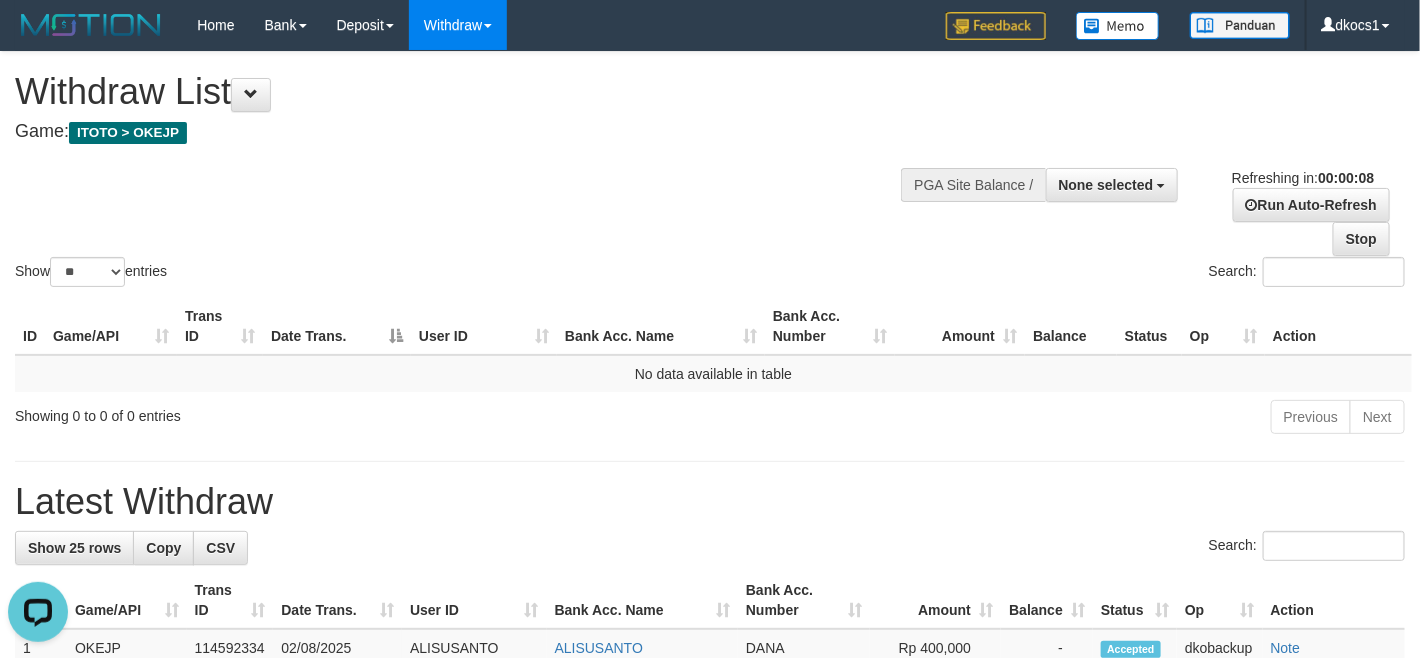 scroll, scrollTop: 0, scrollLeft: 0, axis: both 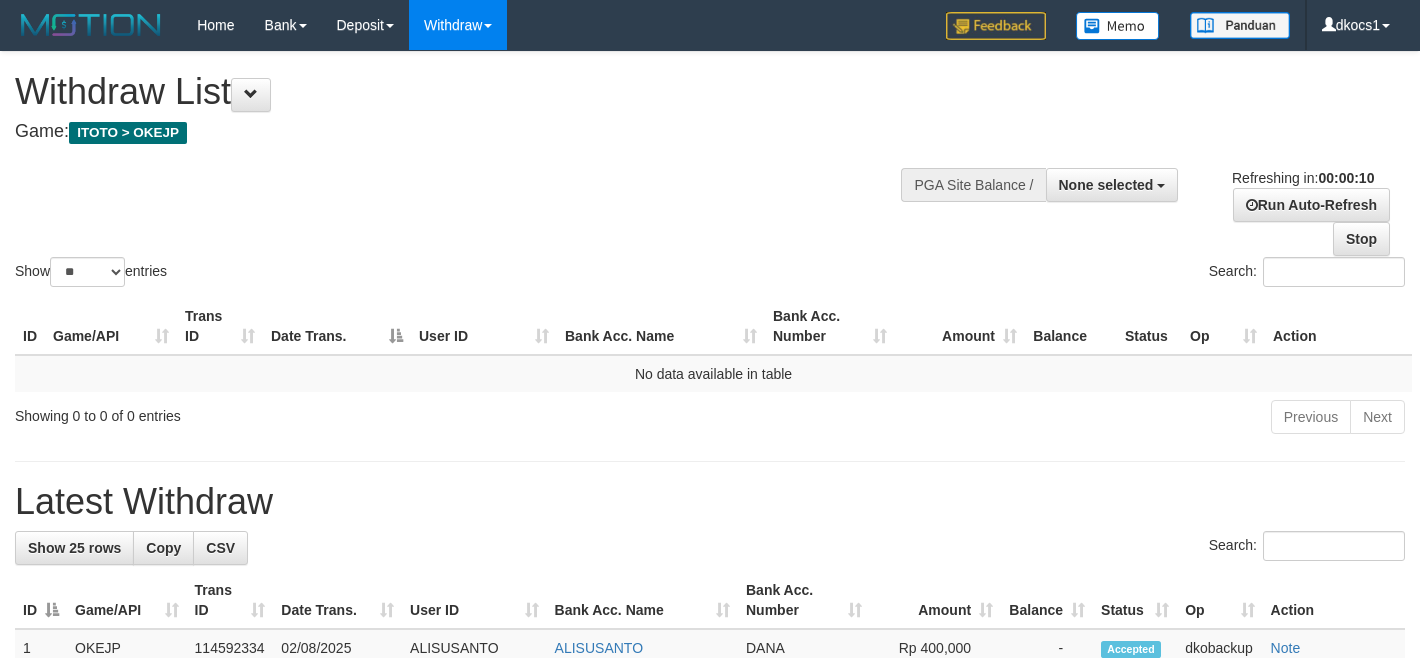 select 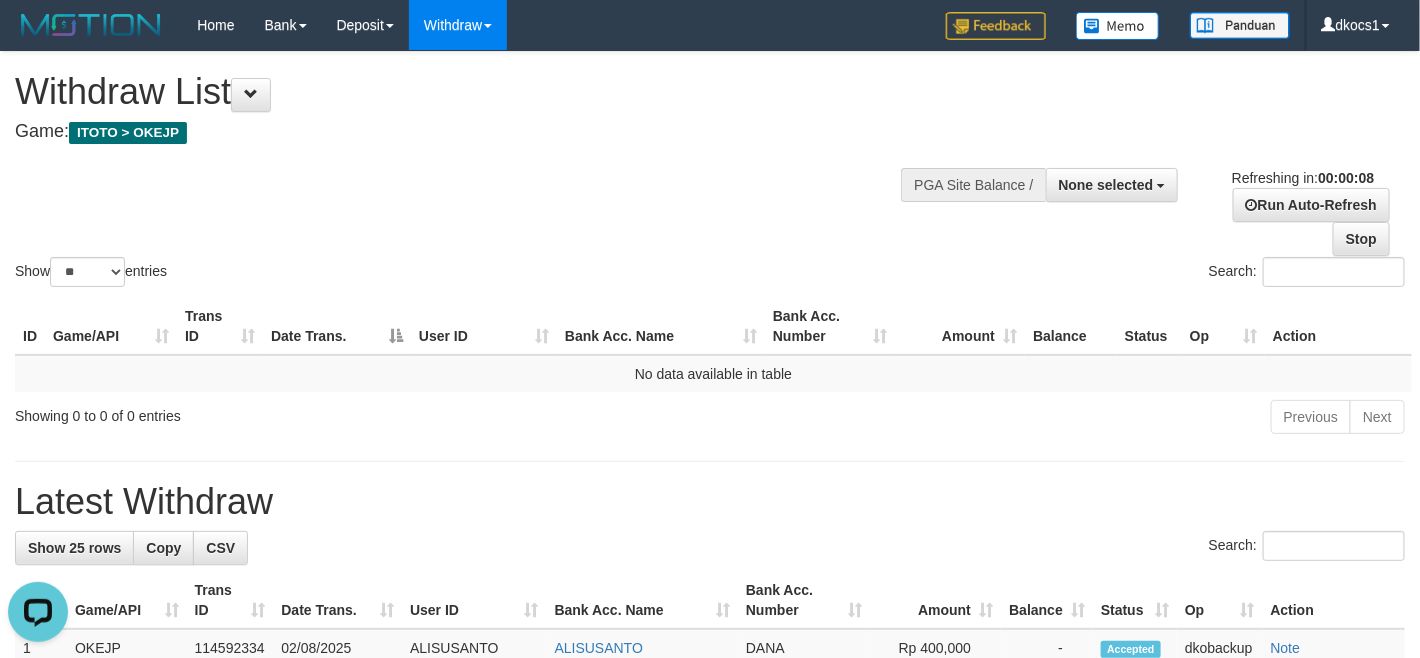 scroll, scrollTop: 0, scrollLeft: 0, axis: both 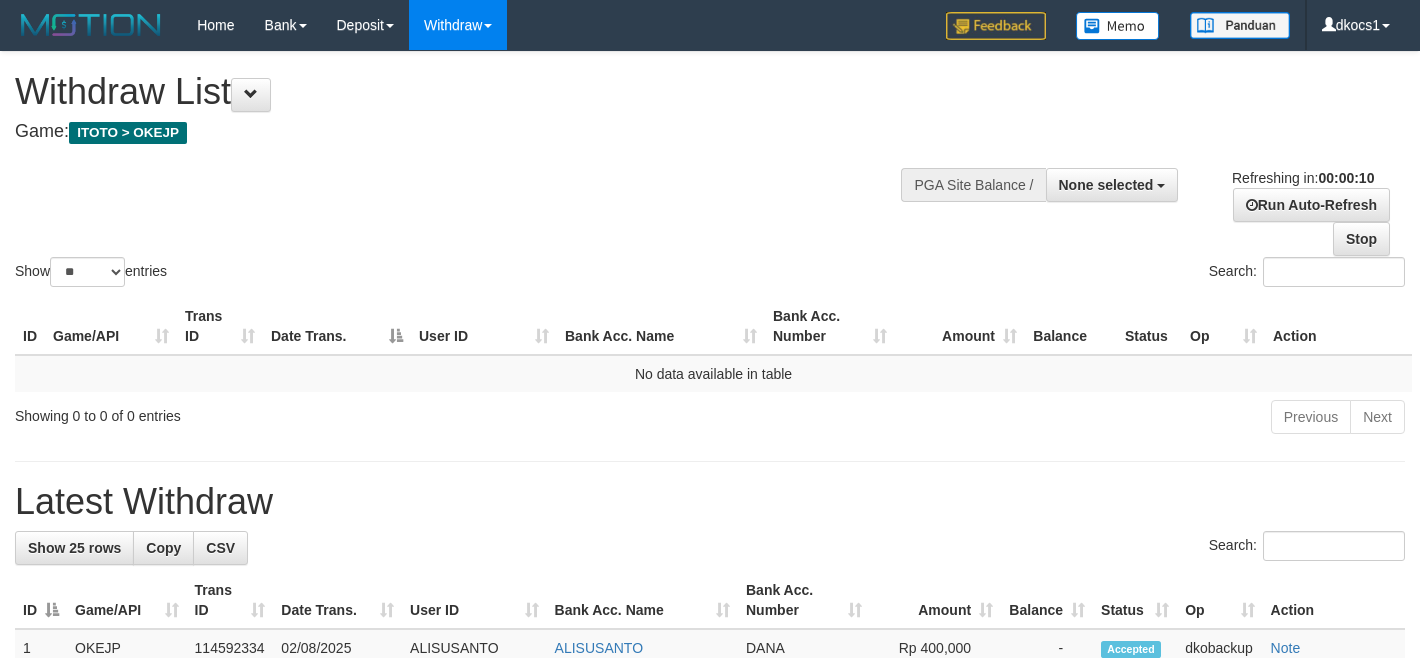select 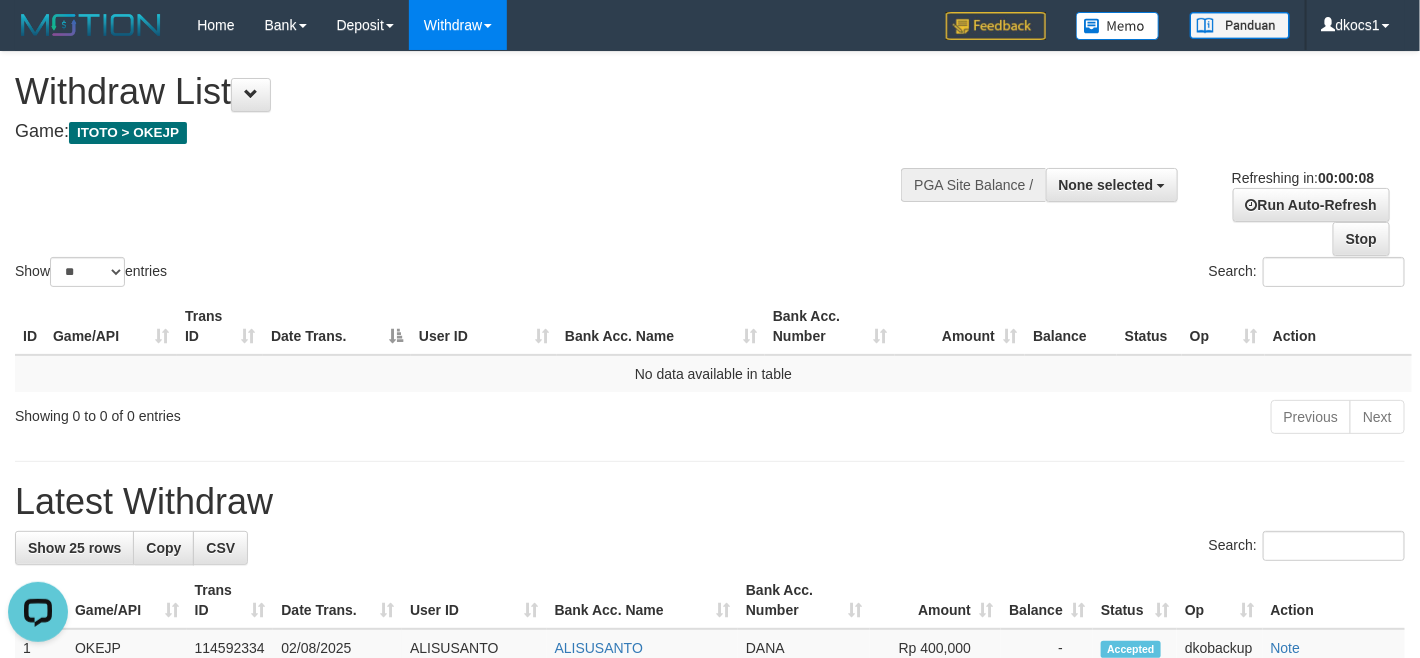 scroll, scrollTop: 0, scrollLeft: 0, axis: both 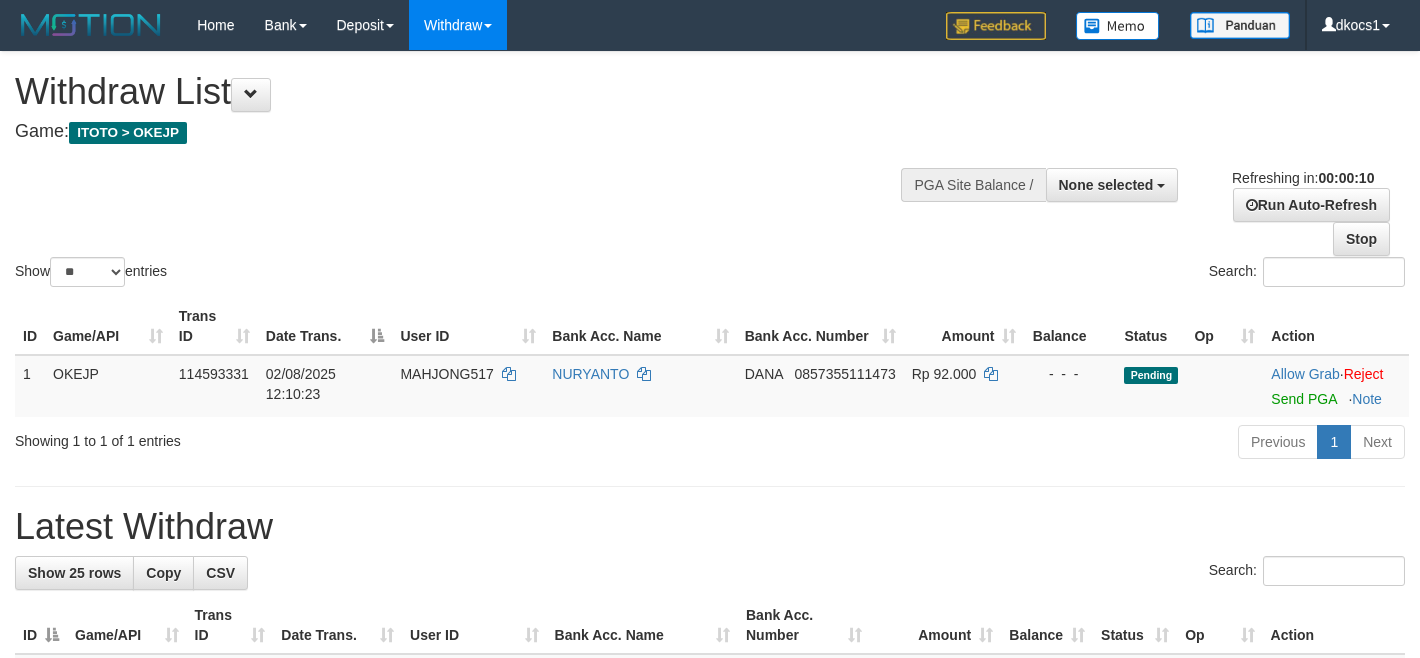 select 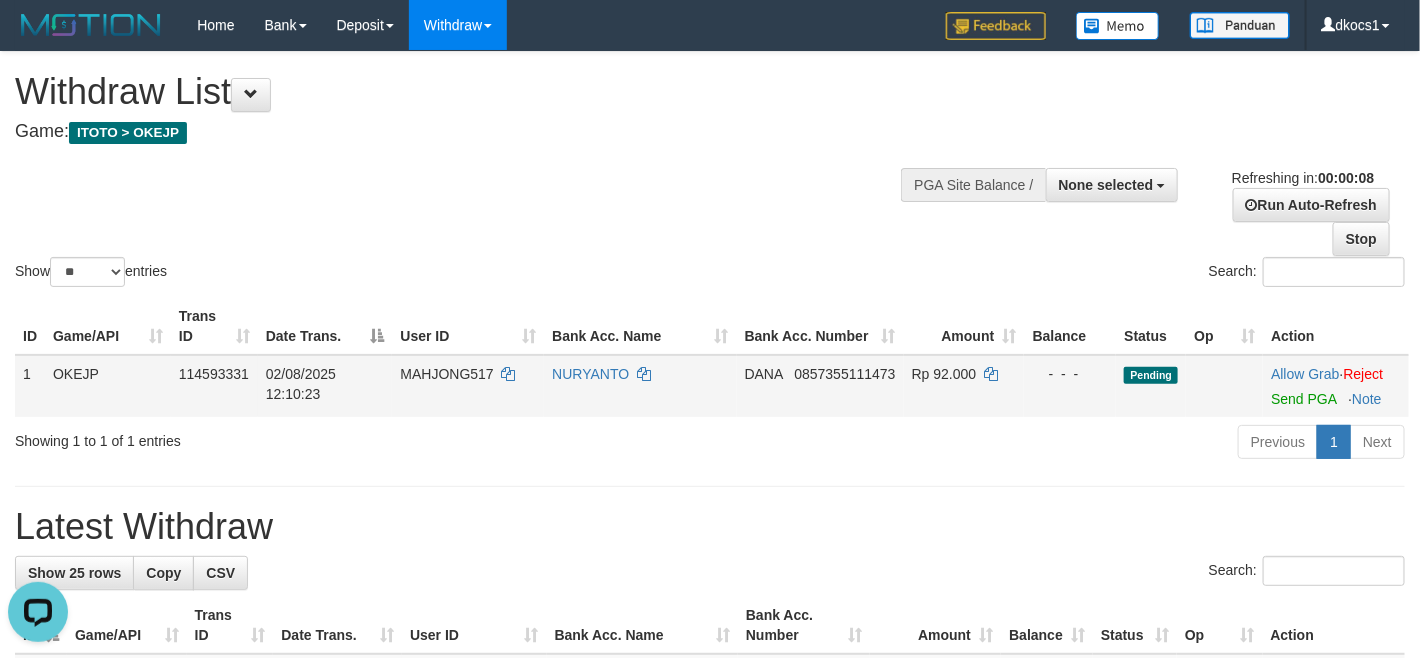 scroll, scrollTop: 0, scrollLeft: 0, axis: both 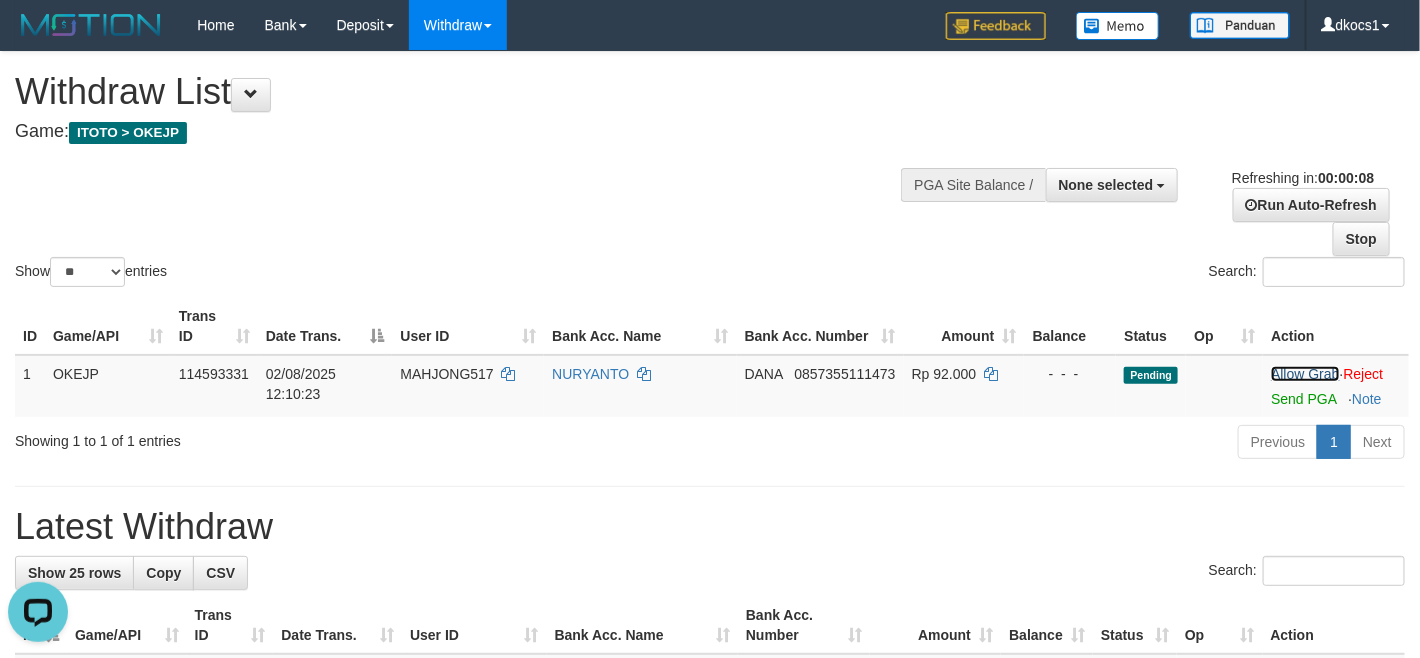 drag, startPoint x: 1281, startPoint y: 373, endPoint x: 1353, endPoint y: 288, distance: 111.39569 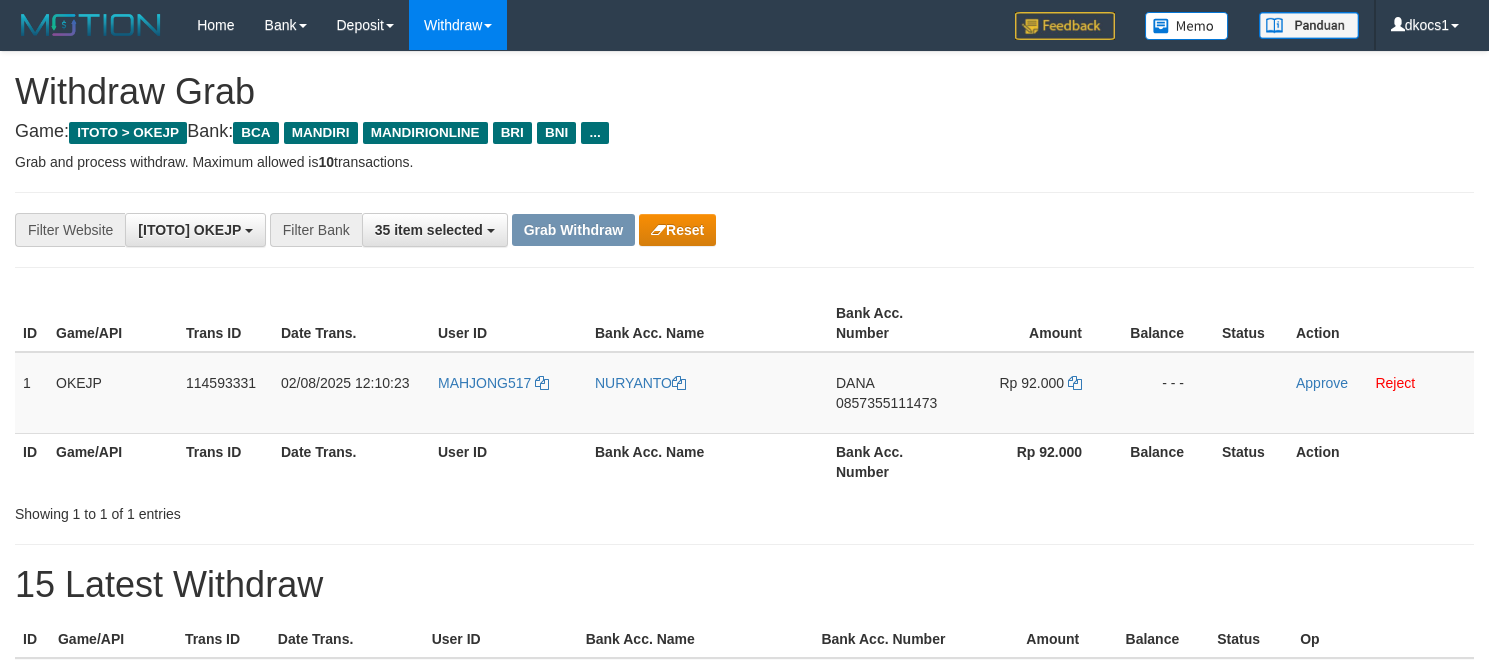 scroll, scrollTop: 0, scrollLeft: 0, axis: both 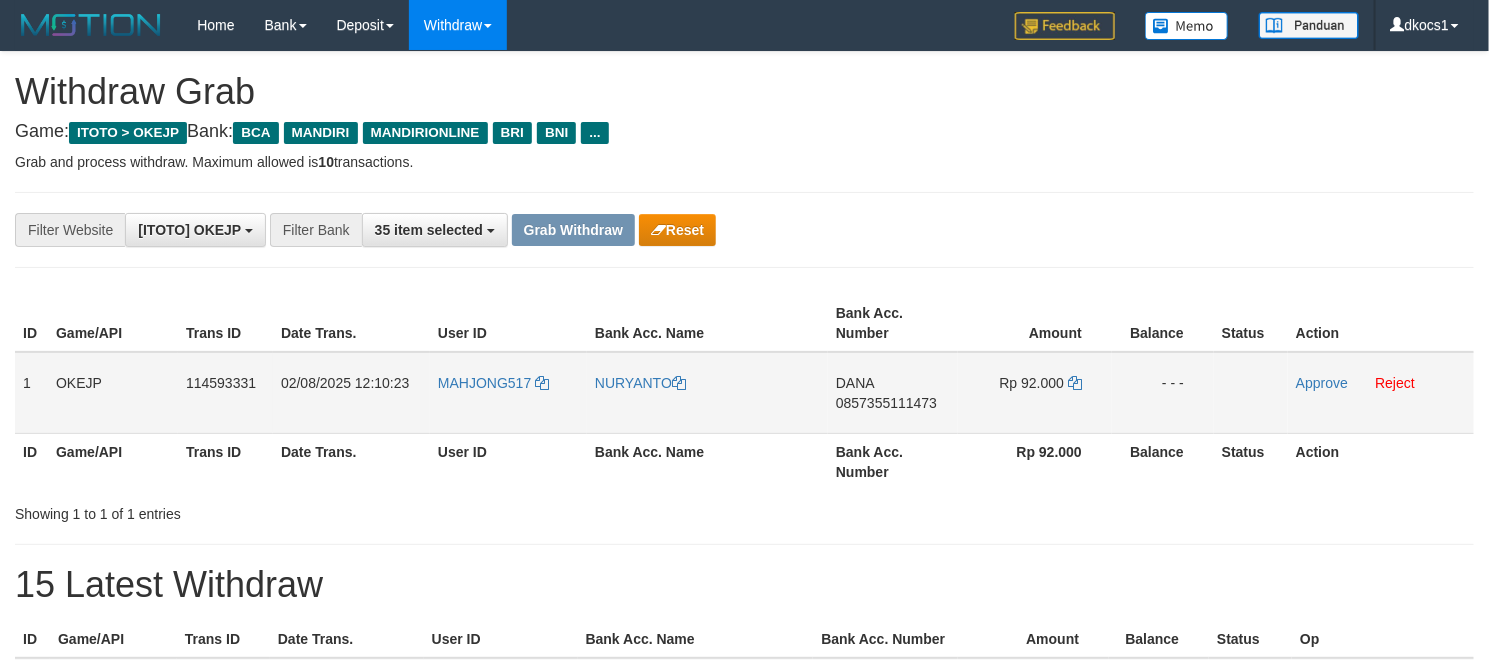 click on "MAHJONG517" at bounding box center [508, 393] 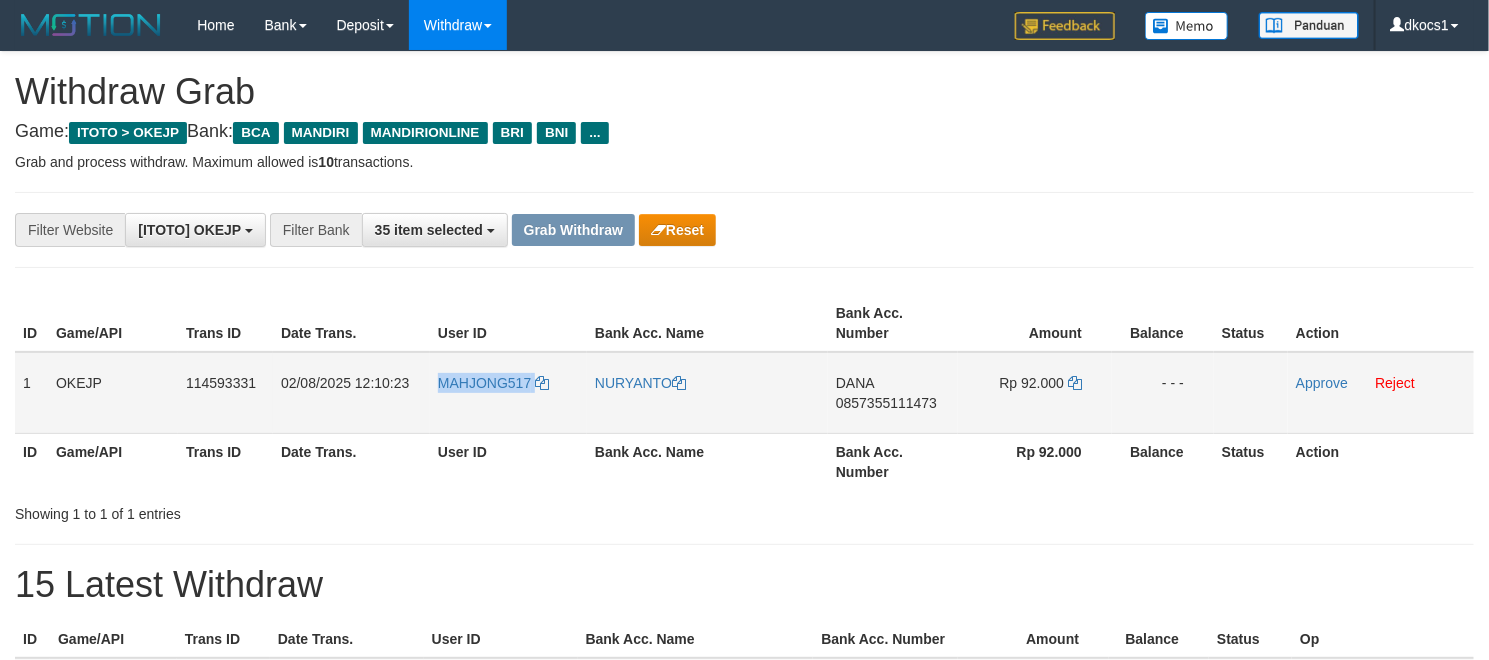 click on "MAHJONG517" at bounding box center (508, 393) 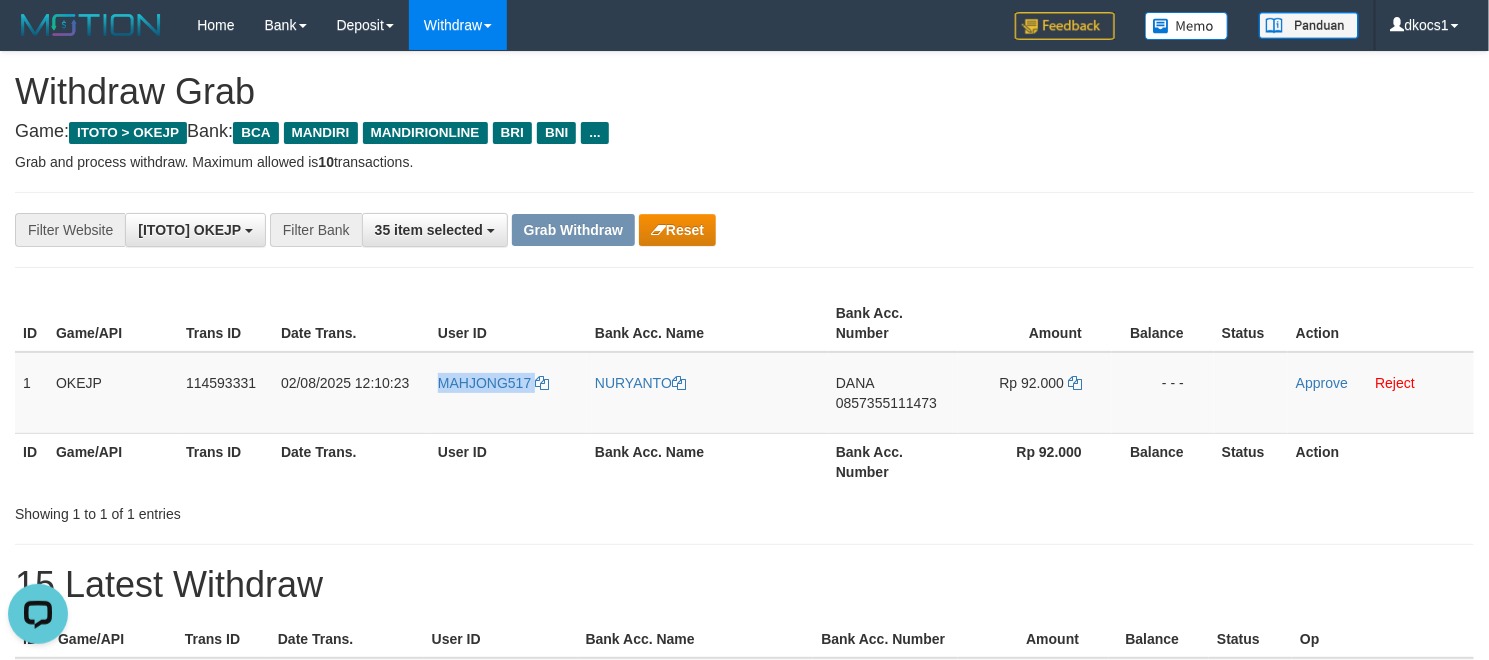 scroll, scrollTop: 0, scrollLeft: 0, axis: both 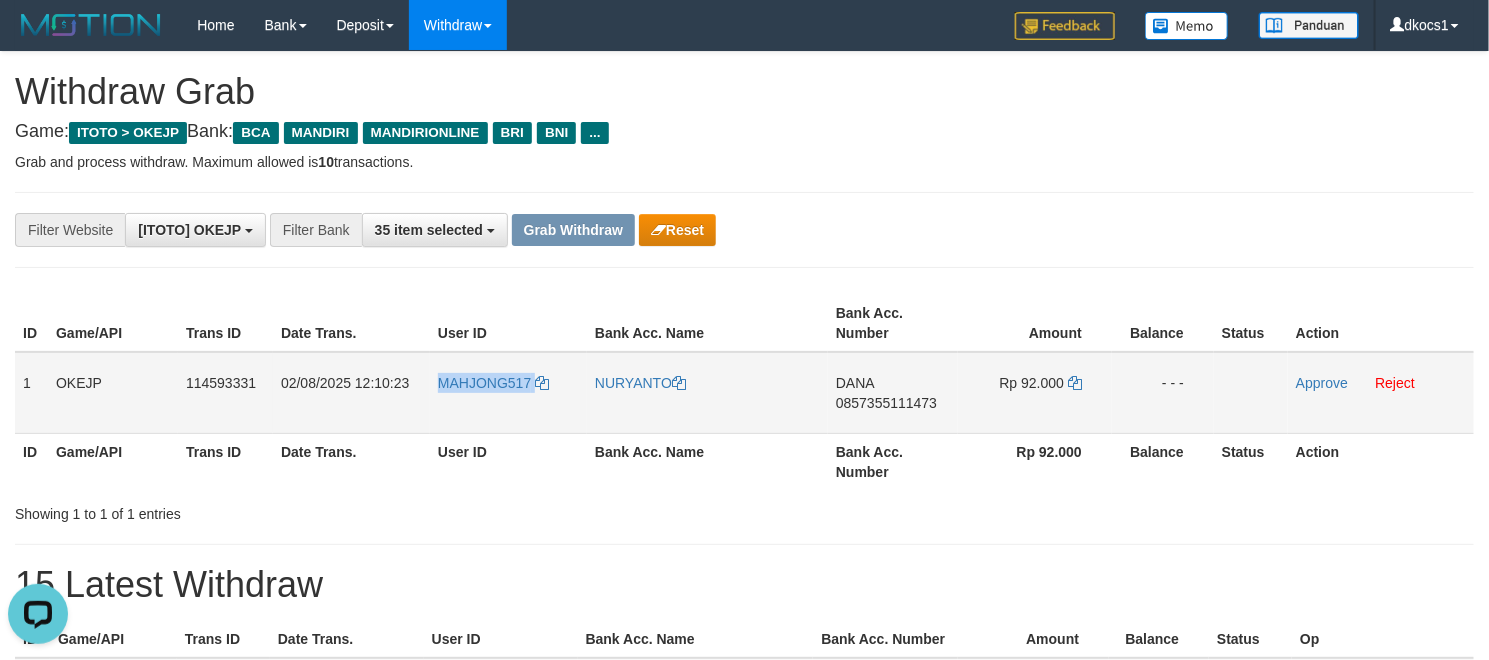 click on "MAHJONG517" at bounding box center (508, 393) 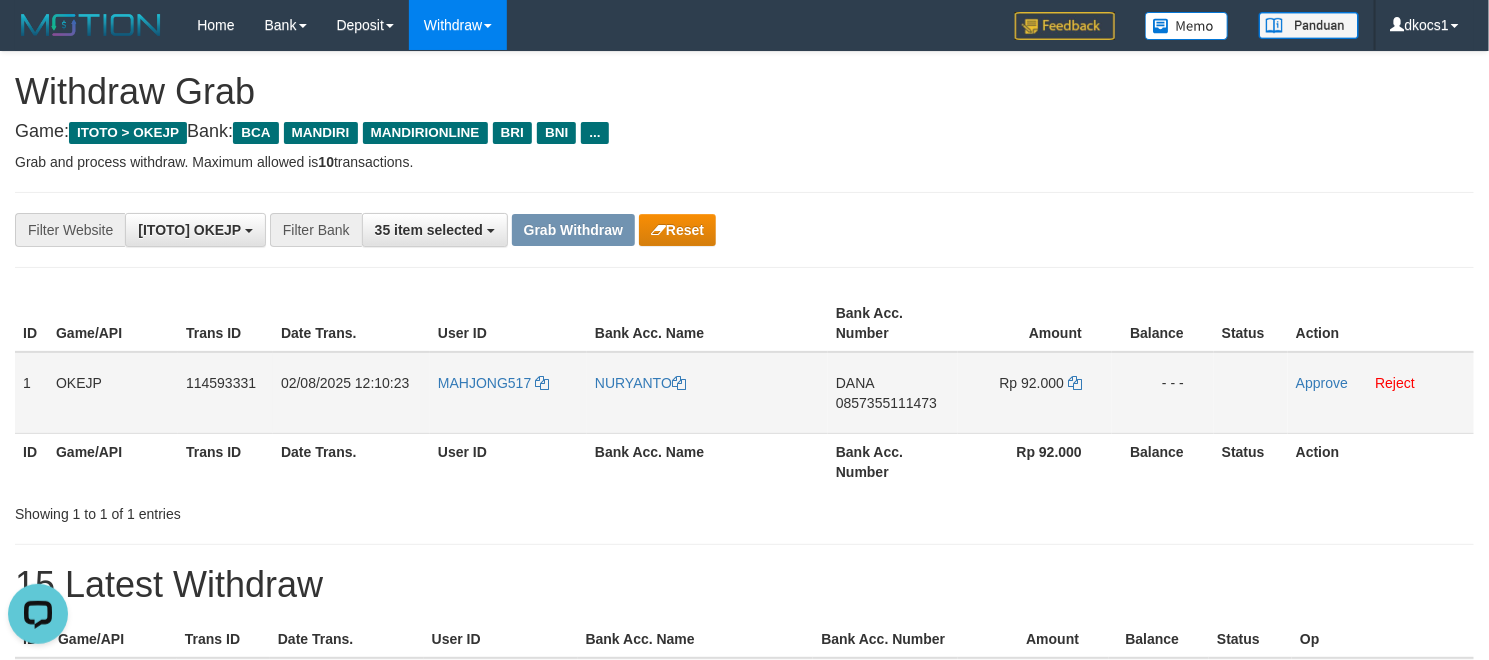 click on "NURYANTO" at bounding box center [707, 393] 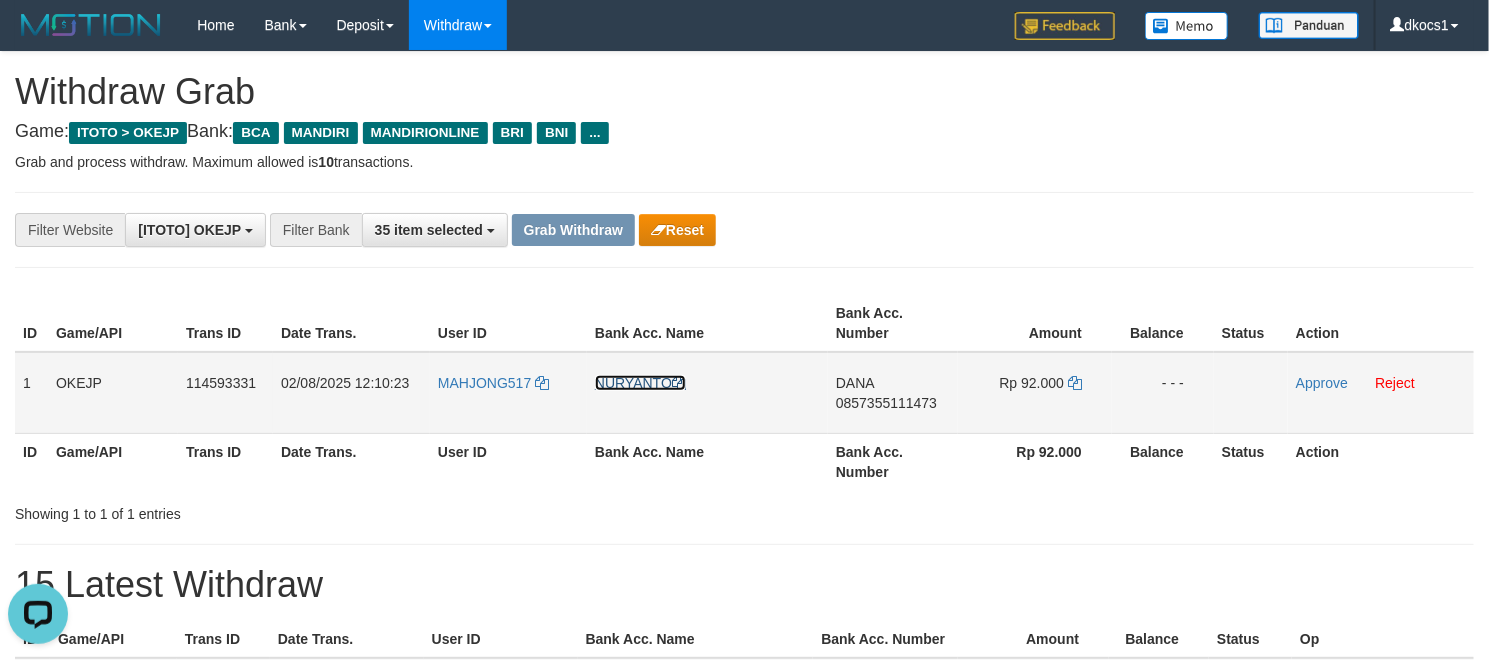 click on "NURYANTO" at bounding box center [640, 383] 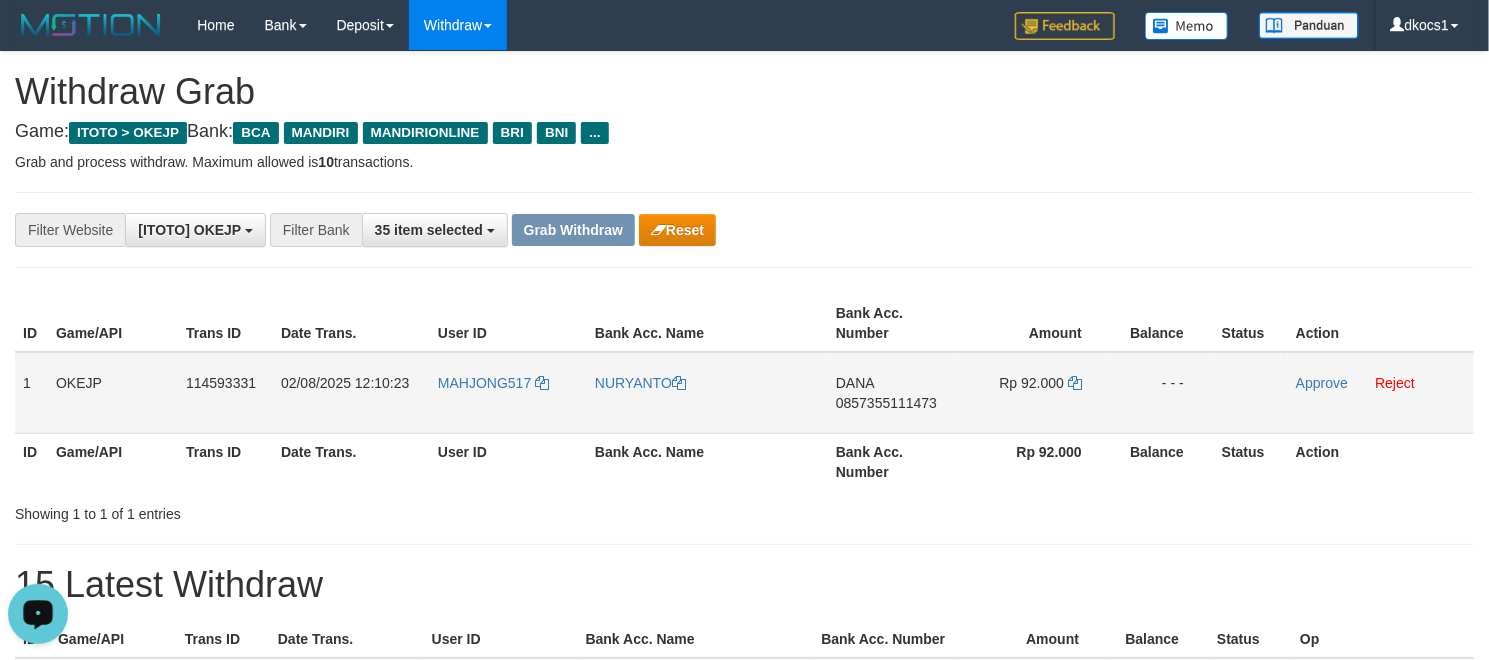 click on "DANA
0857355111473" at bounding box center (893, 393) 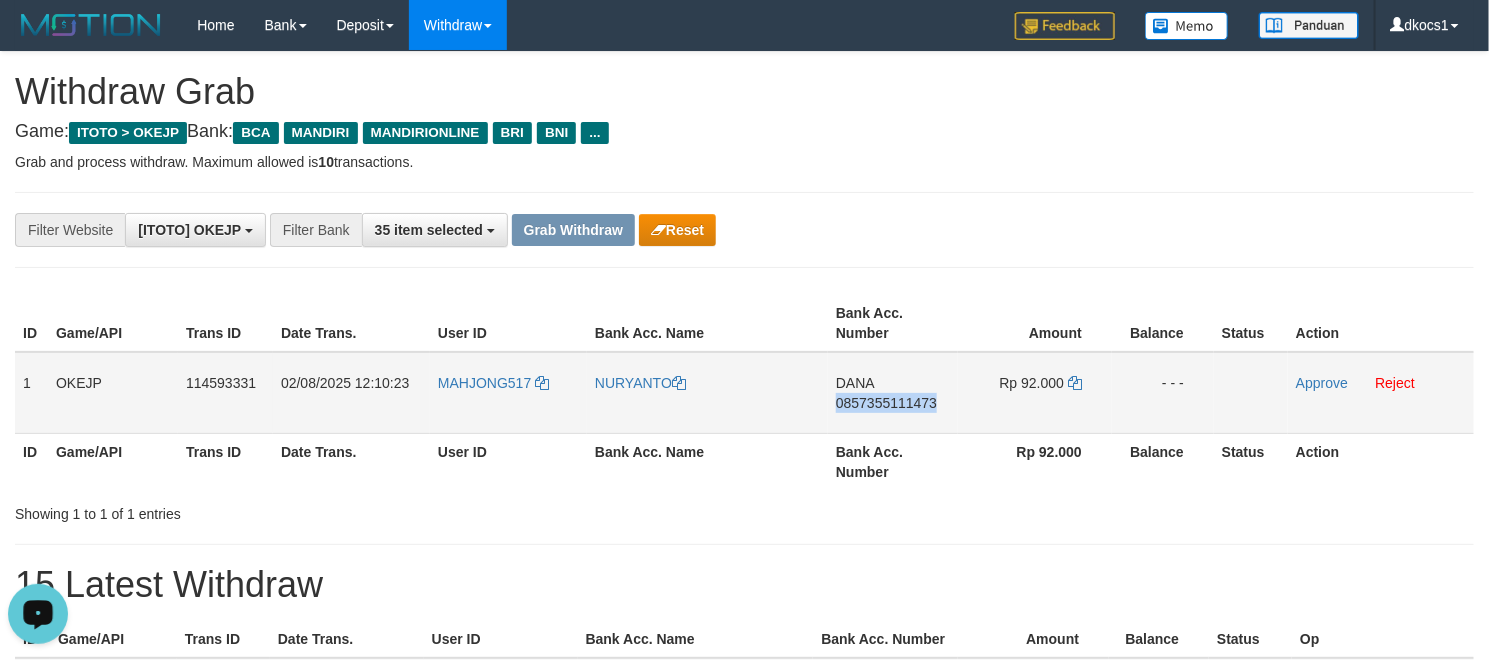 click on "DANA
0857355111473" at bounding box center (893, 393) 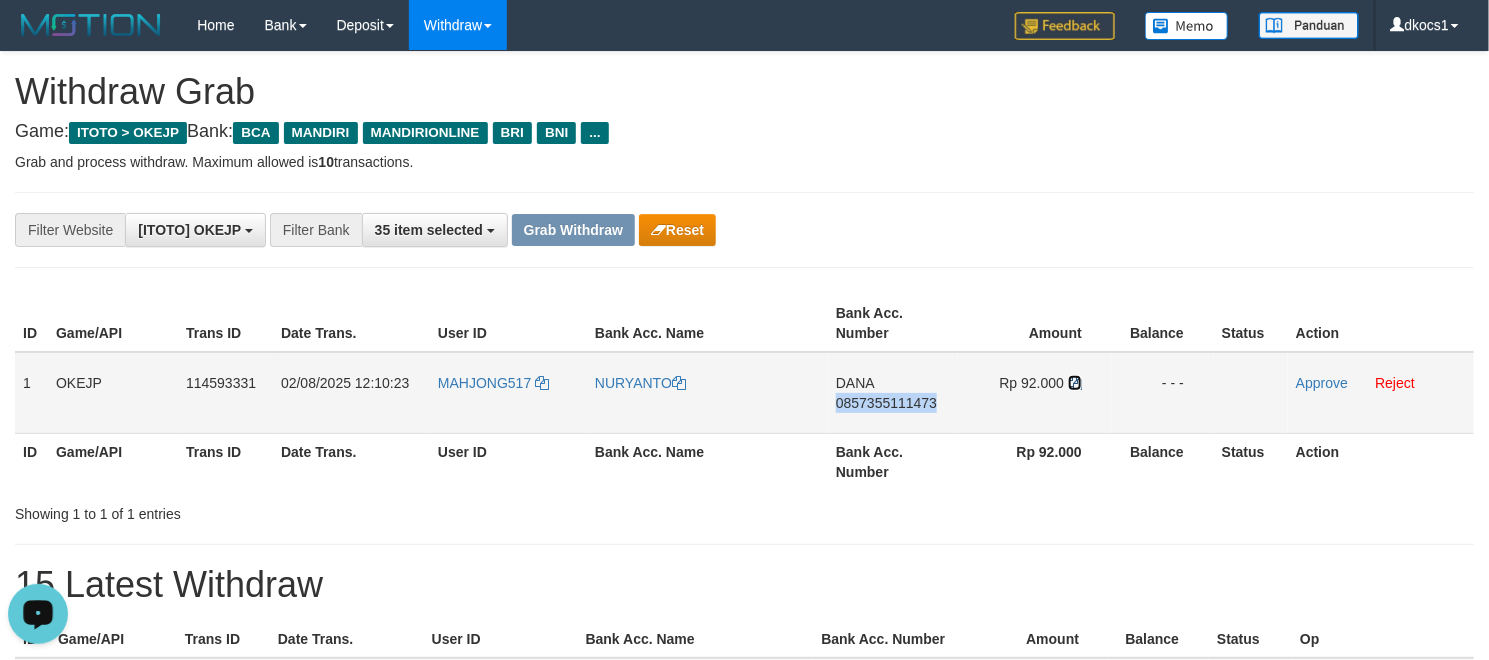 click at bounding box center [1075, 383] 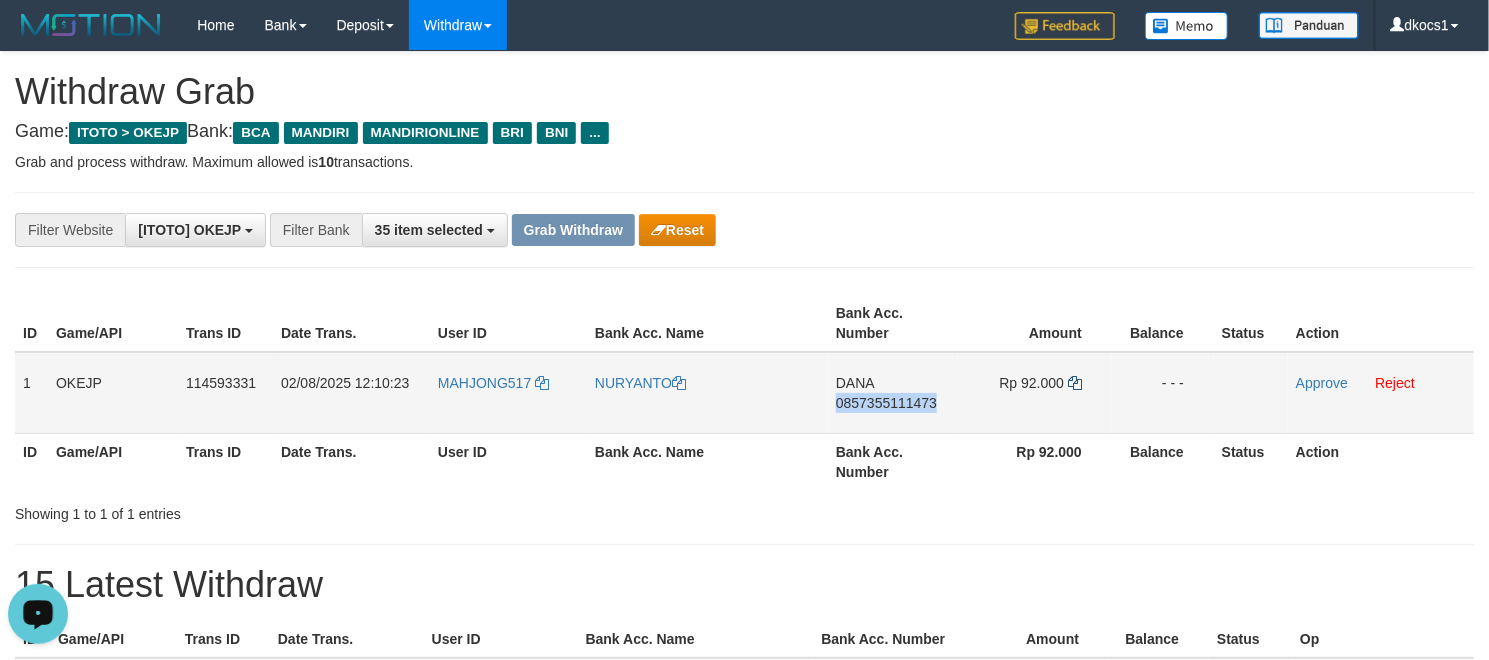 copy on "0857355111473" 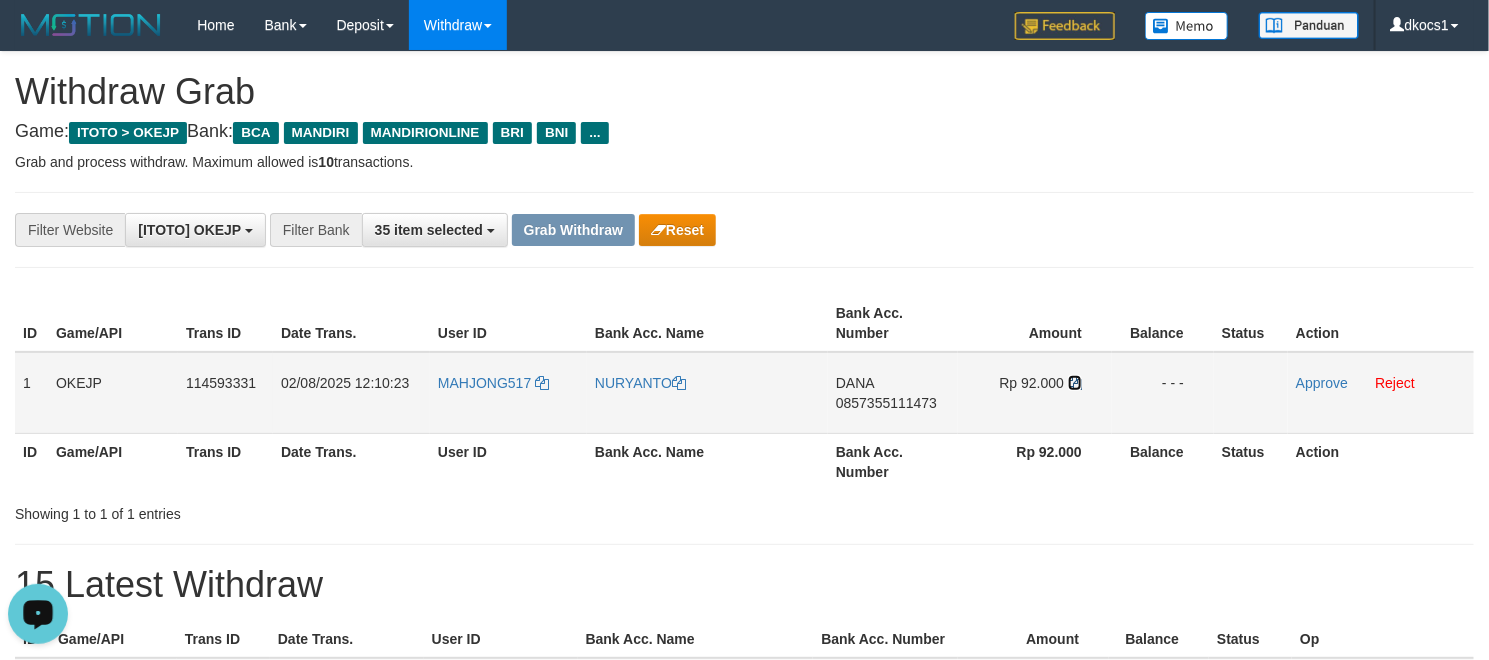 click at bounding box center [1075, 383] 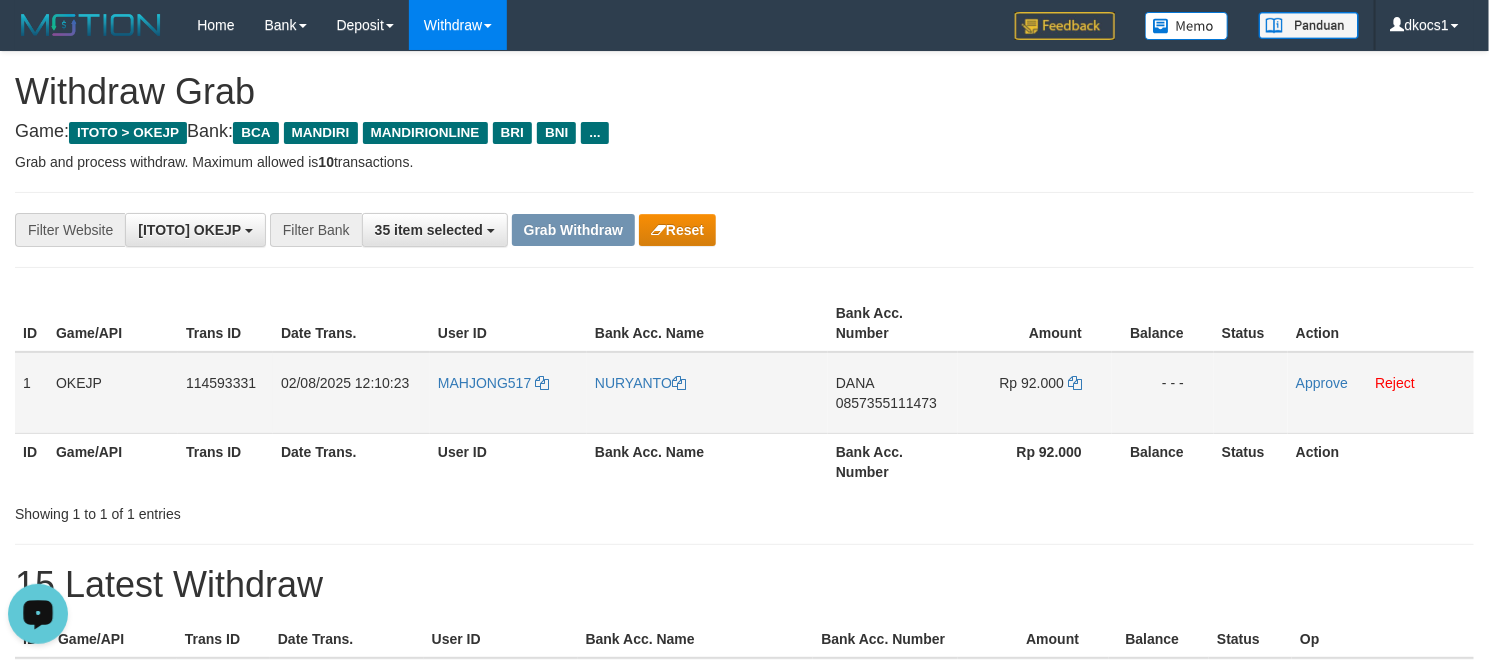 click on "02/08/2025 12:10:23" at bounding box center (351, 393) 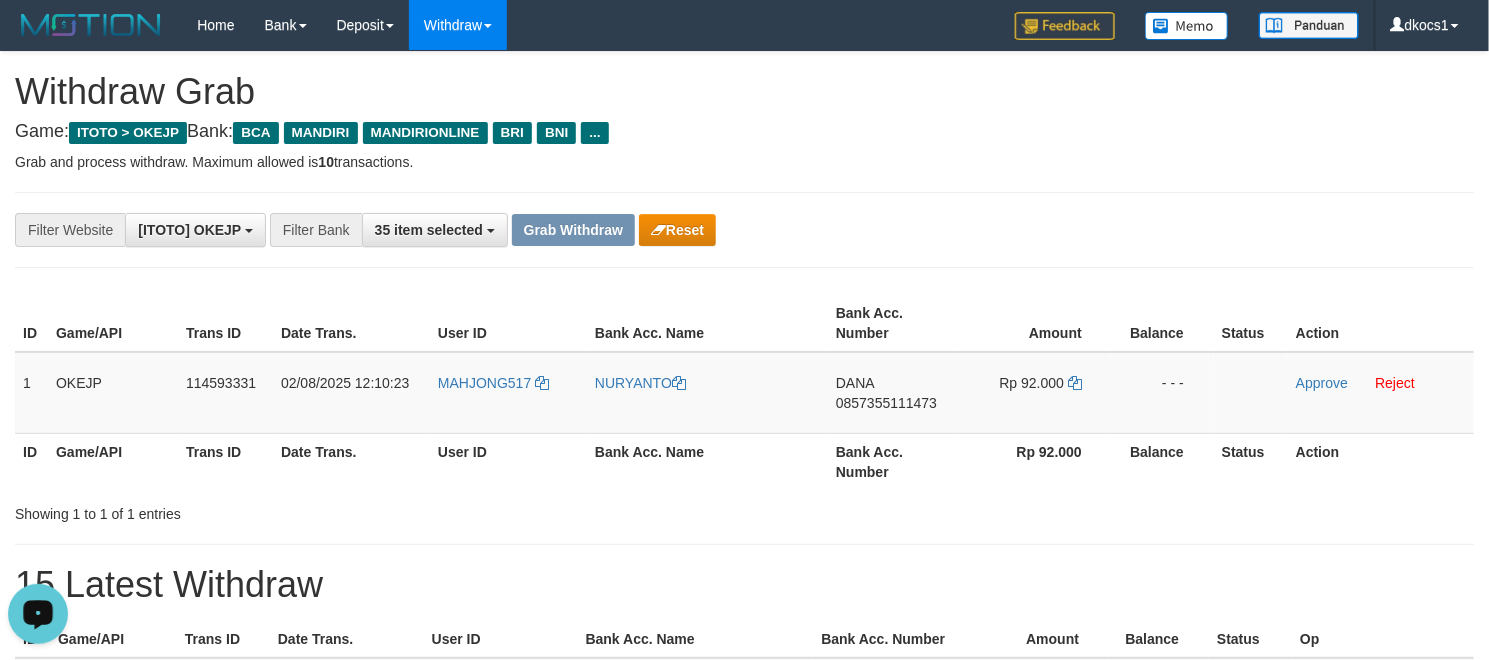 click on "**********" at bounding box center [744, 230] 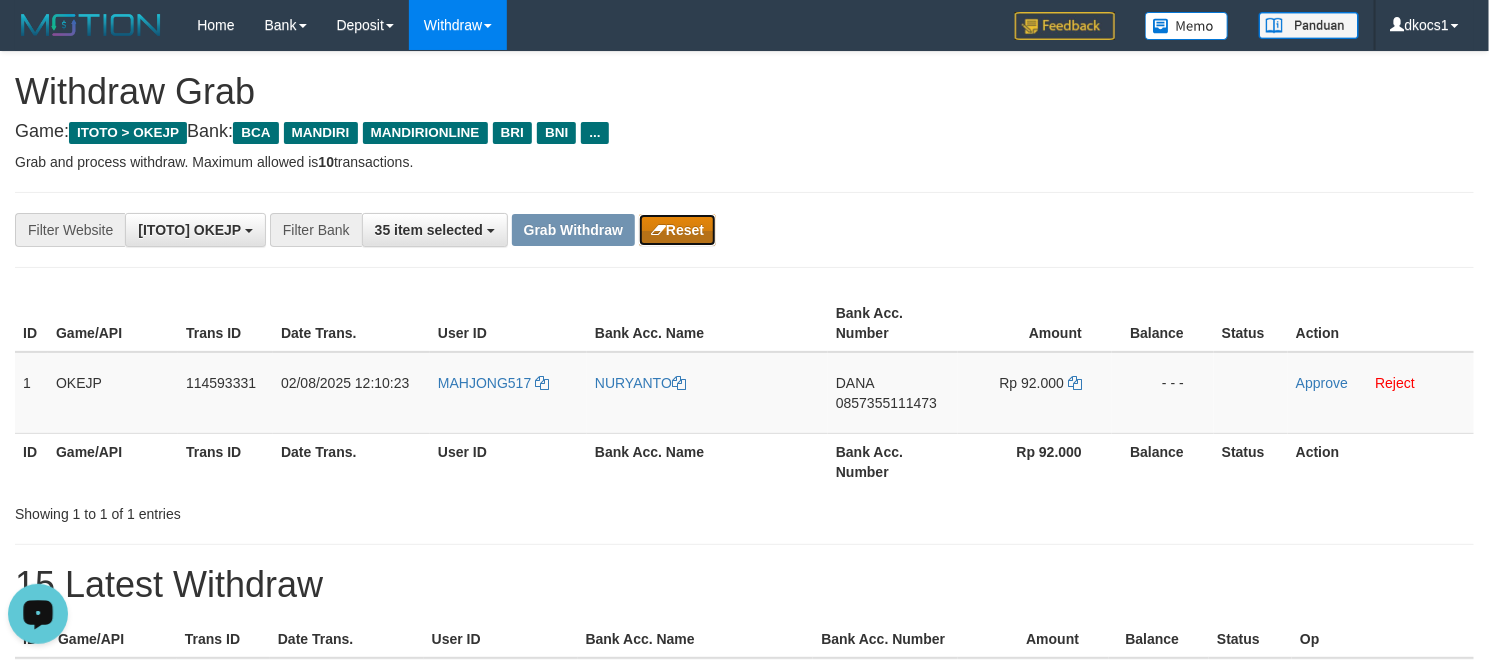 click on "Reset" at bounding box center [677, 230] 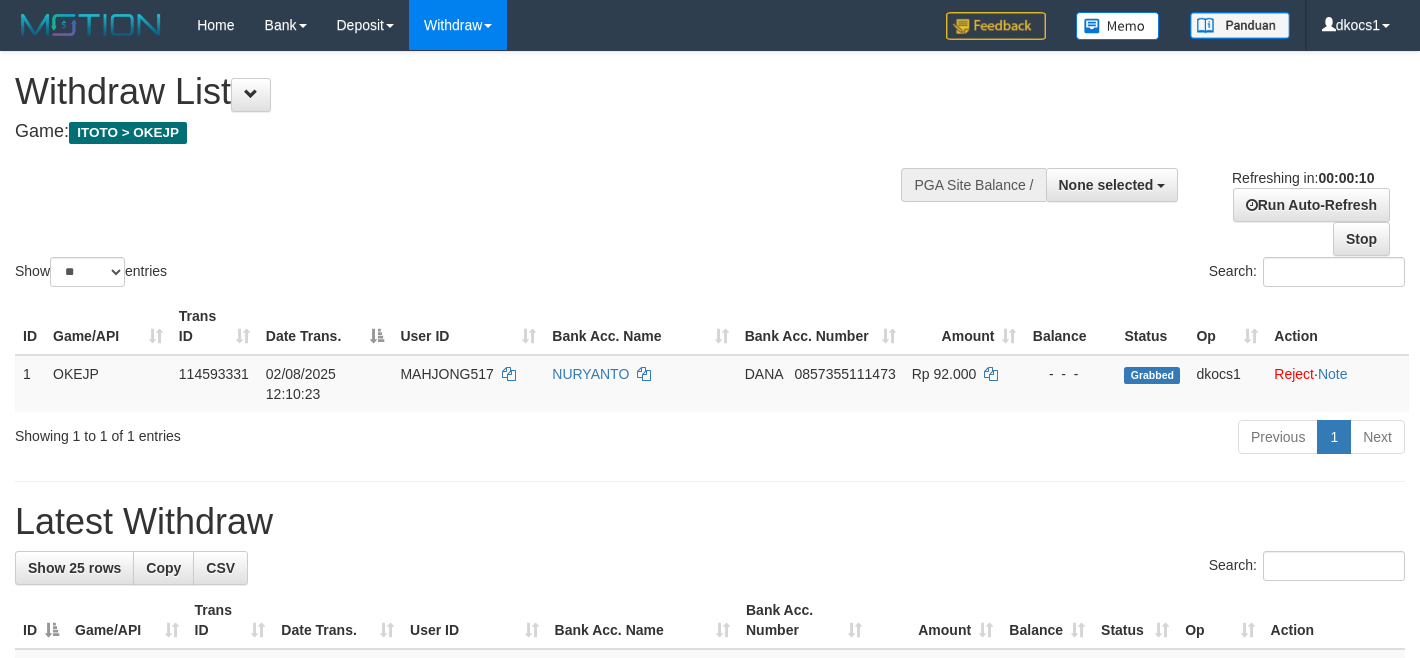 select 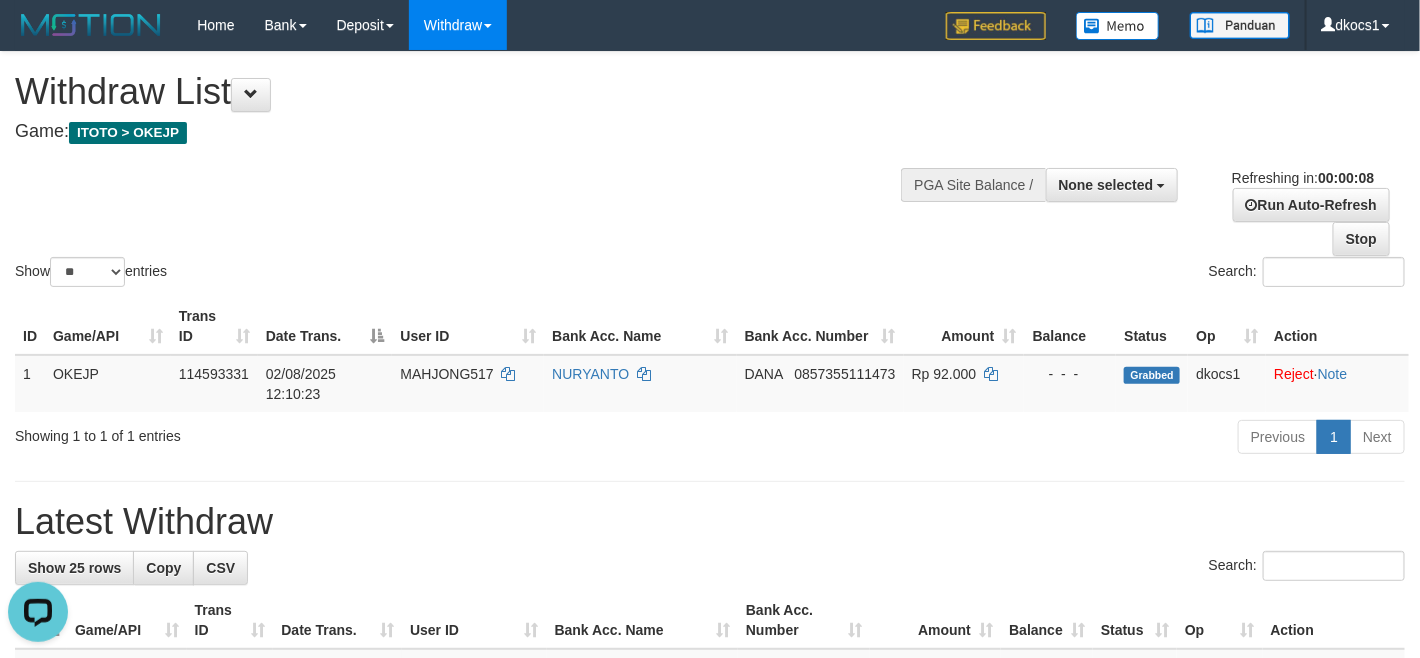 scroll, scrollTop: 0, scrollLeft: 0, axis: both 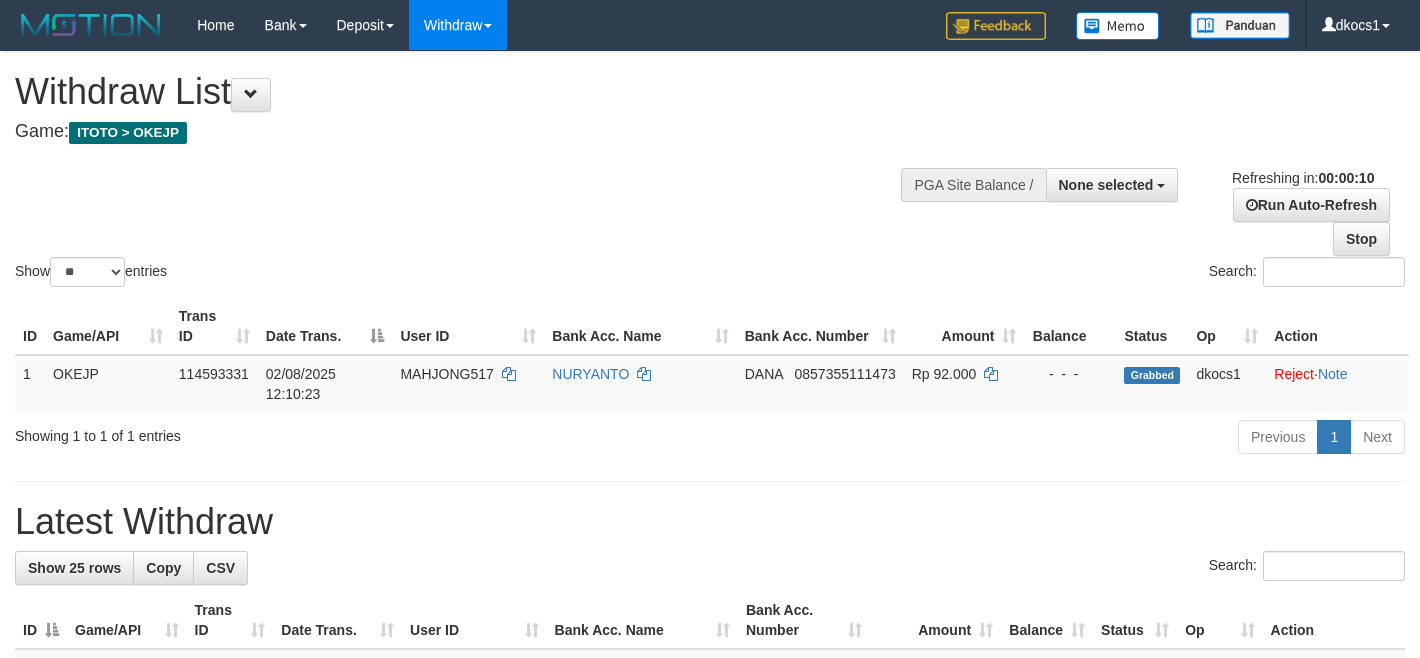 select 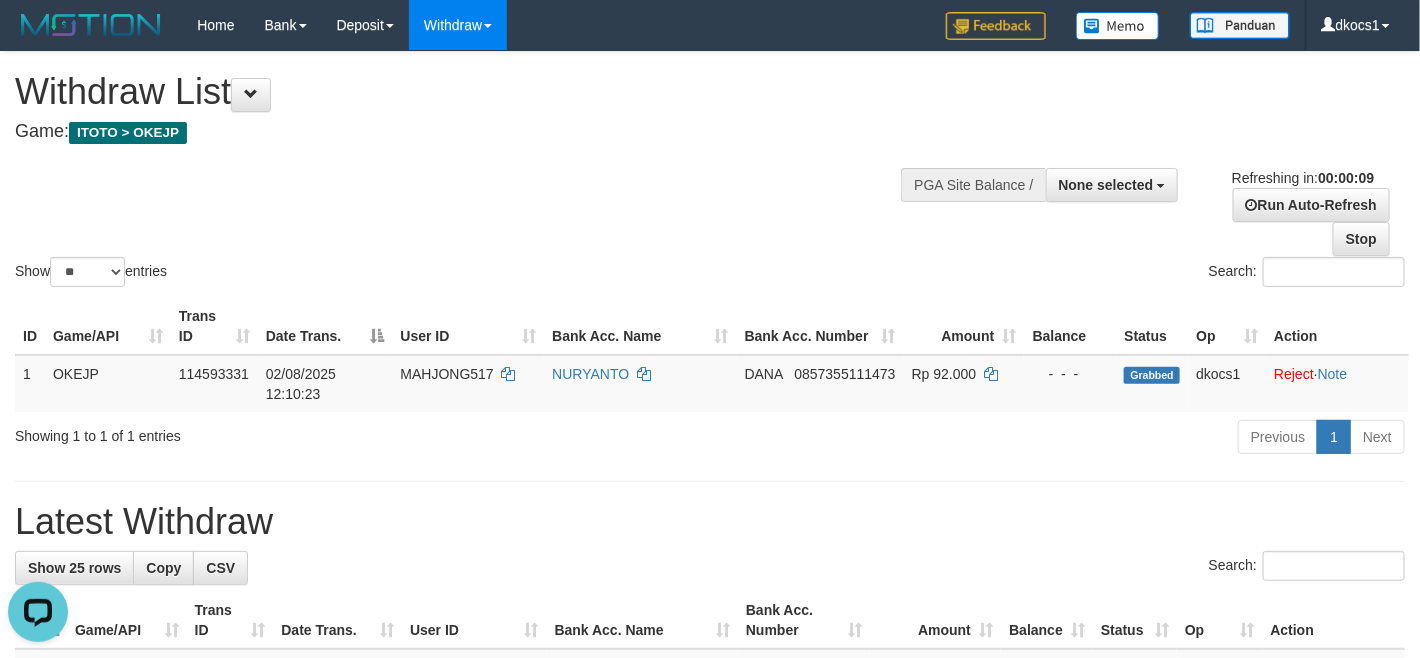 scroll, scrollTop: 0, scrollLeft: 0, axis: both 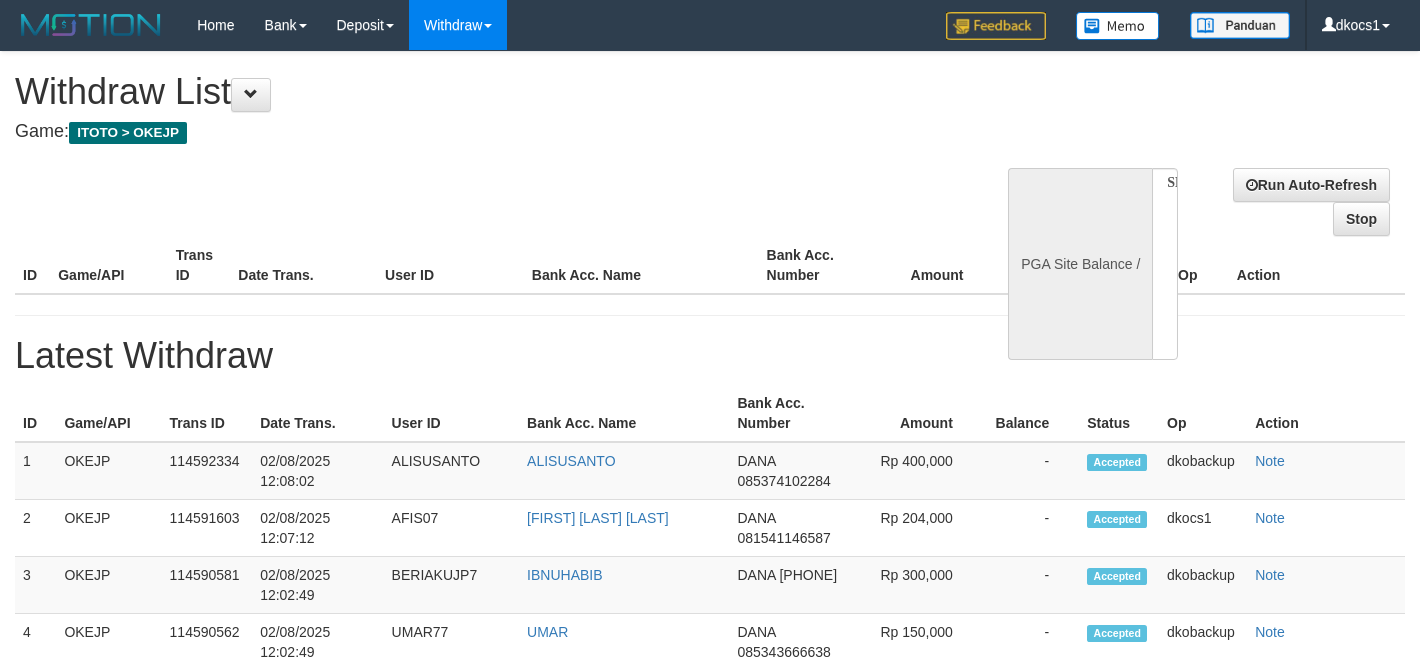 select 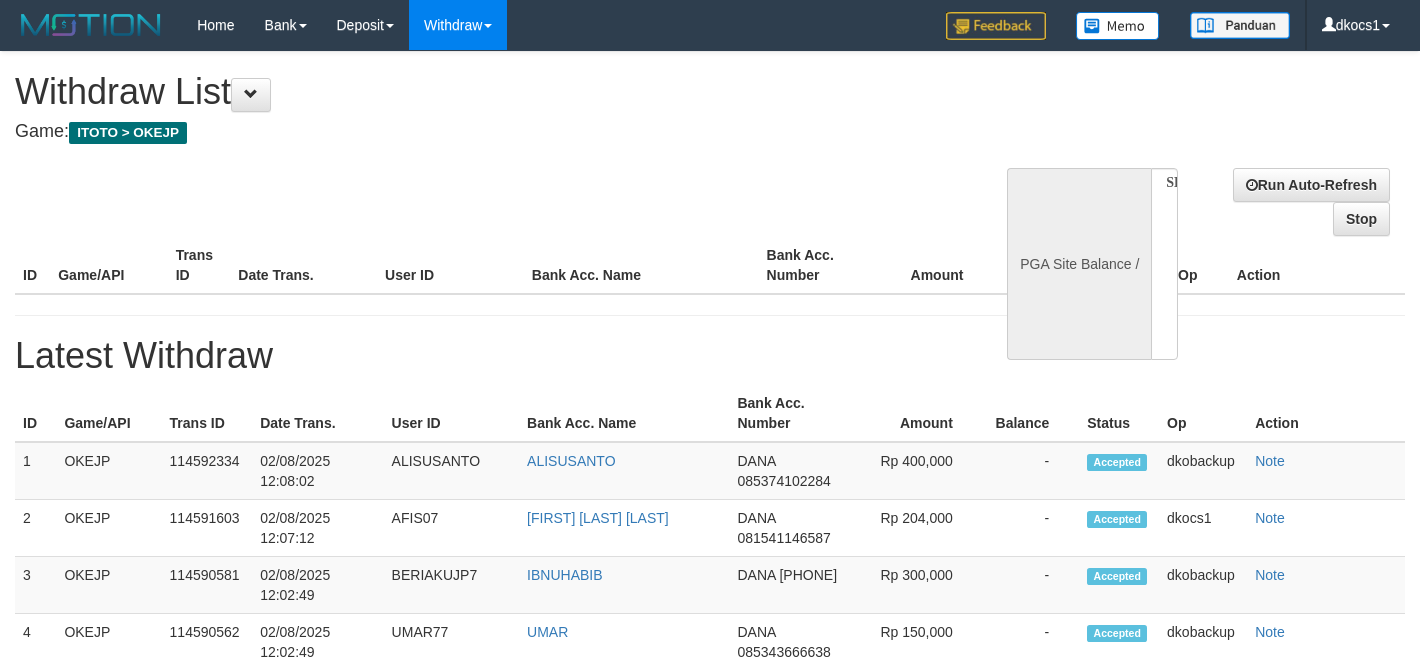 scroll, scrollTop: 0, scrollLeft: 0, axis: both 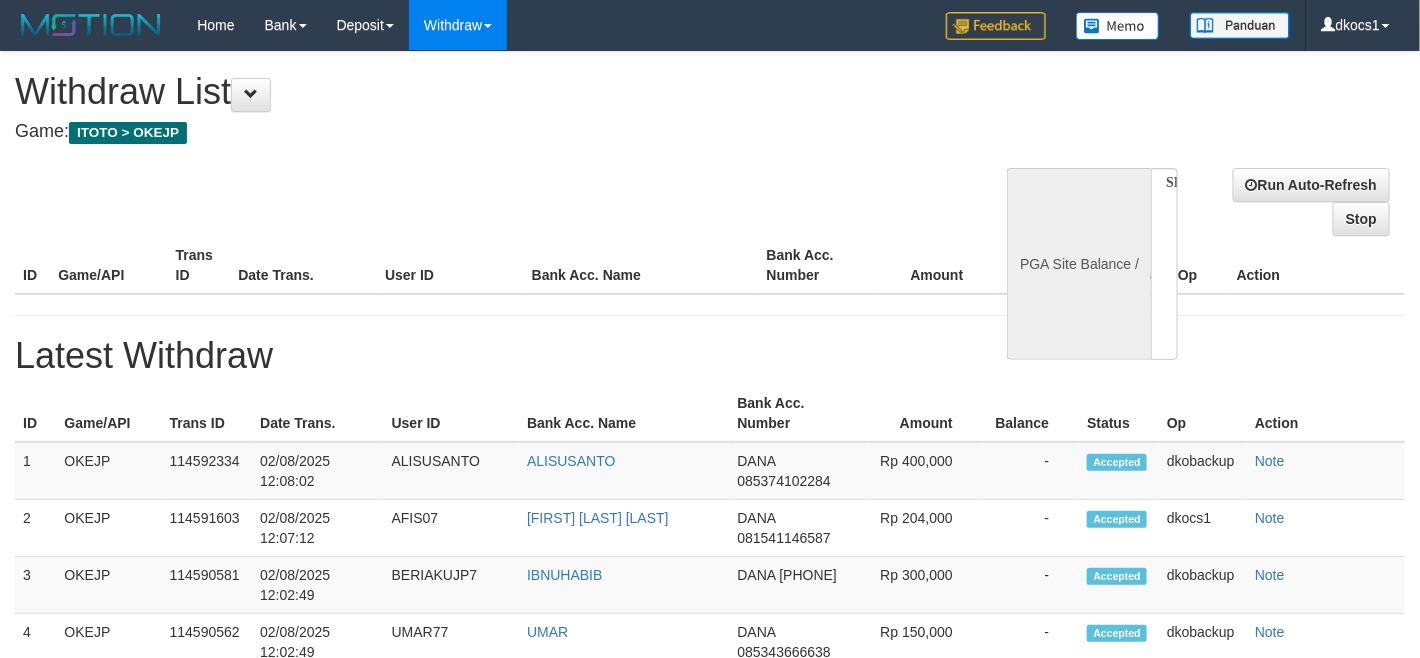 select on "**" 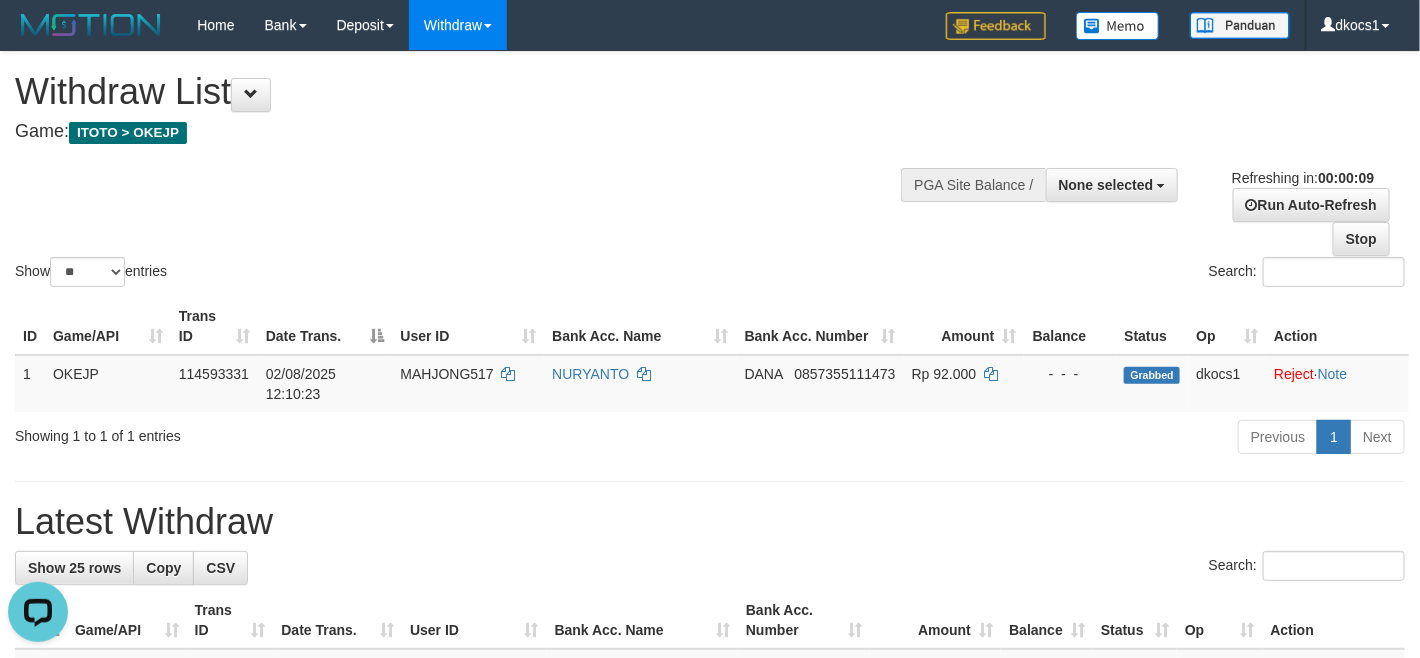 scroll, scrollTop: 0, scrollLeft: 0, axis: both 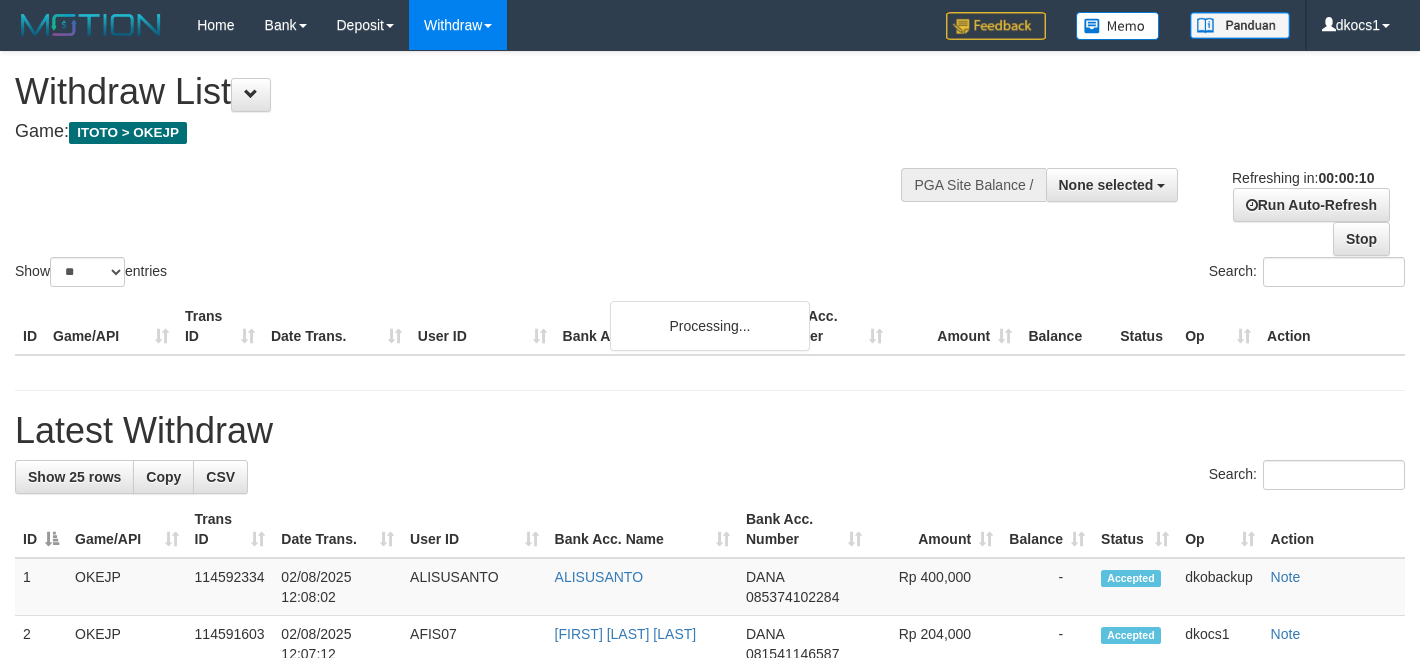 select 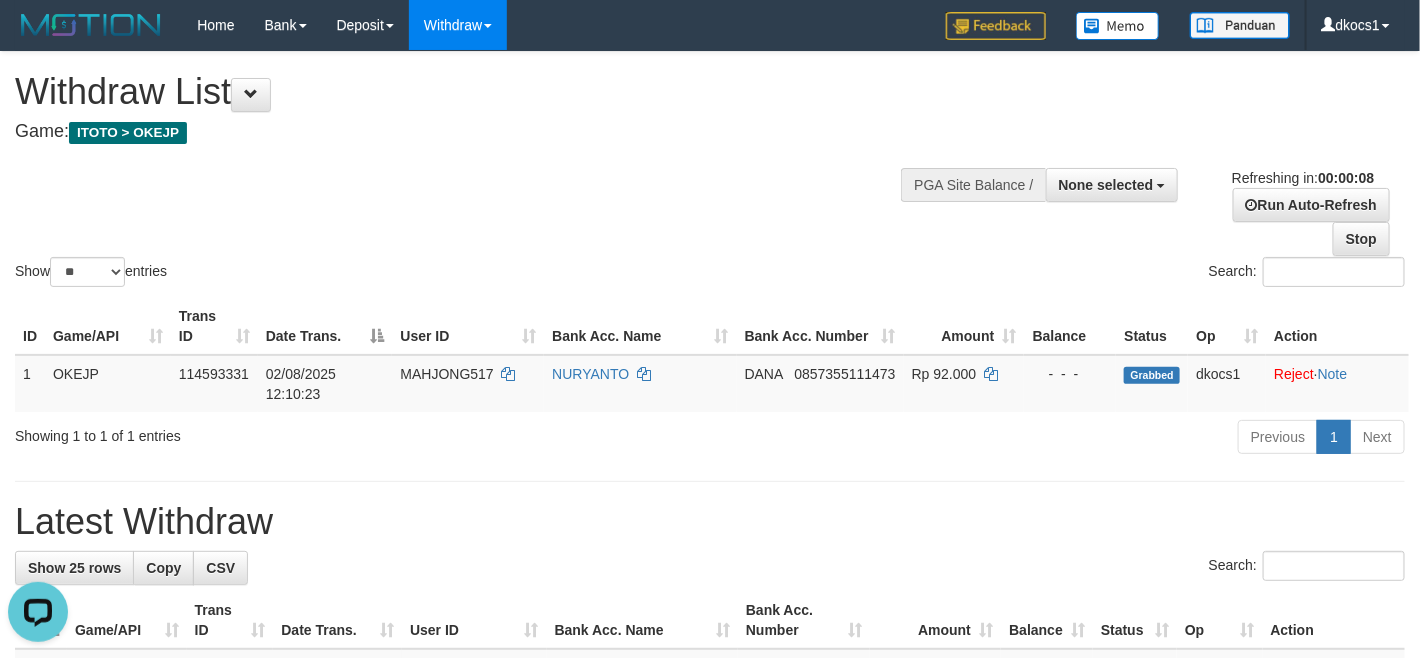 scroll, scrollTop: 0, scrollLeft: 0, axis: both 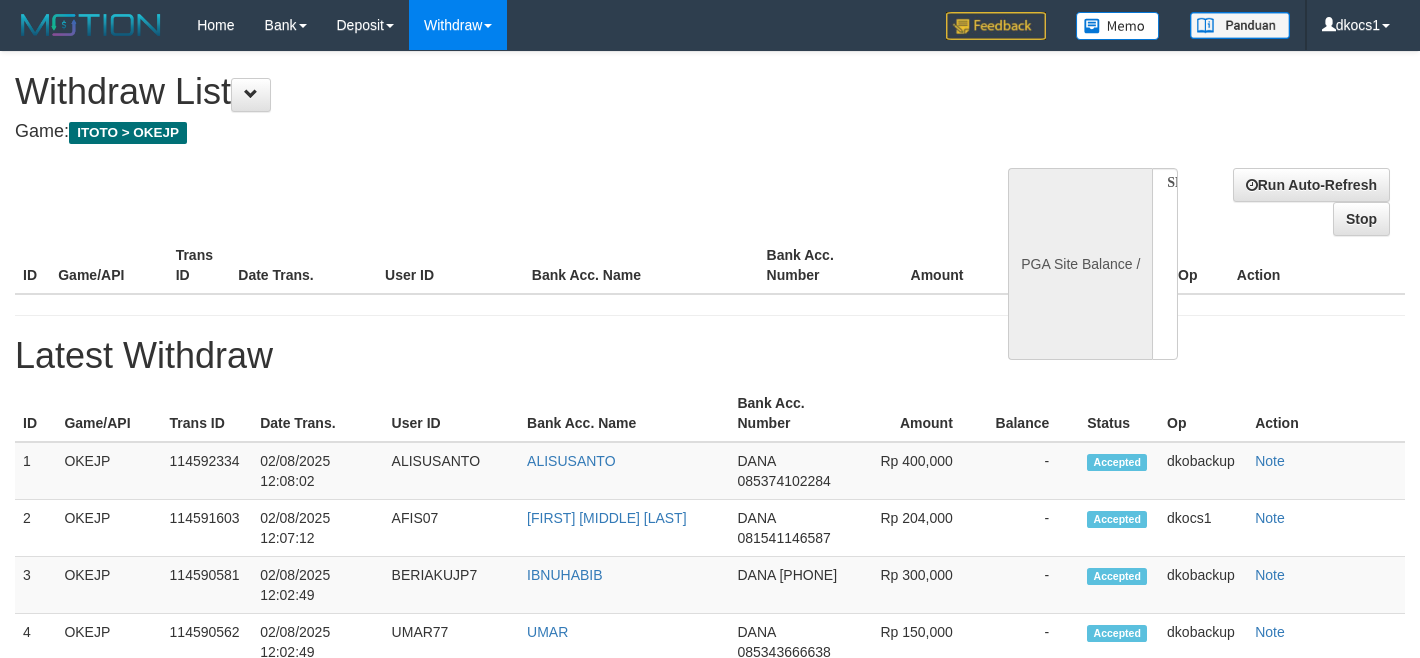 select 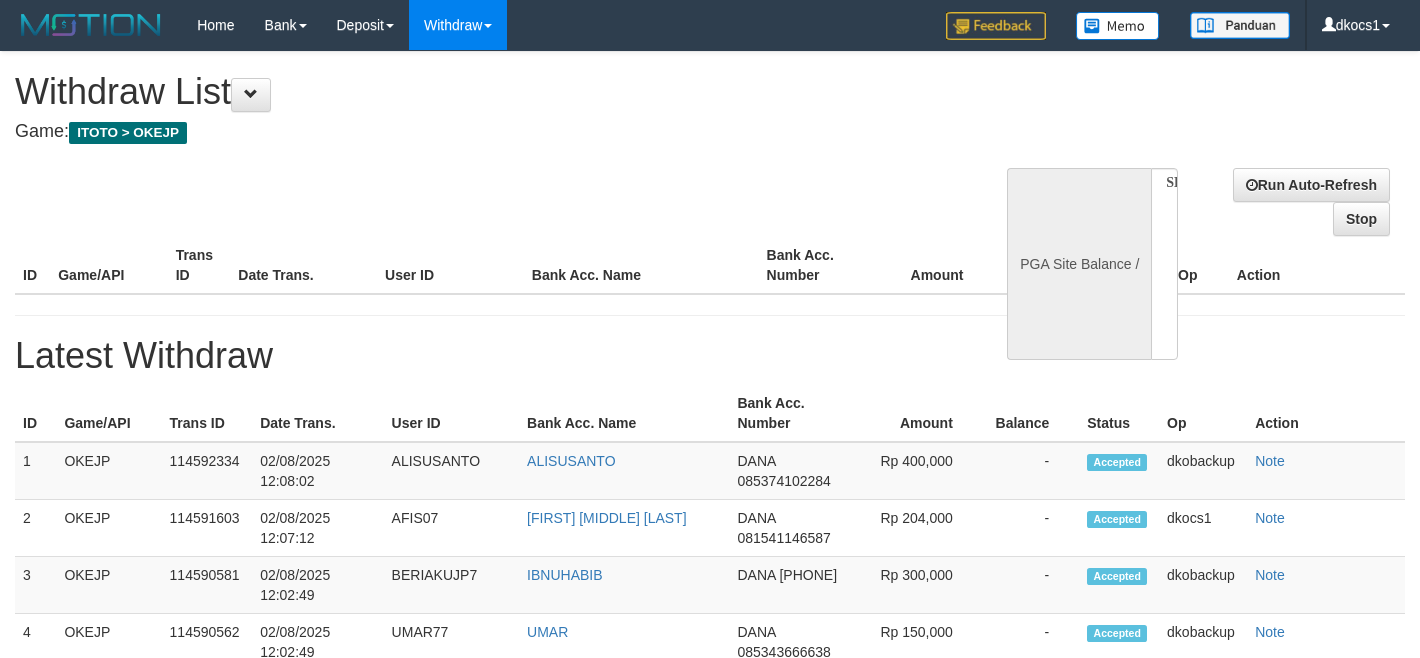 scroll, scrollTop: 0, scrollLeft: 0, axis: both 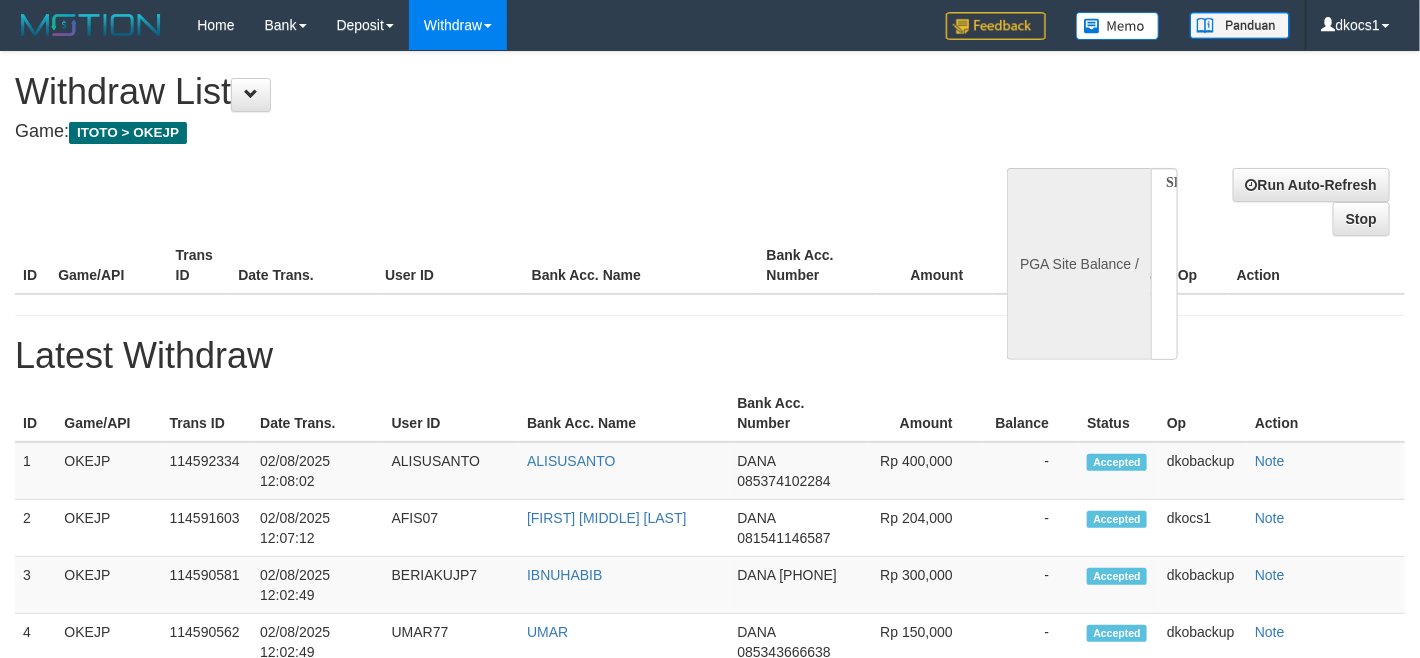 select on "**" 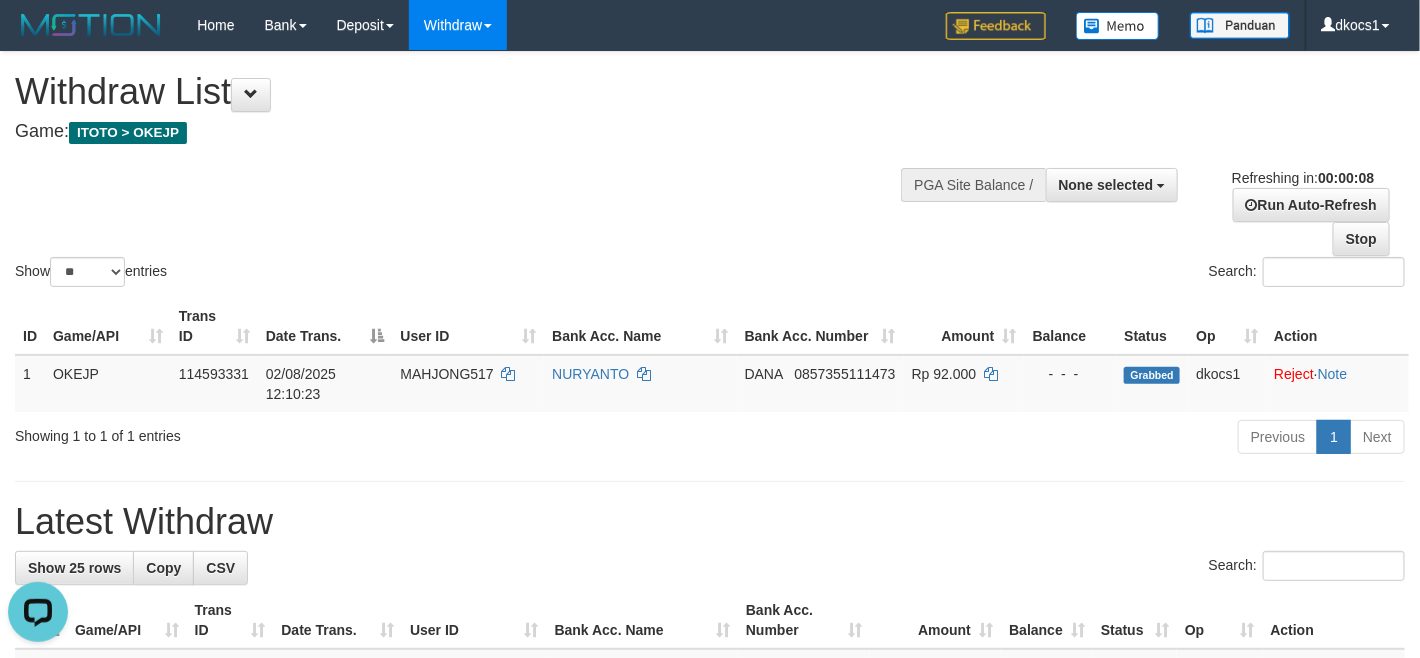 scroll, scrollTop: 0, scrollLeft: 0, axis: both 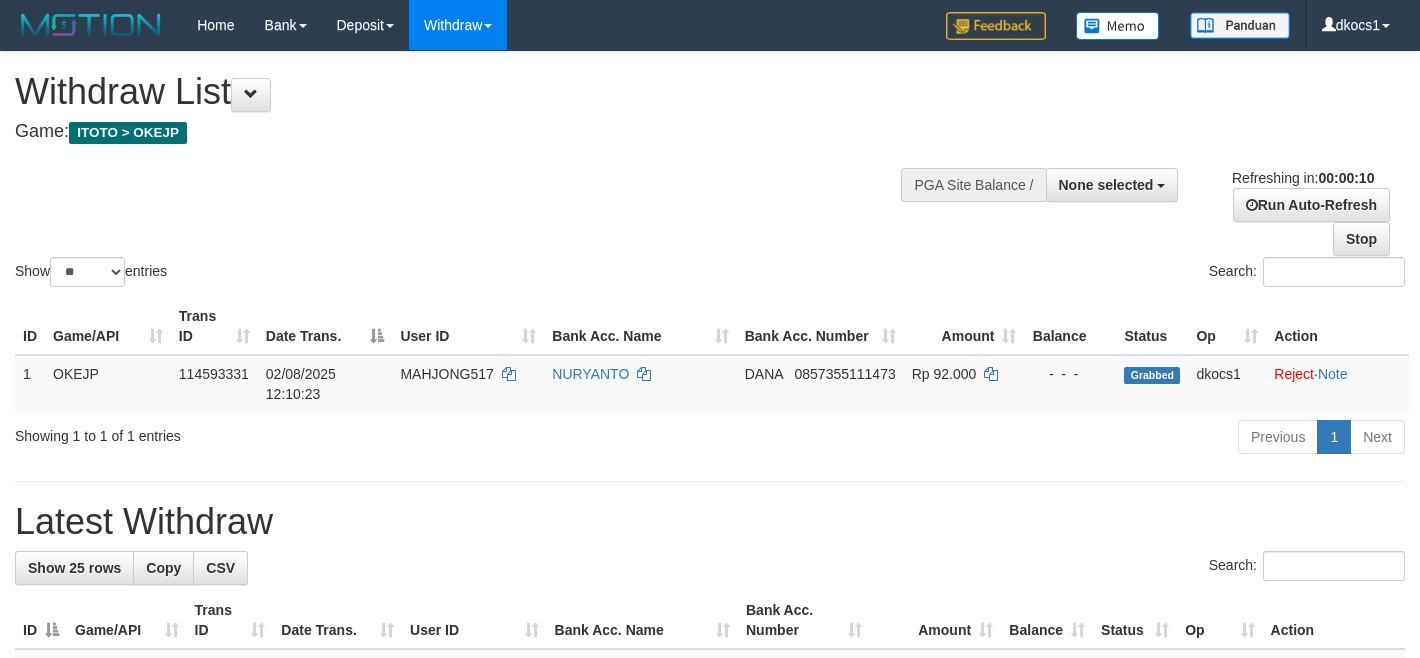 select 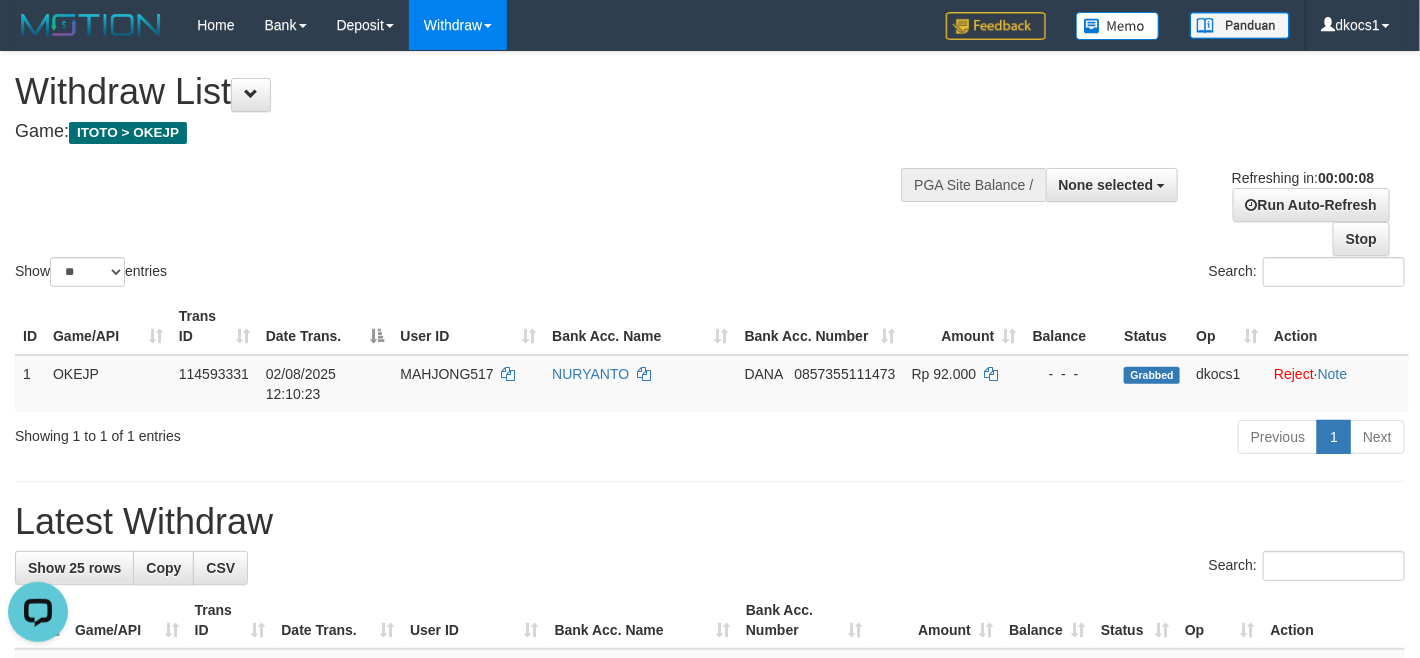 scroll, scrollTop: 0, scrollLeft: 0, axis: both 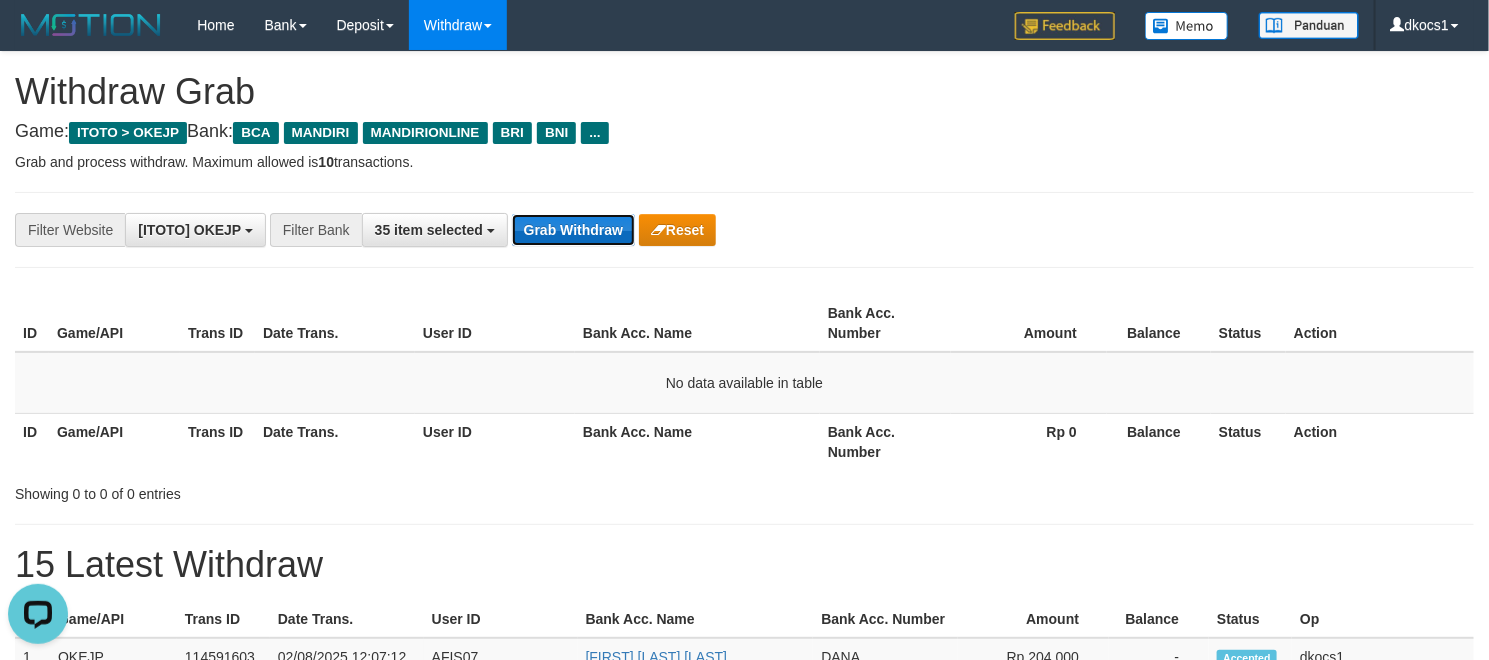 click on "Grab Withdraw" at bounding box center (573, 230) 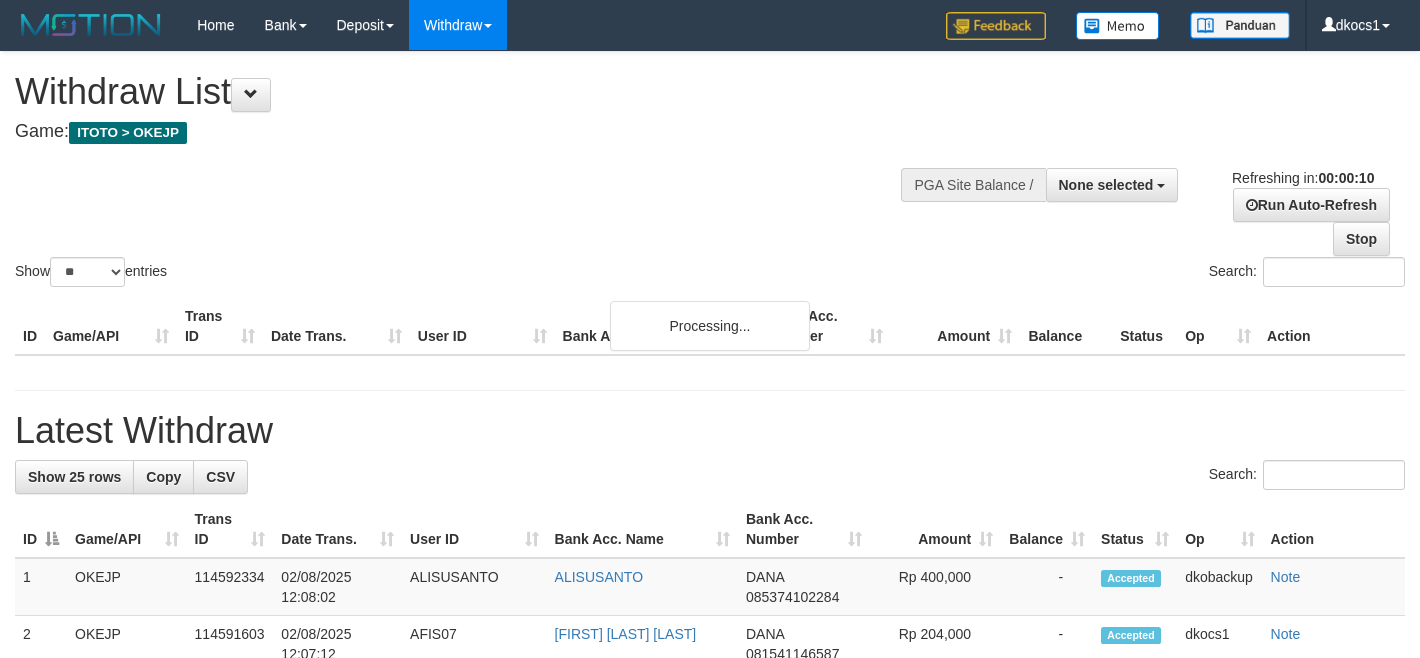 select 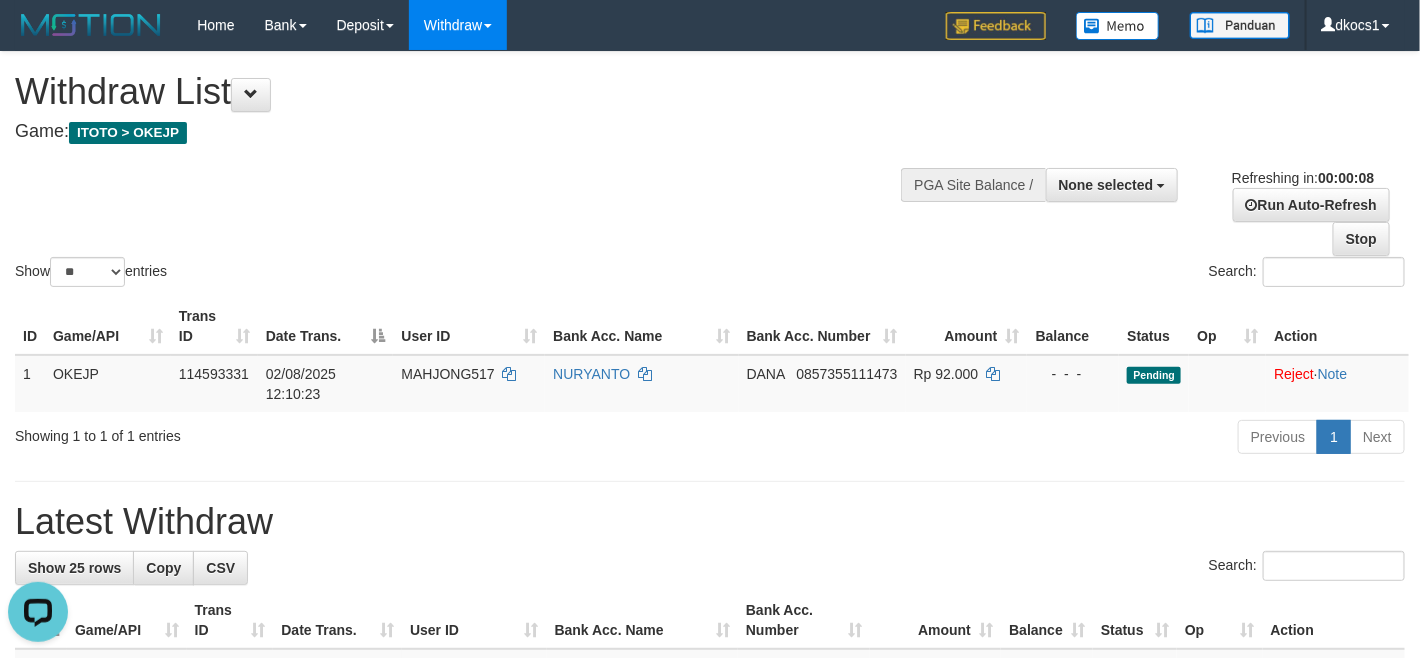 scroll, scrollTop: 0, scrollLeft: 0, axis: both 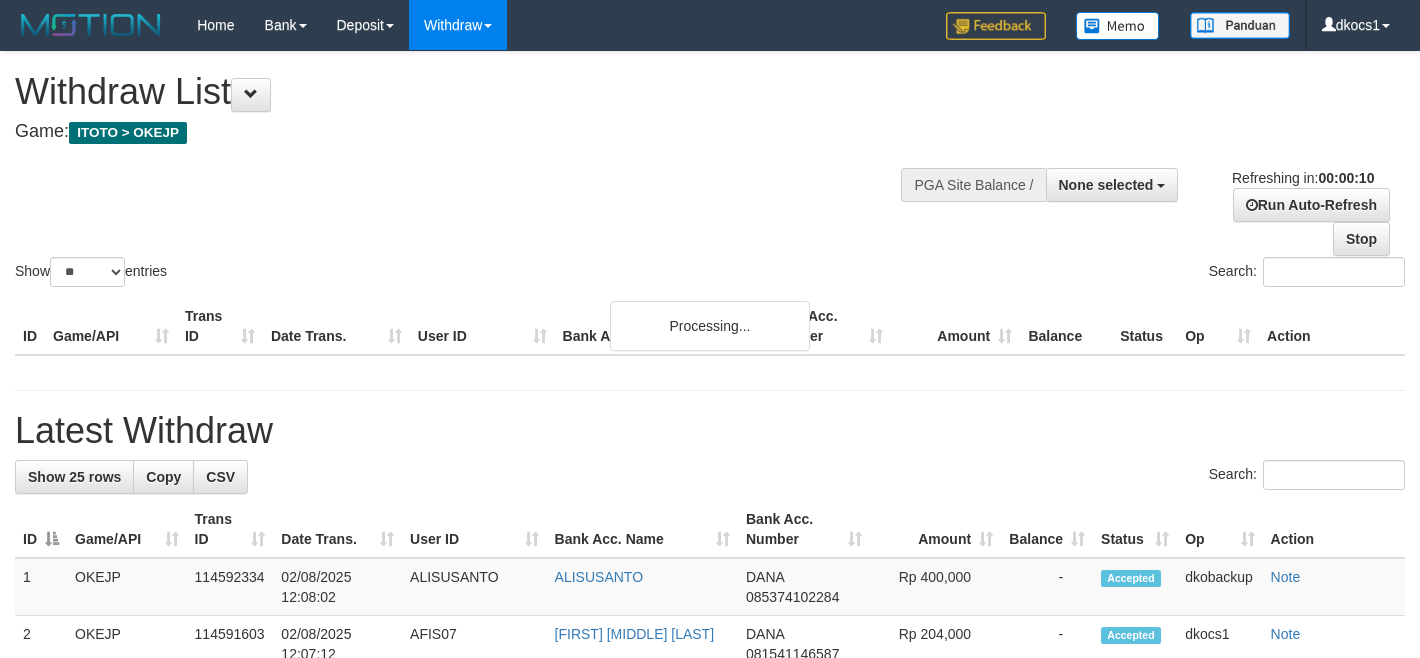 select 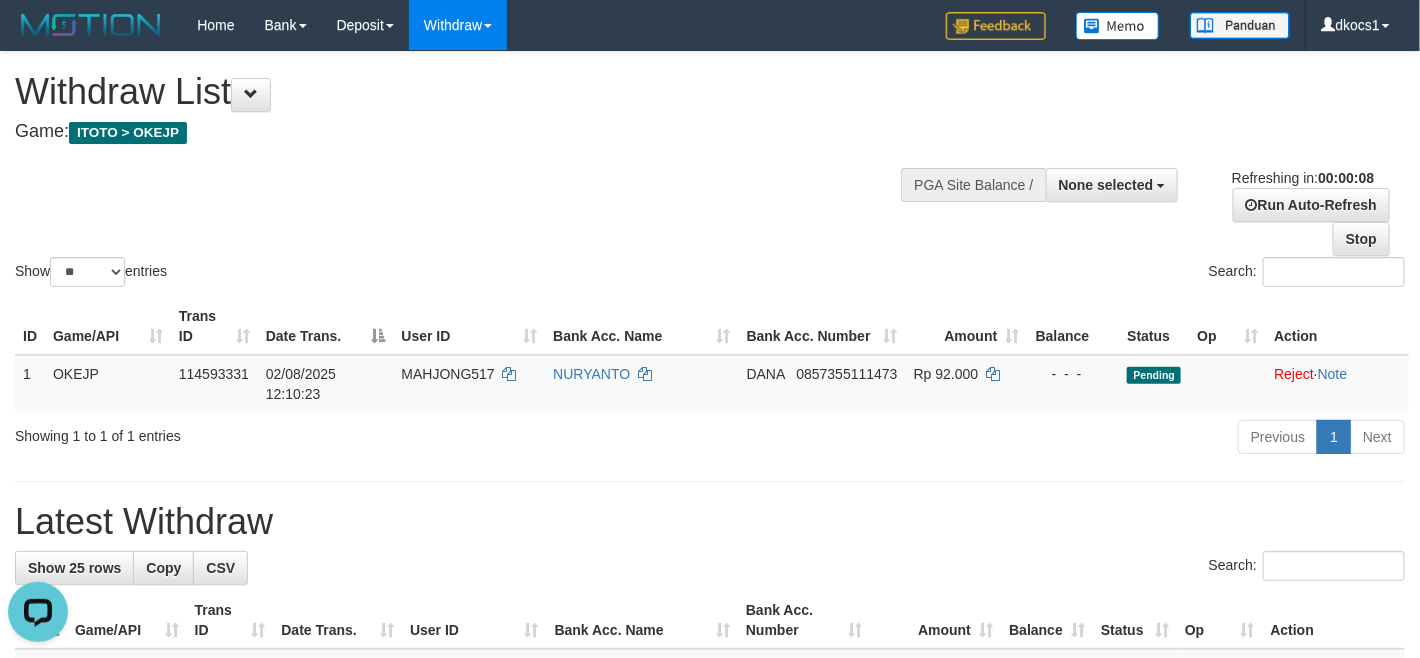 scroll, scrollTop: 0, scrollLeft: 0, axis: both 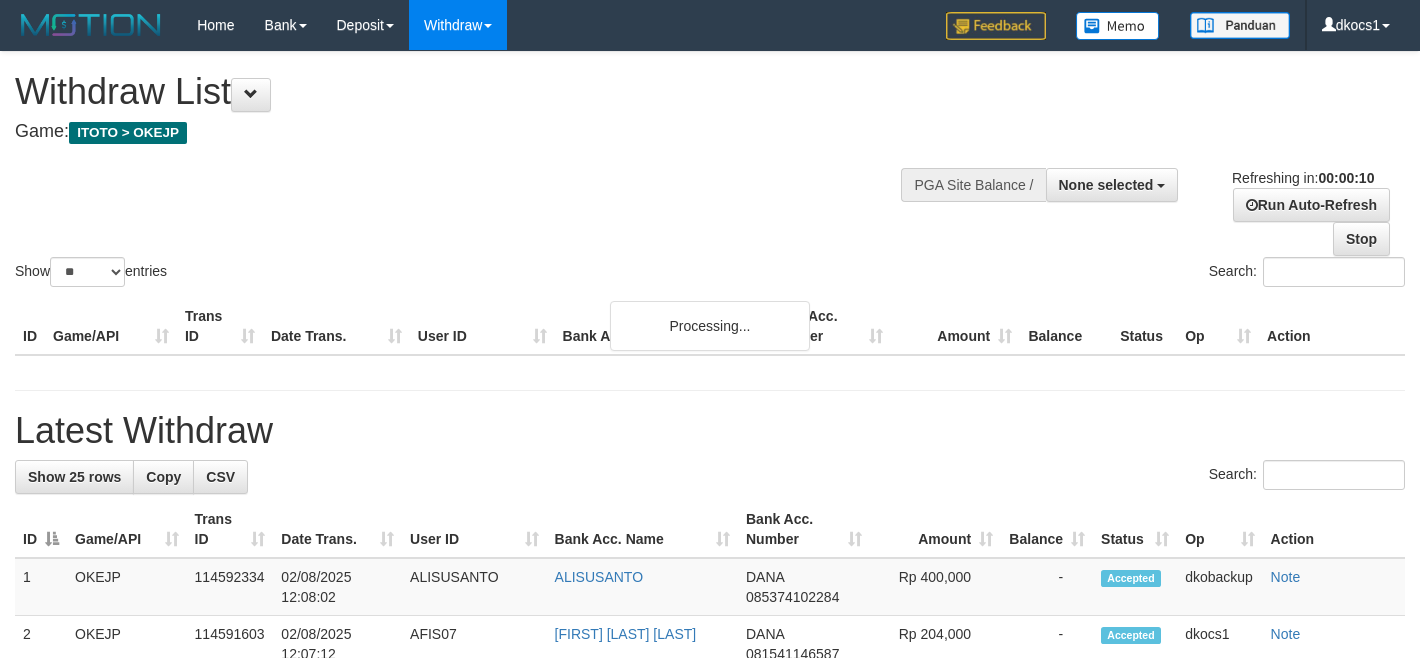 select 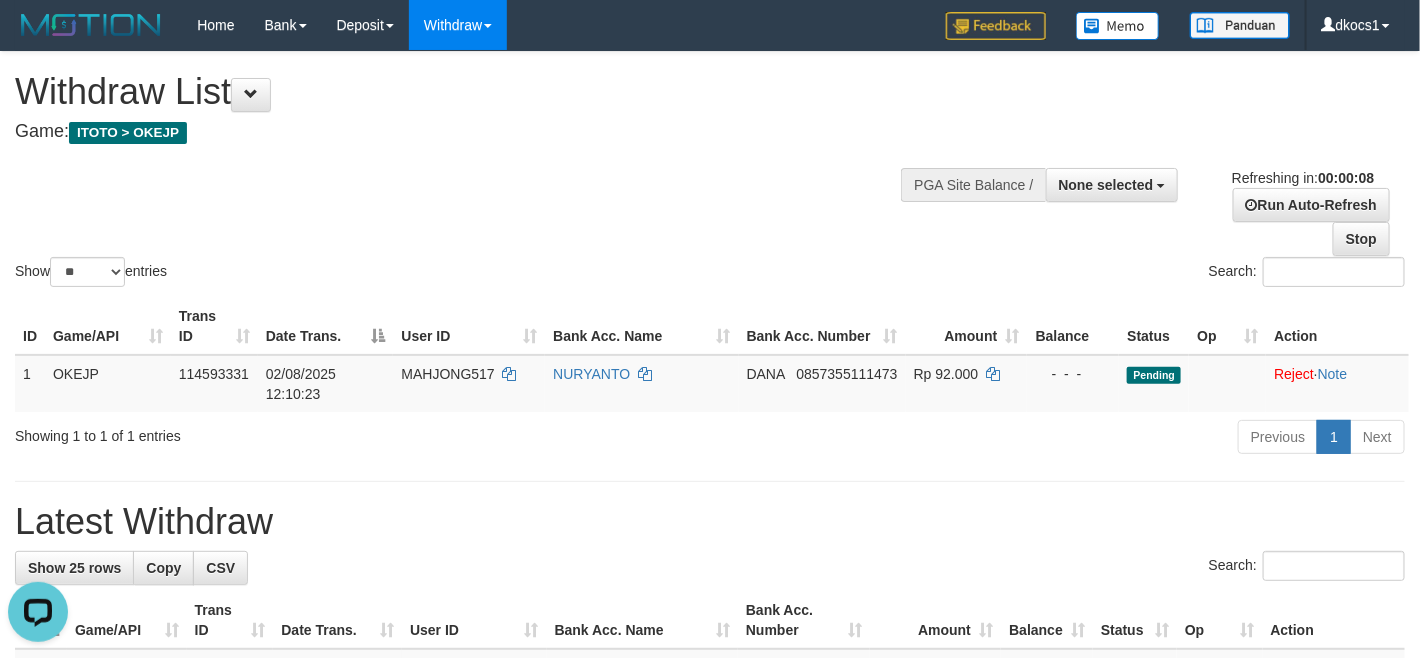 scroll, scrollTop: 0, scrollLeft: 0, axis: both 